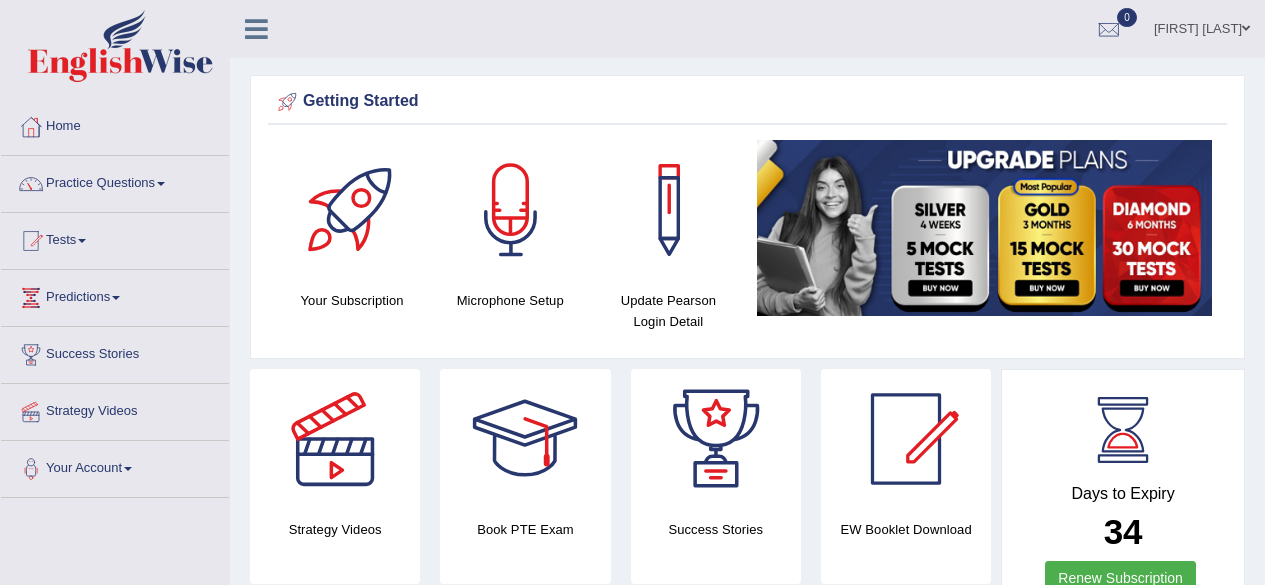 scroll, scrollTop: 0, scrollLeft: 0, axis: both 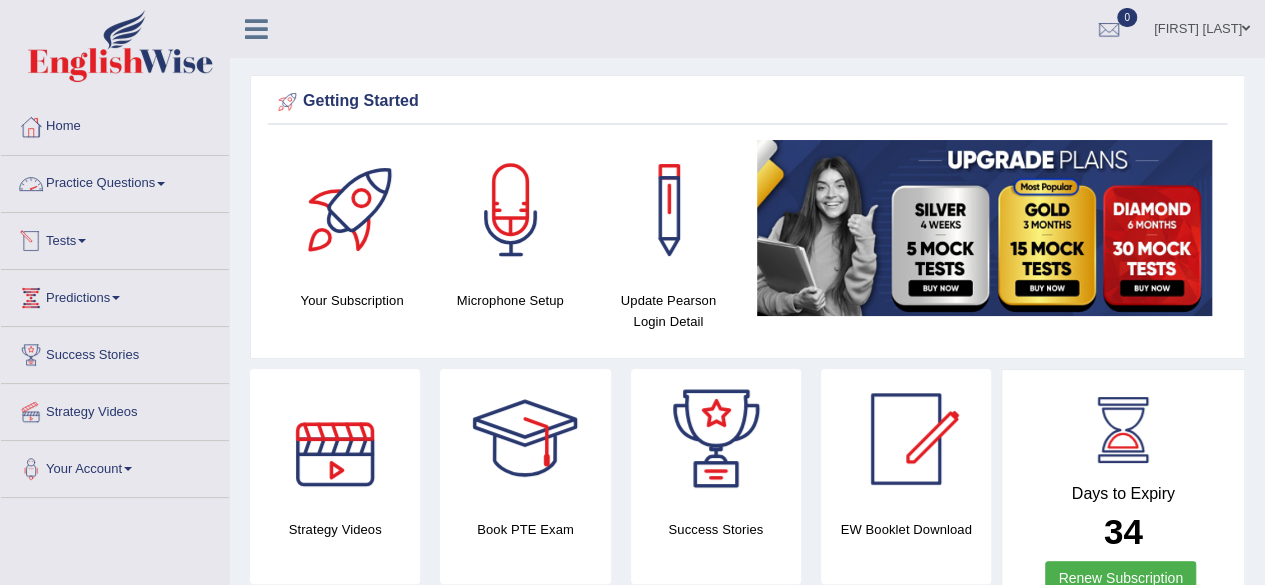 click on "Practice Questions" at bounding box center [115, 181] 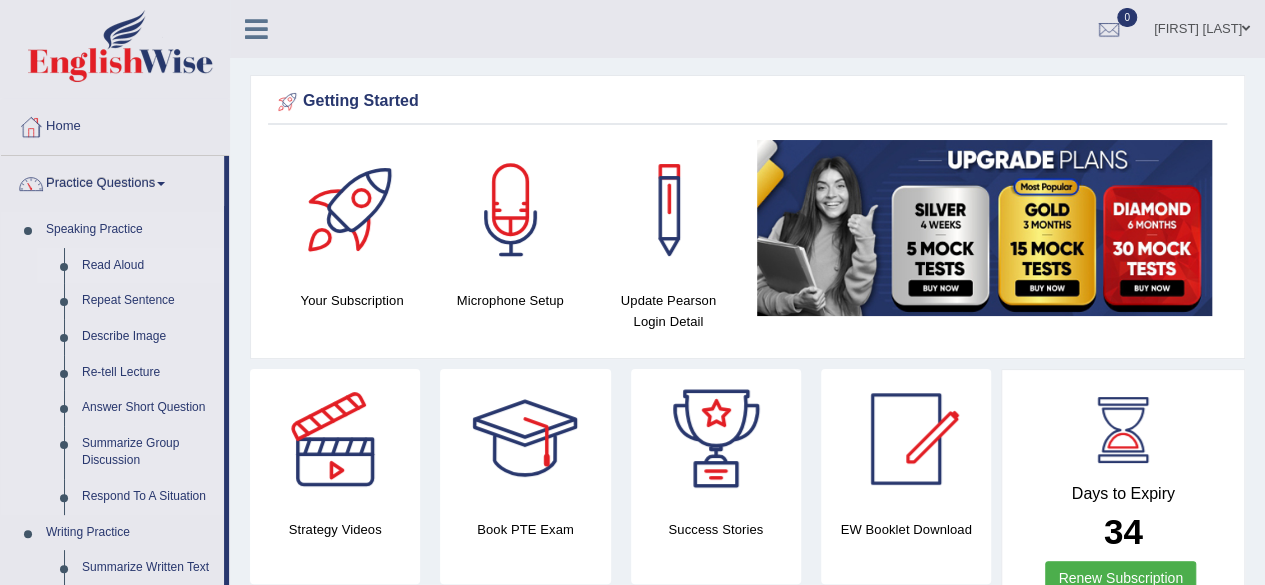 click on "Read Aloud" at bounding box center (148, 266) 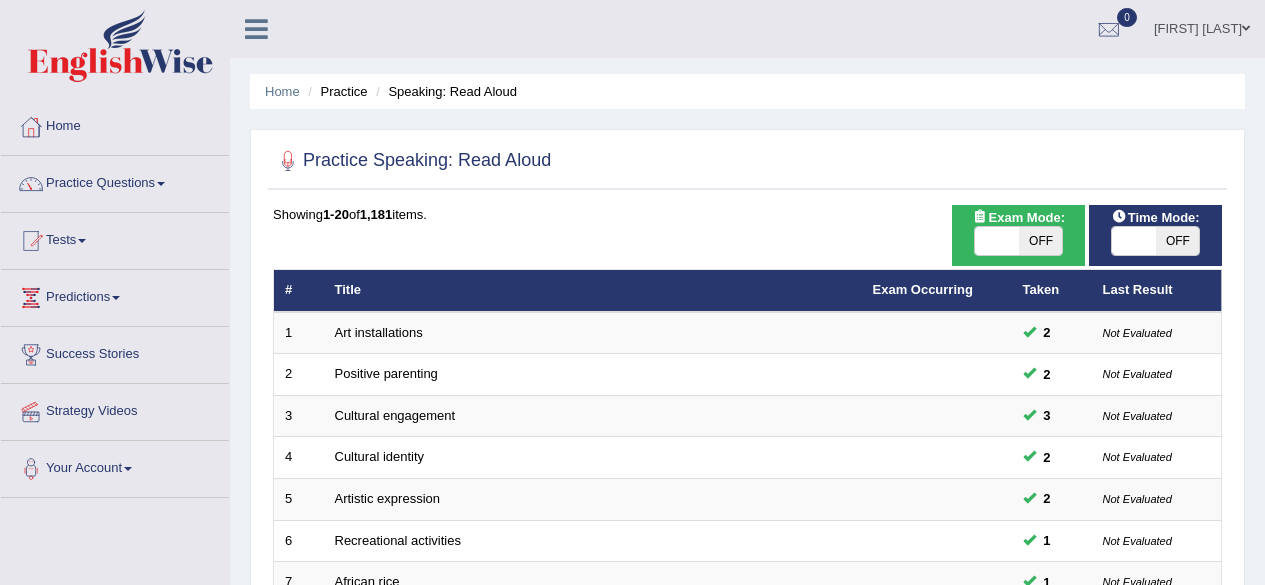 scroll, scrollTop: 0, scrollLeft: 0, axis: both 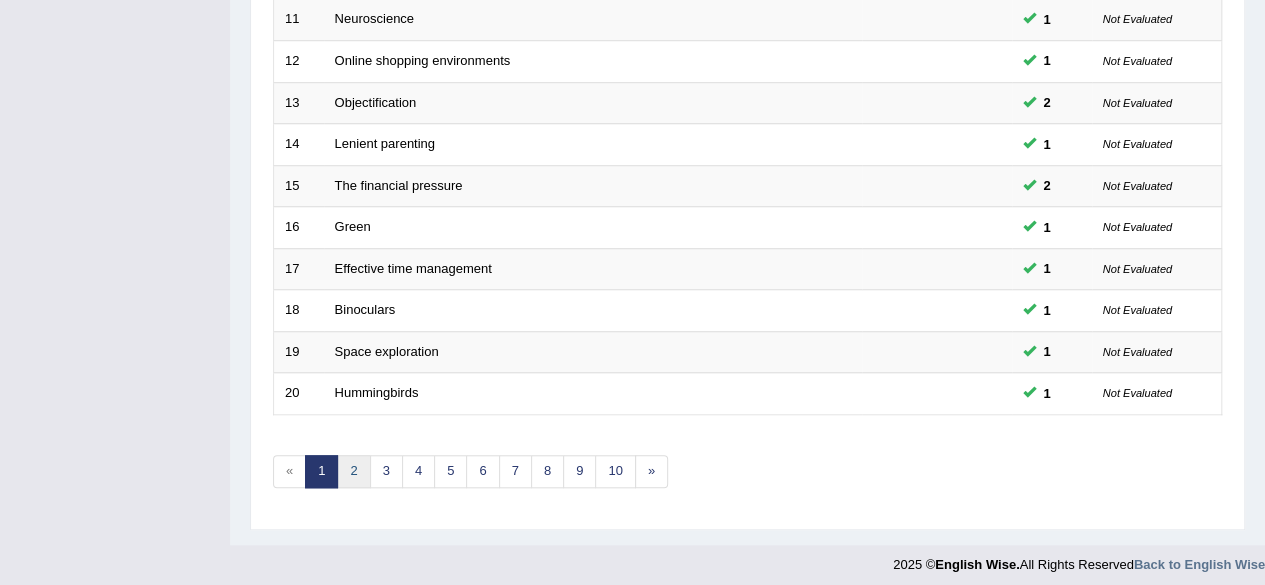 click on "2" at bounding box center [353, 471] 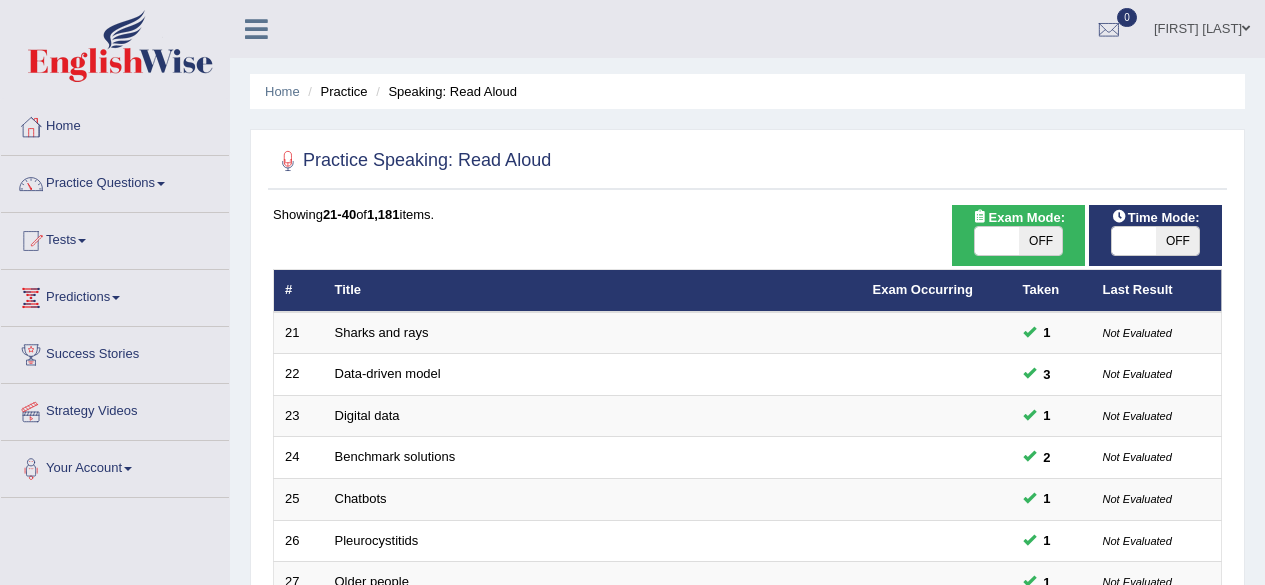 scroll, scrollTop: 320, scrollLeft: 0, axis: vertical 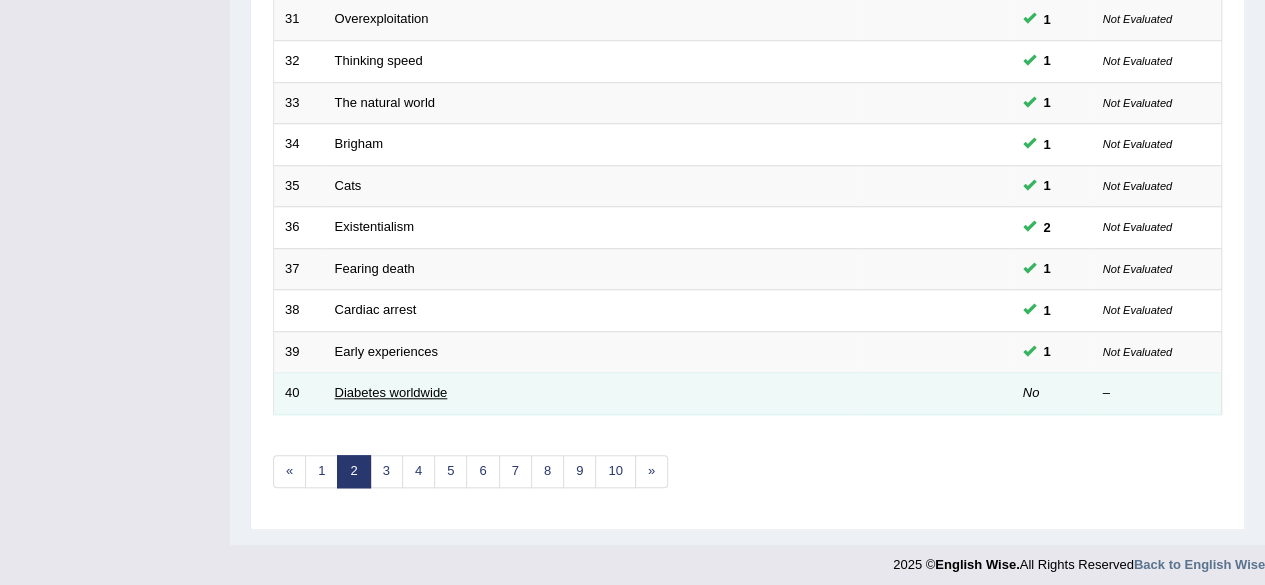 click on "Diabetes worldwide" at bounding box center (391, 392) 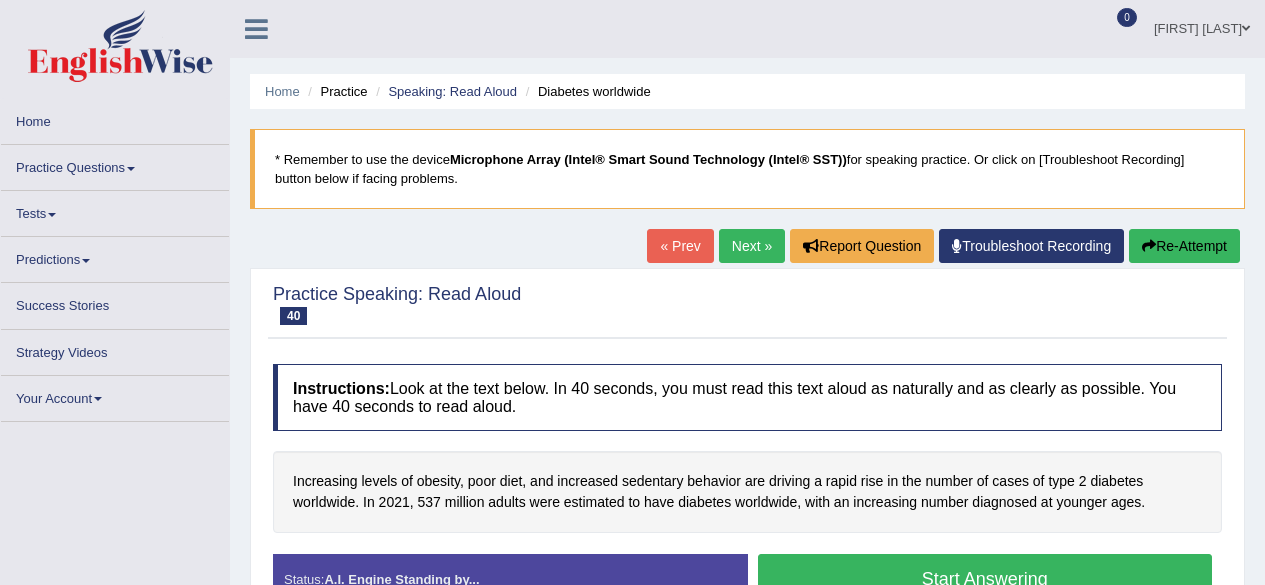 scroll, scrollTop: 0, scrollLeft: 0, axis: both 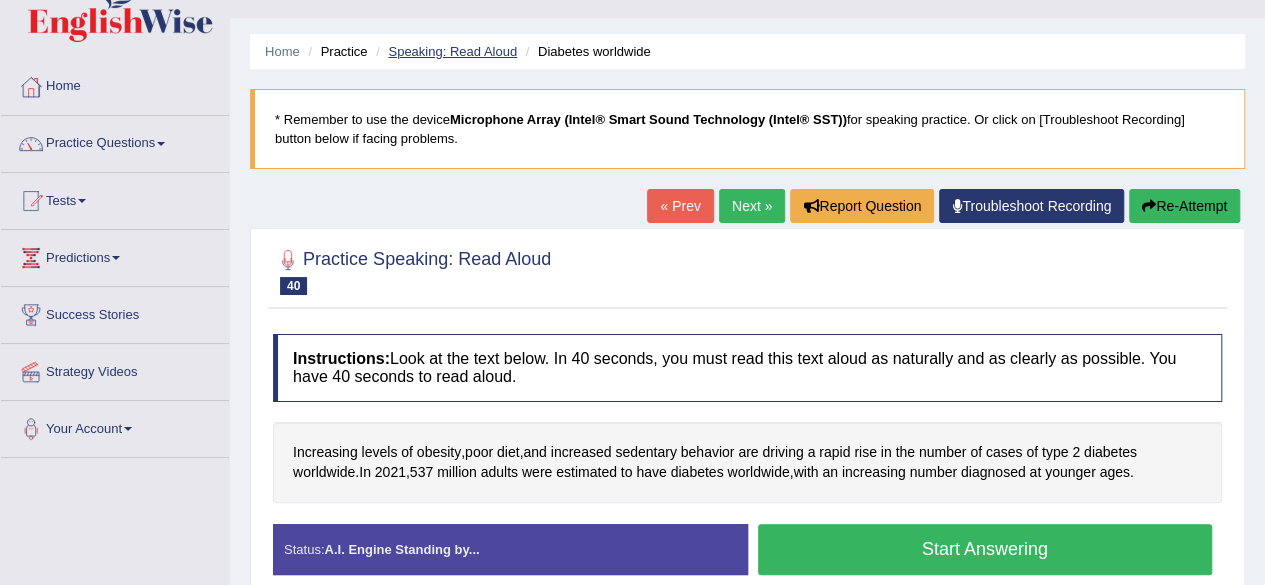 click on "Speaking: Read Aloud" at bounding box center [452, 51] 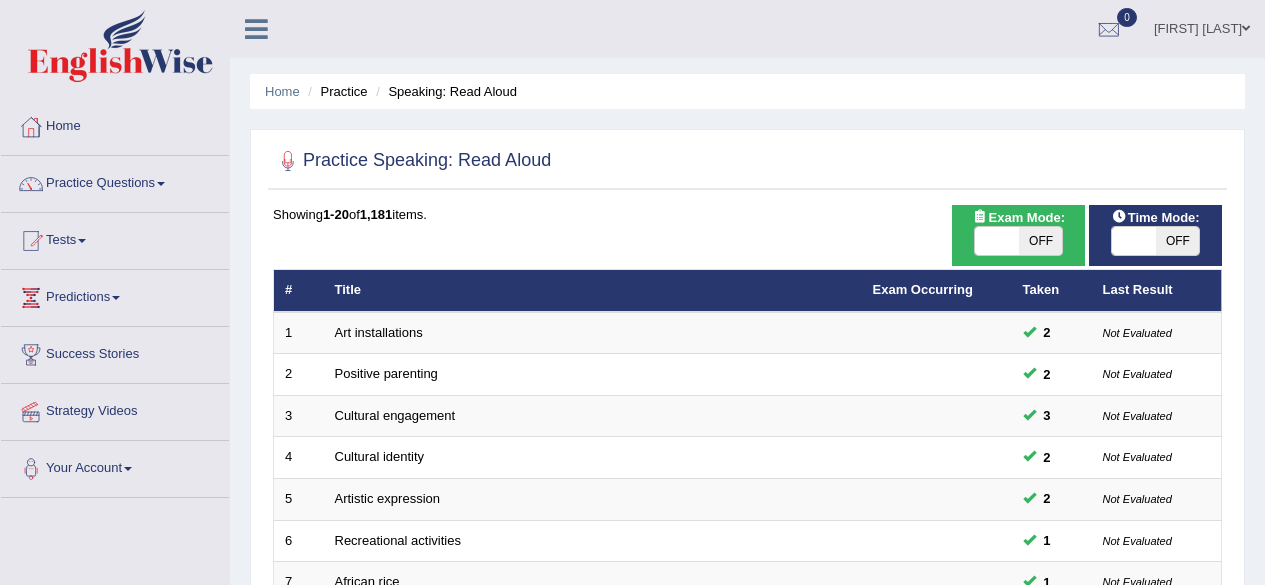 scroll, scrollTop: 0, scrollLeft: 0, axis: both 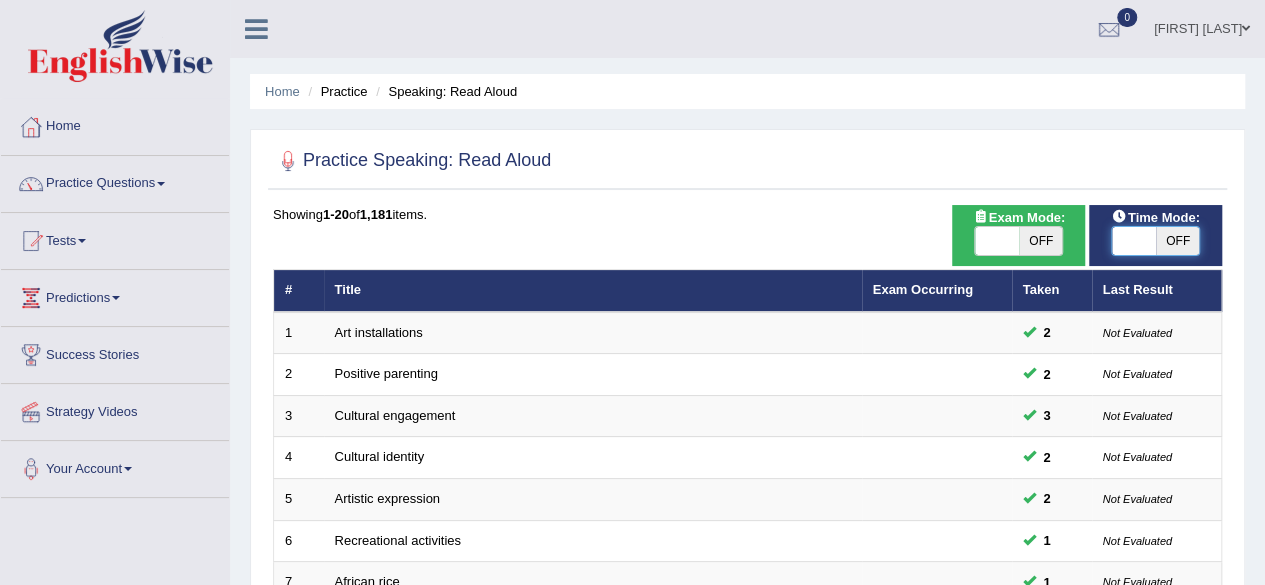 click at bounding box center (1134, 241) 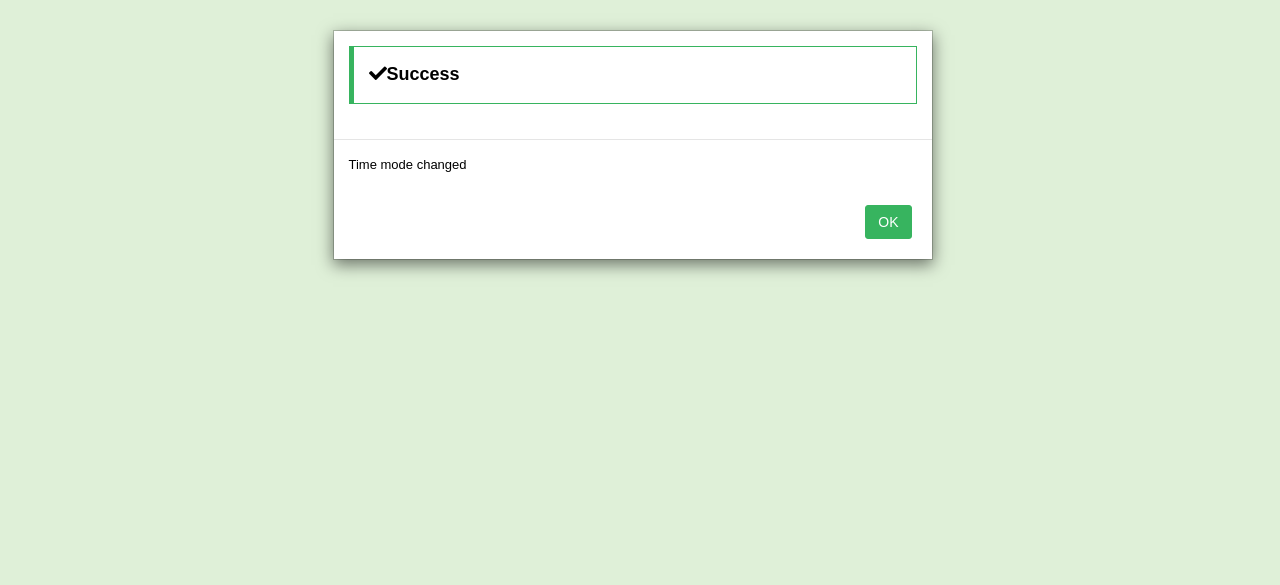 click on "OK" at bounding box center [888, 222] 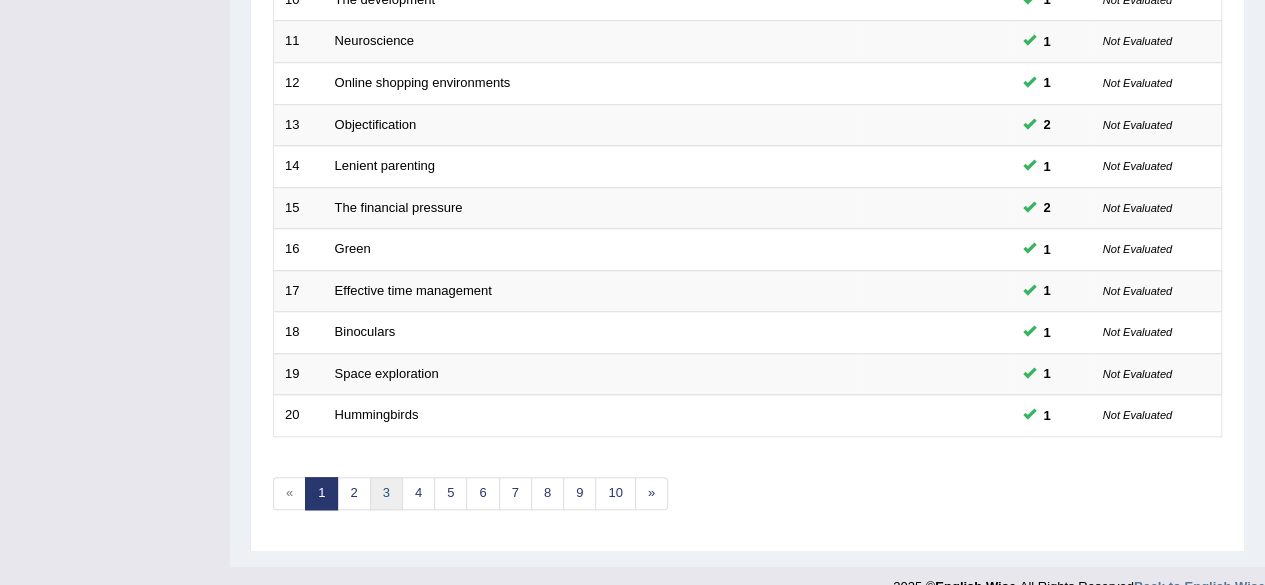 scroll, scrollTop: 729, scrollLeft: 0, axis: vertical 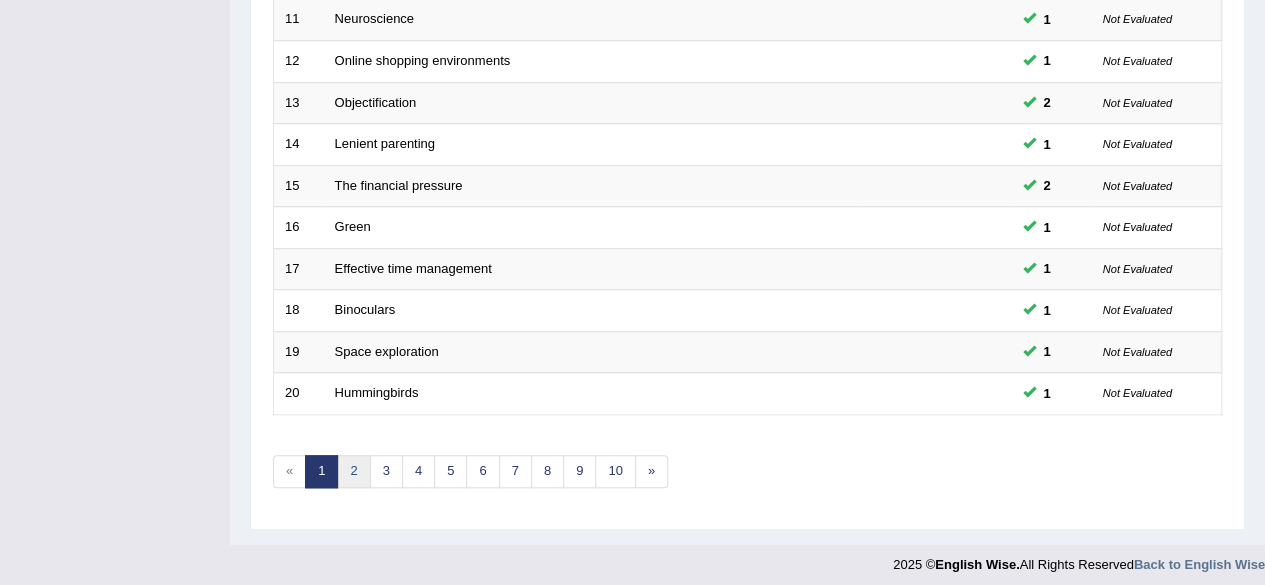 click on "2" at bounding box center (353, 471) 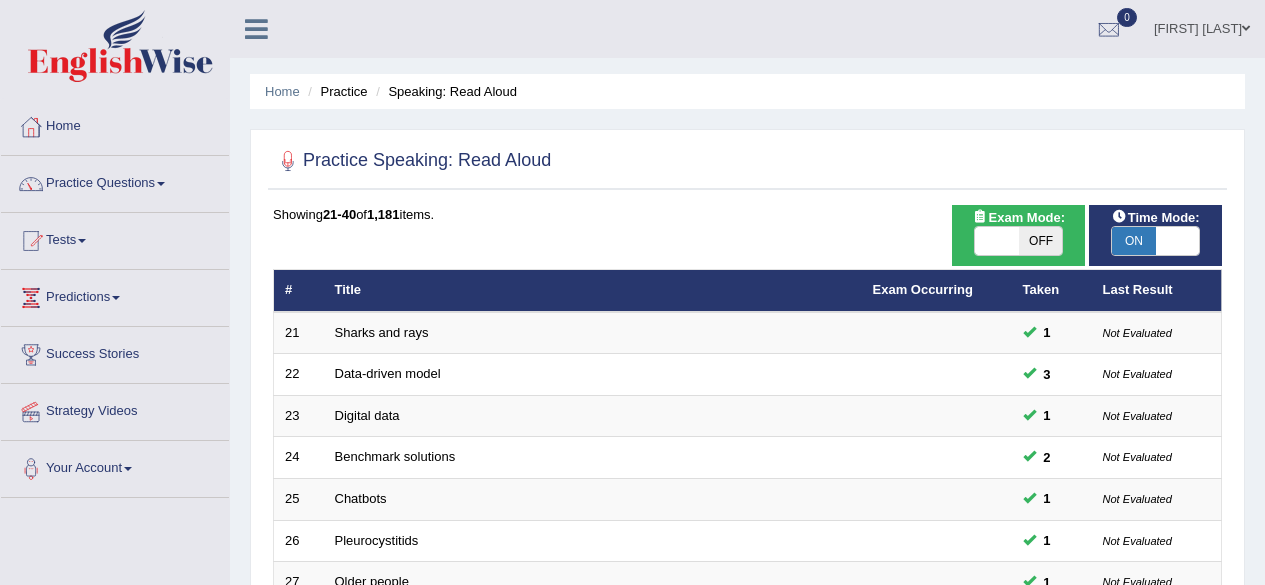 scroll, scrollTop: 0, scrollLeft: 0, axis: both 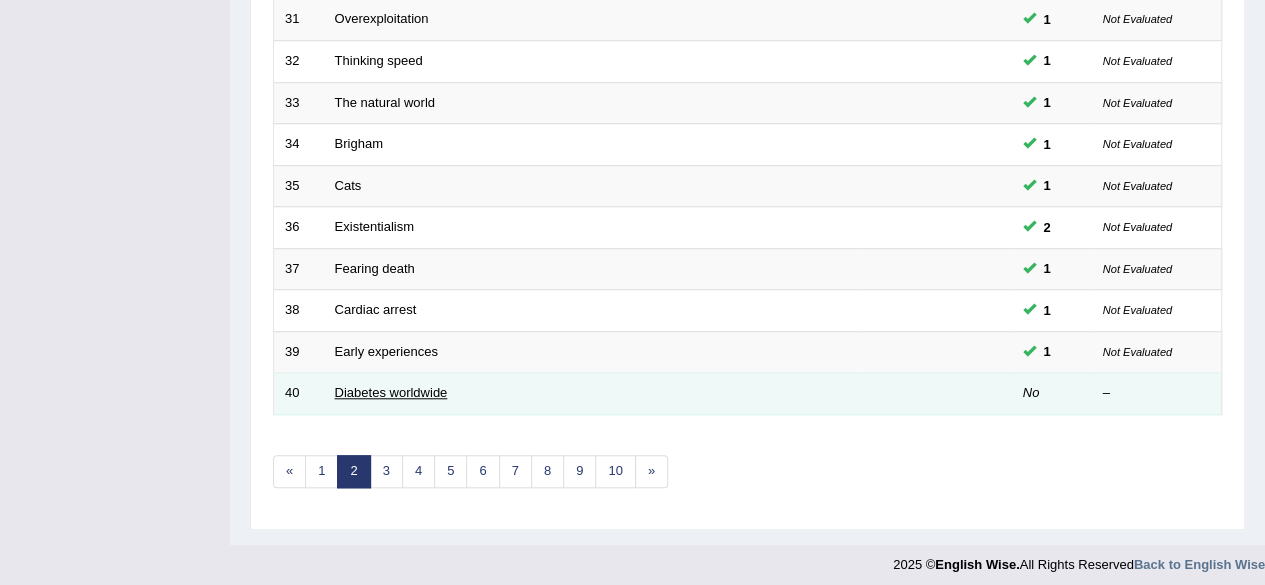 click on "Diabetes worldwide" at bounding box center [391, 392] 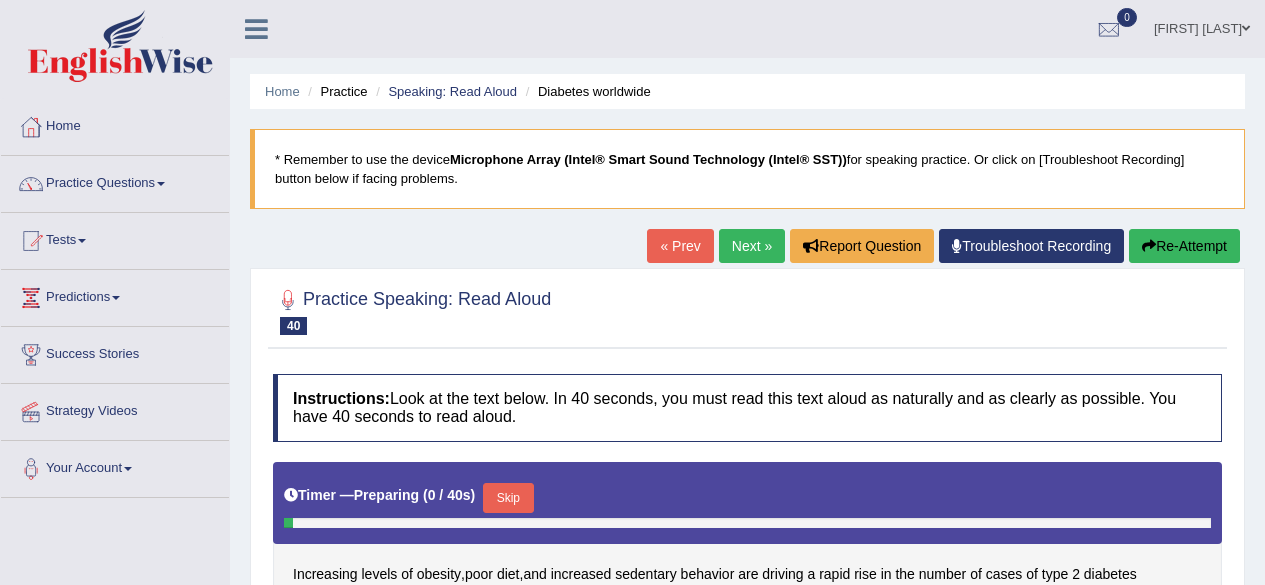 scroll, scrollTop: 354, scrollLeft: 0, axis: vertical 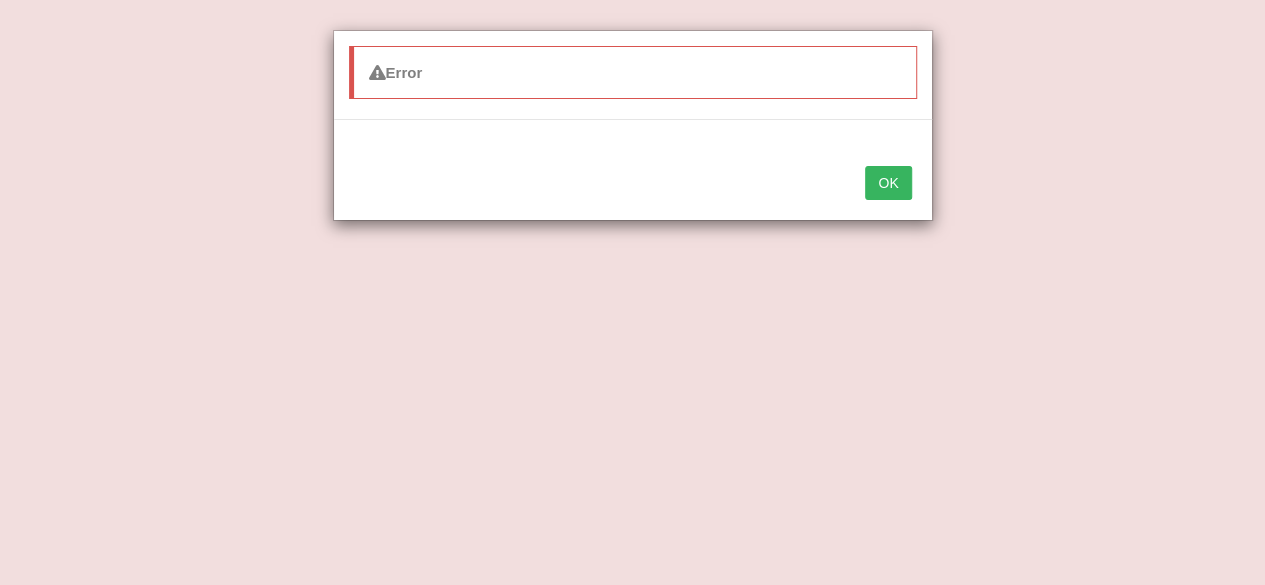 click on "OK" at bounding box center [888, 183] 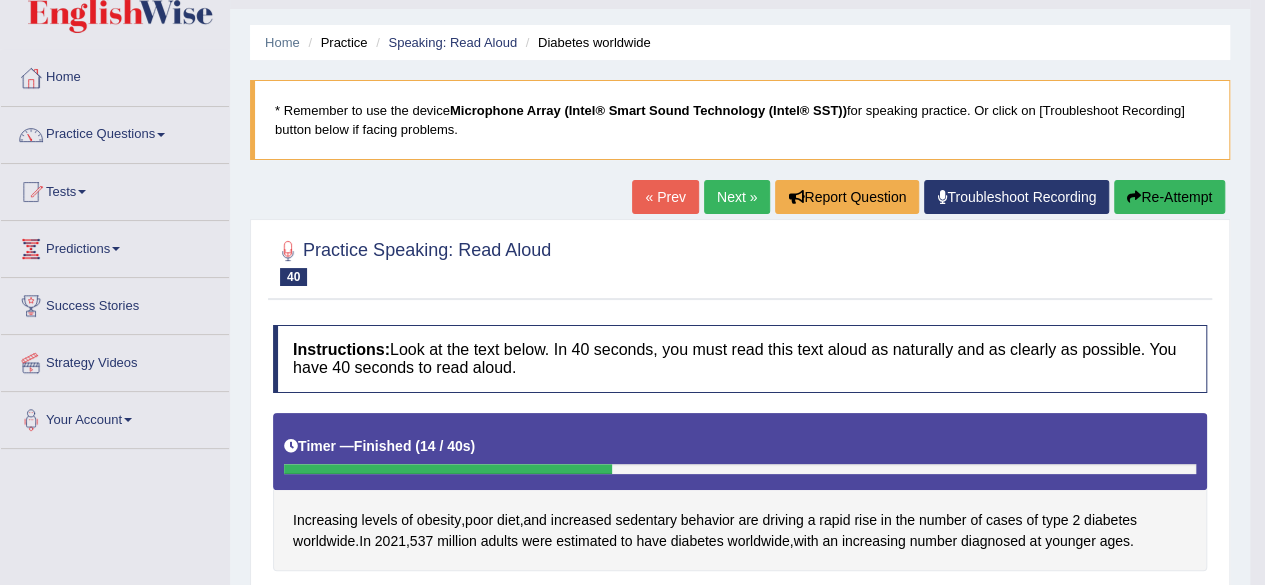 scroll, scrollTop: 31, scrollLeft: 0, axis: vertical 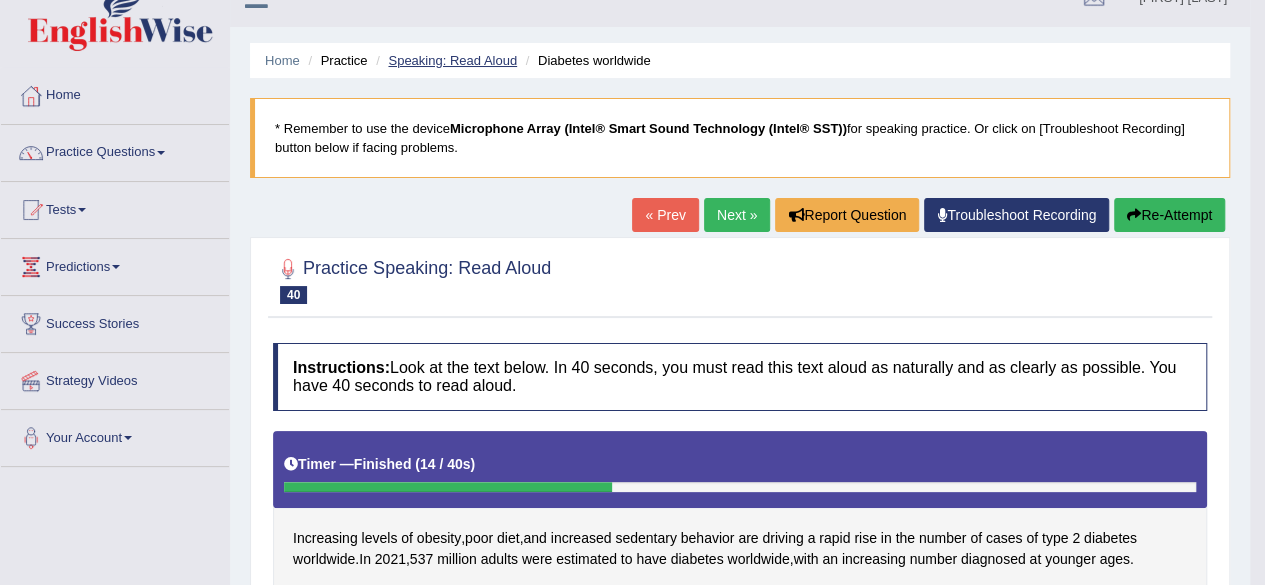 click on "Speaking: Read Aloud" at bounding box center [452, 60] 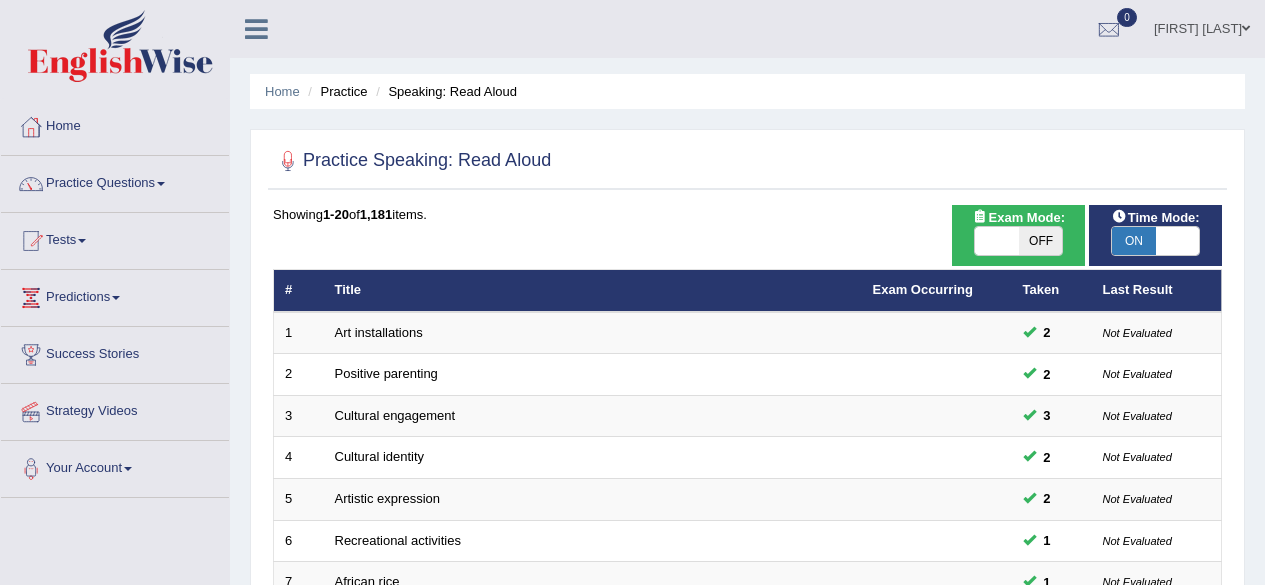 scroll, scrollTop: 0, scrollLeft: 0, axis: both 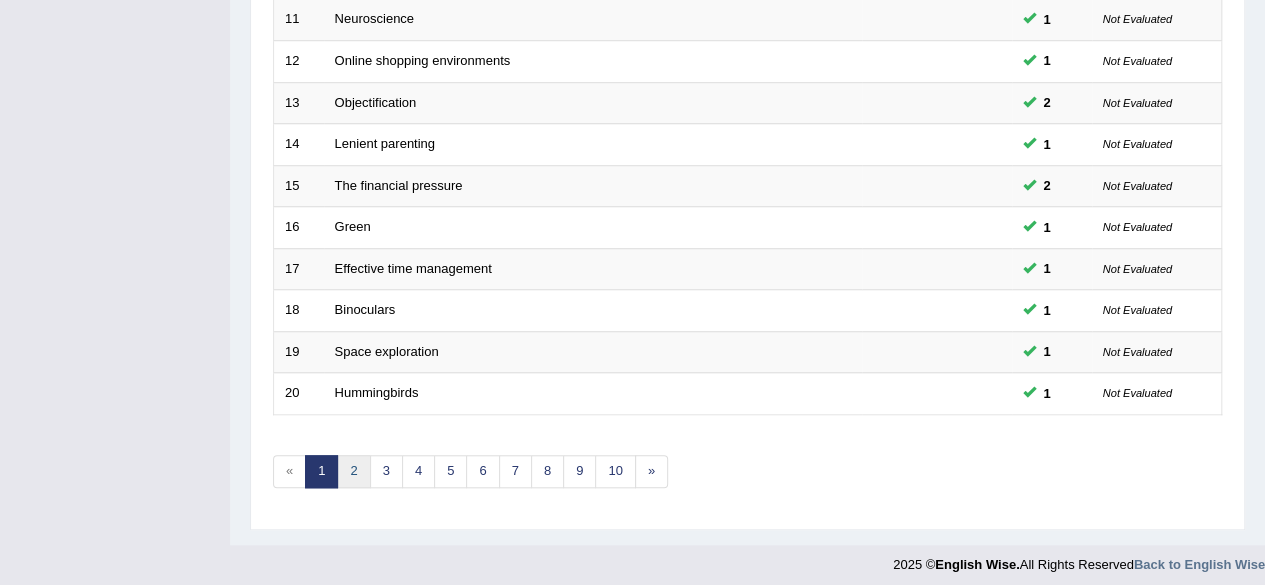 click on "2" at bounding box center [353, 471] 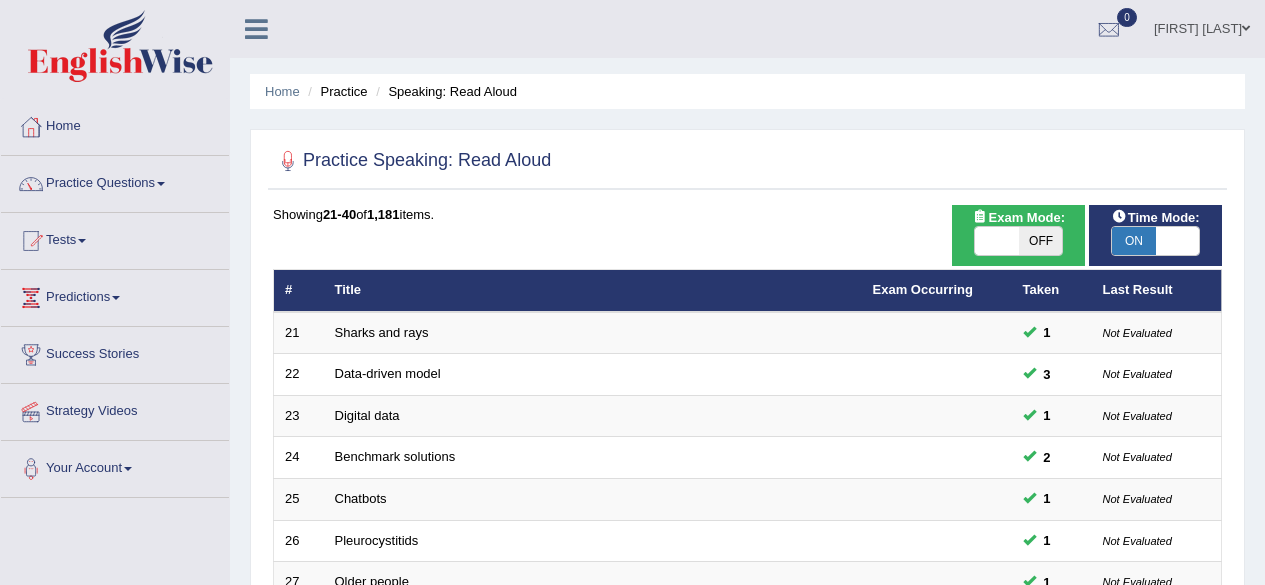 scroll, scrollTop: 0, scrollLeft: 0, axis: both 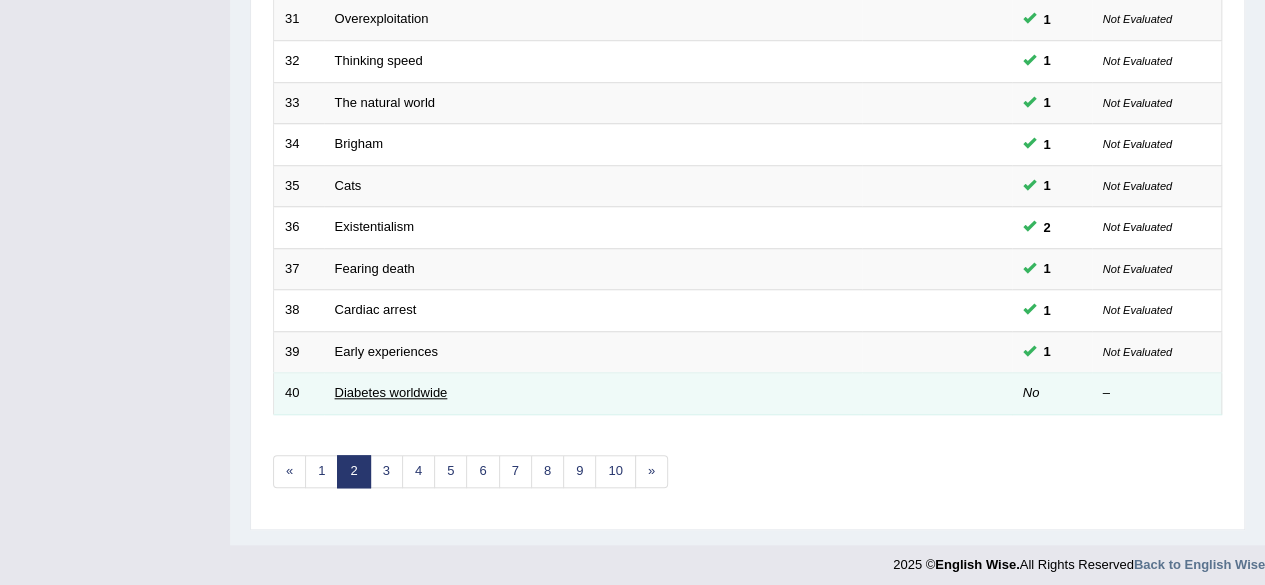 click on "Diabetes worldwide" at bounding box center [391, 392] 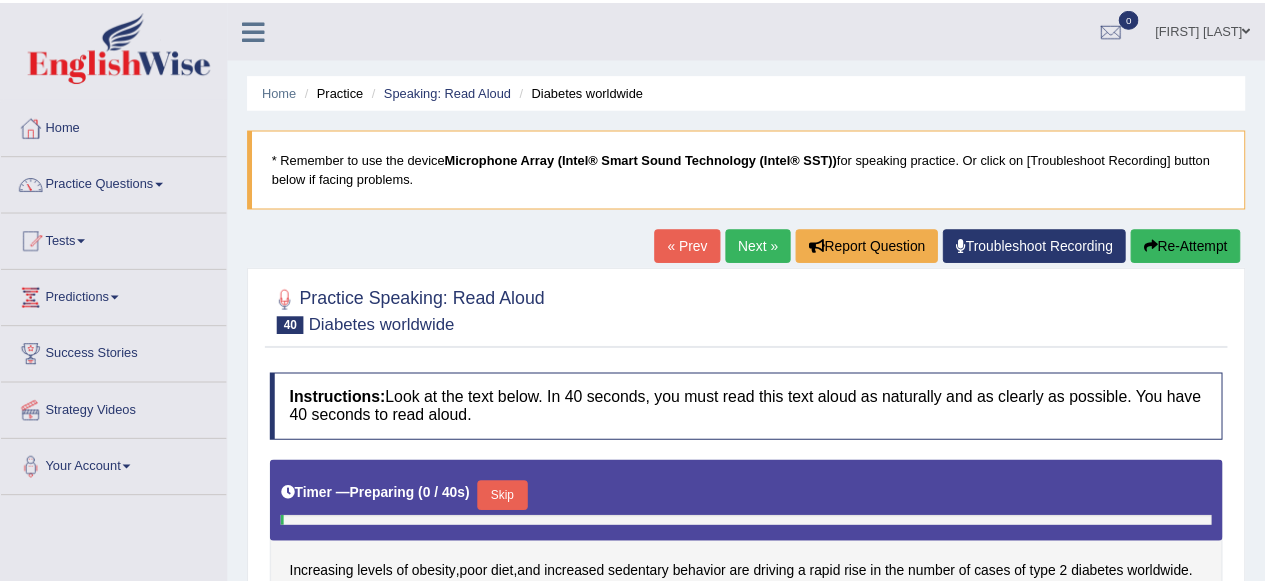 scroll, scrollTop: 0, scrollLeft: 0, axis: both 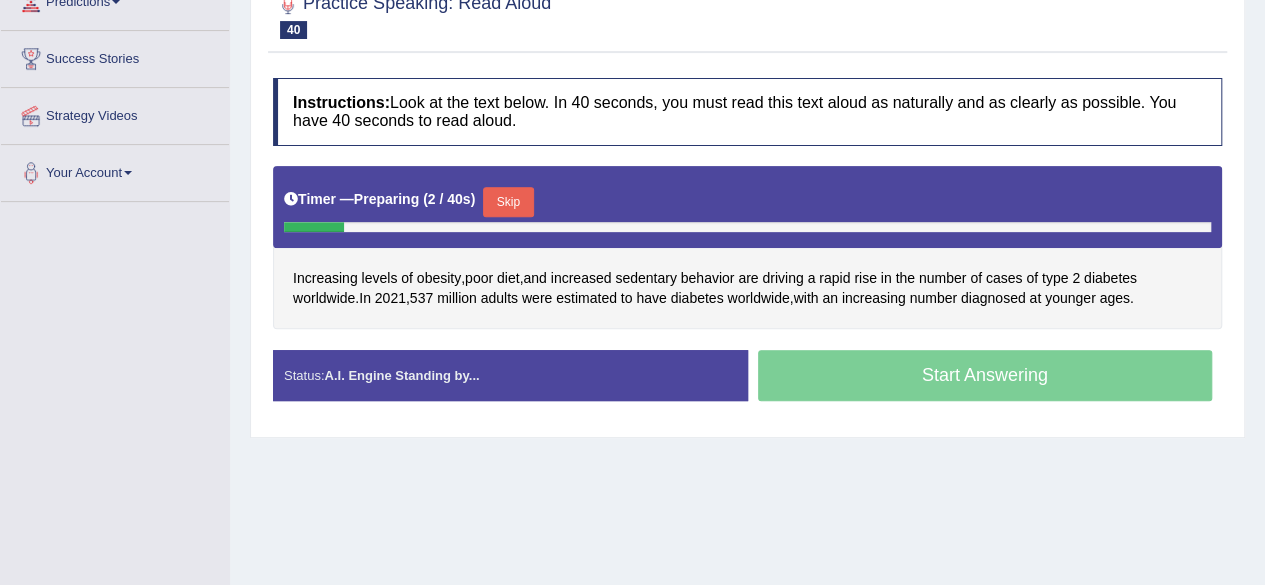 click on "Skip" at bounding box center (508, 202) 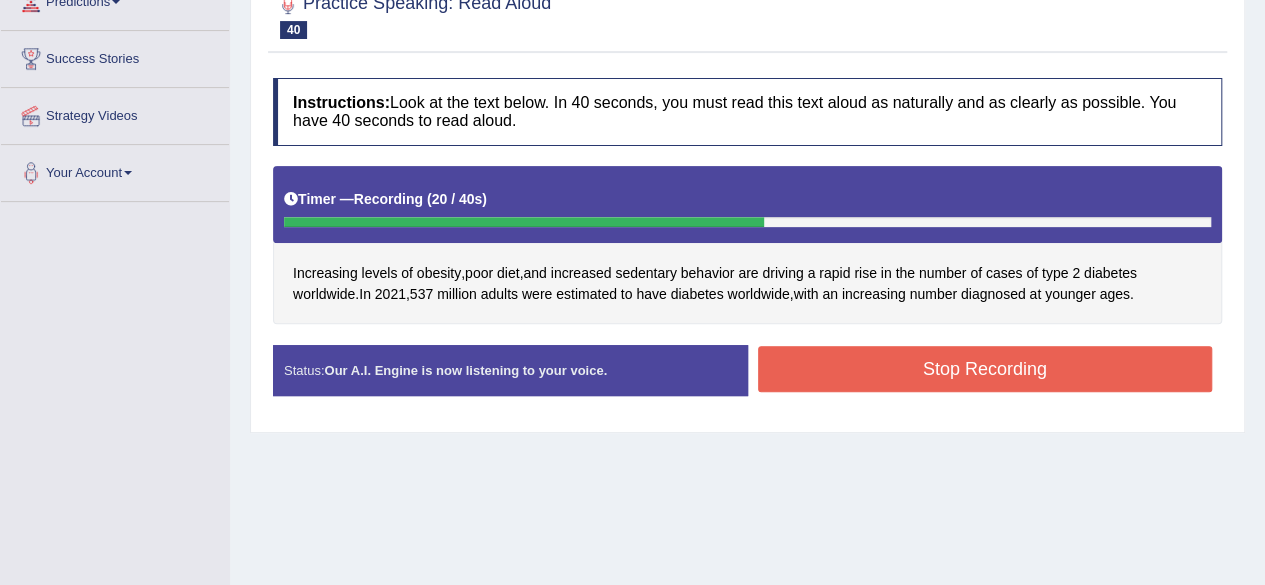 click on "Stop Recording" at bounding box center [985, 369] 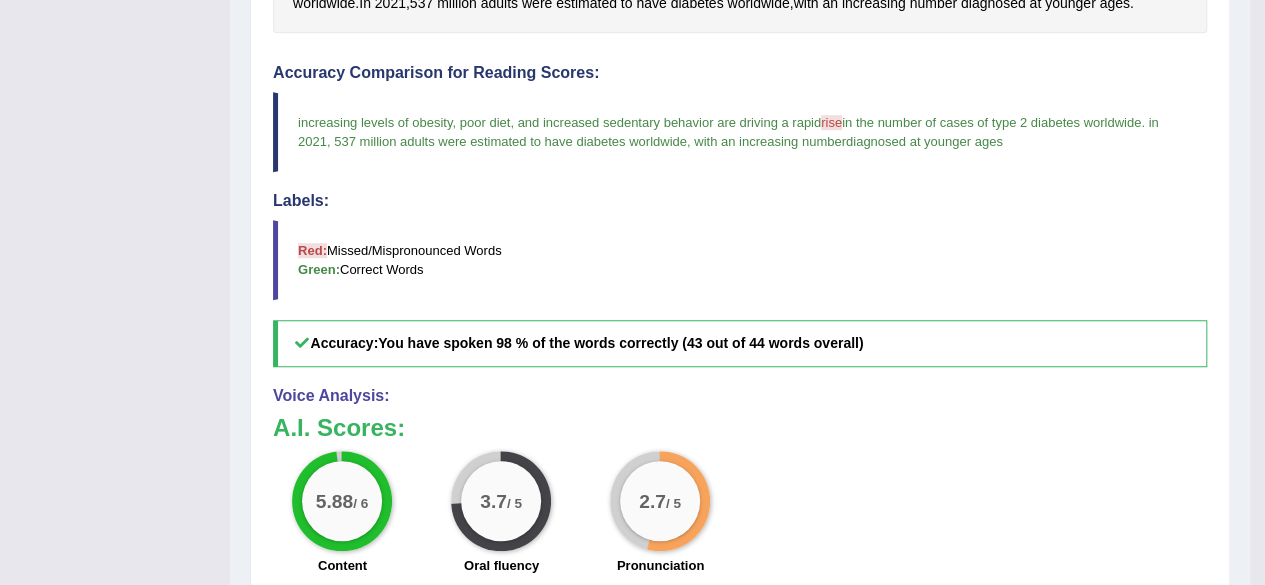 scroll, scrollTop: 812, scrollLeft: 0, axis: vertical 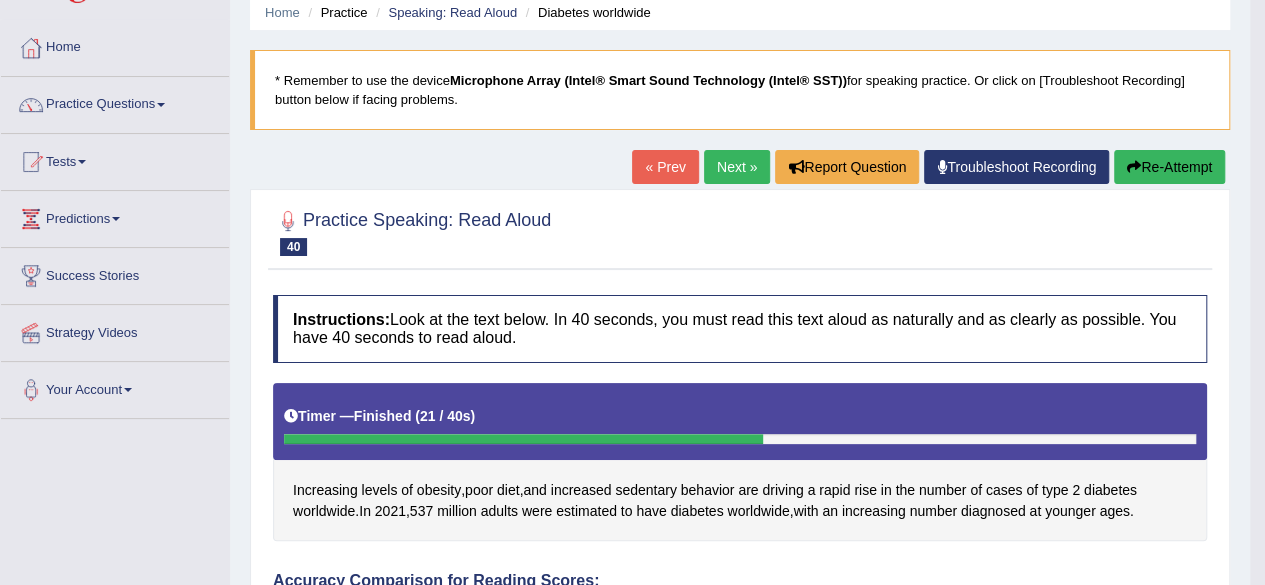 click on "Strategy Videos" at bounding box center [115, 330] 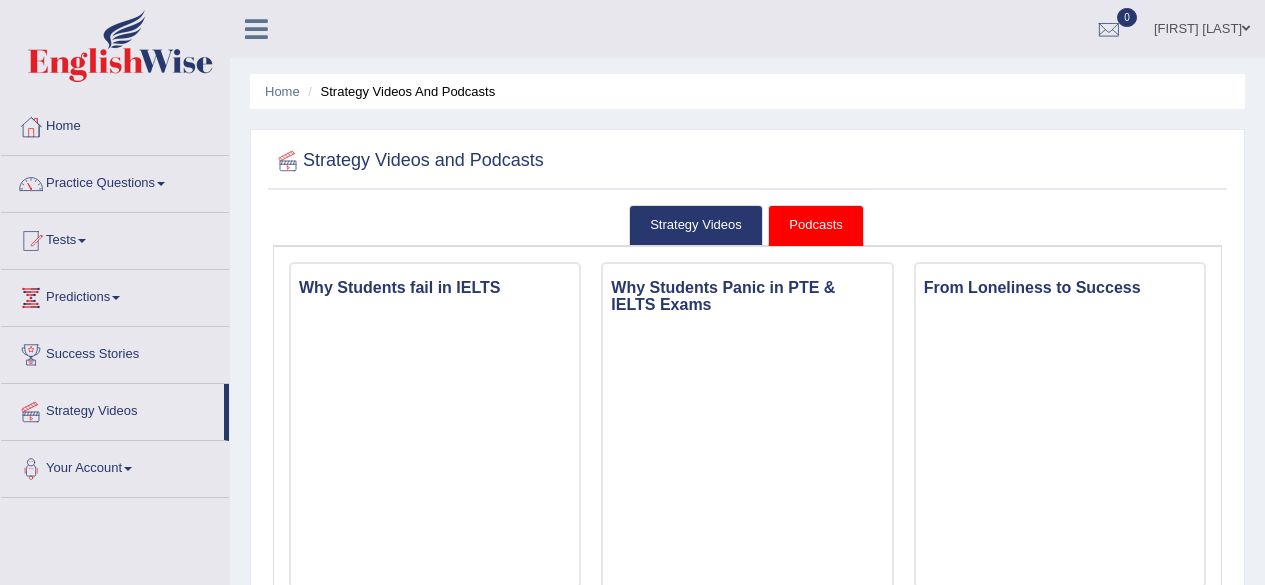 scroll, scrollTop: 0, scrollLeft: 0, axis: both 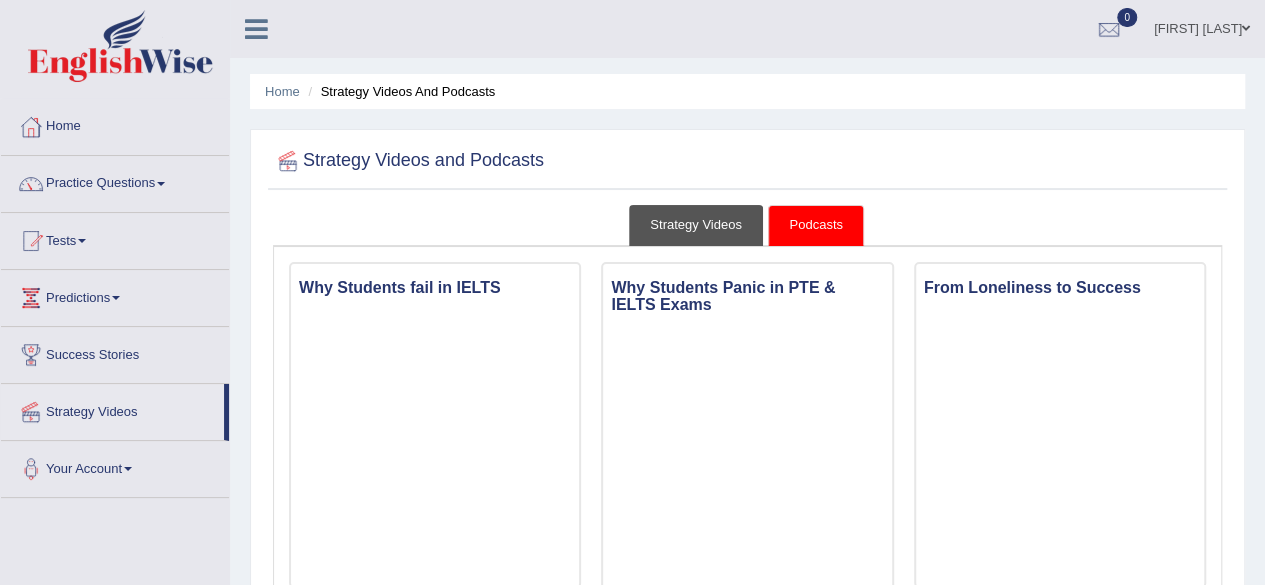 click on "Strategy Videos" at bounding box center (696, 225) 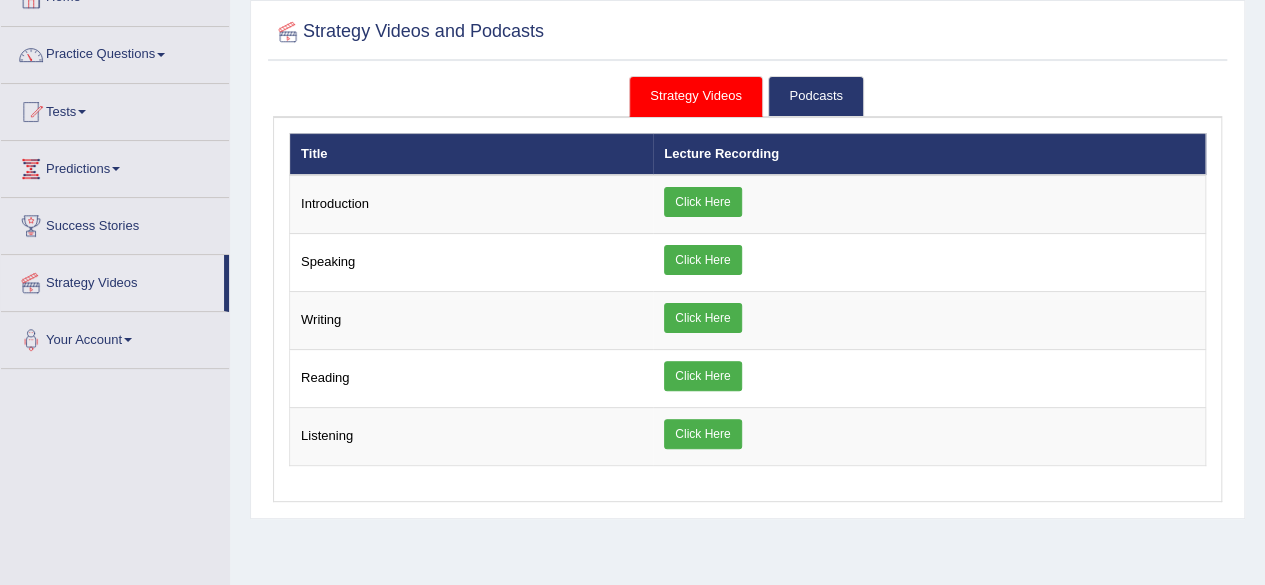 scroll, scrollTop: 130, scrollLeft: 0, axis: vertical 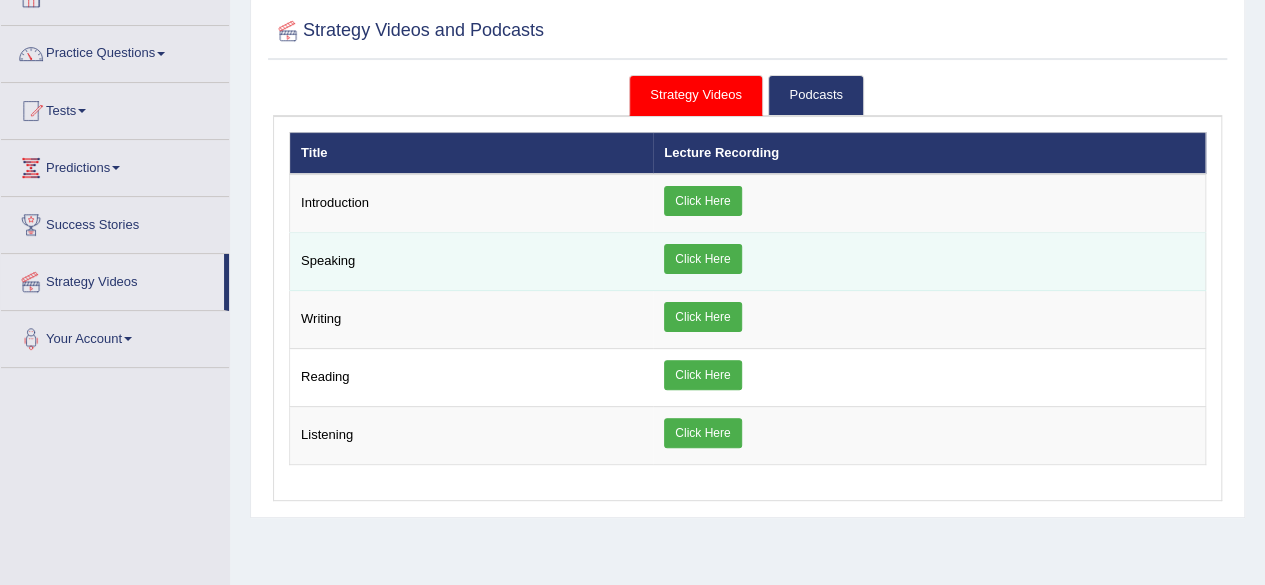 click on "Click Here" at bounding box center [702, 259] 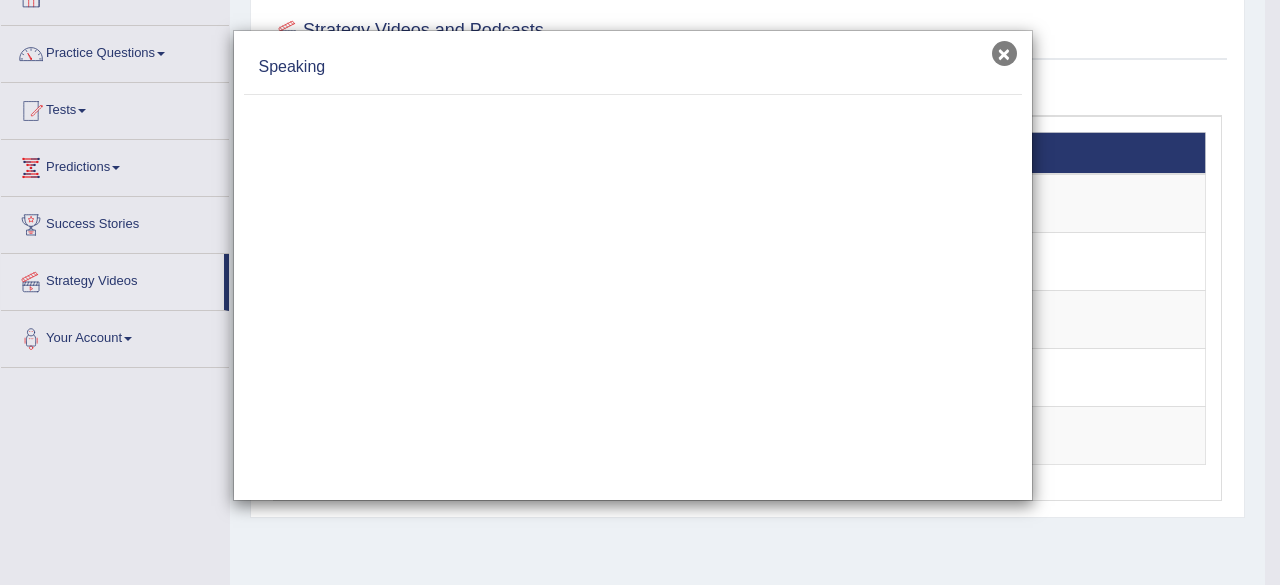 click on "×" at bounding box center [1004, 53] 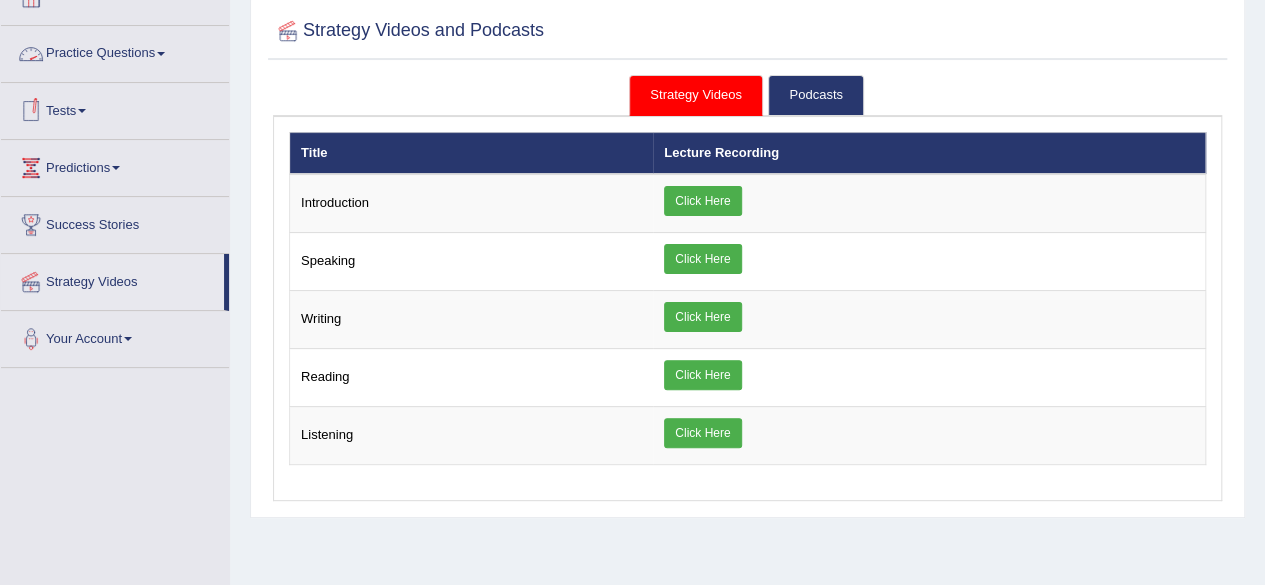 click at bounding box center [161, 54] 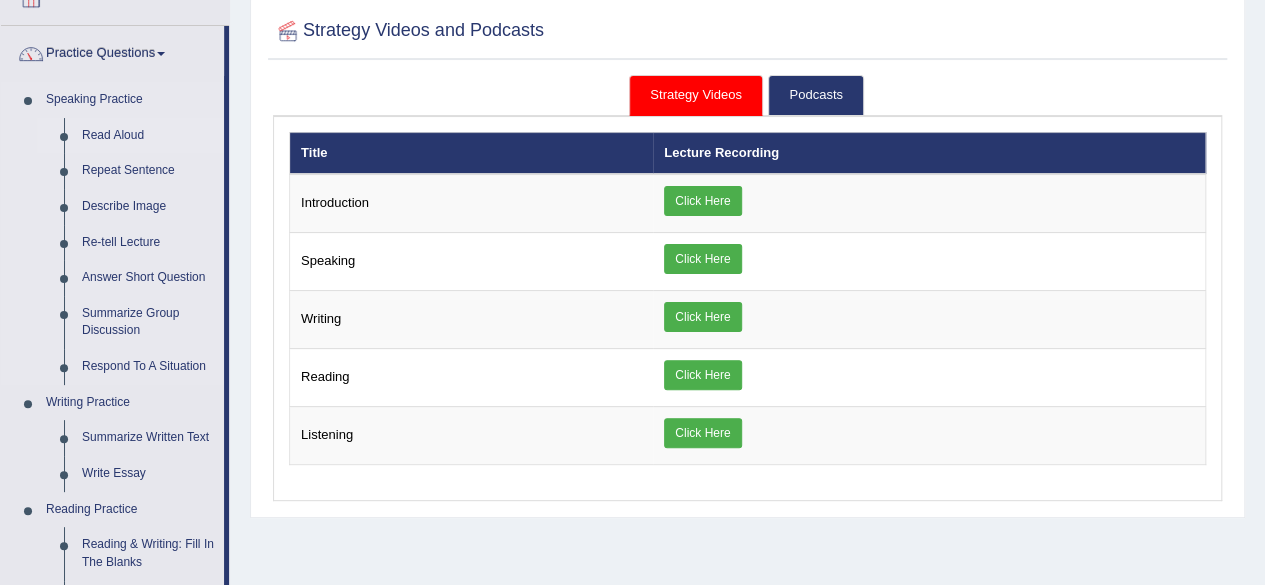 click on "Read Aloud" at bounding box center (148, 136) 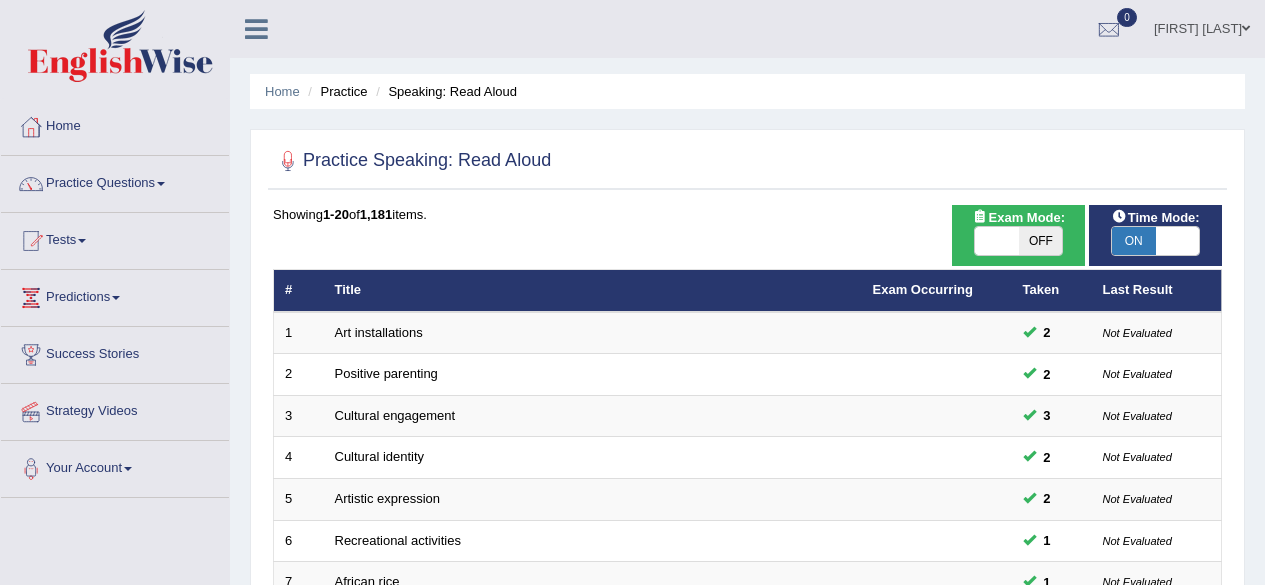 scroll, scrollTop: 0, scrollLeft: 0, axis: both 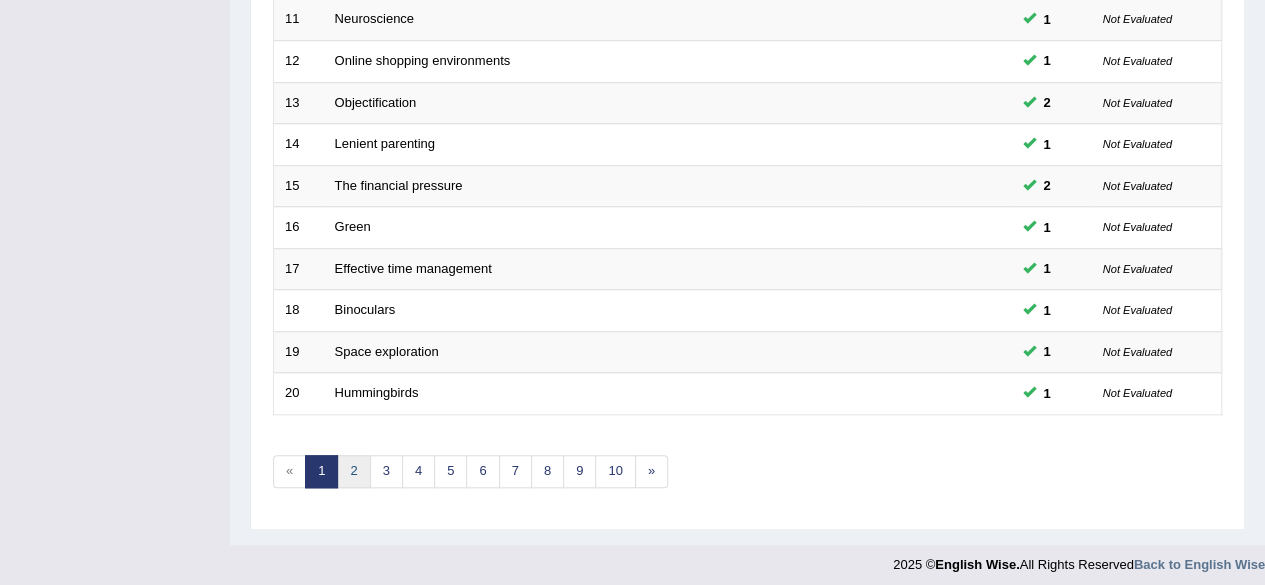 click on "2" at bounding box center (353, 471) 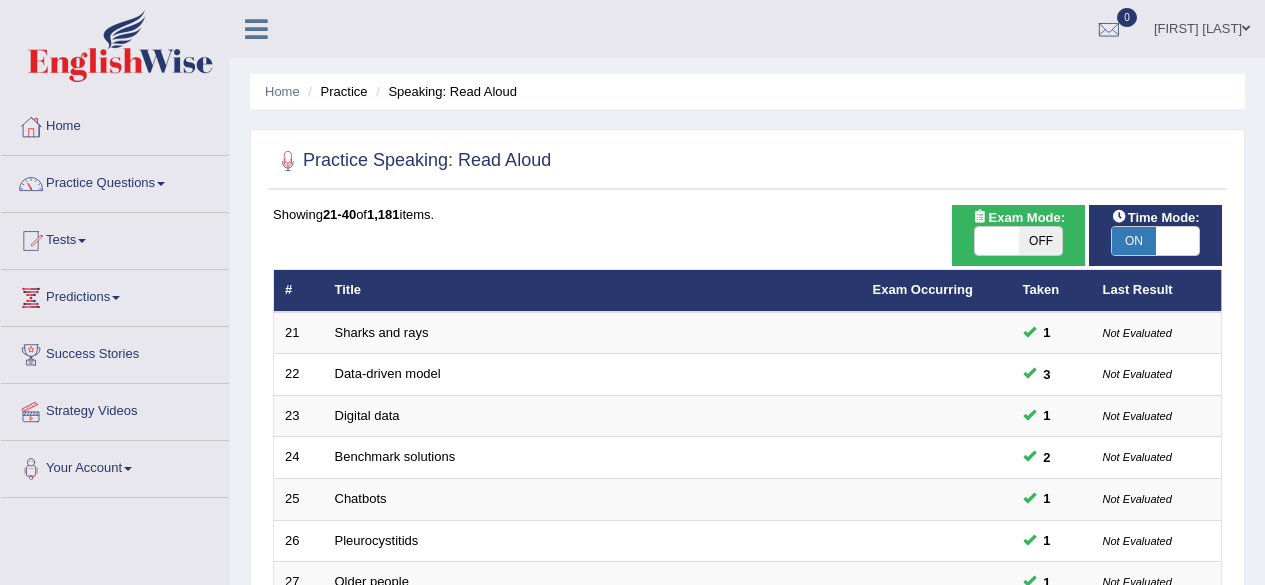 scroll, scrollTop: 646, scrollLeft: 0, axis: vertical 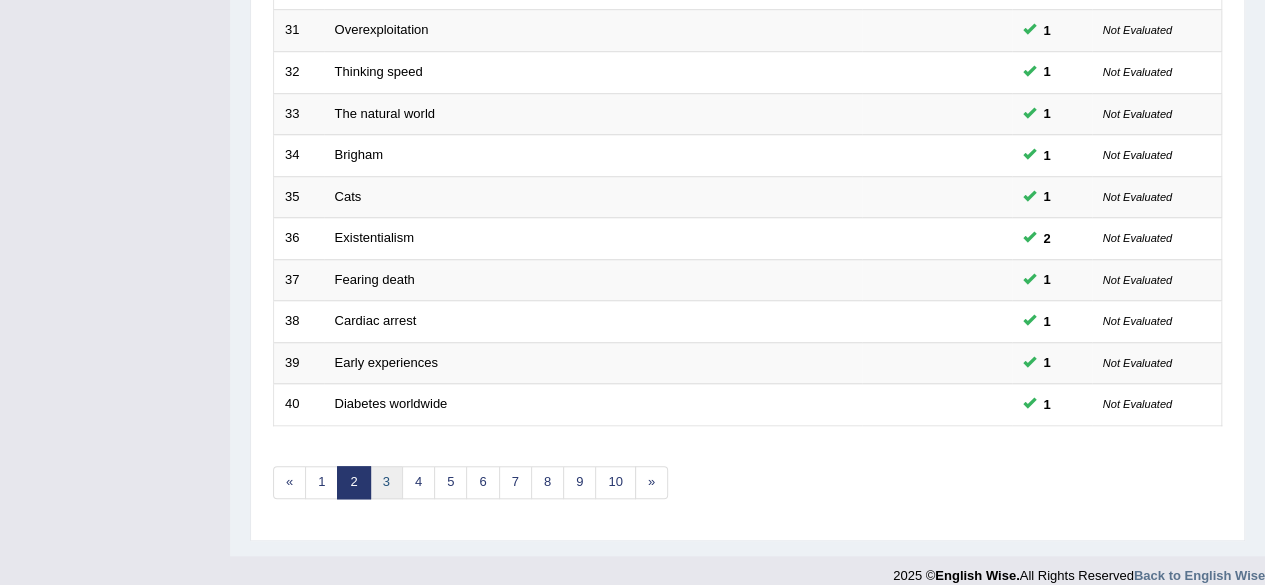 click on "3" at bounding box center [386, 482] 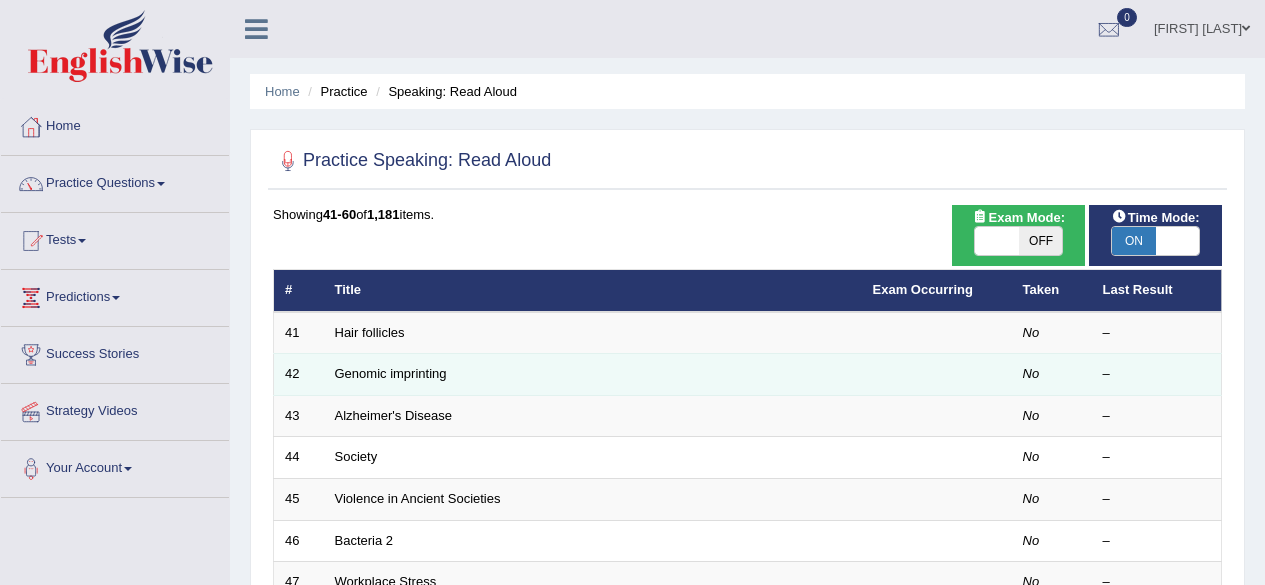 scroll, scrollTop: 0, scrollLeft: 0, axis: both 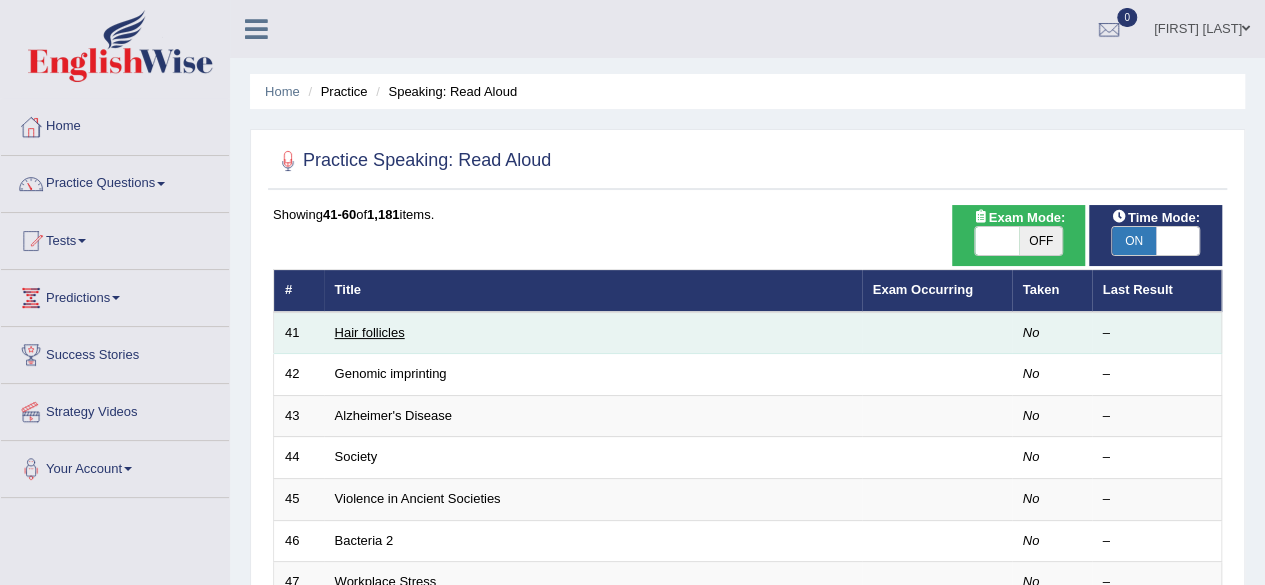 click on "Hair follicles" at bounding box center [370, 332] 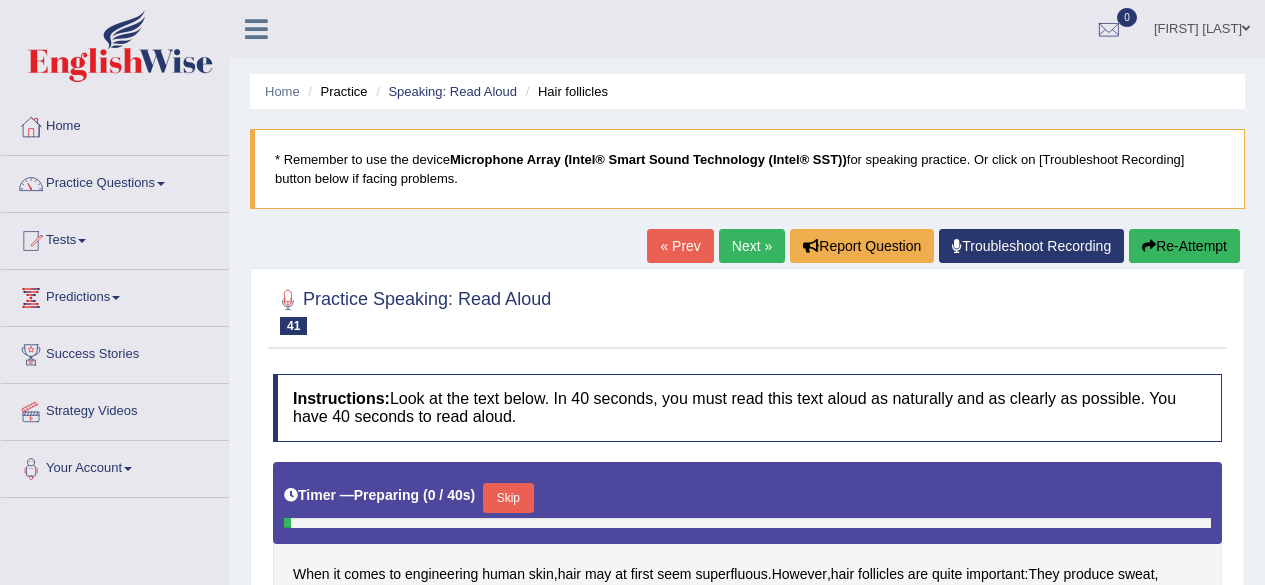 scroll, scrollTop: 0, scrollLeft: 0, axis: both 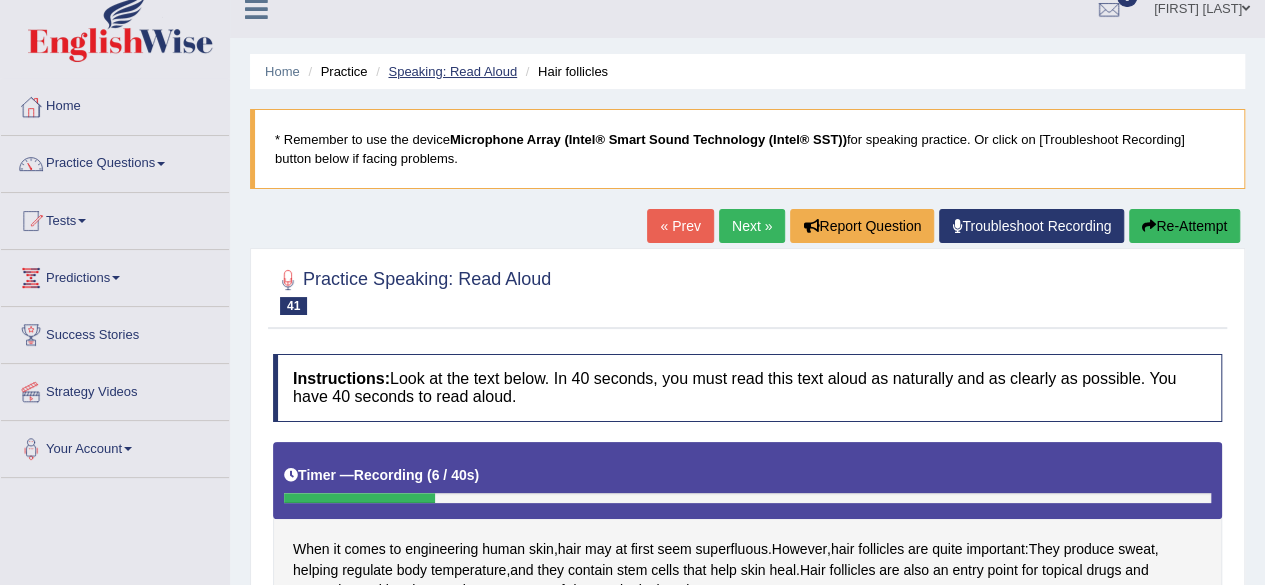click on "Speaking: Read Aloud" at bounding box center [452, 71] 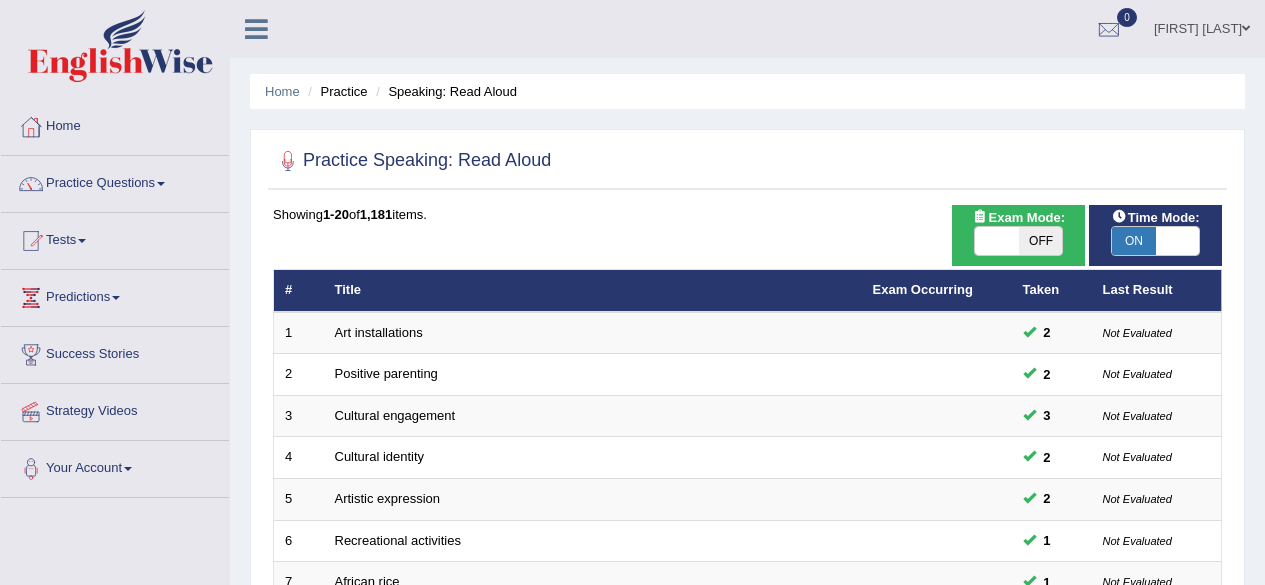 scroll, scrollTop: 0, scrollLeft: 0, axis: both 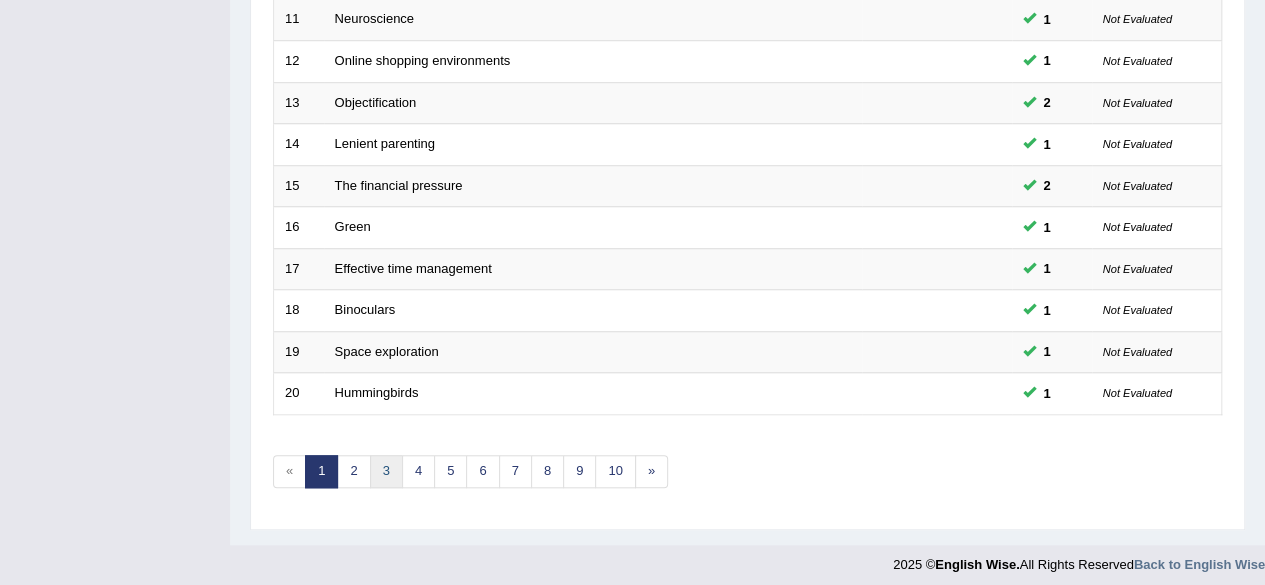 click on "3" at bounding box center [386, 471] 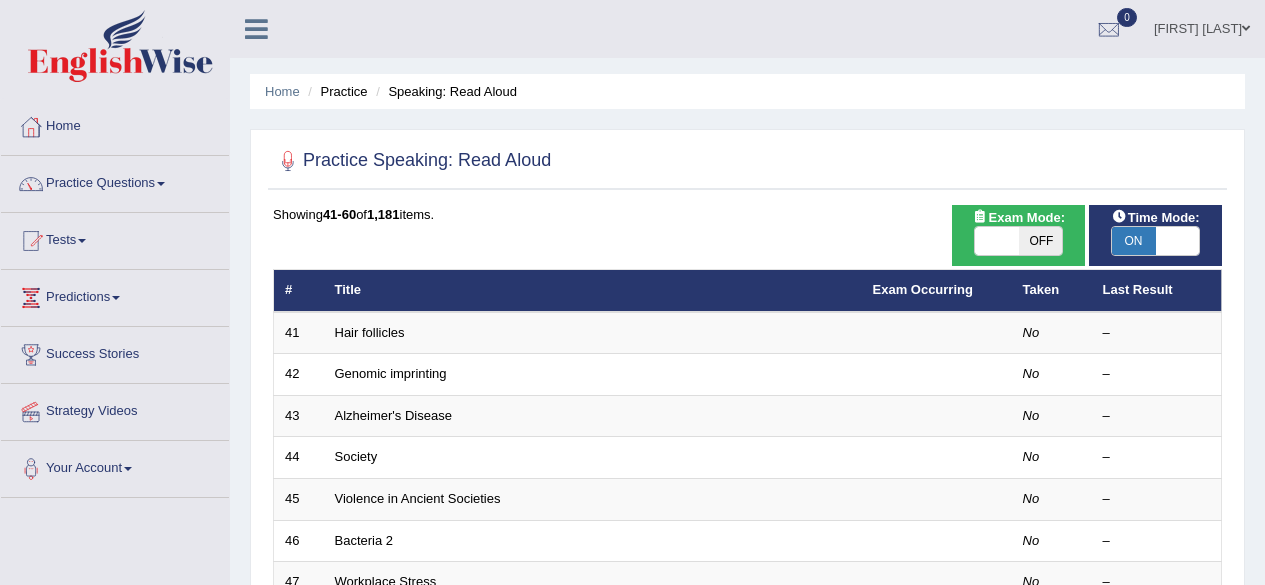 scroll, scrollTop: 0, scrollLeft: 0, axis: both 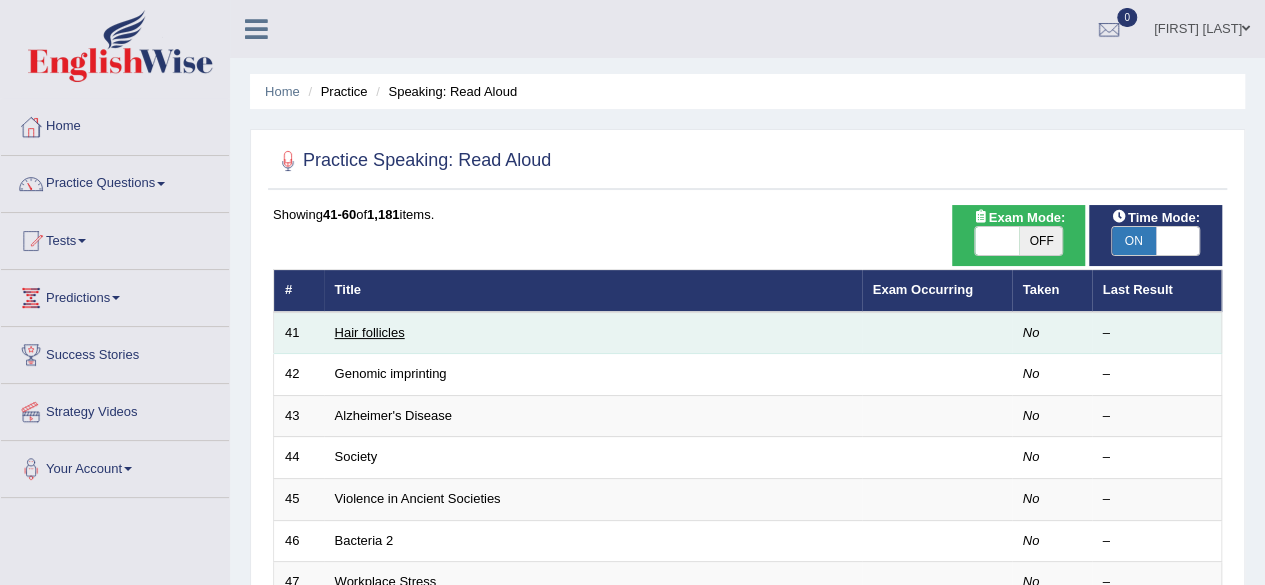 click on "Hair follicles" at bounding box center [370, 332] 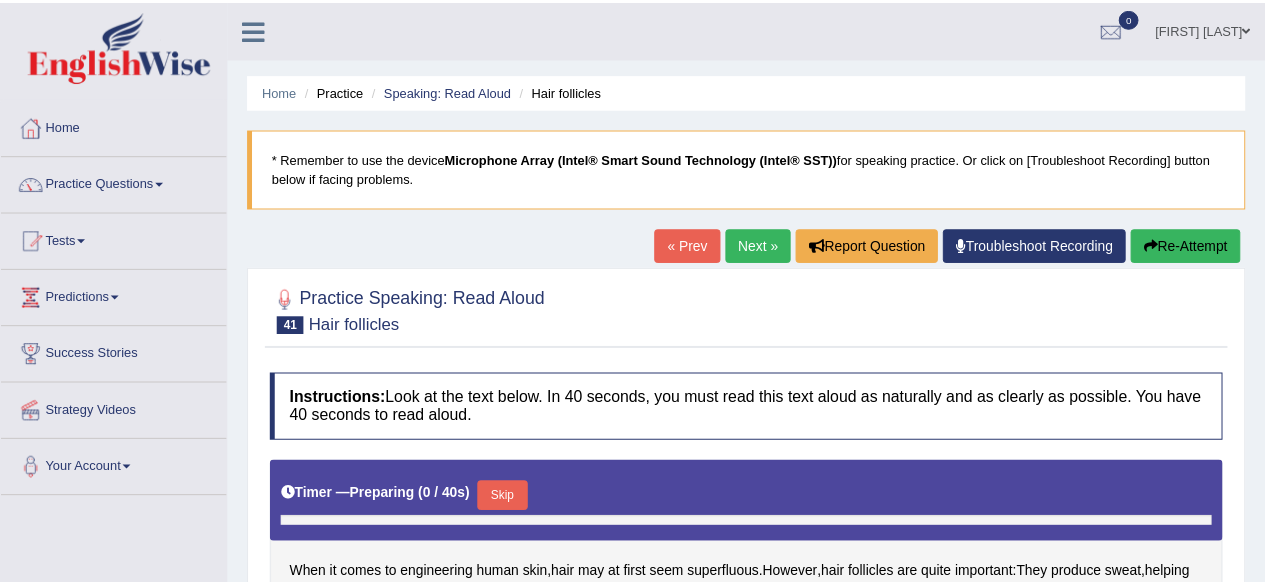 scroll, scrollTop: 0, scrollLeft: 0, axis: both 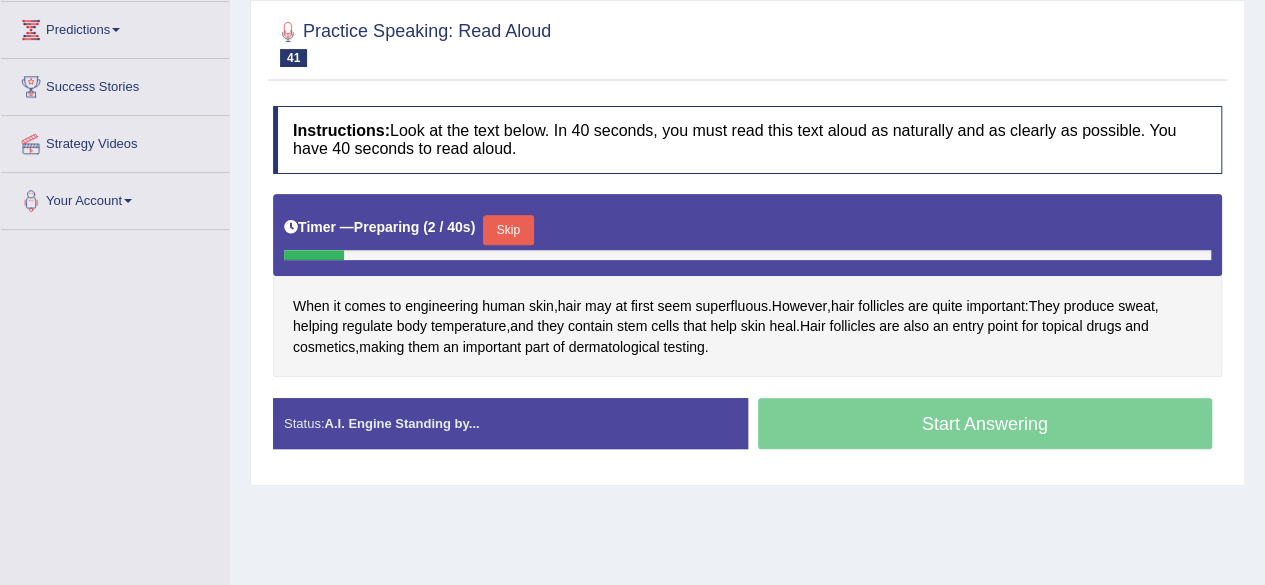 click on "Skip" at bounding box center [508, 230] 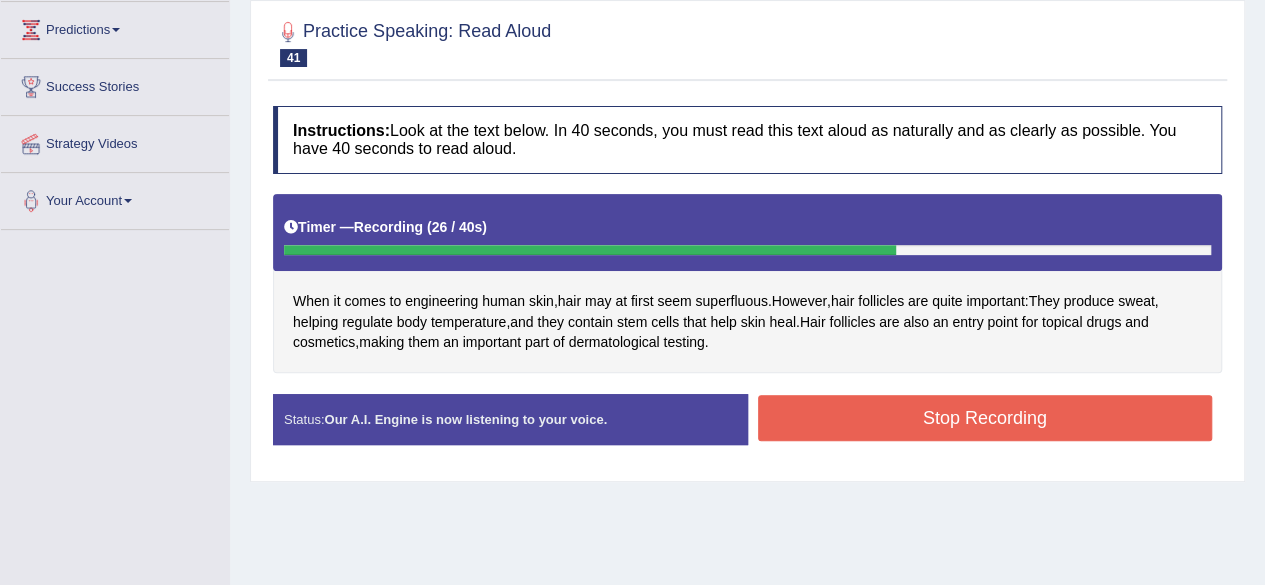 click on "Stop Recording" at bounding box center [985, 418] 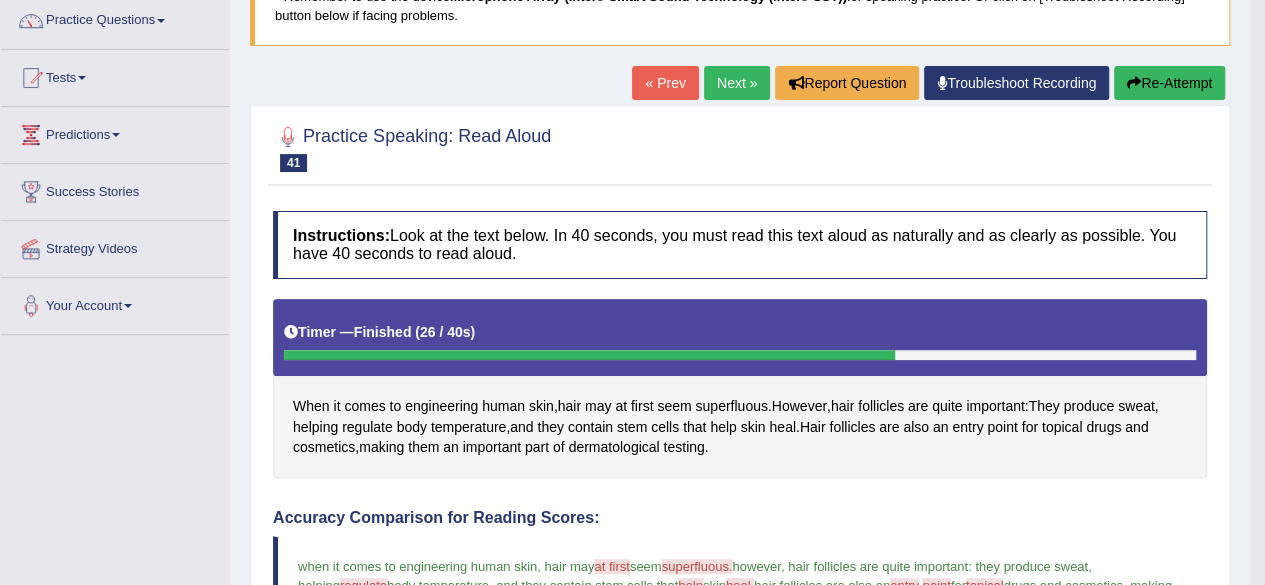 scroll, scrollTop: 162, scrollLeft: 0, axis: vertical 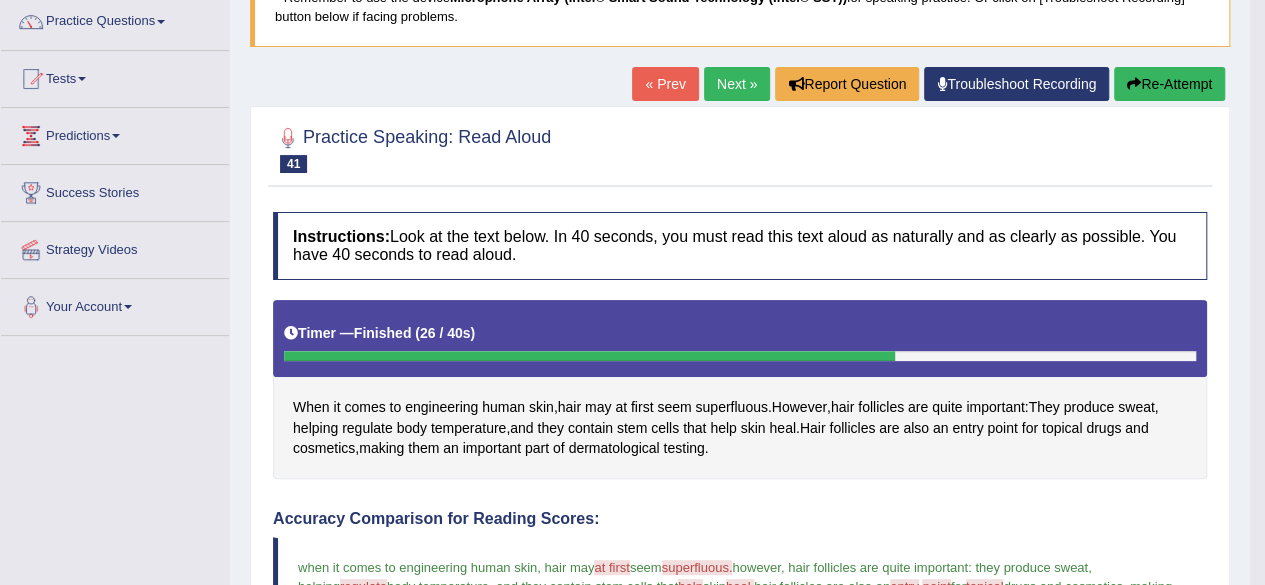 click on "Re-Attempt" at bounding box center [1169, 84] 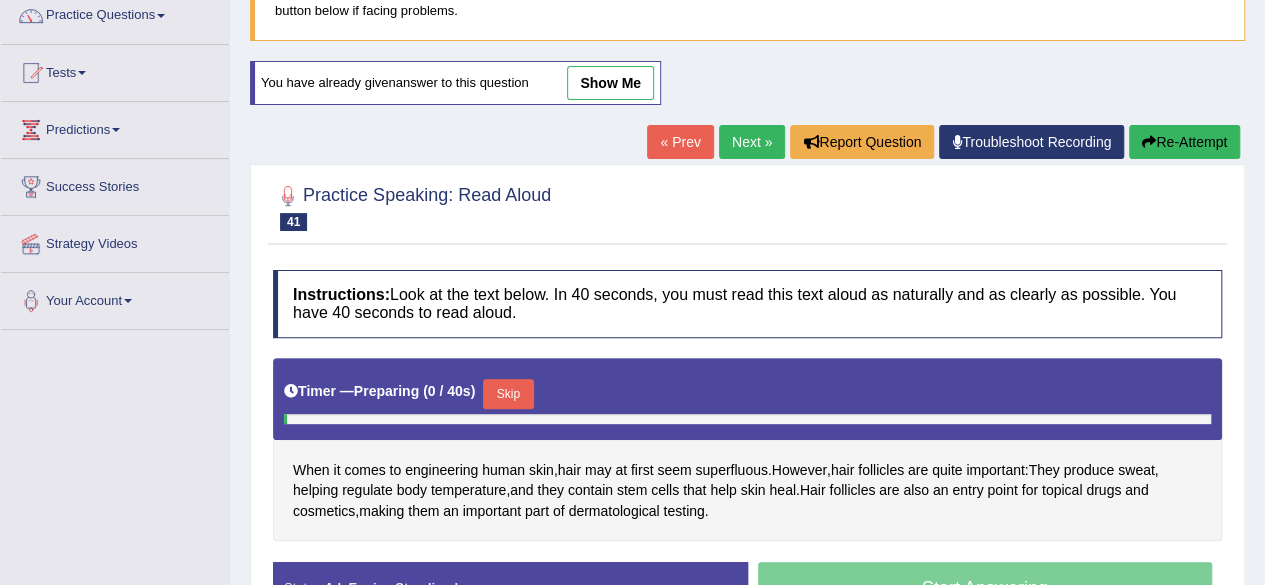 scroll, scrollTop: 0, scrollLeft: 0, axis: both 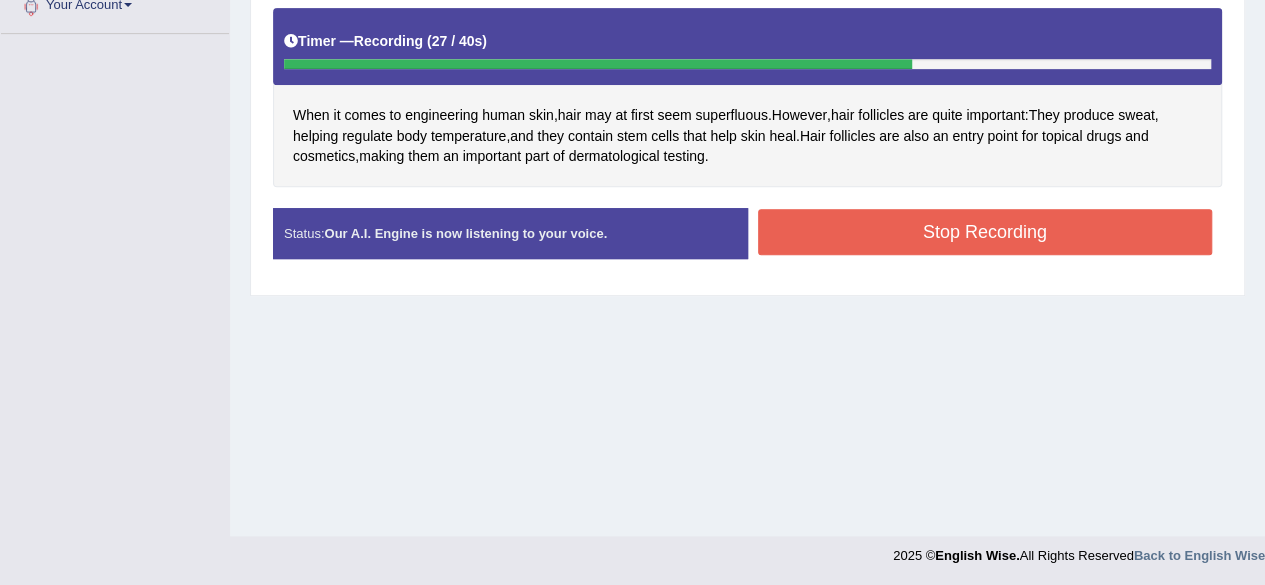 click on "Stop Recording" at bounding box center [985, 232] 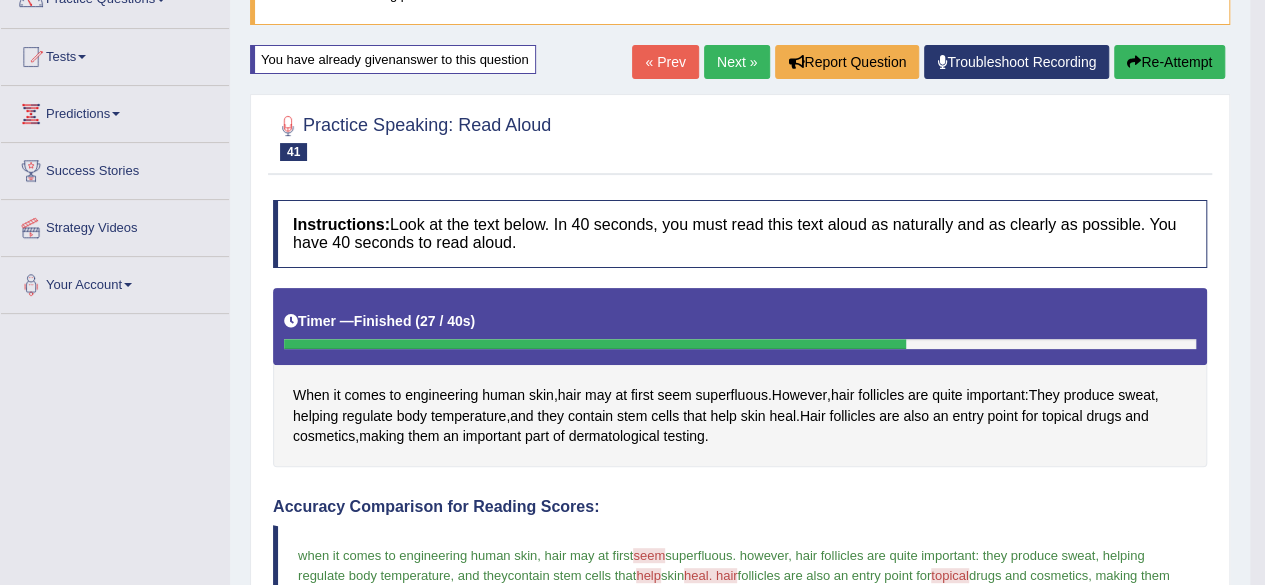 scroll, scrollTop: 184, scrollLeft: 0, axis: vertical 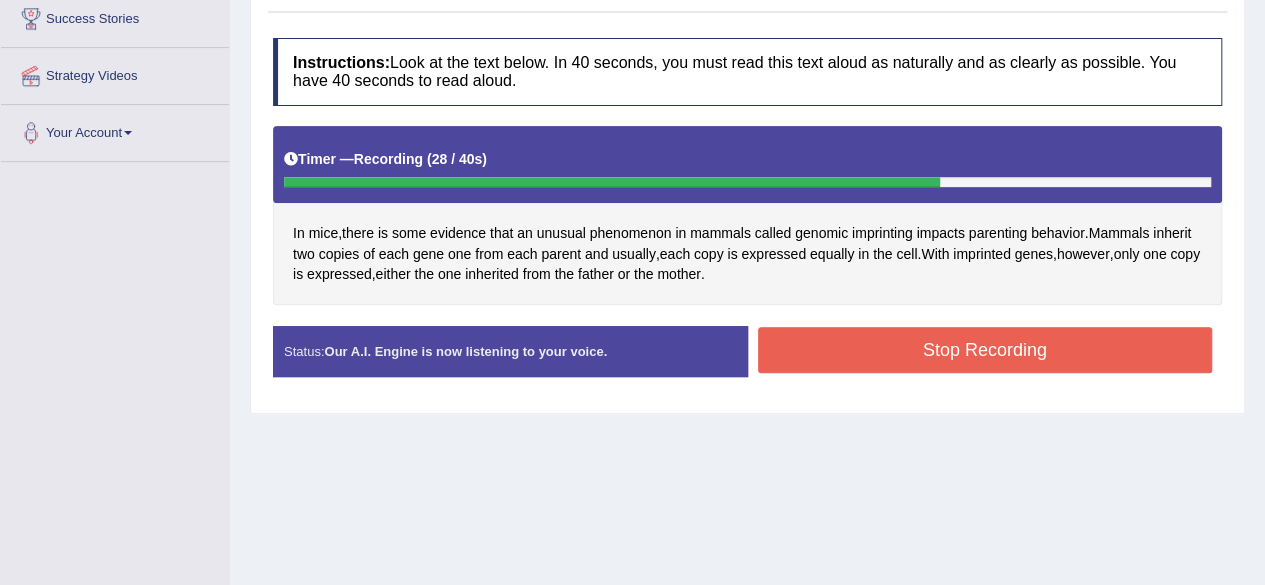 click on "Stop Recording" at bounding box center (985, 350) 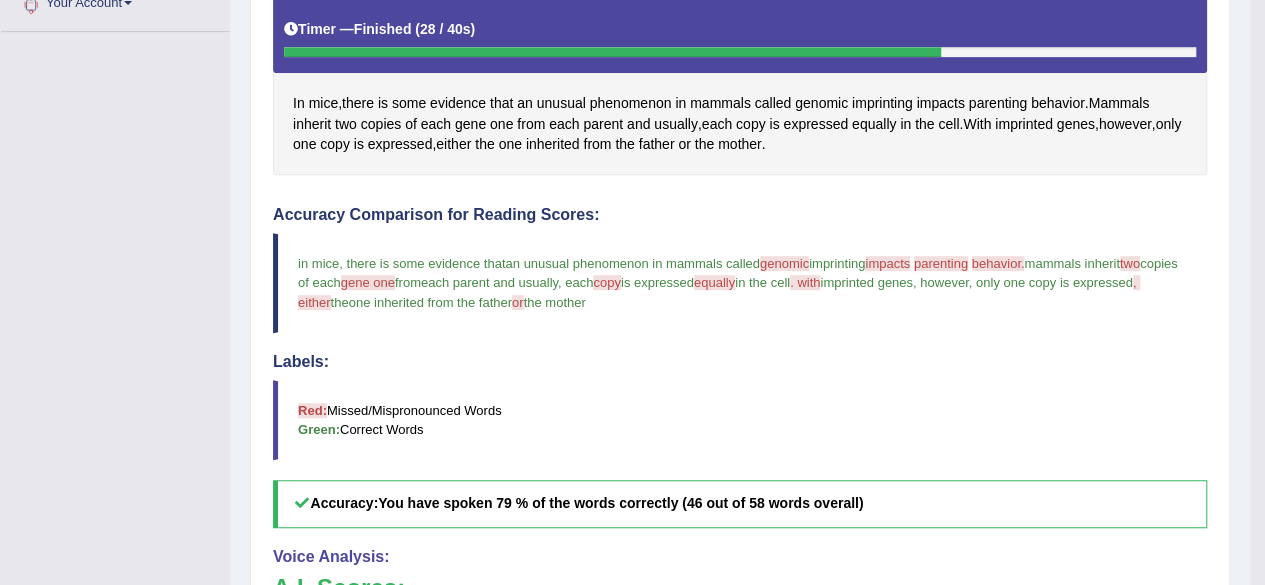 scroll, scrollTop: 852, scrollLeft: 0, axis: vertical 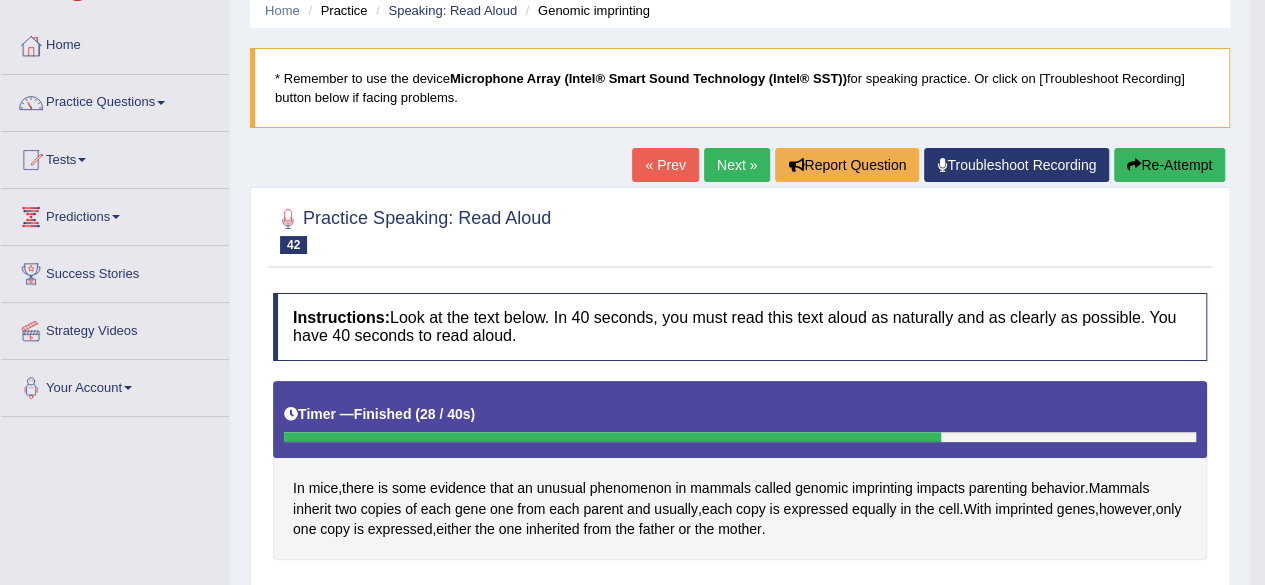 click on "Re-Attempt" at bounding box center [1169, 165] 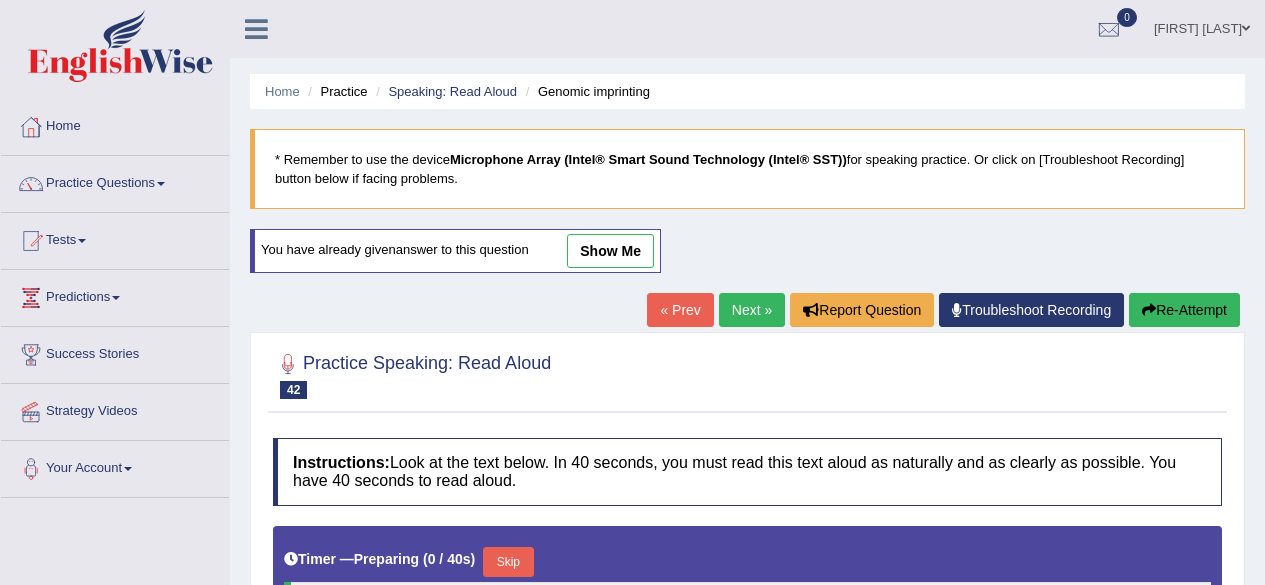 scroll, scrollTop: 81, scrollLeft: 0, axis: vertical 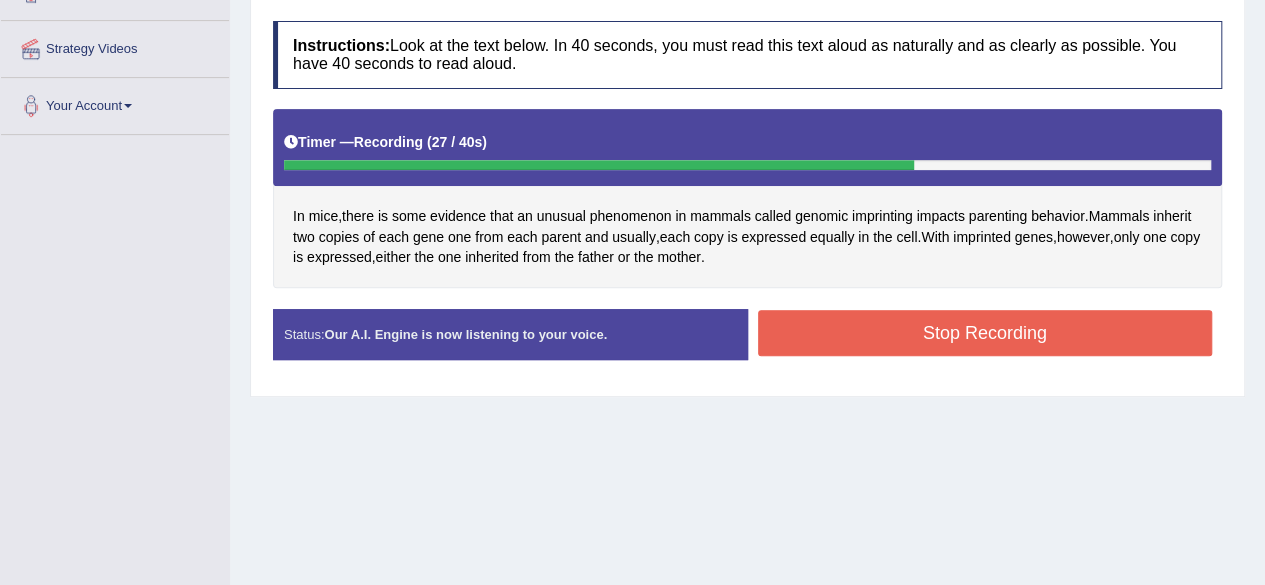 click on "Stop Recording" at bounding box center [985, 333] 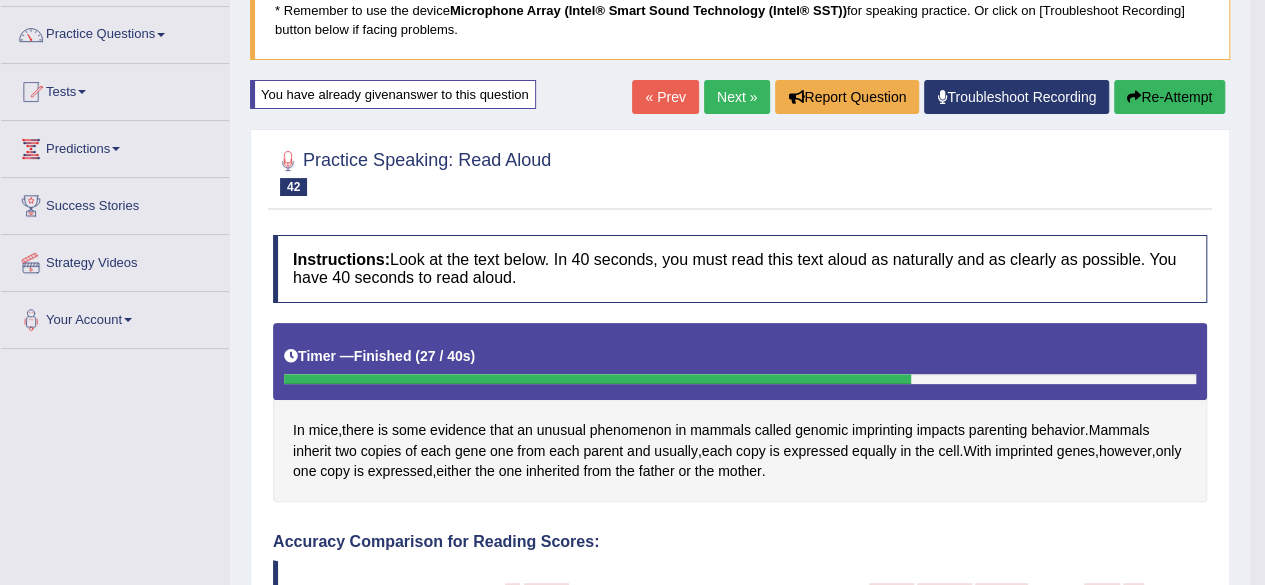 scroll, scrollTop: 146, scrollLeft: 0, axis: vertical 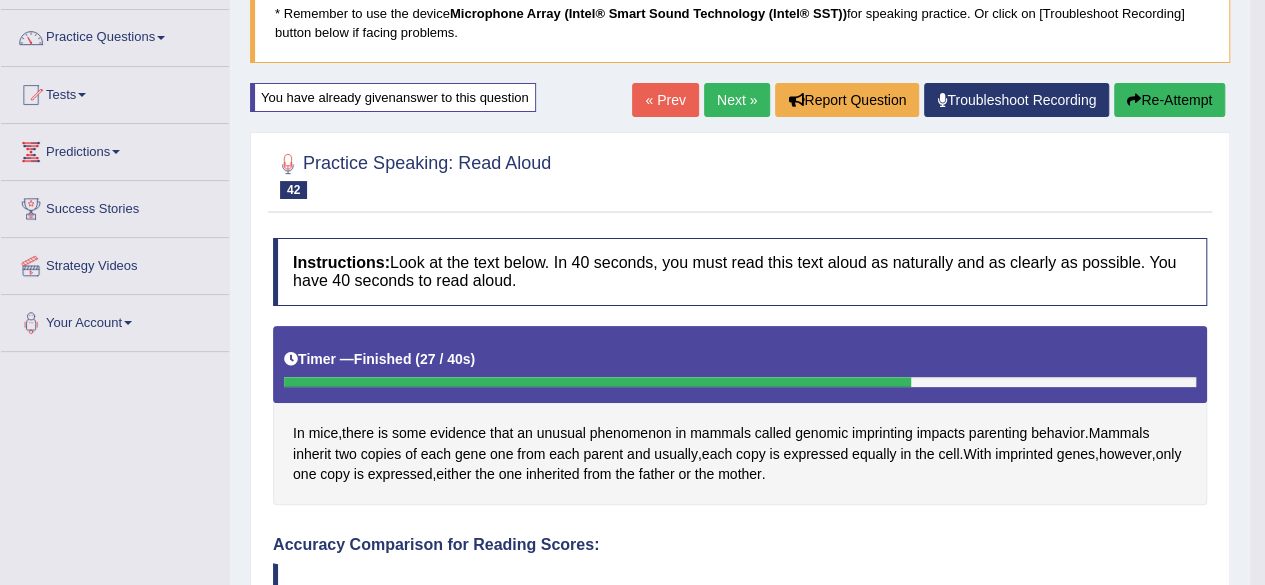 click on "Next »" at bounding box center (737, 100) 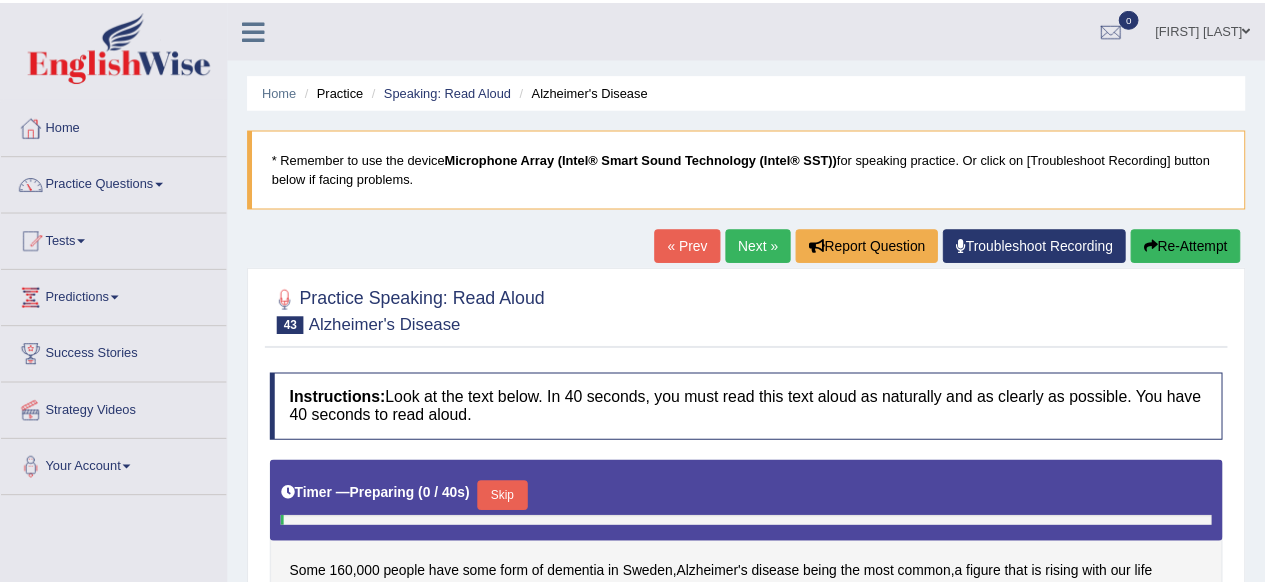 scroll, scrollTop: 0, scrollLeft: 0, axis: both 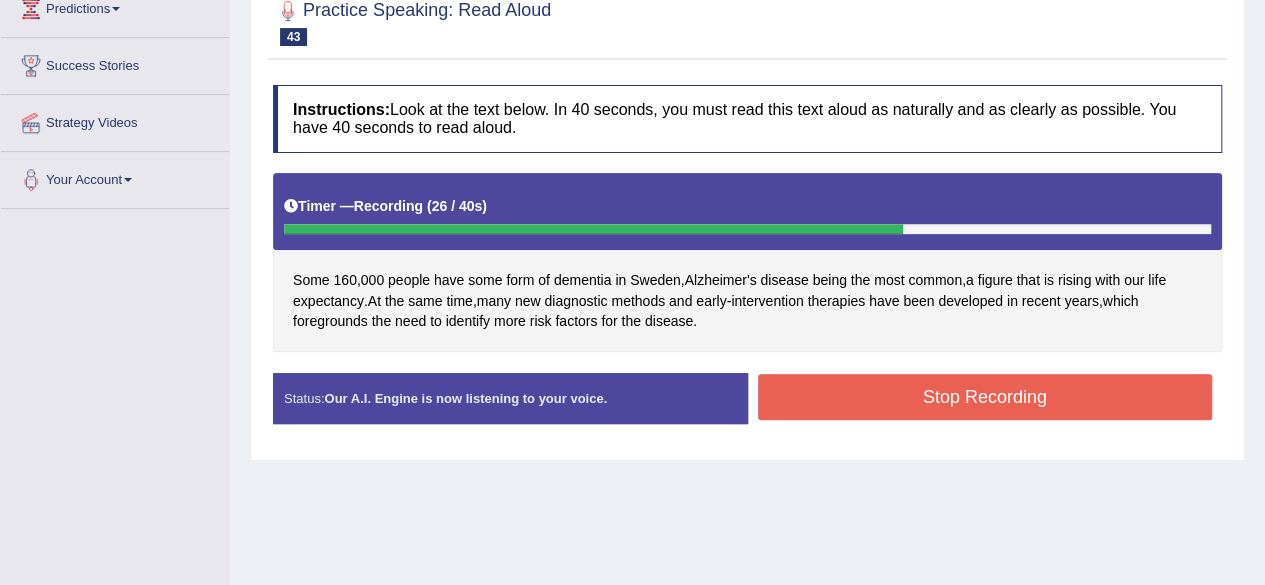 click on "Stop Recording" at bounding box center (985, 397) 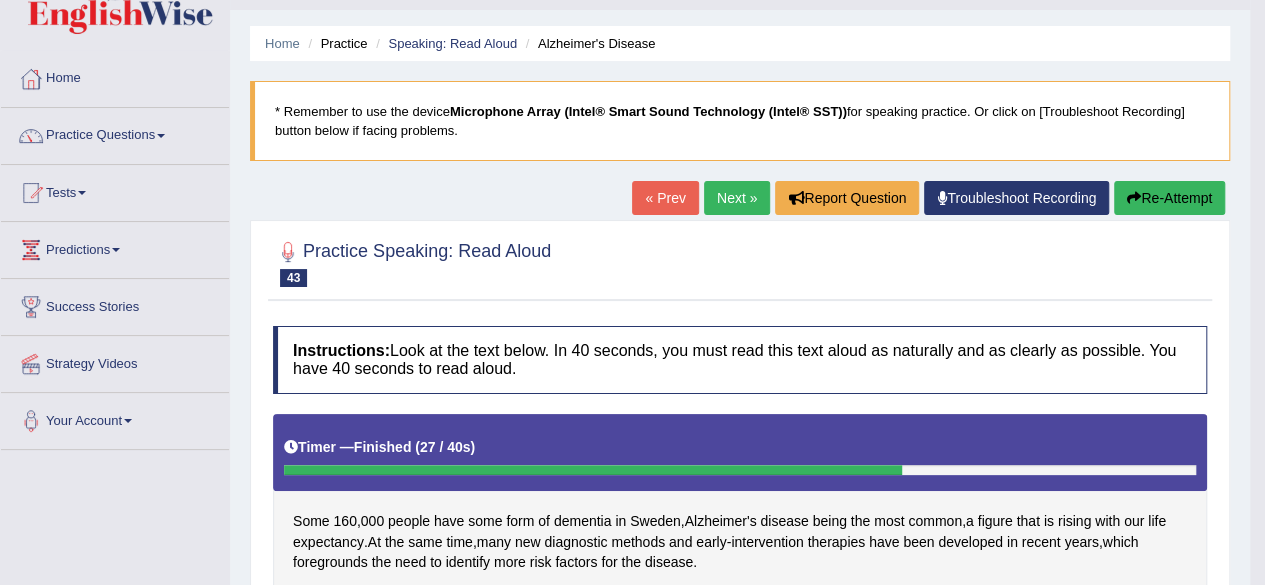 scroll, scrollTop: 45, scrollLeft: 0, axis: vertical 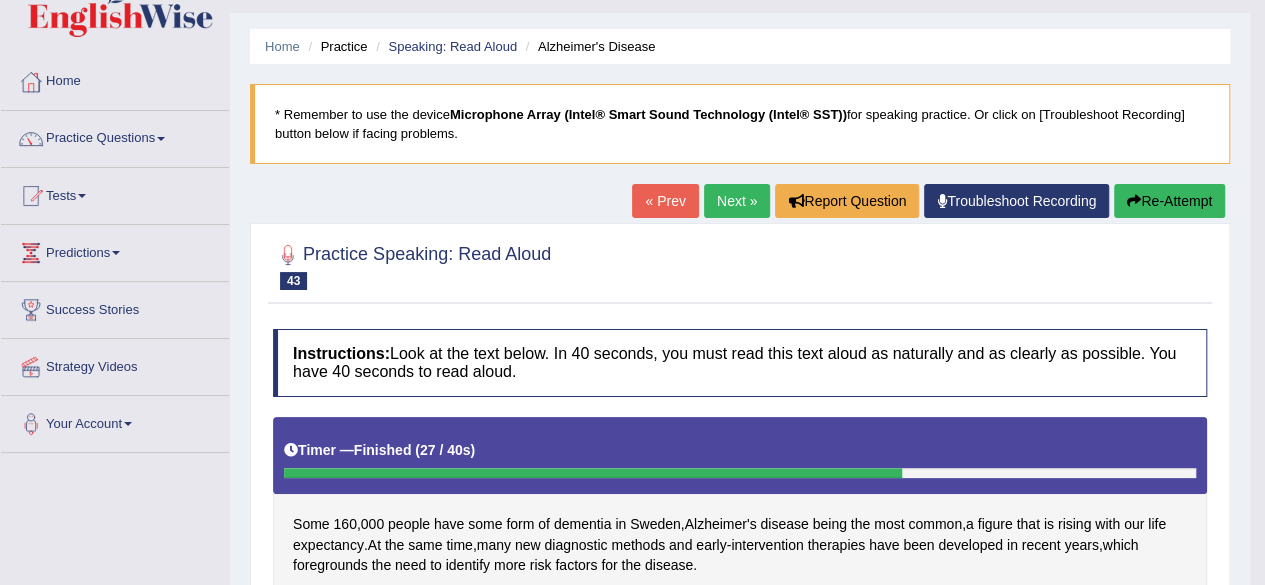 click on "Next »" at bounding box center (737, 201) 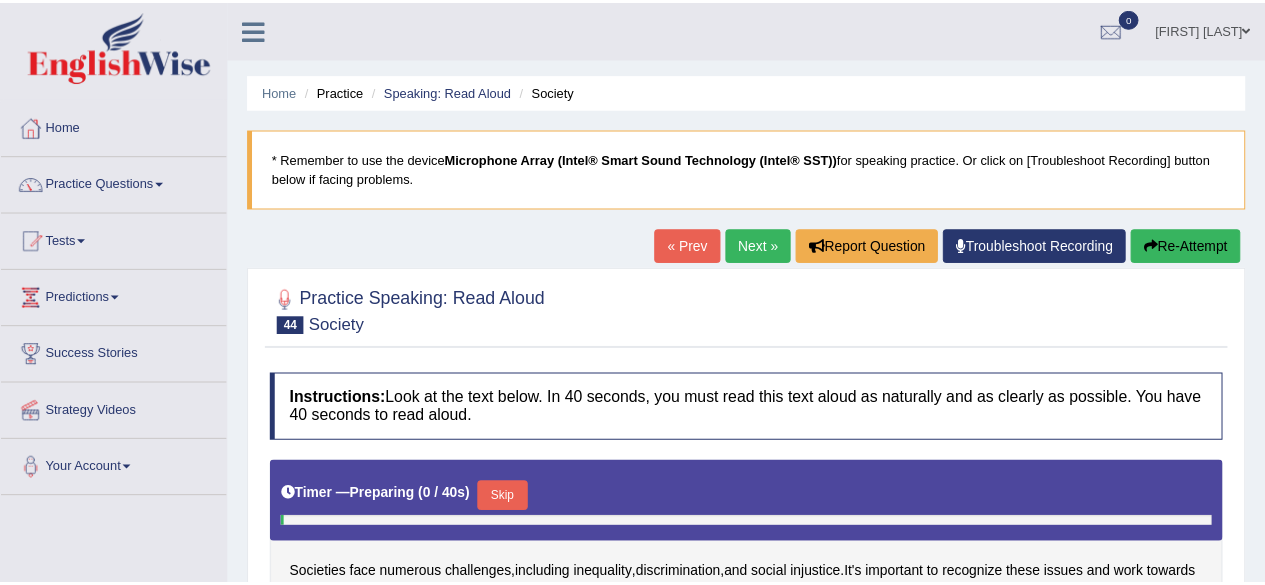 scroll, scrollTop: 0, scrollLeft: 0, axis: both 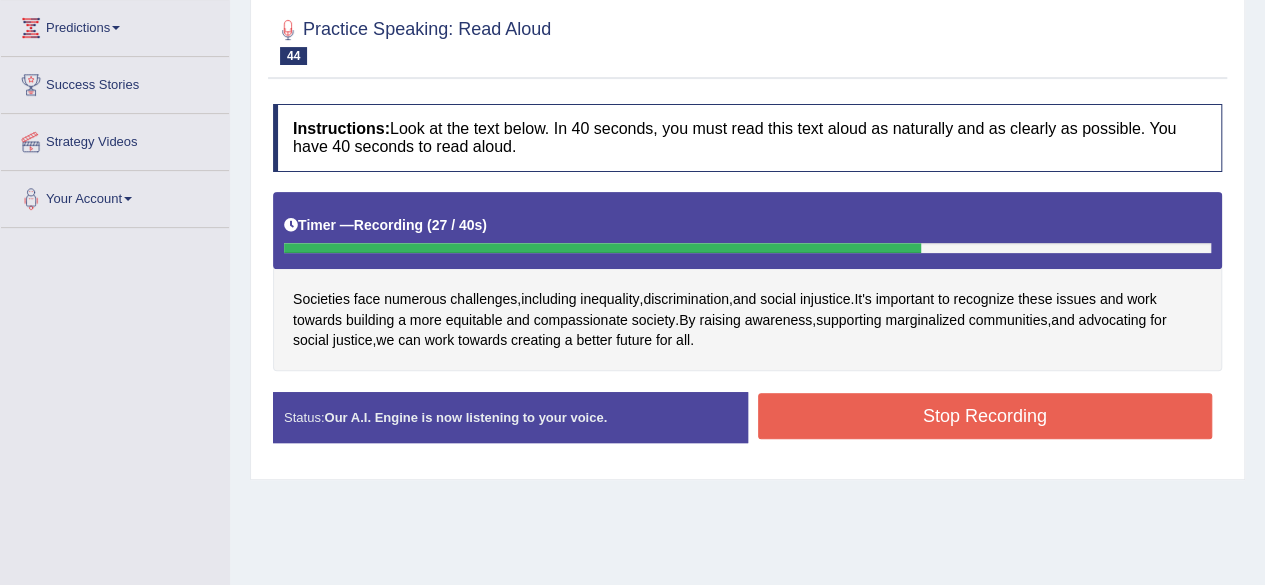 click on "Stop Recording" at bounding box center (985, 416) 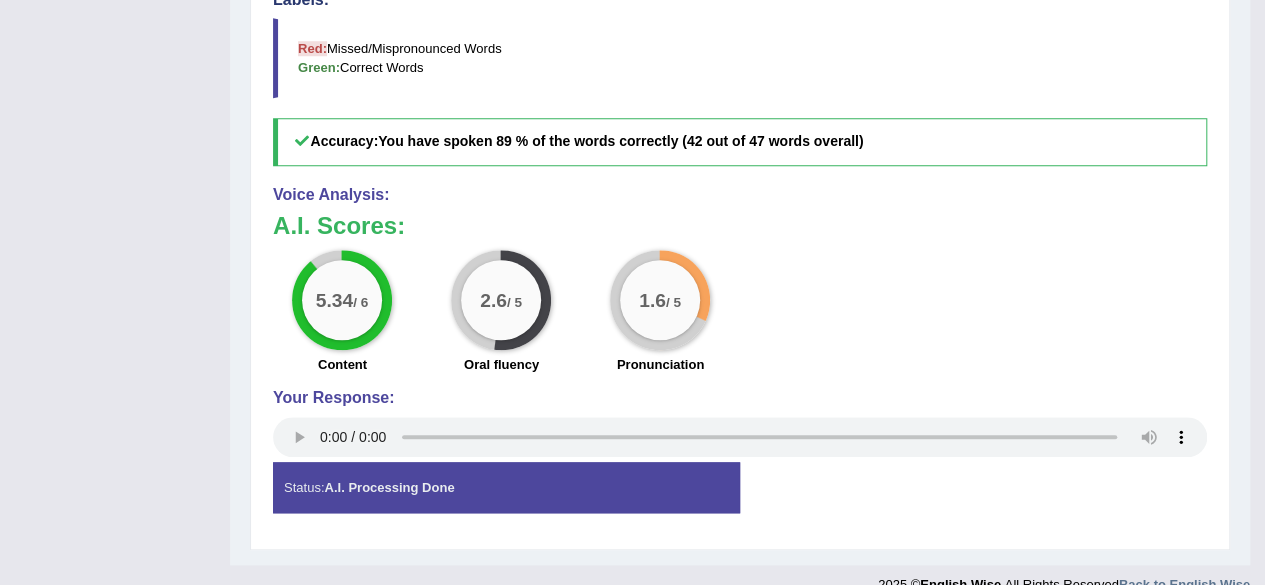 scroll, scrollTop: 829, scrollLeft: 0, axis: vertical 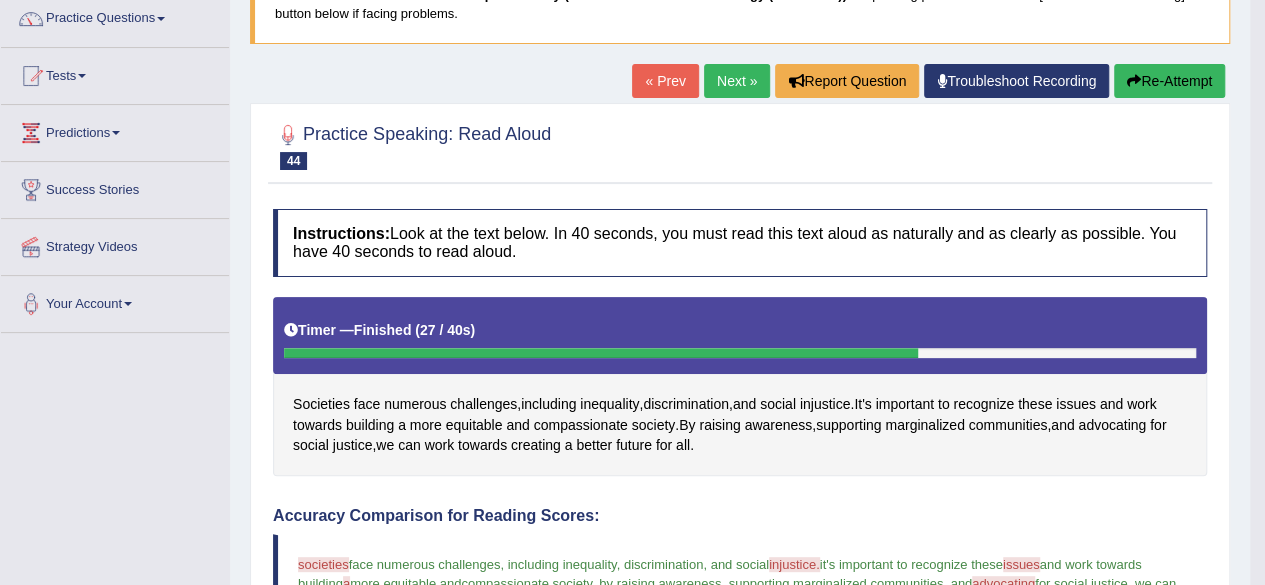 click at bounding box center (1134, 81) 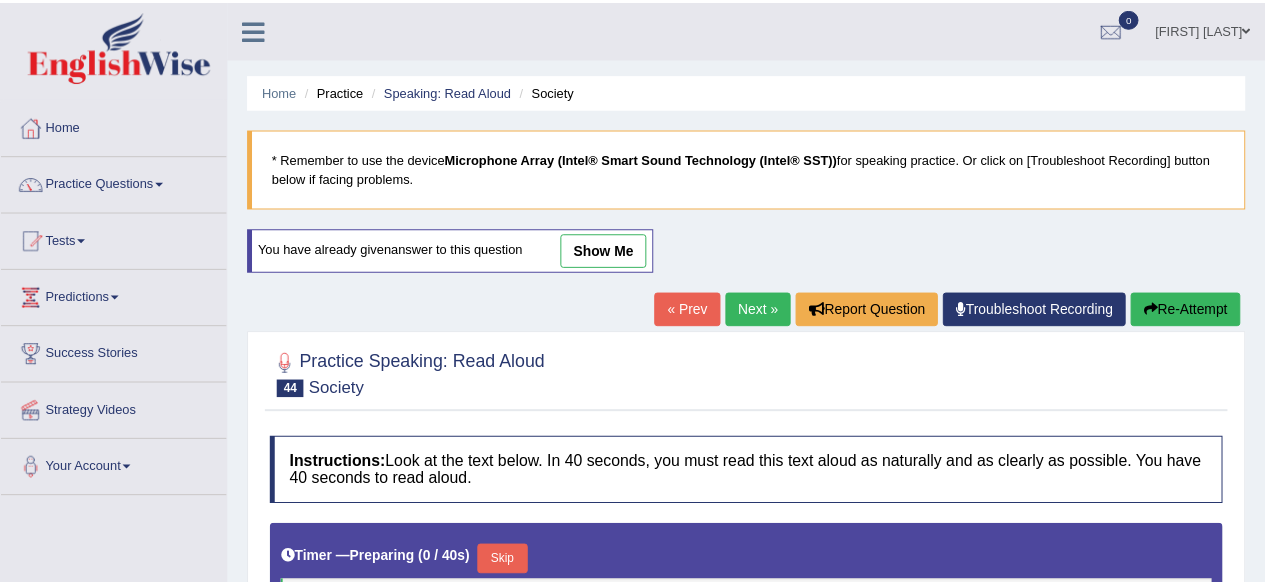 scroll, scrollTop: 171, scrollLeft: 0, axis: vertical 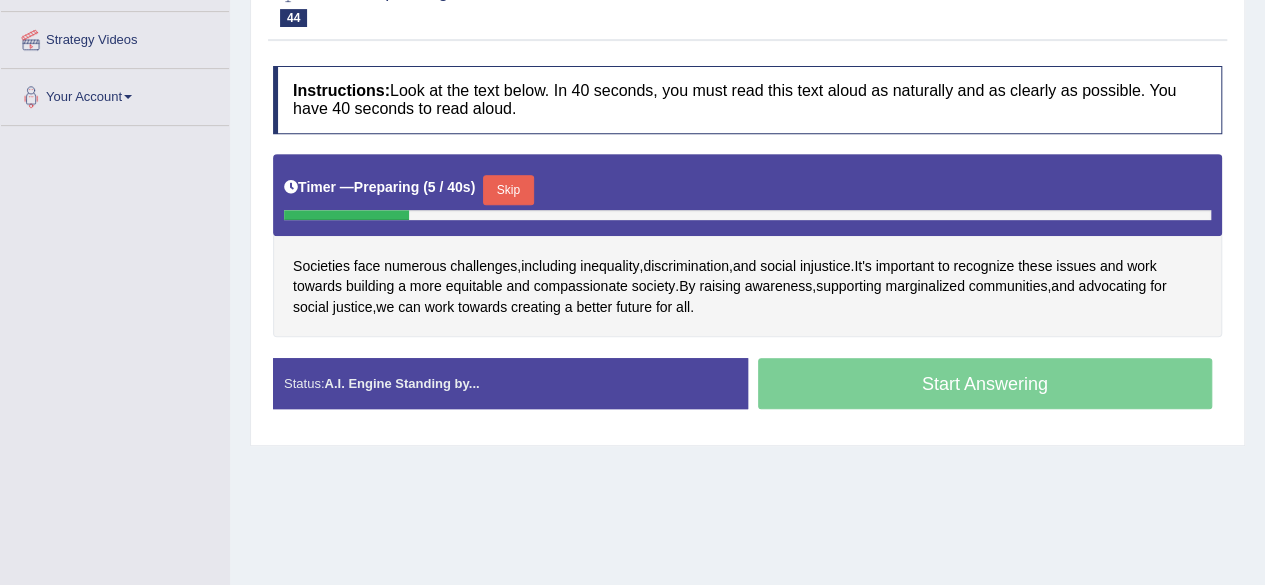 click on "Skip" at bounding box center (508, 190) 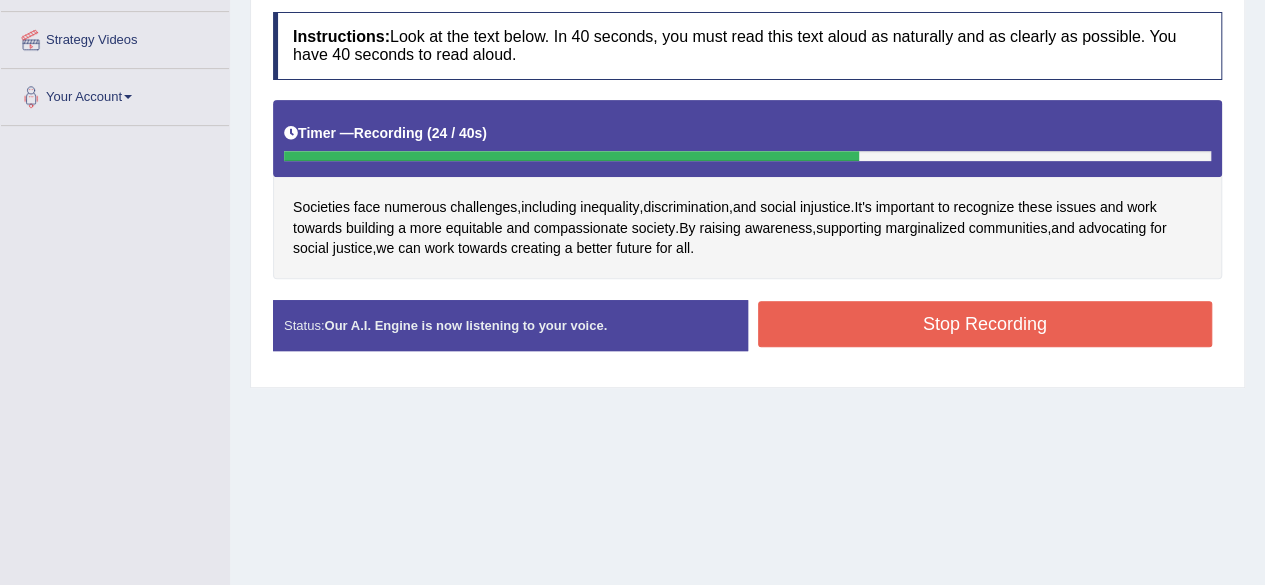 click on "Stop Recording" at bounding box center (985, 324) 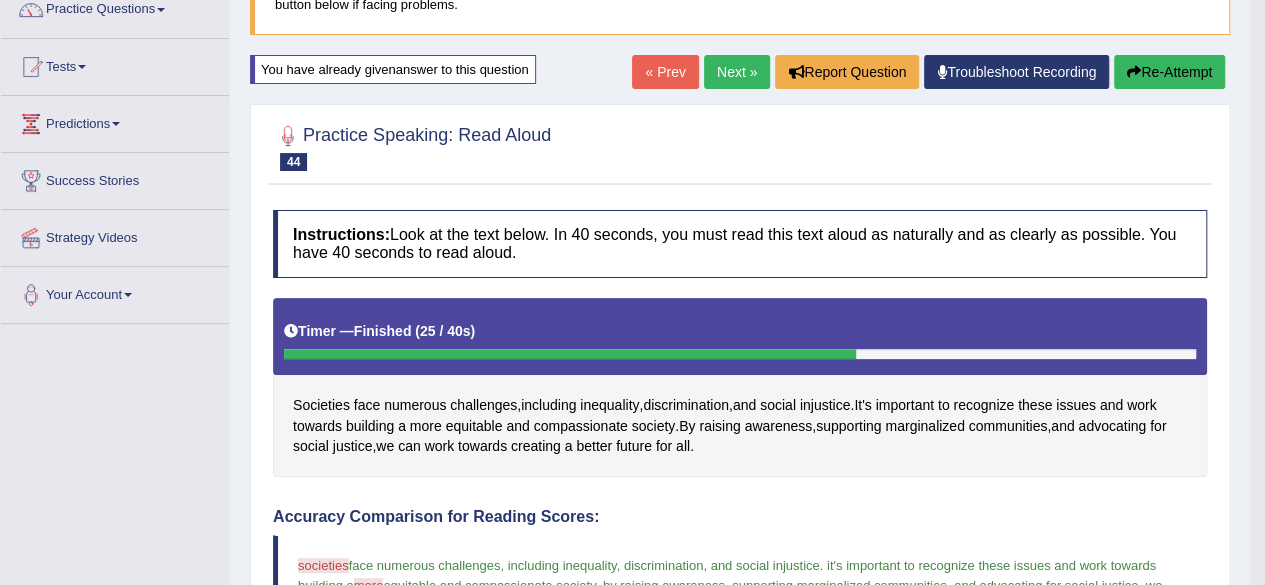 scroll, scrollTop: 171, scrollLeft: 0, axis: vertical 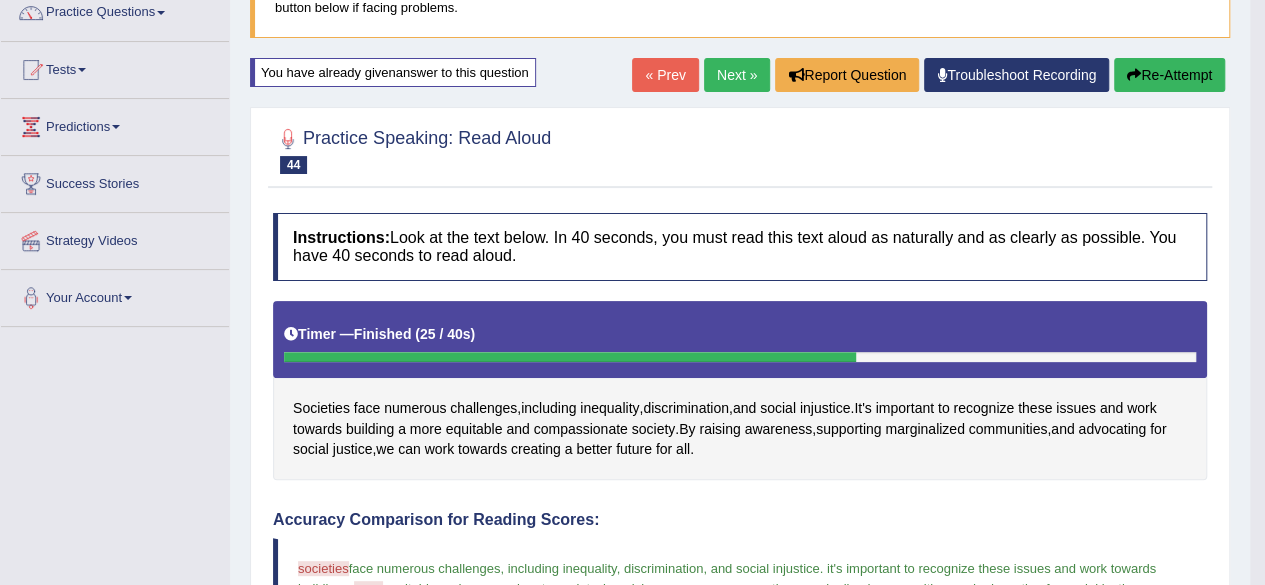 click on "Next »" at bounding box center (737, 75) 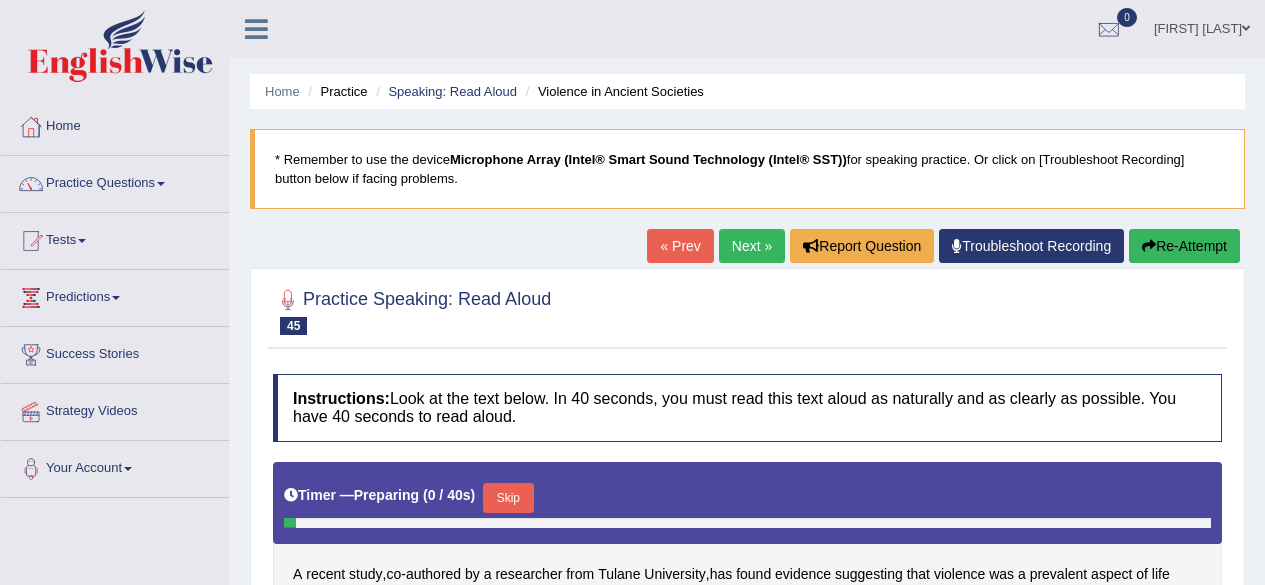 scroll, scrollTop: 281, scrollLeft: 0, axis: vertical 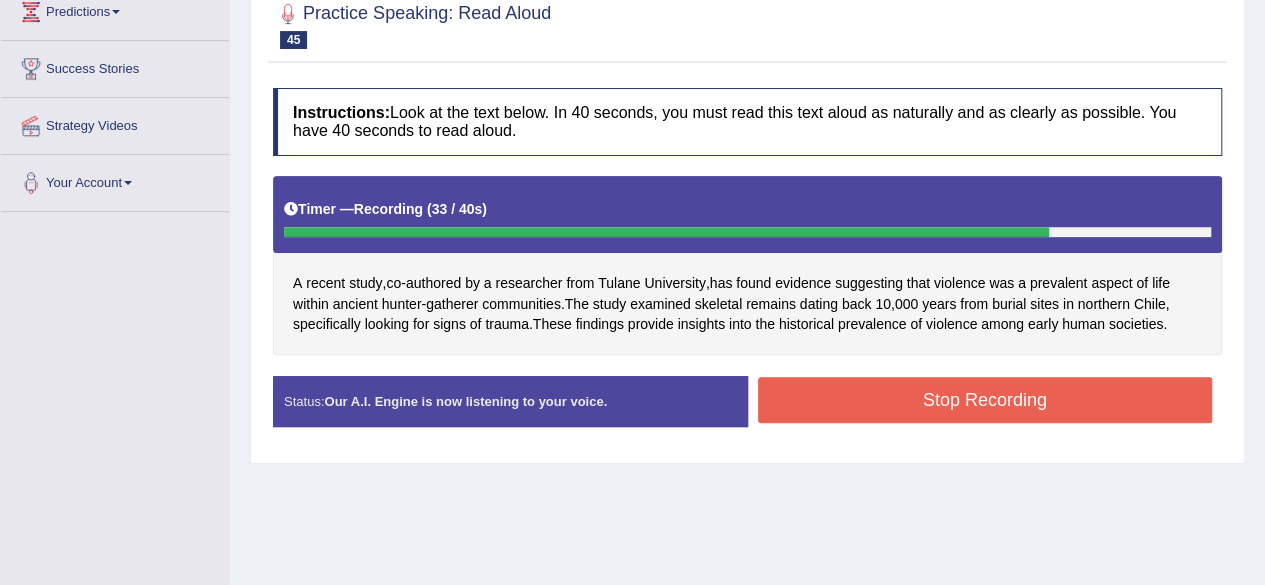 click on "Stop Recording" at bounding box center (985, 400) 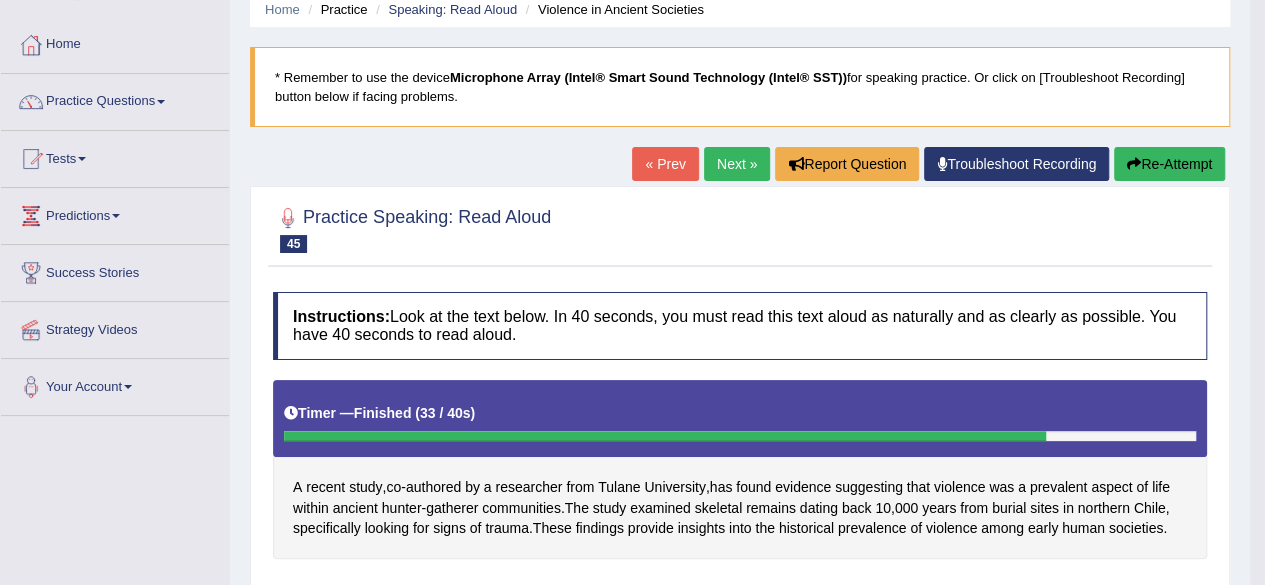 scroll, scrollTop: 0, scrollLeft: 0, axis: both 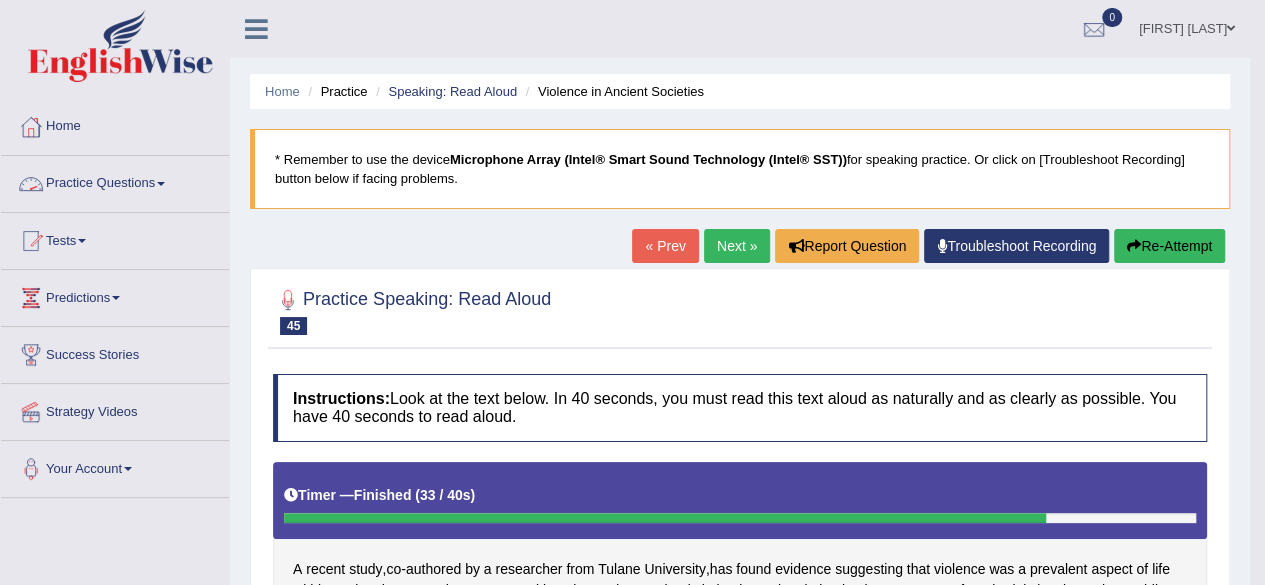 click on "Practice Questions" at bounding box center [115, 181] 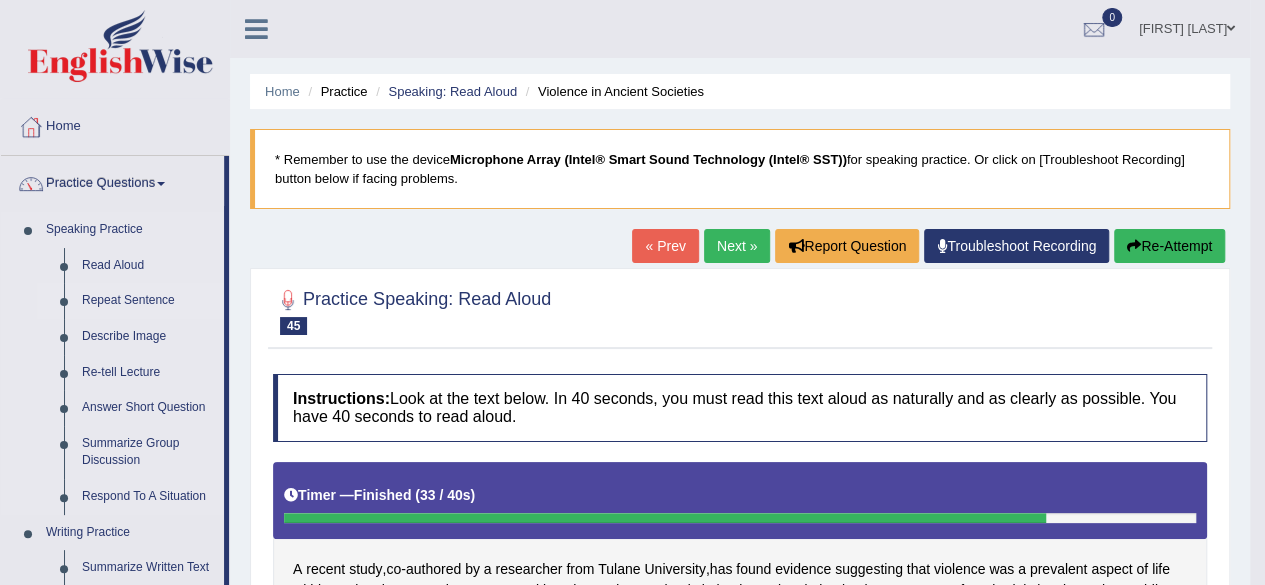 click on "Repeat Sentence" at bounding box center [148, 301] 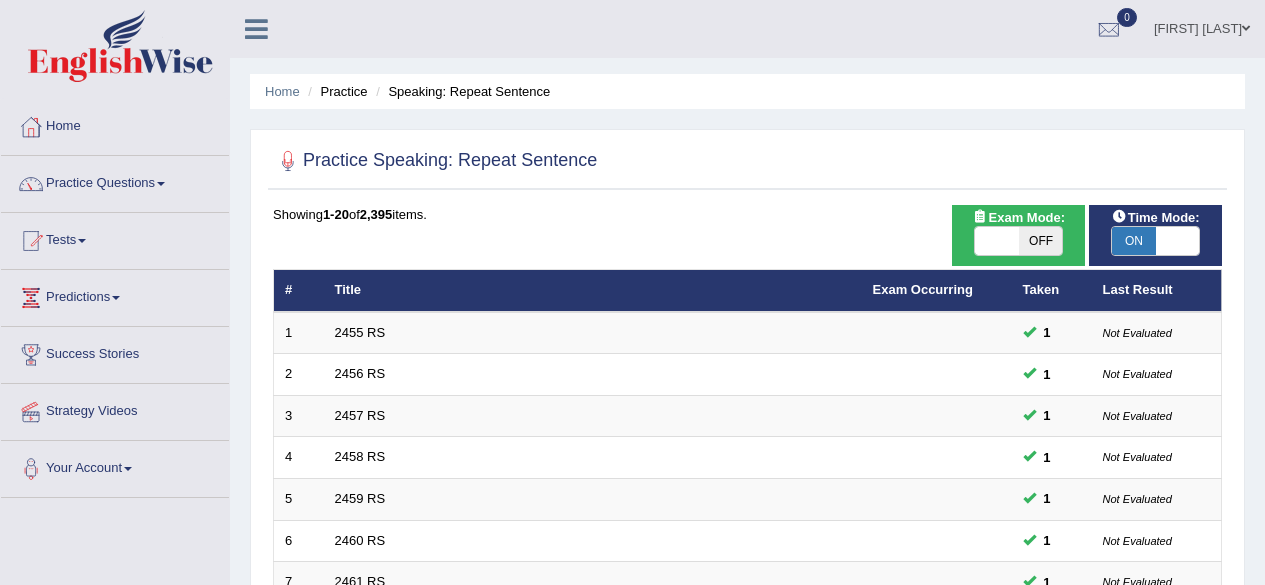 scroll, scrollTop: 0, scrollLeft: 0, axis: both 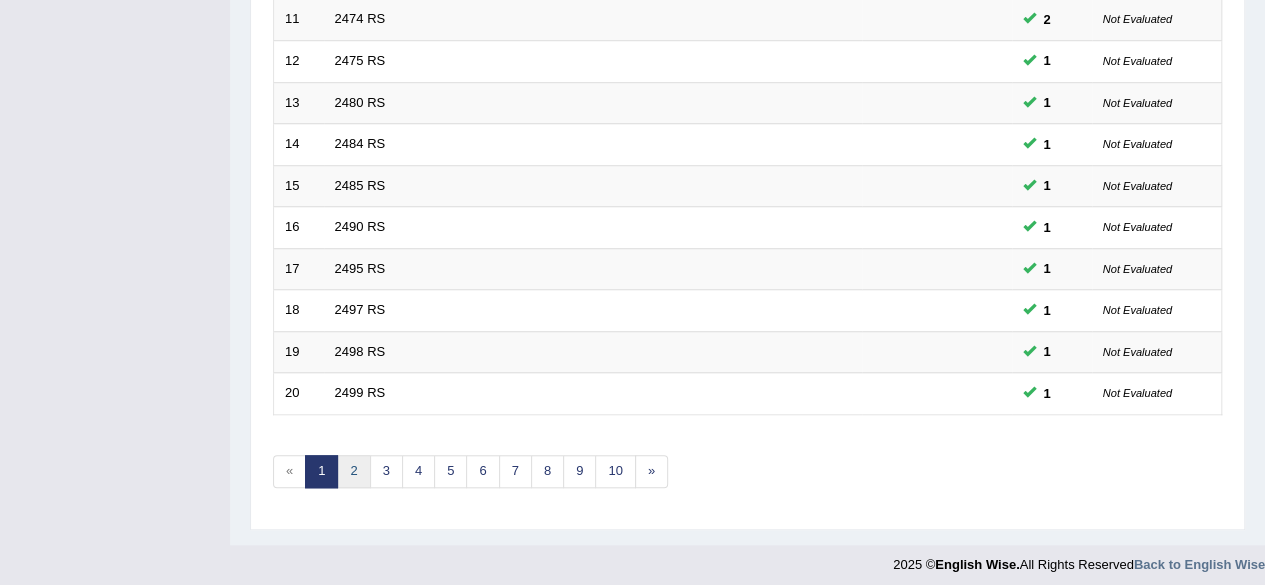 click on "2" at bounding box center (353, 471) 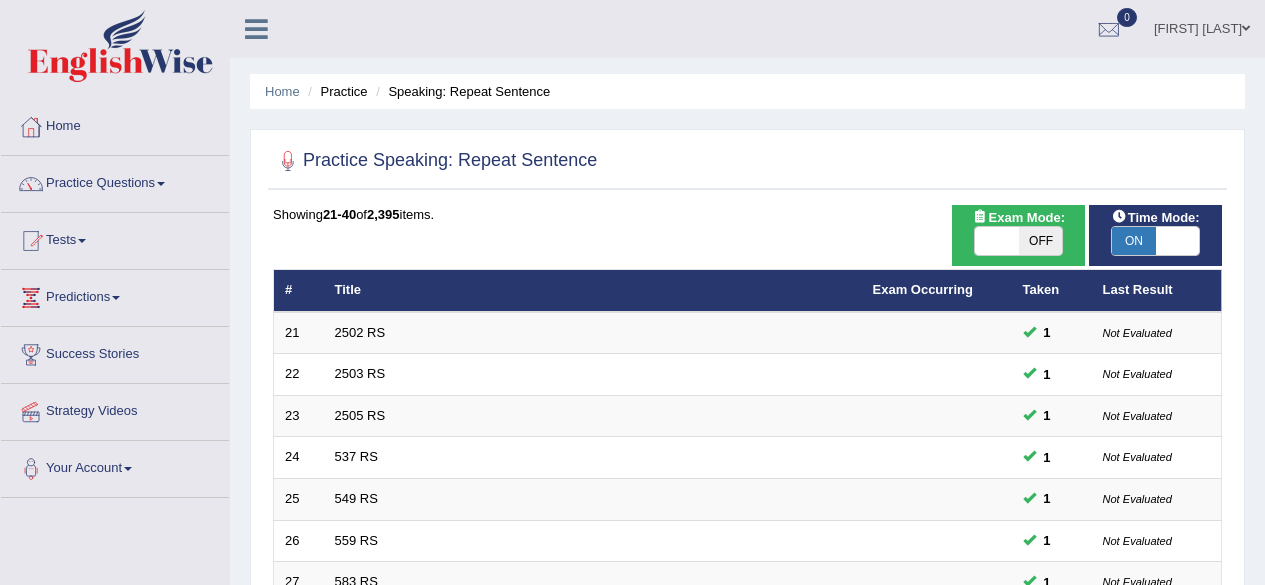 scroll, scrollTop: 0, scrollLeft: 0, axis: both 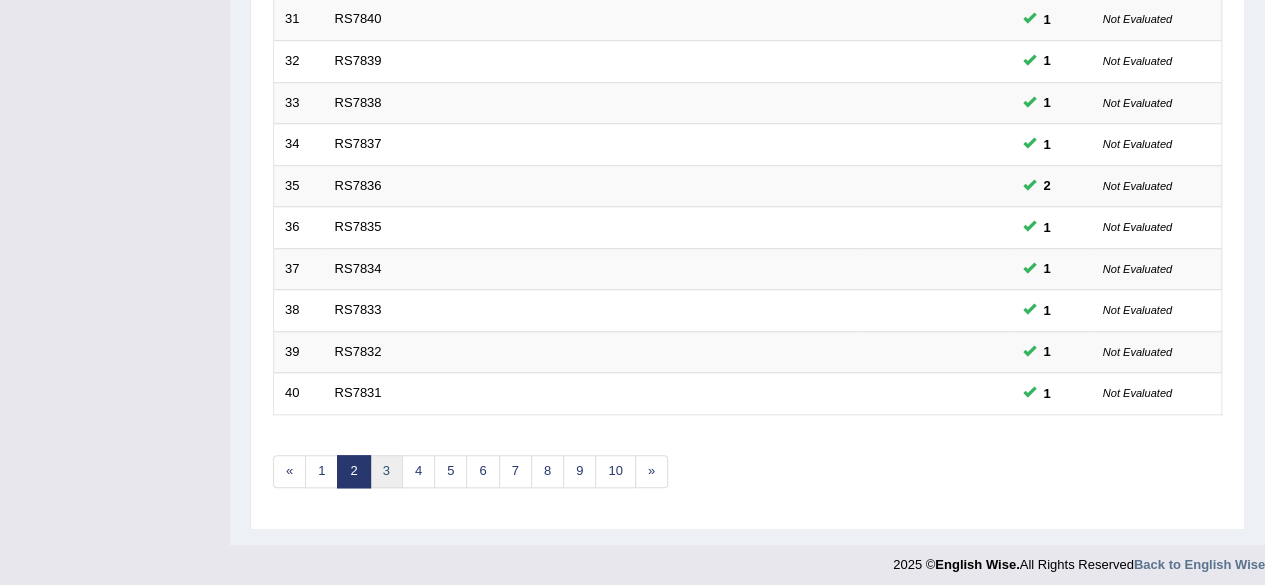 click on "3" at bounding box center [386, 471] 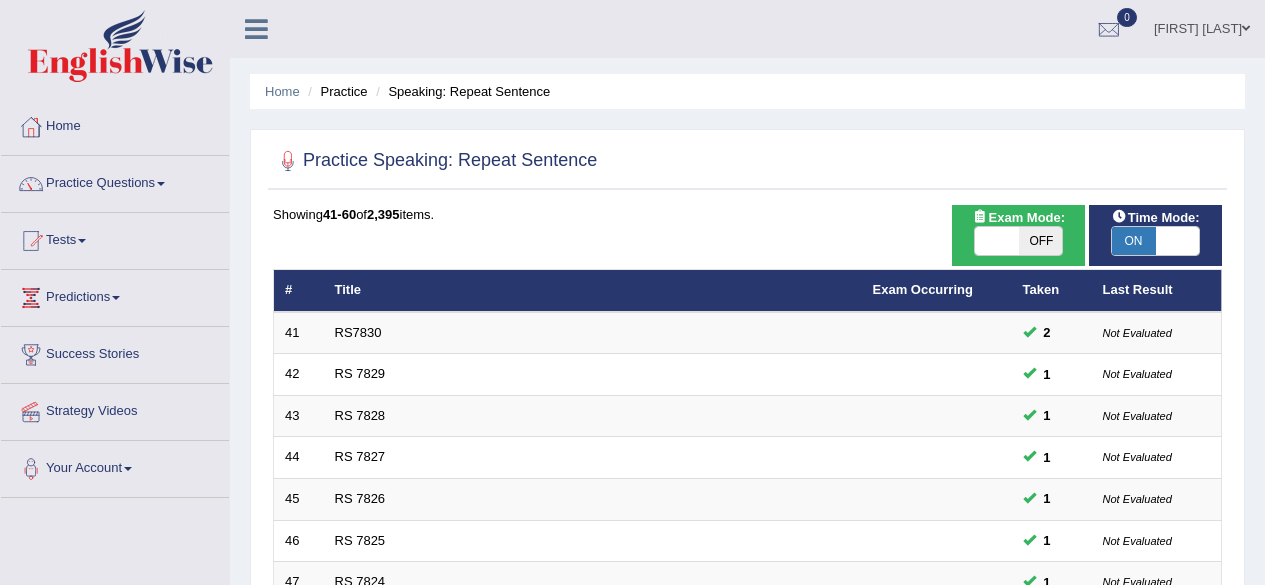 scroll, scrollTop: 0, scrollLeft: 0, axis: both 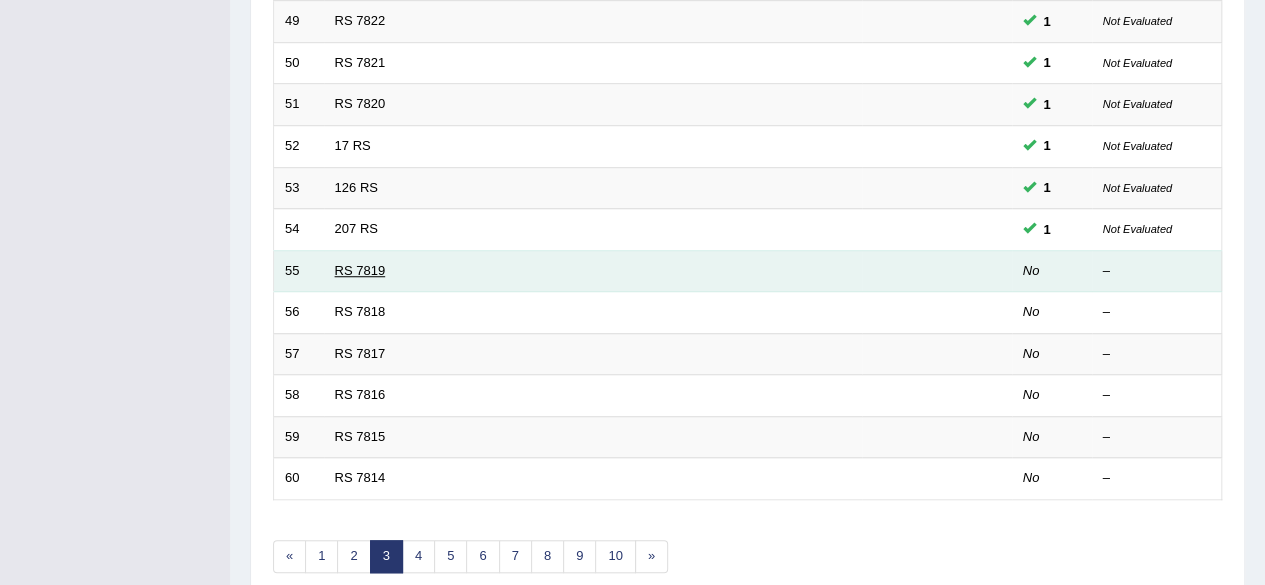click on "RS 7819" at bounding box center (360, 270) 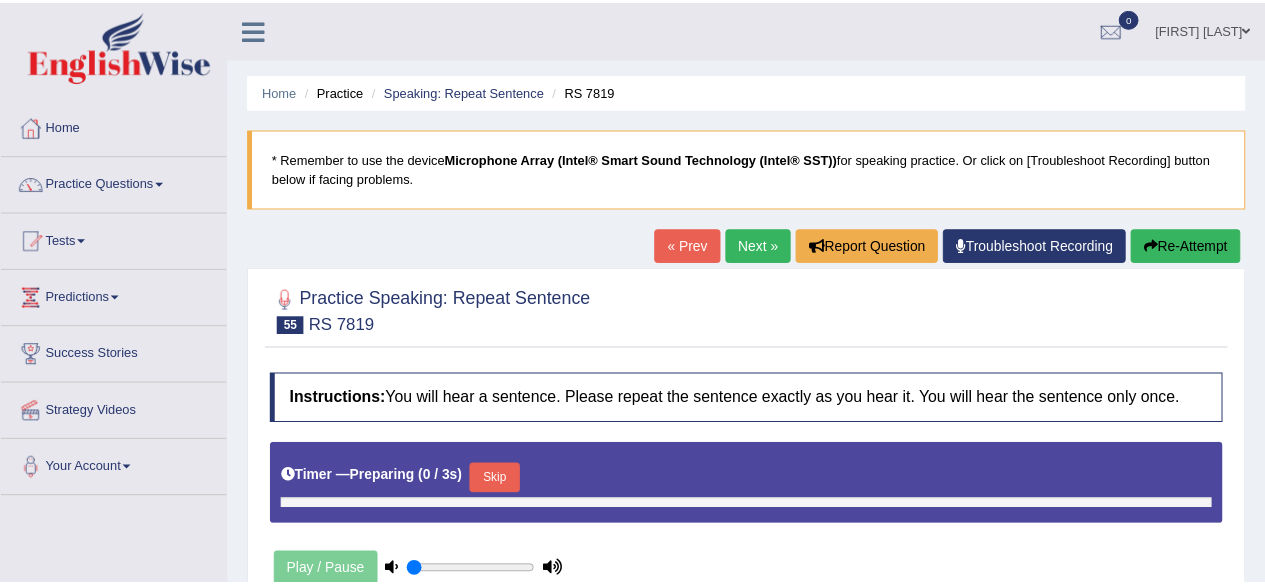 scroll, scrollTop: 0, scrollLeft: 0, axis: both 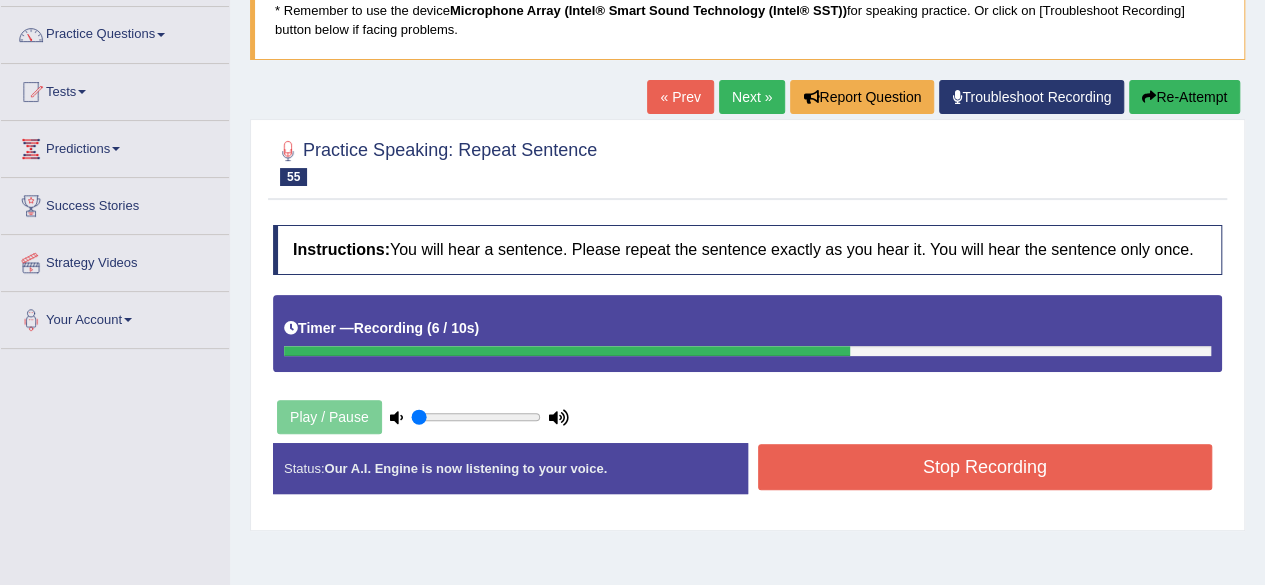 click on "Stop Recording" at bounding box center [985, 469] 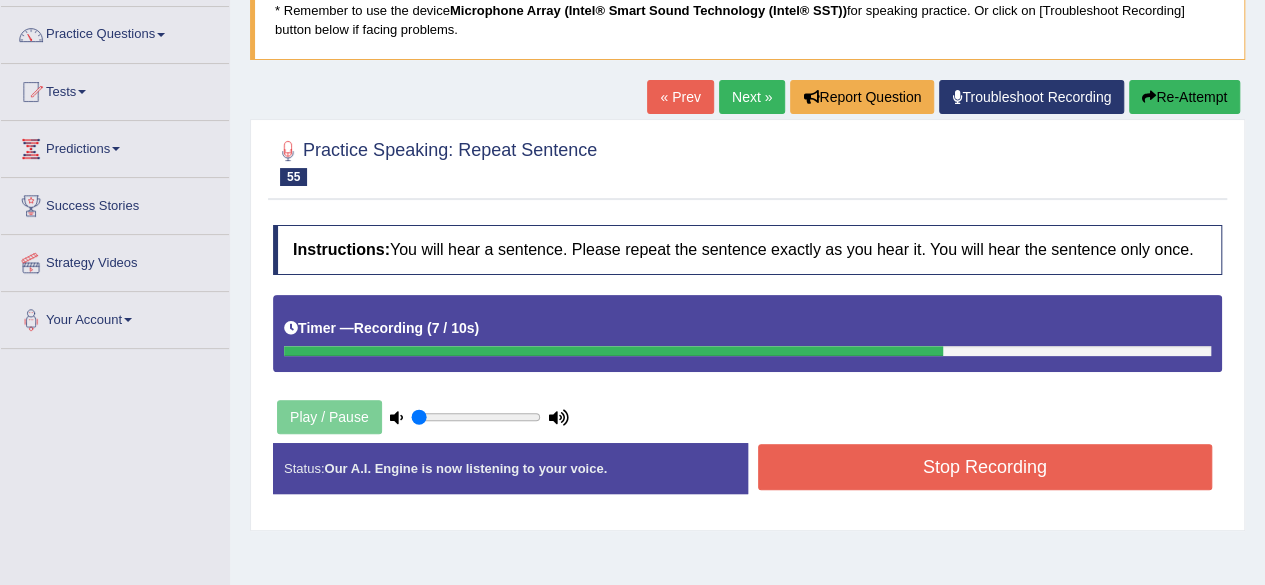 click on "Stop Recording" at bounding box center [985, 467] 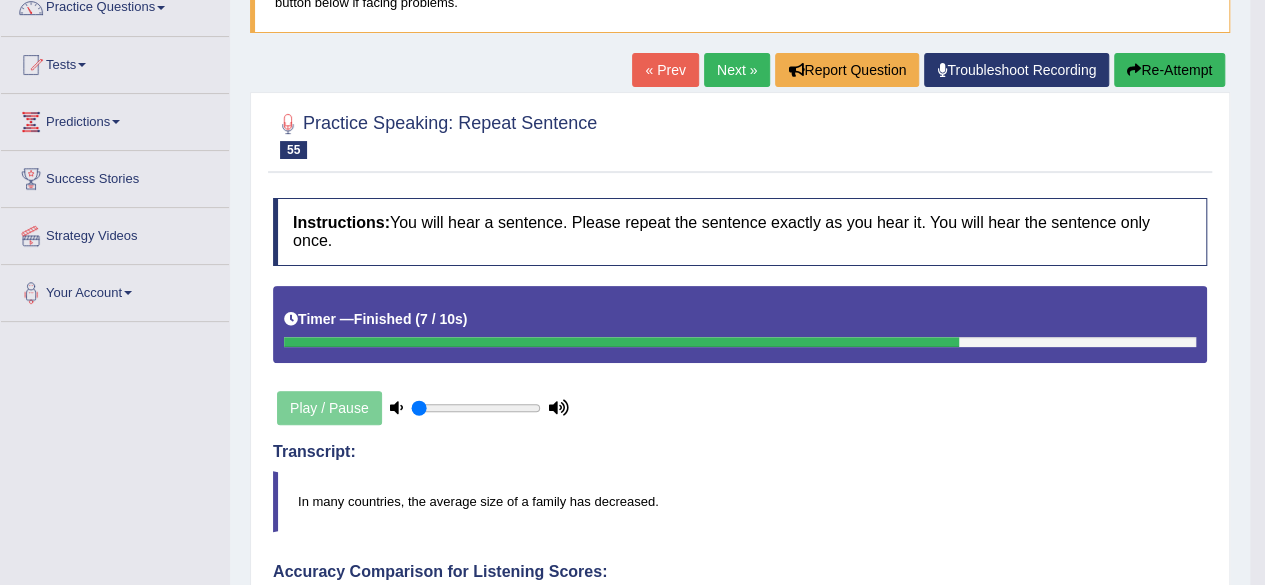 scroll, scrollTop: 175, scrollLeft: 0, axis: vertical 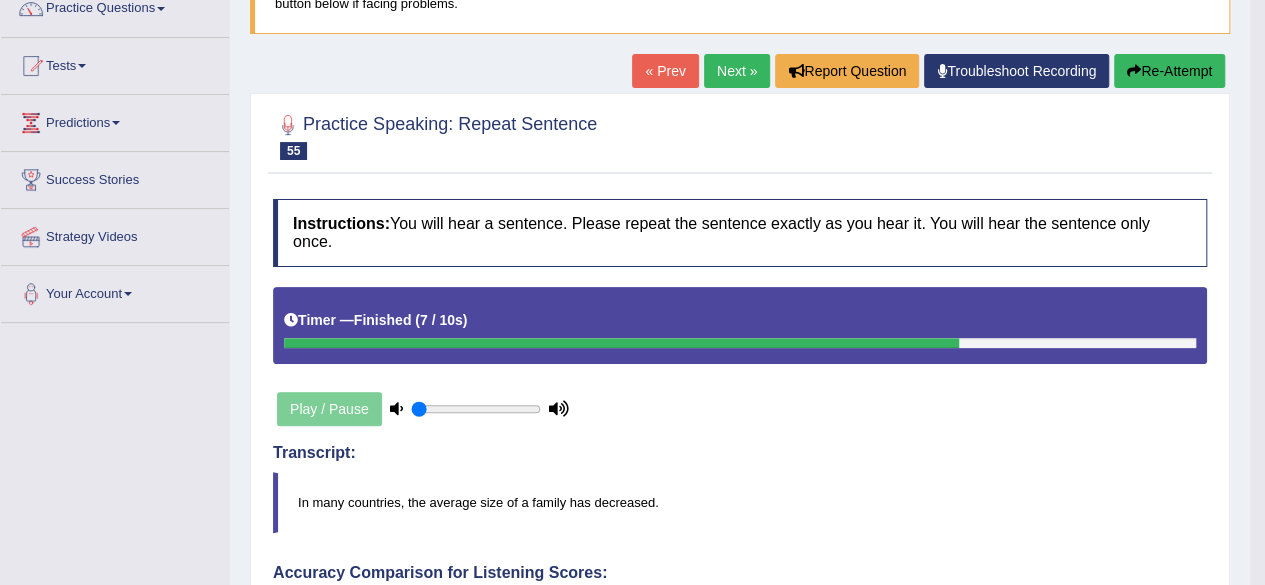 click on "Next »" at bounding box center [737, 71] 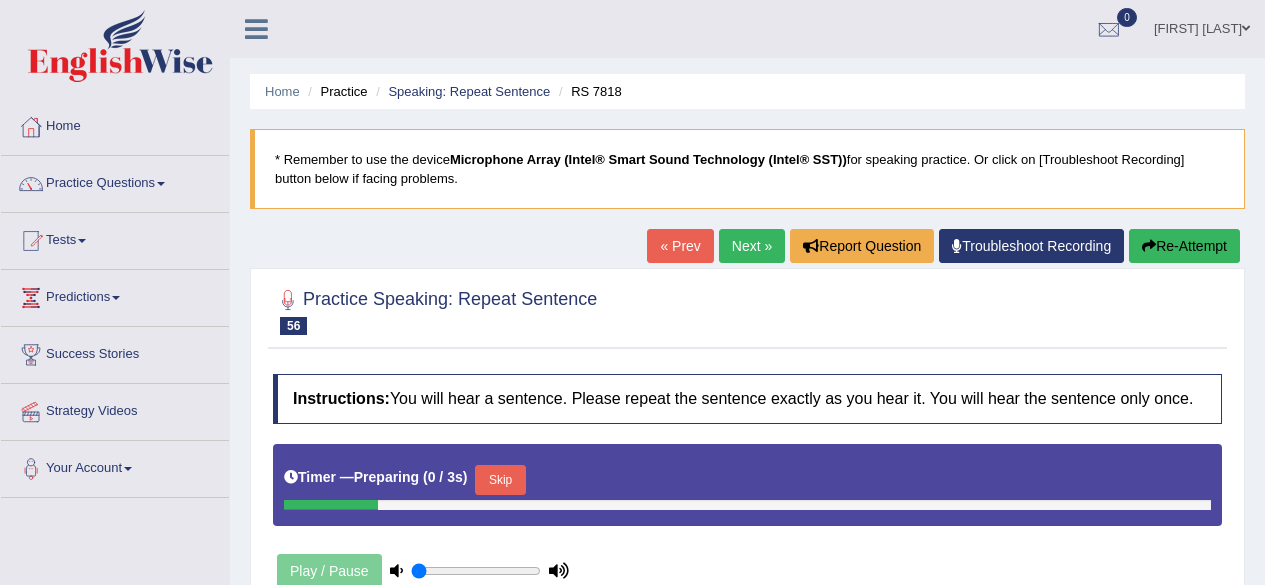 scroll, scrollTop: 0, scrollLeft: 0, axis: both 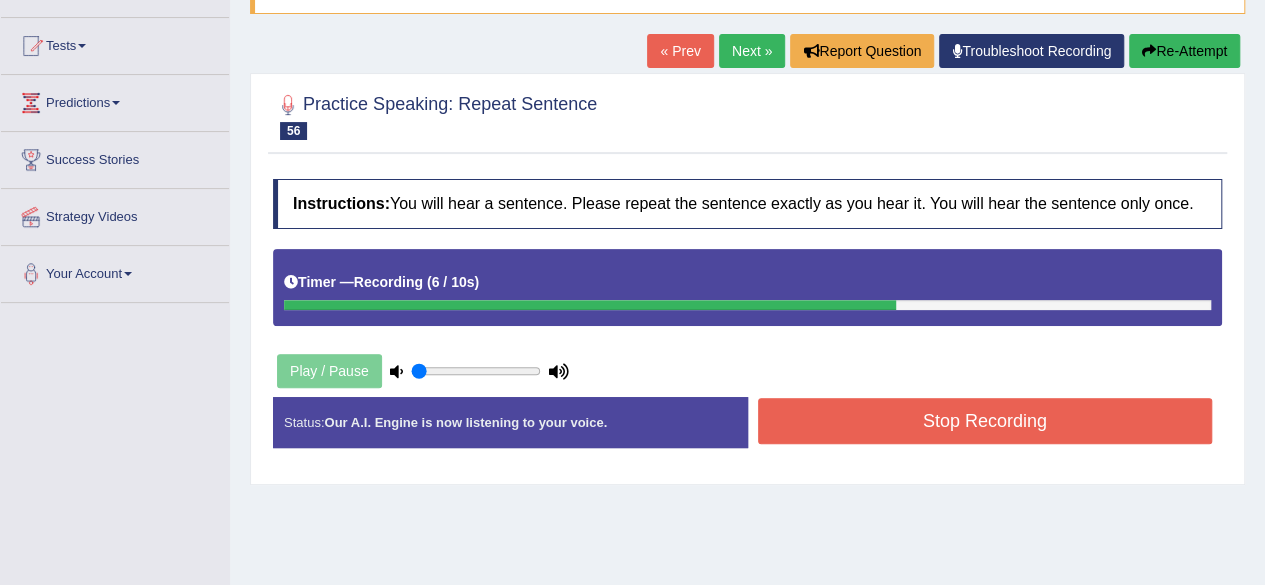 click on "Stop Recording" at bounding box center [985, 421] 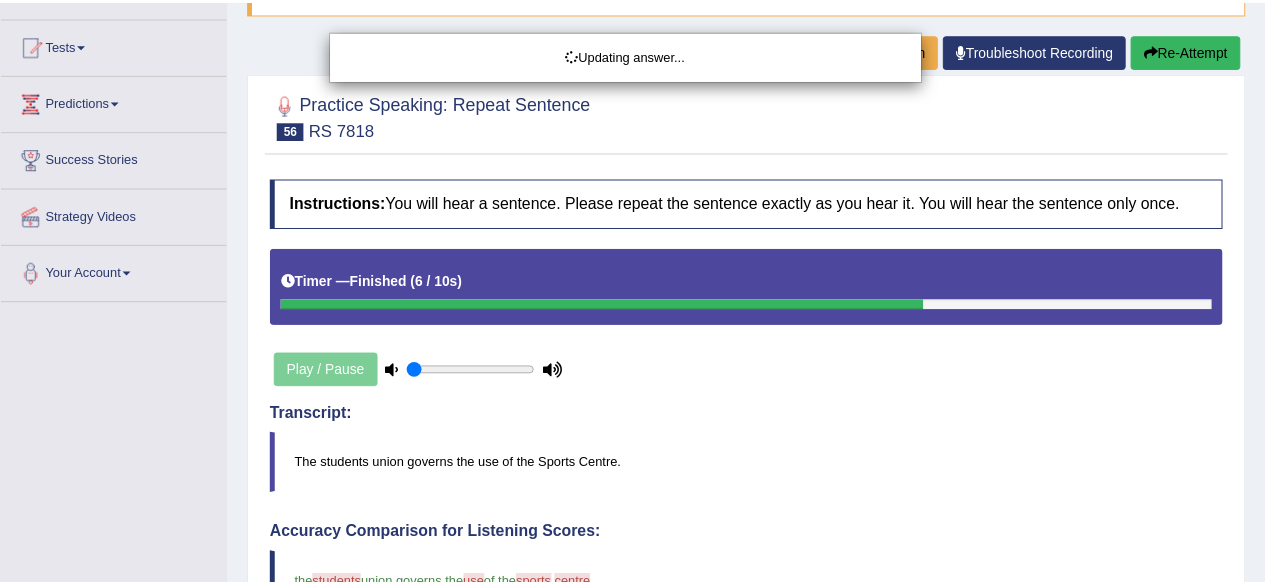 scroll, scrollTop: 201, scrollLeft: 0, axis: vertical 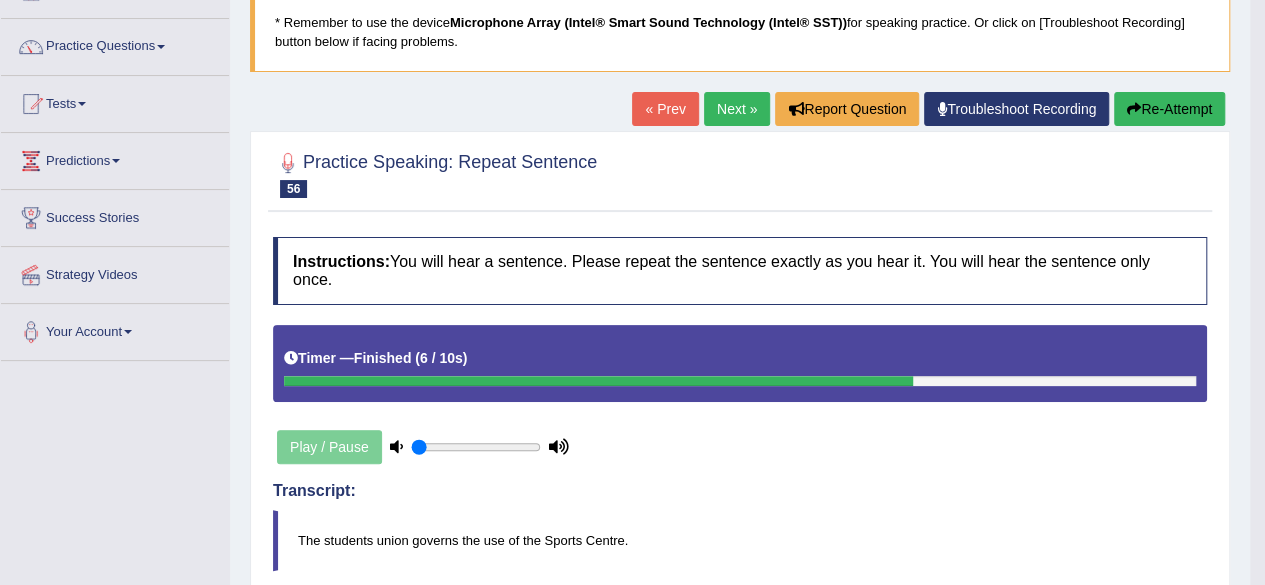 click on "Next »" at bounding box center [737, 109] 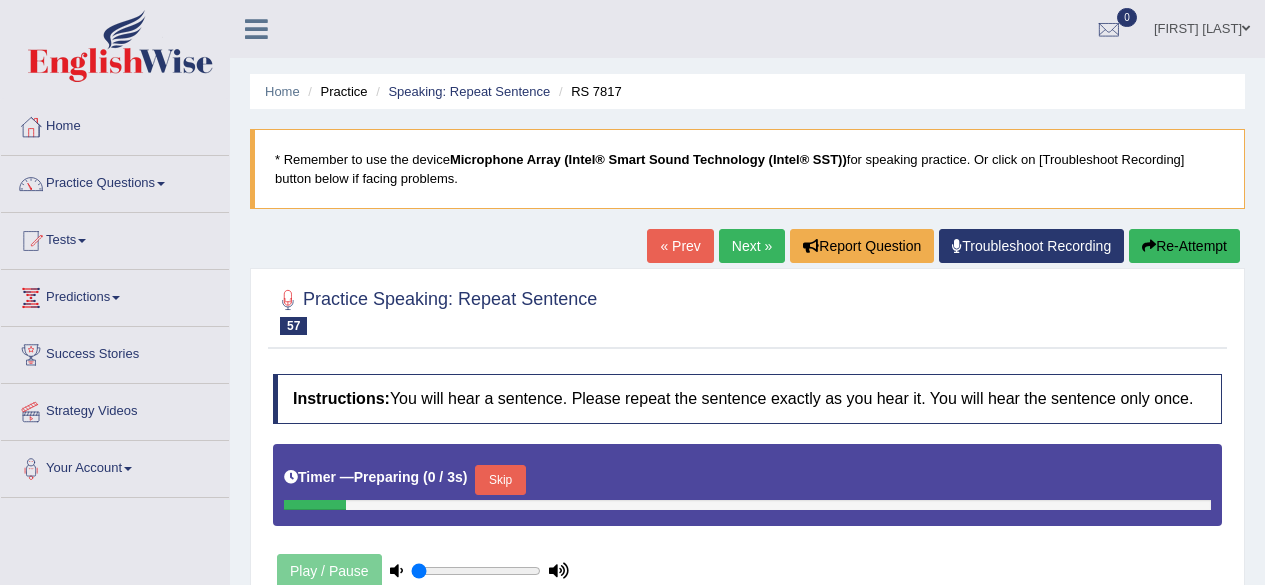 scroll, scrollTop: 0, scrollLeft: 0, axis: both 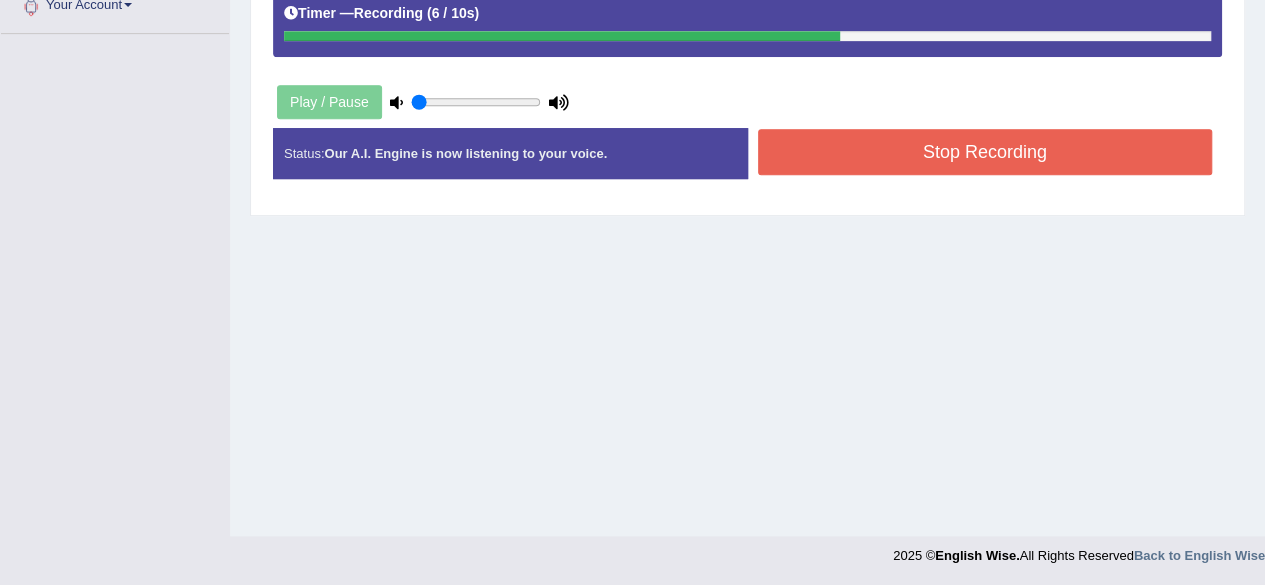 click on "Stop Recording" at bounding box center [985, 152] 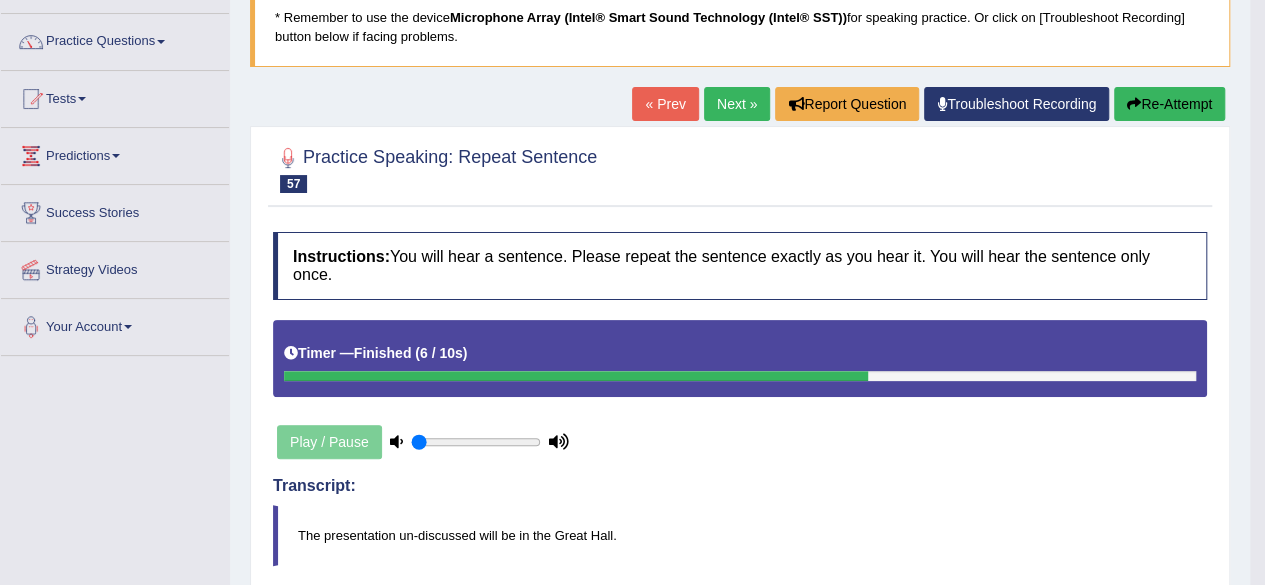 scroll, scrollTop: 140, scrollLeft: 0, axis: vertical 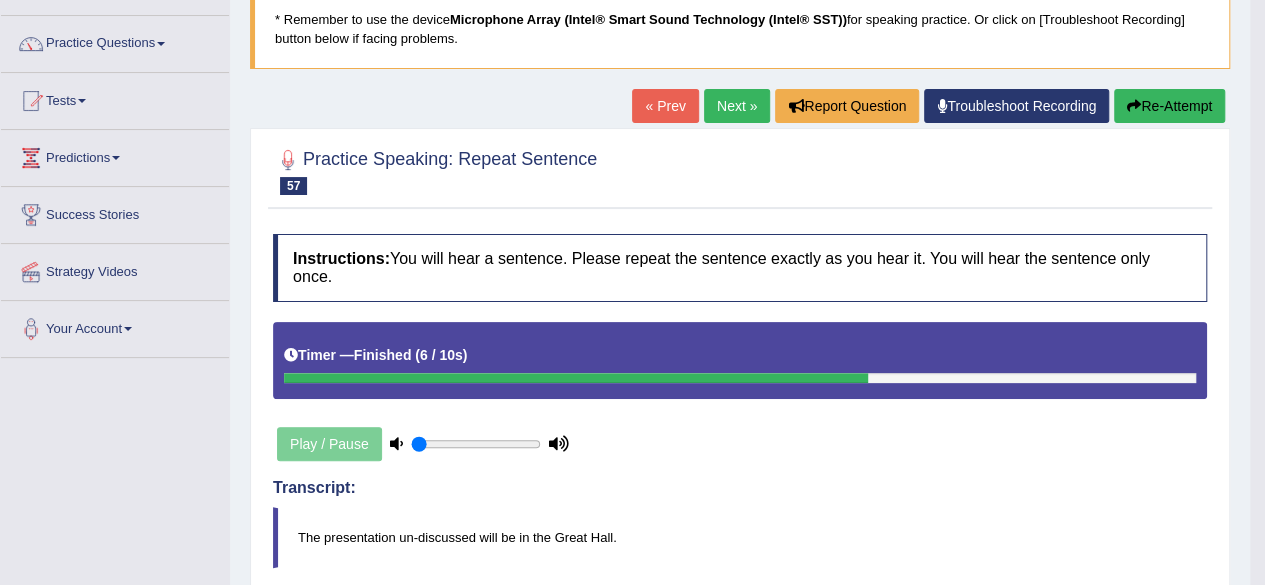 click on "Next »" at bounding box center [737, 106] 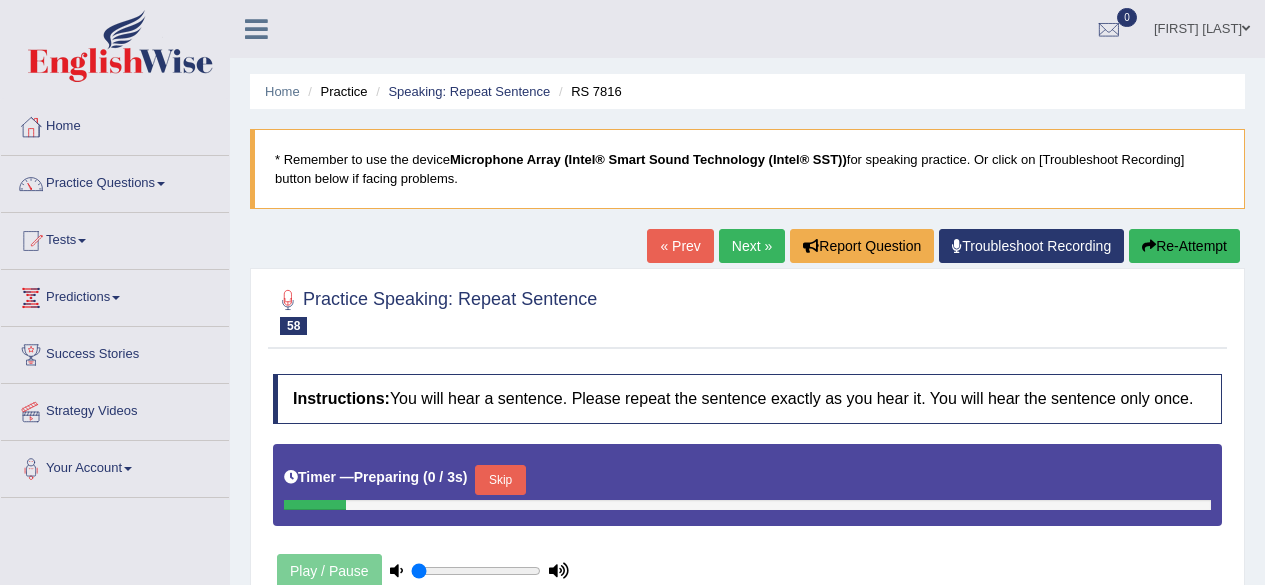 scroll, scrollTop: 0, scrollLeft: 0, axis: both 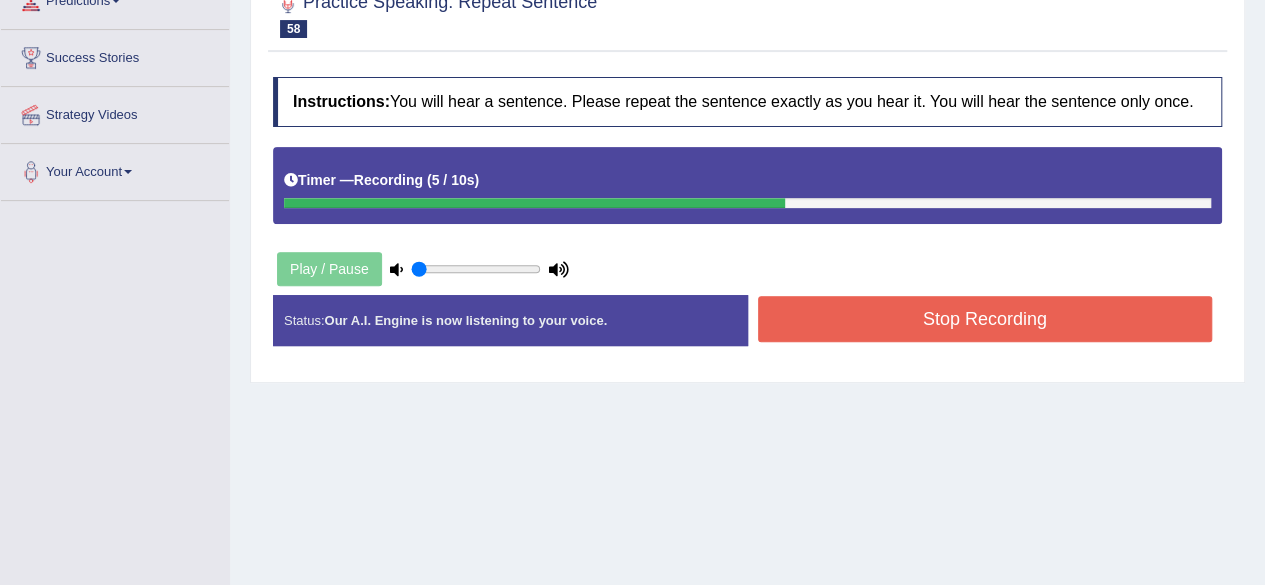 click on "Stop Recording" at bounding box center [985, 319] 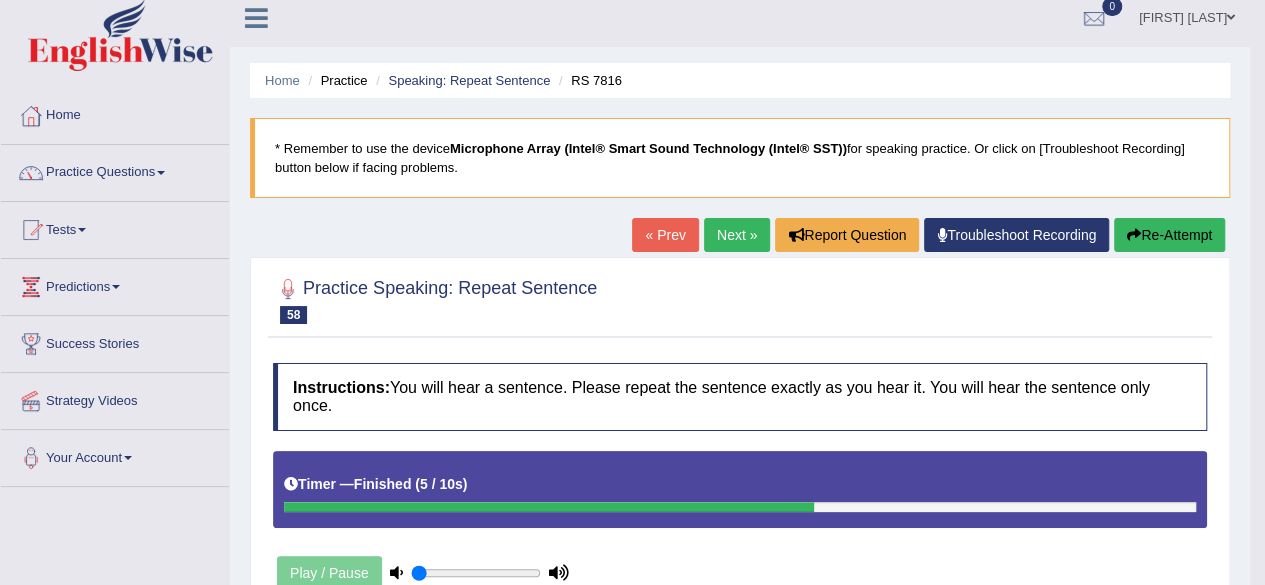 scroll, scrollTop: 0, scrollLeft: 0, axis: both 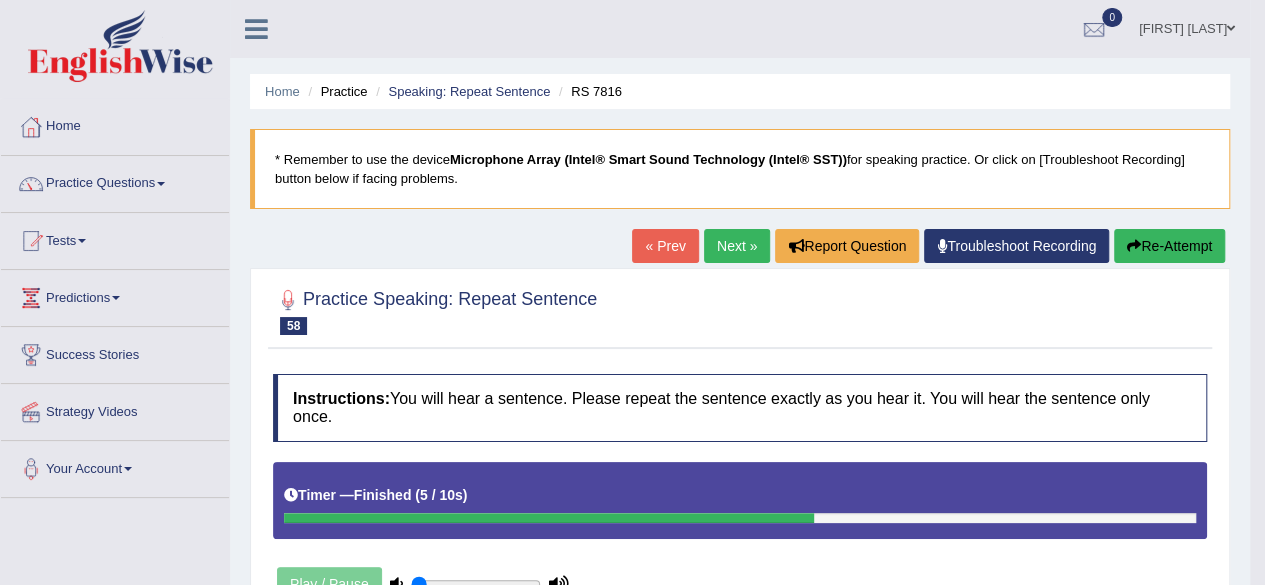 click on "Next »" at bounding box center (737, 246) 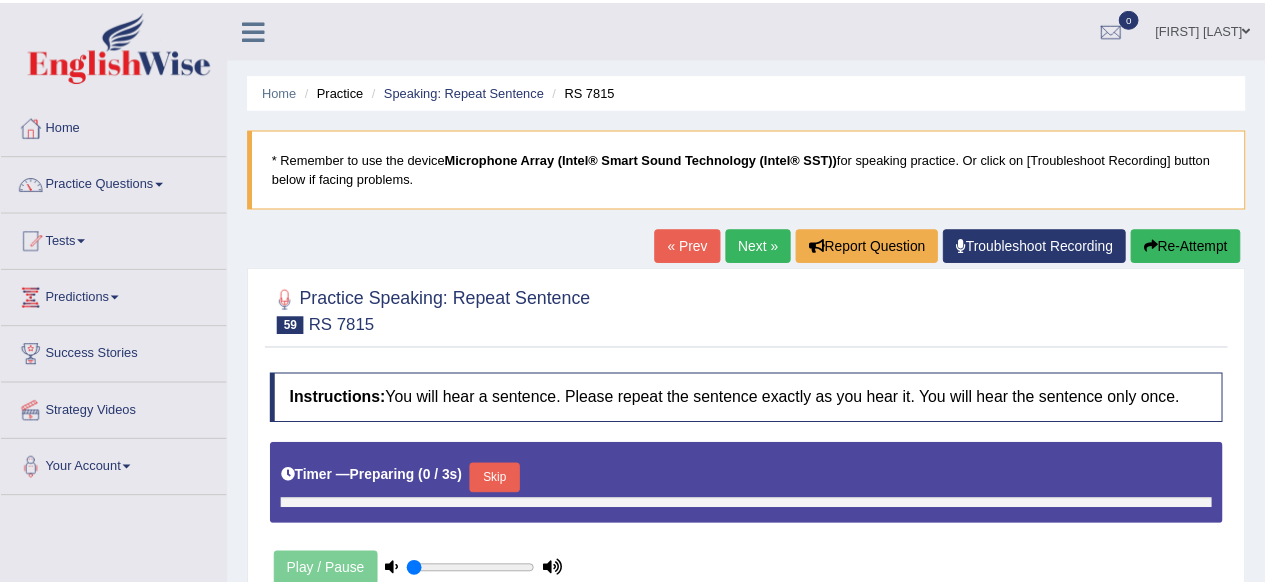 scroll, scrollTop: 0, scrollLeft: 0, axis: both 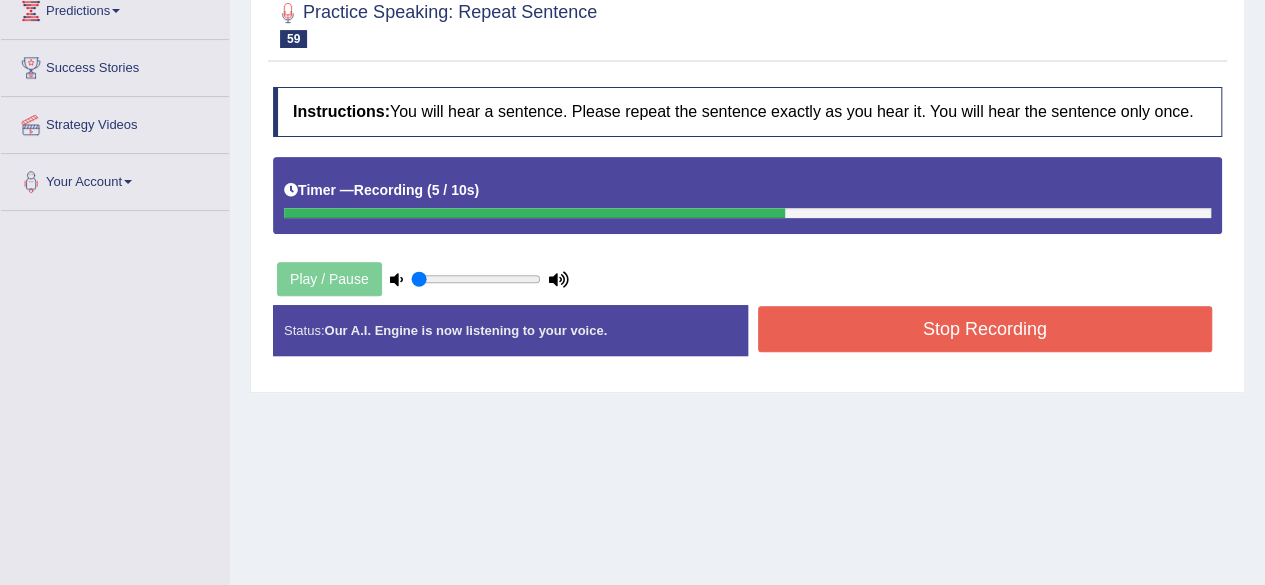 click on "Stop Recording" at bounding box center [985, 329] 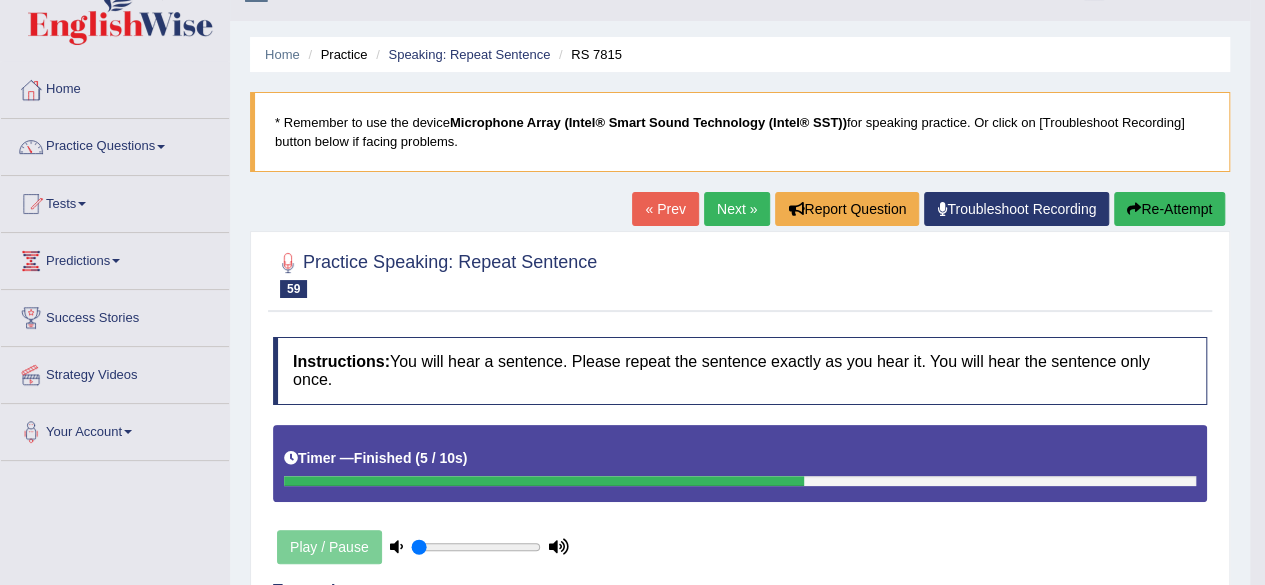 scroll, scrollTop: 0, scrollLeft: 0, axis: both 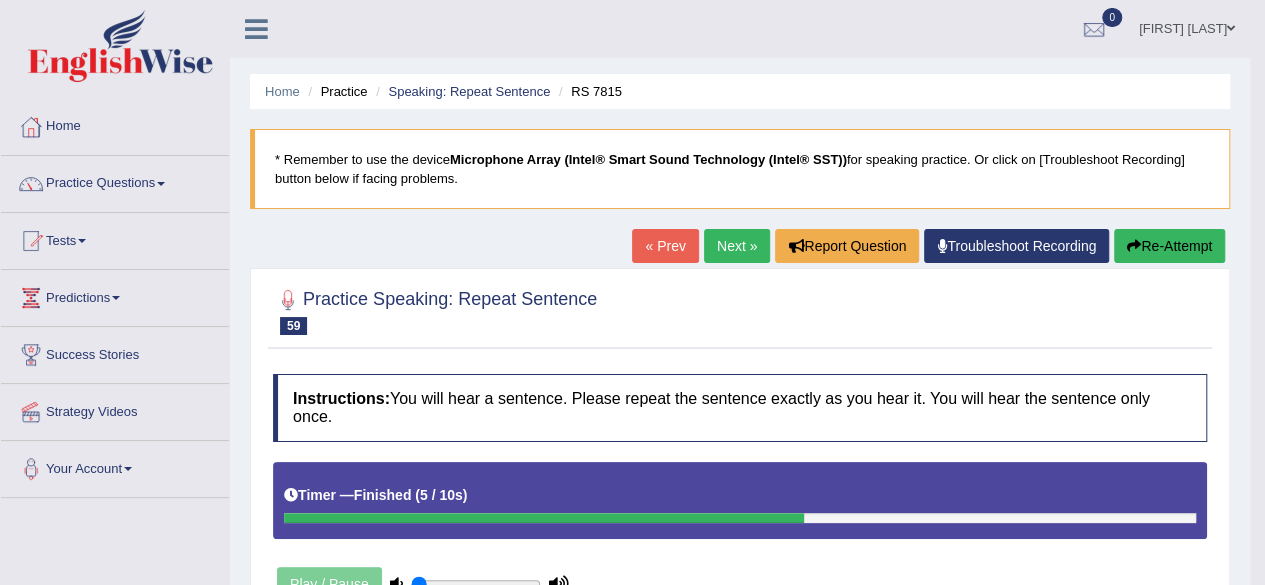 click on "Next »" at bounding box center [737, 246] 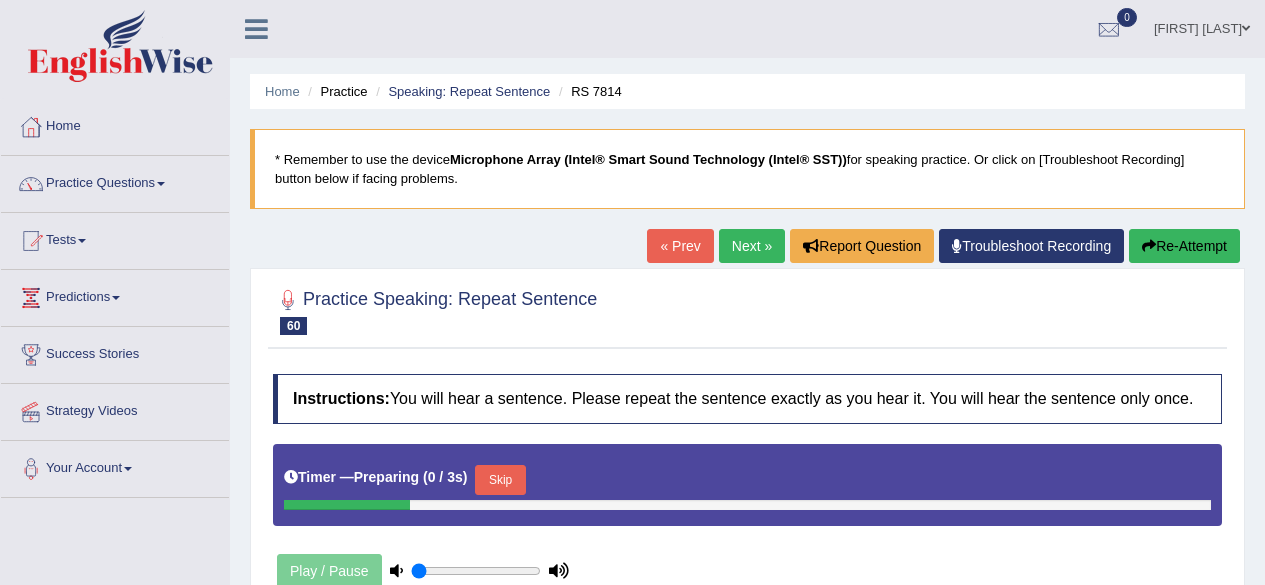 scroll, scrollTop: 268, scrollLeft: 0, axis: vertical 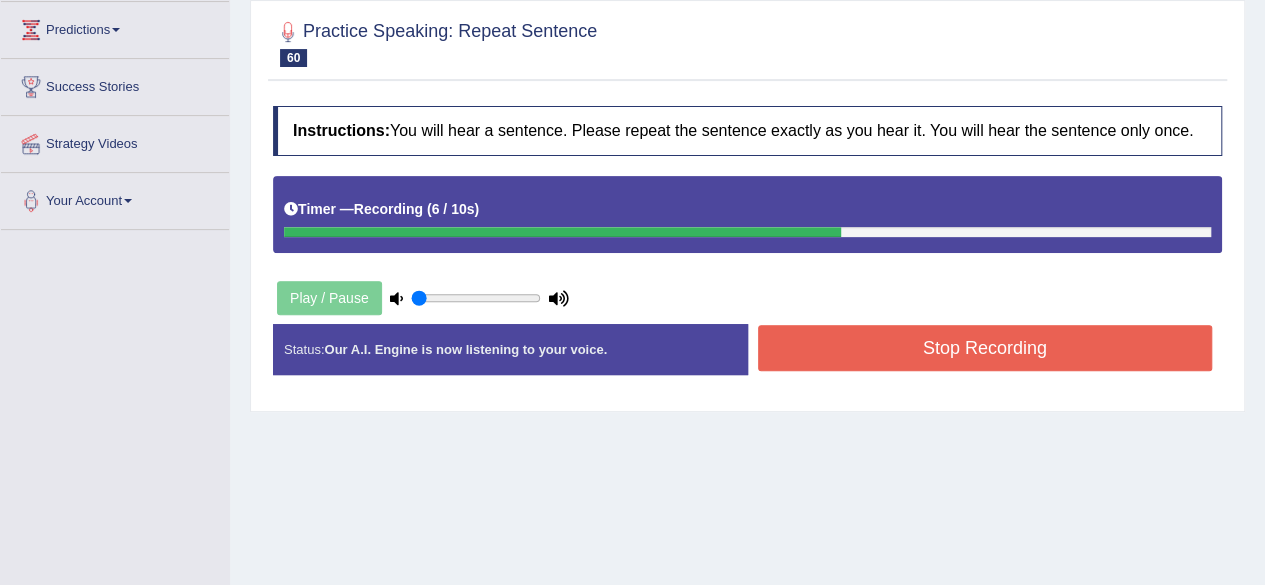 click on "Stop Recording" at bounding box center (985, 348) 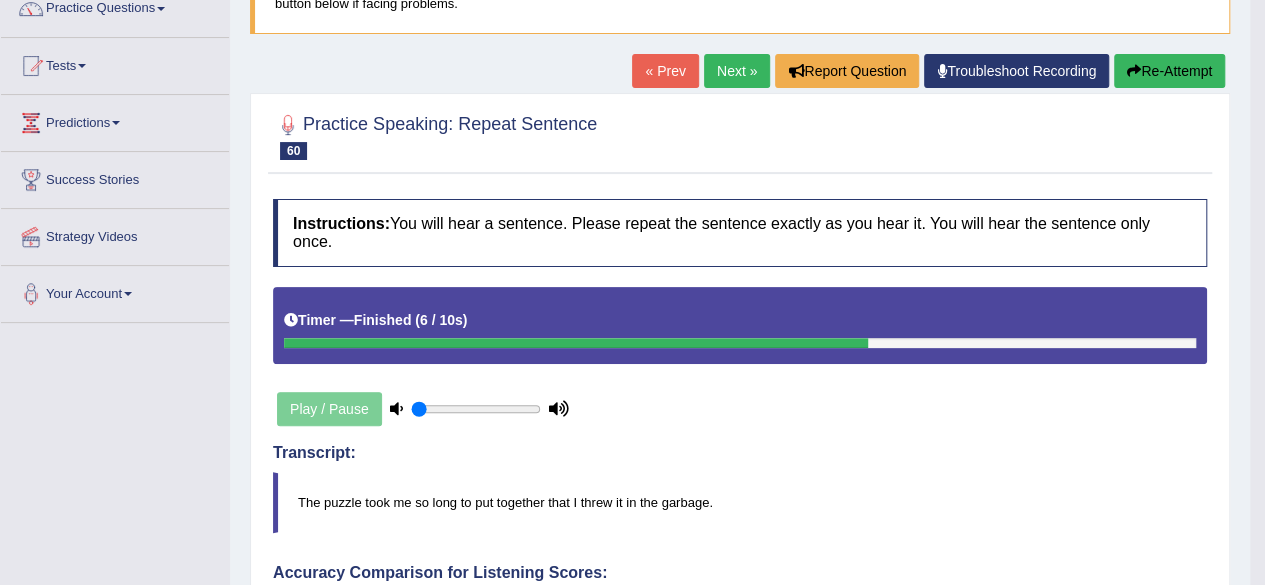scroll, scrollTop: 170, scrollLeft: 0, axis: vertical 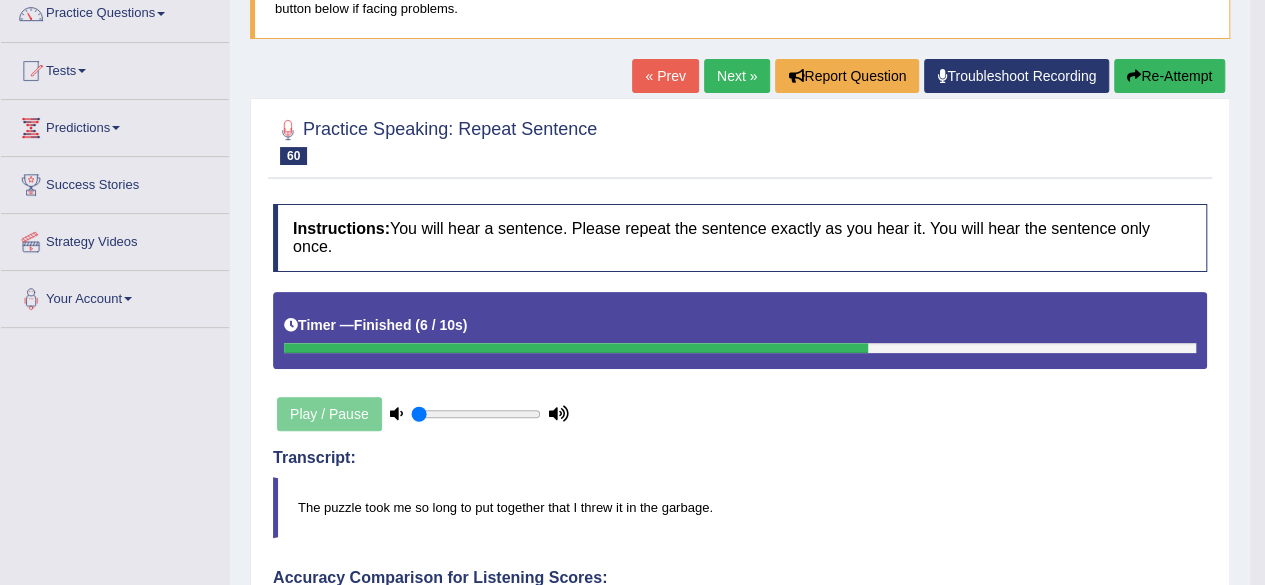 click on "Next »" at bounding box center [737, 76] 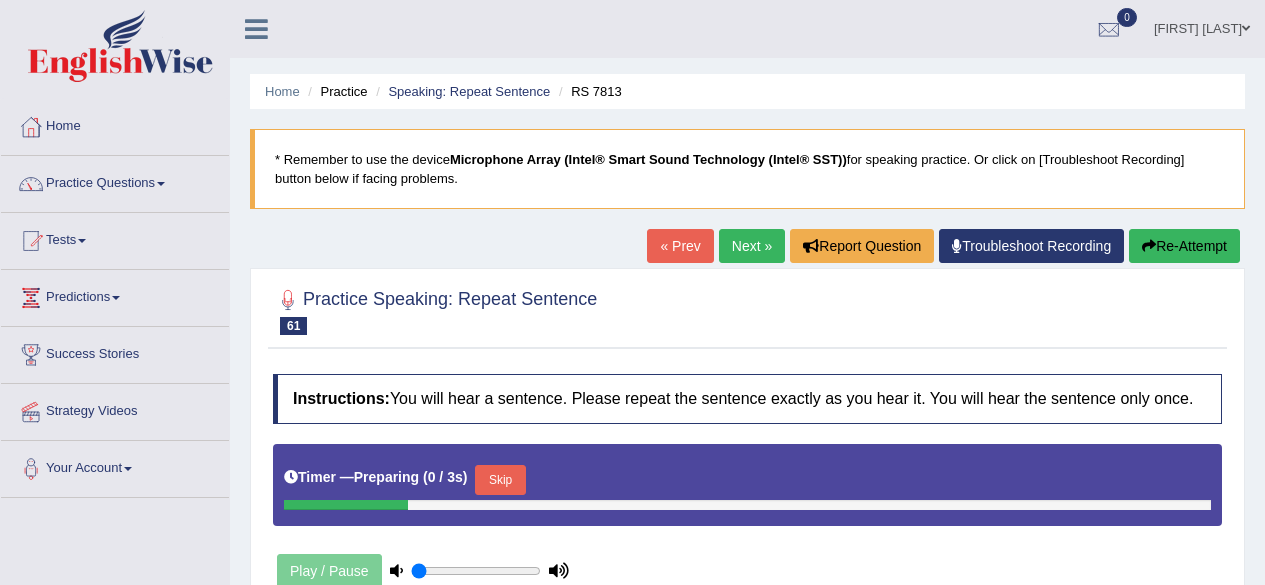 scroll, scrollTop: 299, scrollLeft: 0, axis: vertical 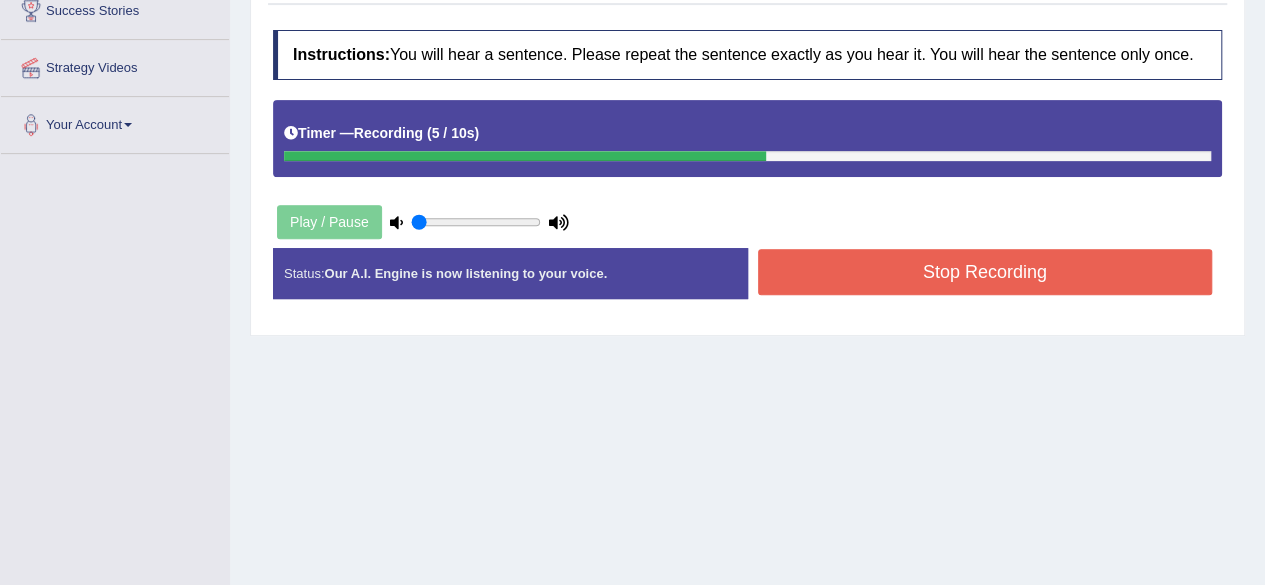 click on "Stop Recording" at bounding box center (985, 272) 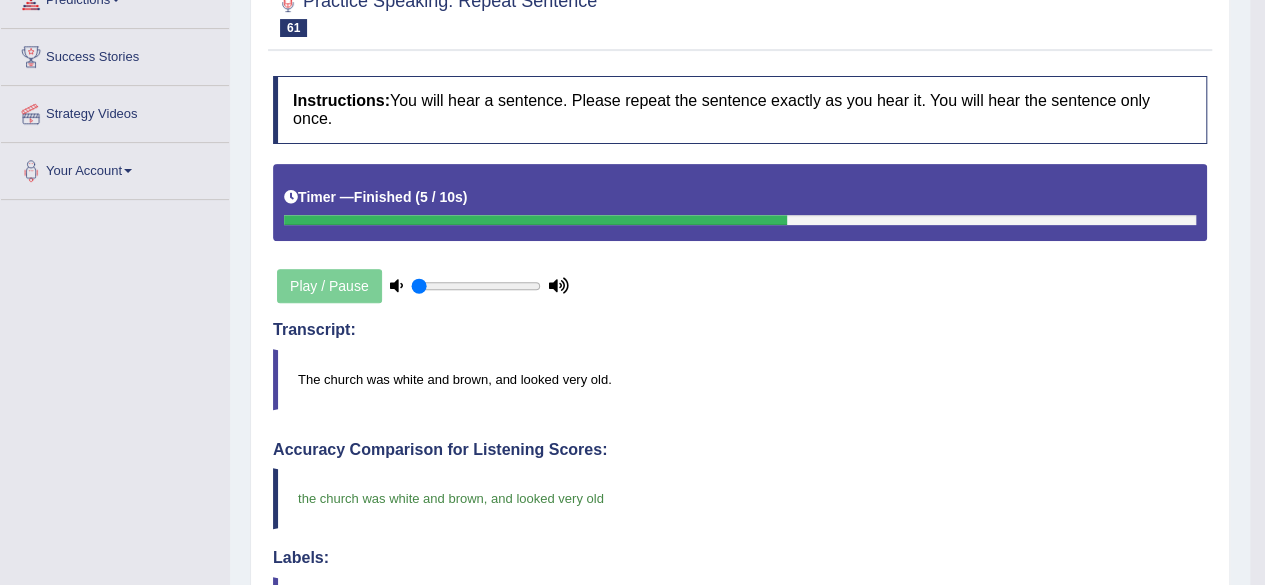 scroll, scrollTop: 294, scrollLeft: 0, axis: vertical 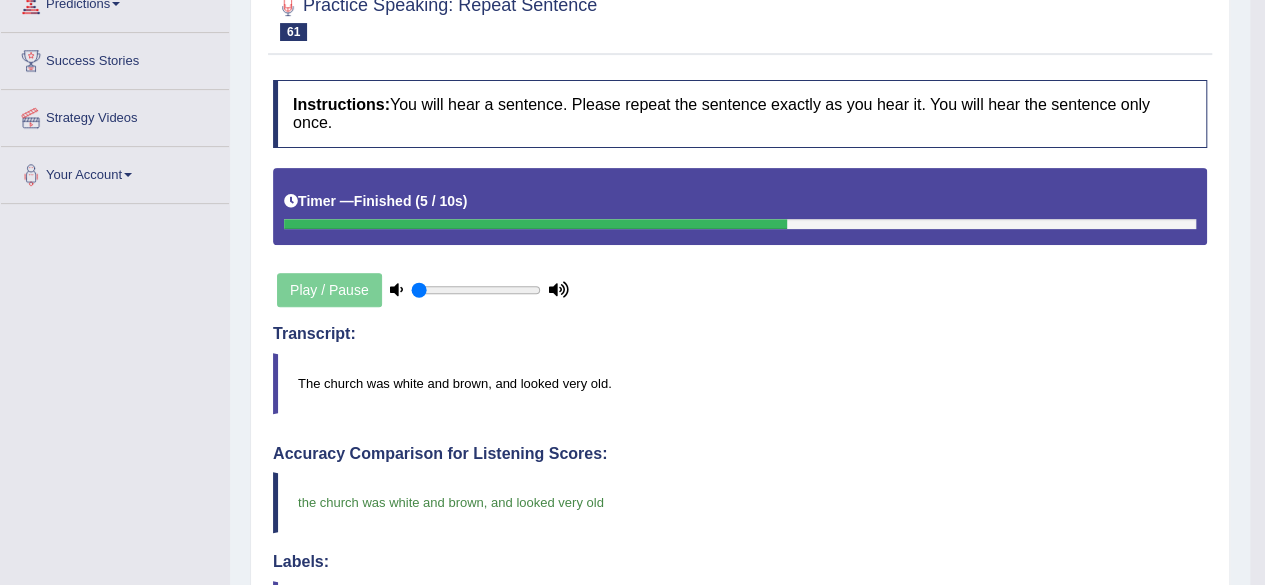 click on "Instructions:  You will hear a sentence. Please repeat the sentence exactly as you hear it. You will hear the sentence only once." at bounding box center (740, 113) 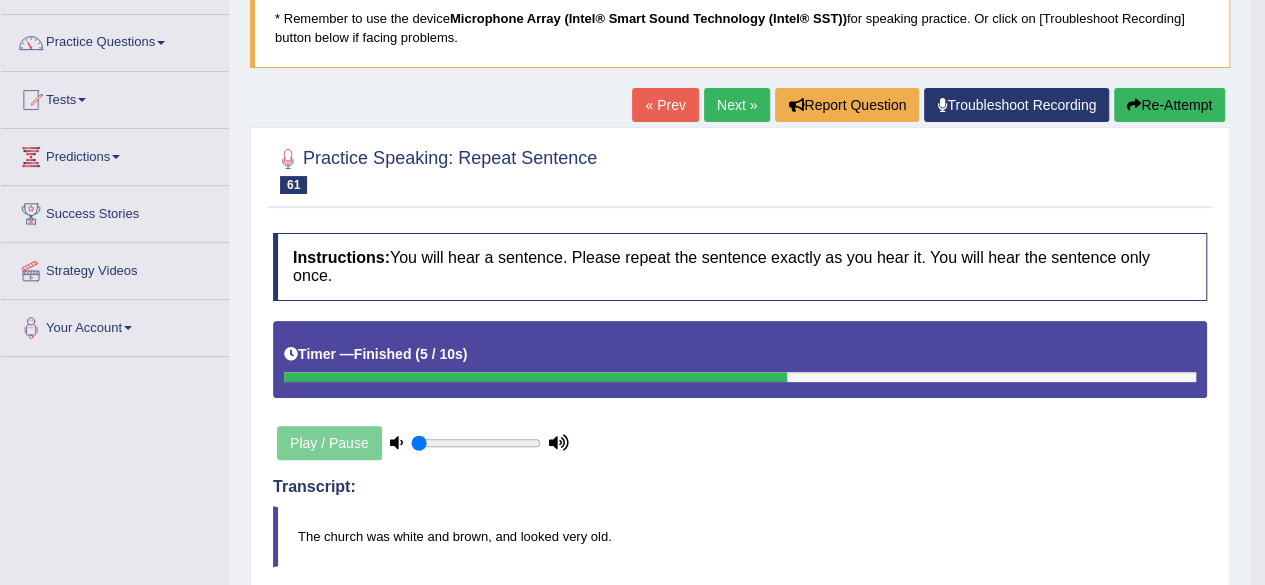 scroll, scrollTop: 138, scrollLeft: 0, axis: vertical 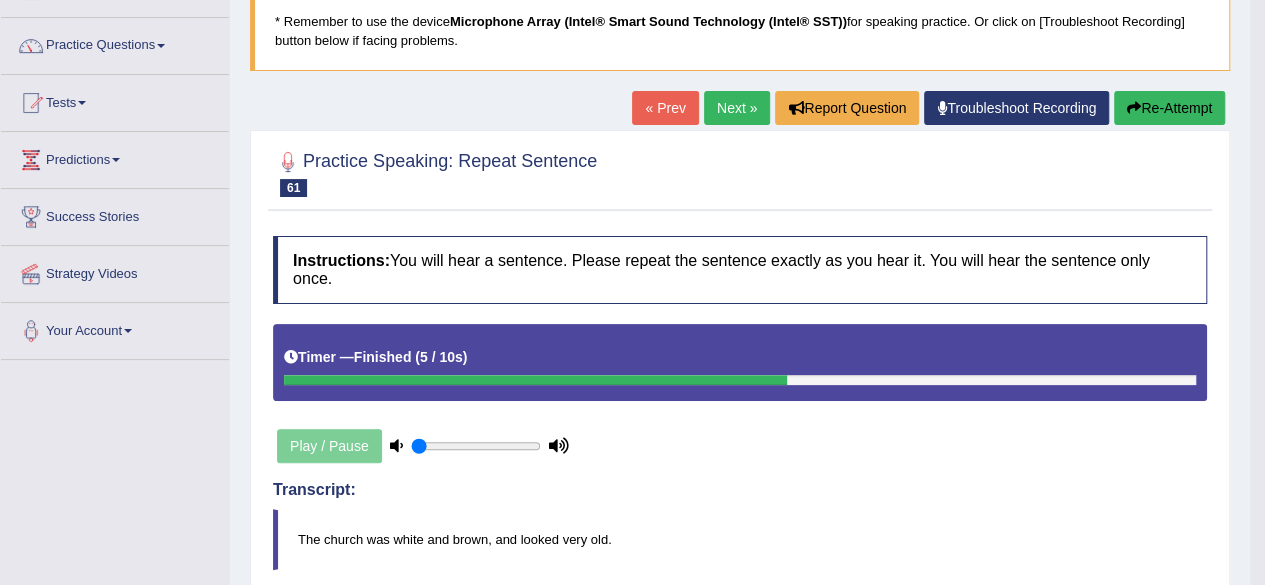 click on "Next »" at bounding box center [737, 108] 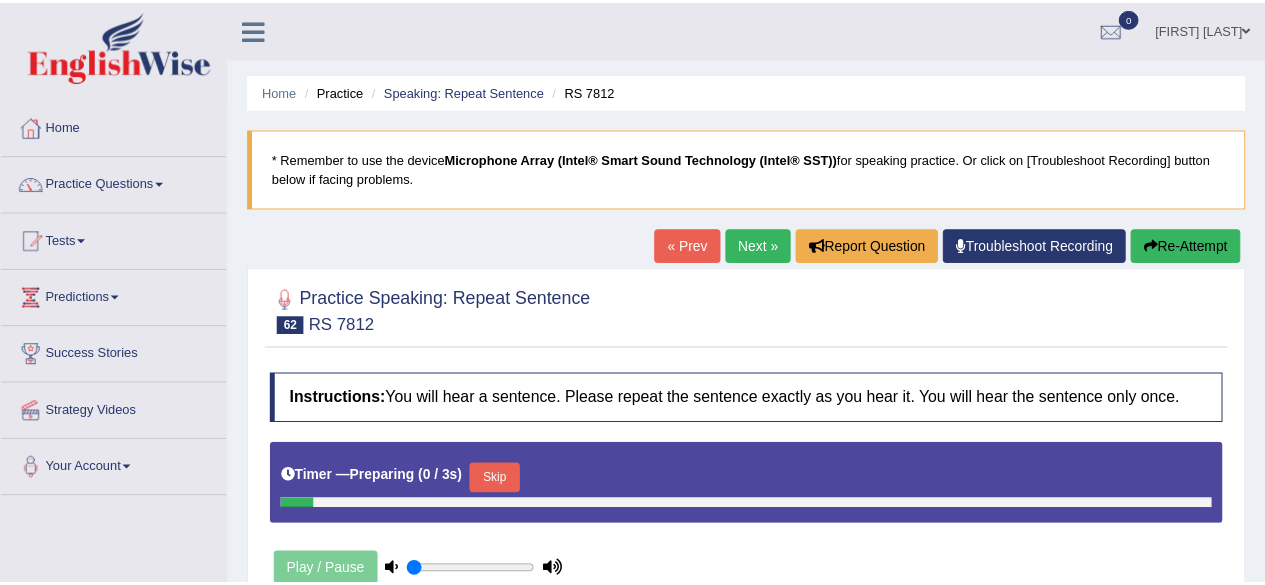 scroll, scrollTop: 0, scrollLeft: 0, axis: both 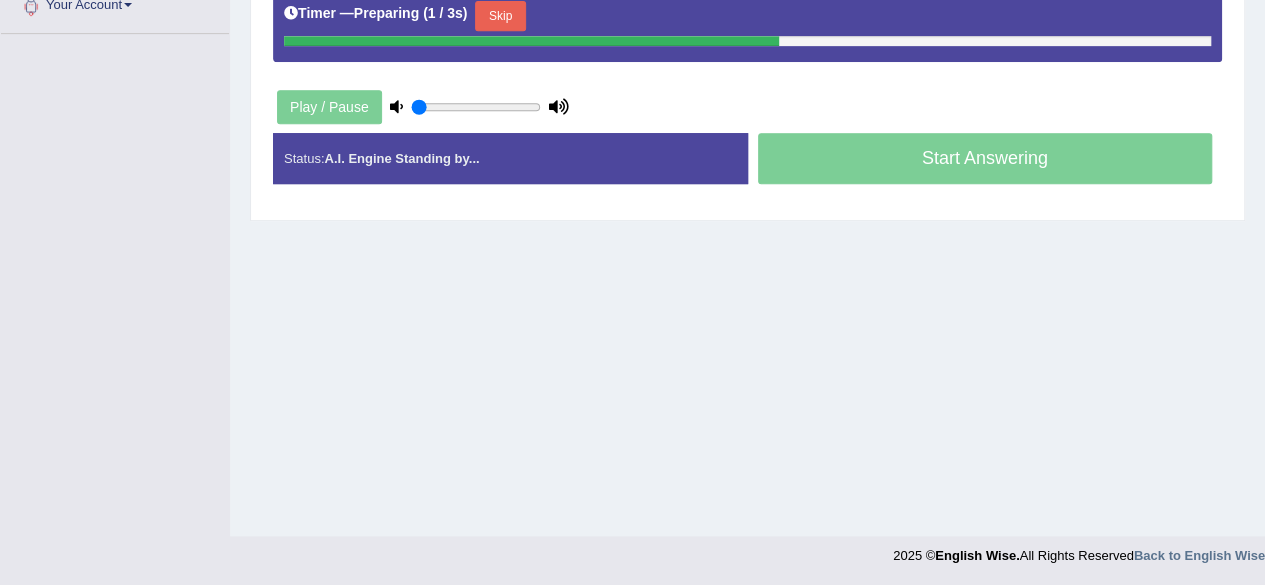 click on "Home
Practice
Speaking: Repeat Sentence
RS 7812
* Remember to use the device  Microphone Array (Intel® Smart Sound Technology (Intel® SST))  for speaking practice. Or click on [Troubleshoot Recording] button below if facing problems.
« Prev Next »  Report Question  Troubleshoot Recording  Re-Attempt
Practice Speaking: Repeat Sentence
62
RS 7812
Instructions:  You will hear a sentence. Please repeat the sentence exactly as you hear it. You will hear the sentence only once.
Timer —  Preparing   ( 1 / 3s ) Skip Play / Pause Transcript: Are you going to have a blue birthday cake for your next birthday? Created with Highcharts 7.1.2 Too low Too high Time Pitch meter: 0 2.5 5 7.5 10 Created with Highcharts 7.1.2 Great Too slow Too fast Time Speech pace meter: 0 10 20 30 40 Accuracy Comparison for Listening Scores:" at bounding box center [747, 36] 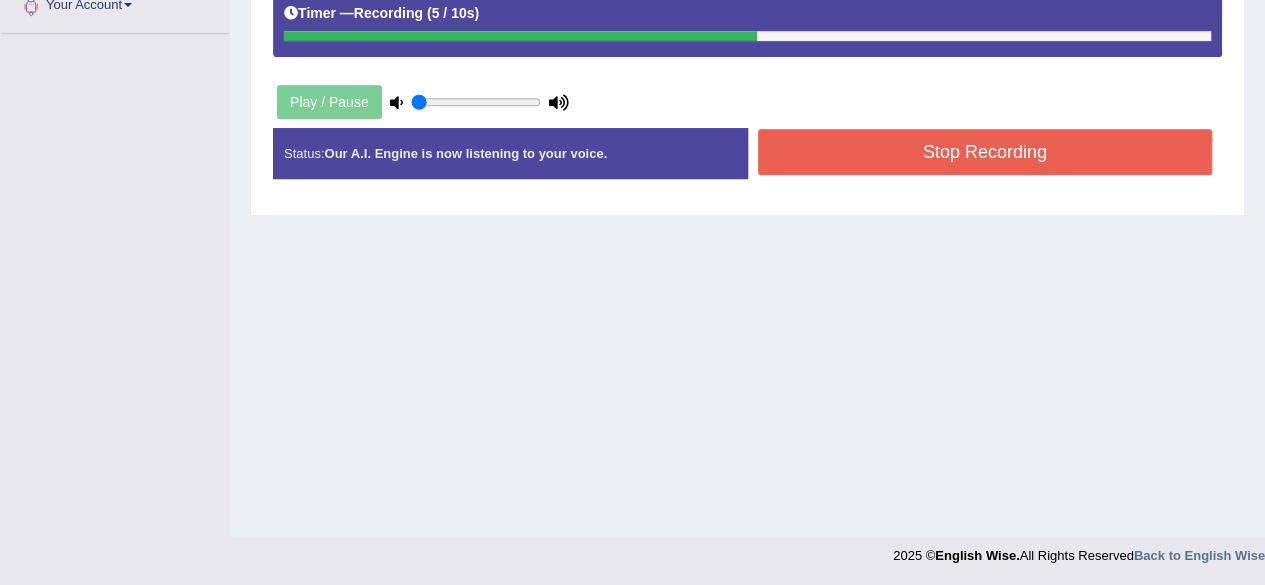 click on "Stop Recording" at bounding box center [985, 152] 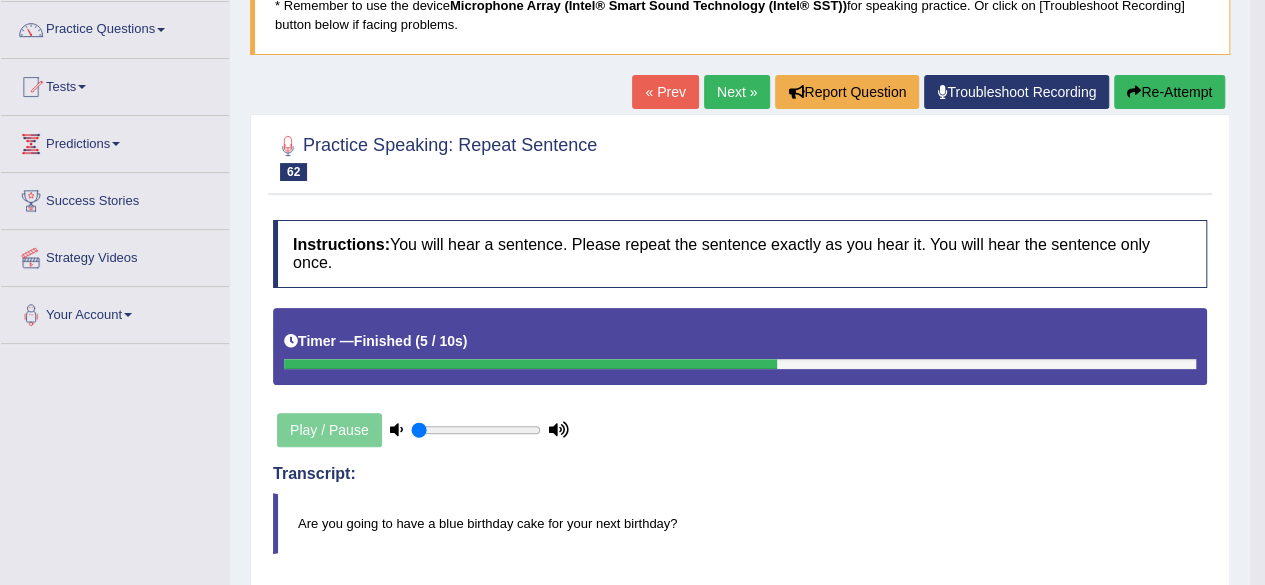 scroll, scrollTop: 152, scrollLeft: 0, axis: vertical 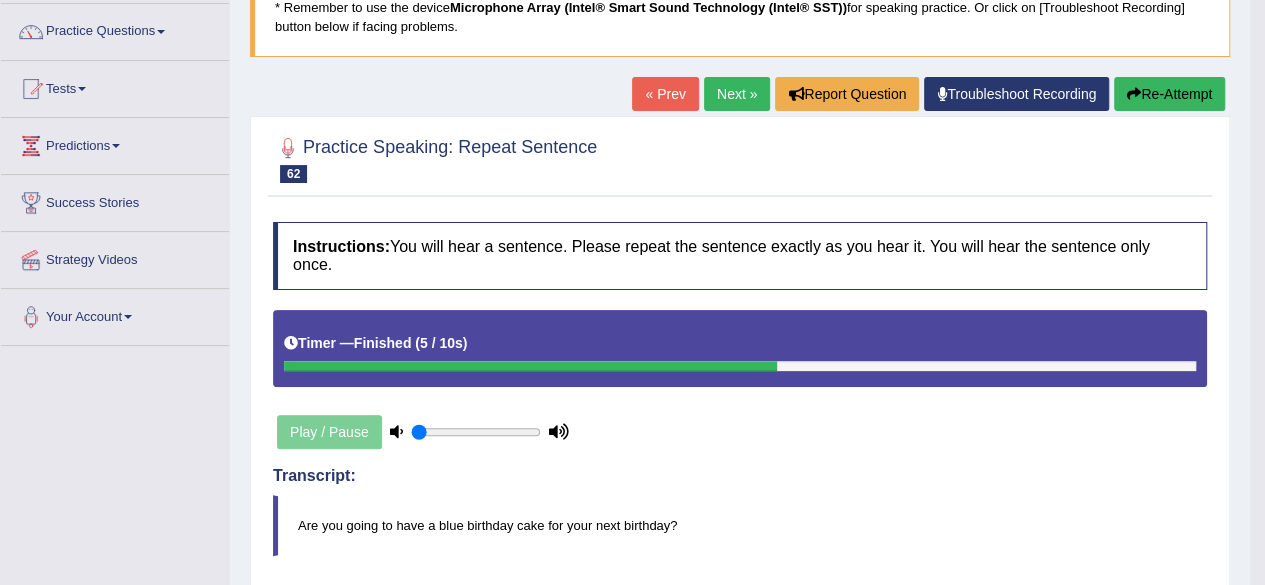 click on "Next »" at bounding box center (737, 94) 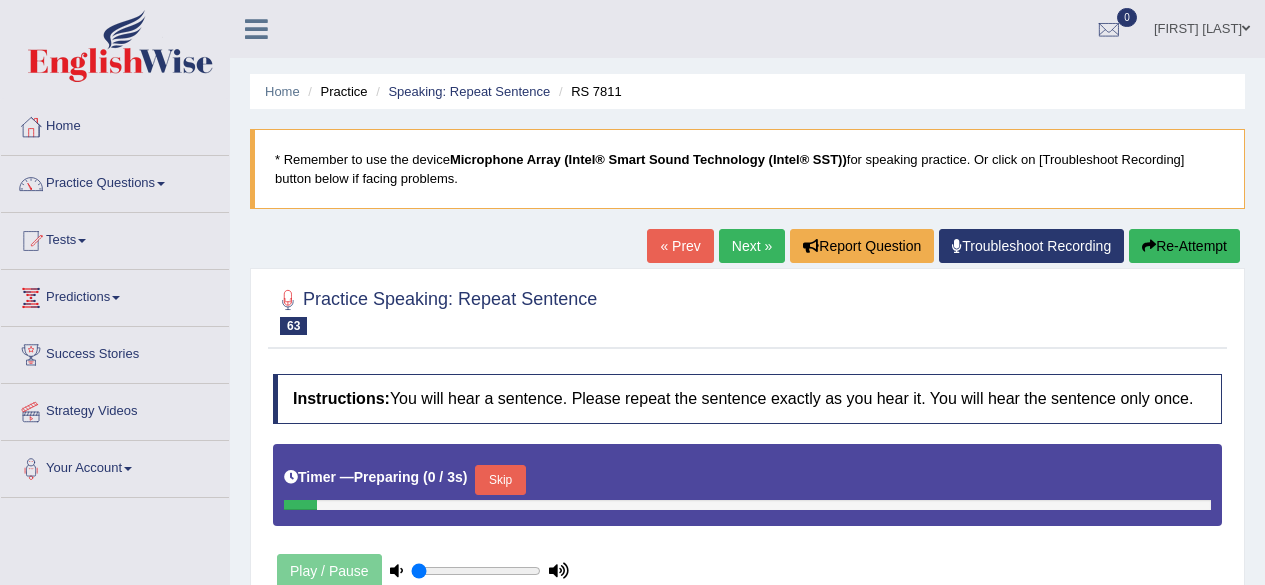 scroll, scrollTop: 0, scrollLeft: 0, axis: both 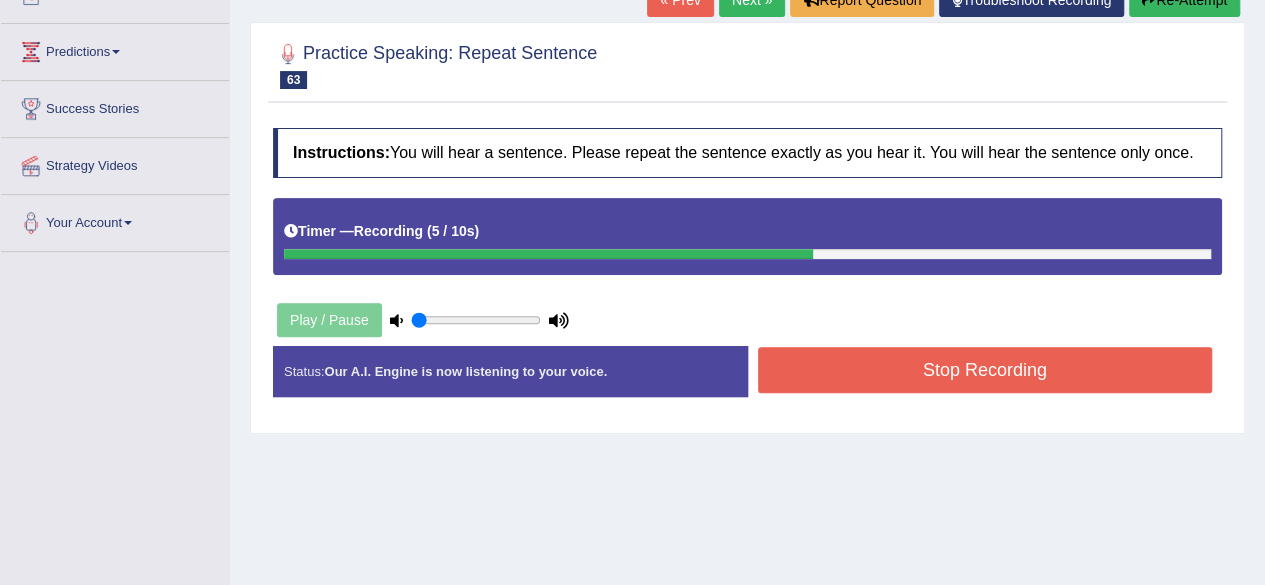click on "Stop Recording" at bounding box center (985, 370) 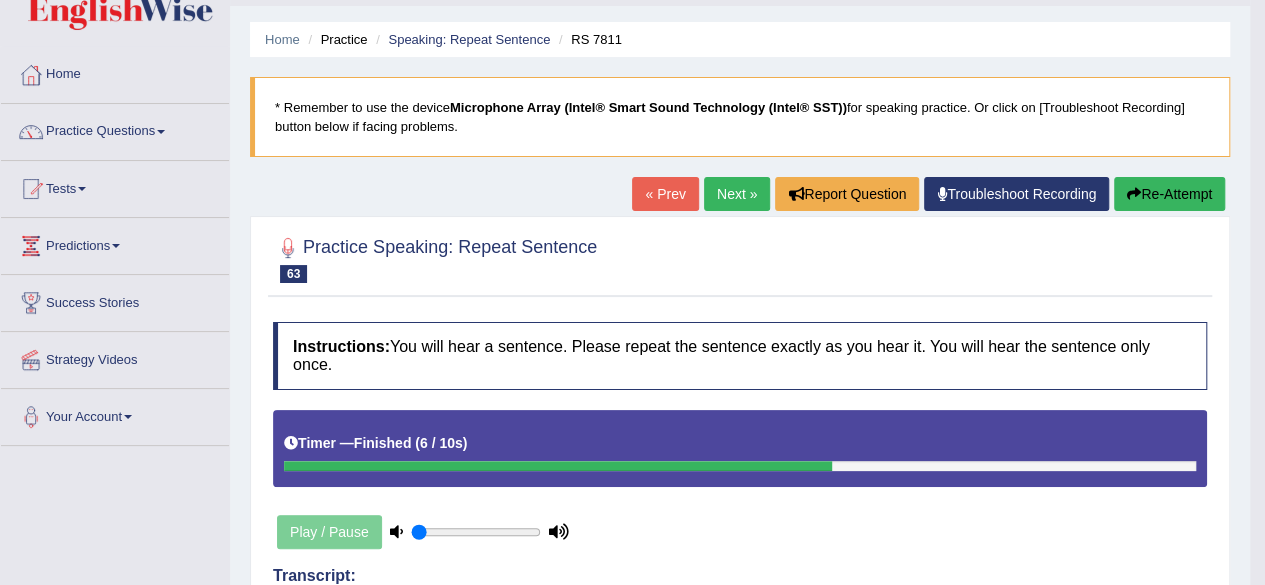 scroll, scrollTop: 50, scrollLeft: 0, axis: vertical 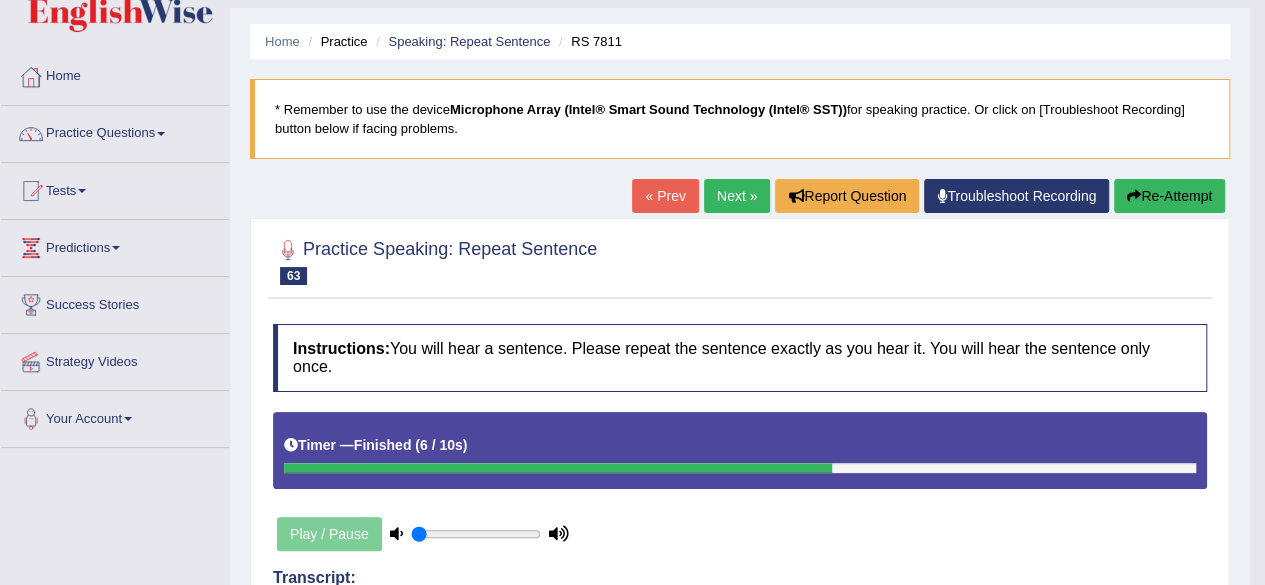 click on "Next »" at bounding box center (737, 196) 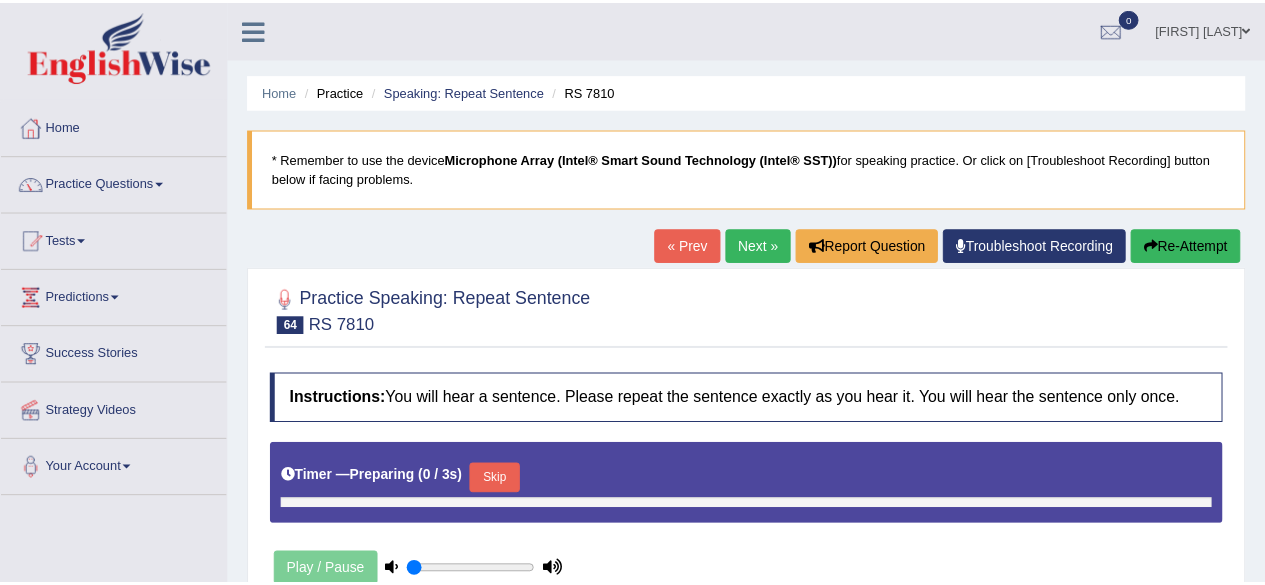 scroll, scrollTop: 0, scrollLeft: 0, axis: both 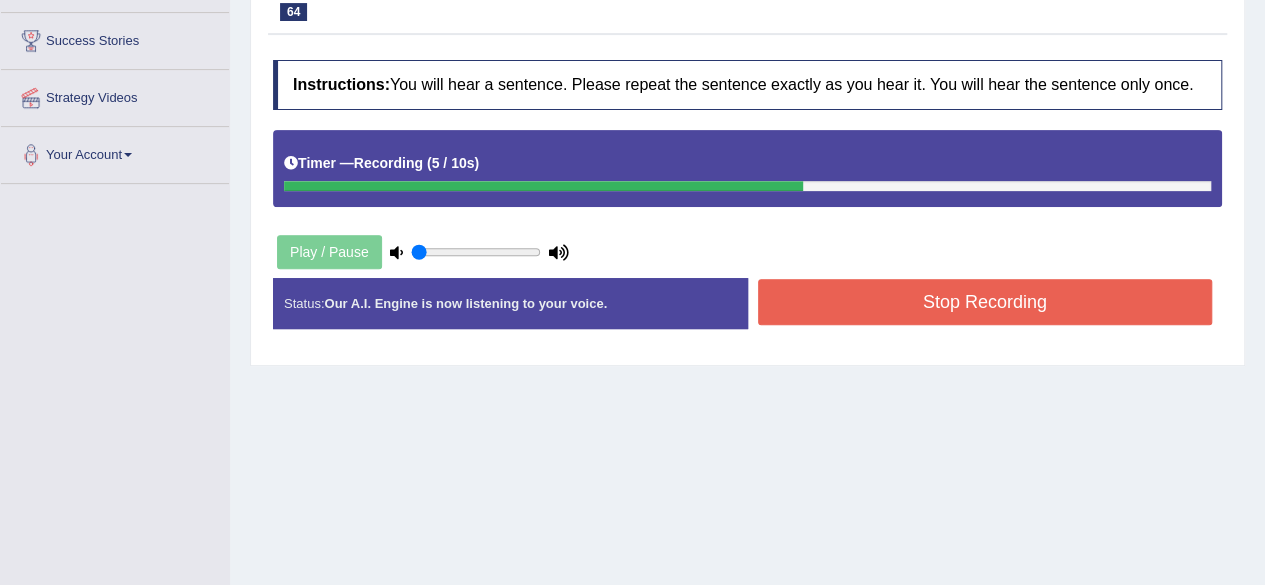 click on "Stop Recording" at bounding box center [985, 302] 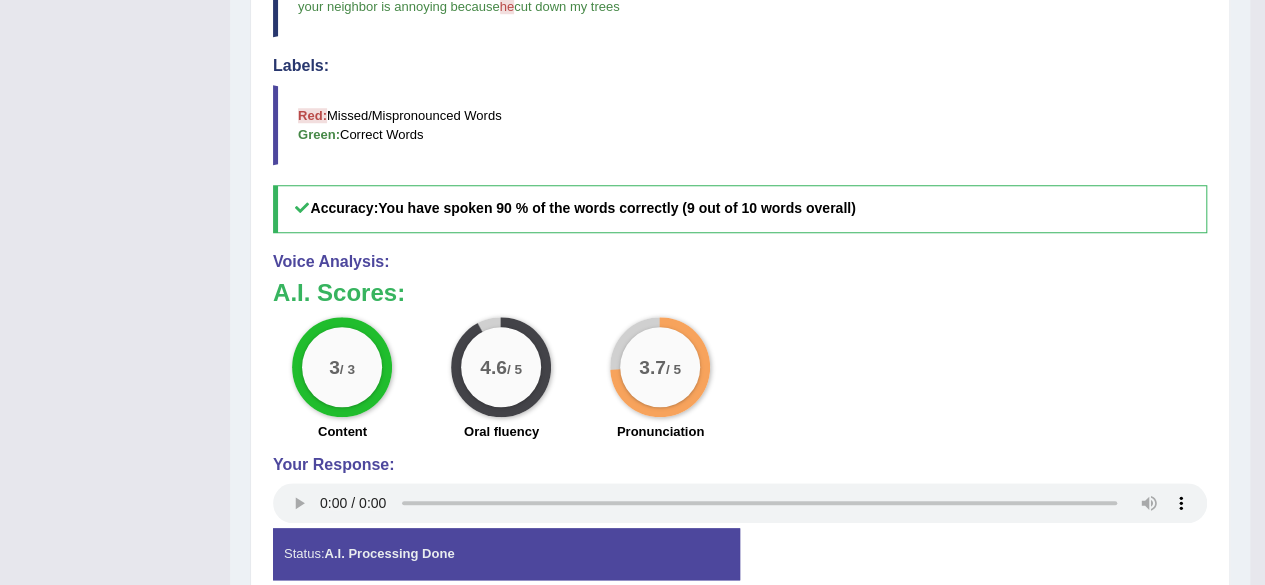 scroll, scrollTop: 797, scrollLeft: 0, axis: vertical 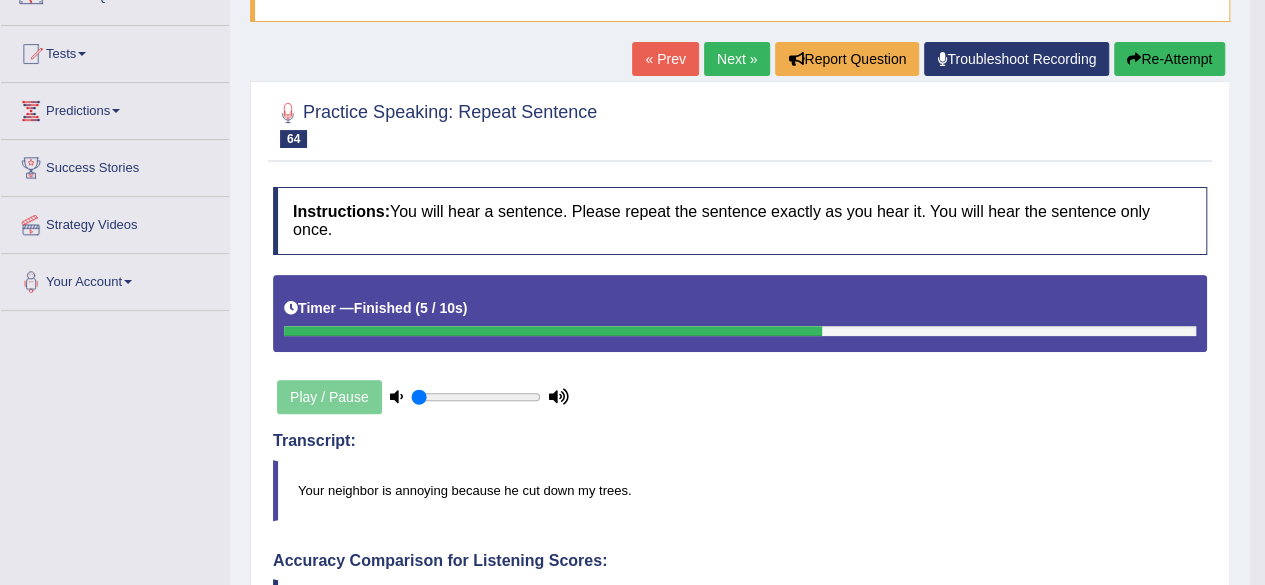 click on "Next »" at bounding box center [737, 59] 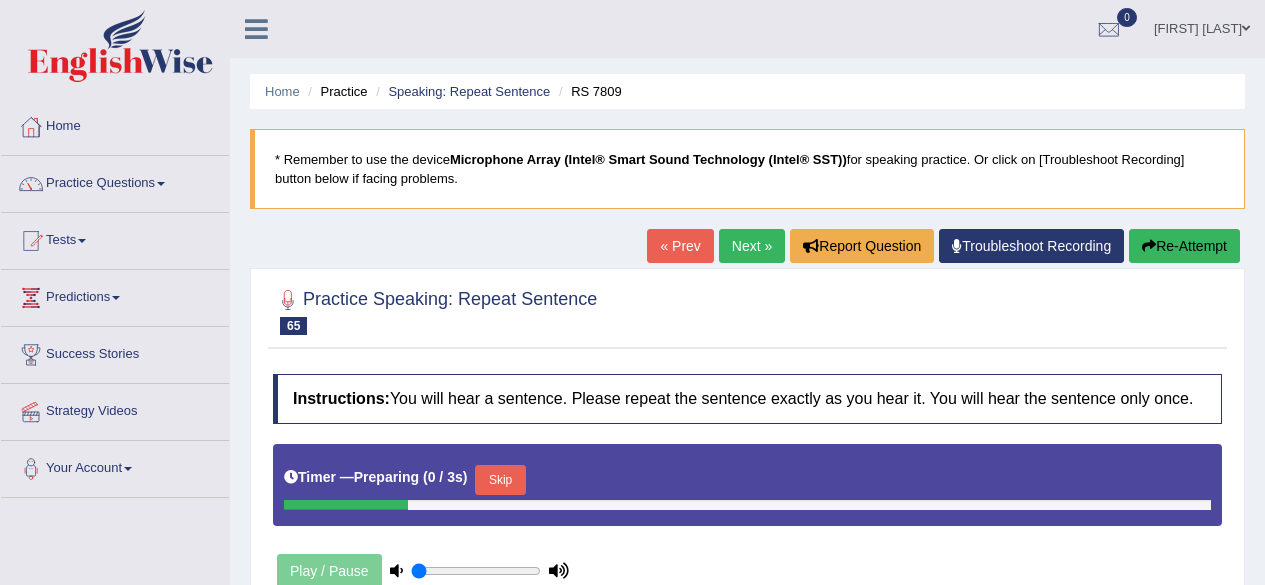 scroll, scrollTop: 302, scrollLeft: 0, axis: vertical 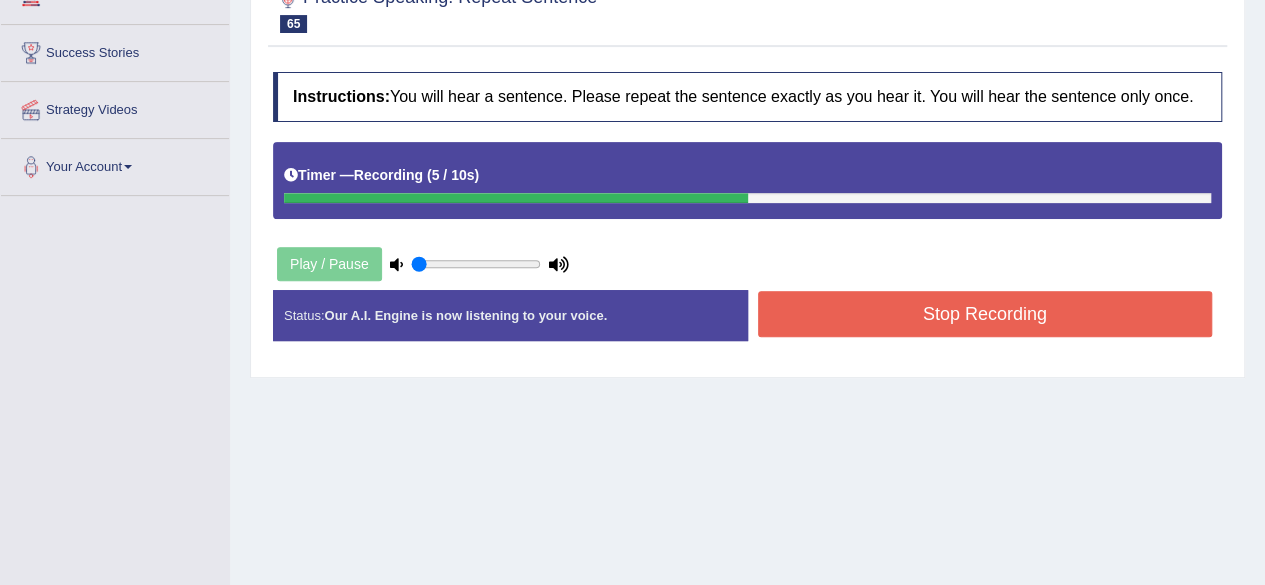 click on "Stop Recording" at bounding box center [985, 314] 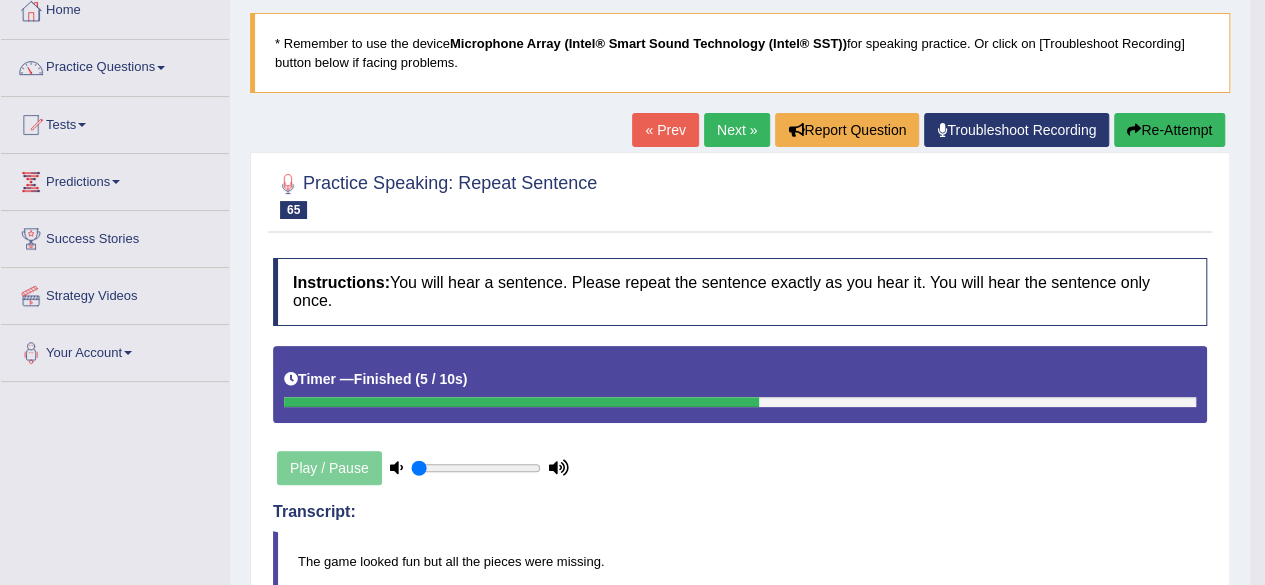 scroll, scrollTop: 49, scrollLeft: 0, axis: vertical 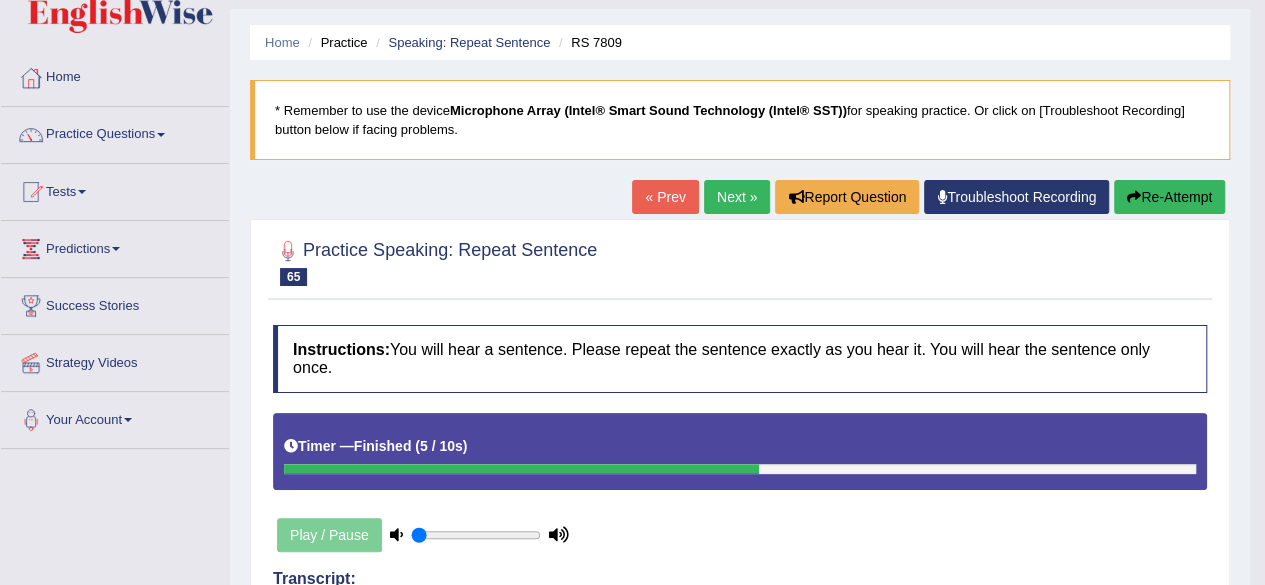 click on "Next »" at bounding box center (737, 197) 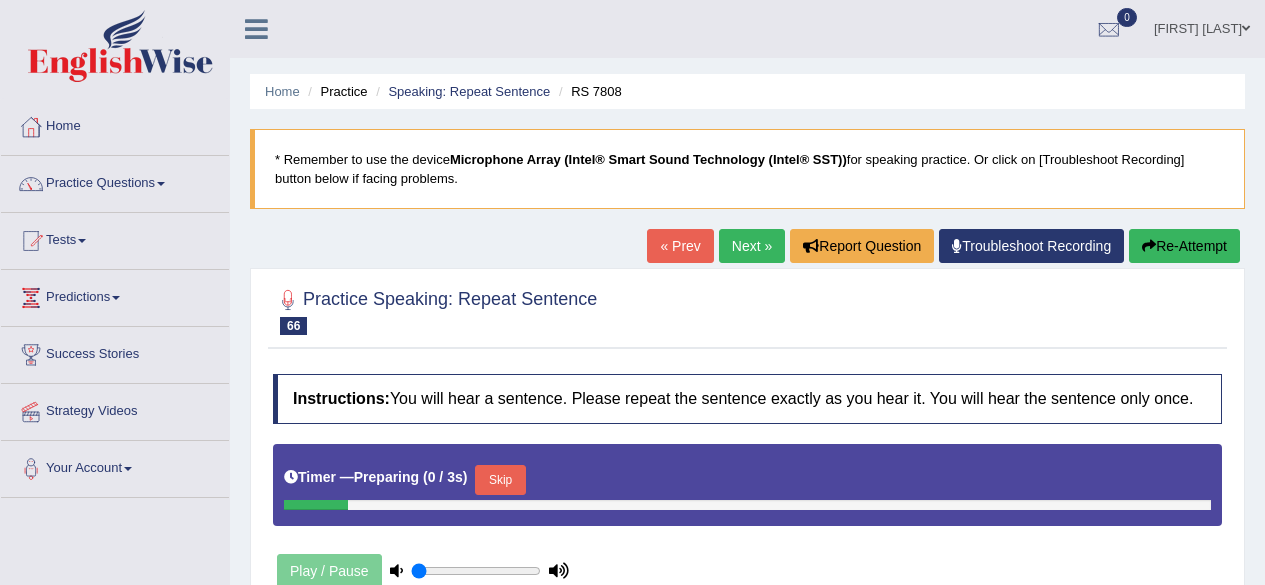 scroll, scrollTop: 0, scrollLeft: 0, axis: both 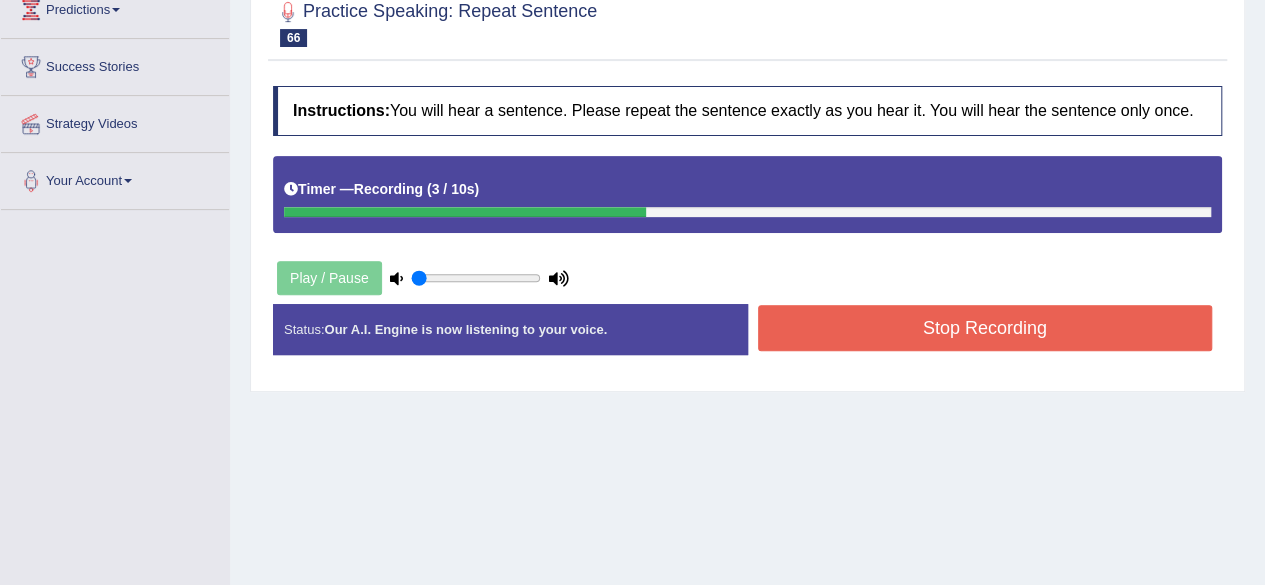 click on "Stop Recording" at bounding box center (985, 328) 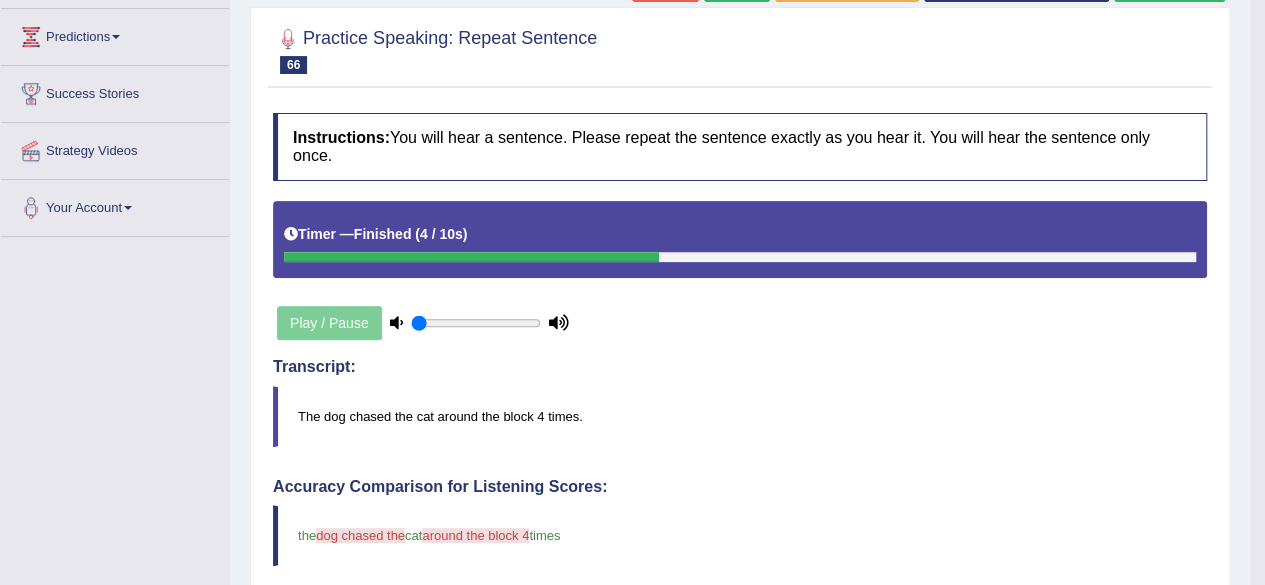 scroll, scrollTop: 166, scrollLeft: 0, axis: vertical 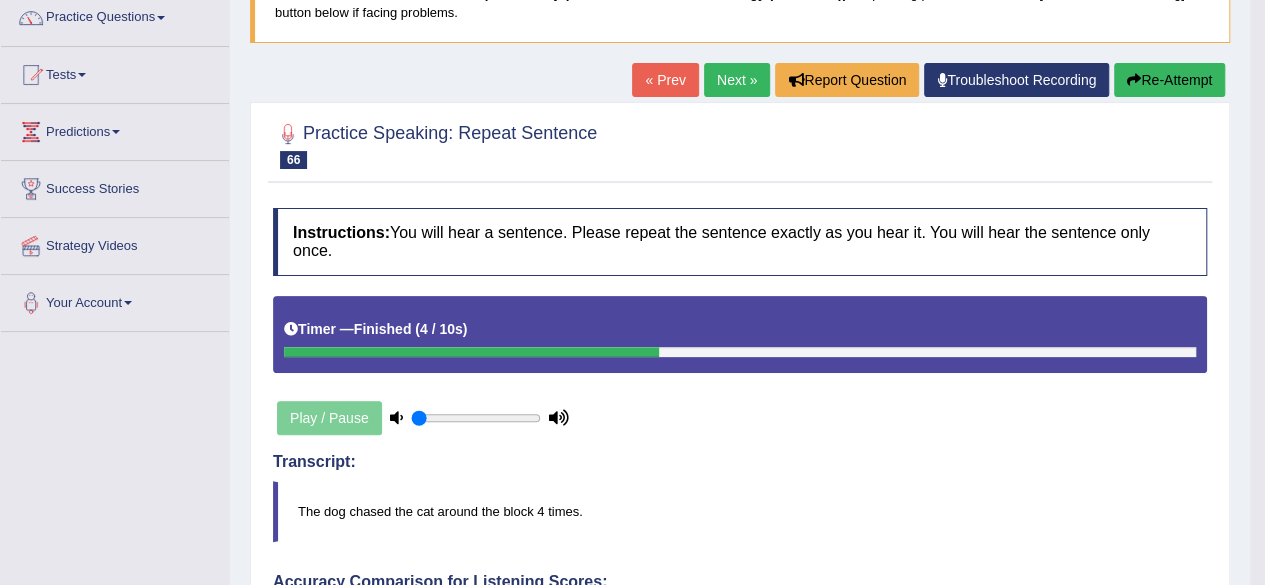 click on "Next »" at bounding box center [737, 80] 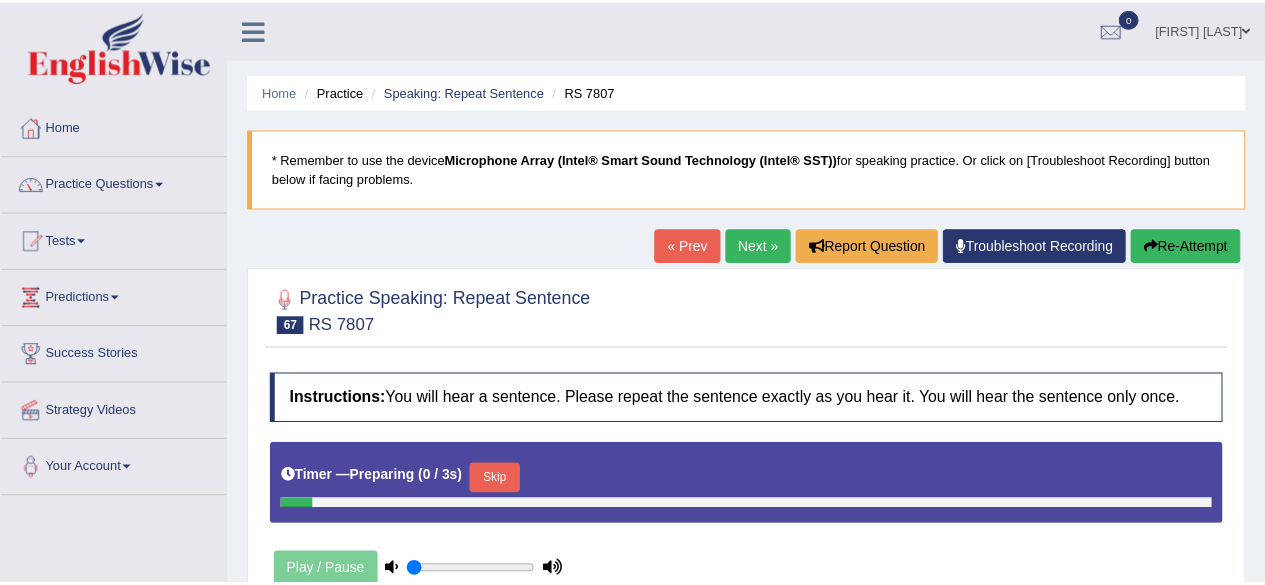 scroll, scrollTop: 0, scrollLeft: 0, axis: both 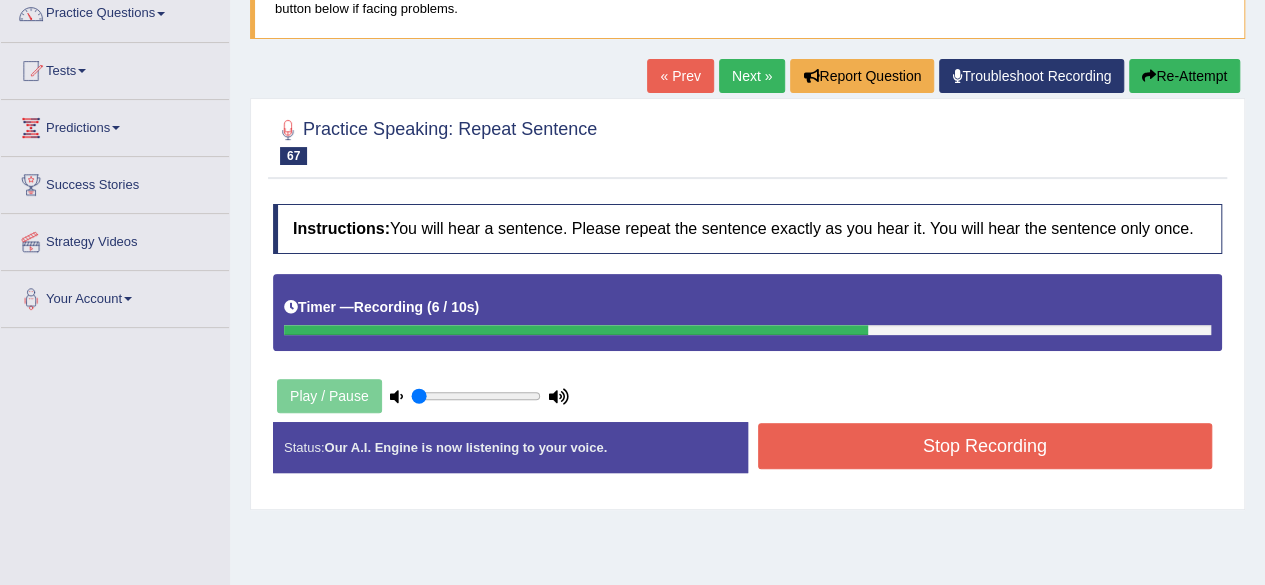 click on "Stop Recording" at bounding box center (985, 446) 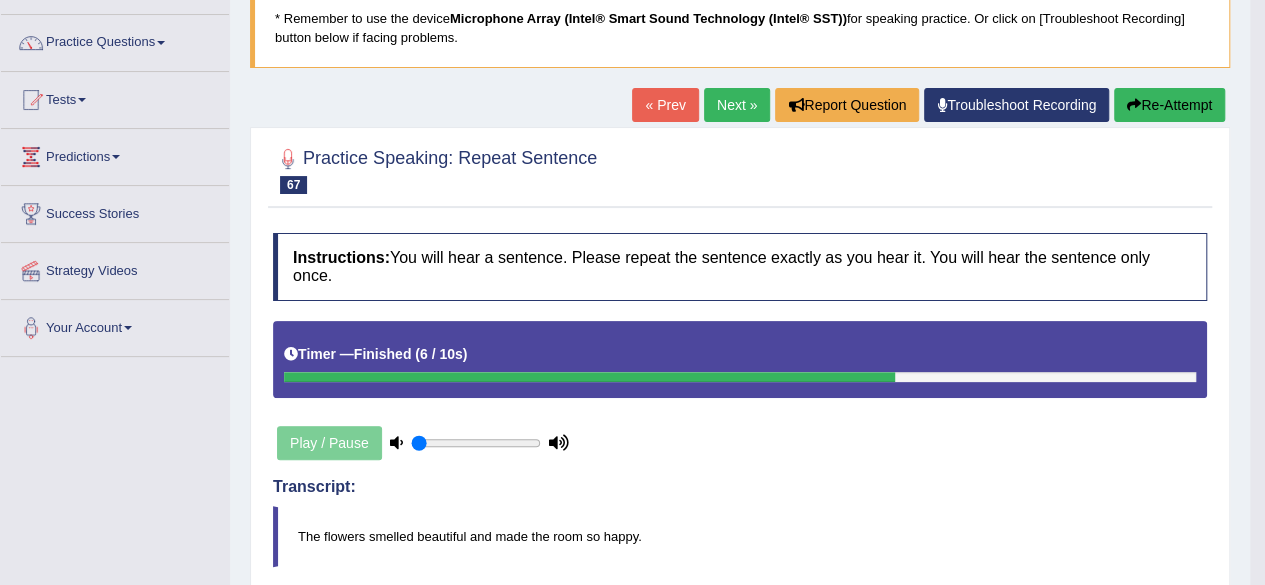 scroll, scrollTop: 134, scrollLeft: 0, axis: vertical 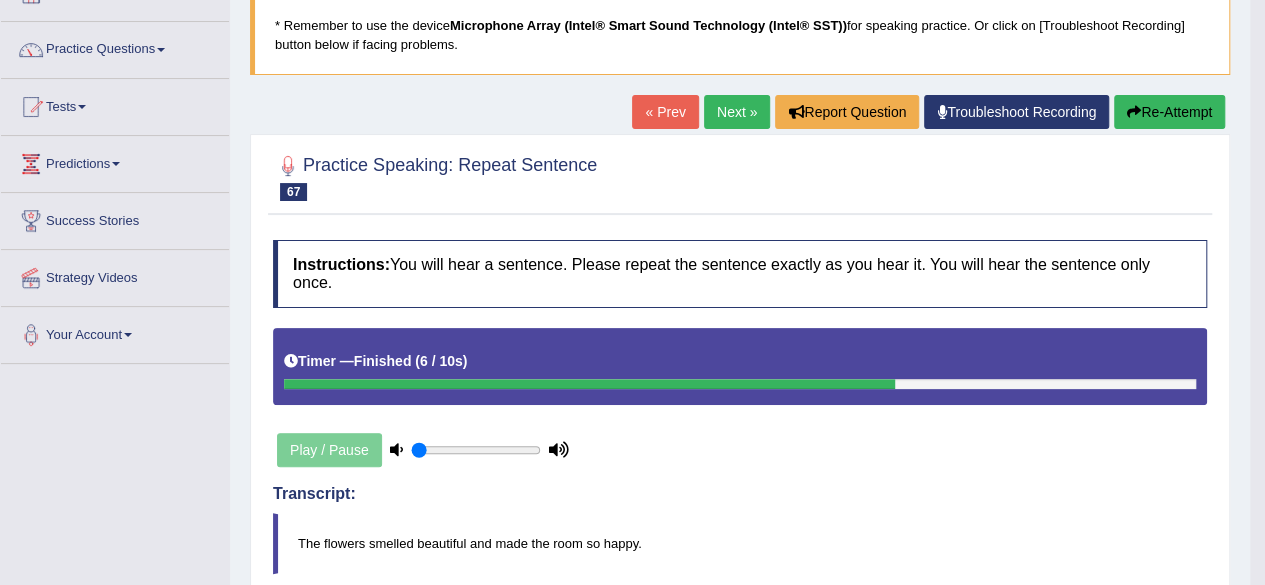 click on "Next »" at bounding box center (737, 112) 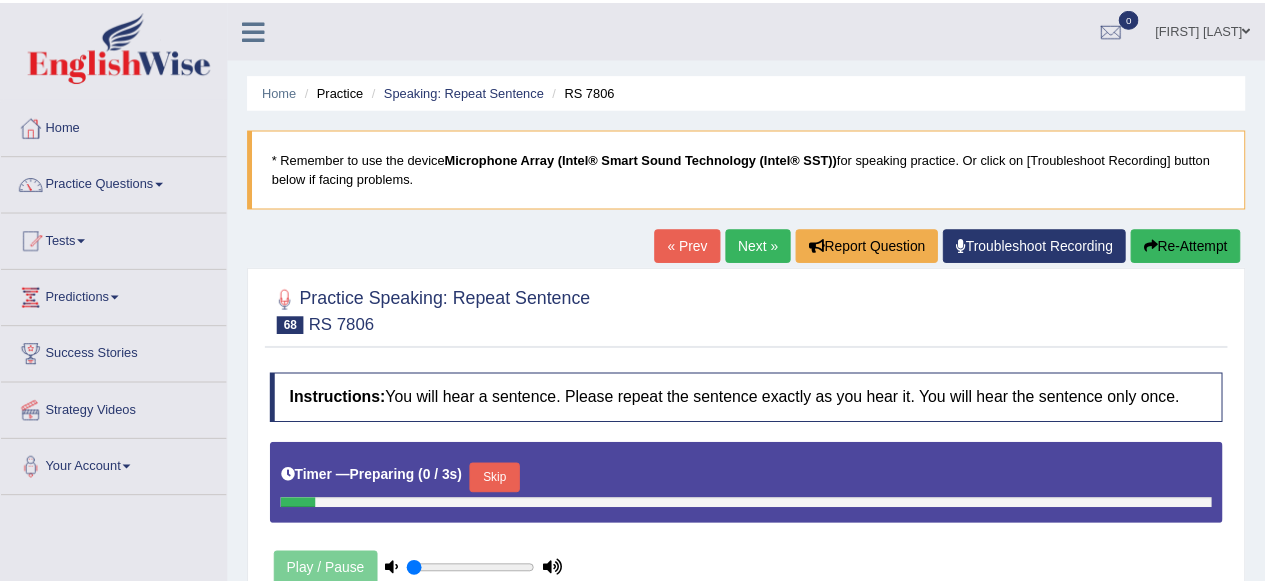 scroll, scrollTop: 0, scrollLeft: 0, axis: both 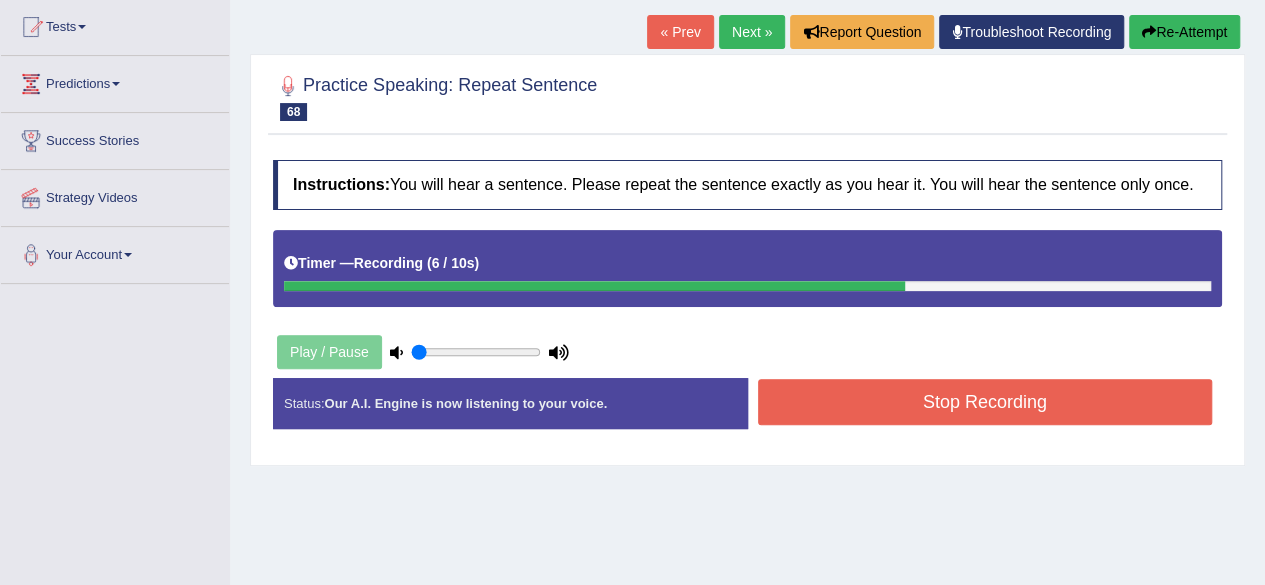 click on "Stop Recording" at bounding box center (985, 402) 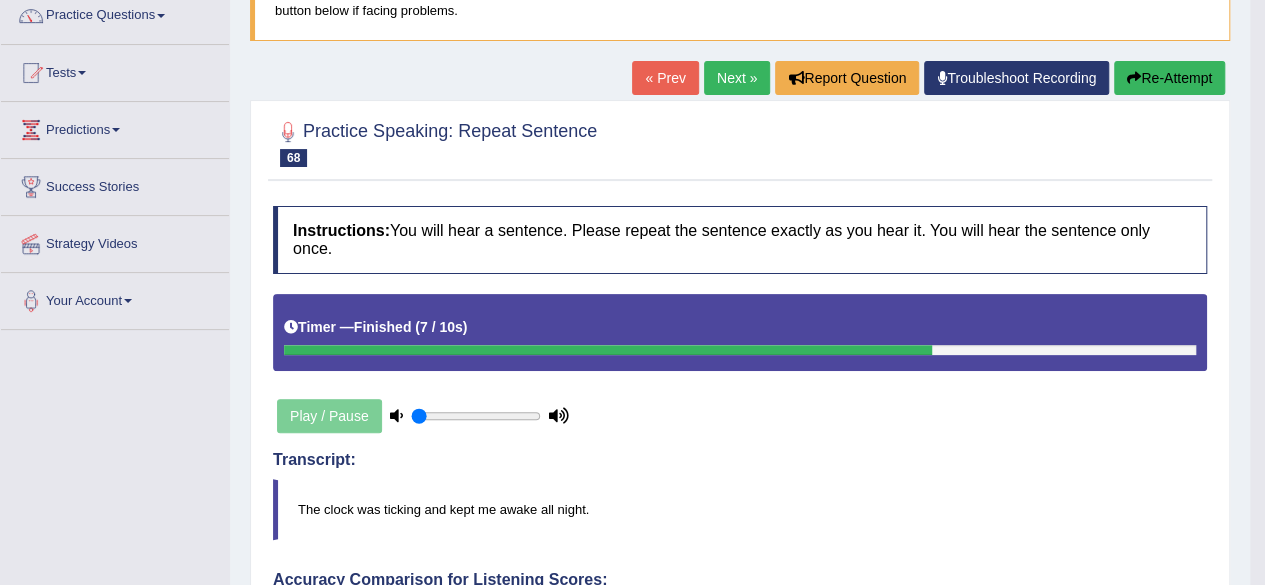 scroll, scrollTop: 167, scrollLeft: 0, axis: vertical 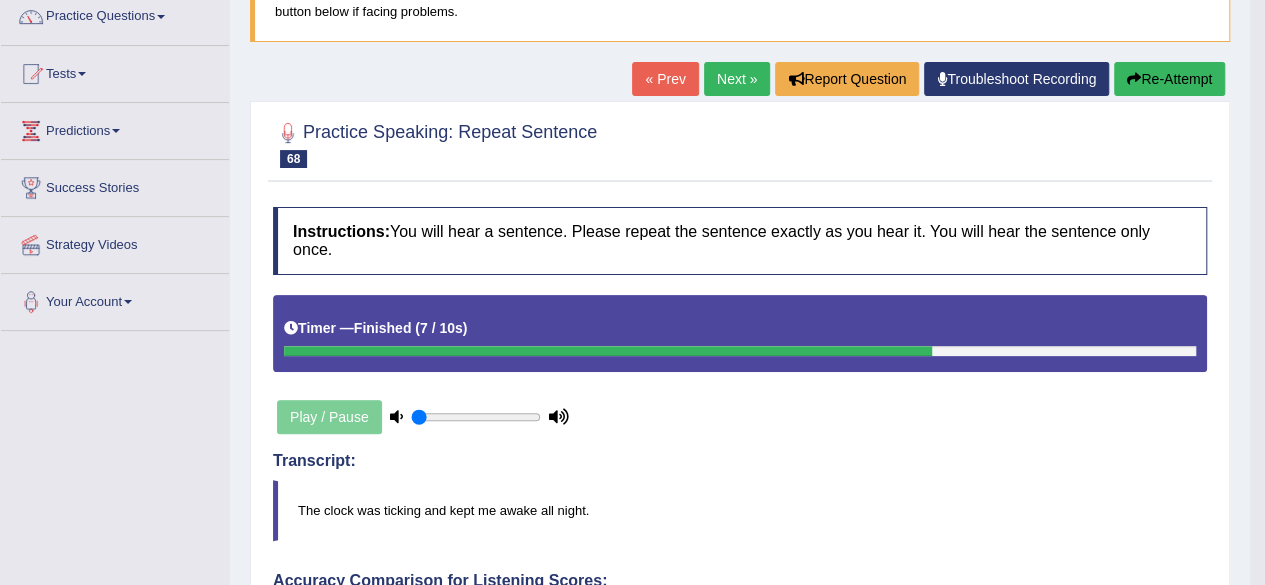 click on "Next »" at bounding box center [737, 79] 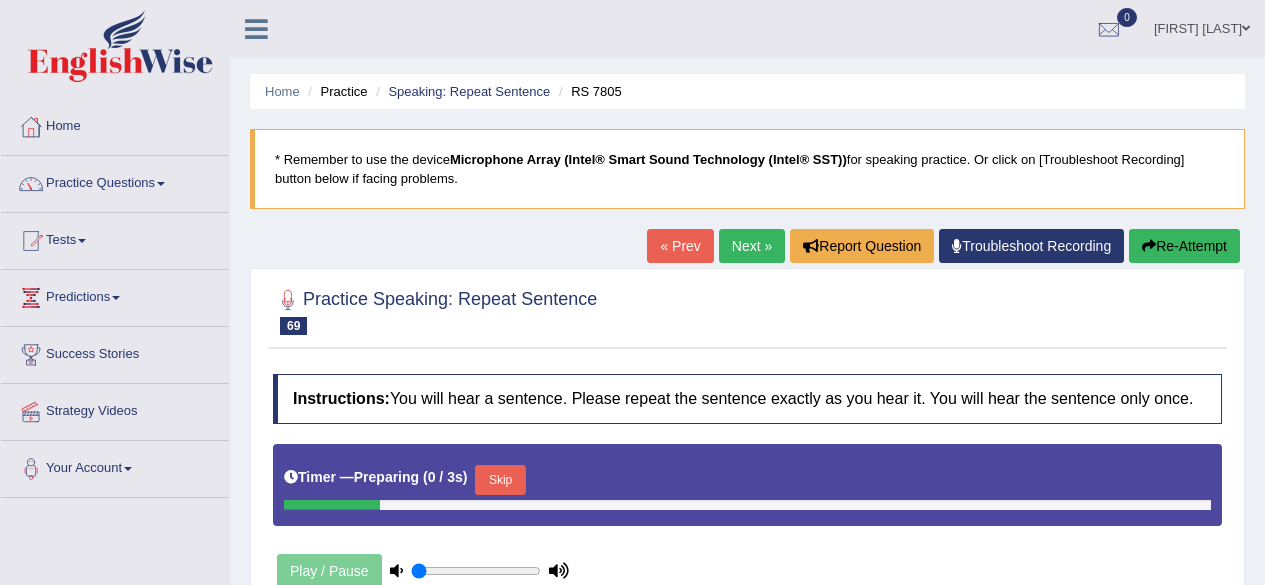 scroll, scrollTop: 0, scrollLeft: 0, axis: both 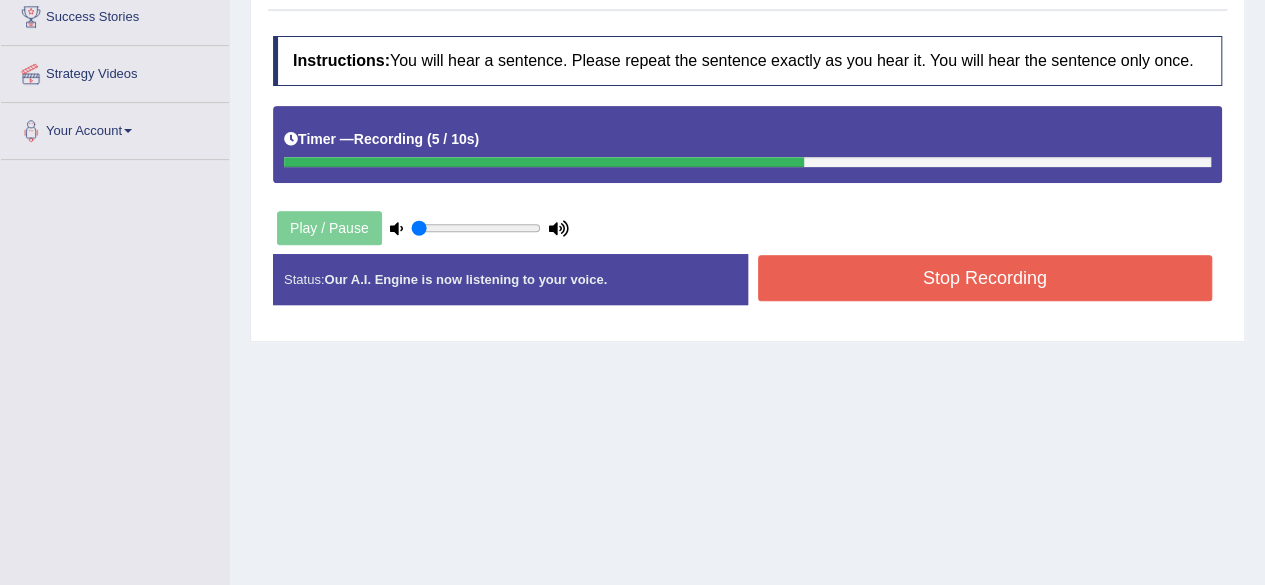 click on "Created with Highcharts 7.1.2 Great Too slow Too fast Time Speech pace meter: 0 10 20 30 40" at bounding box center (990, 253) 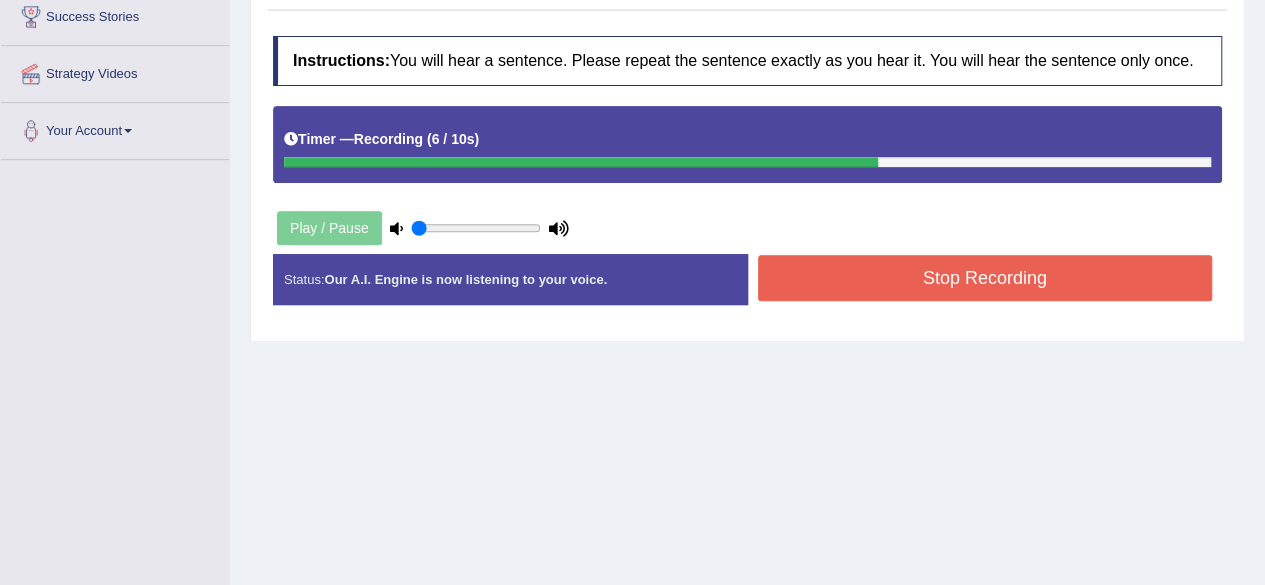 click on "Stop Recording" at bounding box center (985, 278) 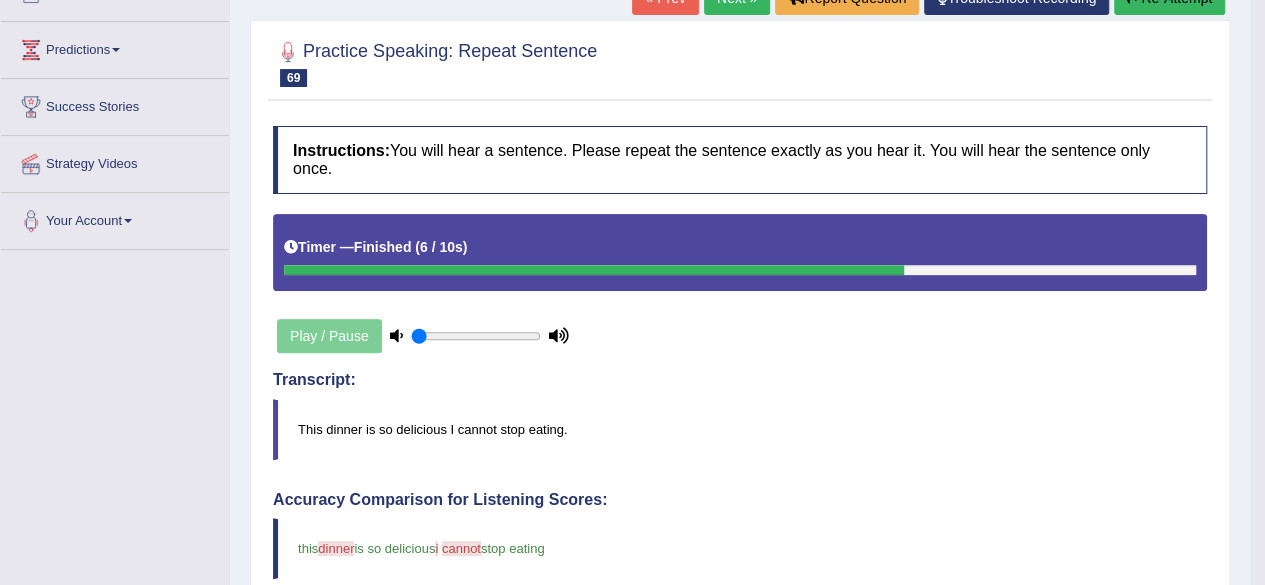 scroll, scrollTop: 247, scrollLeft: 0, axis: vertical 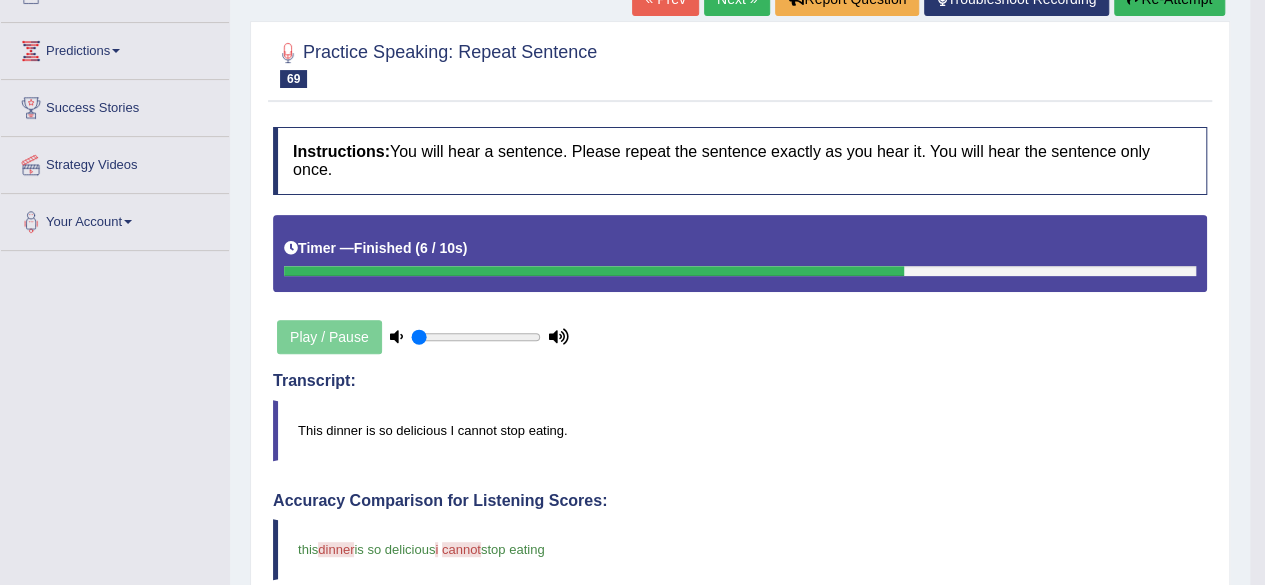 click on "Next »" at bounding box center (737, -1) 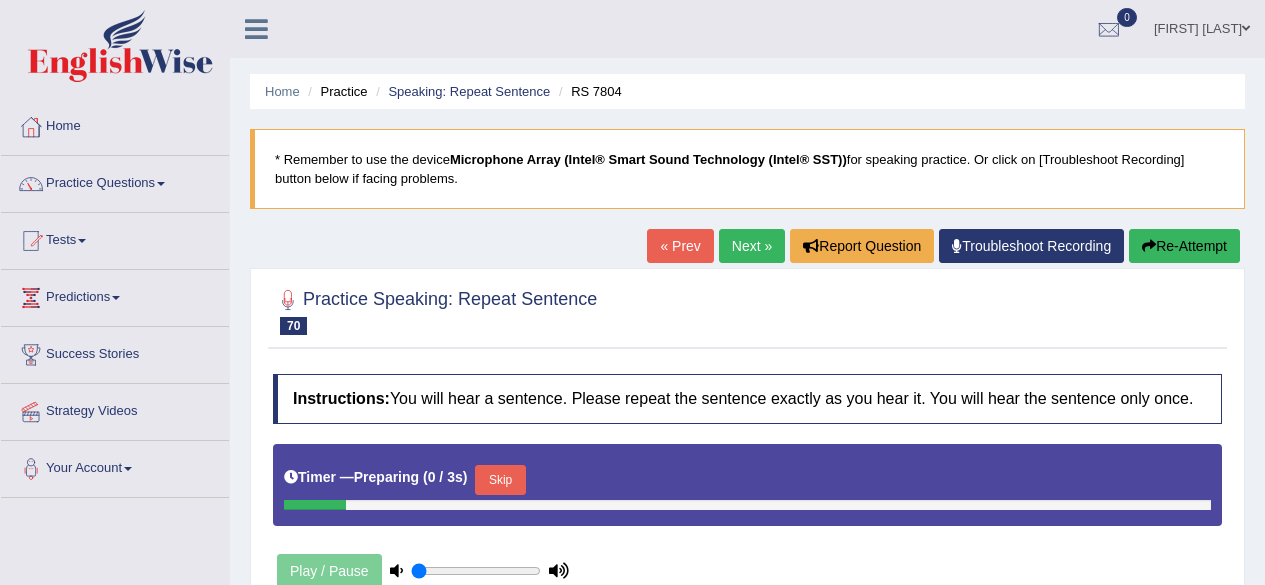 scroll, scrollTop: 0, scrollLeft: 0, axis: both 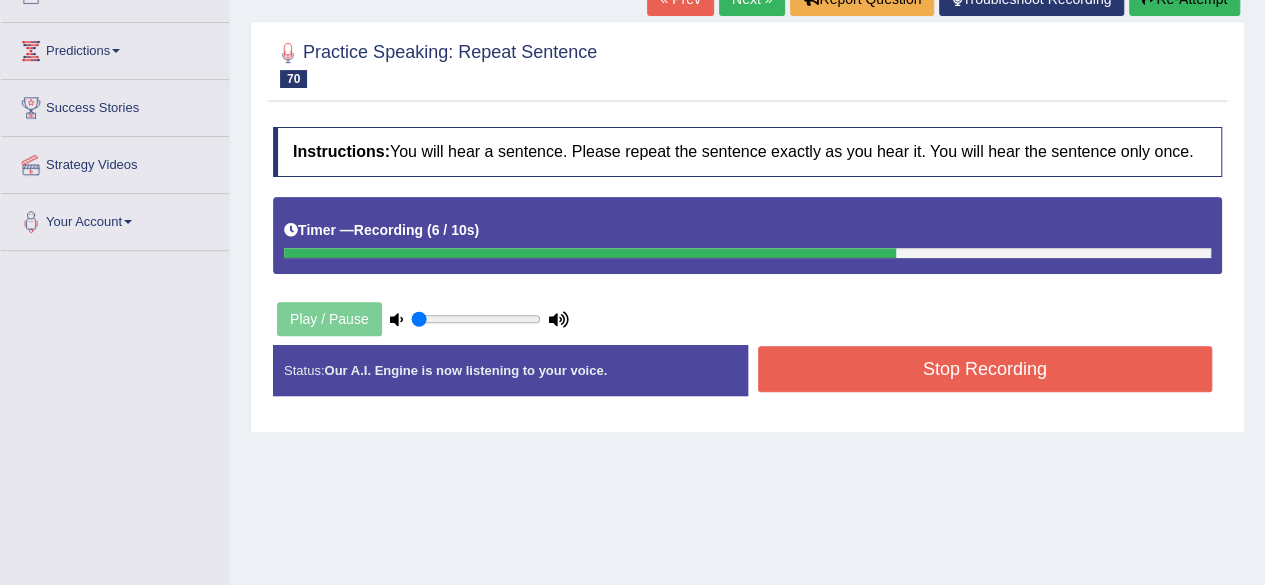 click on "Stop Recording" at bounding box center [985, 369] 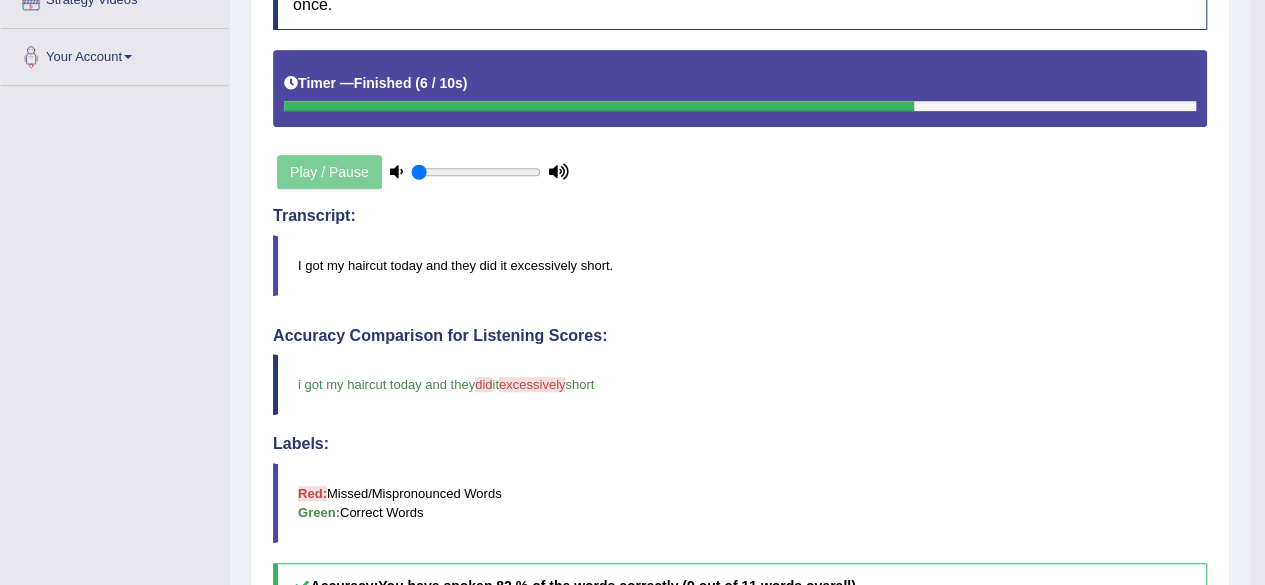 scroll, scrollTop: 410, scrollLeft: 0, axis: vertical 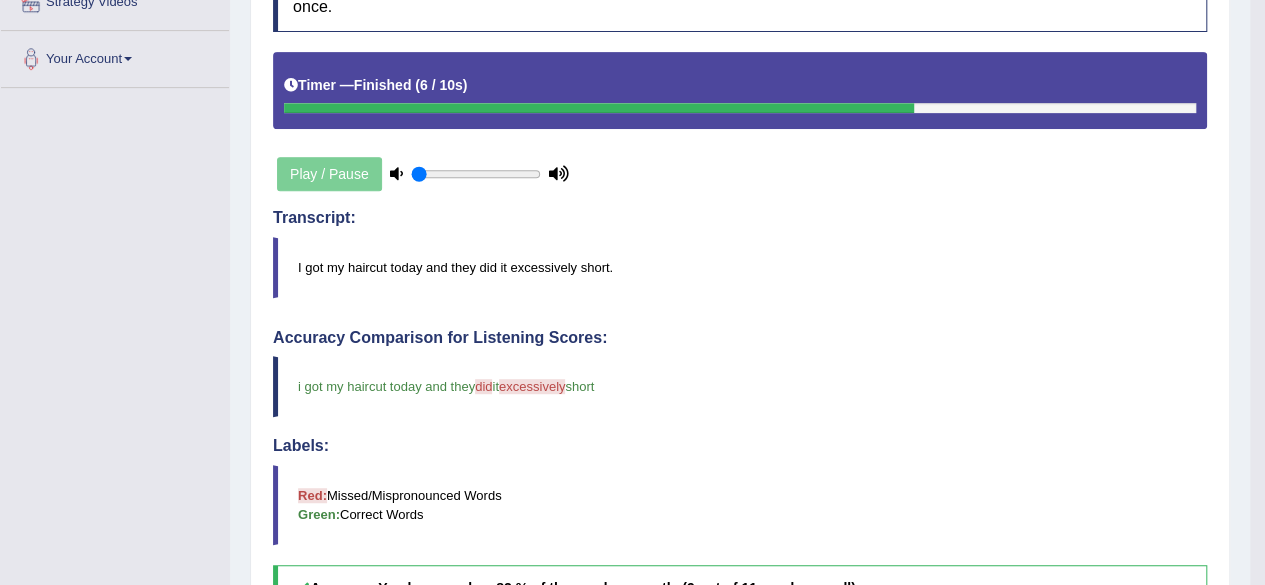 type on "0.05" 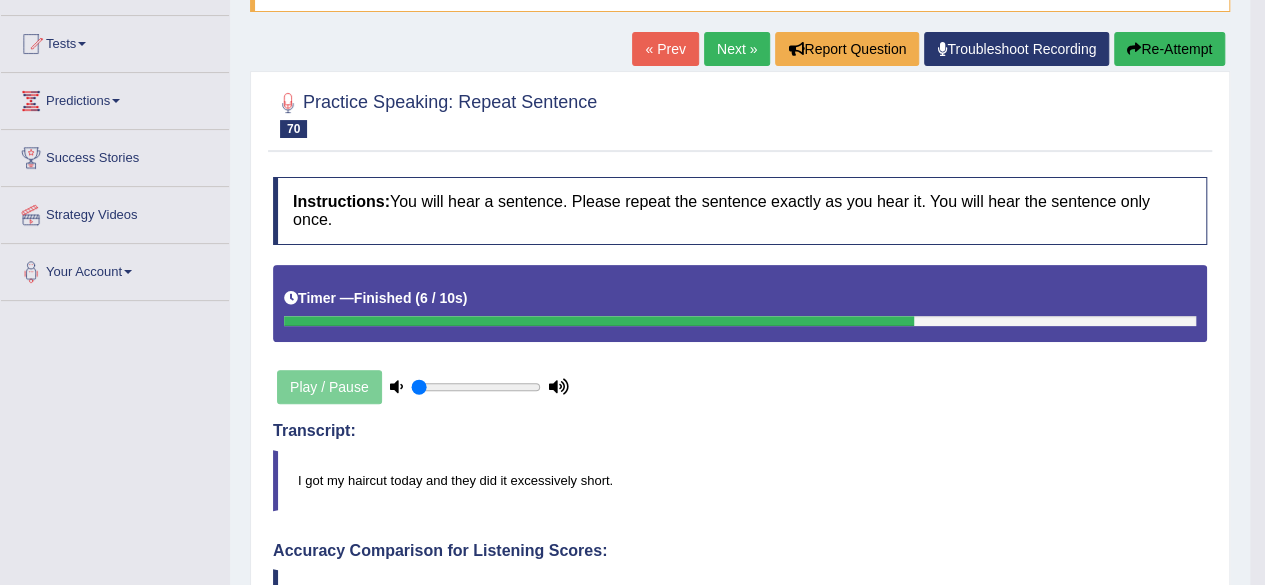 scroll, scrollTop: 196, scrollLeft: 0, axis: vertical 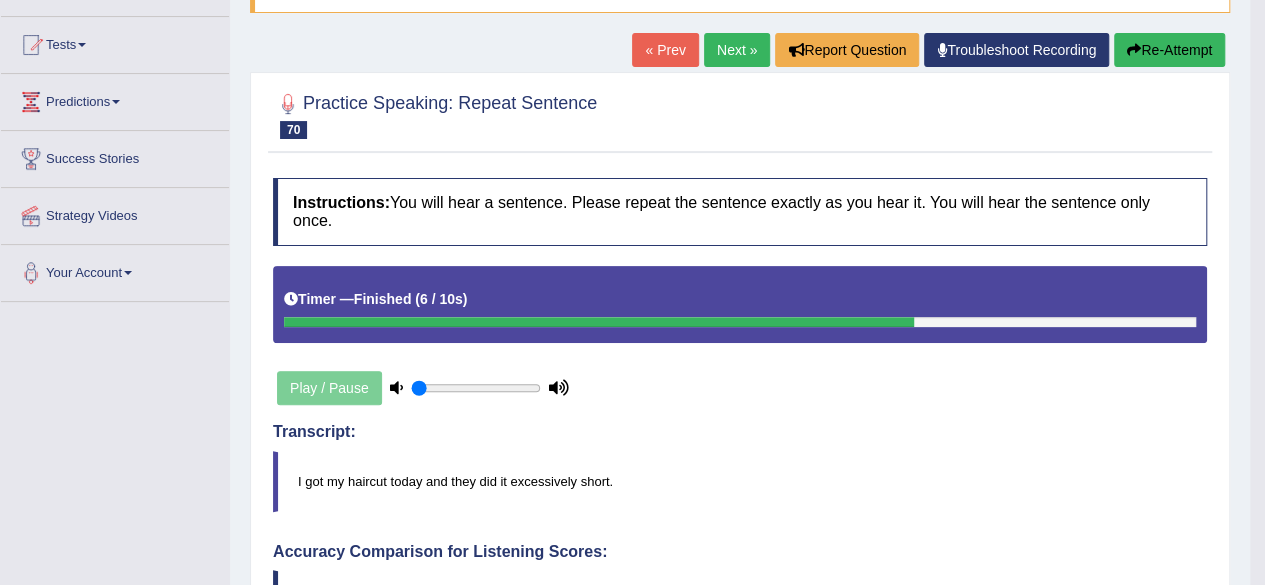 click on "Re-Attempt" at bounding box center [1169, 50] 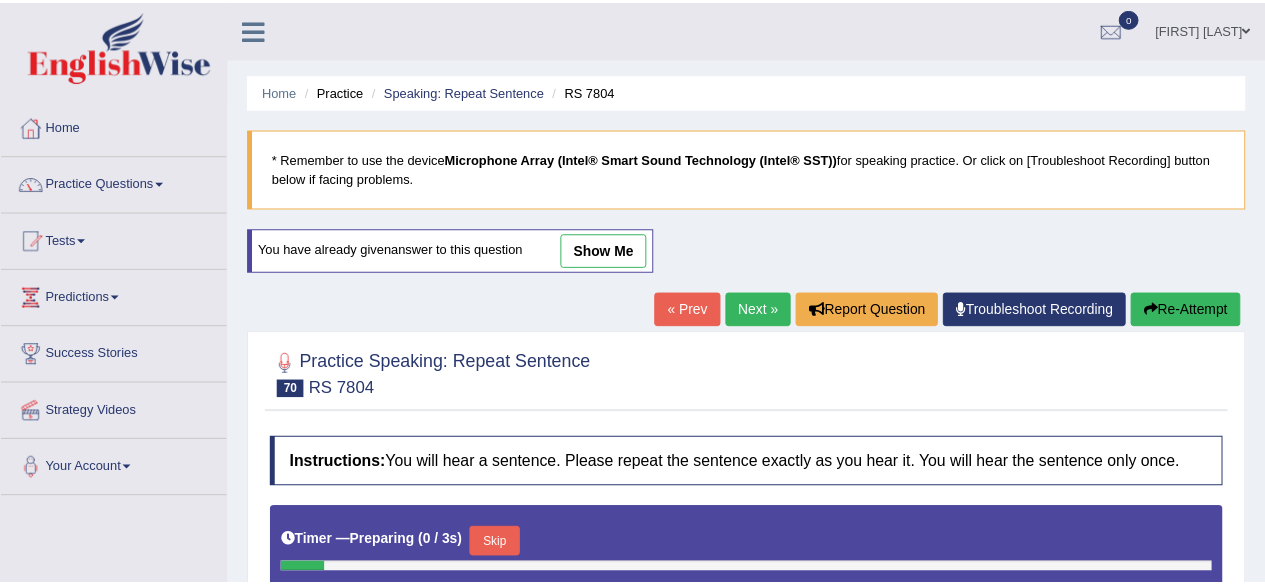 scroll, scrollTop: 196, scrollLeft: 0, axis: vertical 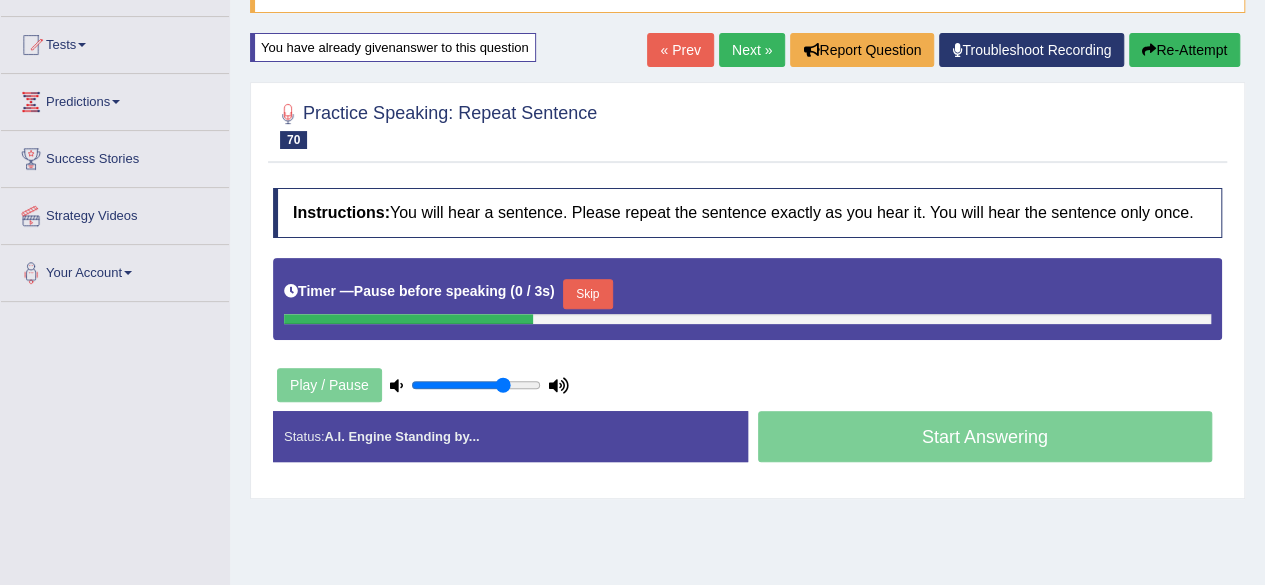 type on "0.75" 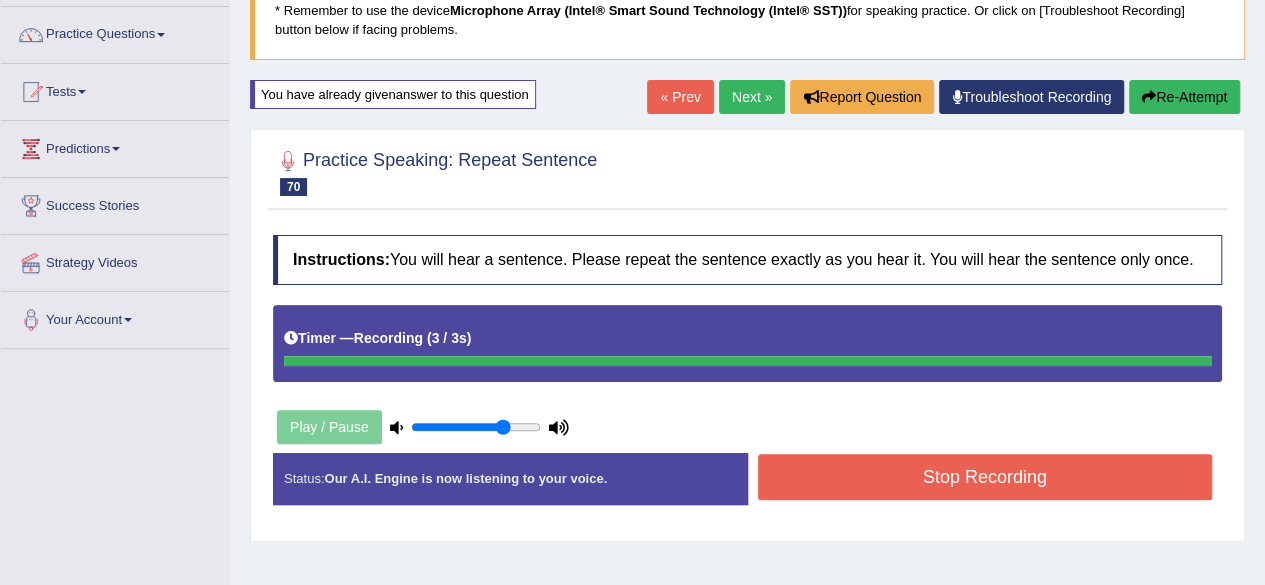 scroll, scrollTop: 148, scrollLeft: 0, axis: vertical 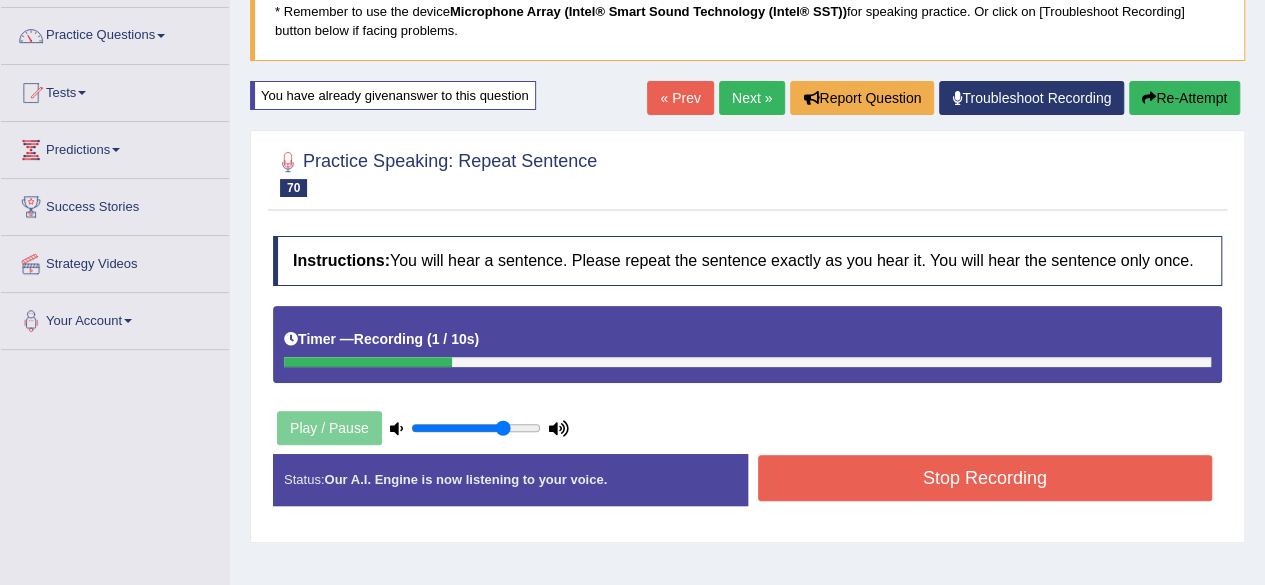 click on "Next »" at bounding box center [752, 98] 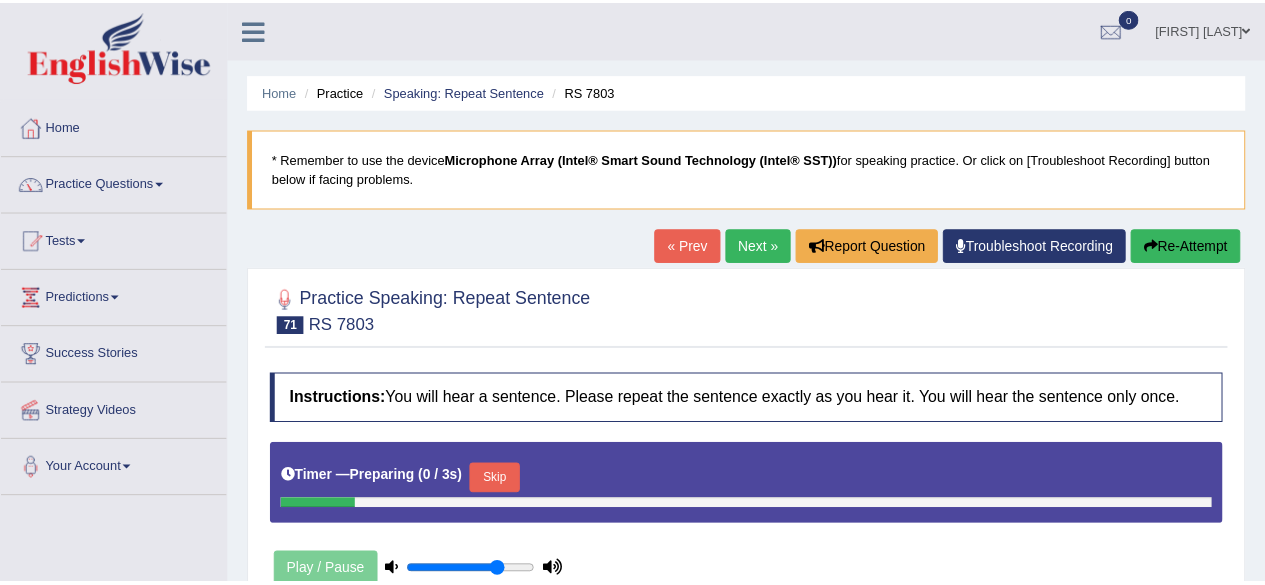 scroll, scrollTop: 0, scrollLeft: 0, axis: both 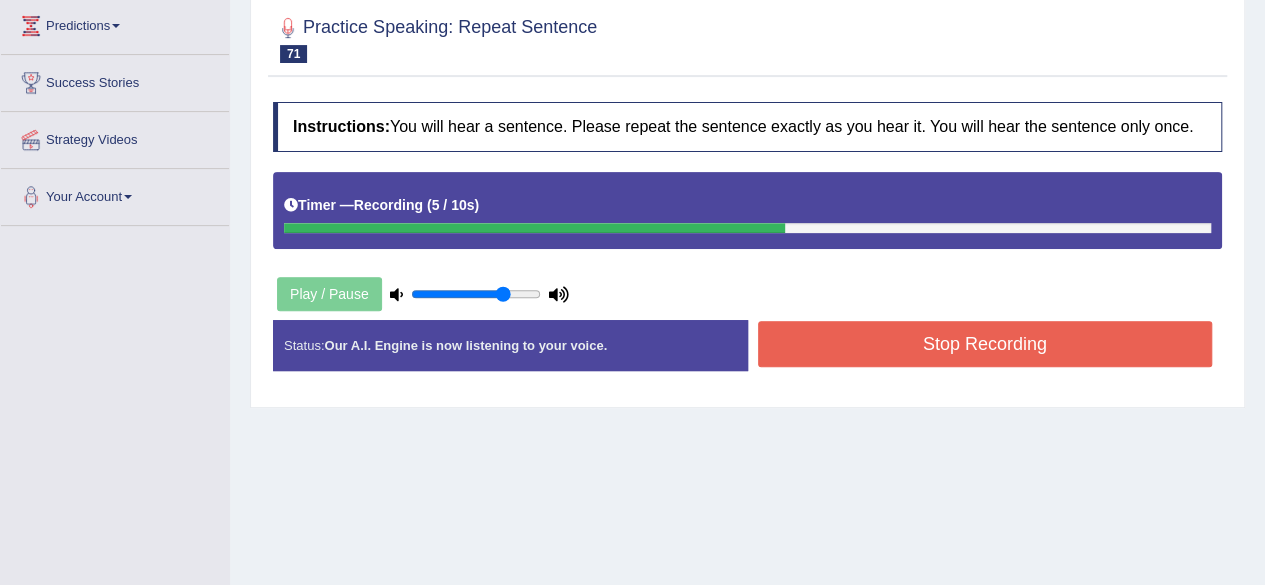 click on "Stop Recording" at bounding box center (985, 344) 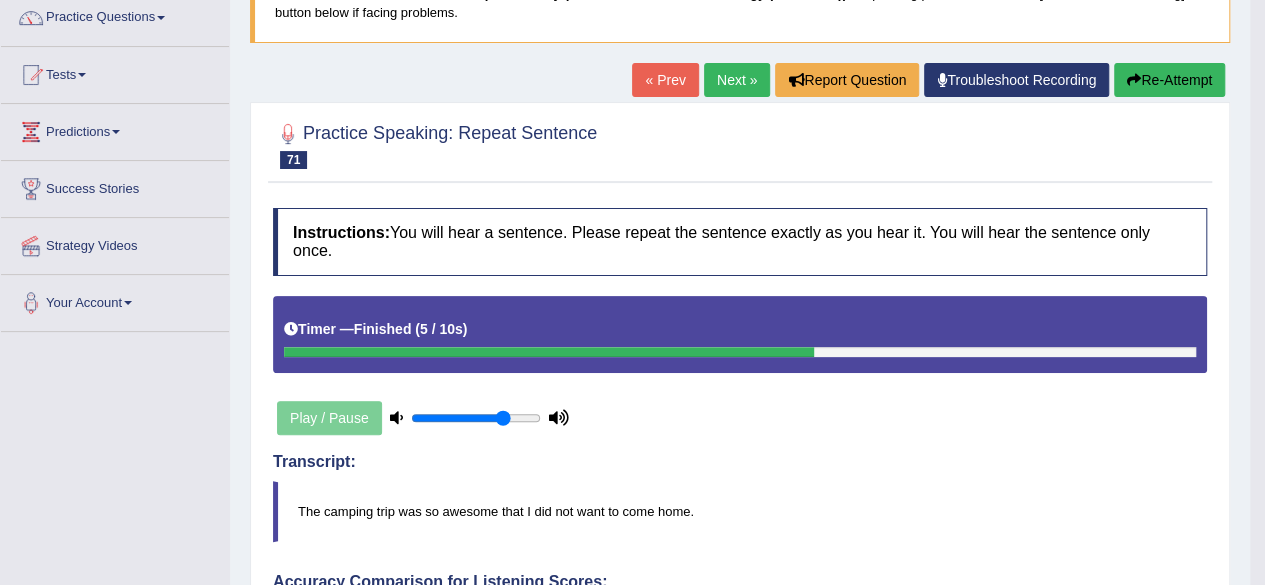 scroll, scrollTop: 165, scrollLeft: 0, axis: vertical 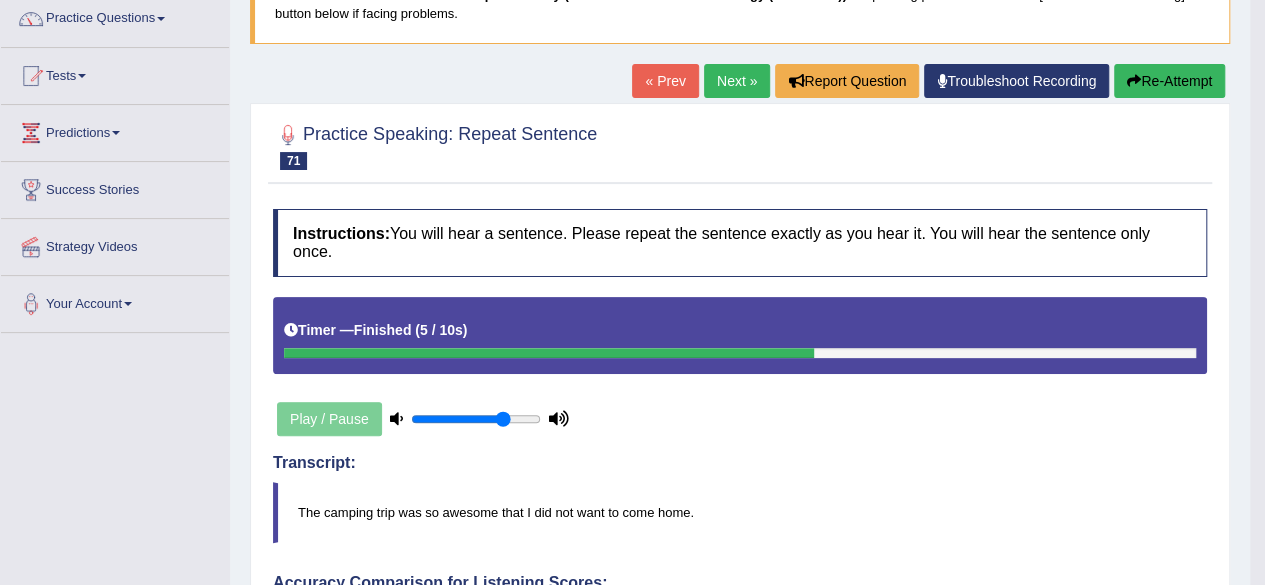 click on "Next »" at bounding box center (737, 81) 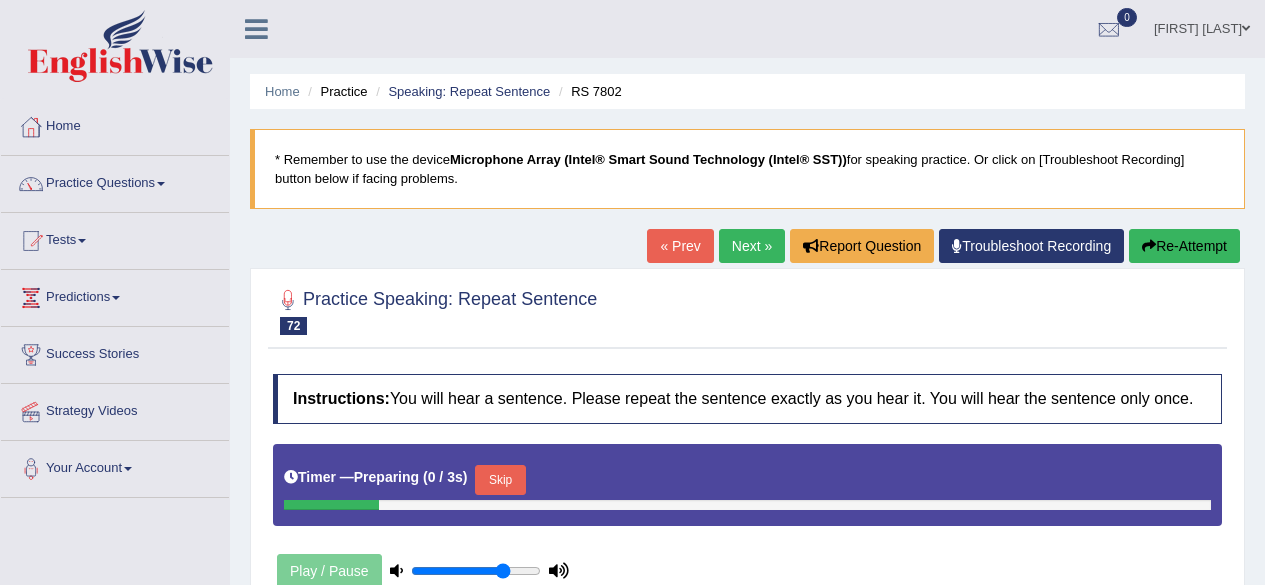 scroll, scrollTop: 0, scrollLeft: 0, axis: both 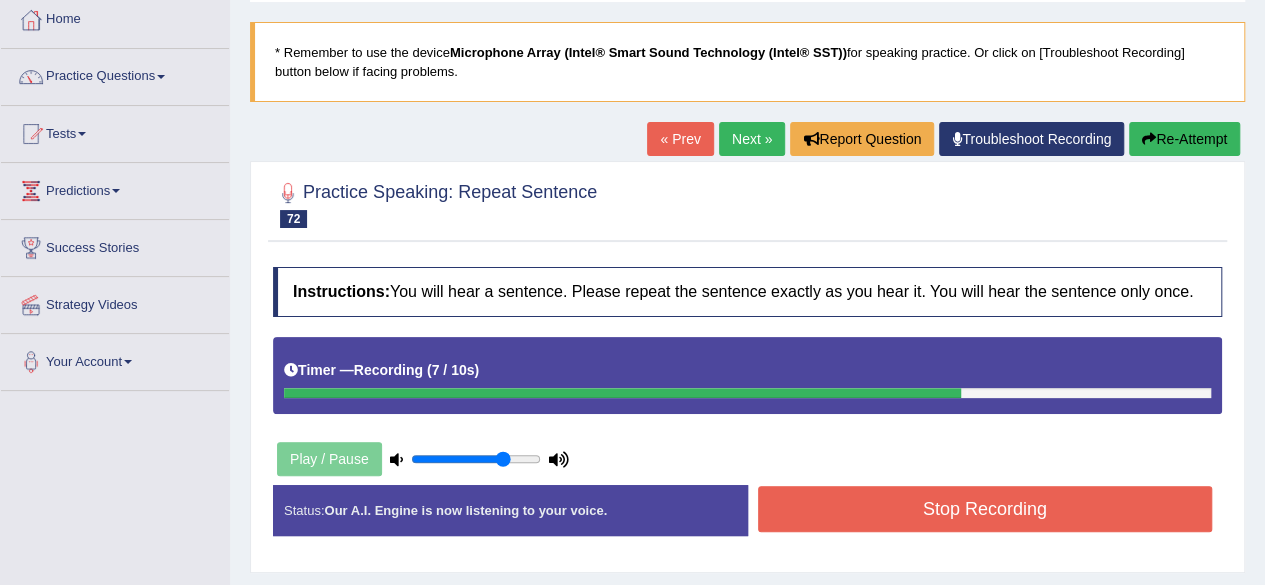 click on "Stop Recording" at bounding box center [985, 509] 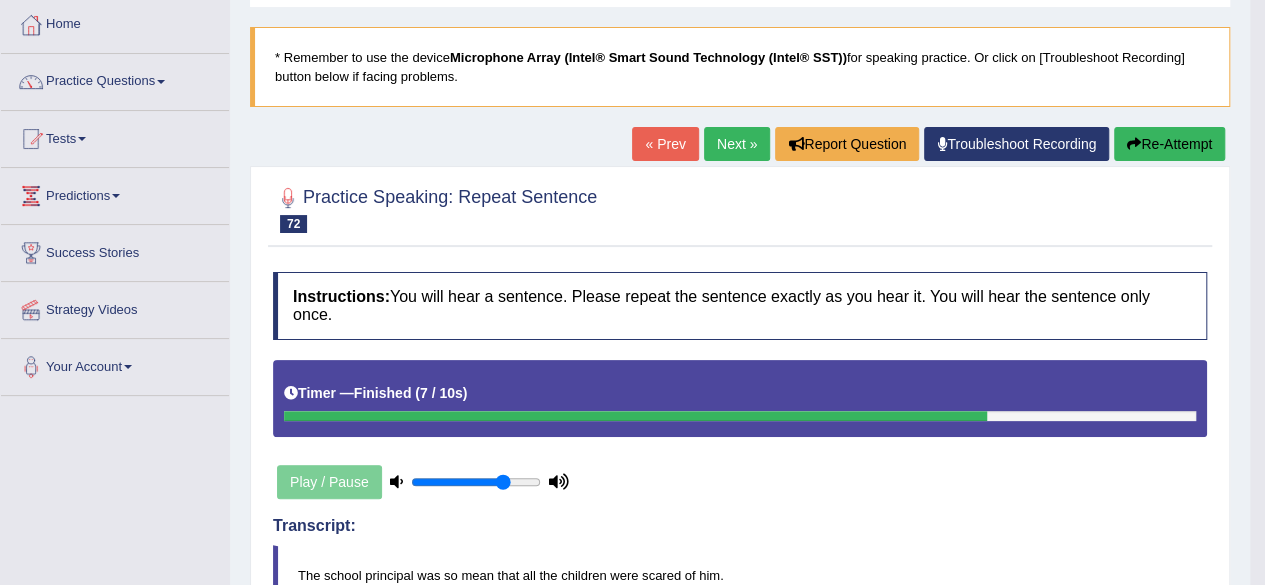 scroll, scrollTop: 101, scrollLeft: 0, axis: vertical 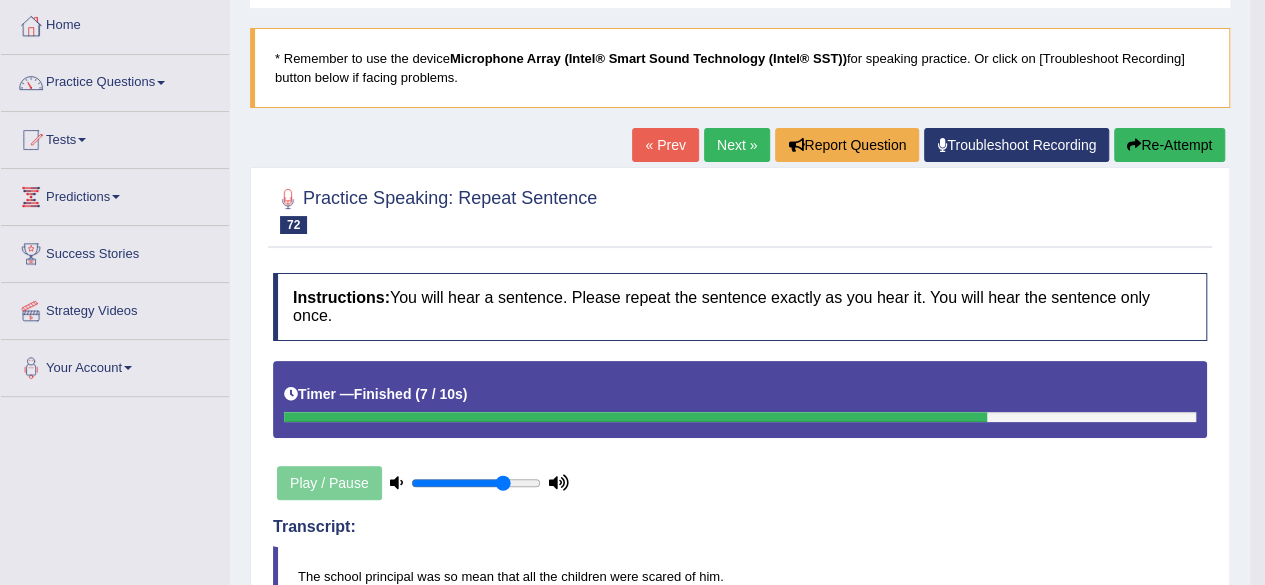 click on "Next »" at bounding box center (737, 145) 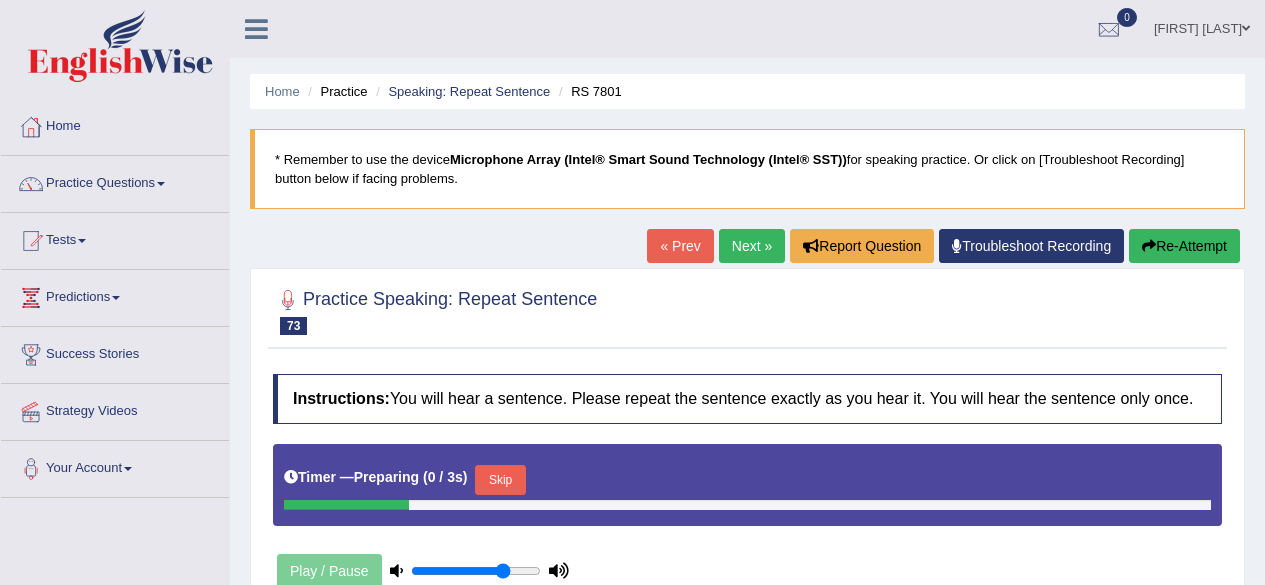 scroll, scrollTop: 0, scrollLeft: 0, axis: both 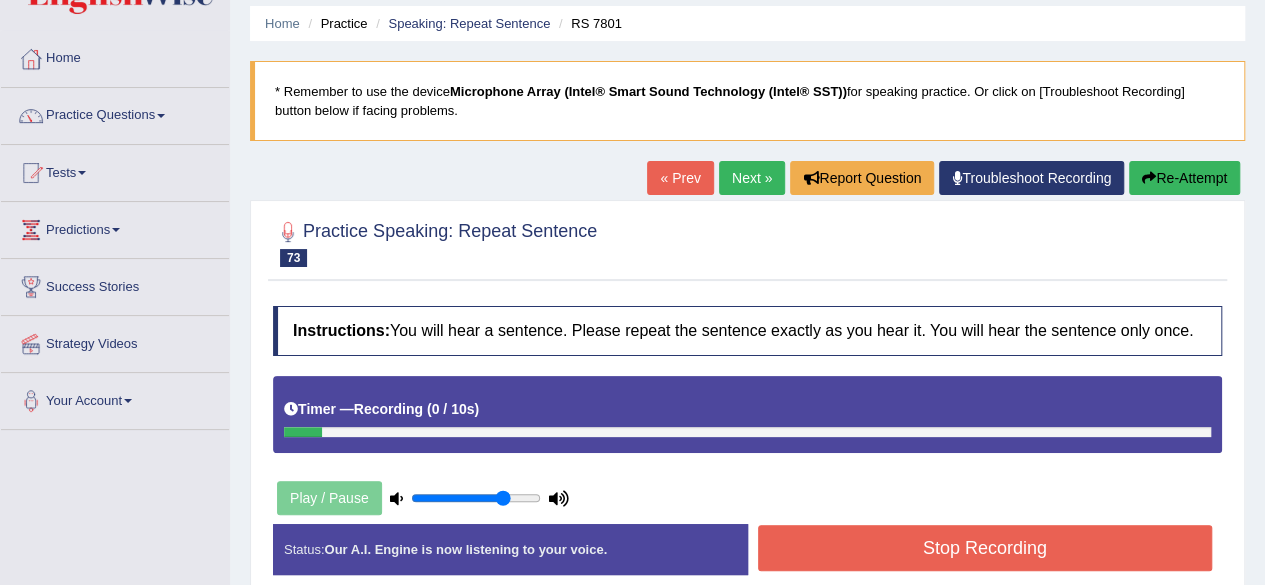 click on "Re-Attempt" at bounding box center [1184, 178] 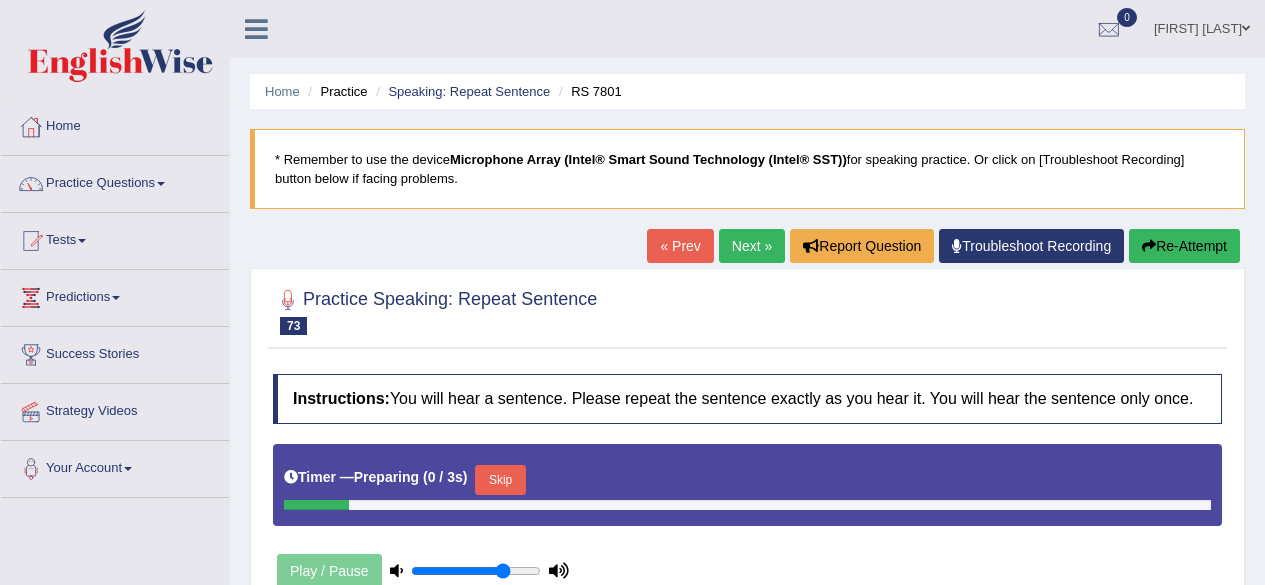 scroll, scrollTop: 68, scrollLeft: 0, axis: vertical 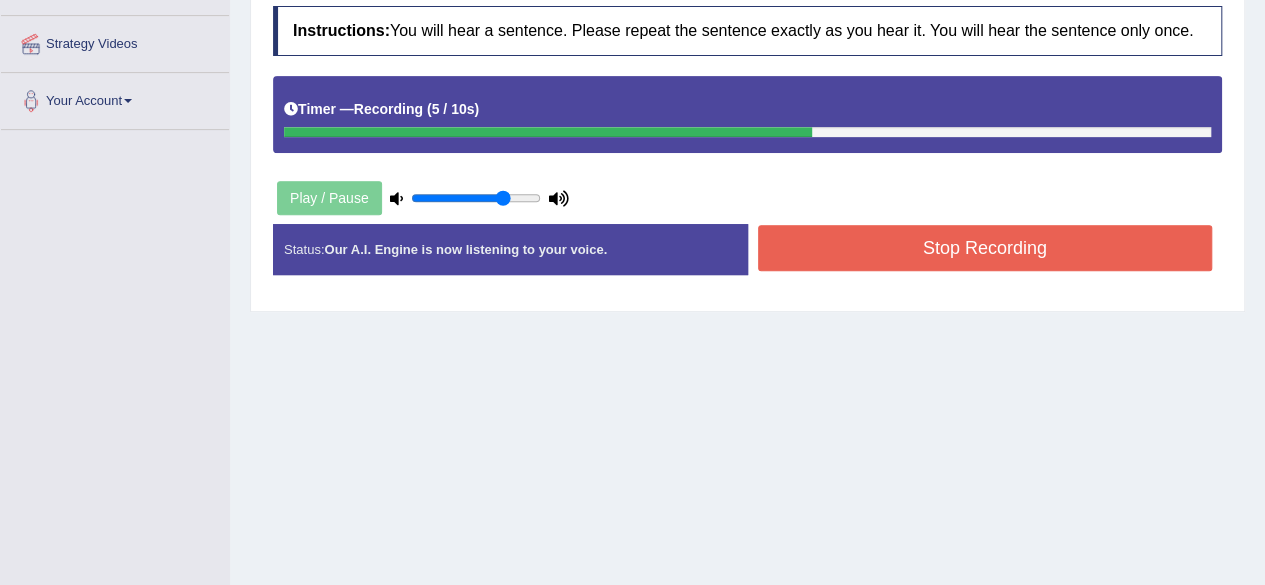 click on "Stop Recording" at bounding box center (985, 248) 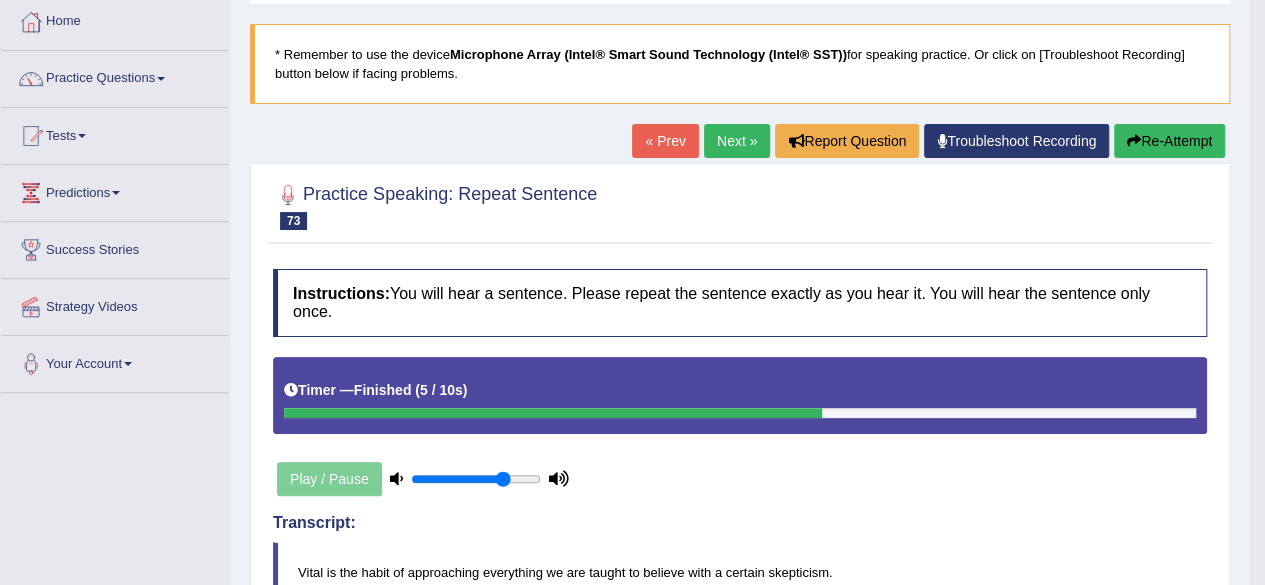 scroll, scrollTop: 104, scrollLeft: 0, axis: vertical 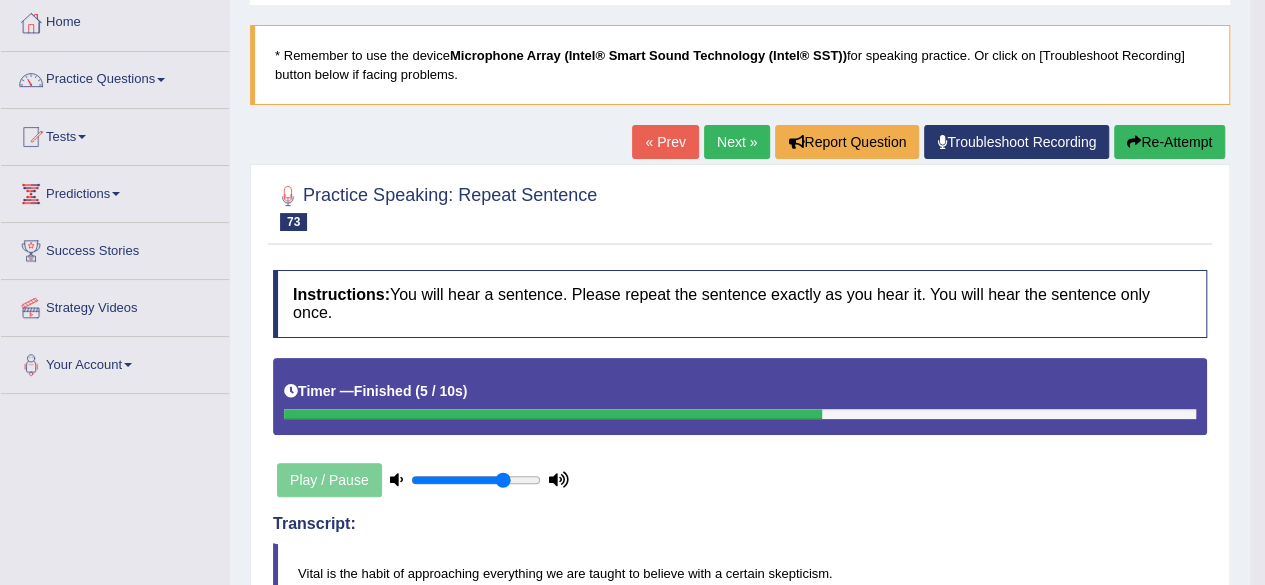 click on "Next »" at bounding box center (737, 142) 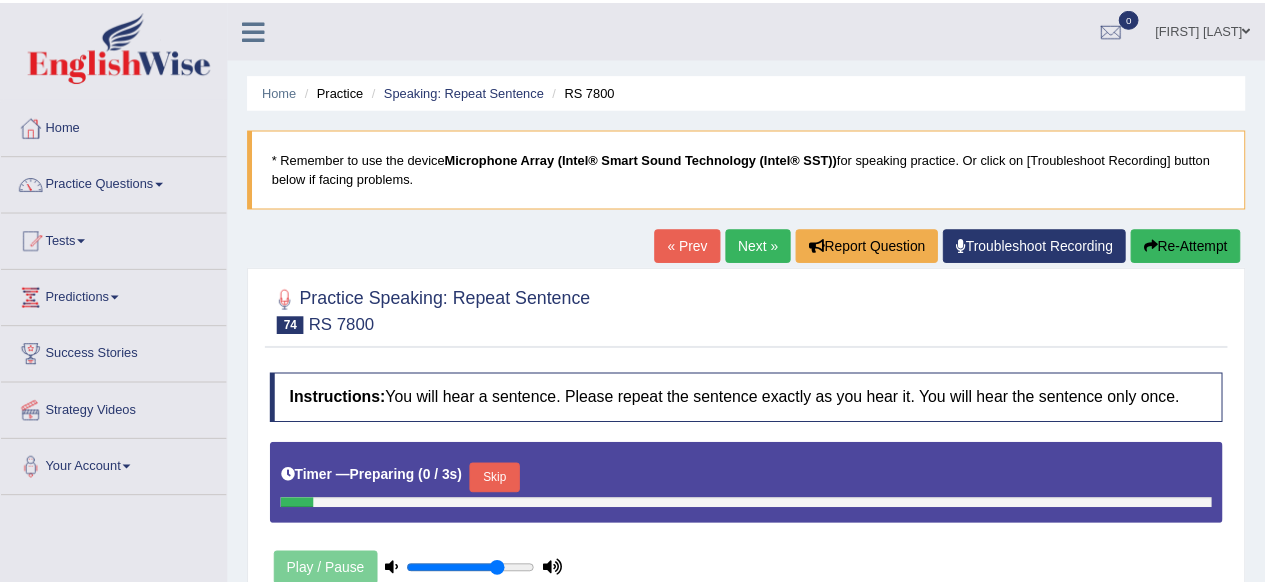 scroll, scrollTop: 0, scrollLeft: 0, axis: both 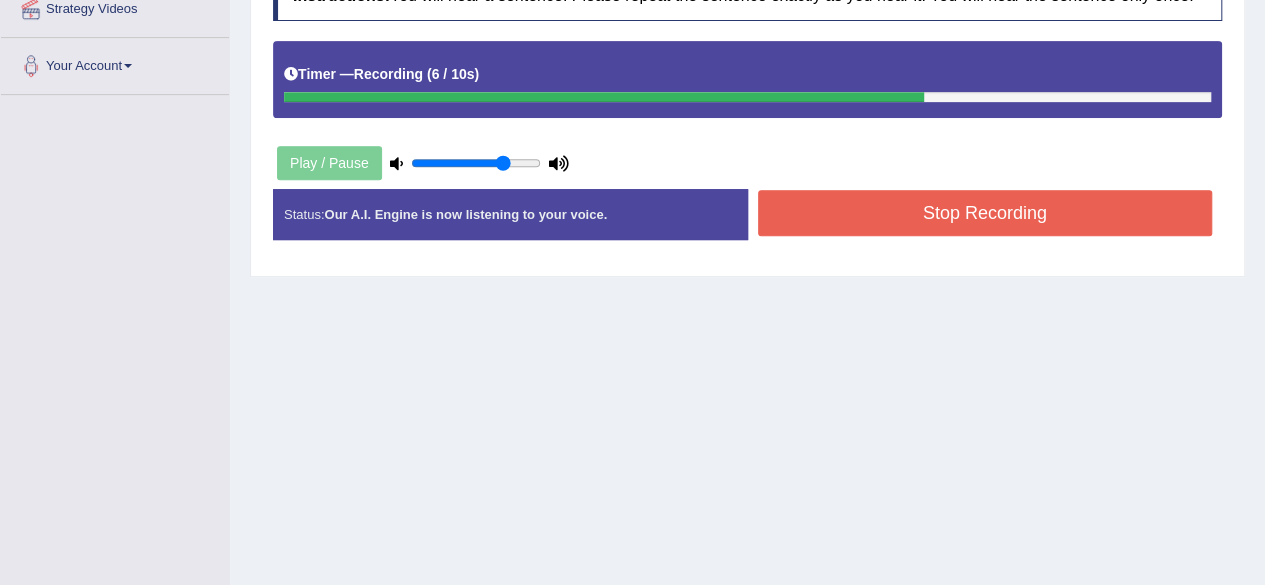 click on "Stop Recording" at bounding box center [985, 213] 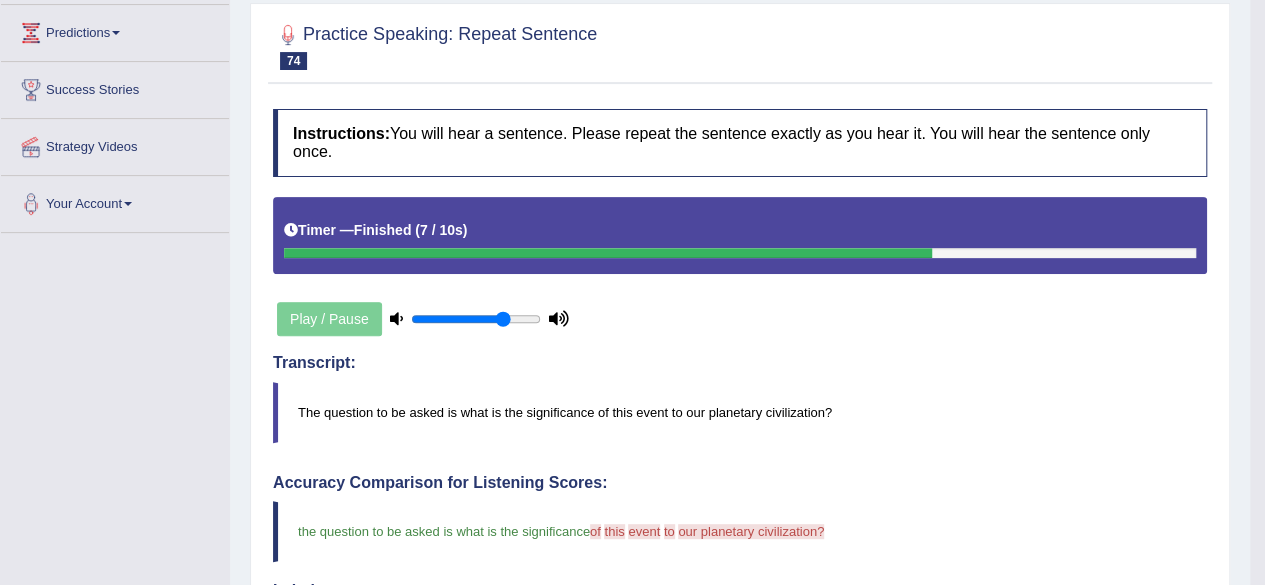 scroll, scrollTop: 217, scrollLeft: 0, axis: vertical 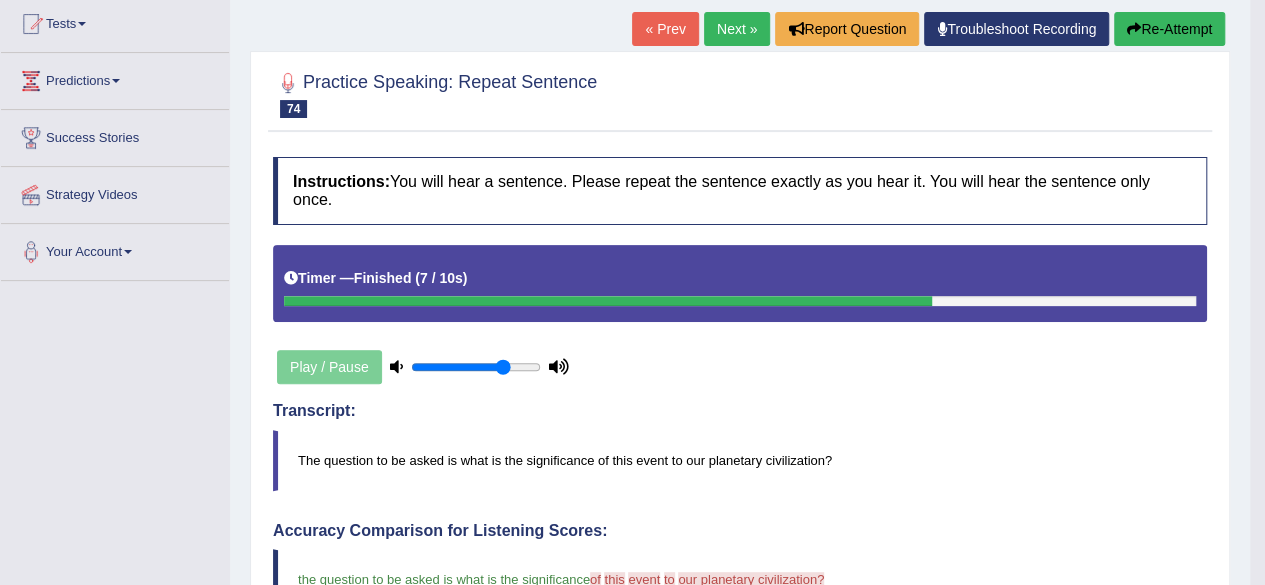 click on "Next »" at bounding box center [737, 29] 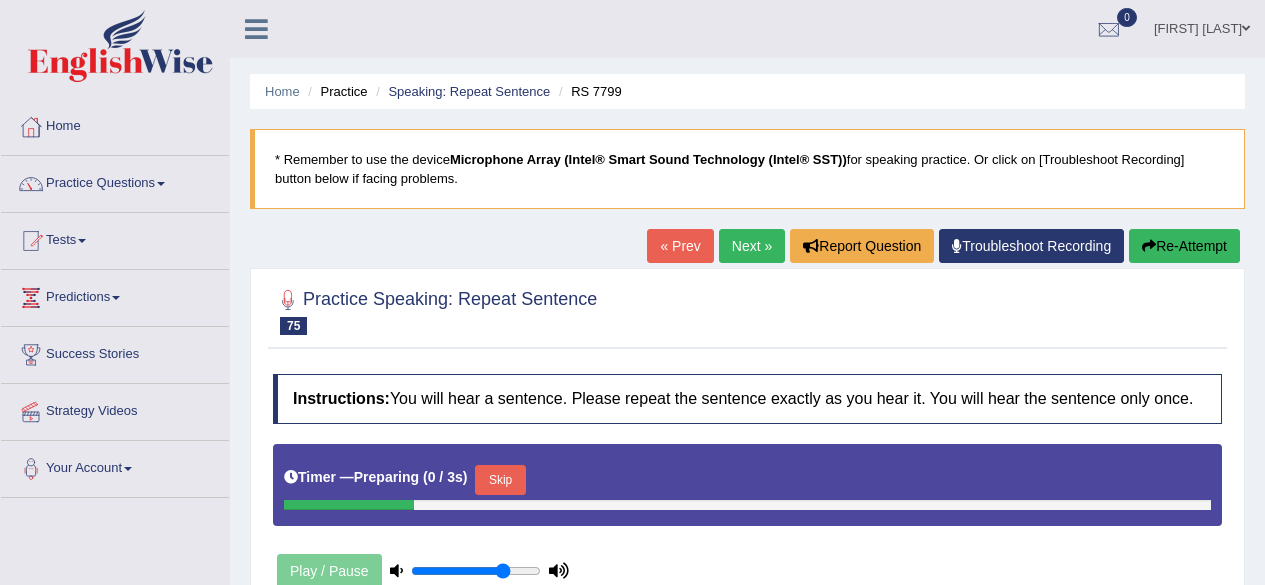scroll, scrollTop: 0, scrollLeft: 0, axis: both 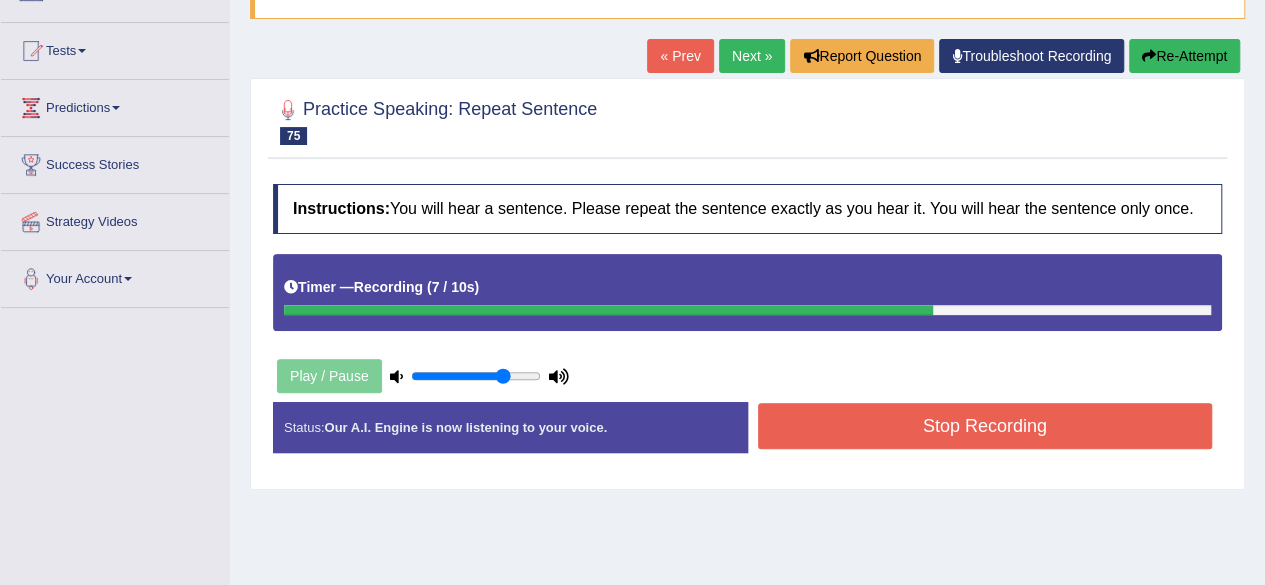 click on "Stop Recording" at bounding box center [985, 426] 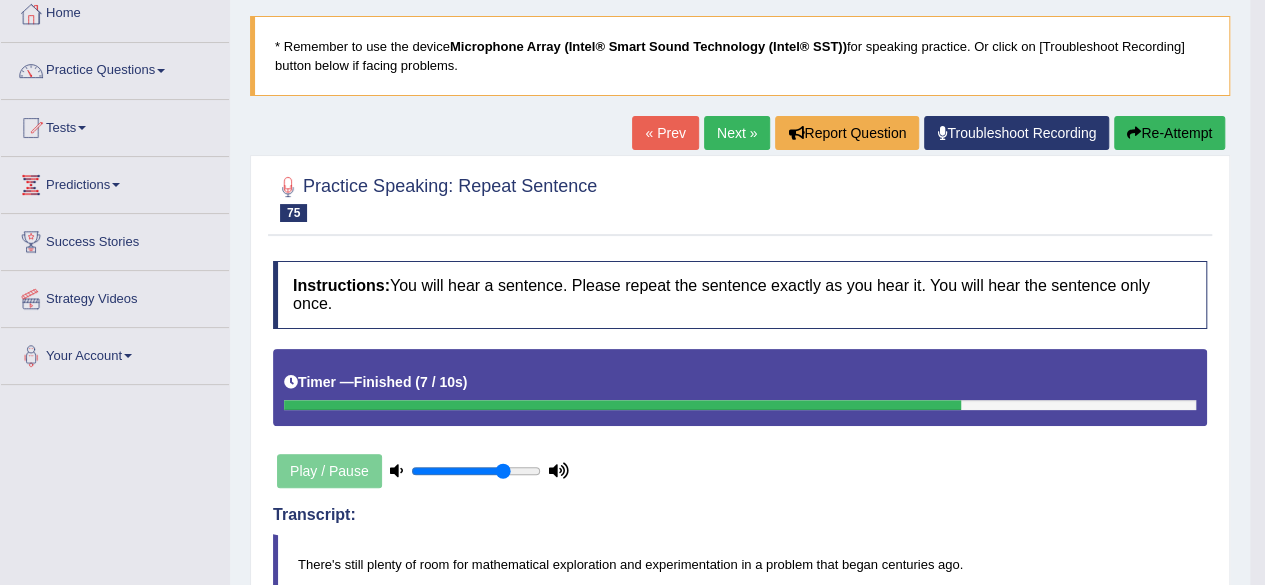 scroll, scrollTop: 111, scrollLeft: 0, axis: vertical 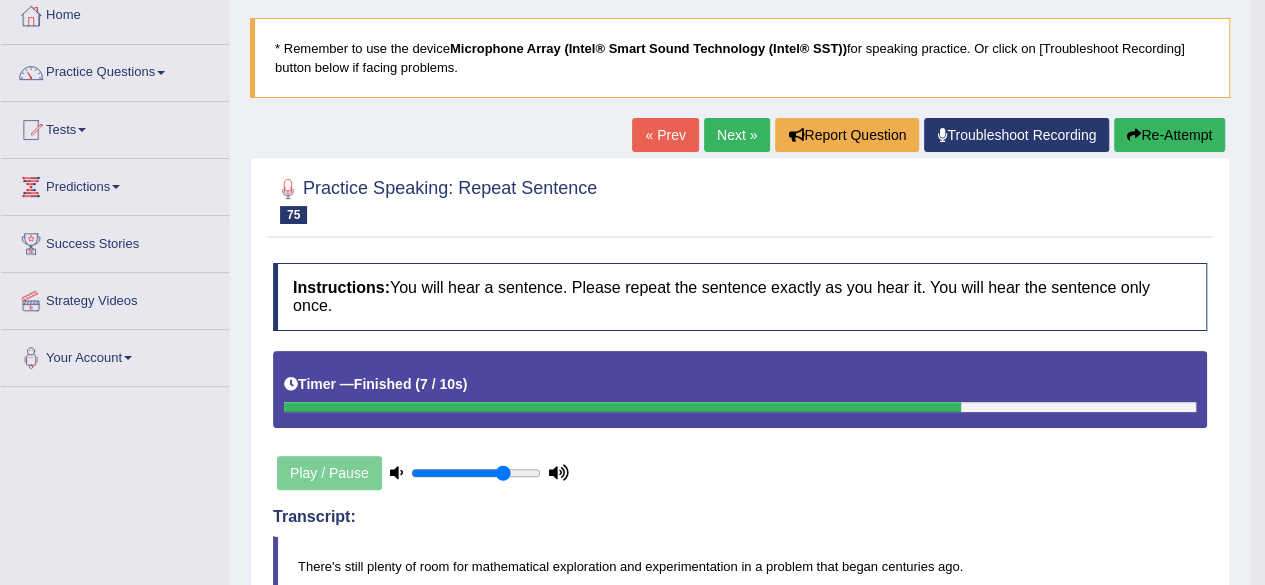 click on "Next »" at bounding box center [737, 135] 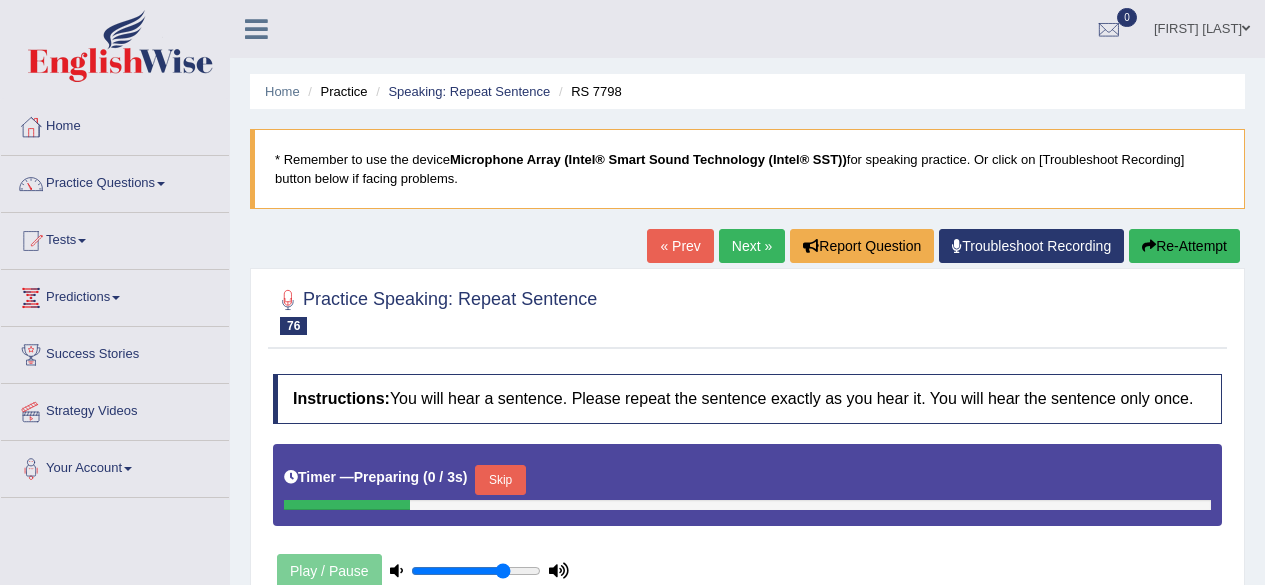 scroll, scrollTop: 205, scrollLeft: 0, axis: vertical 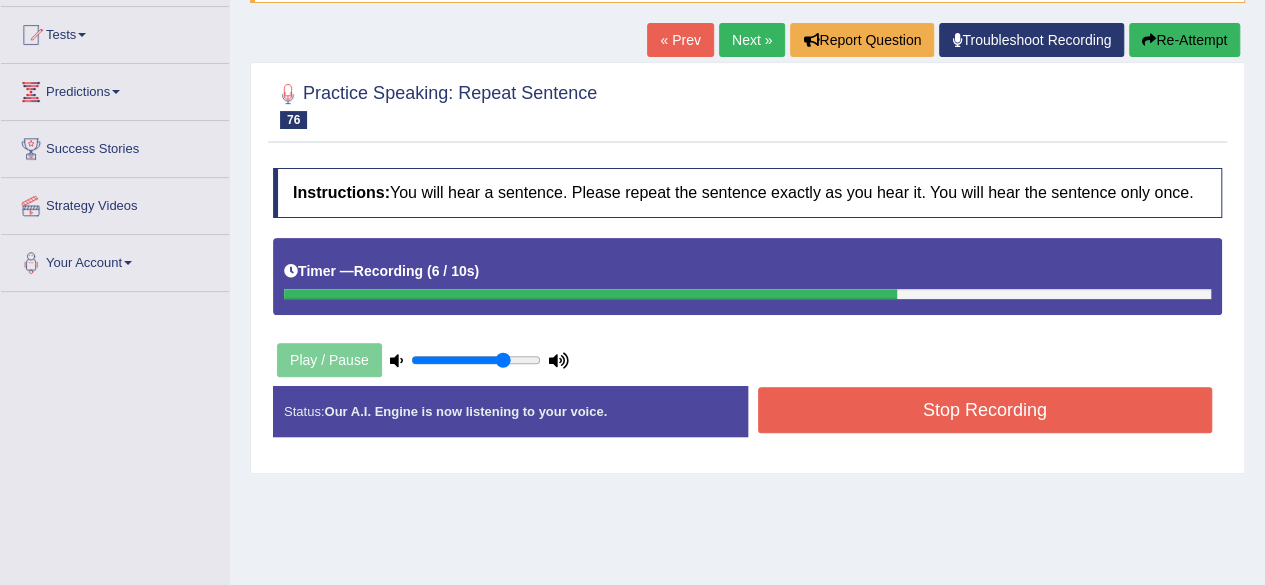 click on "Stop Recording" at bounding box center [985, 410] 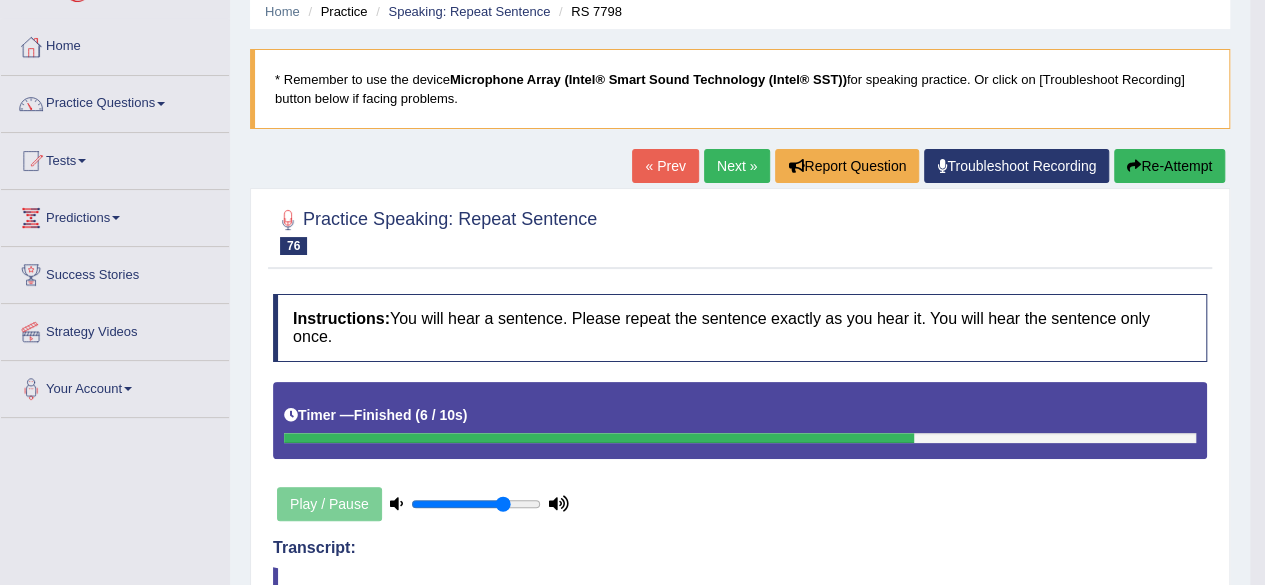 scroll, scrollTop: 79, scrollLeft: 0, axis: vertical 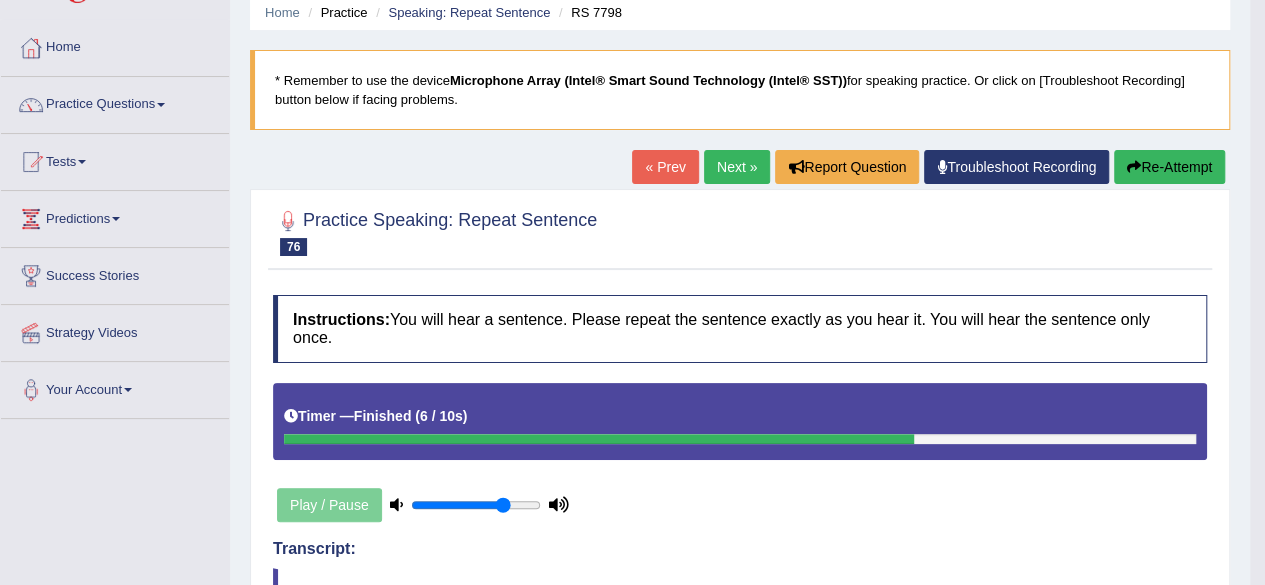 click on "Next »" at bounding box center (737, 167) 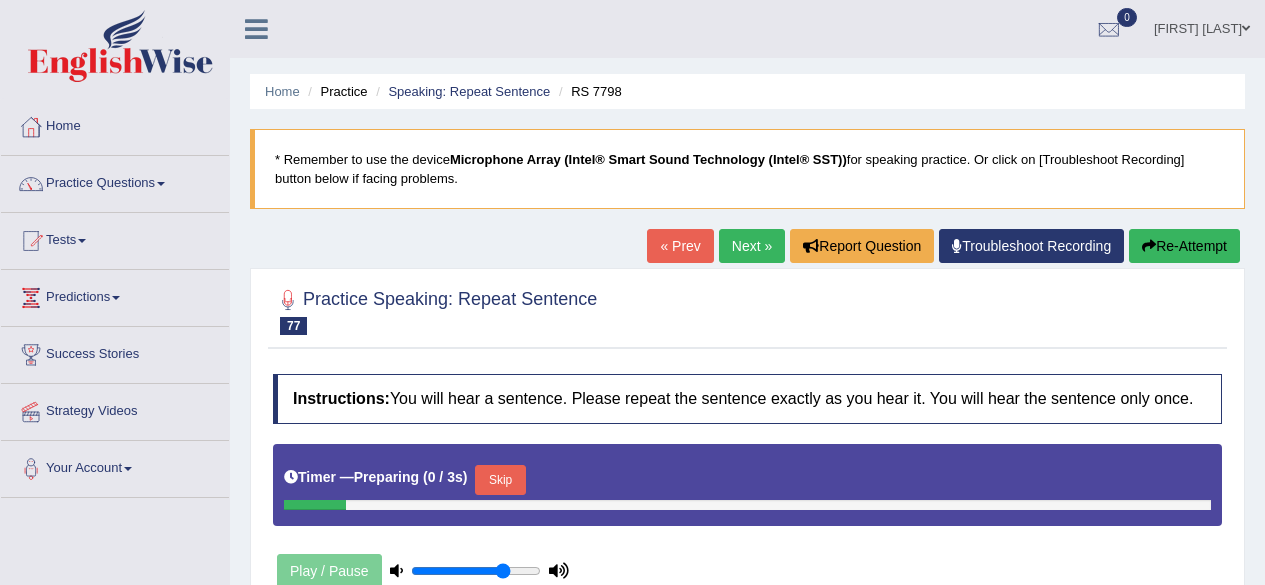scroll, scrollTop: 0, scrollLeft: 0, axis: both 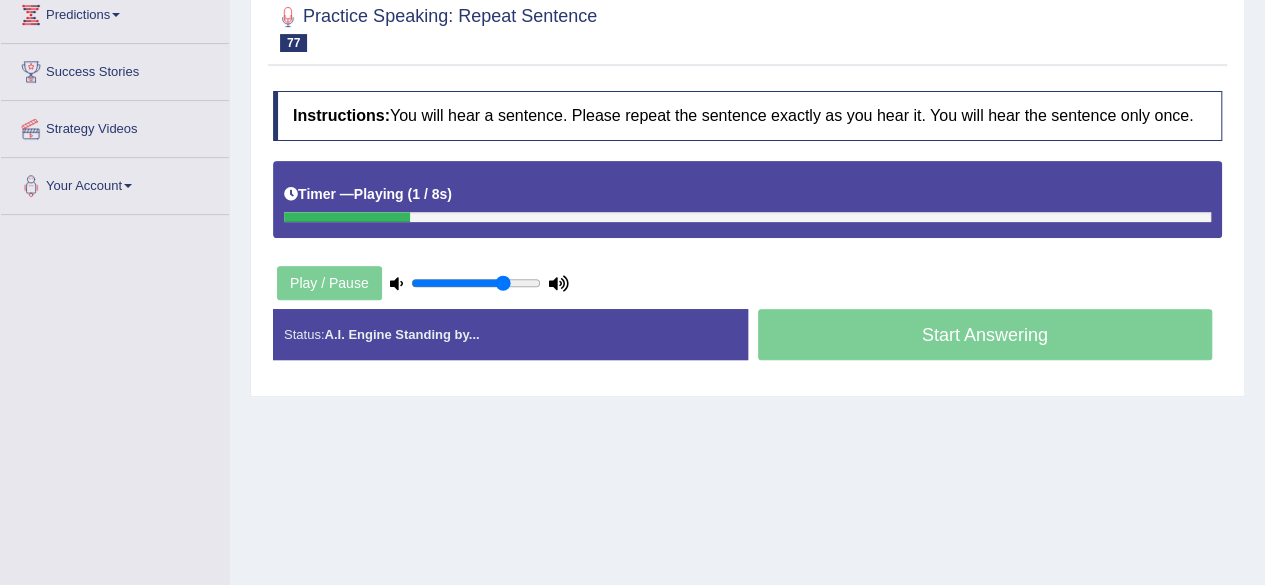 click on "Home
Practice
Speaking: Repeat Sentence
RS 7798
* Remember to use the device  Microphone Array (Intel® Smart Sound Technology (Intel® SST))  for speaking practice. Or click on [Troubleshoot Recording] button below if facing problems.
« Prev Next »  Report Question  Troubleshoot Recording  Re-Attempt
Practice Speaking: Repeat Sentence
77
RS 7798
Instructions:  You will hear a sentence. Please repeat the sentence exactly as you hear it. You will hear the sentence only once.
Timer —  Playing   ( 1 / 8s ) Skip Play / Pause Transcript: Consultancies rely on a variety of techniques to produce ground-breaking ideas. Created with Highcharts 7.1.2 Too low Too high Time Pitch meter: 0 2.5 5 7.5 10 Created with Highcharts 7.1.2 Great Too slow Too fast Time Speech pace meter: 0 10 20 30 40 Labels:
Red: Green:" at bounding box center (747, 217) 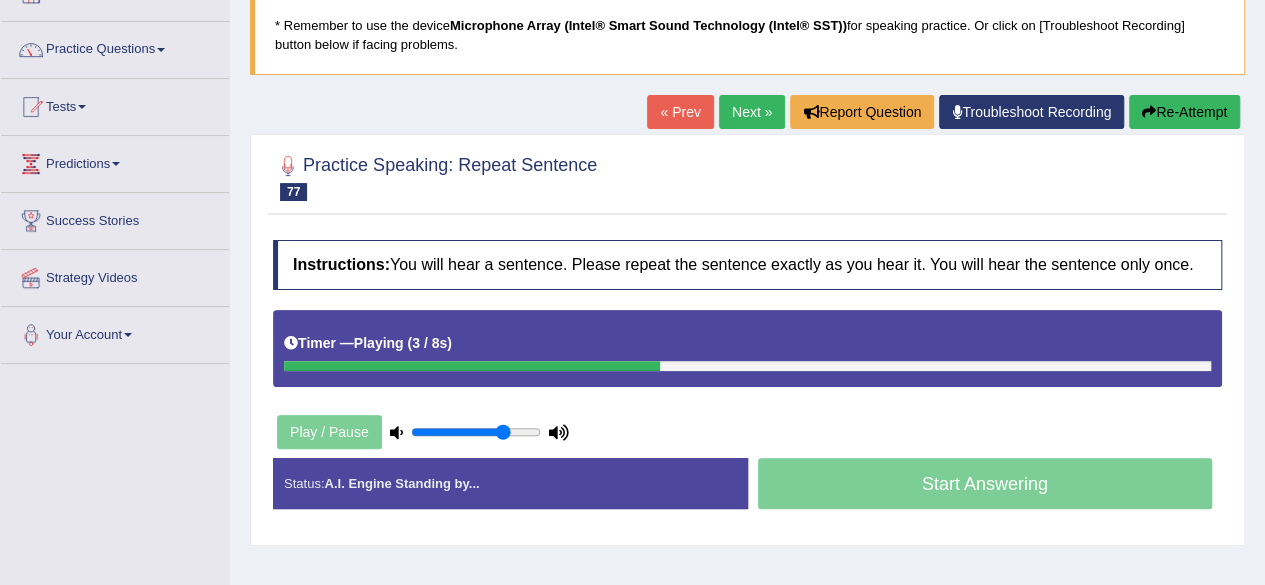 scroll, scrollTop: 128, scrollLeft: 0, axis: vertical 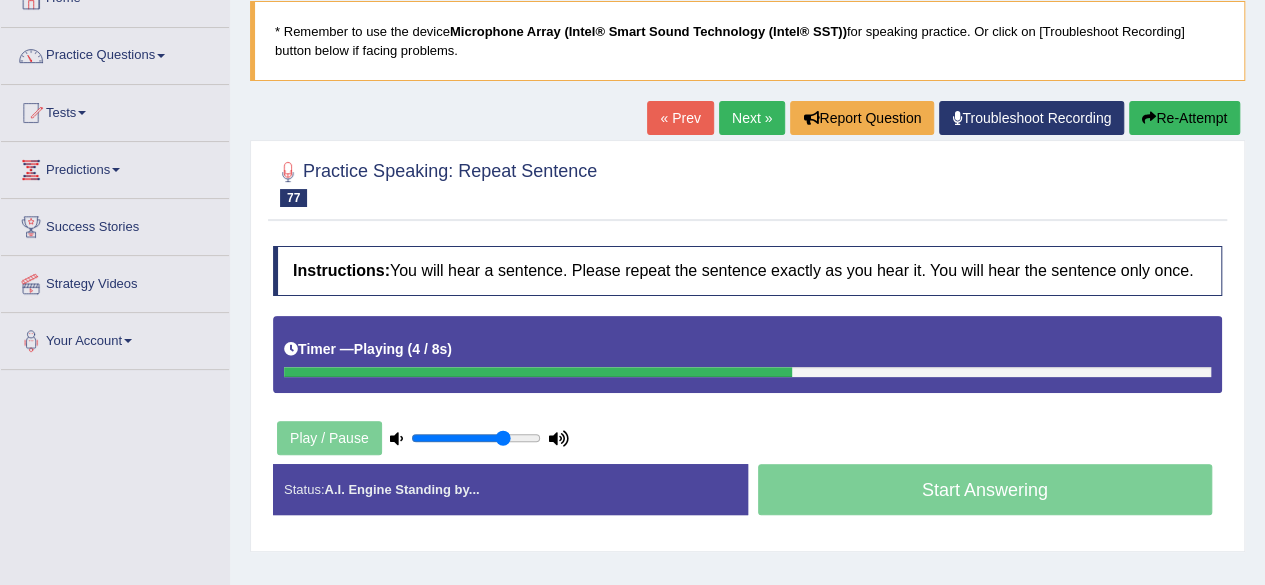 click on "Next »" at bounding box center (752, 118) 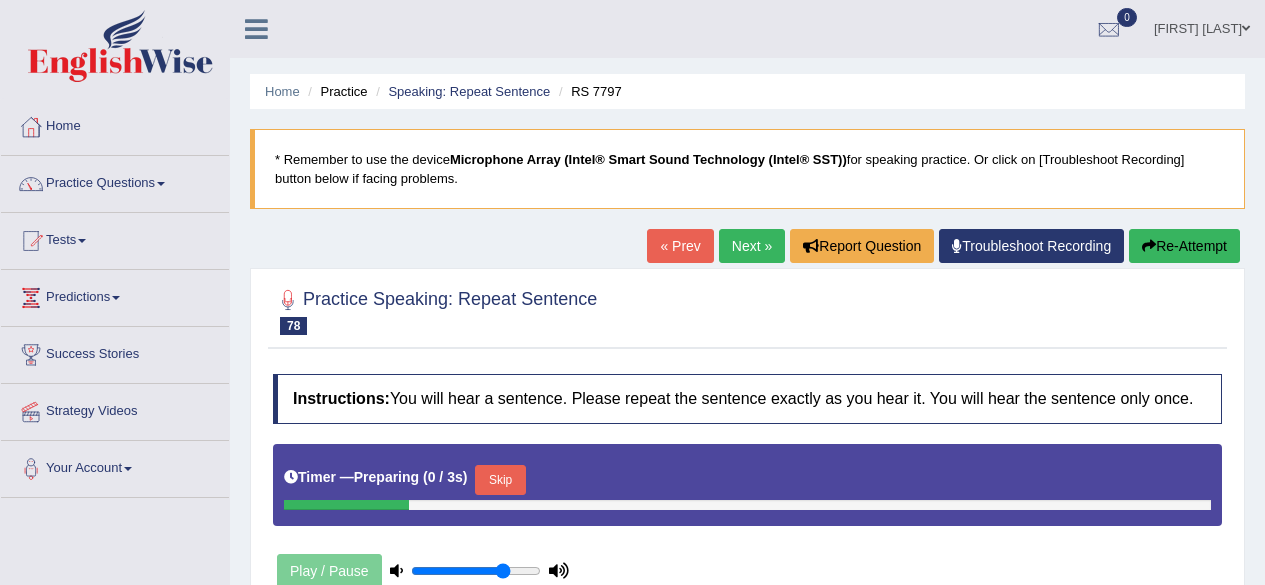 scroll, scrollTop: 0, scrollLeft: 0, axis: both 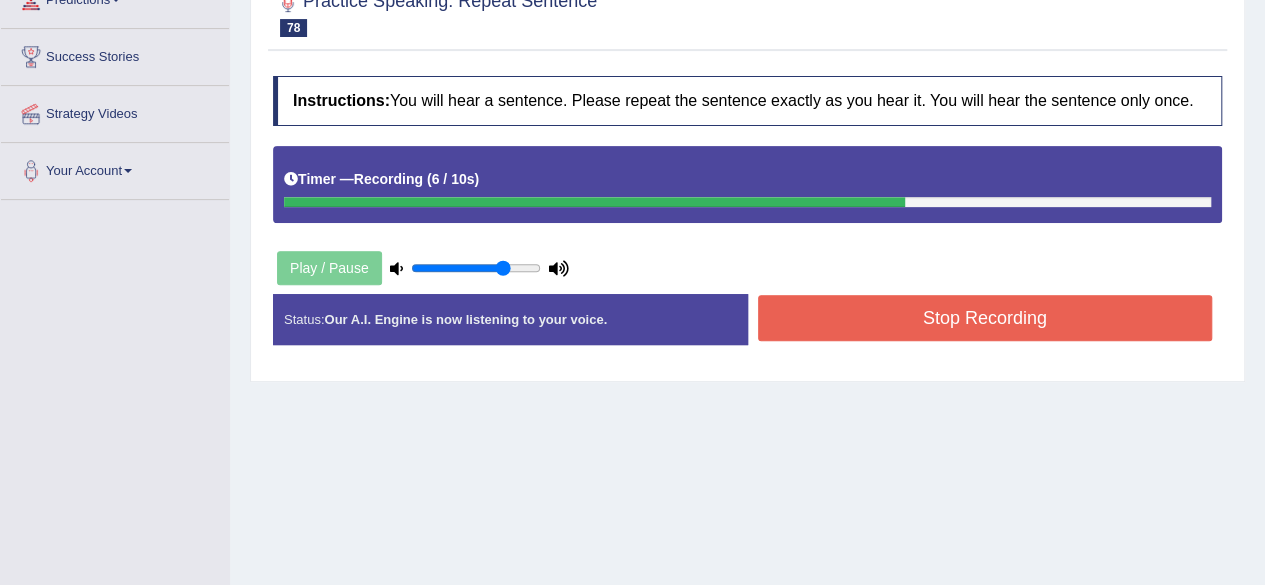 click on "Stop Recording" at bounding box center (985, 318) 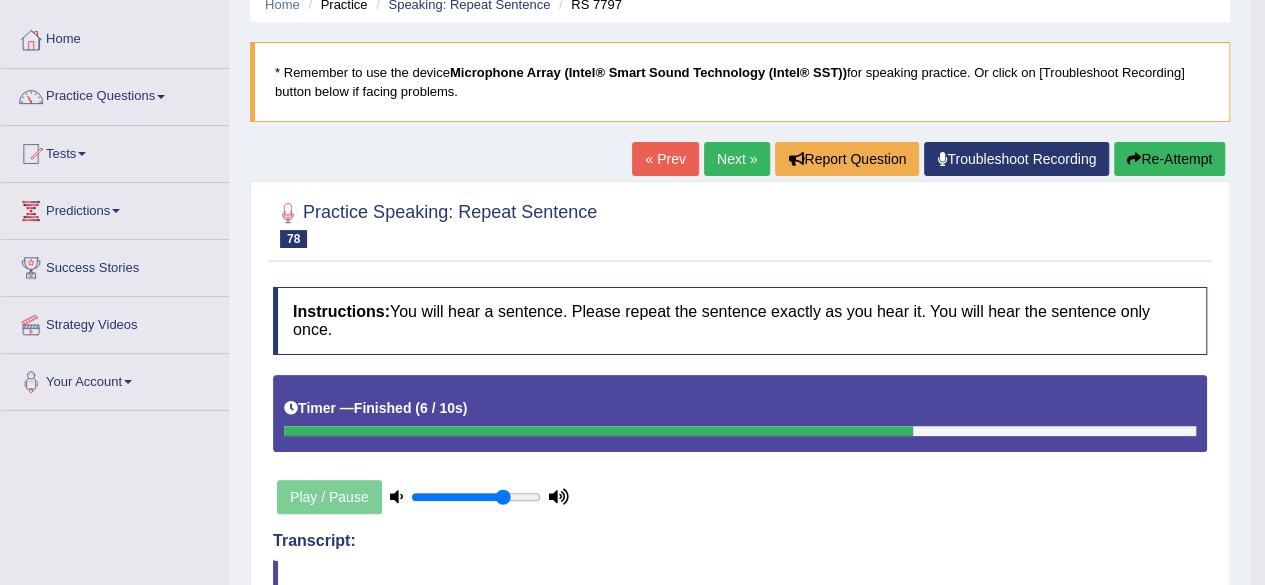 scroll, scrollTop: 85, scrollLeft: 0, axis: vertical 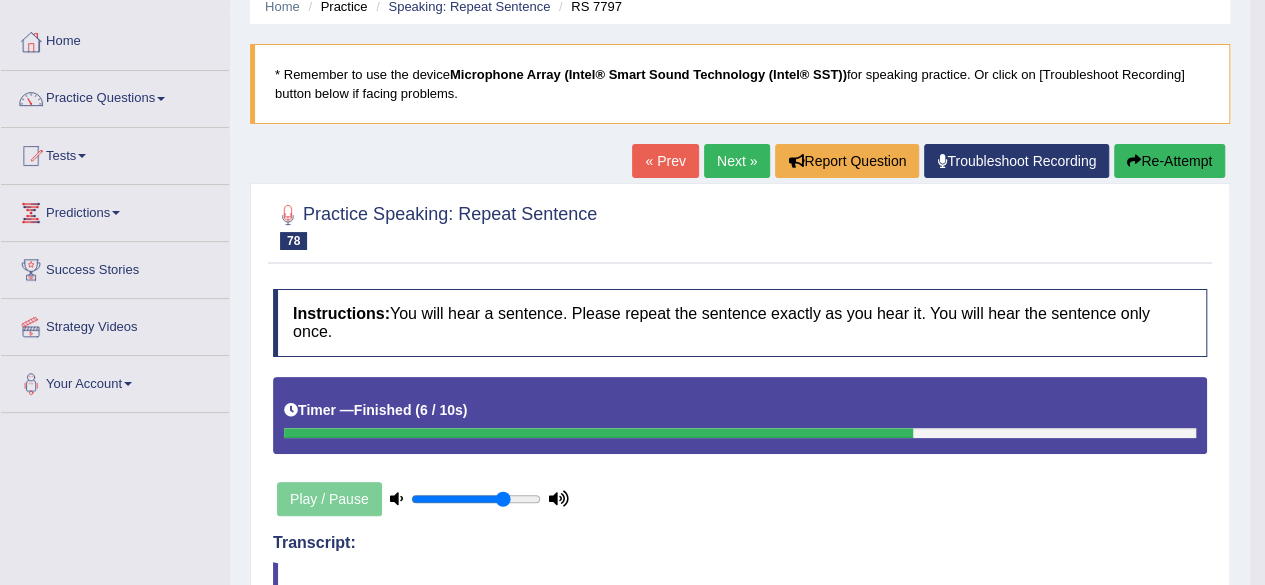 click on "Next »" at bounding box center [737, 161] 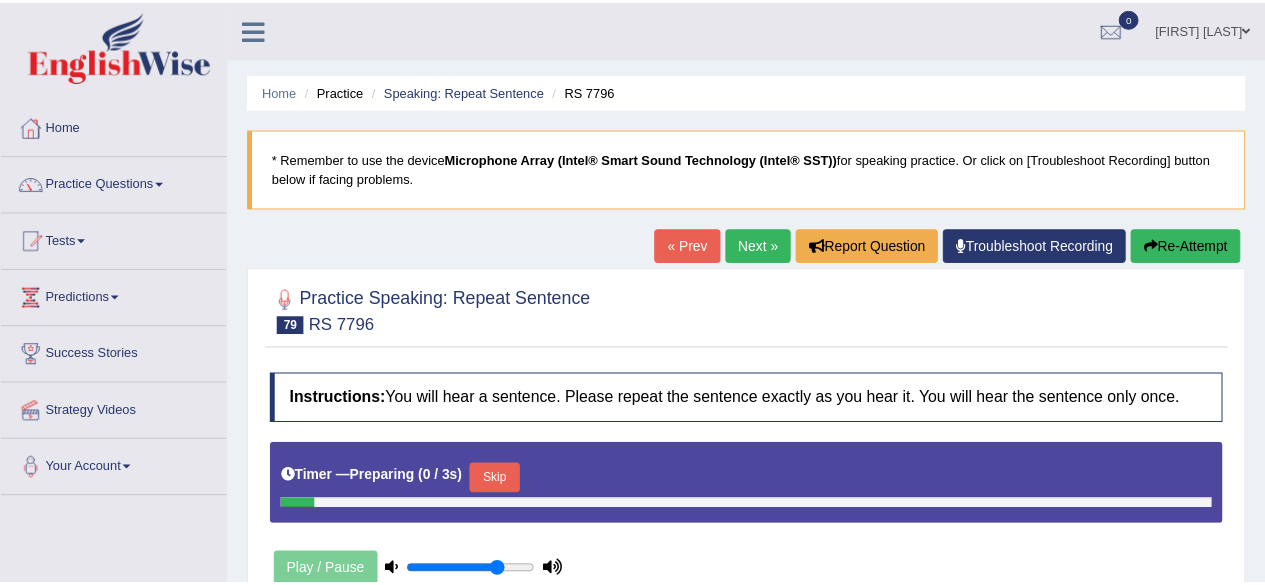 scroll, scrollTop: 0, scrollLeft: 0, axis: both 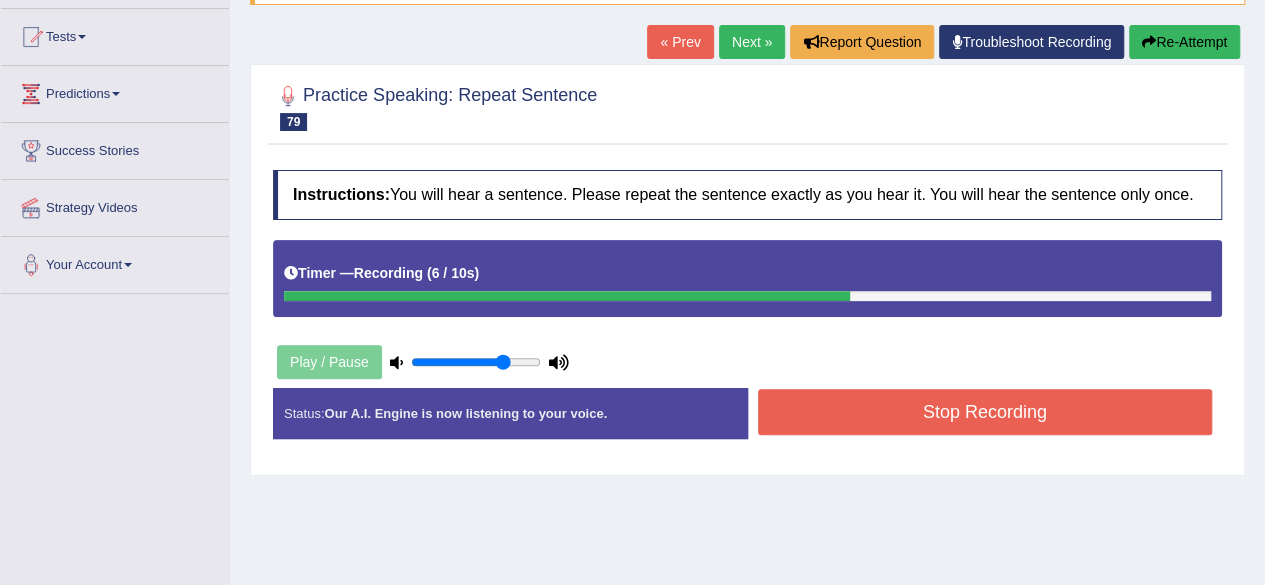 click on "Stop Recording" at bounding box center (985, 412) 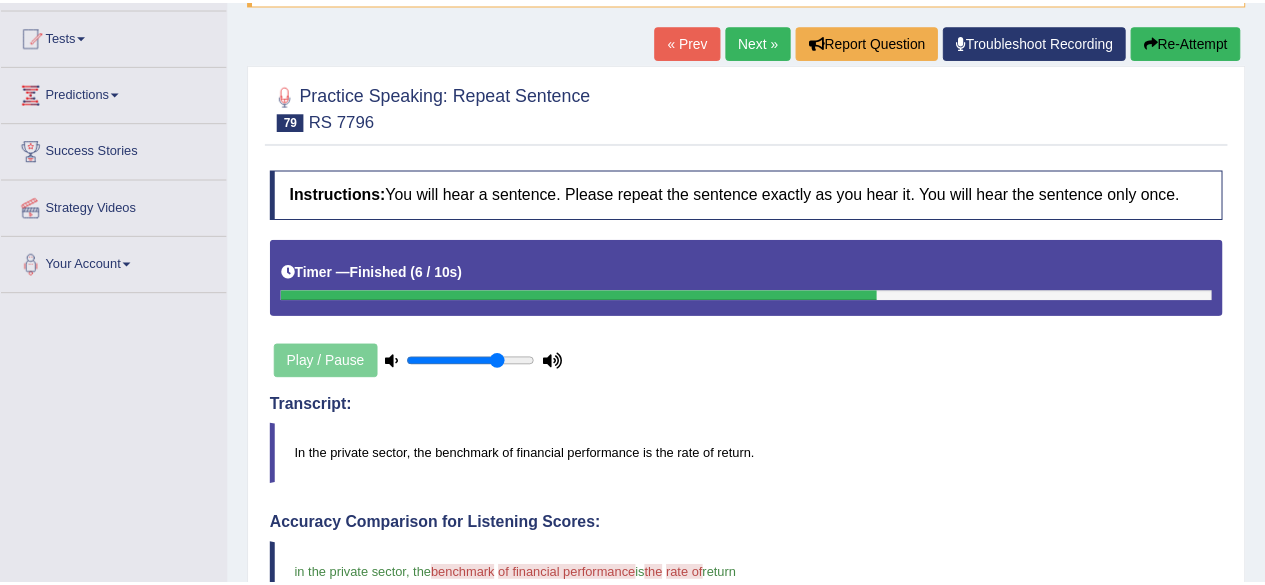 scroll, scrollTop: 208, scrollLeft: 0, axis: vertical 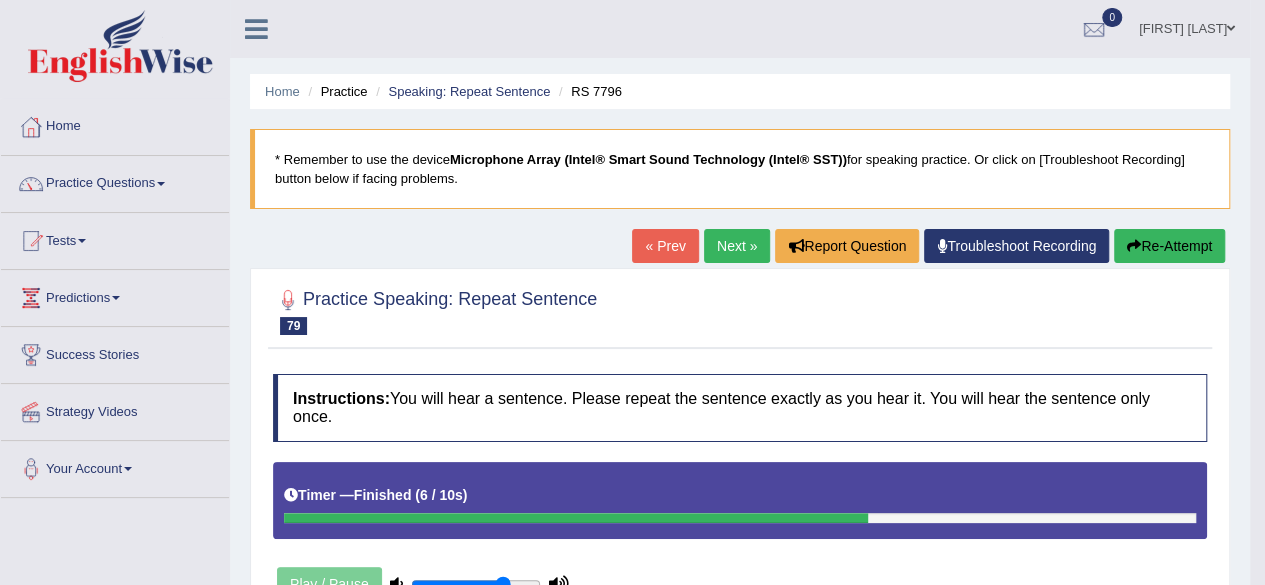click on "Next »" at bounding box center [737, 246] 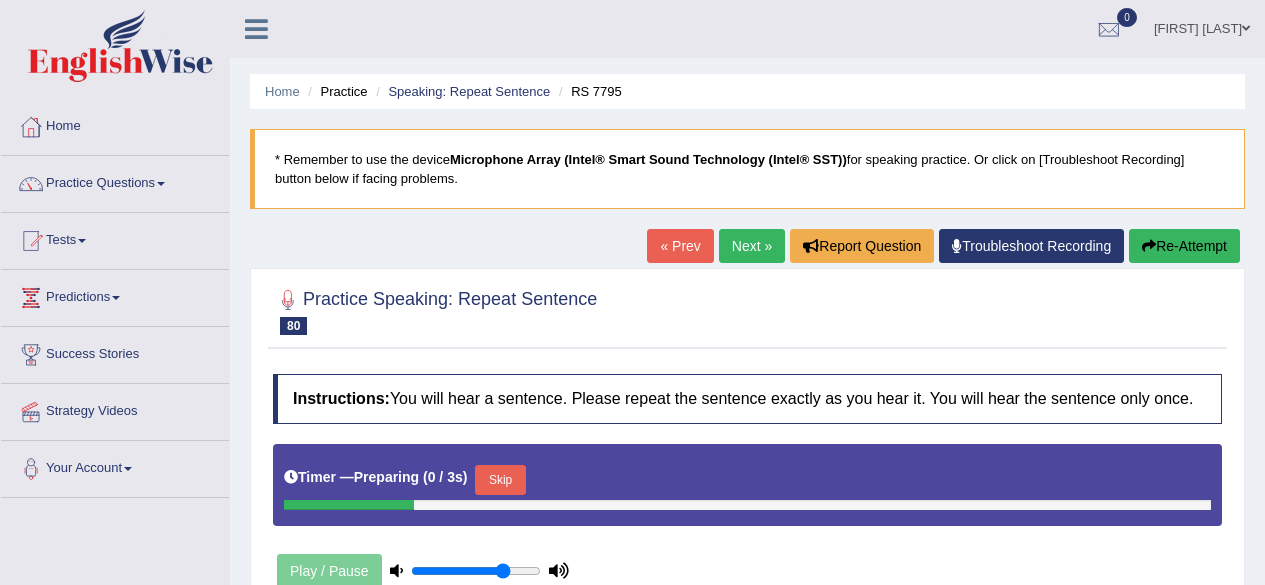 scroll, scrollTop: 235, scrollLeft: 0, axis: vertical 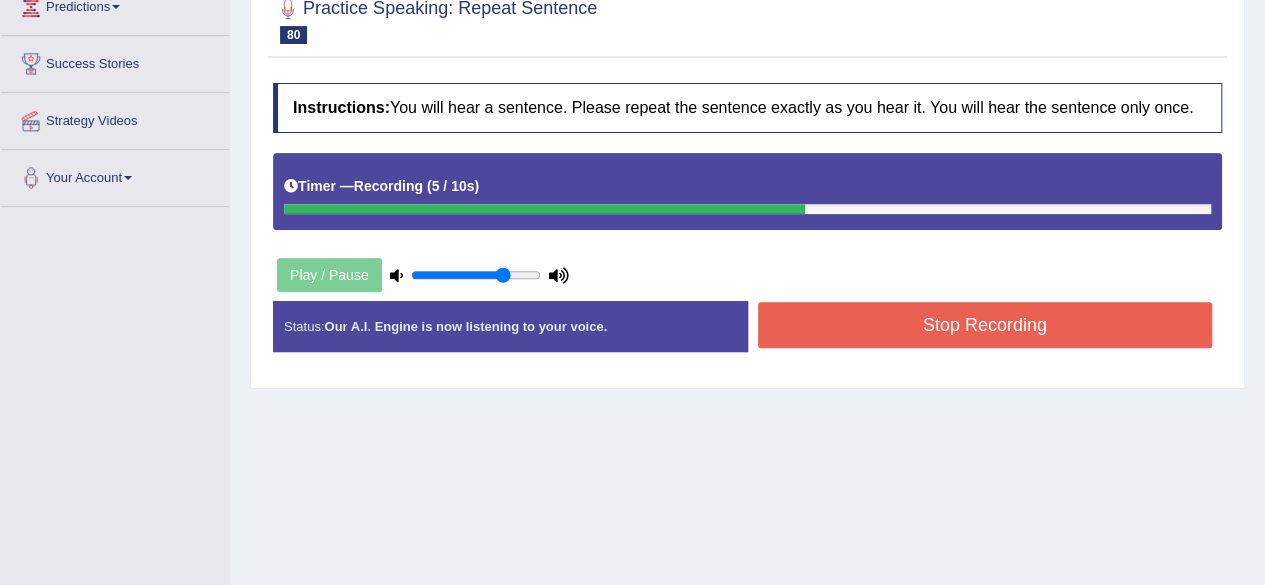 click on "Stop Recording" at bounding box center (985, 325) 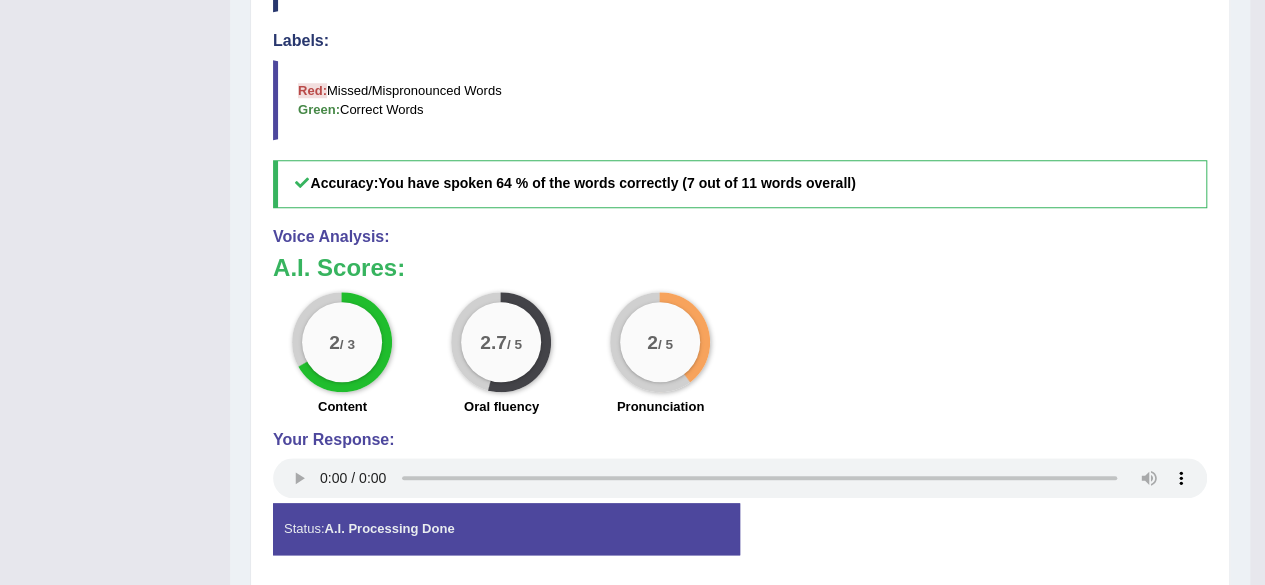 scroll, scrollTop: 821, scrollLeft: 0, axis: vertical 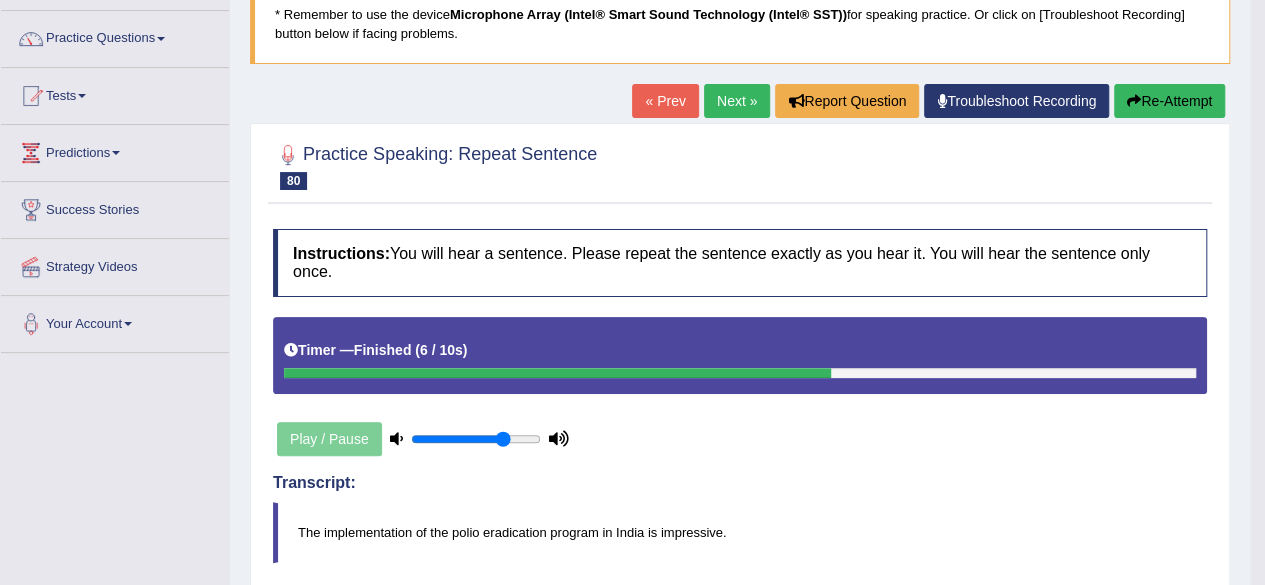 click on "Next »" at bounding box center (737, 101) 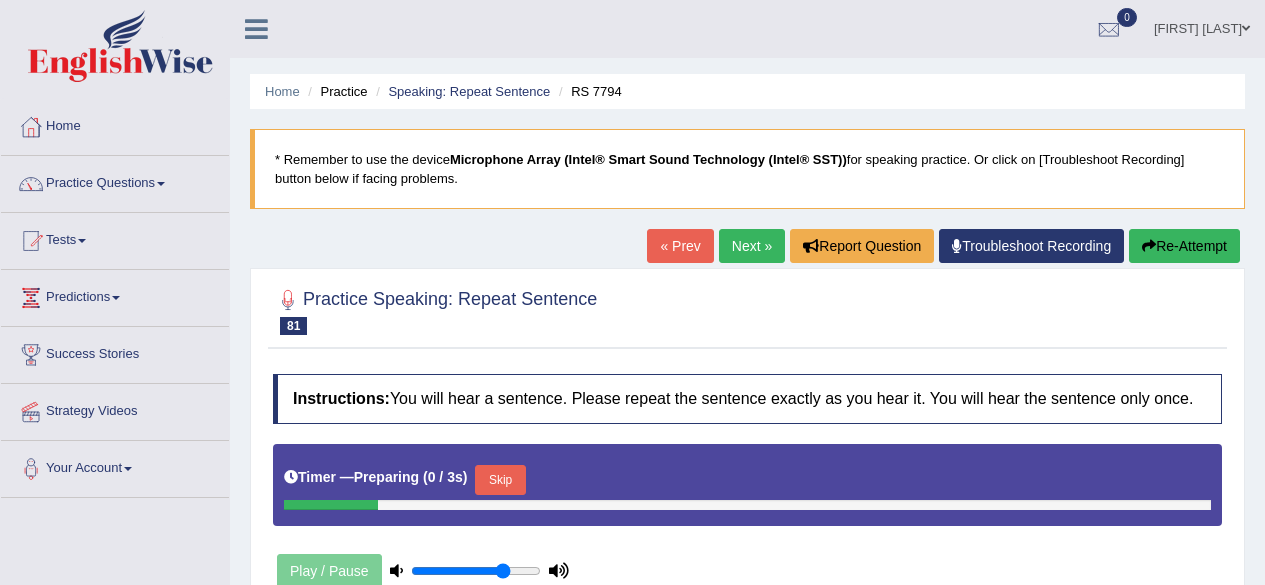 scroll, scrollTop: 0, scrollLeft: 0, axis: both 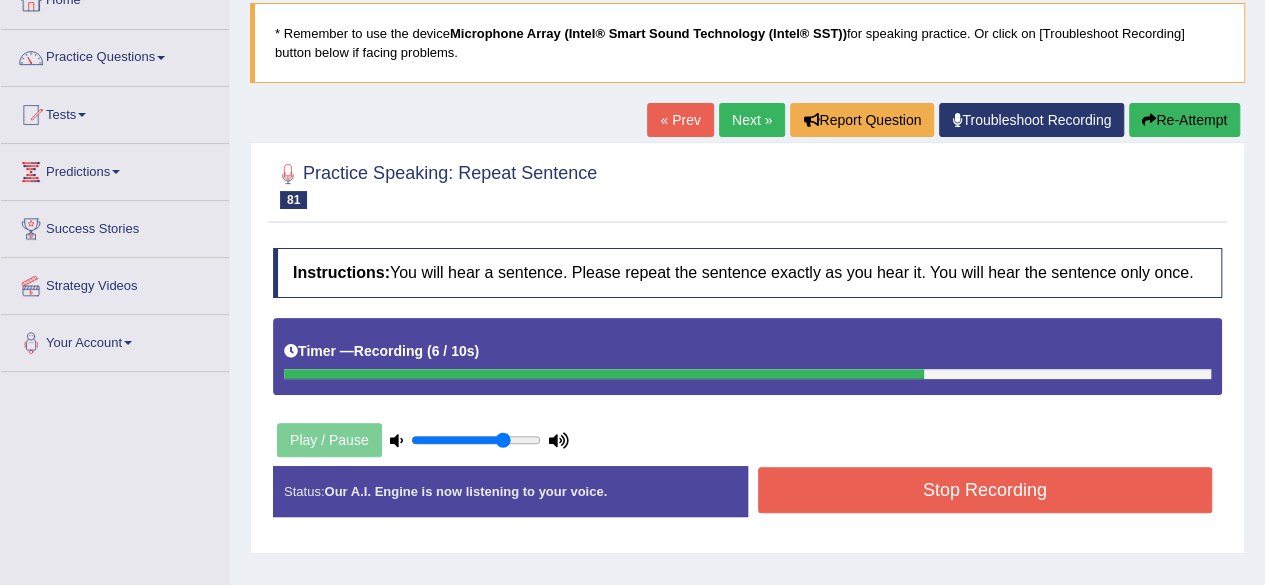 click on "Stop Recording" at bounding box center (985, 490) 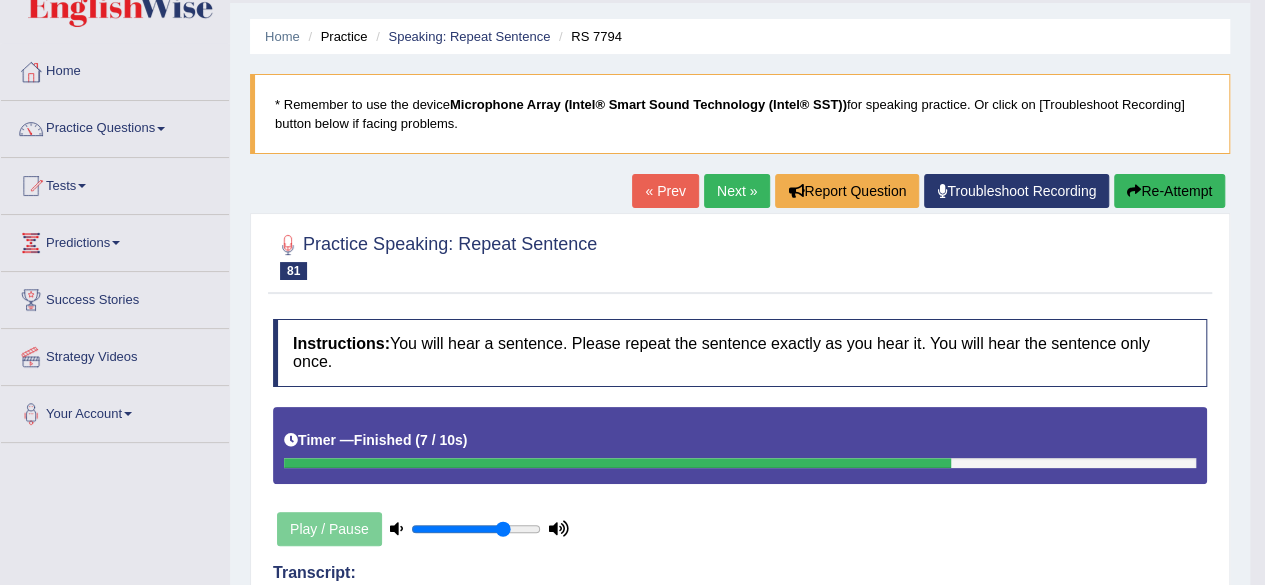 scroll, scrollTop: 52, scrollLeft: 0, axis: vertical 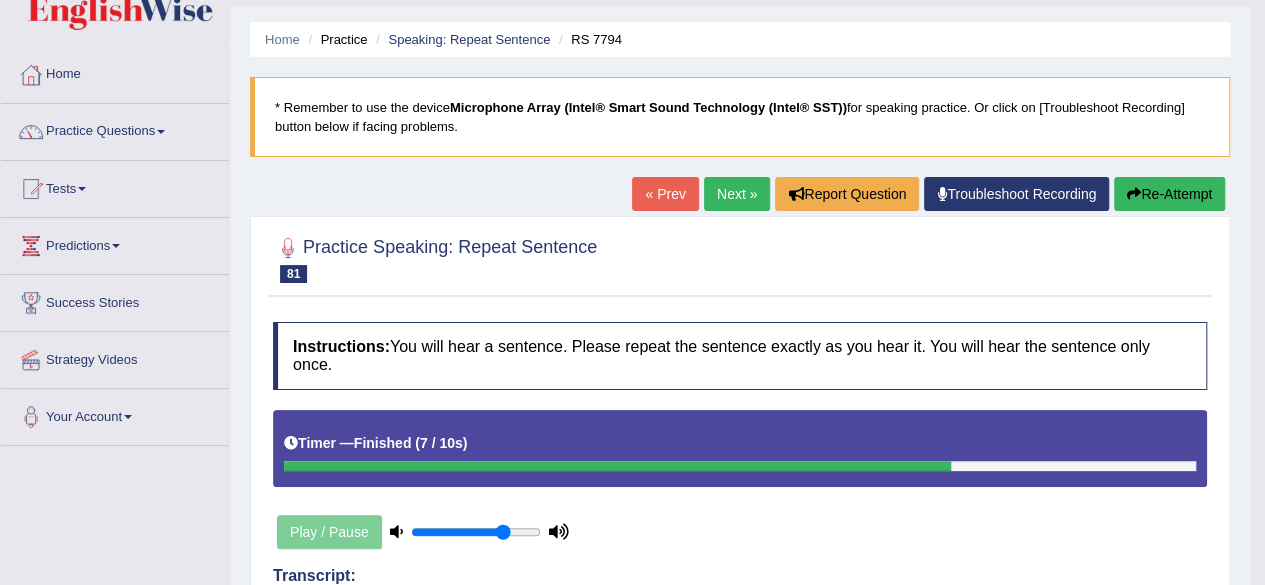 click on "Next »" at bounding box center (737, 194) 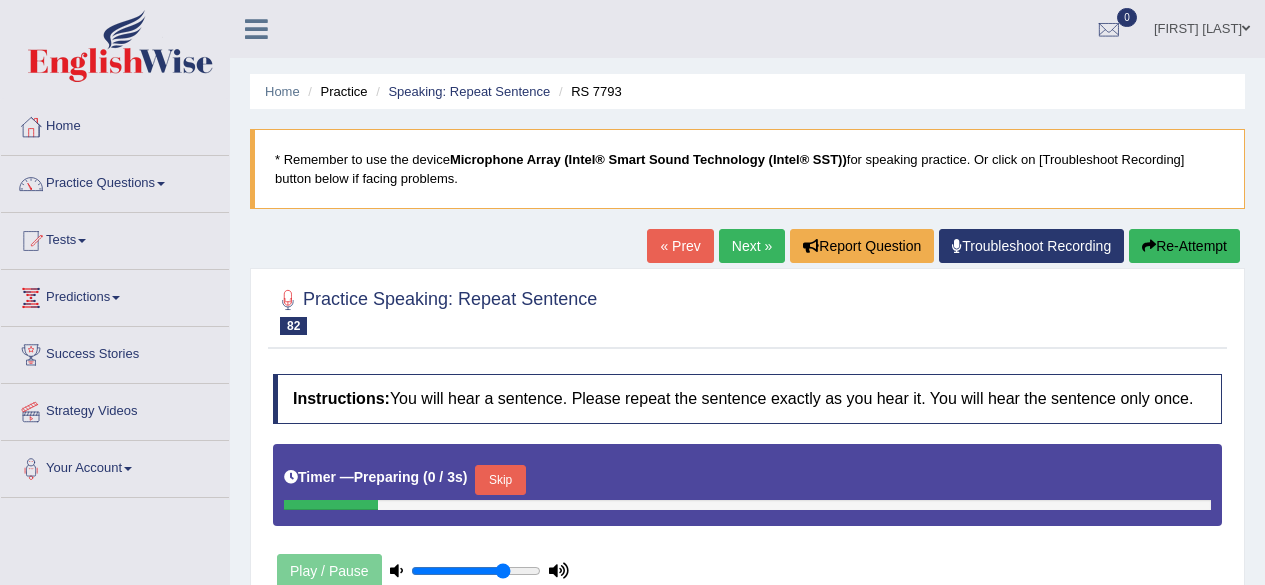 scroll, scrollTop: 0, scrollLeft: 0, axis: both 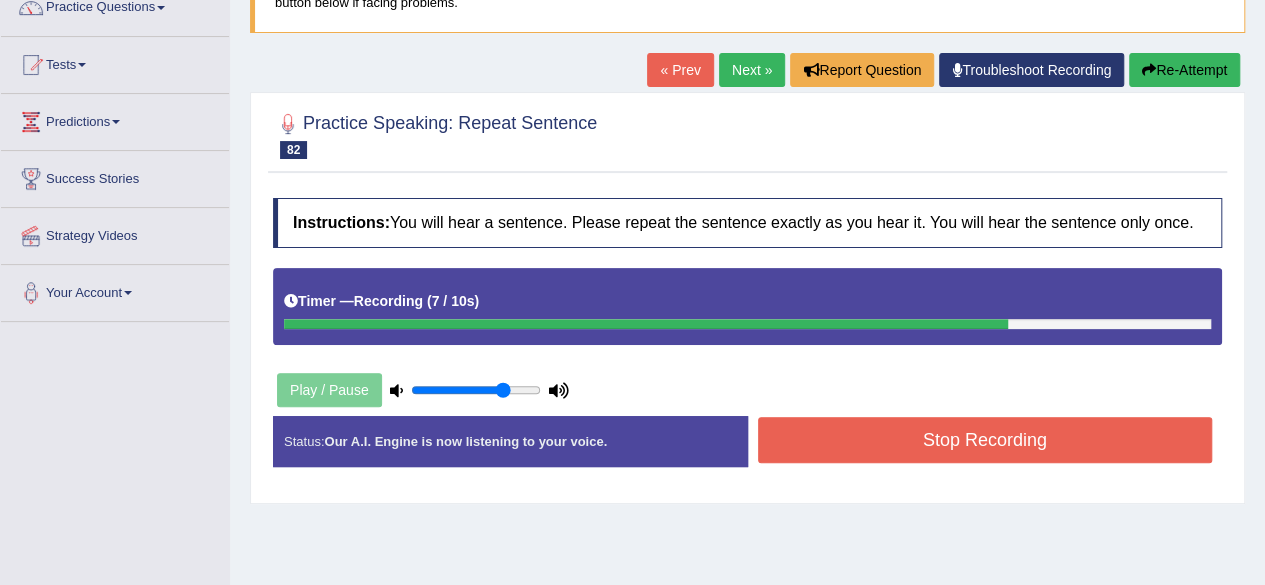 click on "Stop Recording" at bounding box center [985, 440] 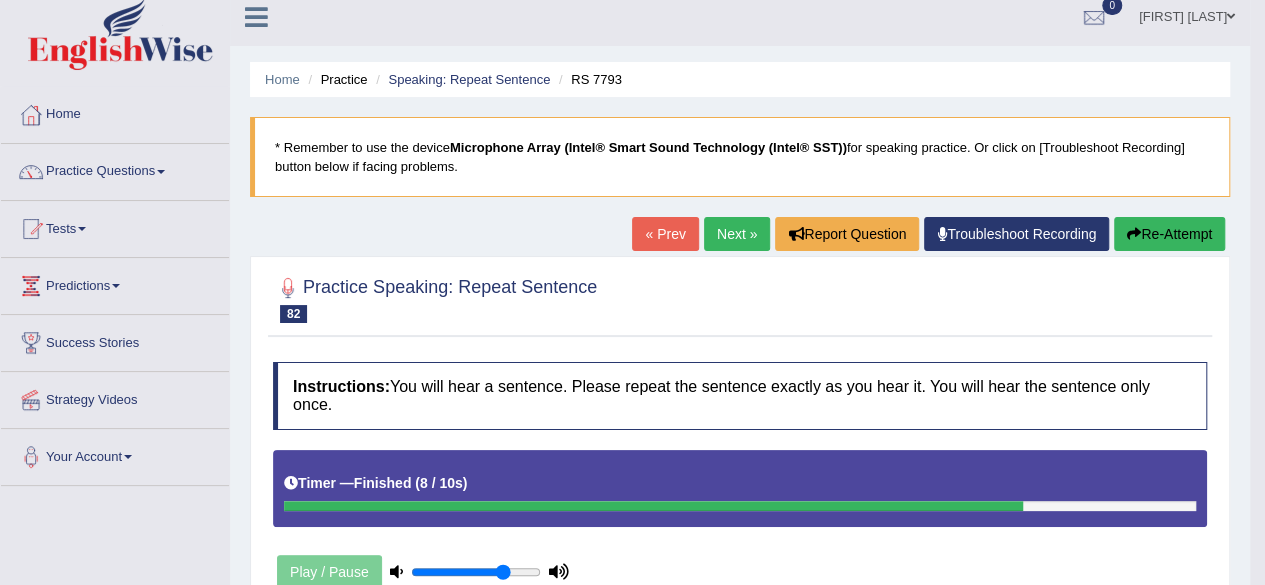 scroll, scrollTop: 11, scrollLeft: 0, axis: vertical 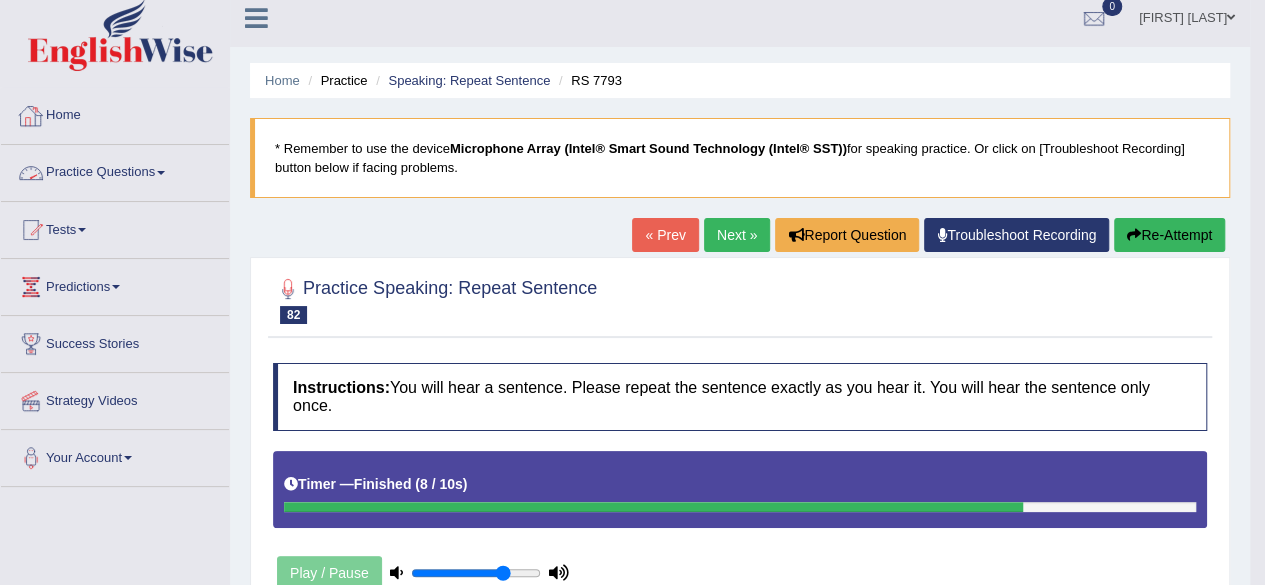 click on "Practice Questions" at bounding box center (115, 170) 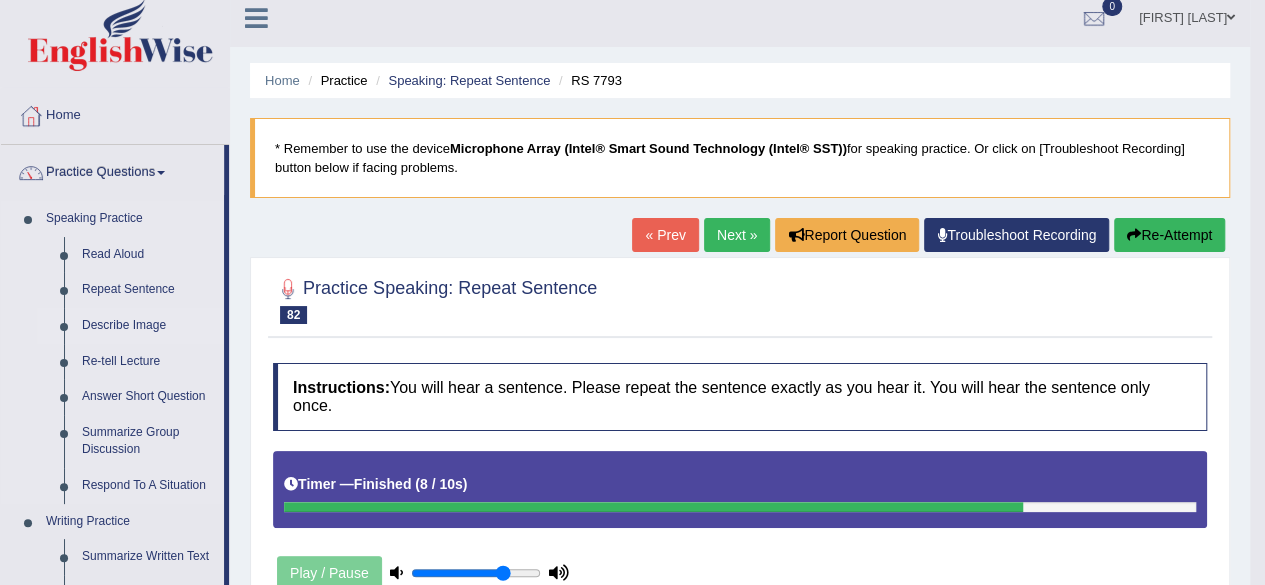click on "Describe Image" at bounding box center [148, 326] 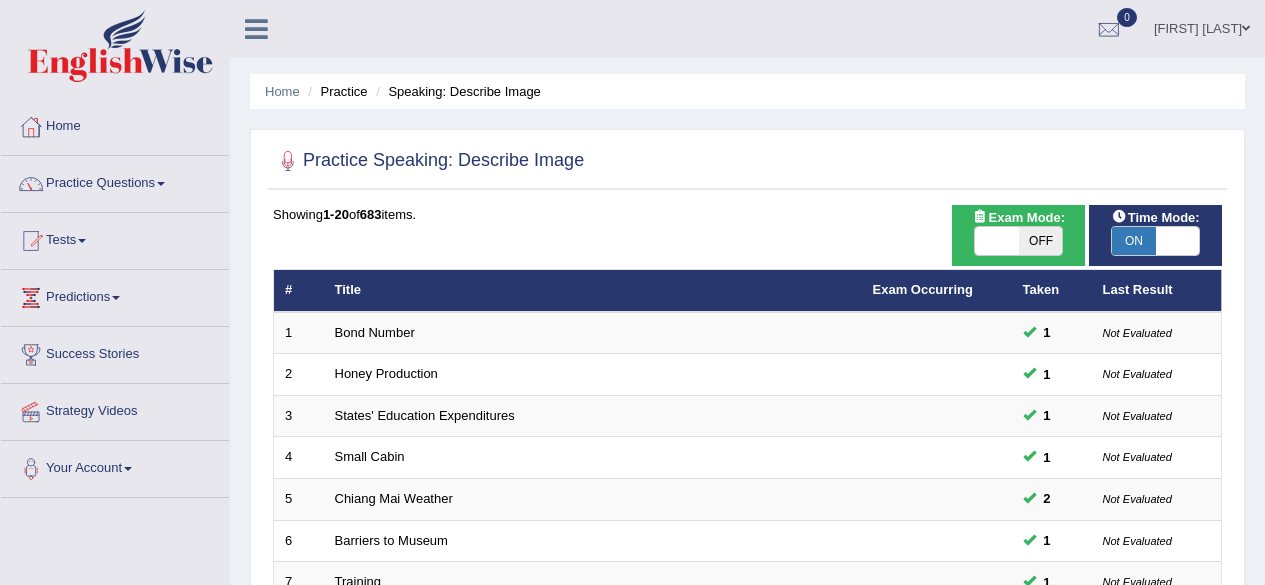 scroll, scrollTop: 0, scrollLeft: 0, axis: both 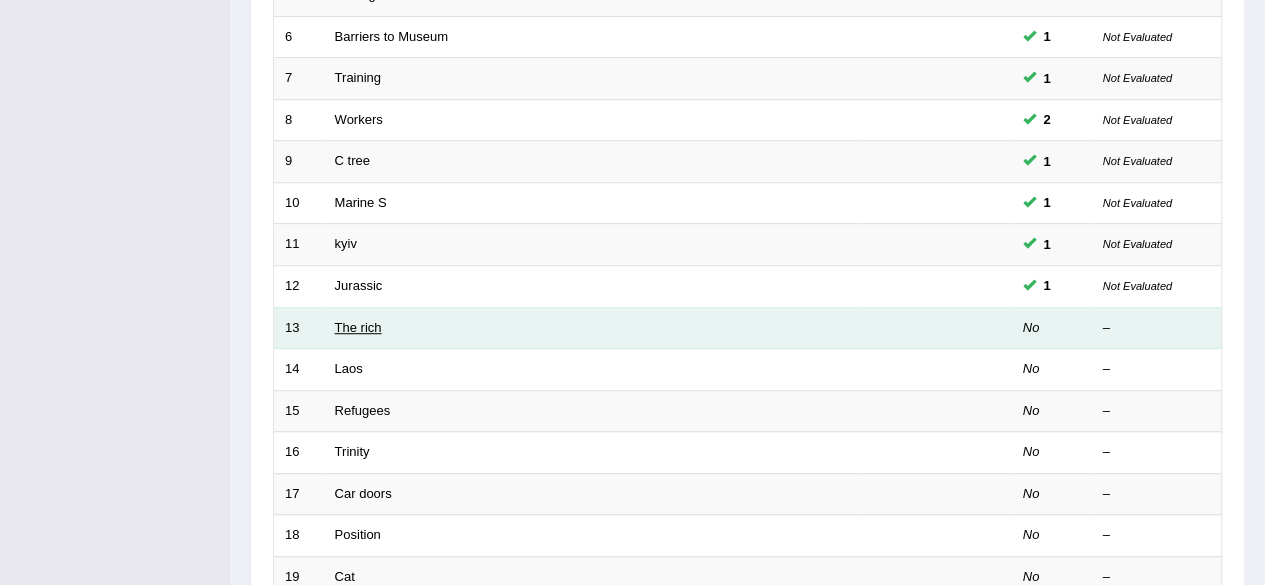 click on "The rich" at bounding box center [358, 327] 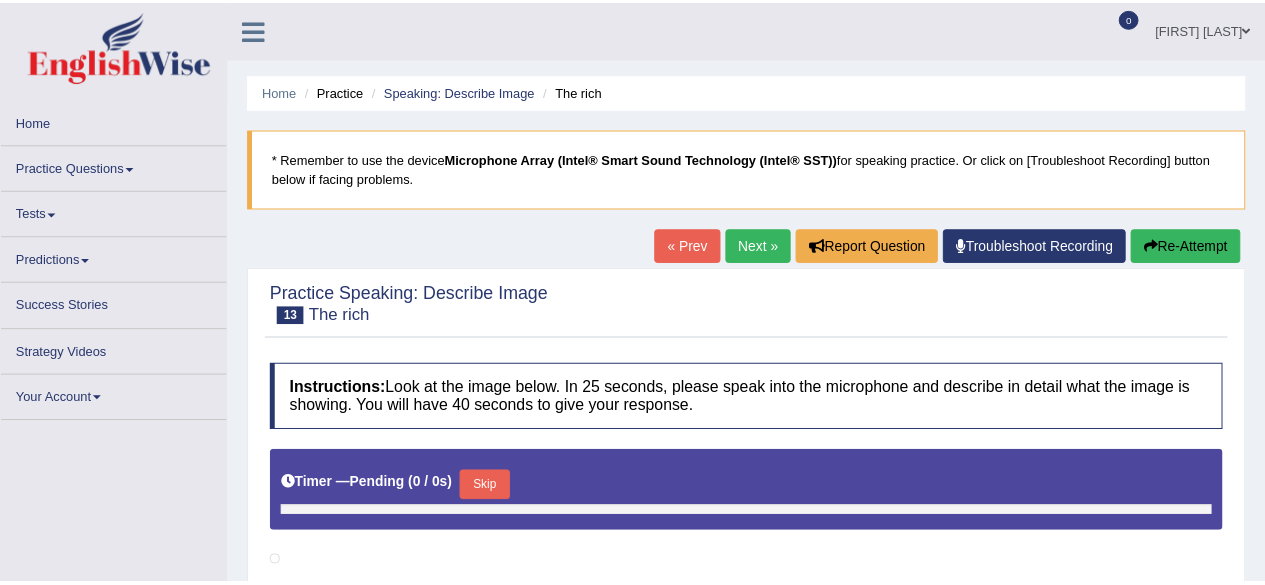 scroll, scrollTop: 0, scrollLeft: 0, axis: both 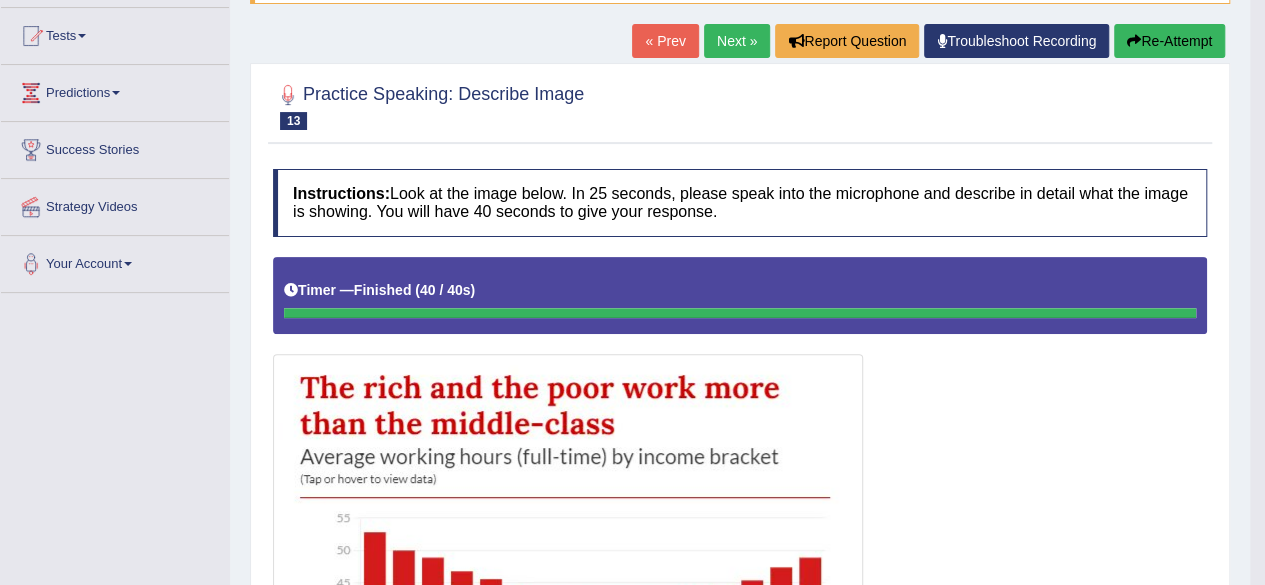 click on "Next »" at bounding box center [737, 41] 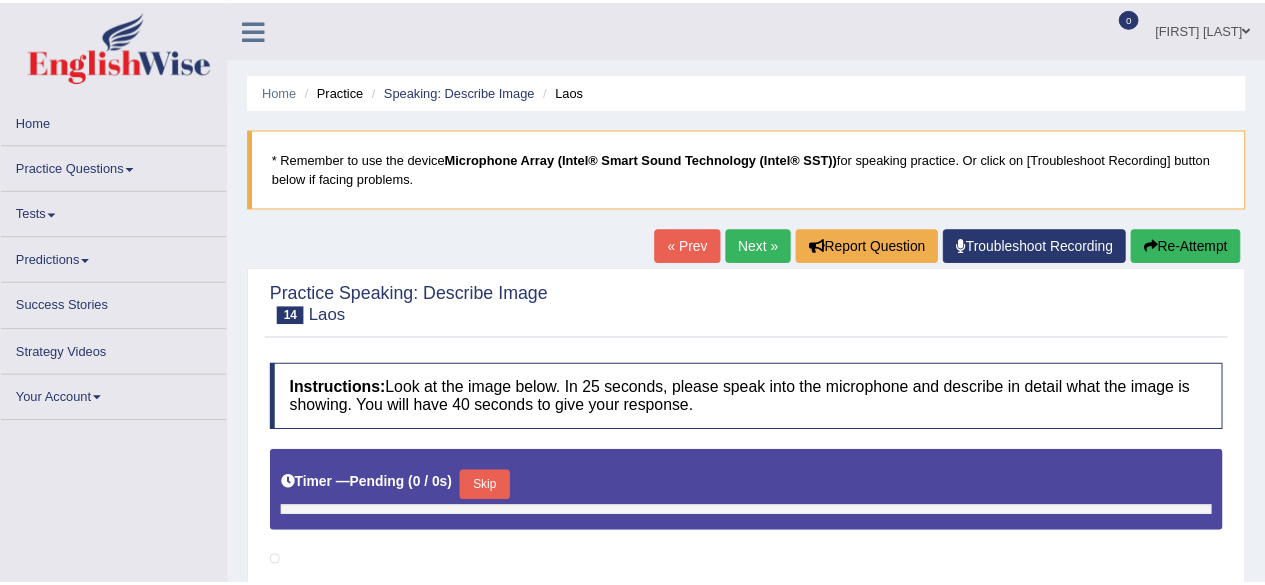 scroll, scrollTop: 0, scrollLeft: 0, axis: both 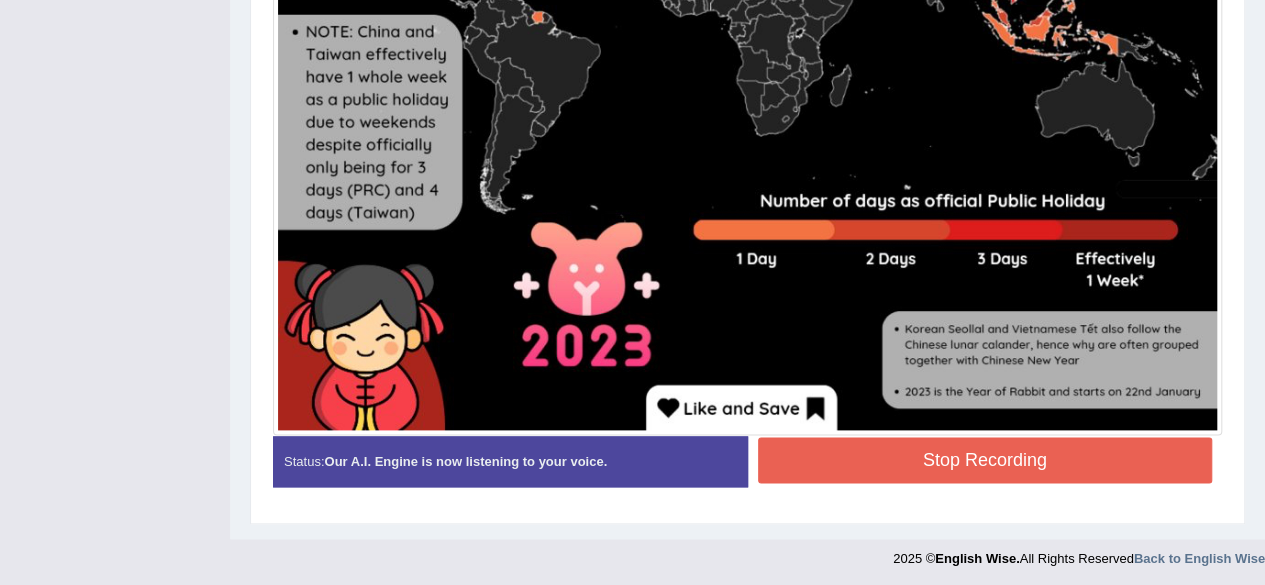 click on "Stop Recording" at bounding box center (985, 460) 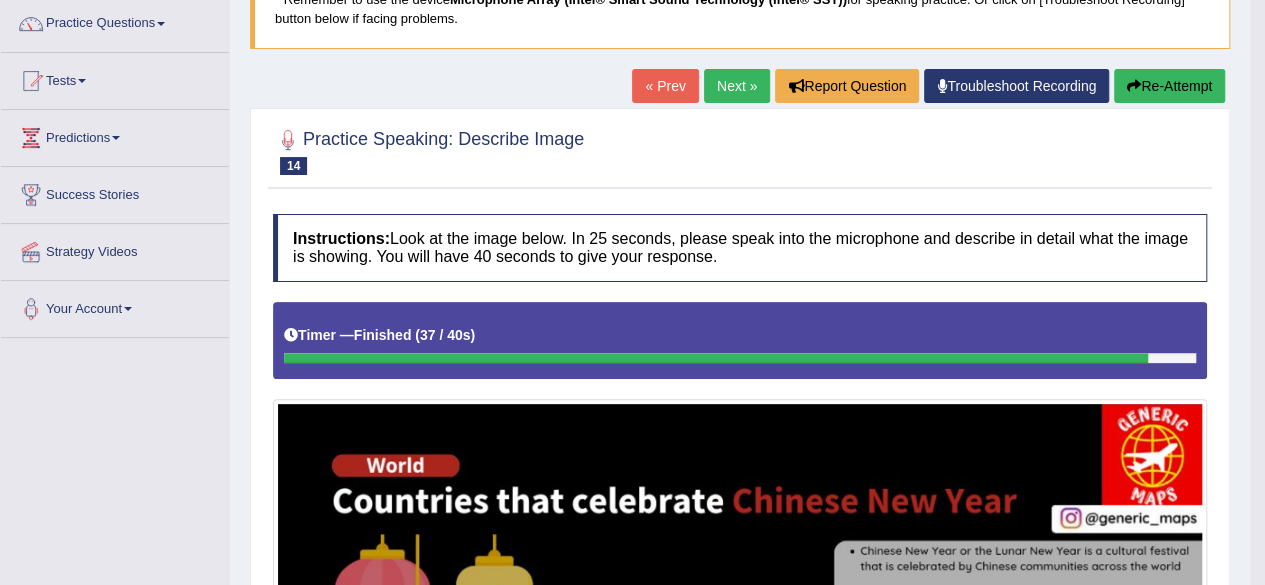 scroll, scrollTop: 154, scrollLeft: 0, axis: vertical 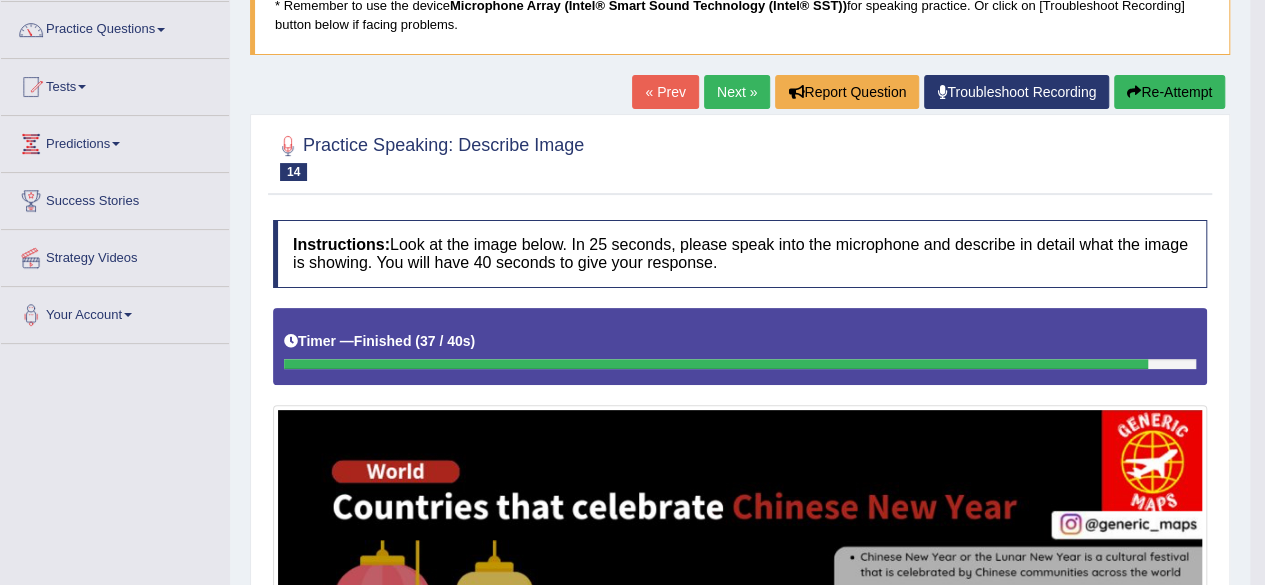 click on "Next »" at bounding box center [737, 92] 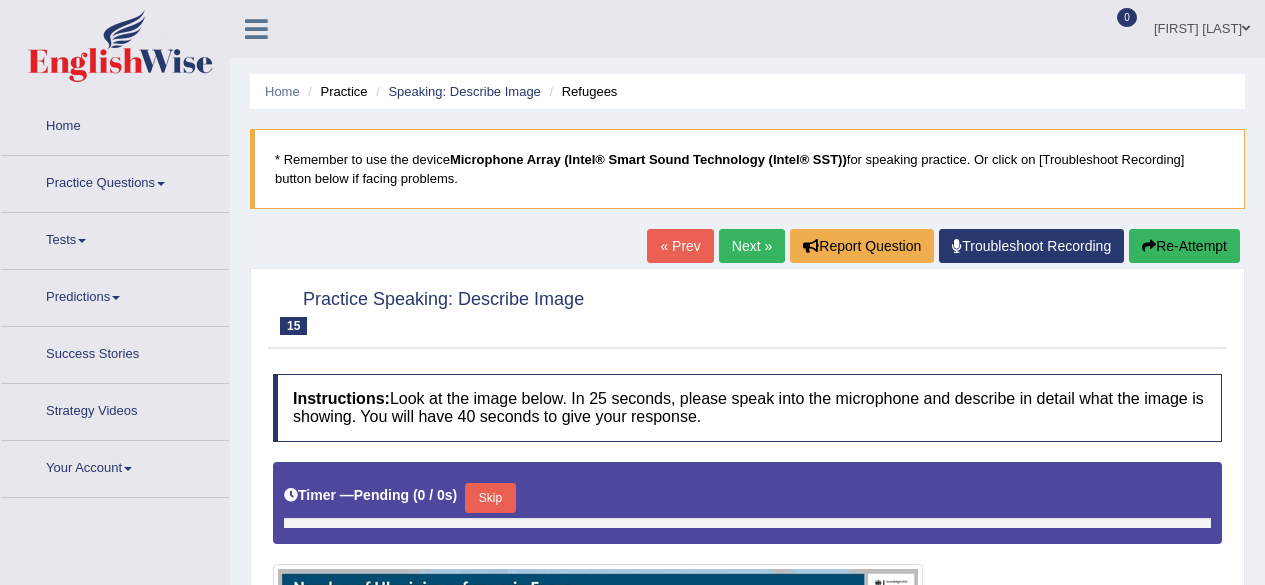 scroll, scrollTop: 0, scrollLeft: 0, axis: both 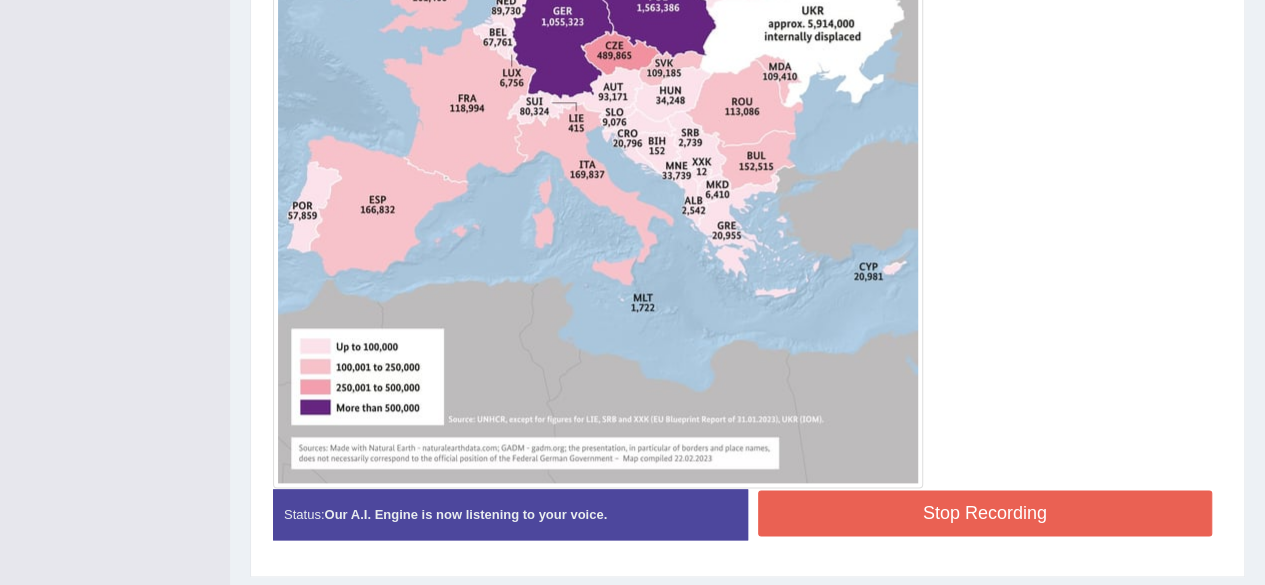 click on "Stop Recording" at bounding box center (985, 513) 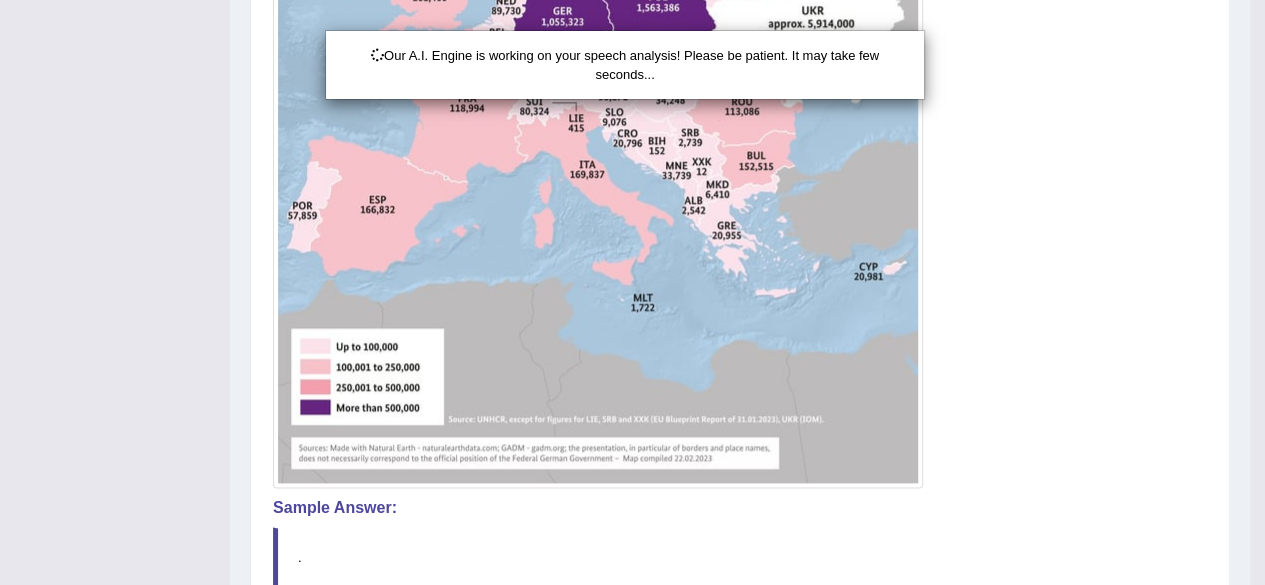 scroll, scrollTop: 1156, scrollLeft: 0, axis: vertical 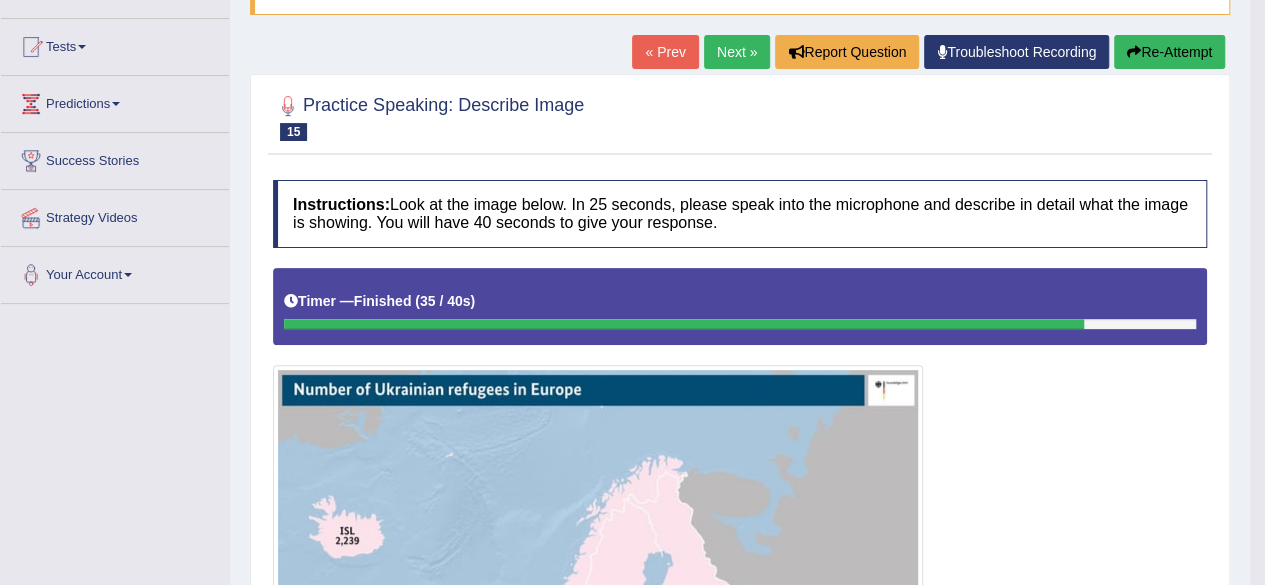click on "Next »" at bounding box center [737, 52] 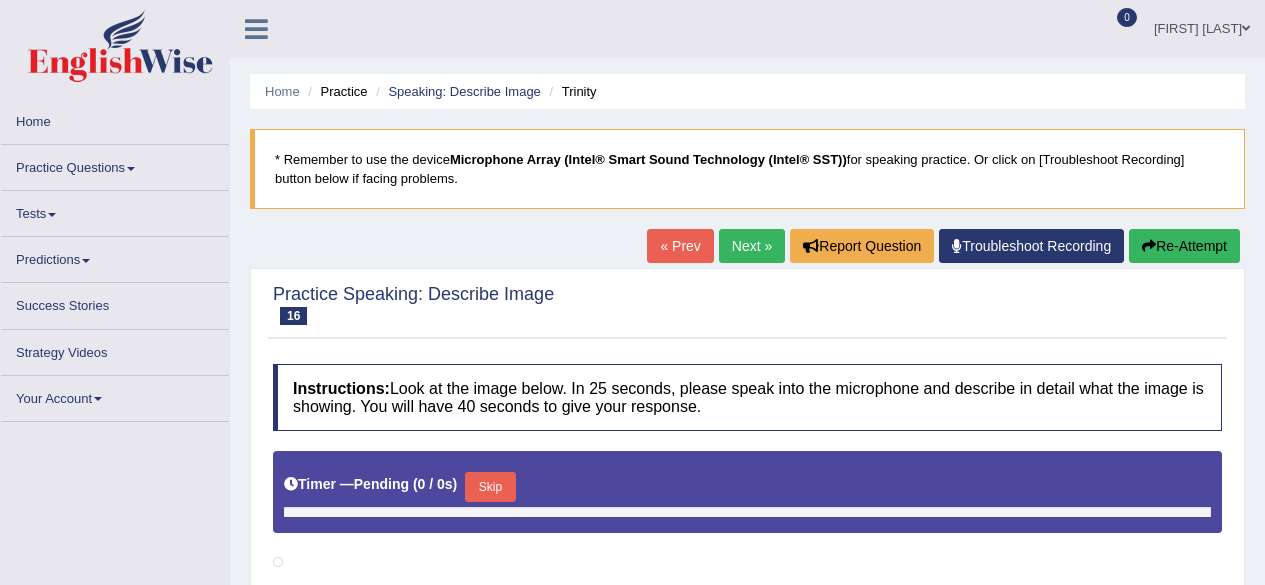 scroll, scrollTop: 0, scrollLeft: 0, axis: both 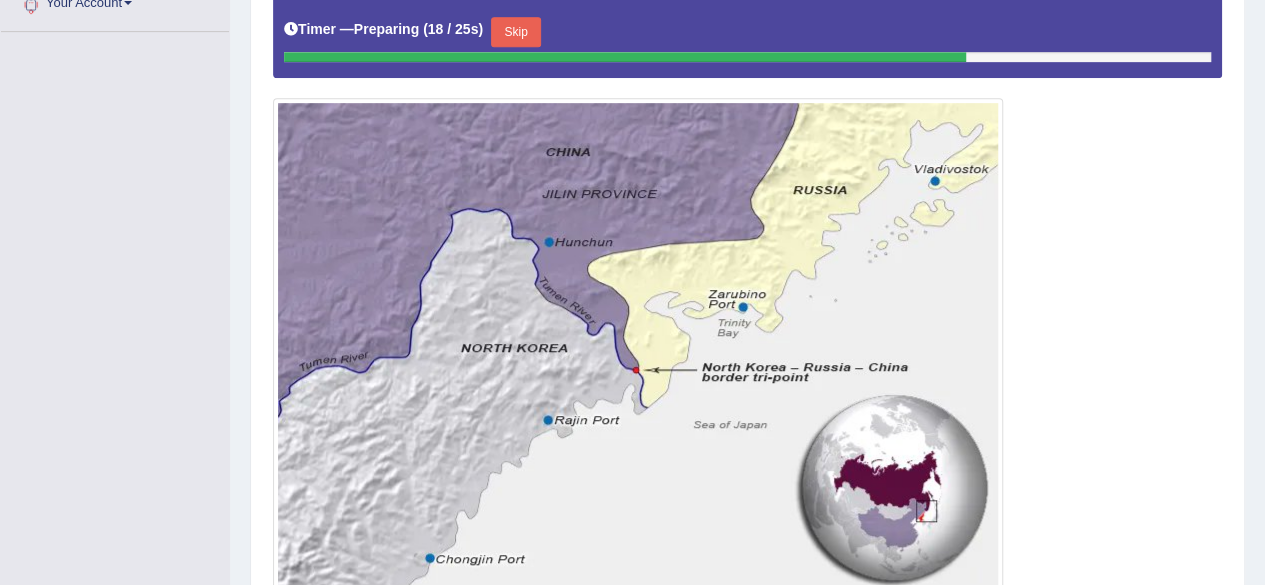 click at bounding box center (638, 346) 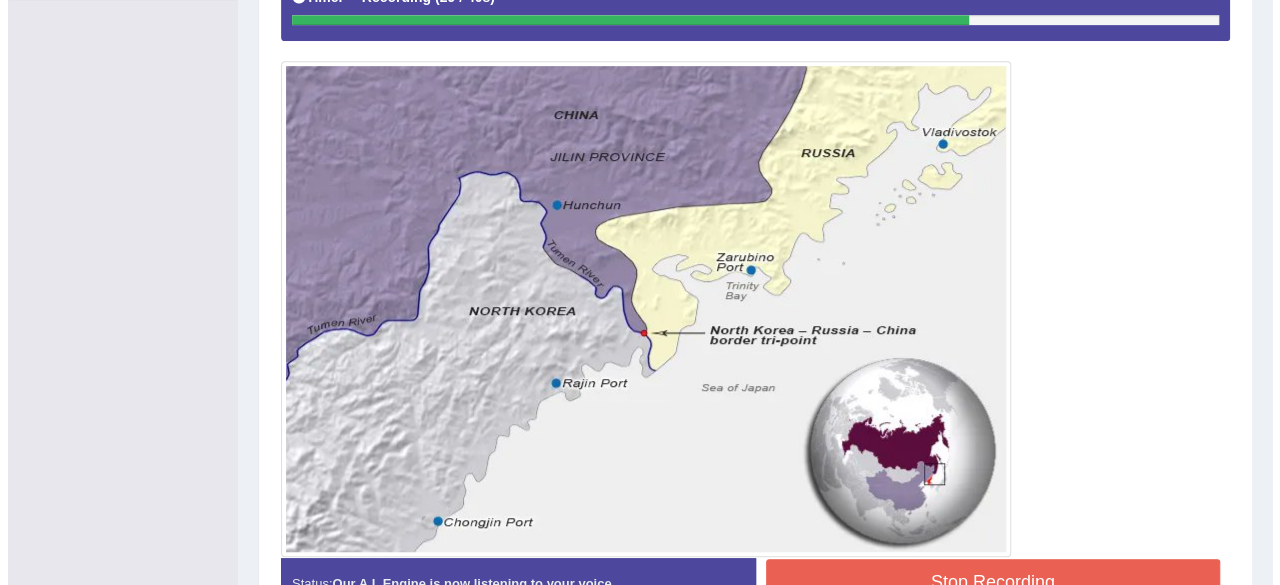 scroll, scrollTop: 497, scrollLeft: 0, axis: vertical 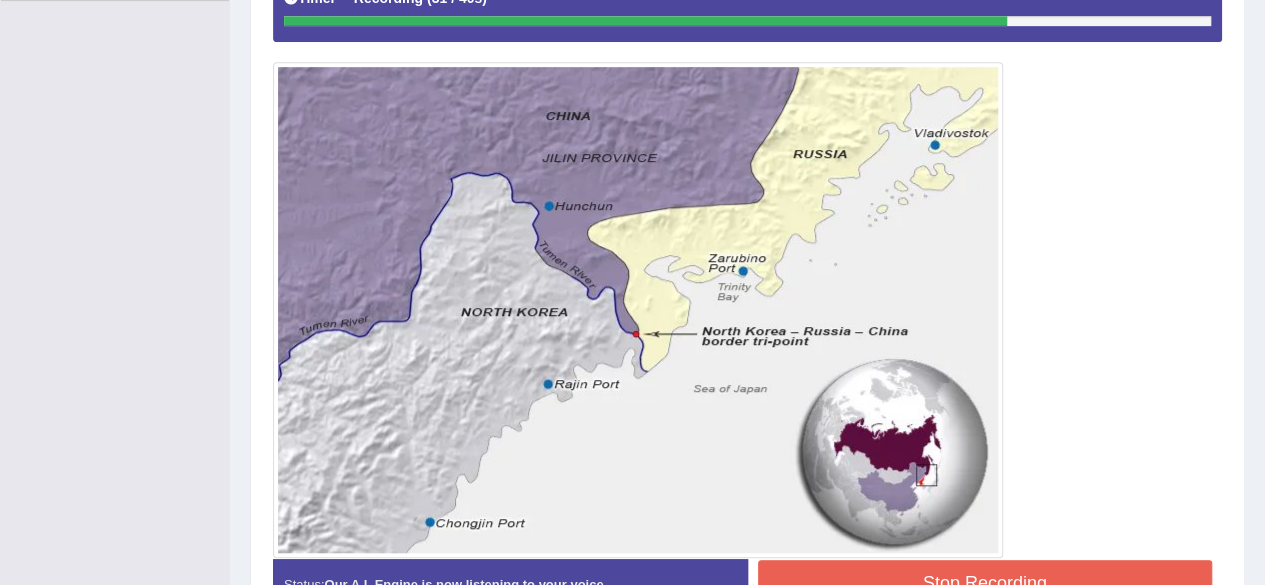 click on "Stop Recording" at bounding box center (985, 583) 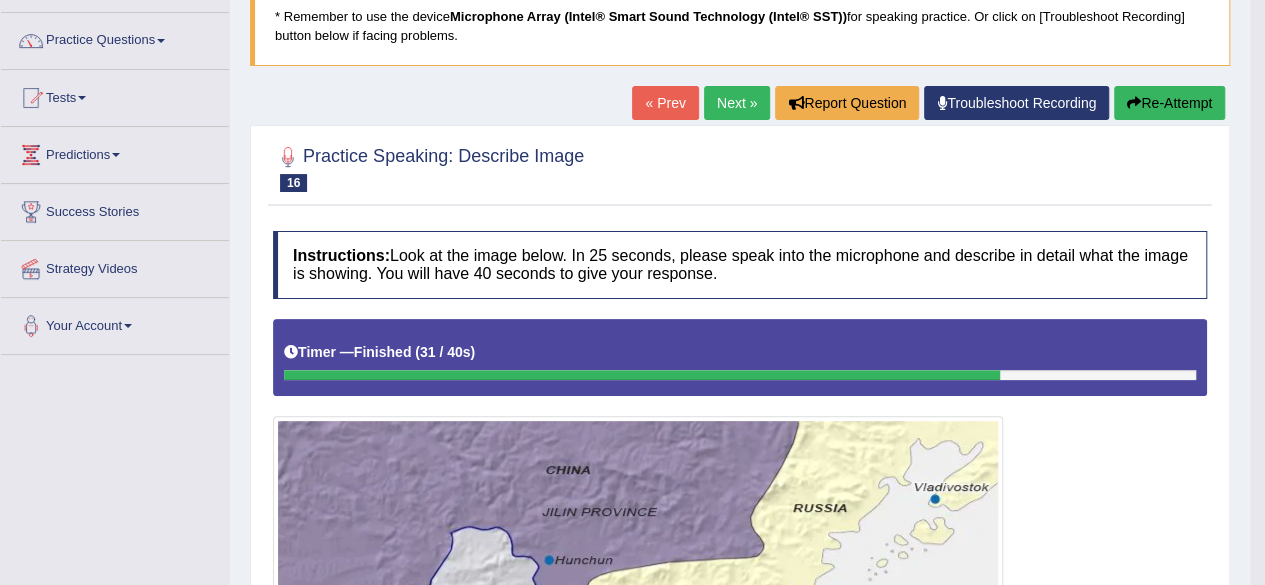 scroll, scrollTop: 142, scrollLeft: 0, axis: vertical 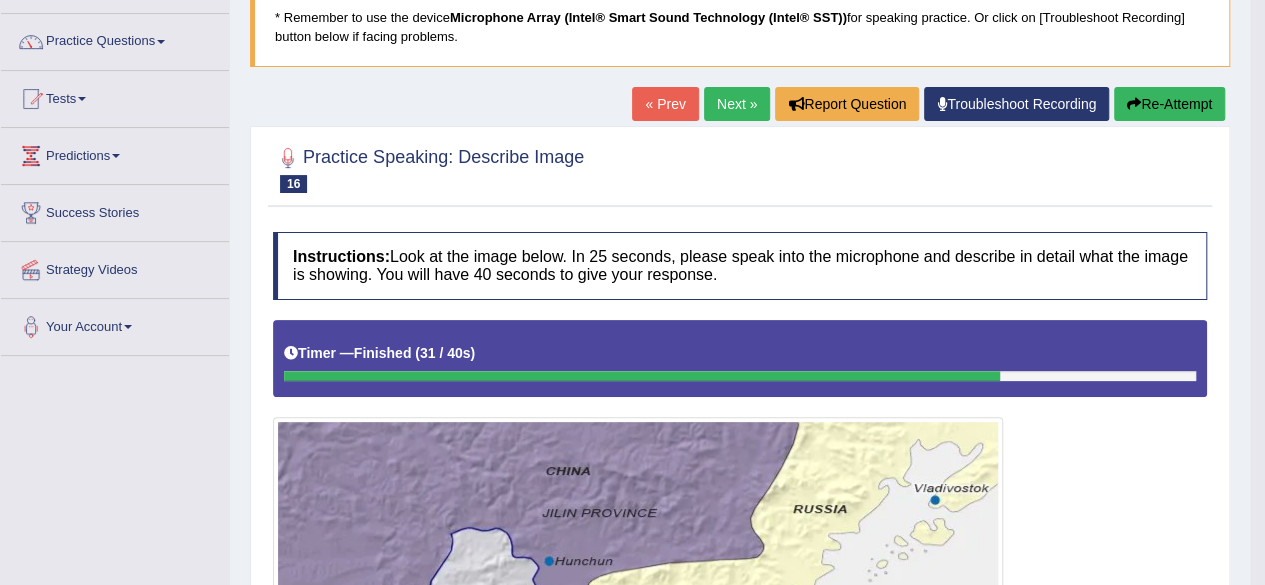 click on "Next »" at bounding box center (737, 104) 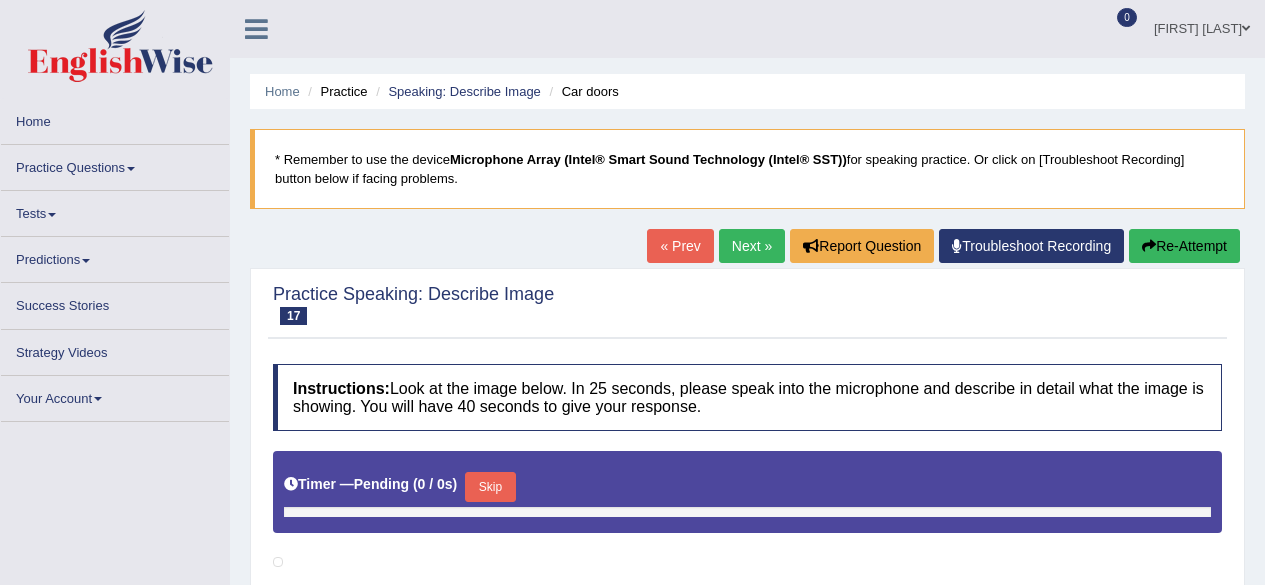 scroll, scrollTop: 0, scrollLeft: 0, axis: both 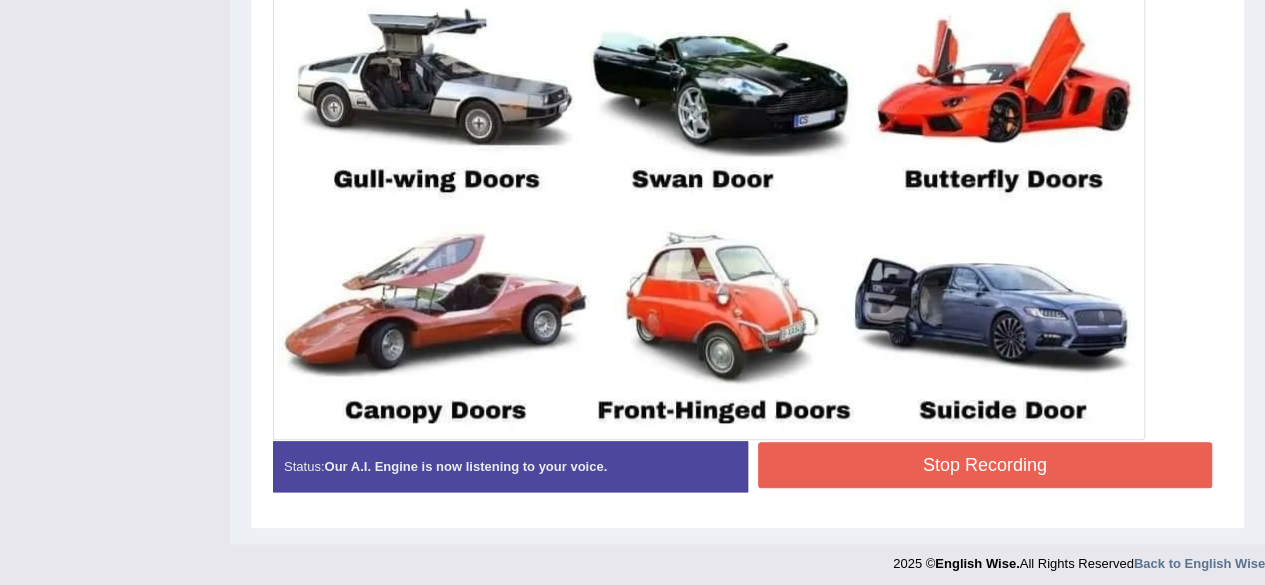 click on "Stop Recording" at bounding box center [985, 465] 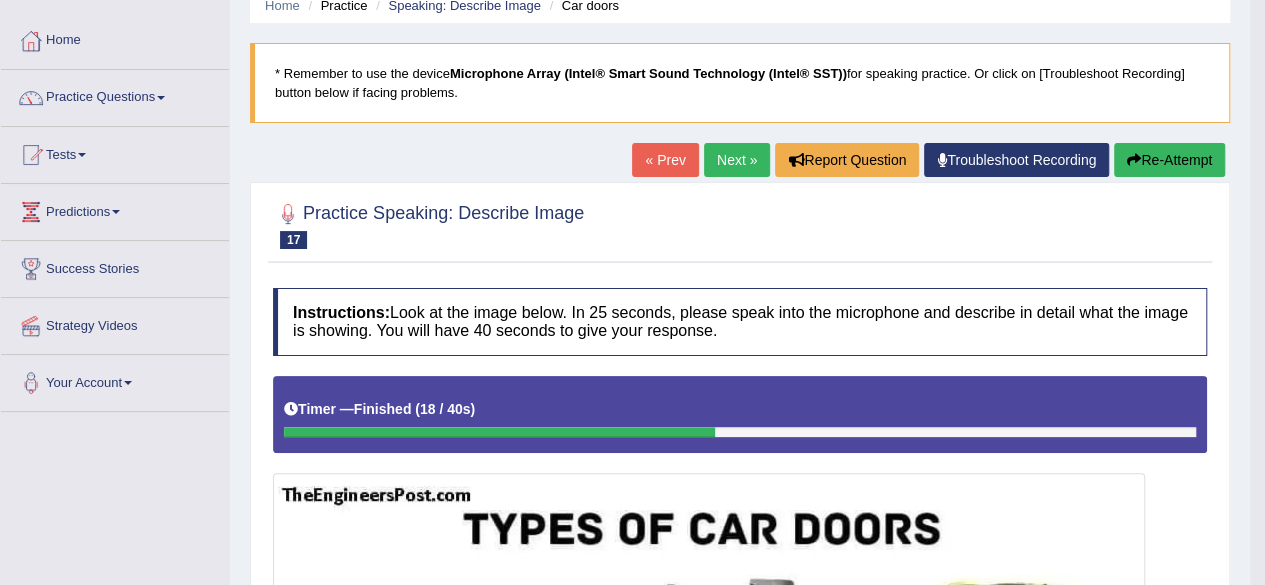 scroll, scrollTop: 84, scrollLeft: 0, axis: vertical 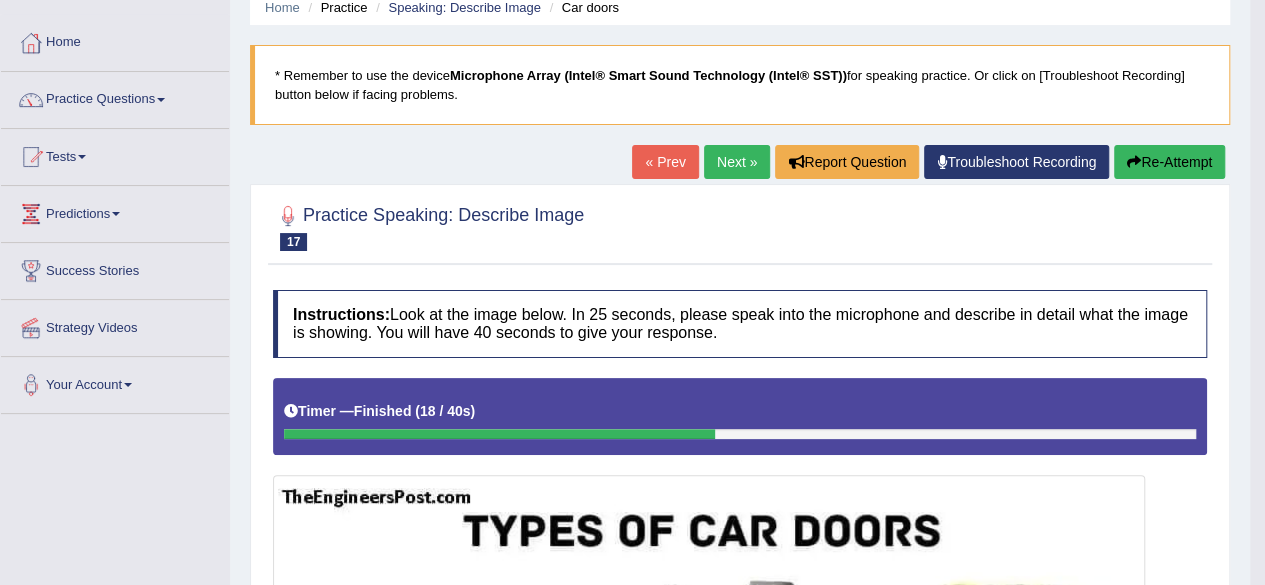 click on "Next »" at bounding box center (737, 162) 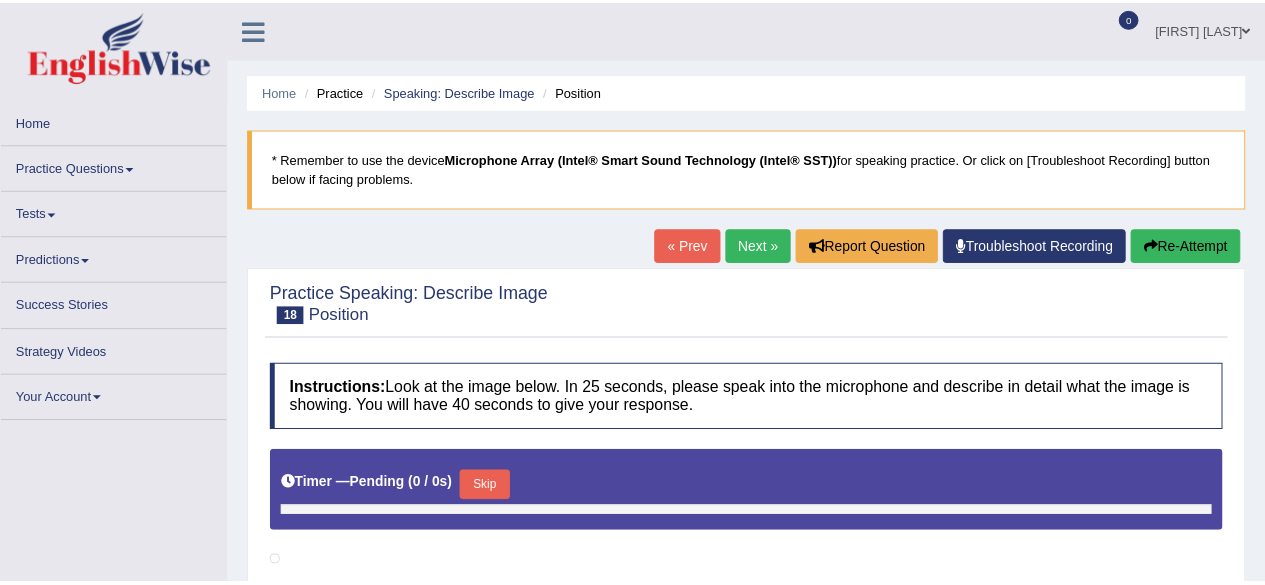 scroll, scrollTop: 0, scrollLeft: 0, axis: both 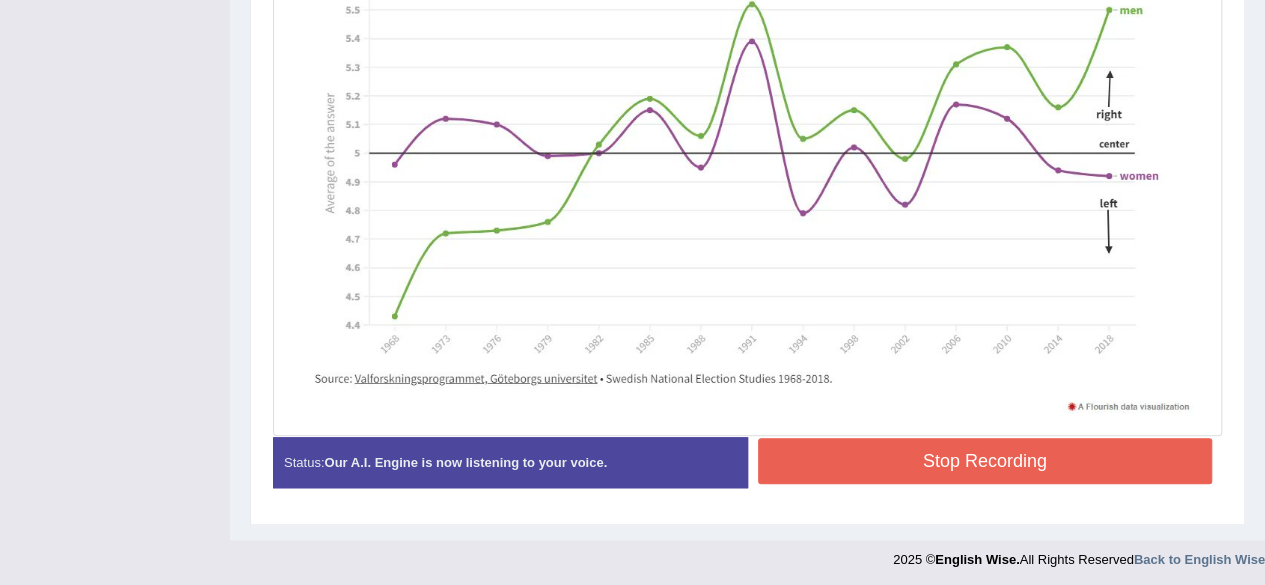 click on "Stop Recording" at bounding box center (985, 461) 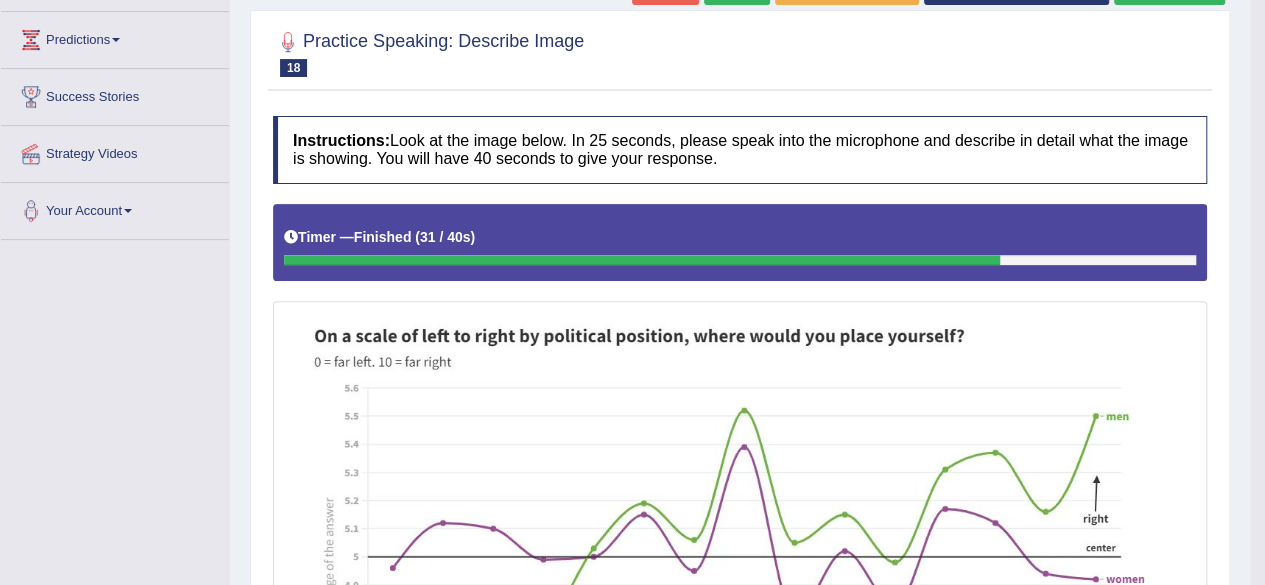 scroll, scrollTop: 72, scrollLeft: 0, axis: vertical 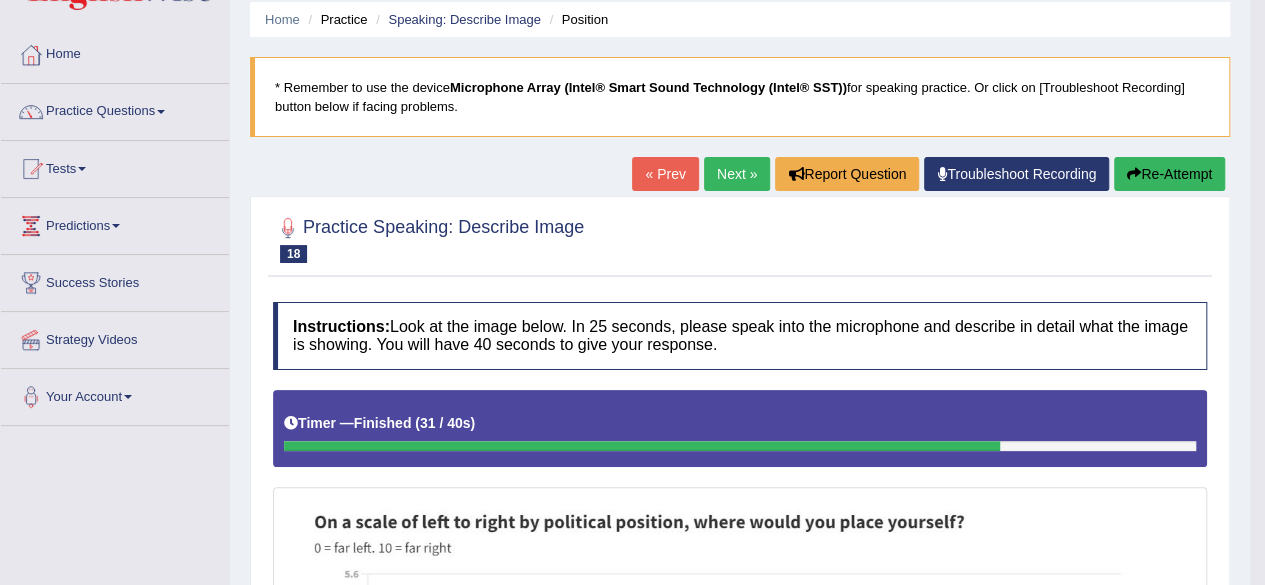 click on "Next »" at bounding box center [737, 174] 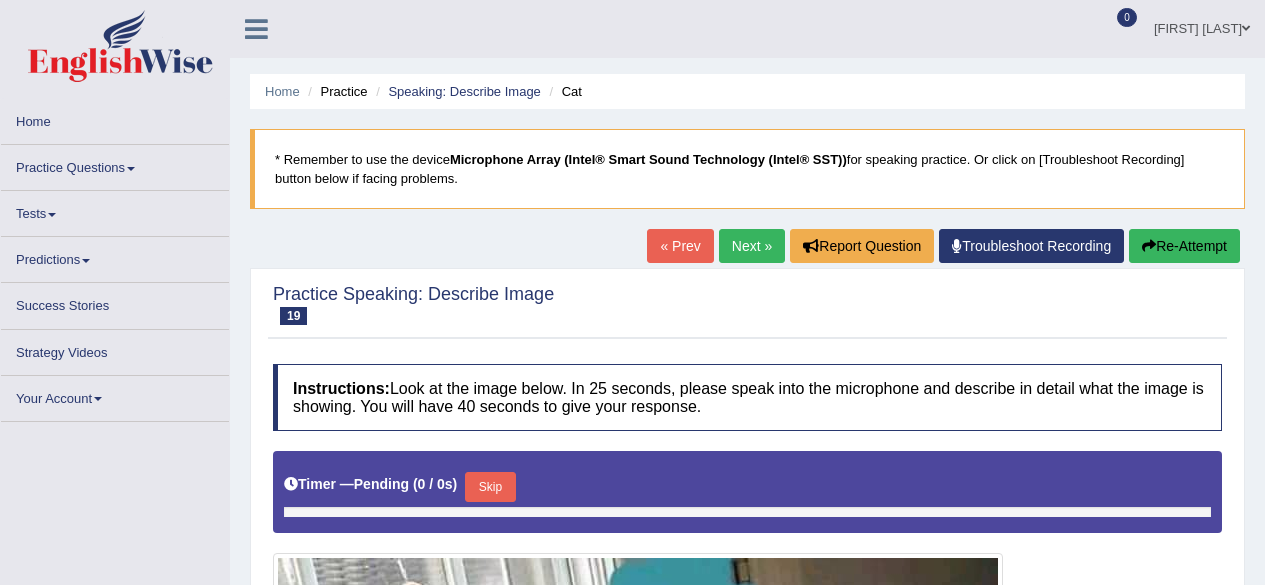 scroll, scrollTop: 0, scrollLeft: 0, axis: both 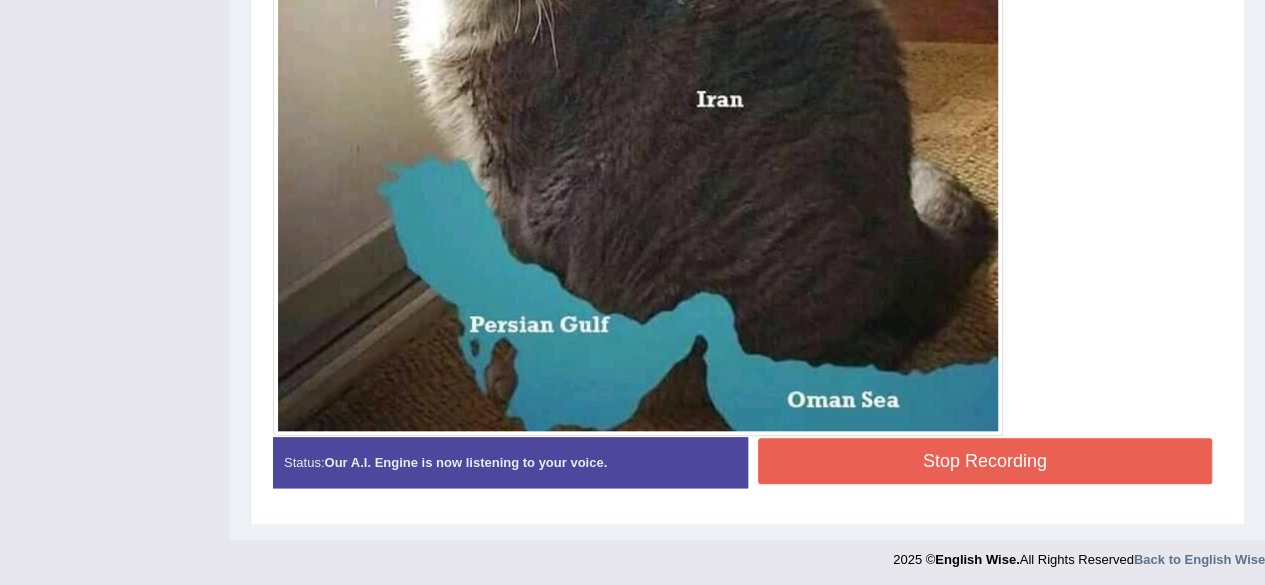 click on "Stop Recording" at bounding box center [985, 461] 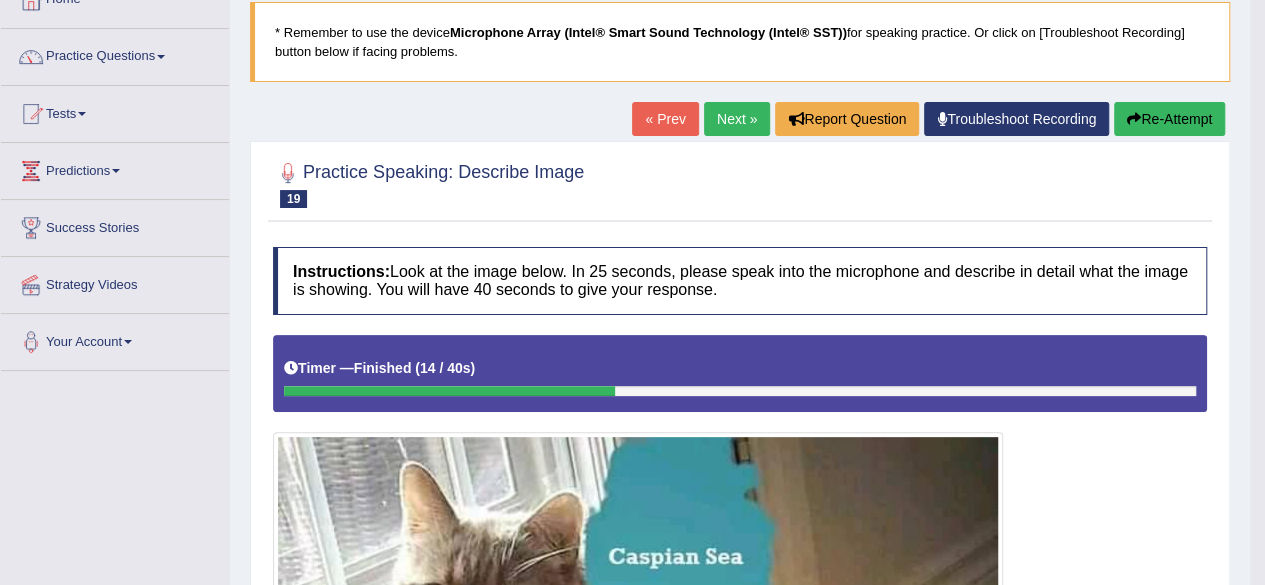 scroll, scrollTop: 126, scrollLeft: 0, axis: vertical 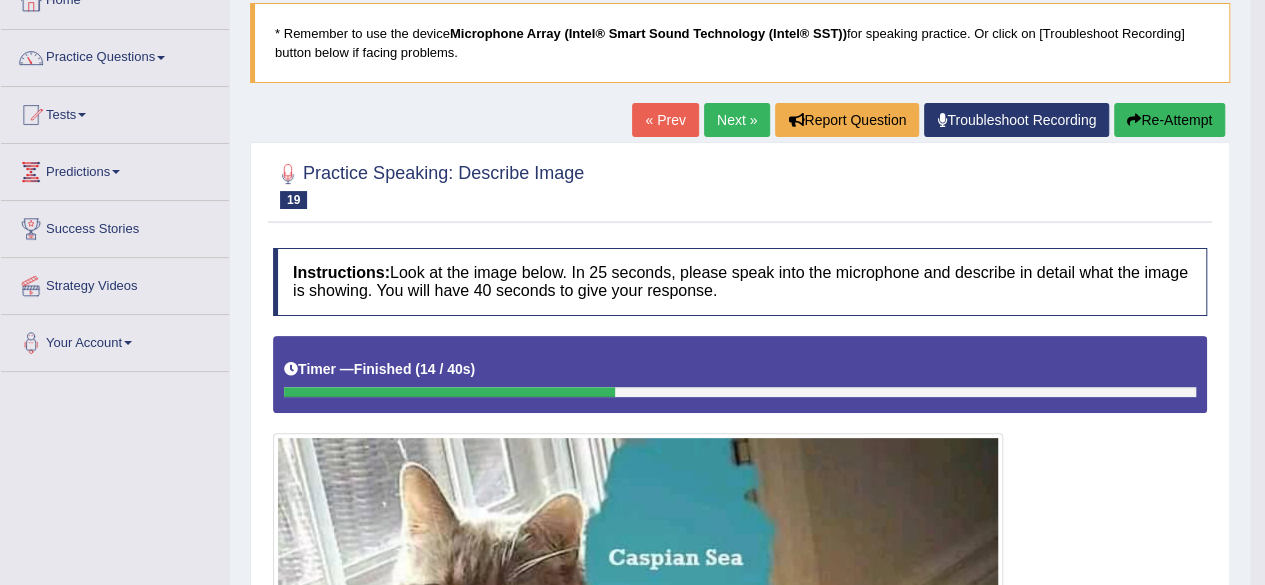 click on "Next »" at bounding box center (737, 120) 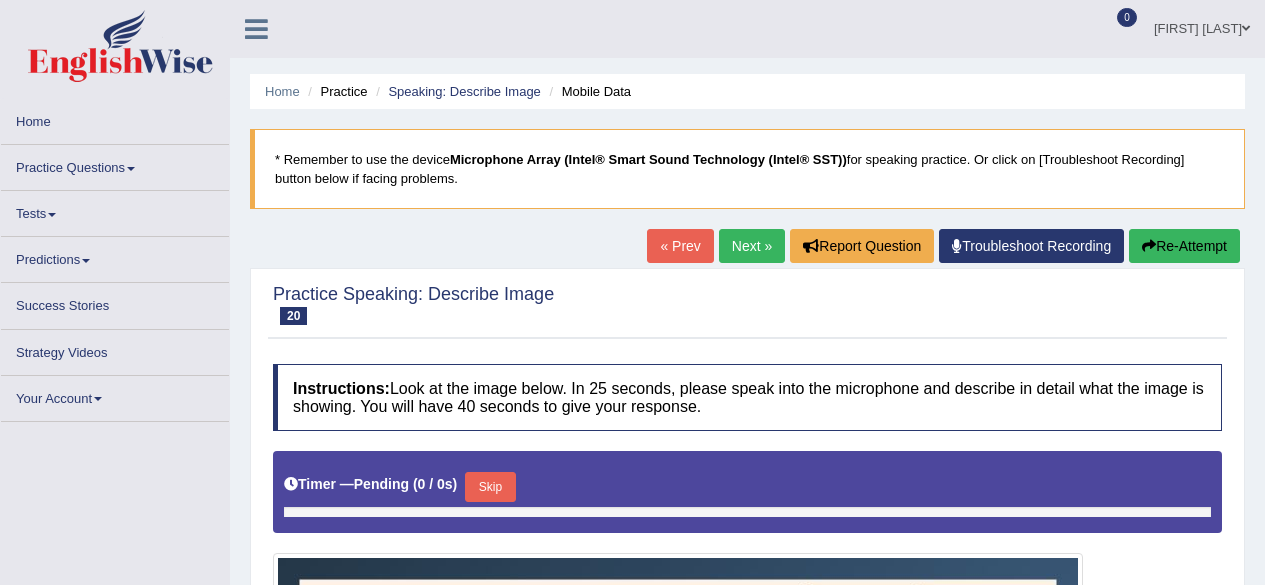 scroll, scrollTop: 0, scrollLeft: 0, axis: both 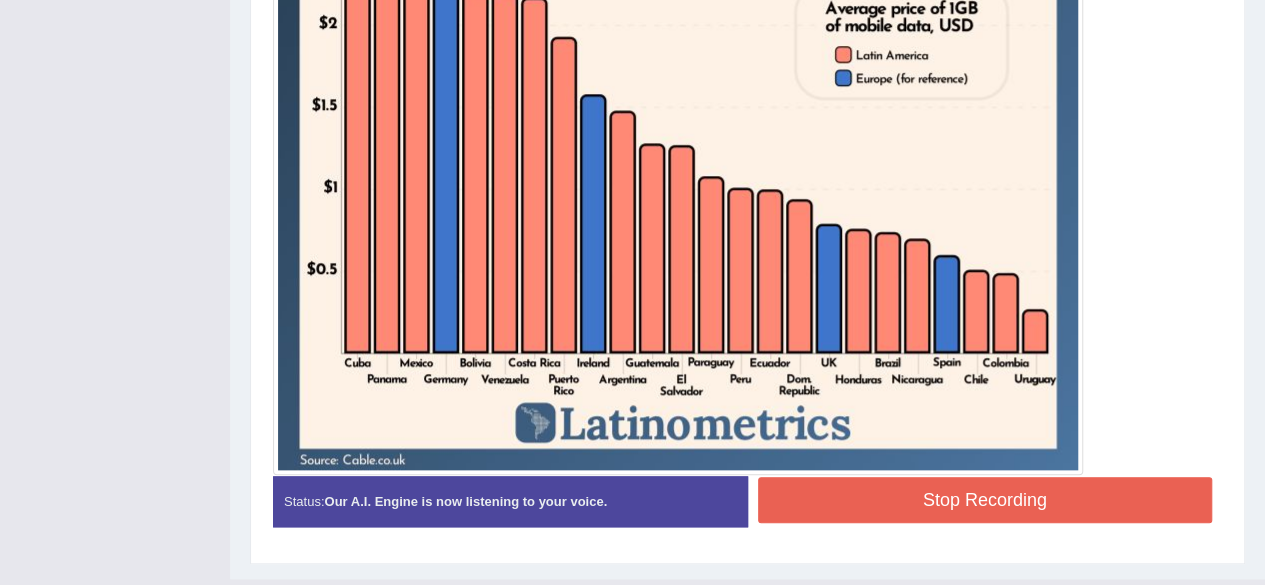 click on "Stop Recording" at bounding box center [985, 500] 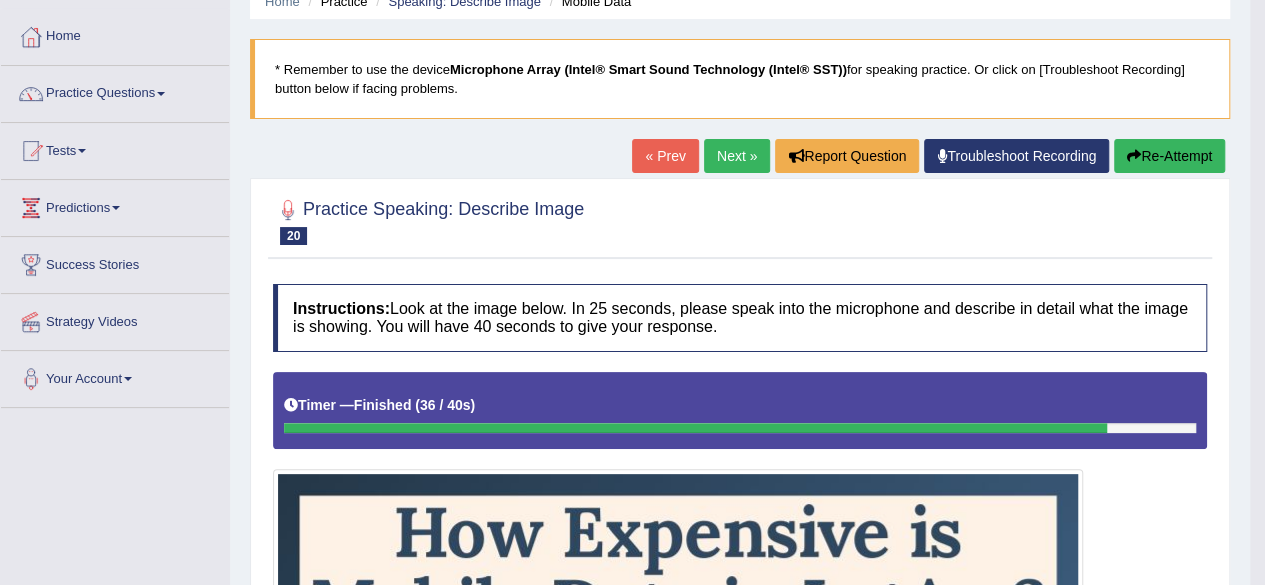 scroll, scrollTop: 89, scrollLeft: 0, axis: vertical 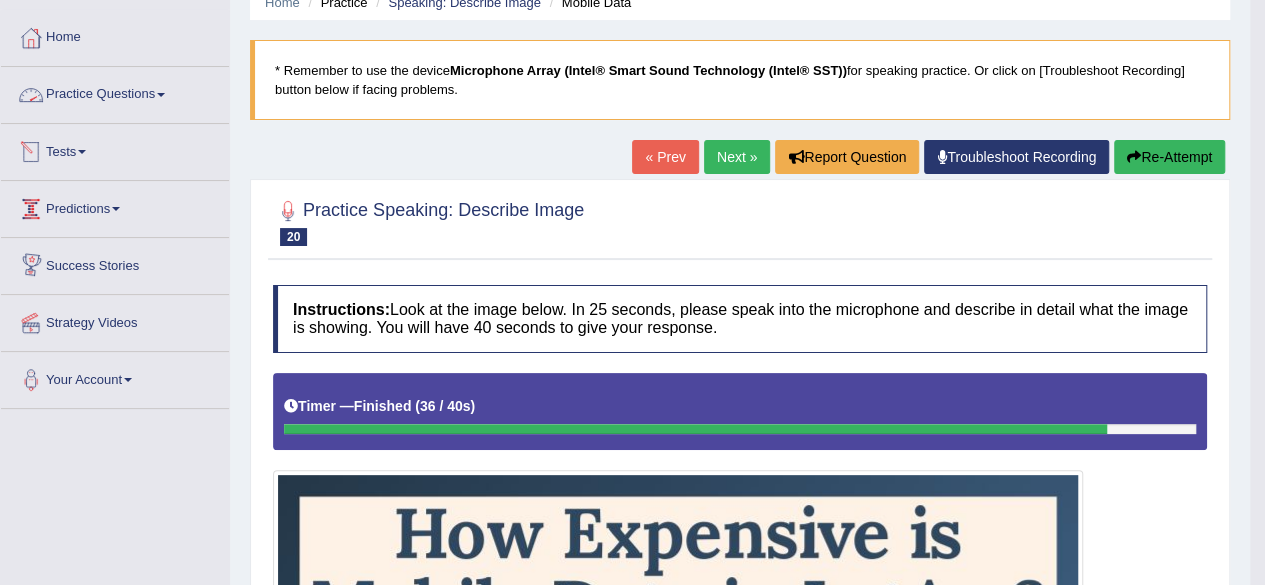 click on "Practice Questions" at bounding box center [115, 92] 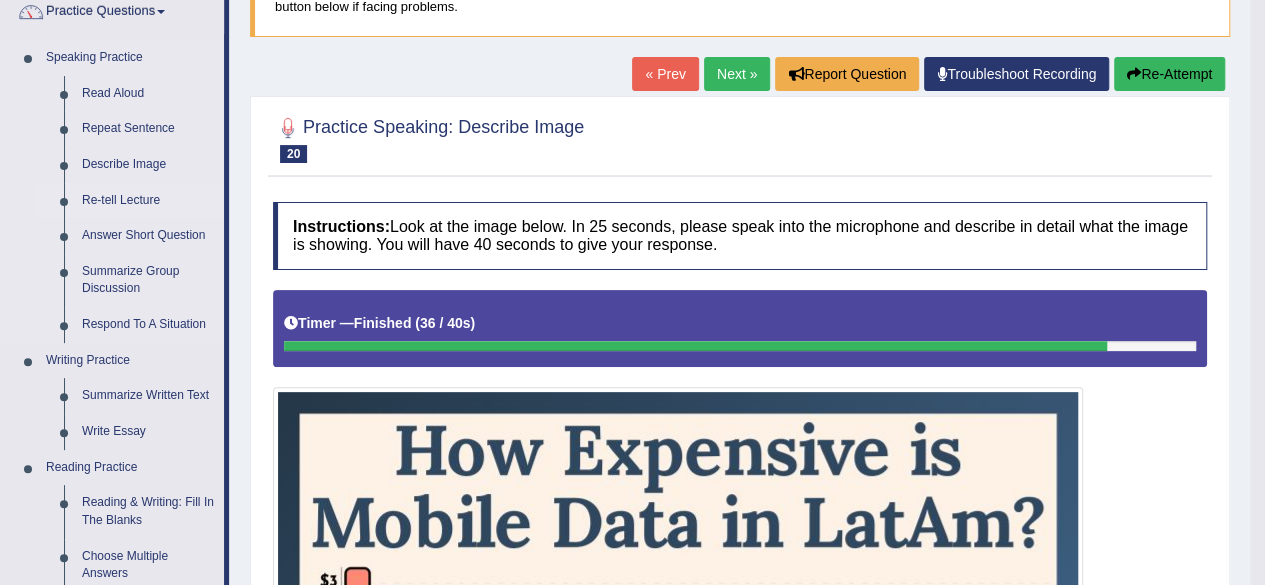 scroll, scrollTop: 169, scrollLeft: 0, axis: vertical 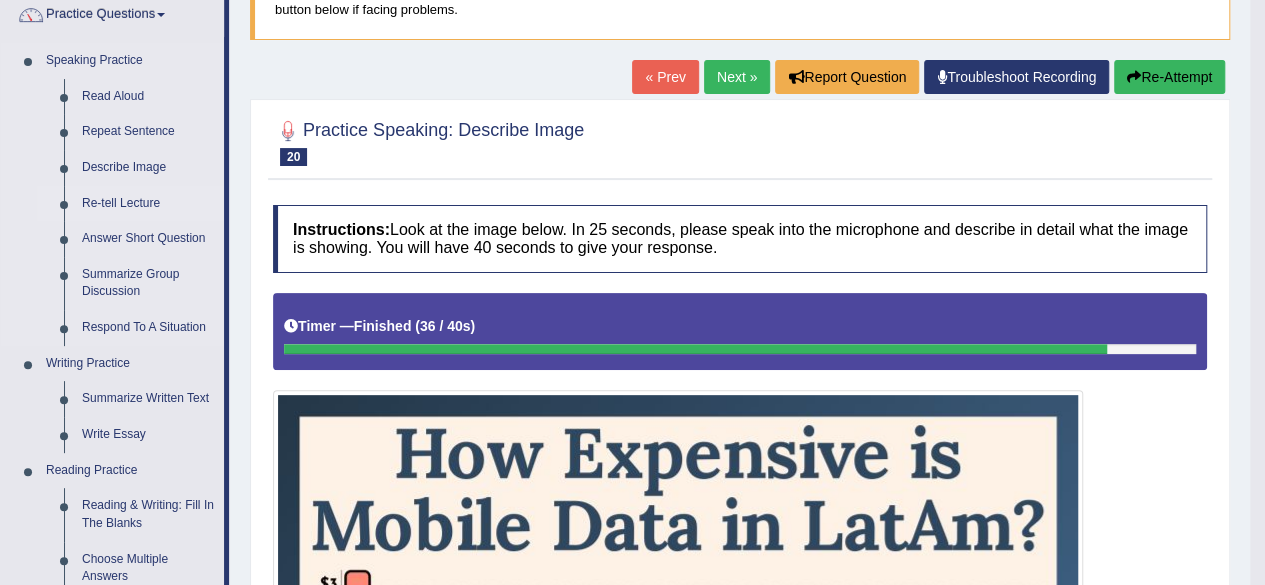click on "Re-tell Lecture" at bounding box center (148, 204) 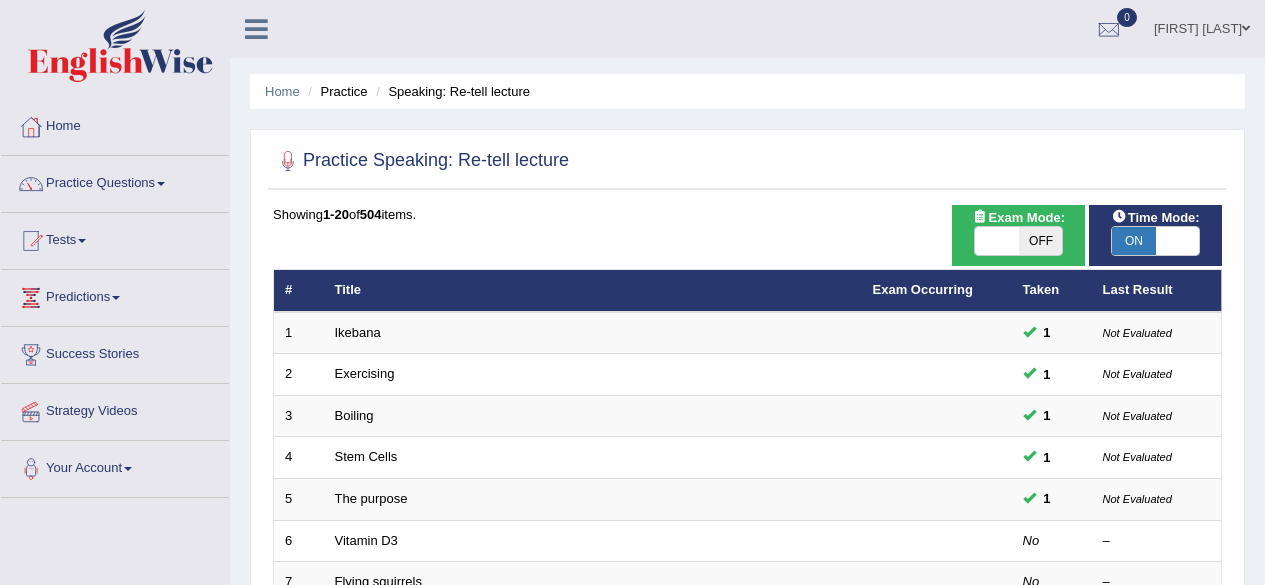 scroll, scrollTop: 0, scrollLeft: 0, axis: both 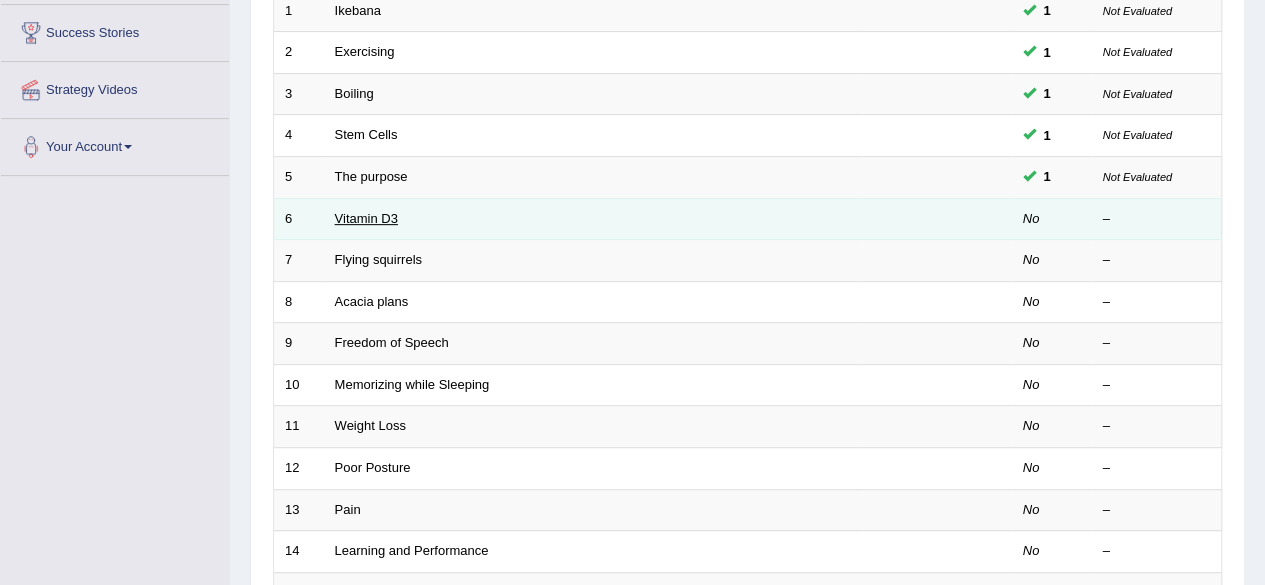 click on "Vitamin D3" at bounding box center (366, 218) 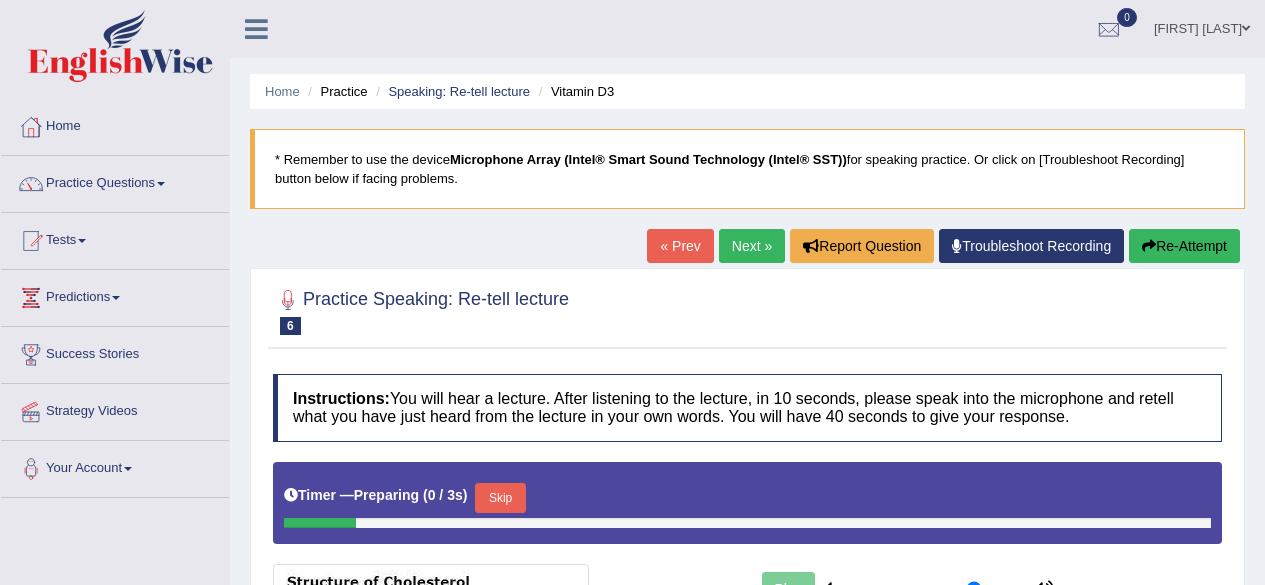 scroll, scrollTop: 0, scrollLeft: 0, axis: both 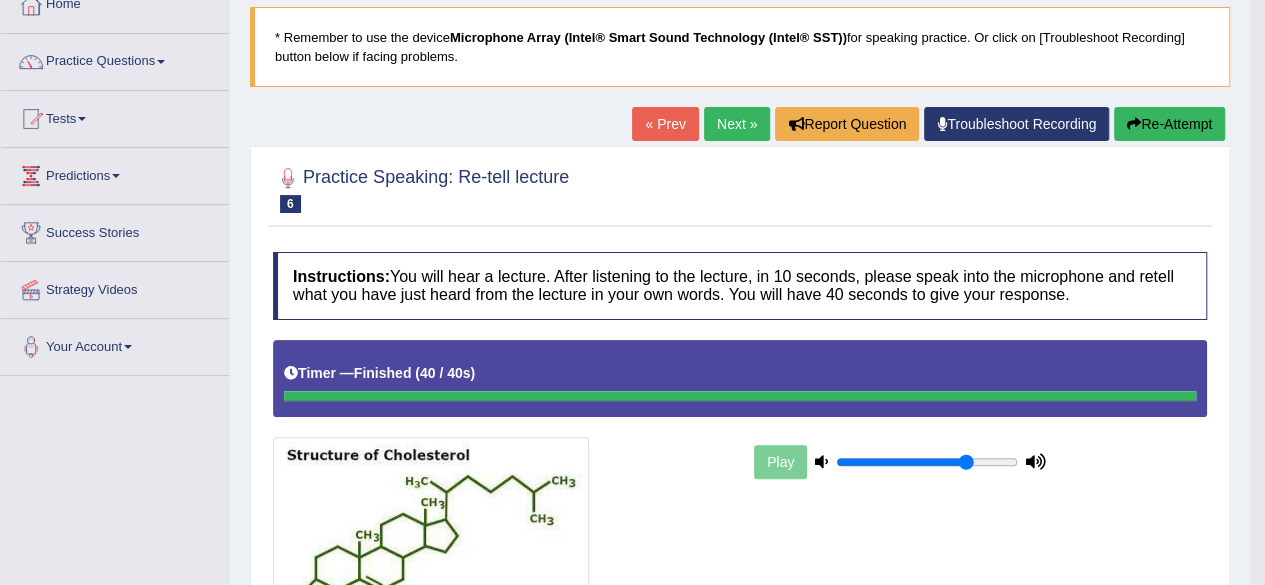 click on "Next »" at bounding box center [737, 124] 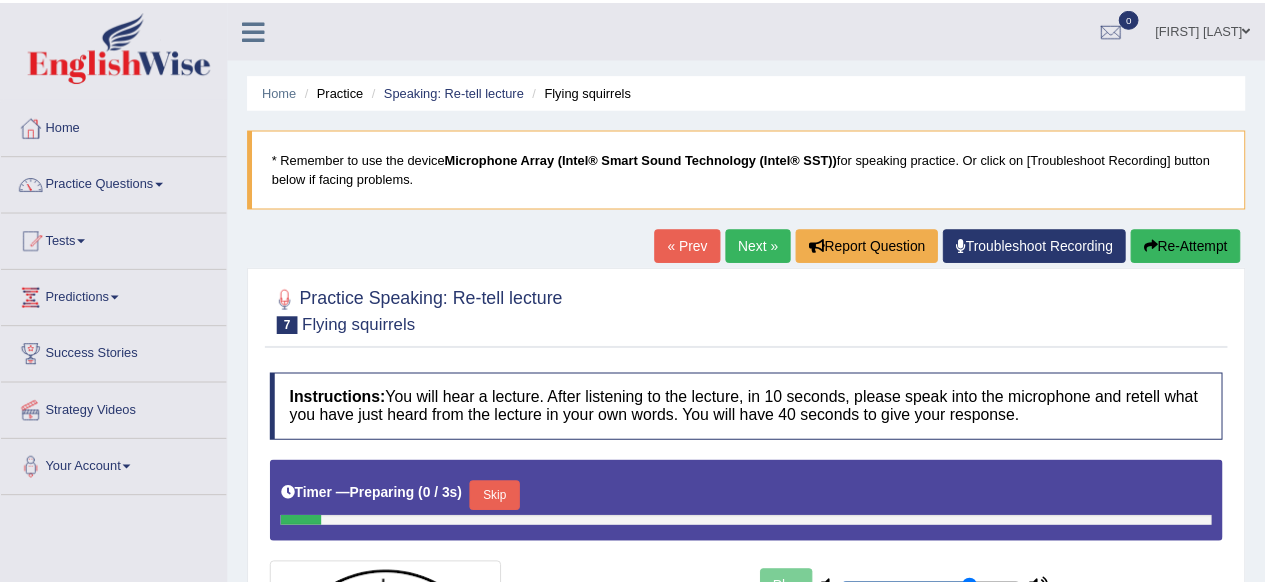 scroll, scrollTop: 0, scrollLeft: 0, axis: both 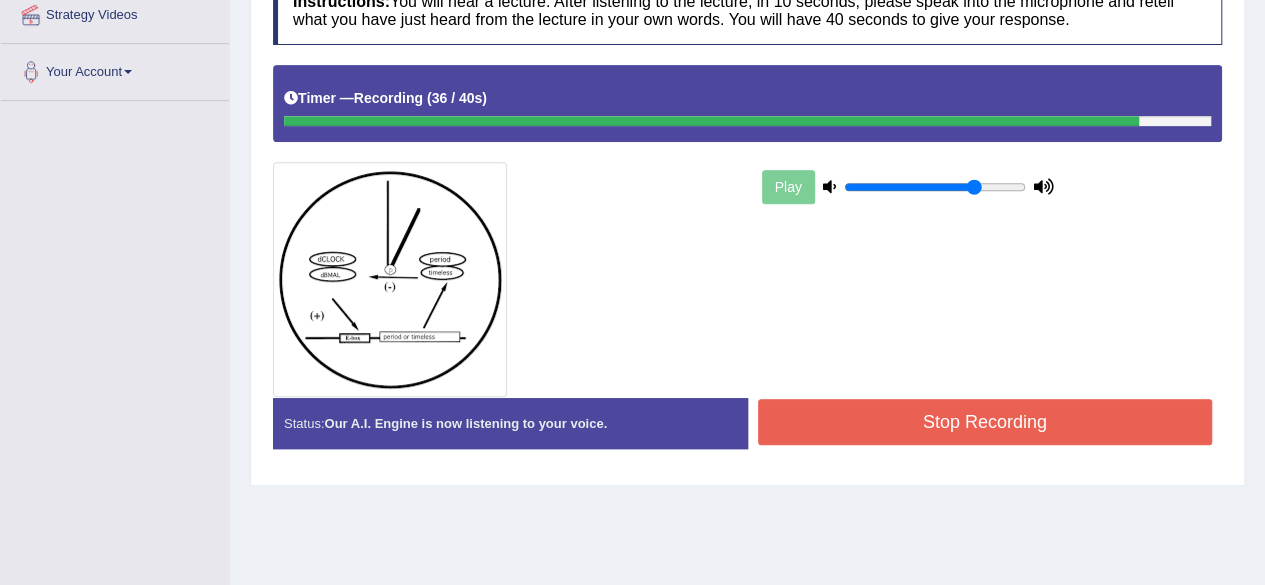 click on "Stop Recording" at bounding box center (985, 422) 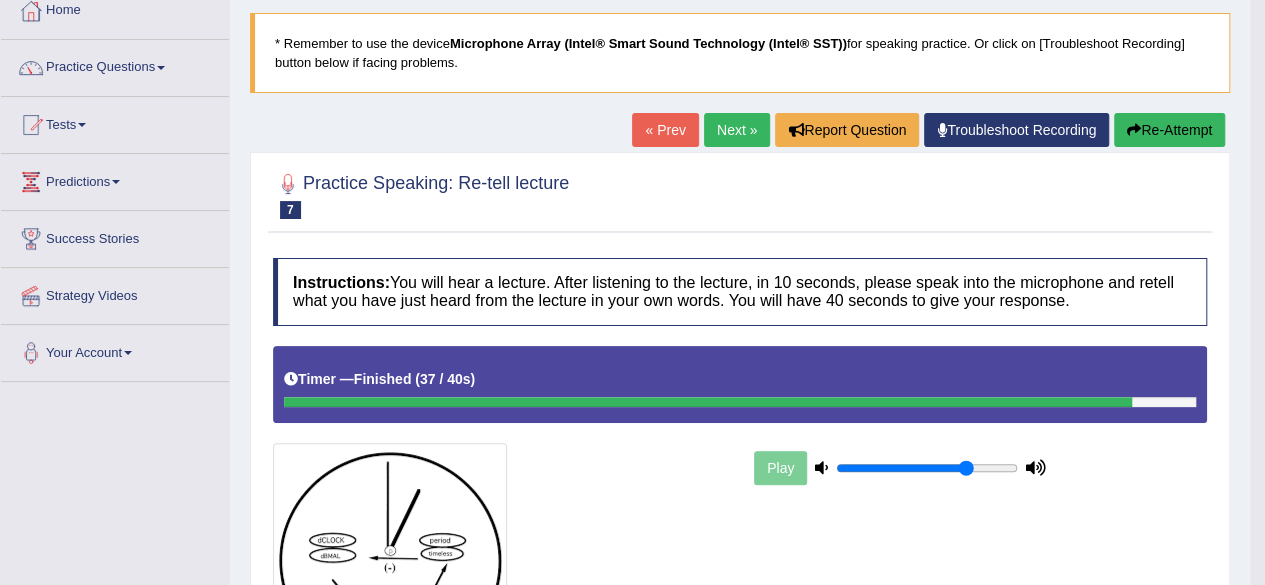 scroll, scrollTop: 114, scrollLeft: 0, axis: vertical 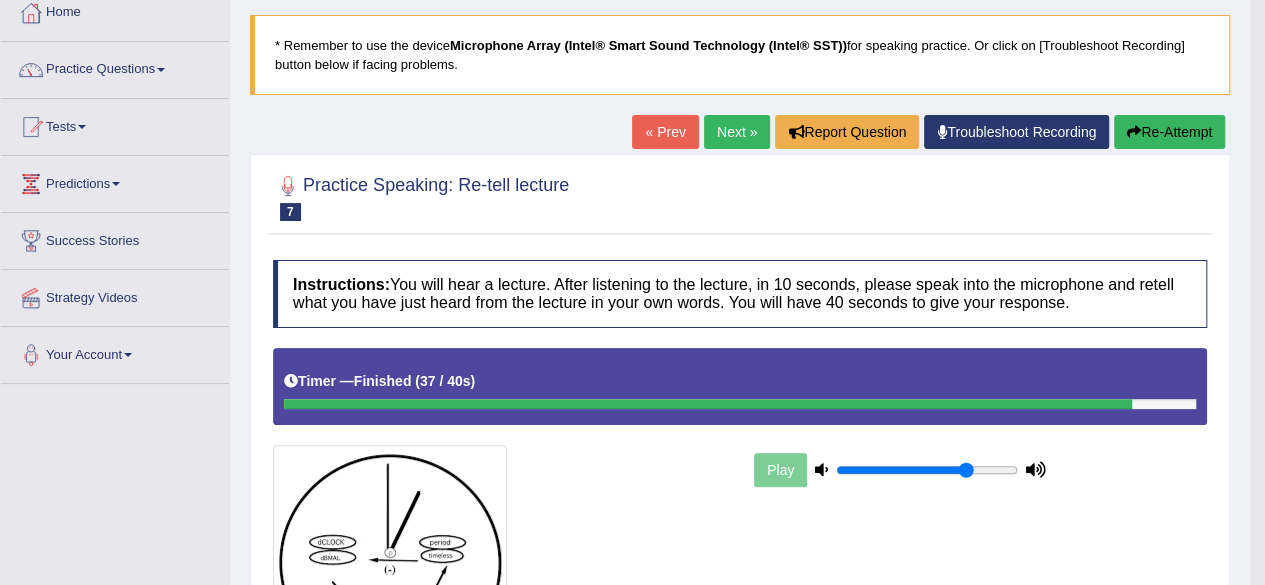 click on "Next »" at bounding box center (737, 132) 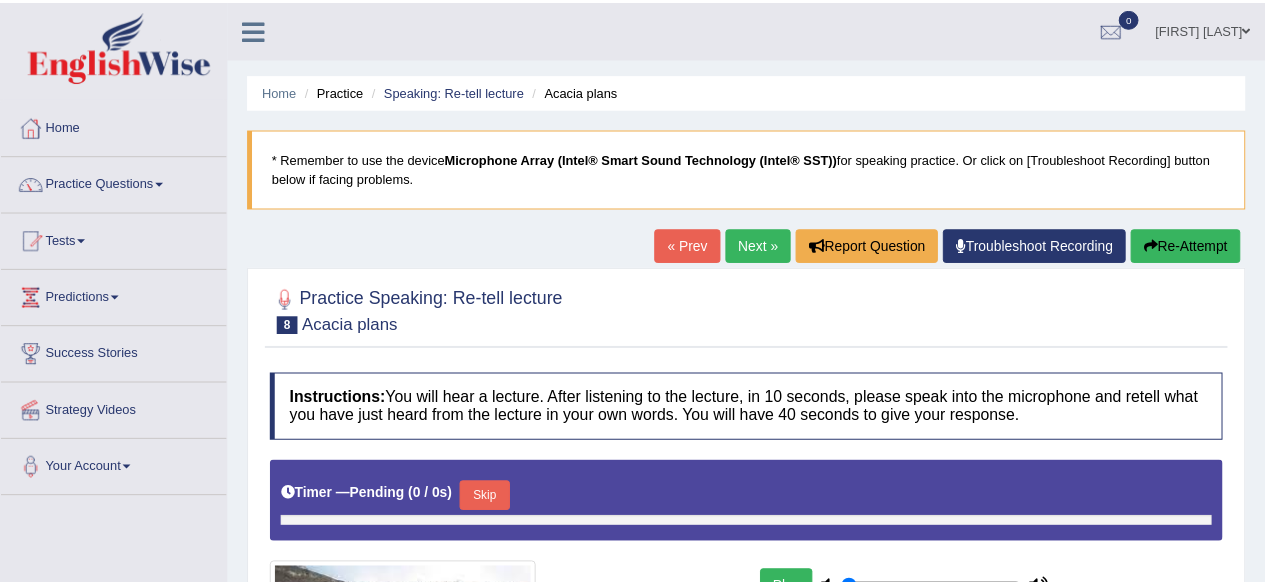 scroll, scrollTop: 0, scrollLeft: 0, axis: both 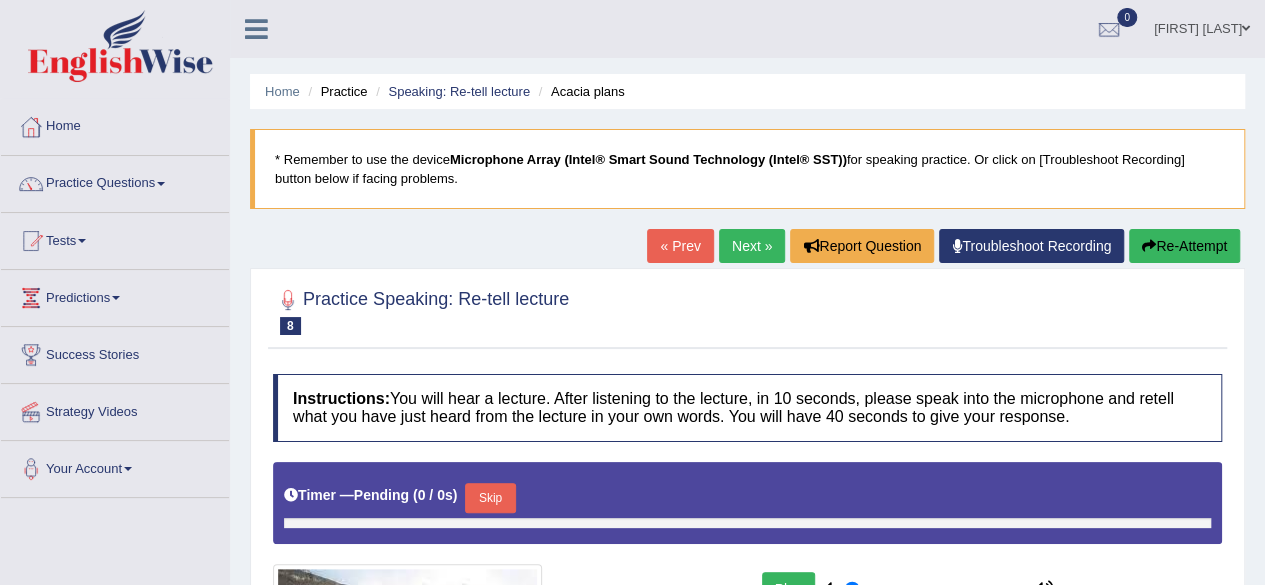 type on "0.75" 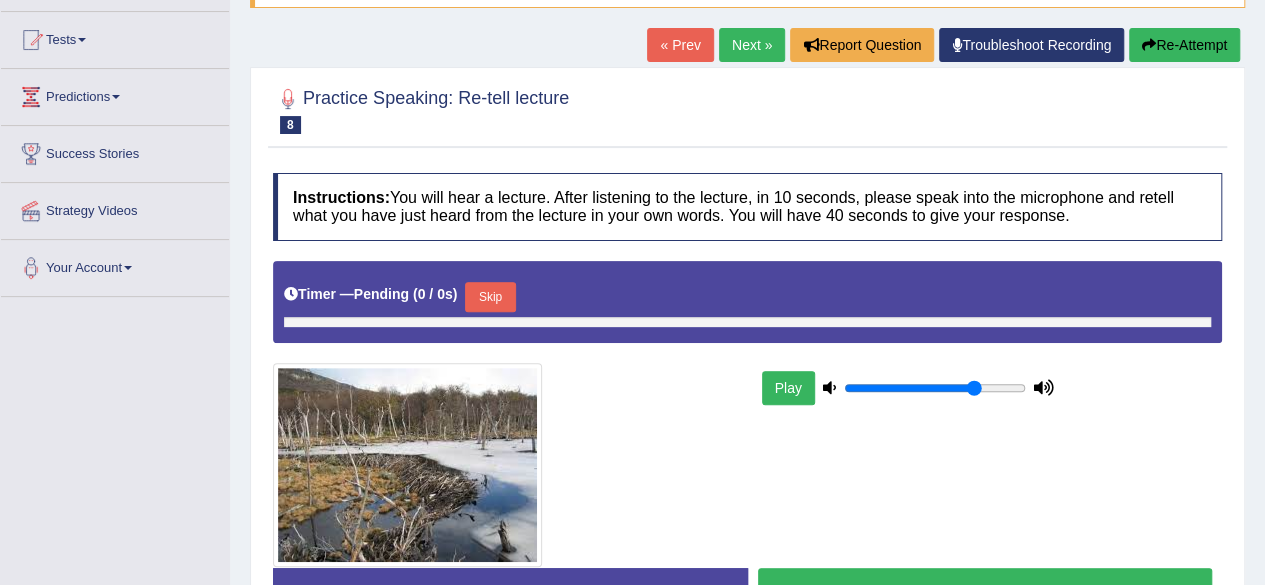 scroll, scrollTop: 0, scrollLeft: 0, axis: both 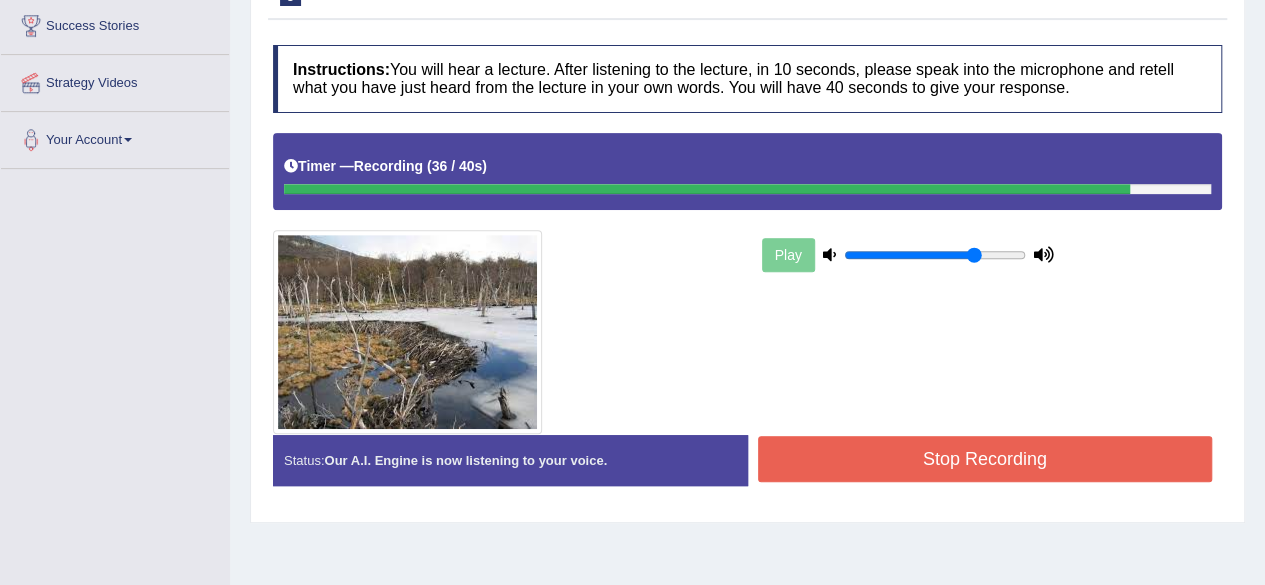 click on "Stop Recording" at bounding box center [985, 459] 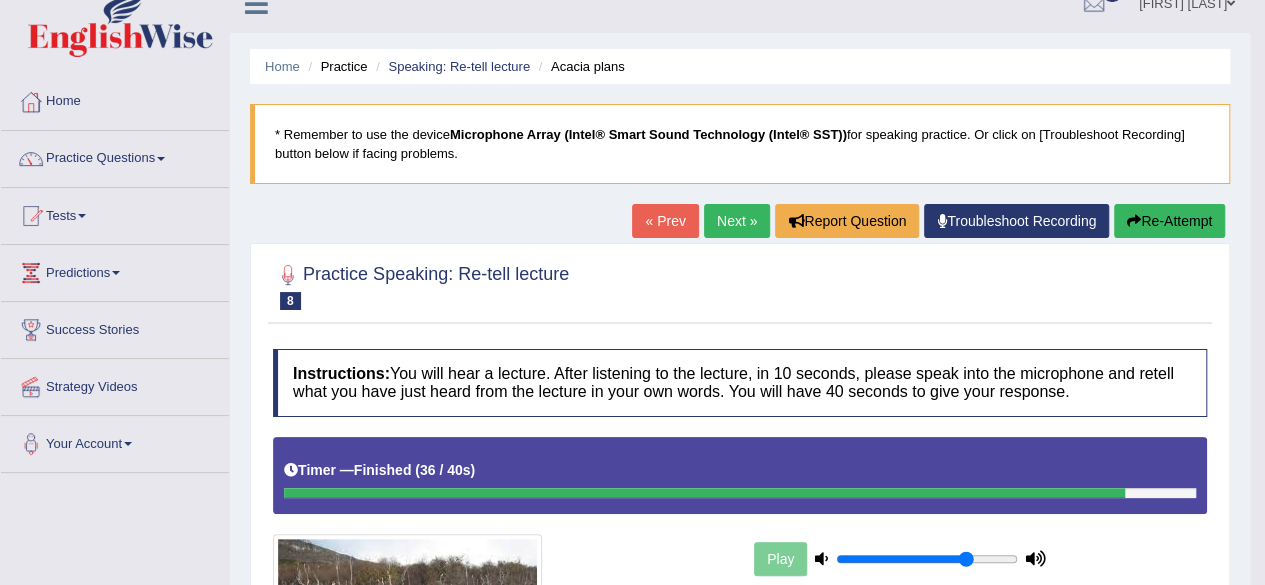 scroll, scrollTop: 0, scrollLeft: 0, axis: both 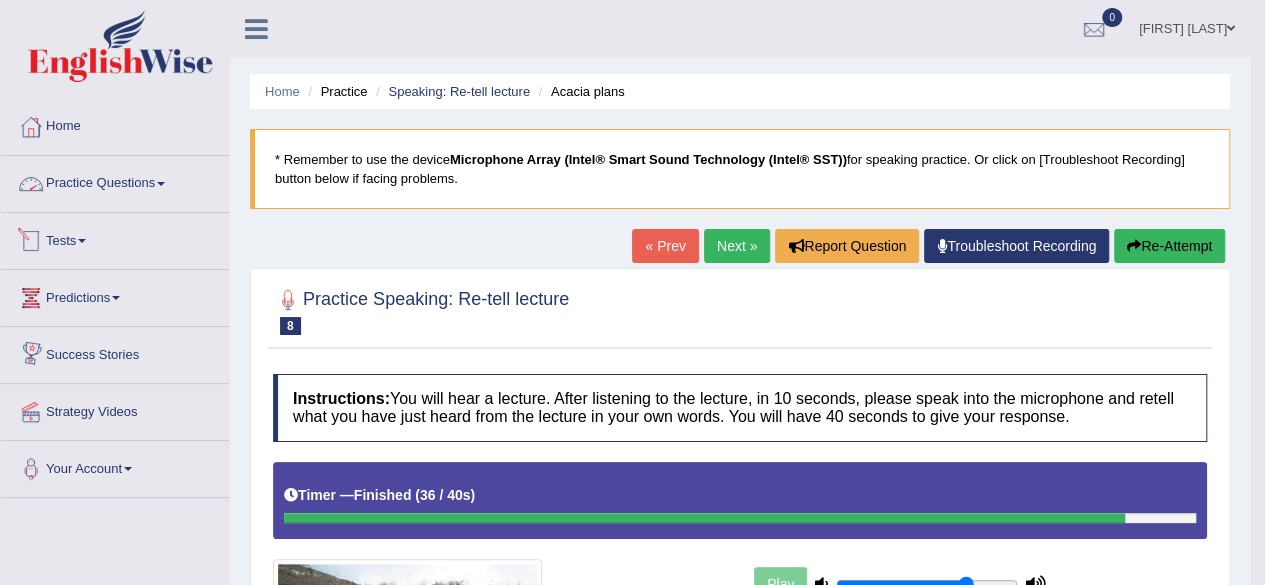 click on "Practice Questions" at bounding box center (115, 181) 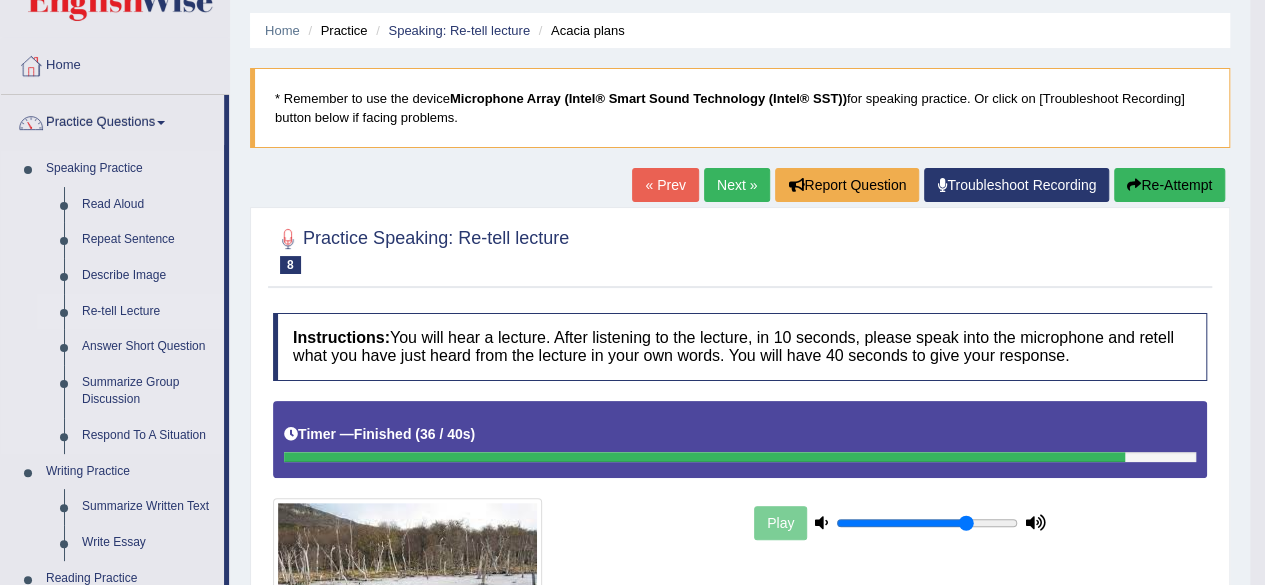 scroll, scrollTop: 62, scrollLeft: 0, axis: vertical 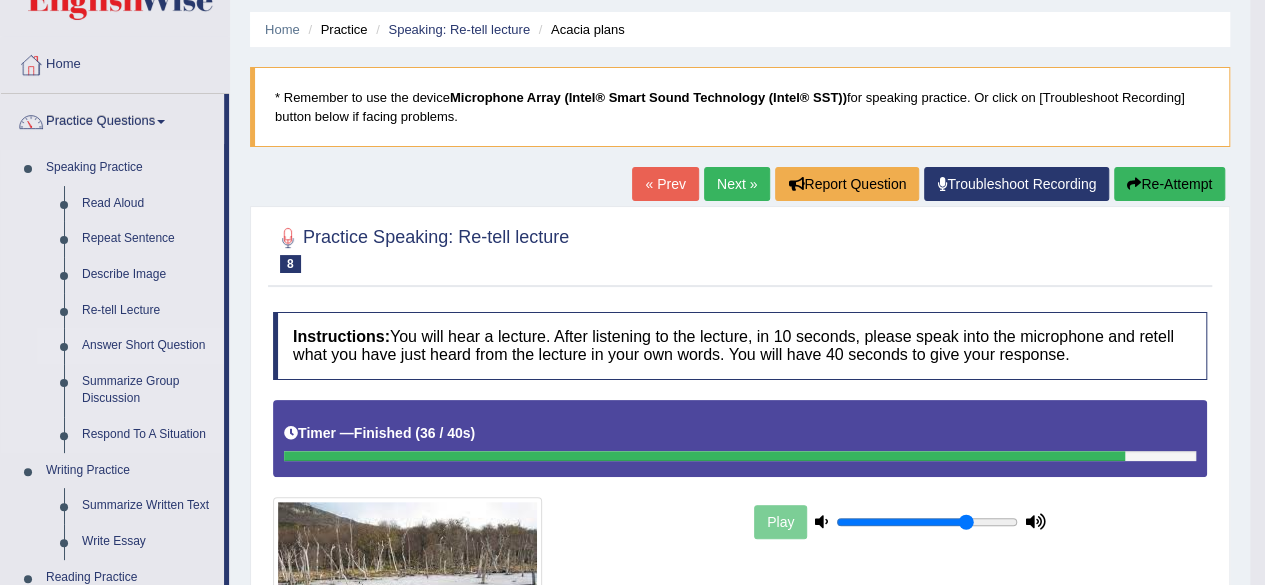 click on "Answer Short Question" at bounding box center (148, 346) 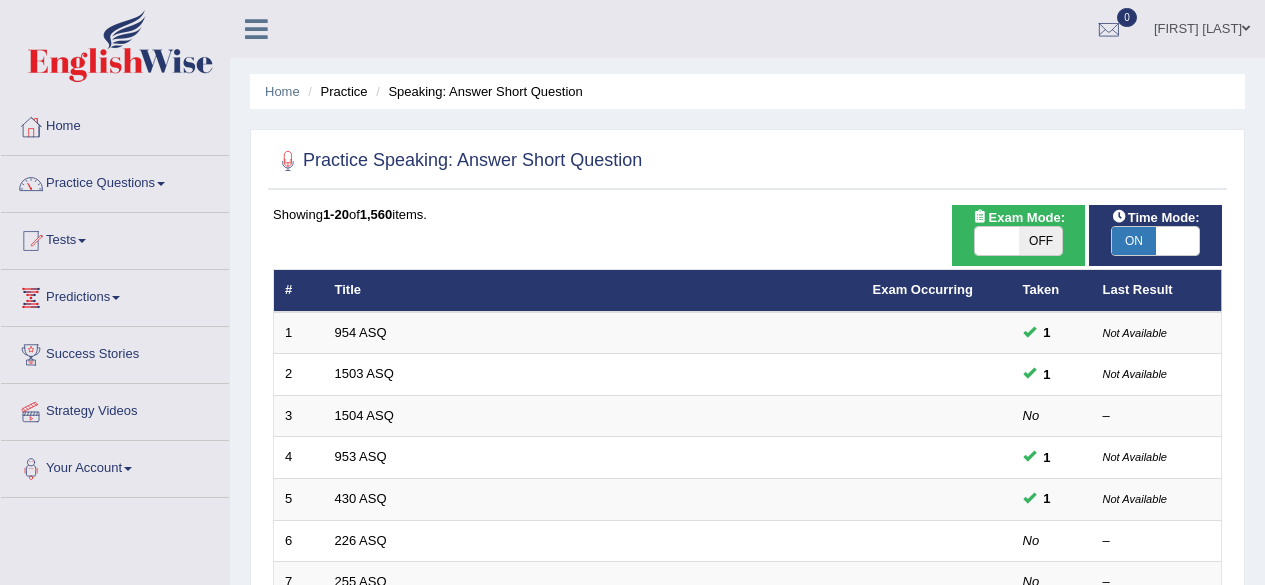 scroll, scrollTop: 0, scrollLeft: 0, axis: both 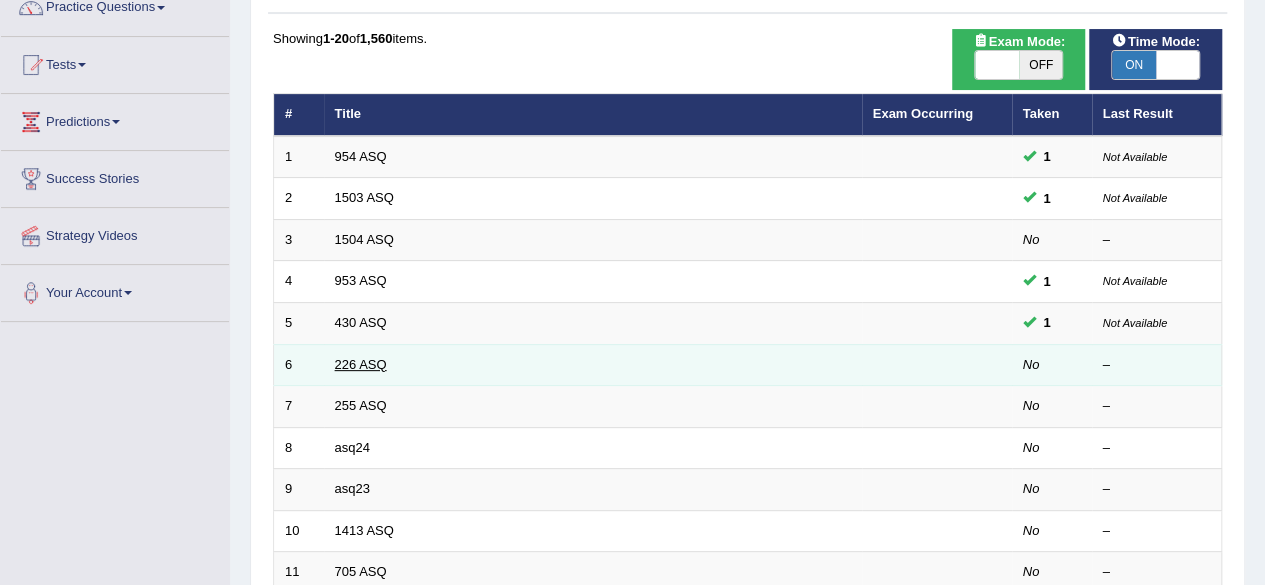click on "226 ASQ" at bounding box center (361, 364) 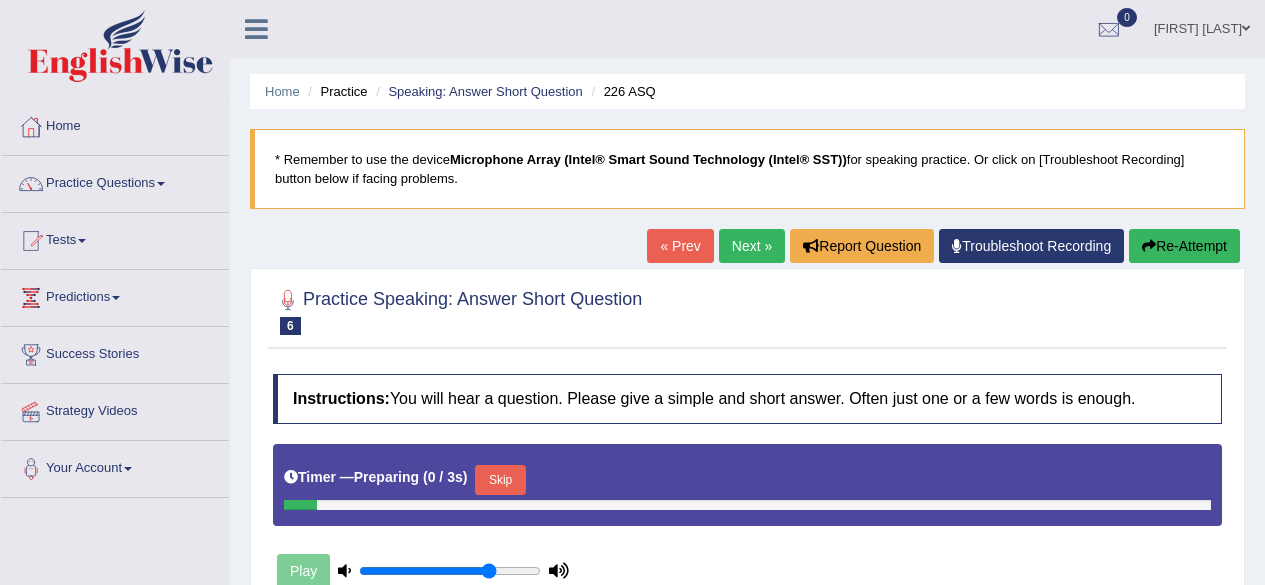 scroll, scrollTop: 0, scrollLeft: 0, axis: both 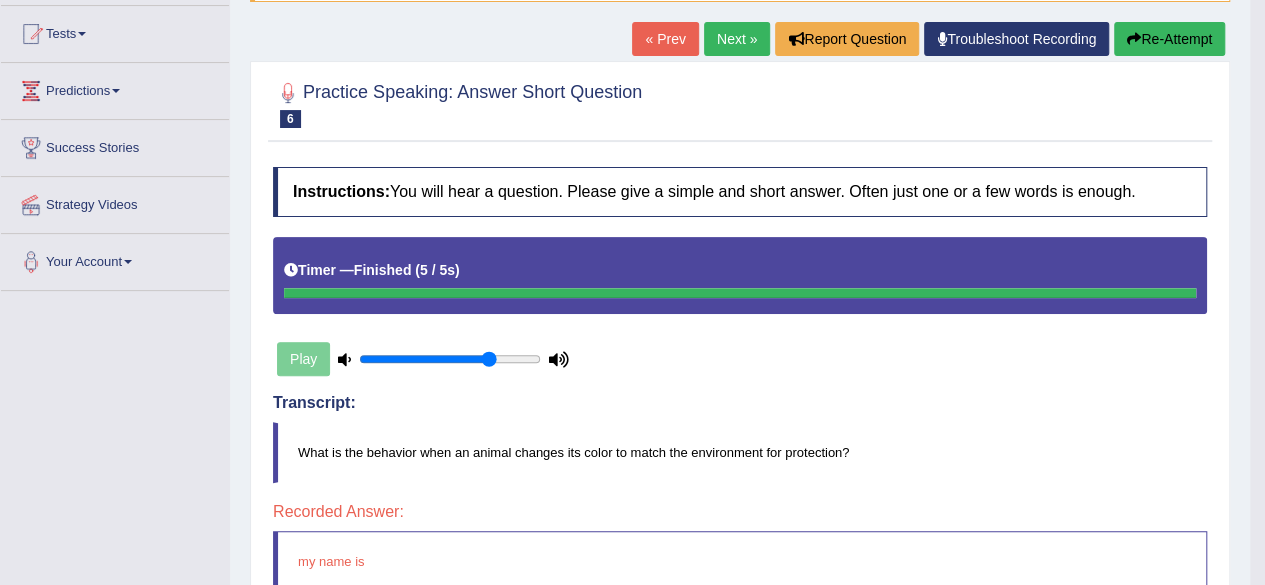 click on "Next »" at bounding box center (737, 39) 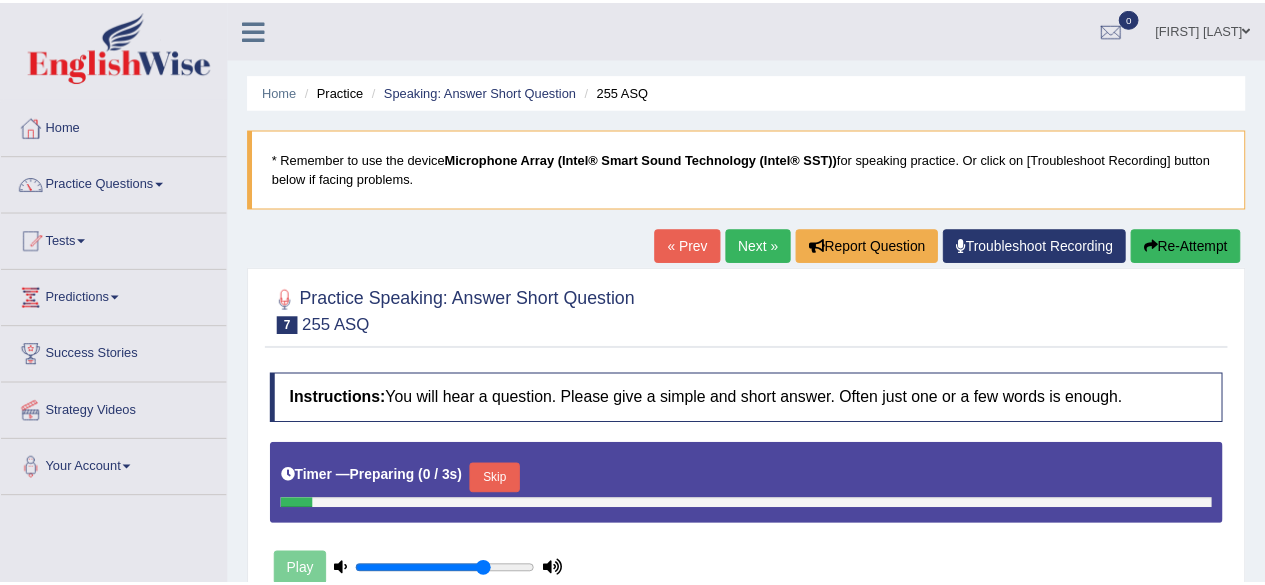 scroll, scrollTop: 0, scrollLeft: 0, axis: both 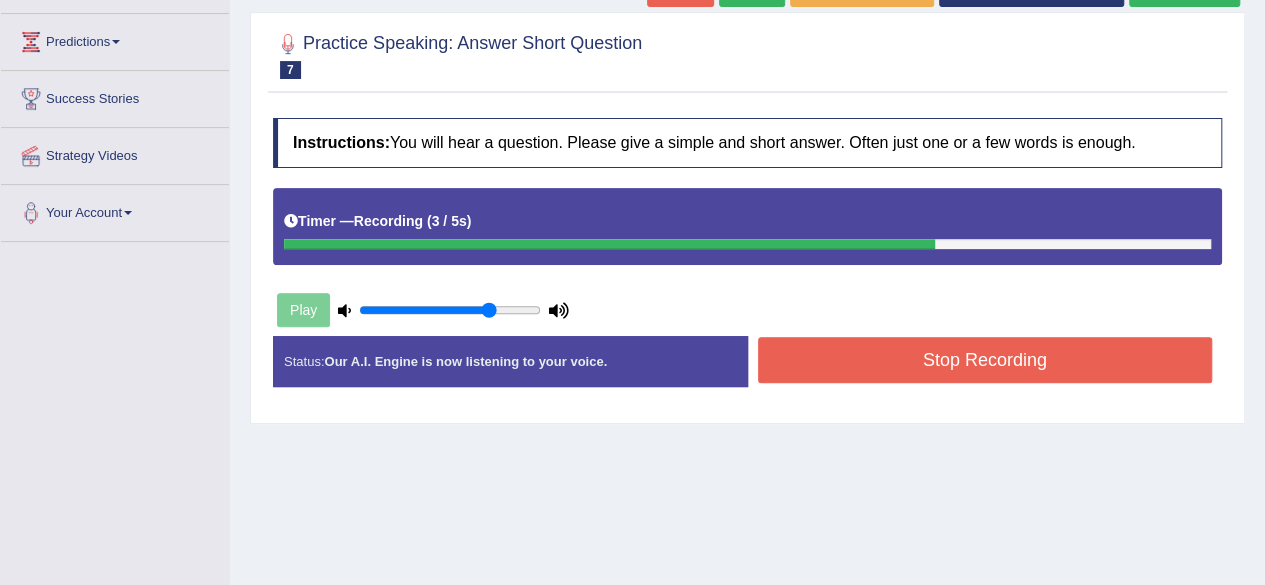 click on "Stop Recording" at bounding box center [985, 360] 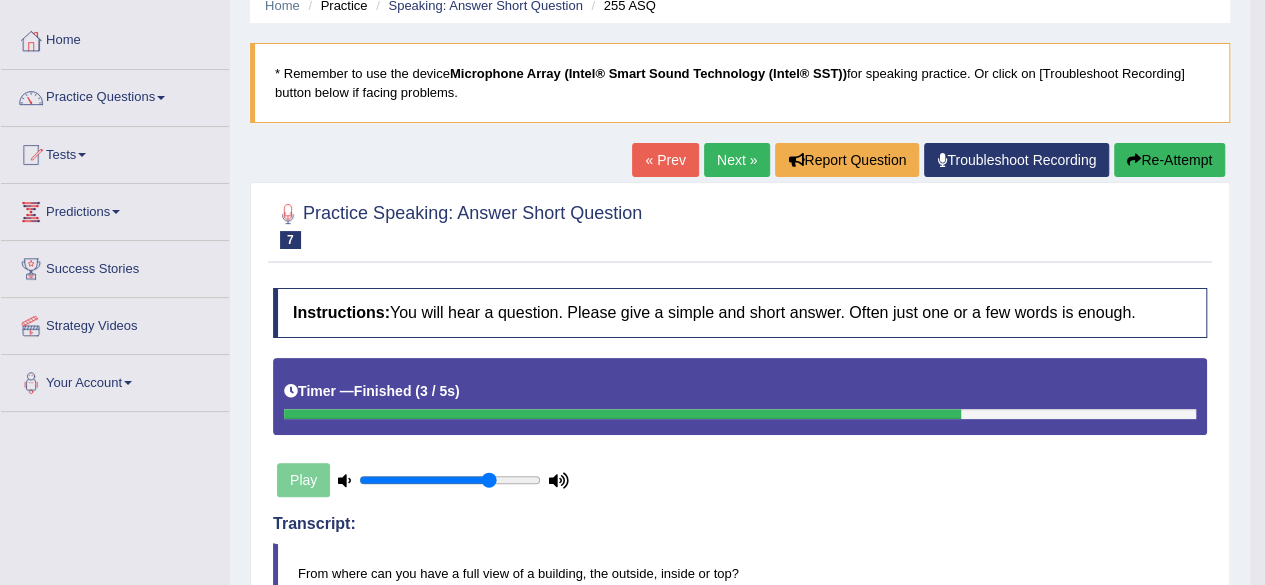 scroll, scrollTop: 84, scrollLeft: 0, axis: vertical 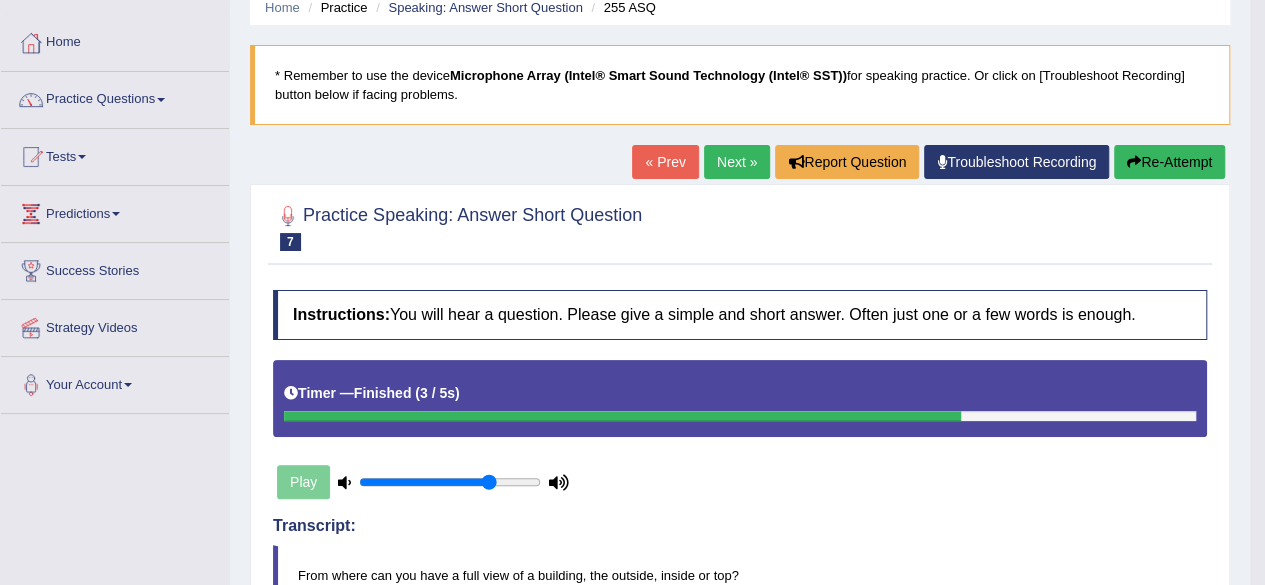 click on "Next »" at bounding box center [737, 162] 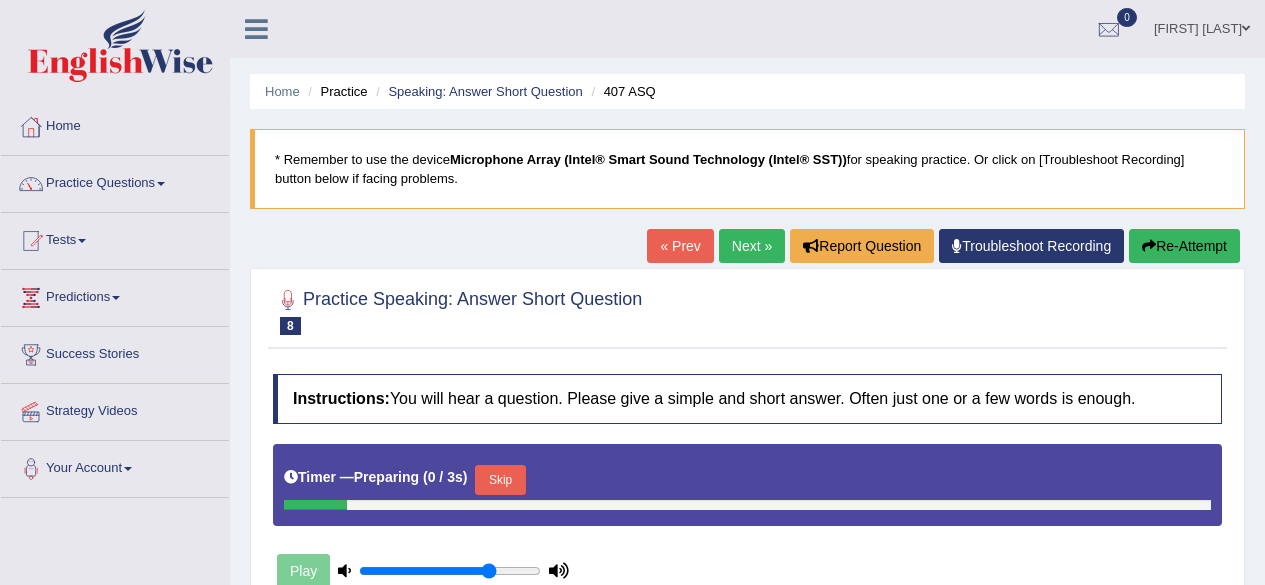 scroll, scrollTop: 0, scrollLeft: 0, axis: both 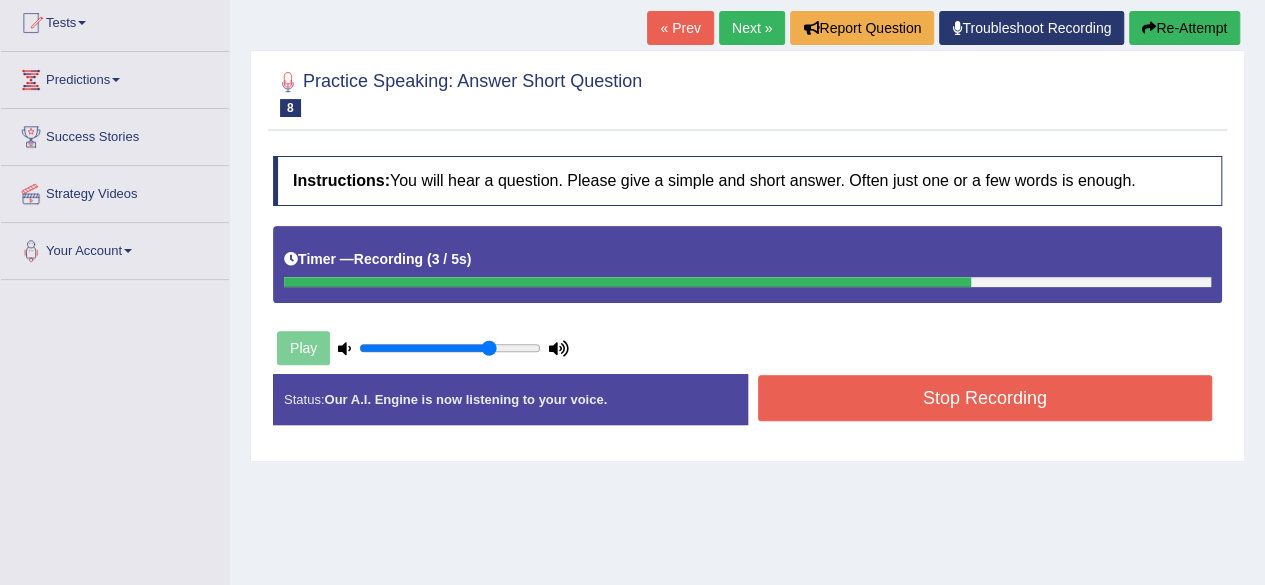 click on "Stop Recording" at bounding box center (985, 398) 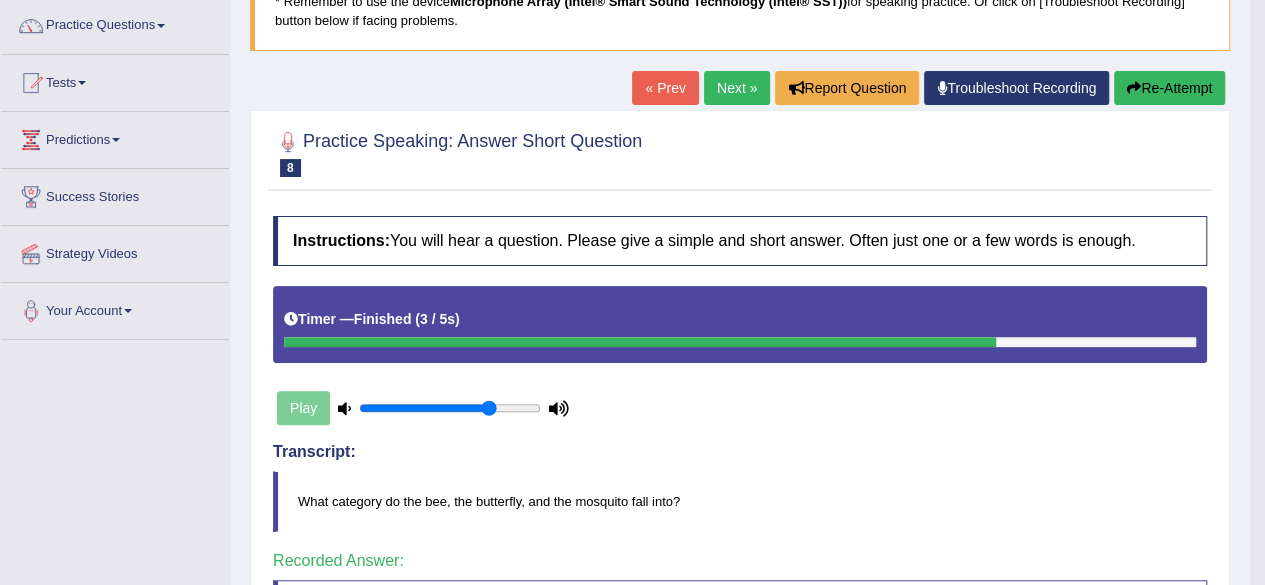 scroll, scrollTop: 148, scrollLeft: 0, axis: vertical 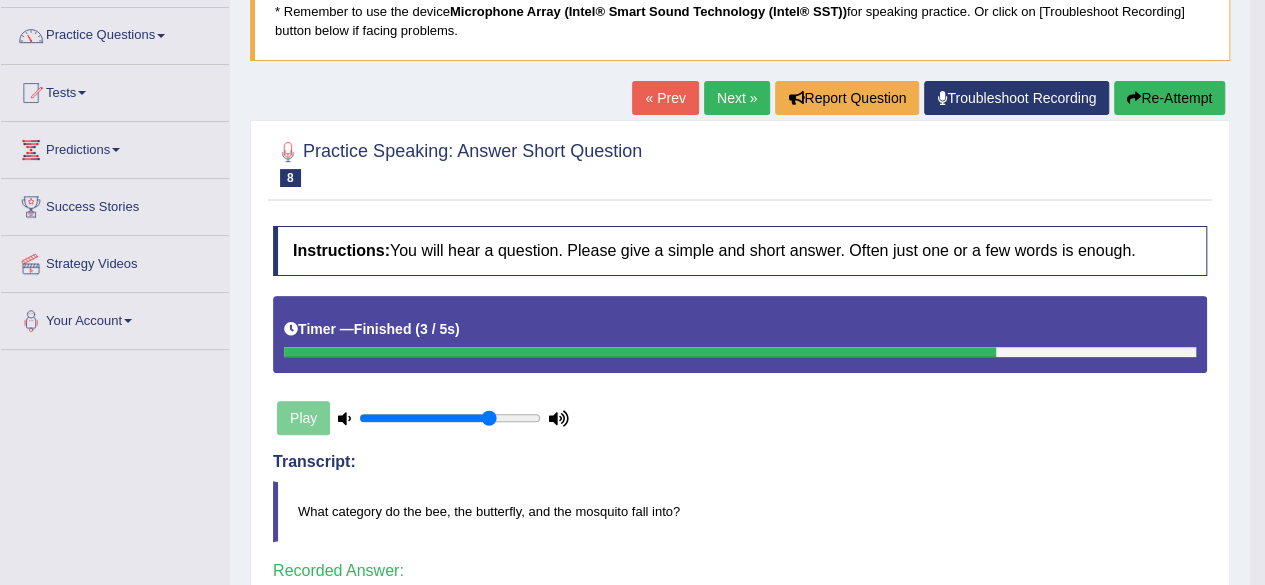 click on "Next »" at bounding box center (737, 98) 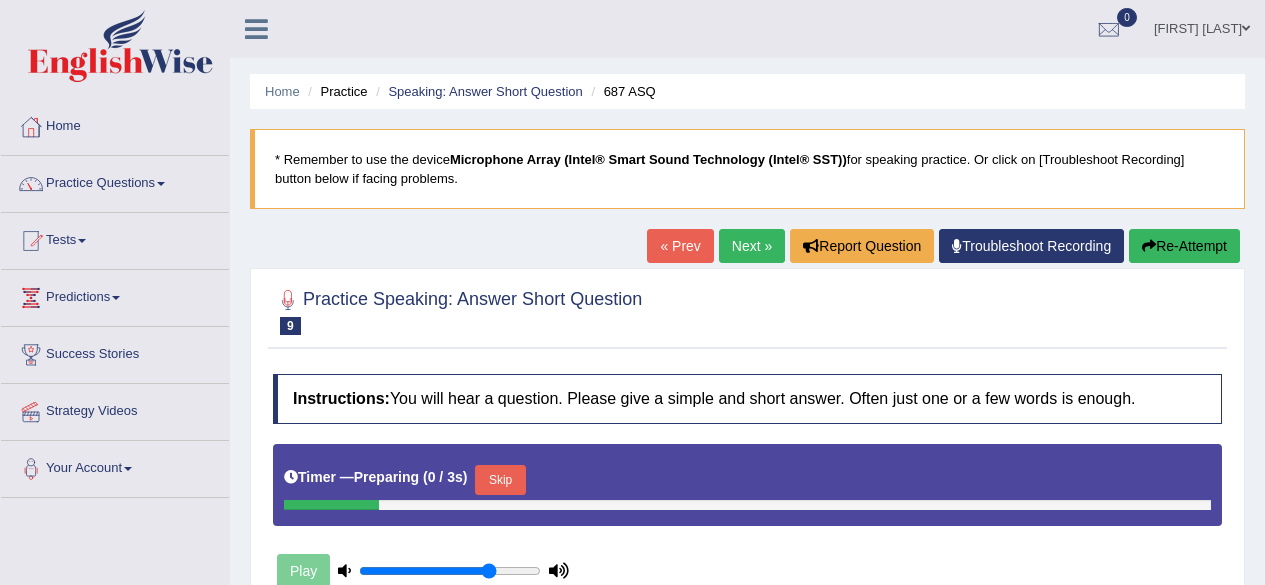 scroll, scrollTop: 0, scrollLeft: 0, axis: both 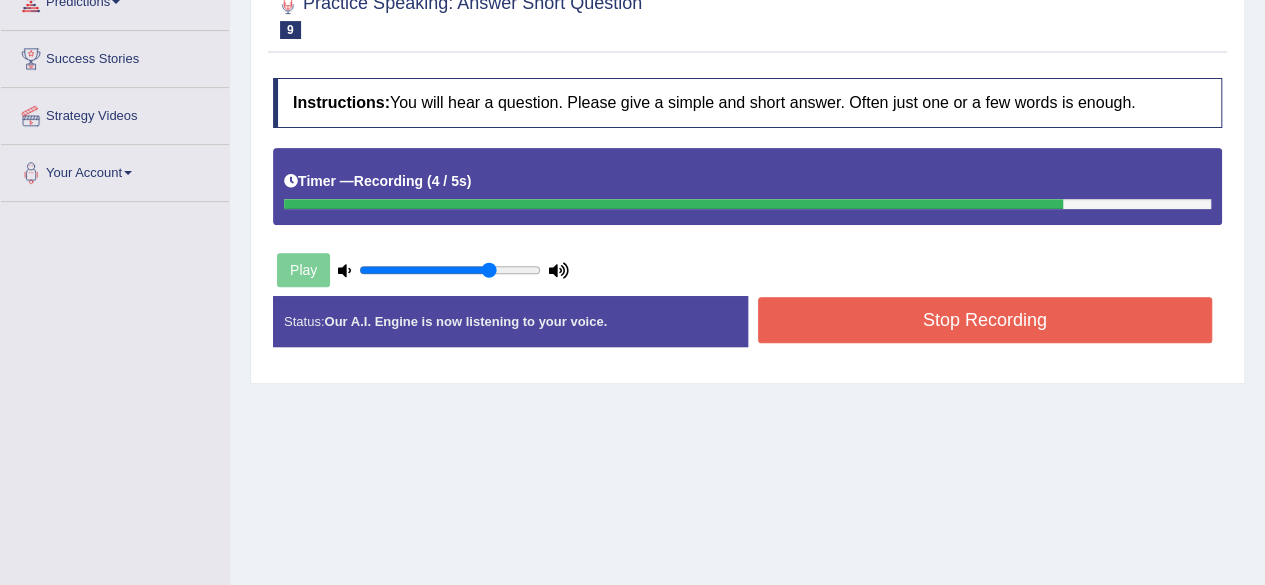 click on "Stop Recording" at bounding box center (985, 320) 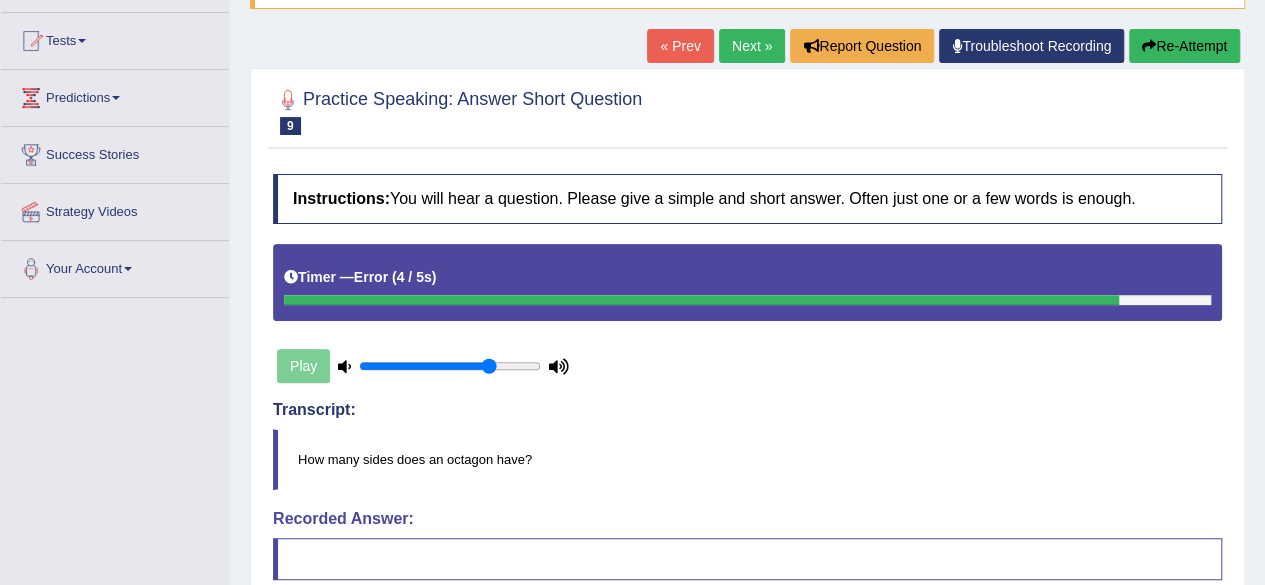 scroll, scrollTop: 199, scrollLeft: 0, axis: vertical 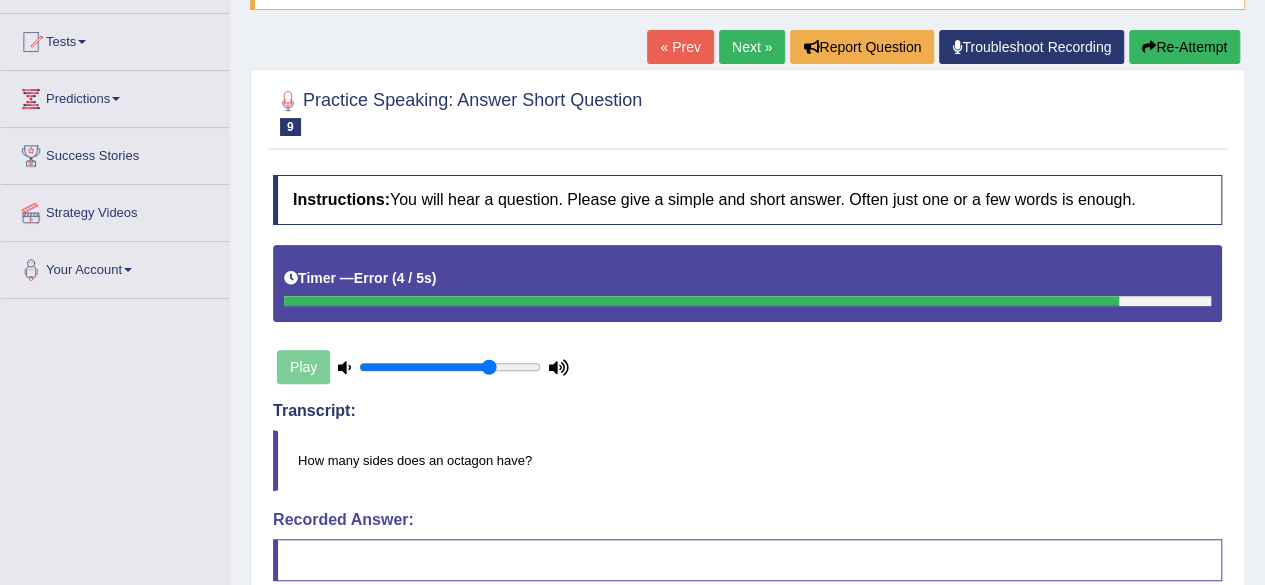 click on "Next »" at bounding box center (752, 47) 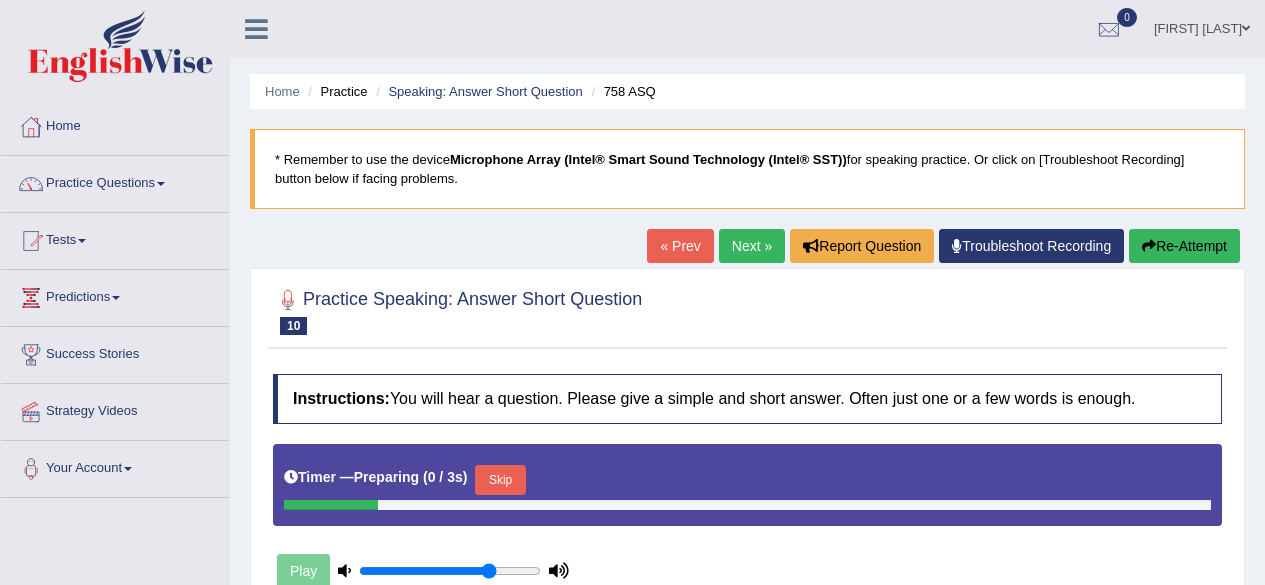 scroll, scrollTop: 80, scrollLeft: 0, axis: vertical 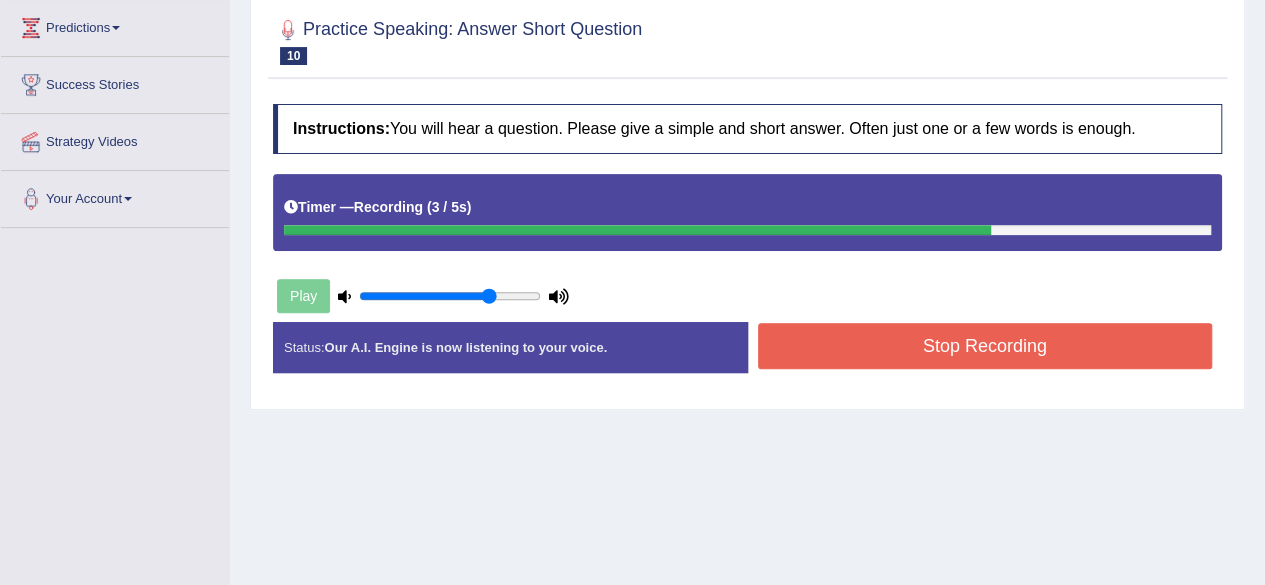 click on "Stop Recording" at bounding box center [985, 346] 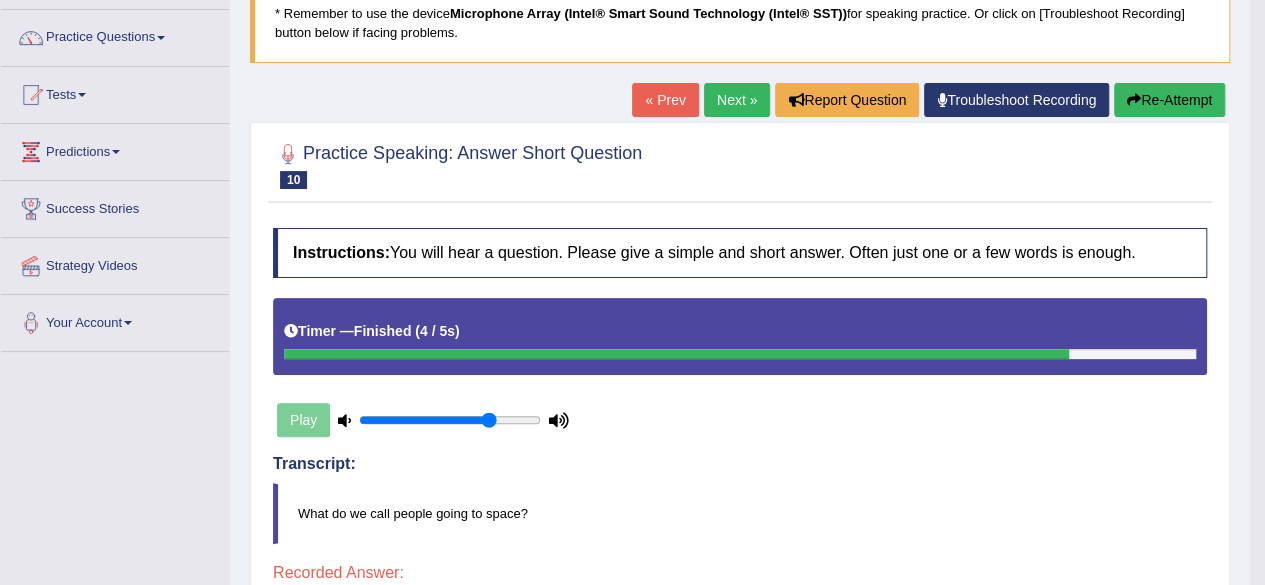 scroll, scrollTop: 130, scrollLeft: 0, axis: vertical 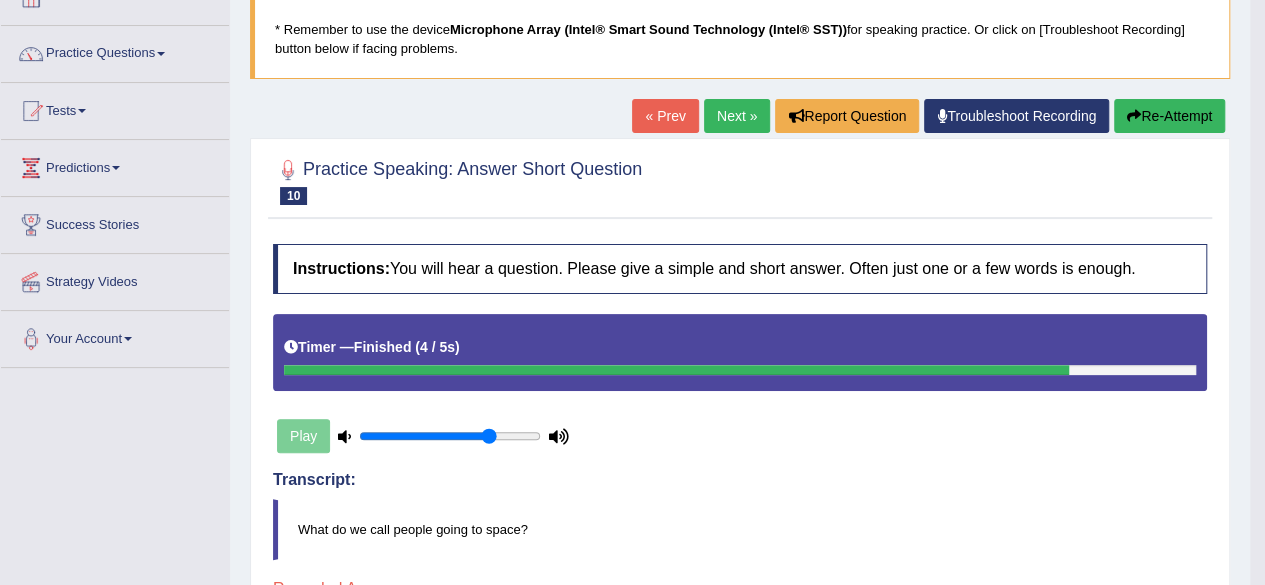 click on "Next »" at bounding box center (737, 116) 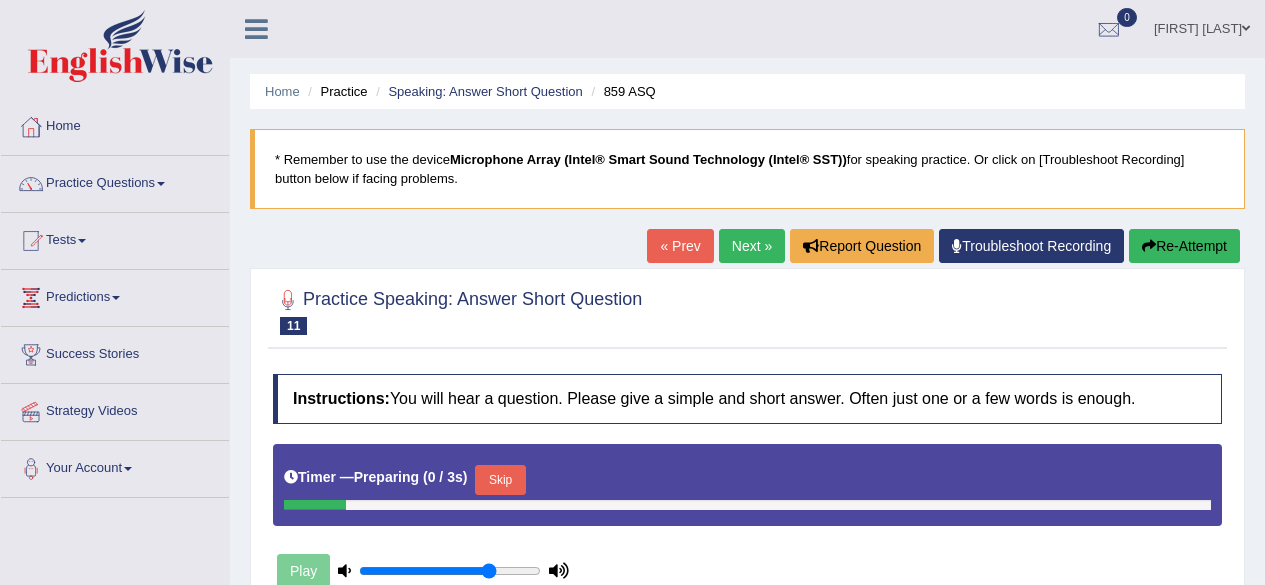 scroll, scrollTop: 0, scrollLeft: 0, axis: both 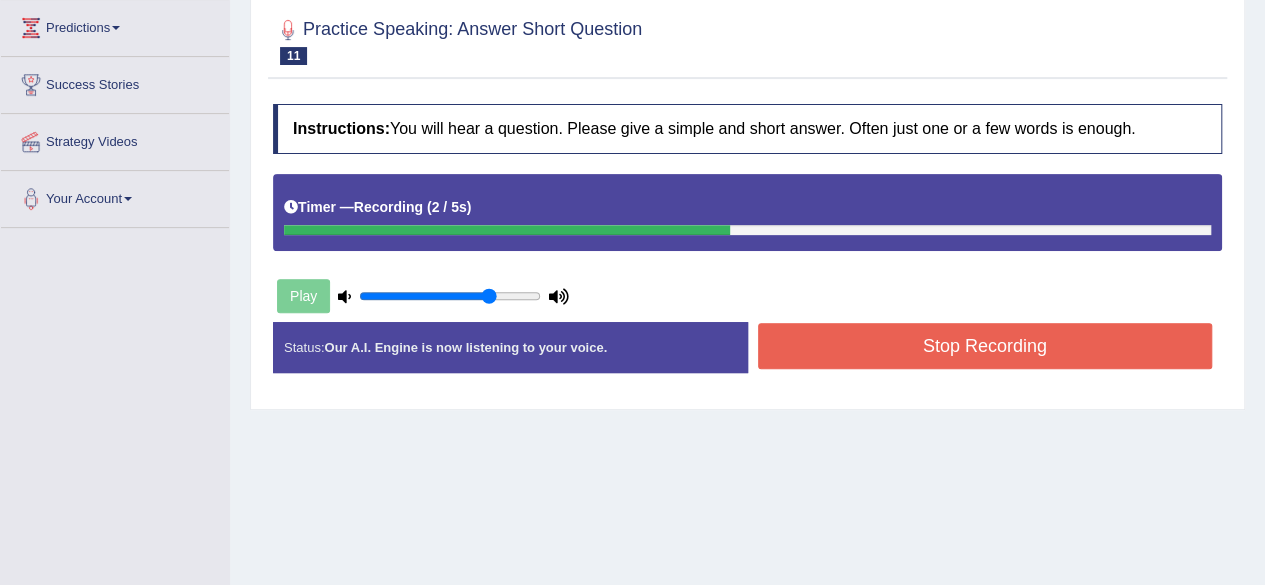 click on "Stop Recording" at bounding box center (985, 346) 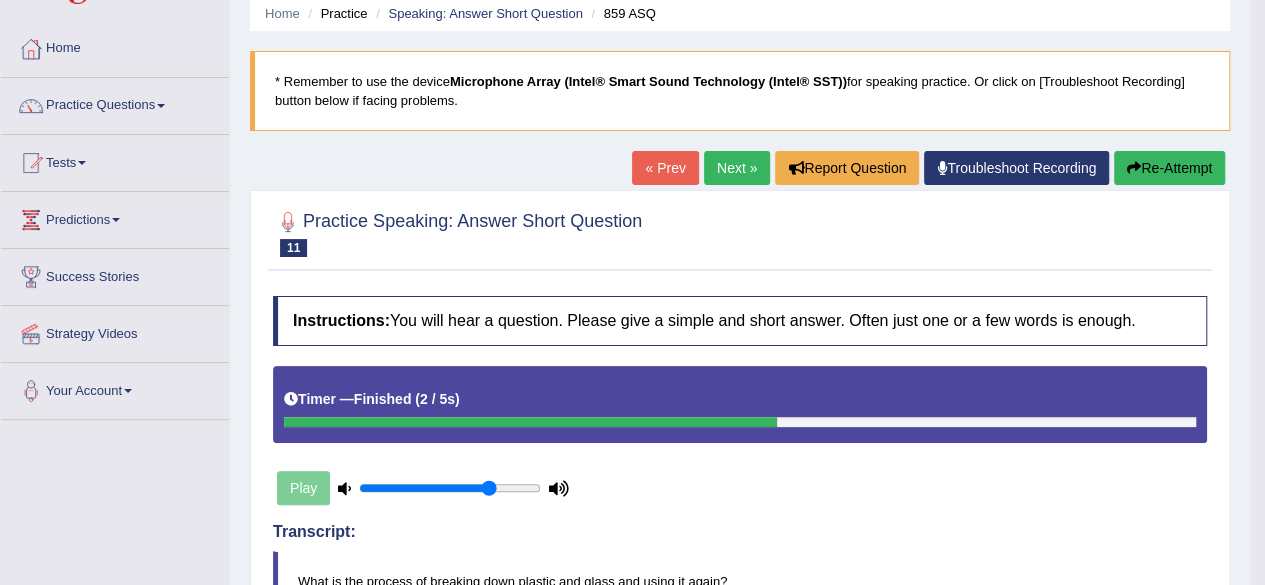 scroll, scrollTop: 0, scrollLeft: 0, axis: both 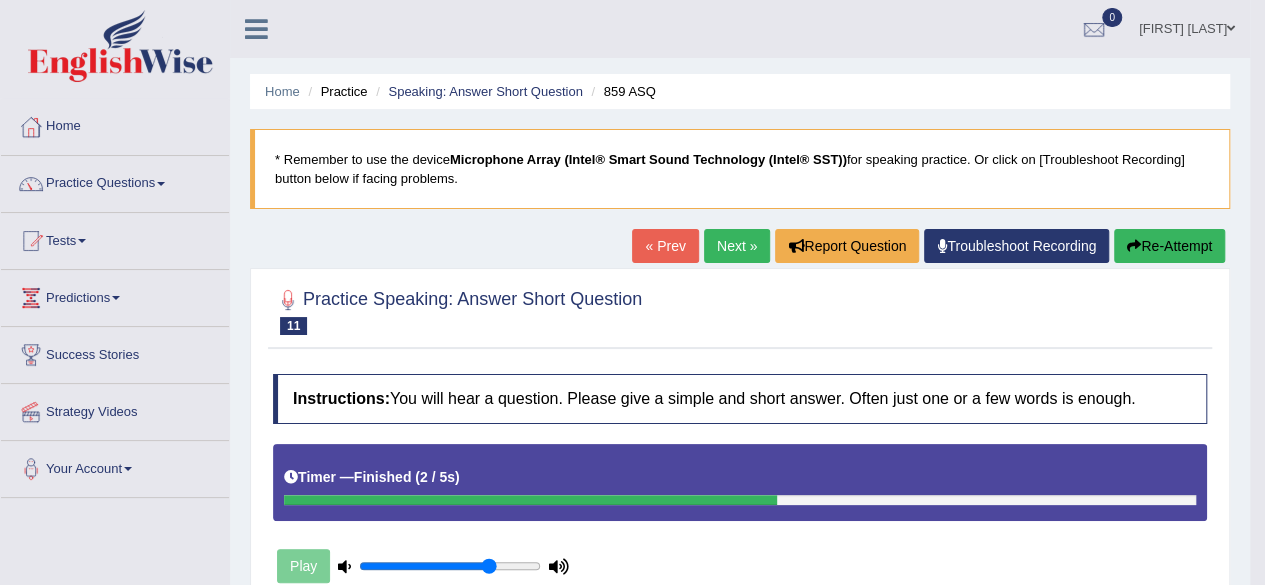 click on "Next »" at bounding box center (737, 246) 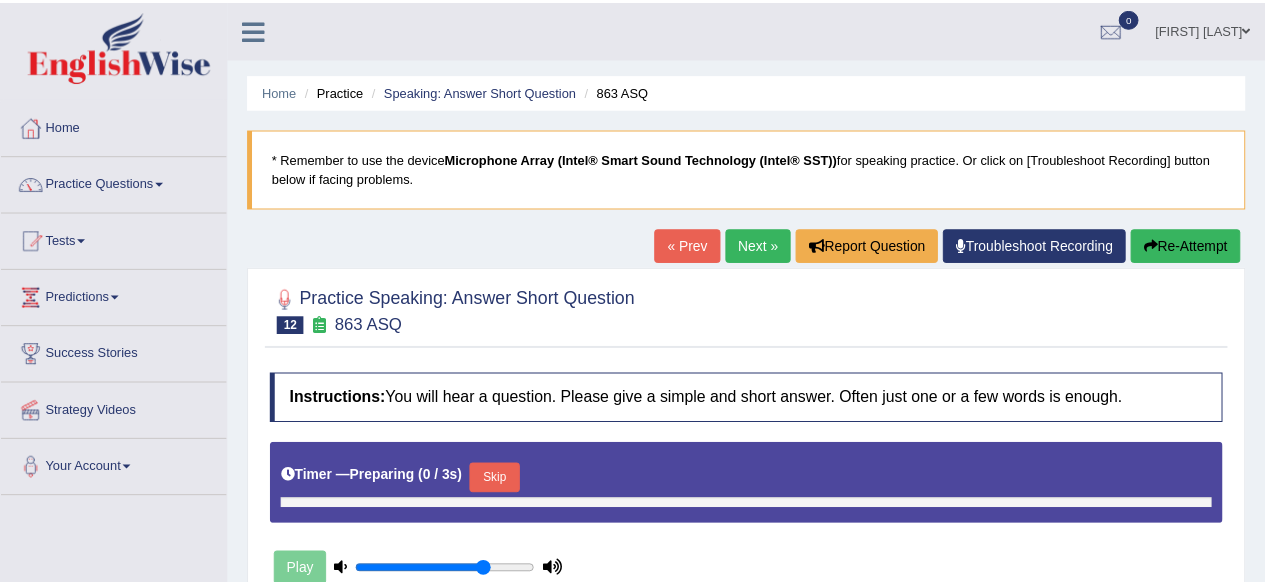 scroll, scrollTop: 0, scrollLeft: 0, axis: both 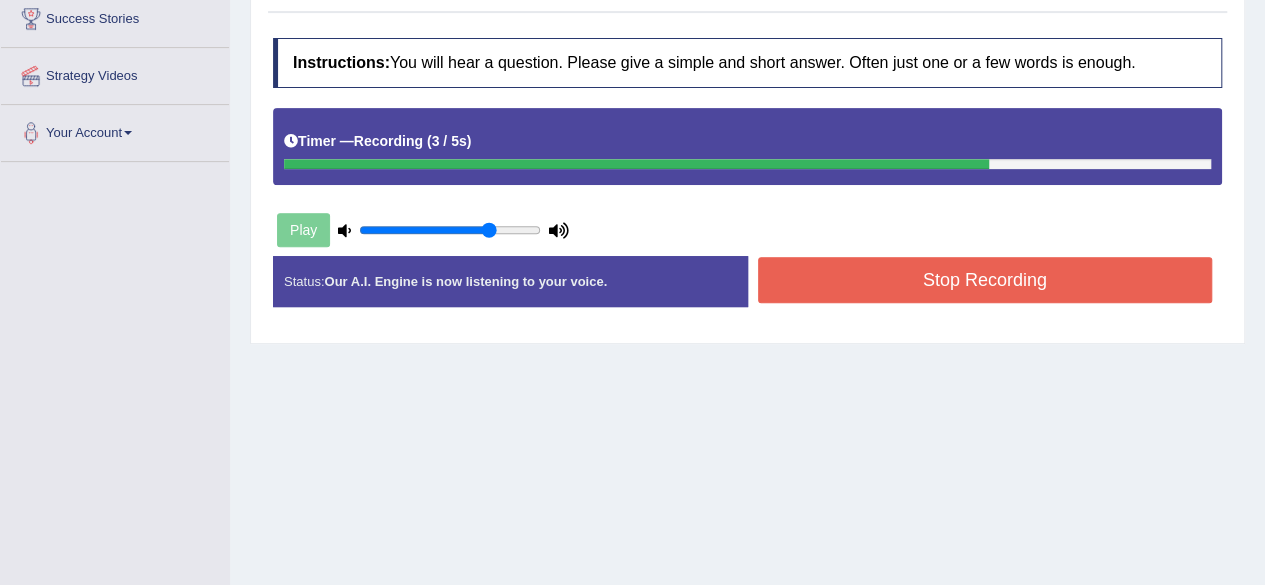 click on "Stop Recording" at bounding box center (985, 280) 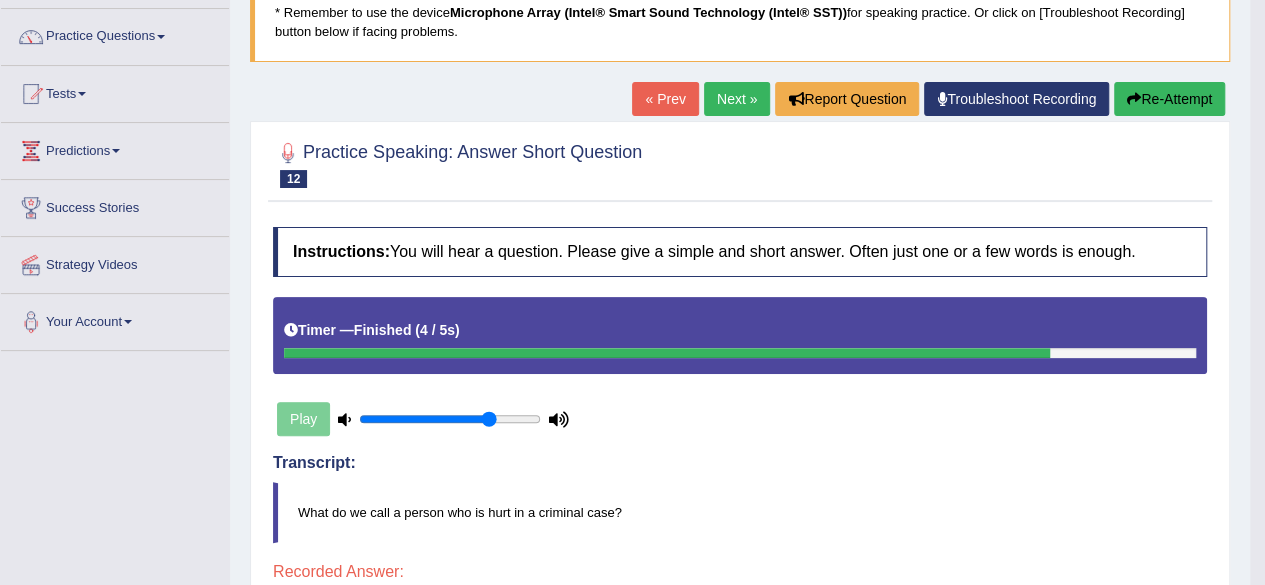 scroll, scrollTop: 146, scrollLeft: 0, axis: vertical 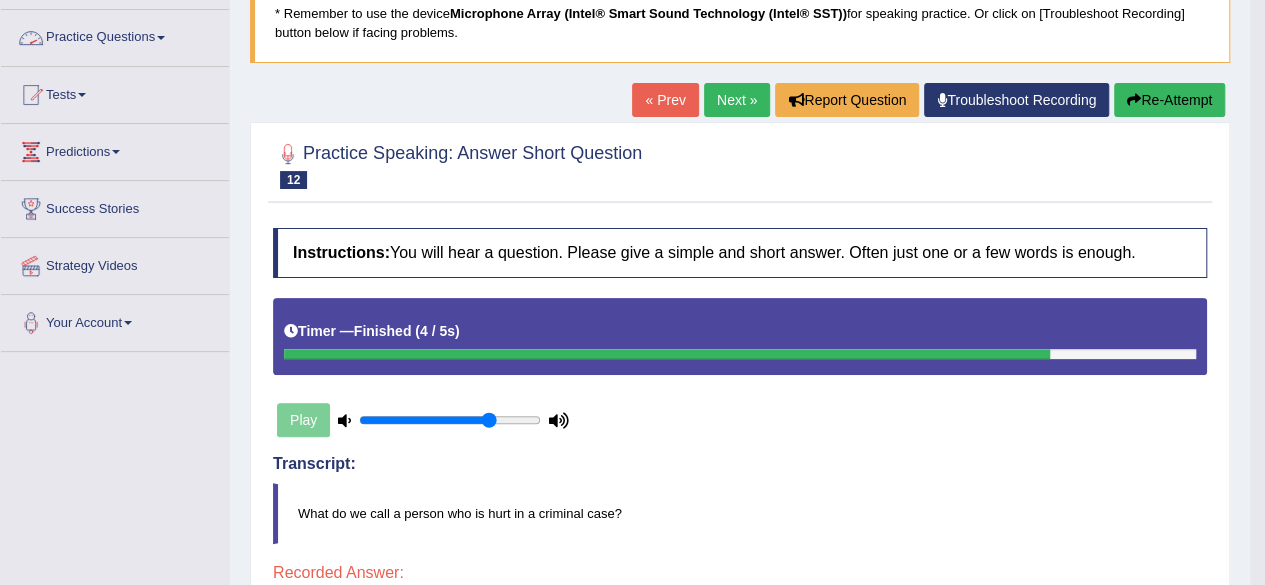 click on "Practice Questions" at bounding box center (115, 35) 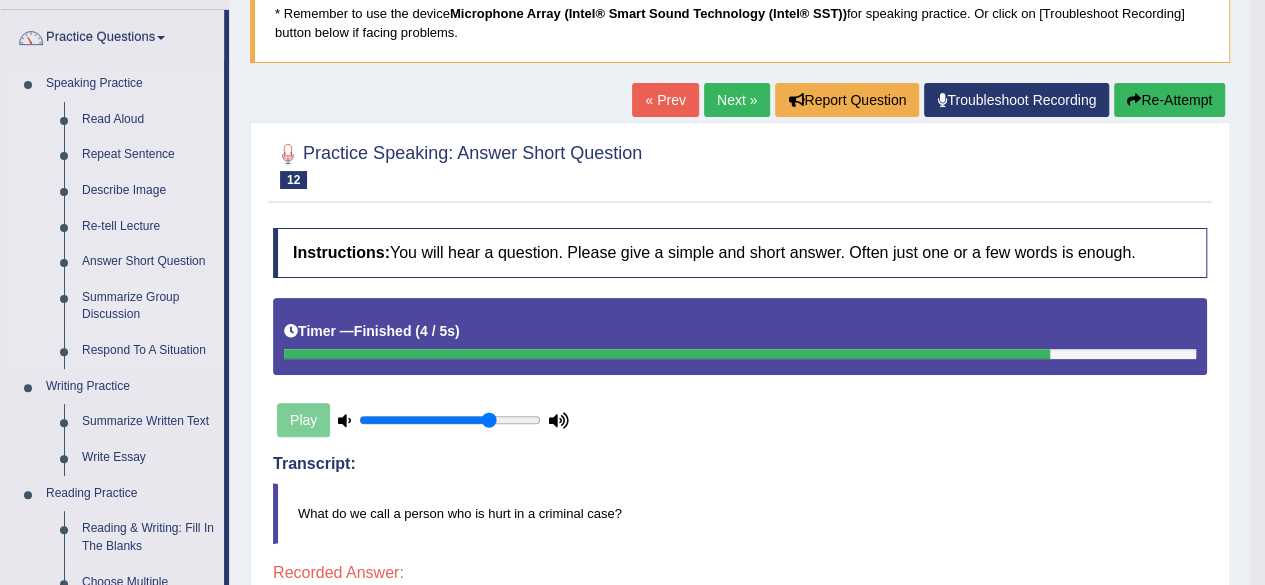 click on "Summarize Group Discussion" at bounding box center (148, 306) 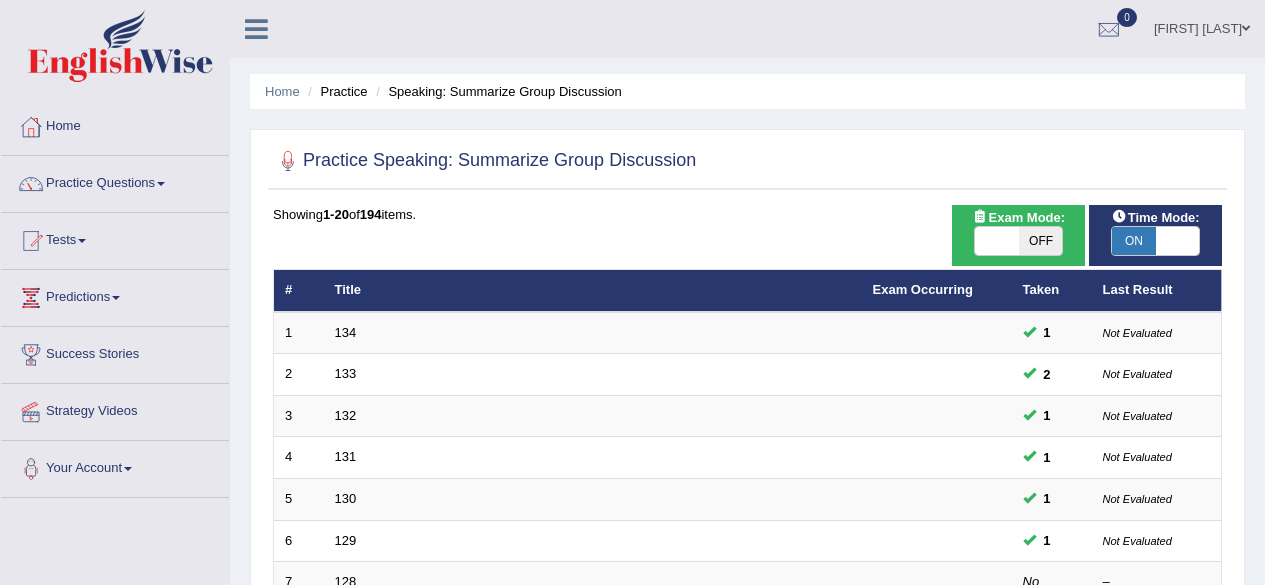 scroll, scrollTop: 0, scrollLeft: 0, axis: both 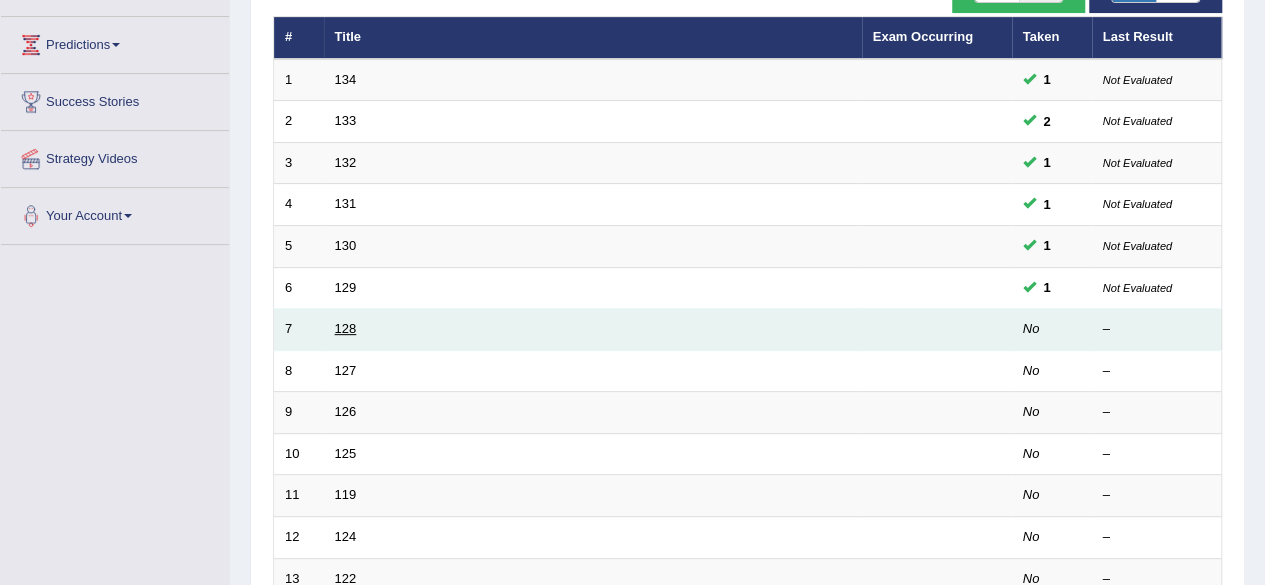 click on "128" at bounding box center [346, 328] 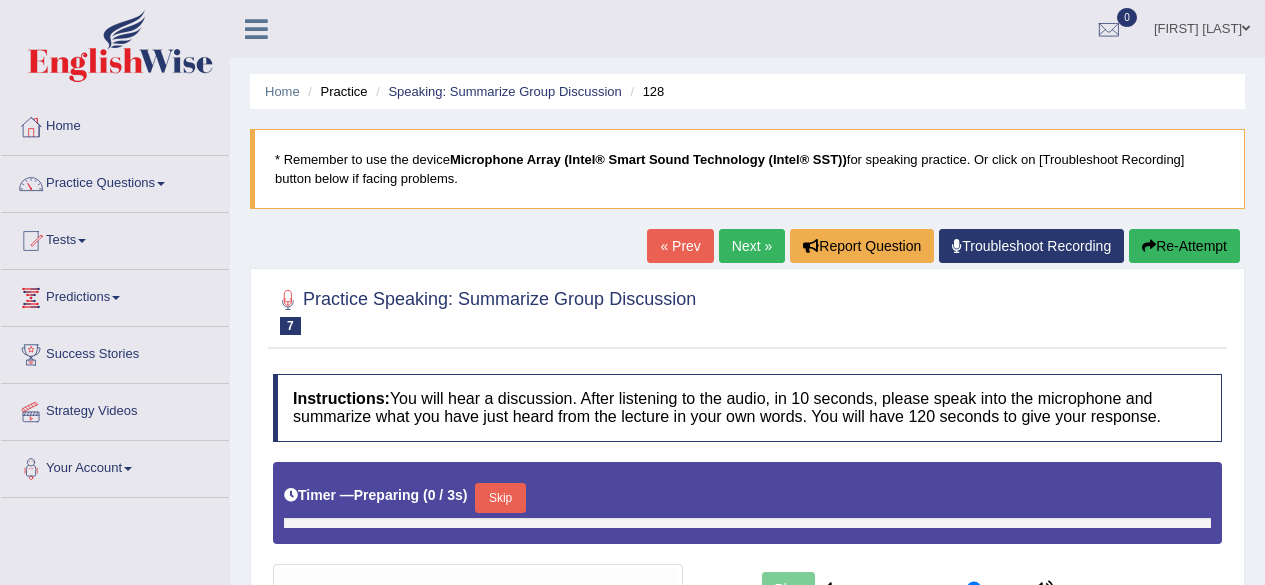 scroll, scrollTop: 0, scrollLeft: 0, axis: both 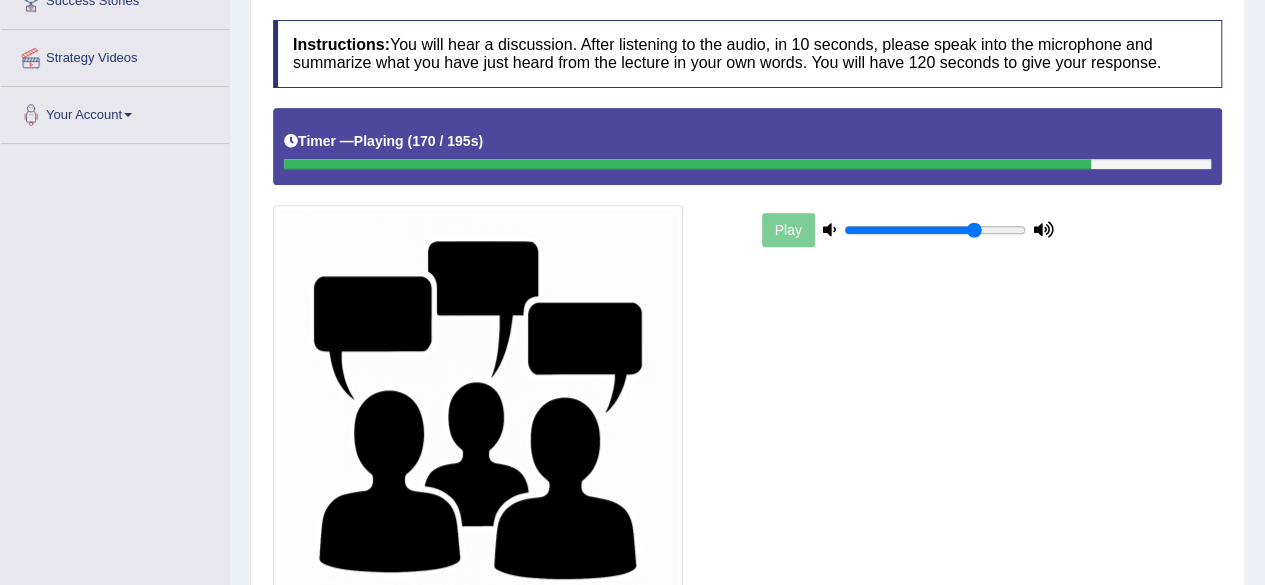 click at bounding box center [478, 410] 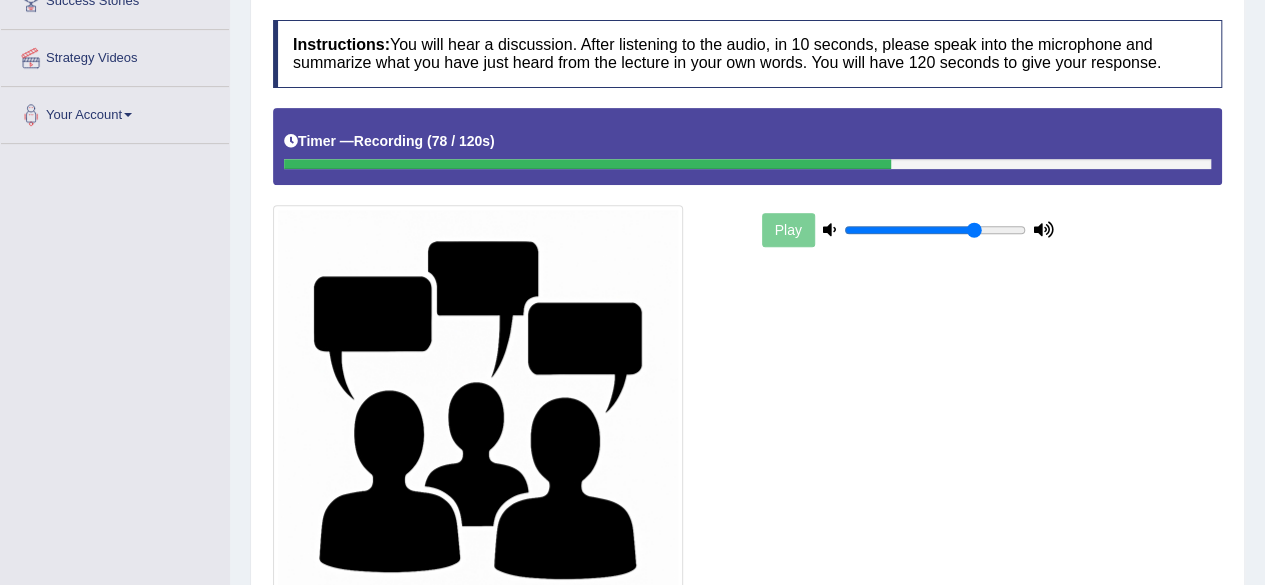 scroll, scrollTop: 533, scrollLeft: 0, axis: vertical 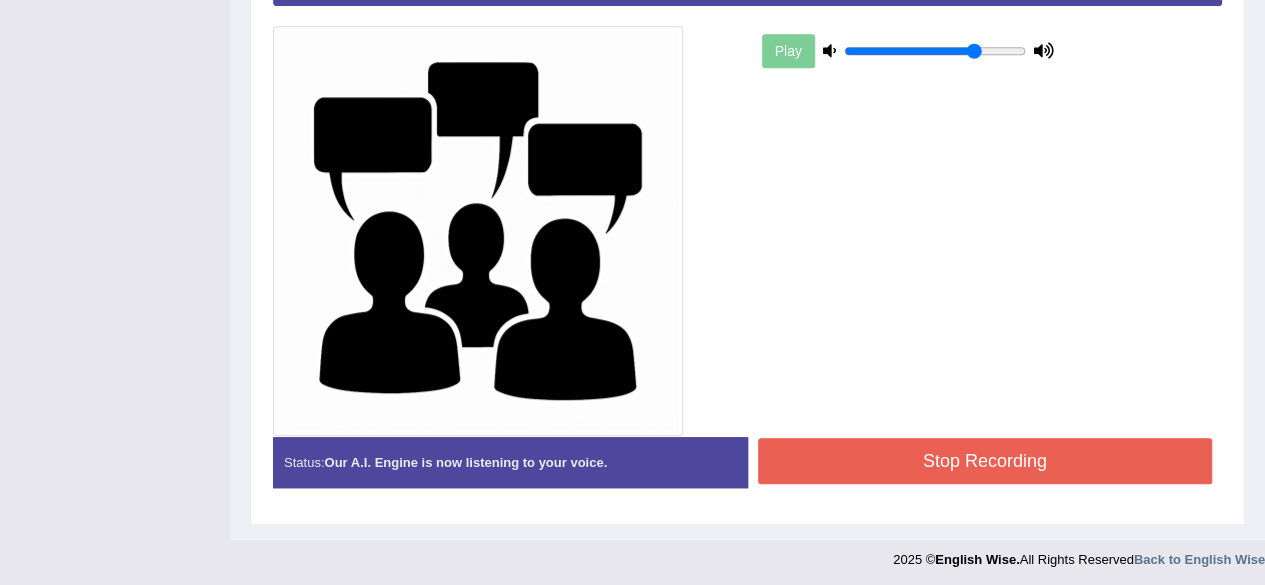 click on "Stop Recording" at bounding box center [985, 461] 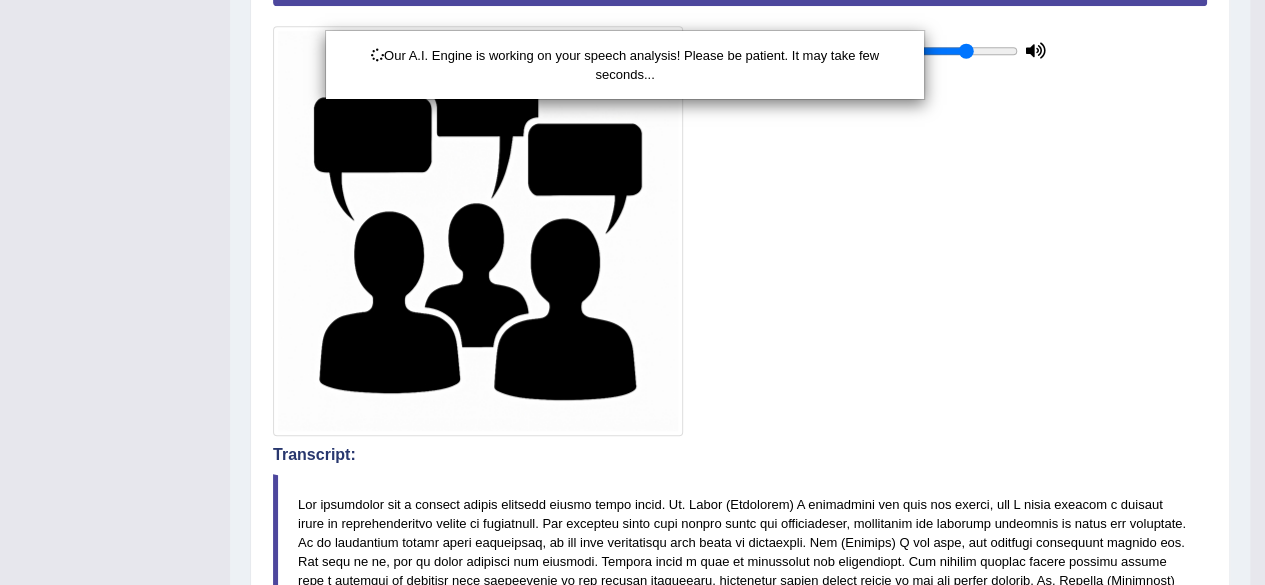 click on "Our A.I. Engine is working on your speech analysis! Please be patient. It may take few seconds..." at bounding box center [632, 292] 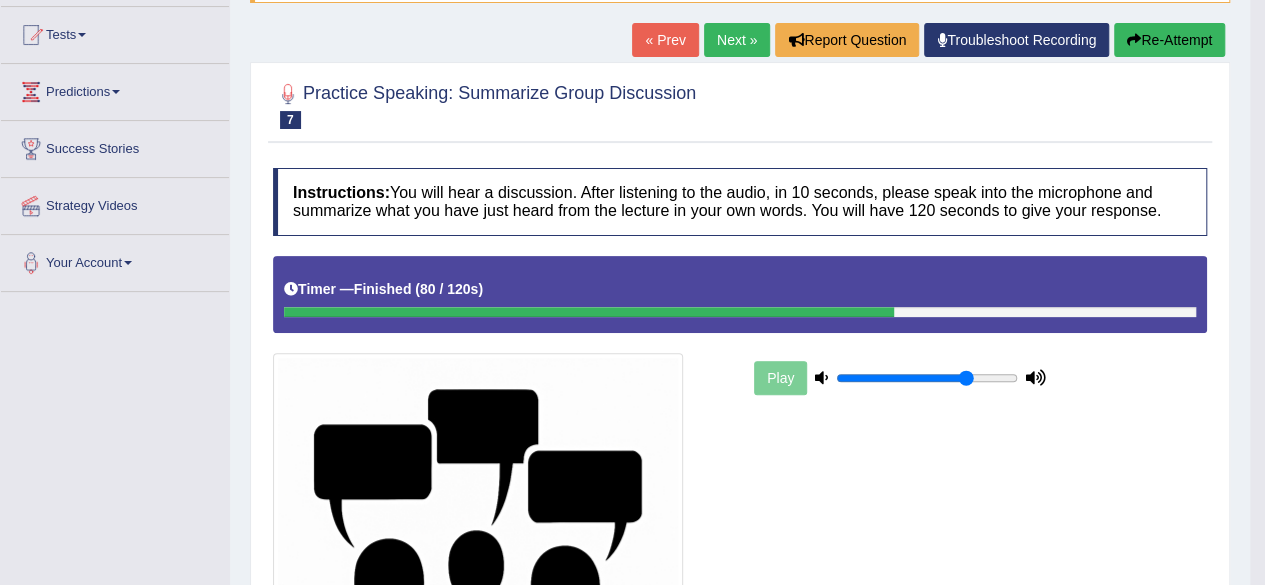 scroll, scrollTop: 204, scrollLeft: 0, axis: vertical 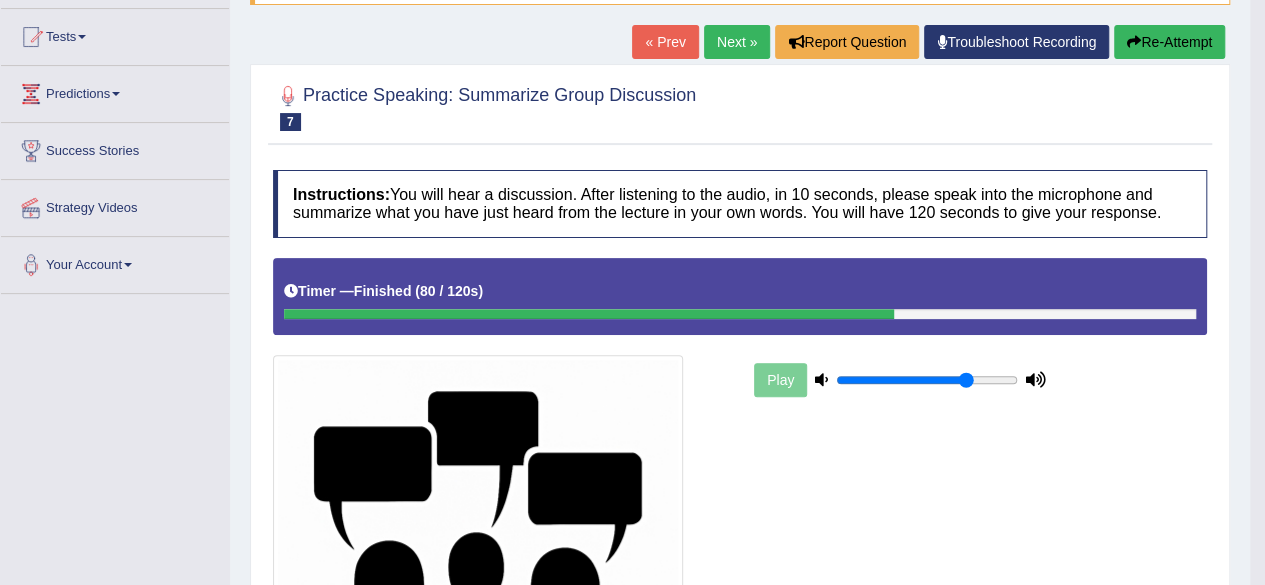 click on "Next »" at bounding box center (737, 42) 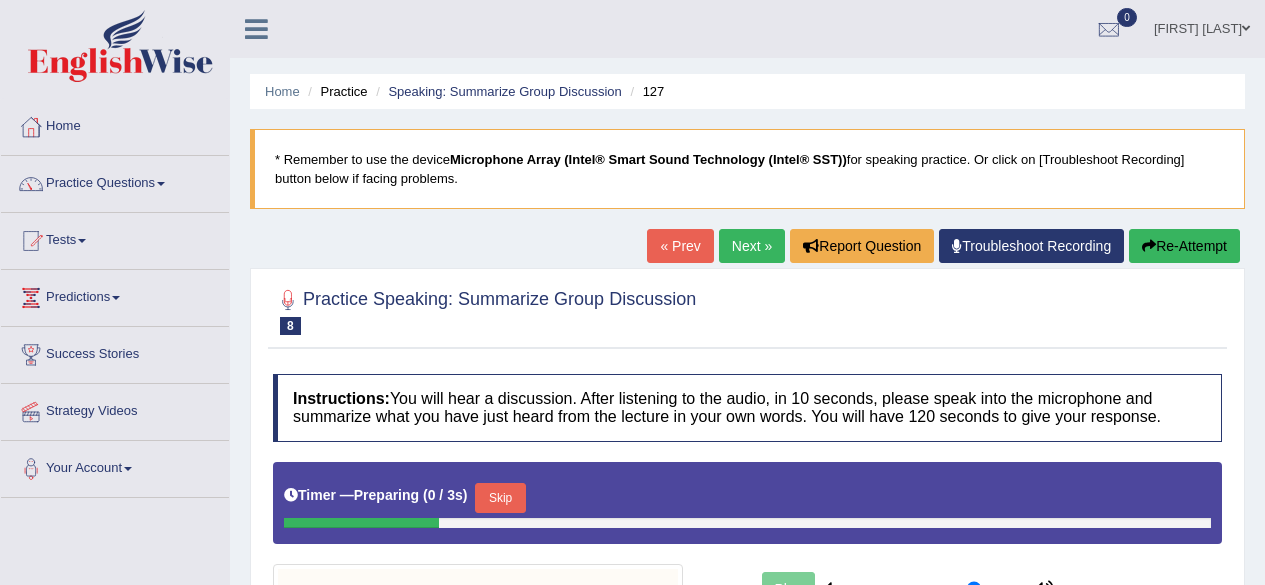scroll, scrollTop: 178, scrollLeft: 0, axis: vertical 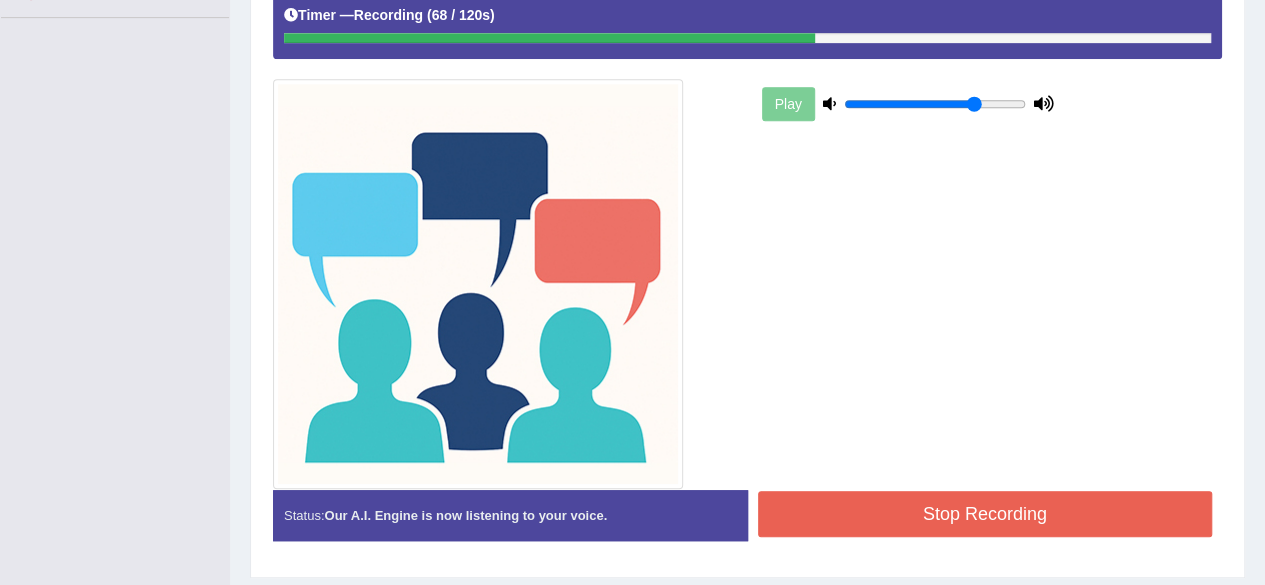 click on "Stop Recording" at bounding box center (985, 514) 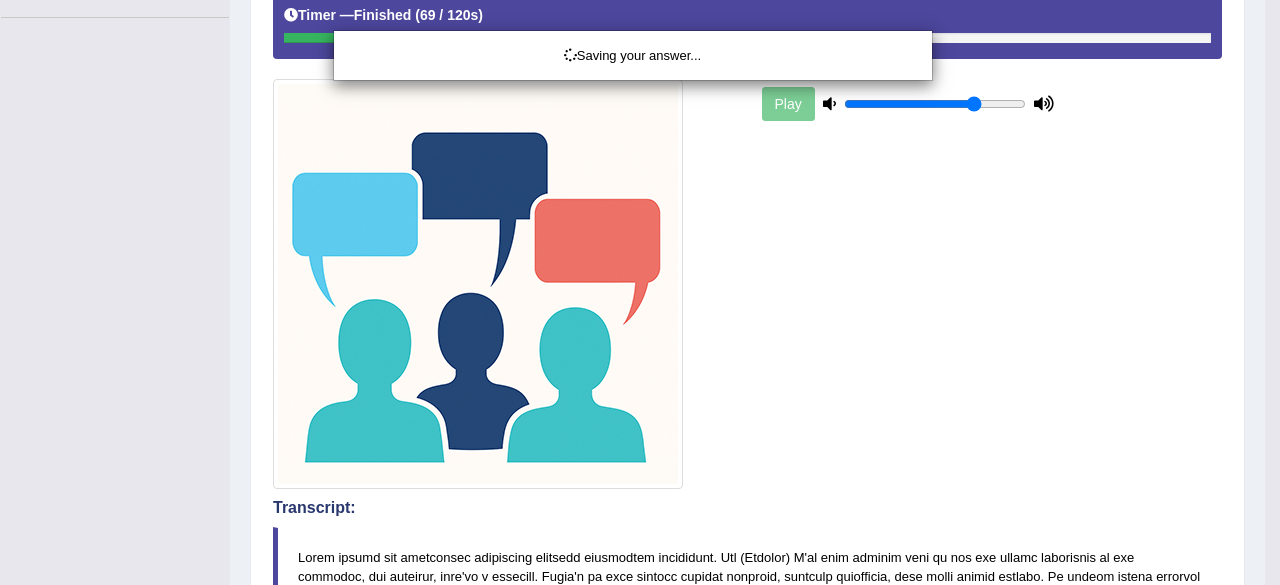 click on "Saving your answer..." at bounding box center [640, 292] 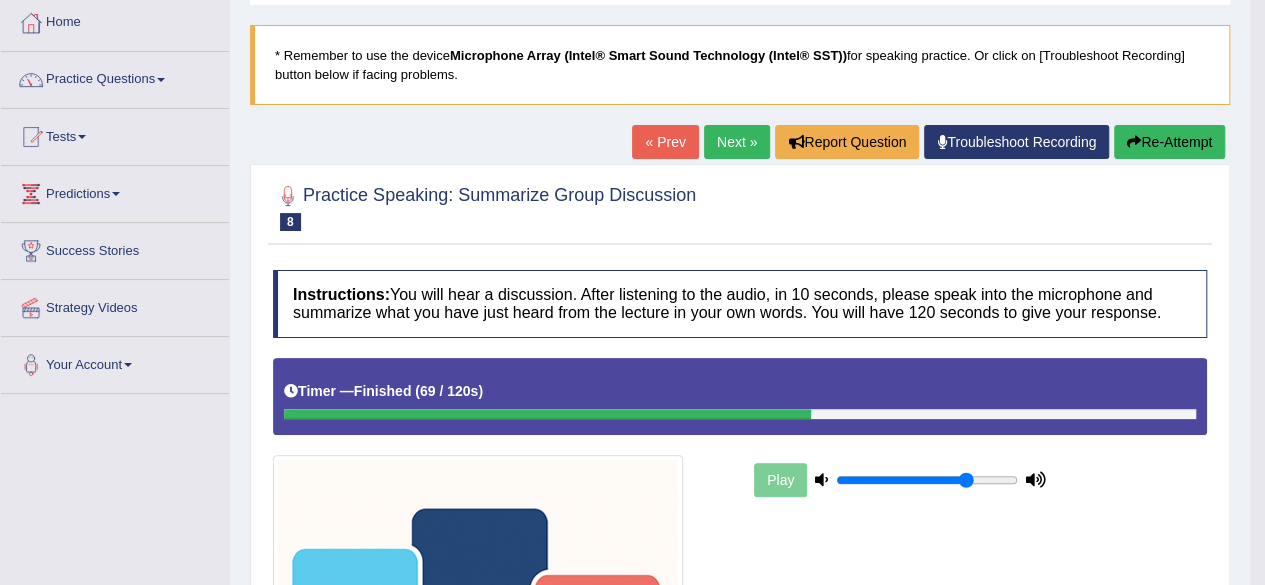 scroll, scrollTop: 102, scrollLeft: 0, axis: vertical 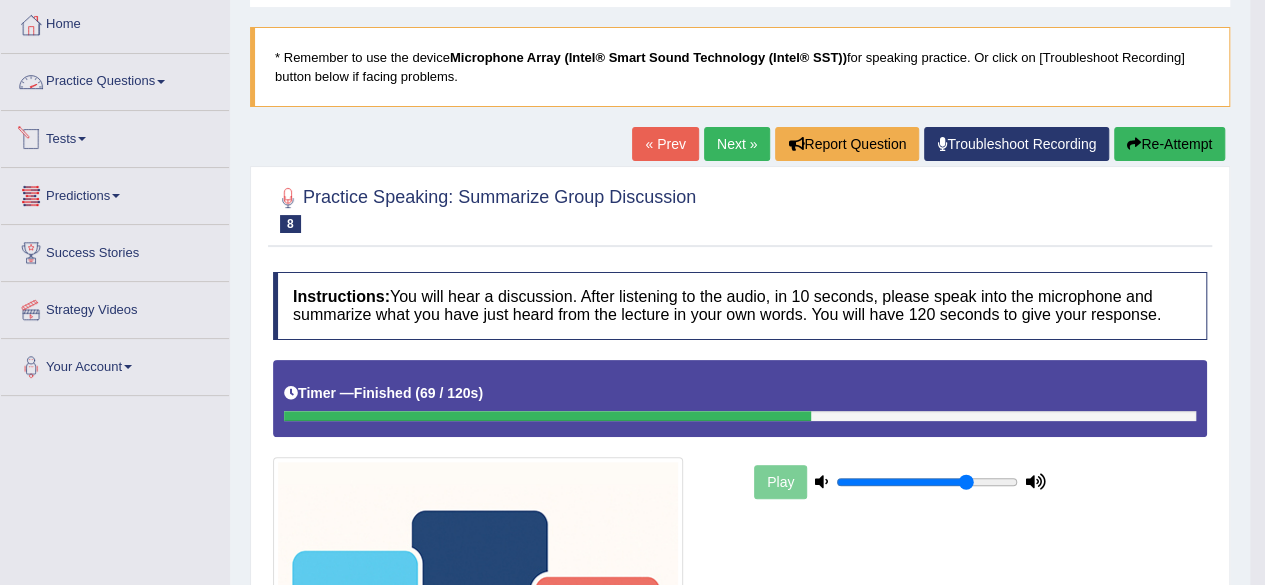 click on "Practice Questions" at bounding box center [115, 79] 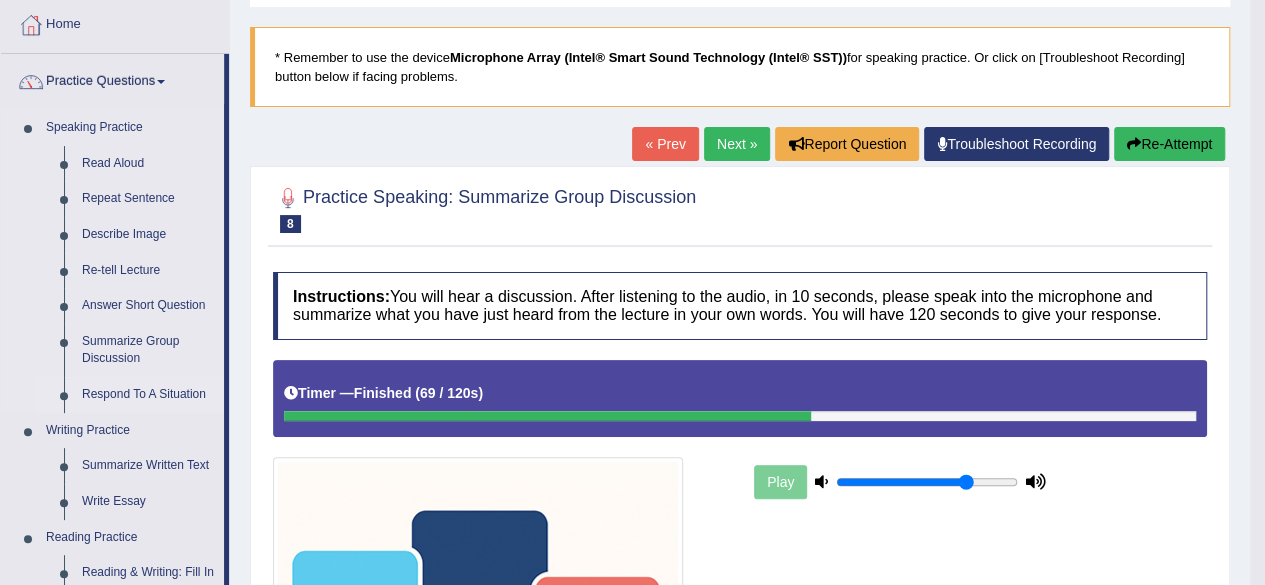 click on "Respond To A Situation" at bounding box center (148, 395) 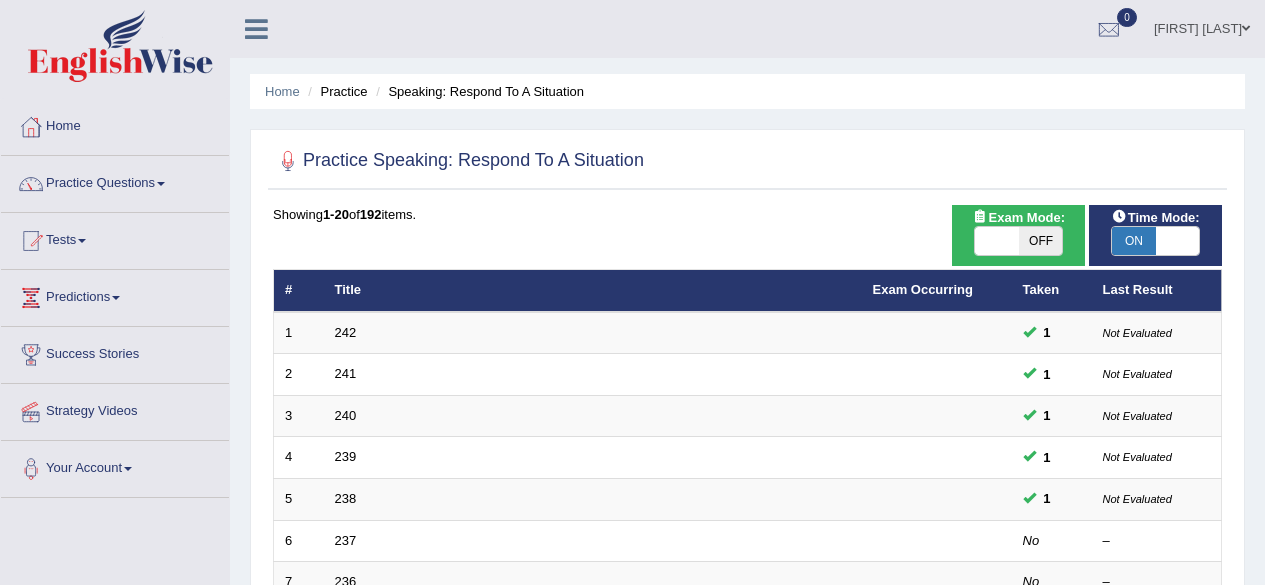 scroll, scrollTop: 0, scrollLeft: 0, axis: both 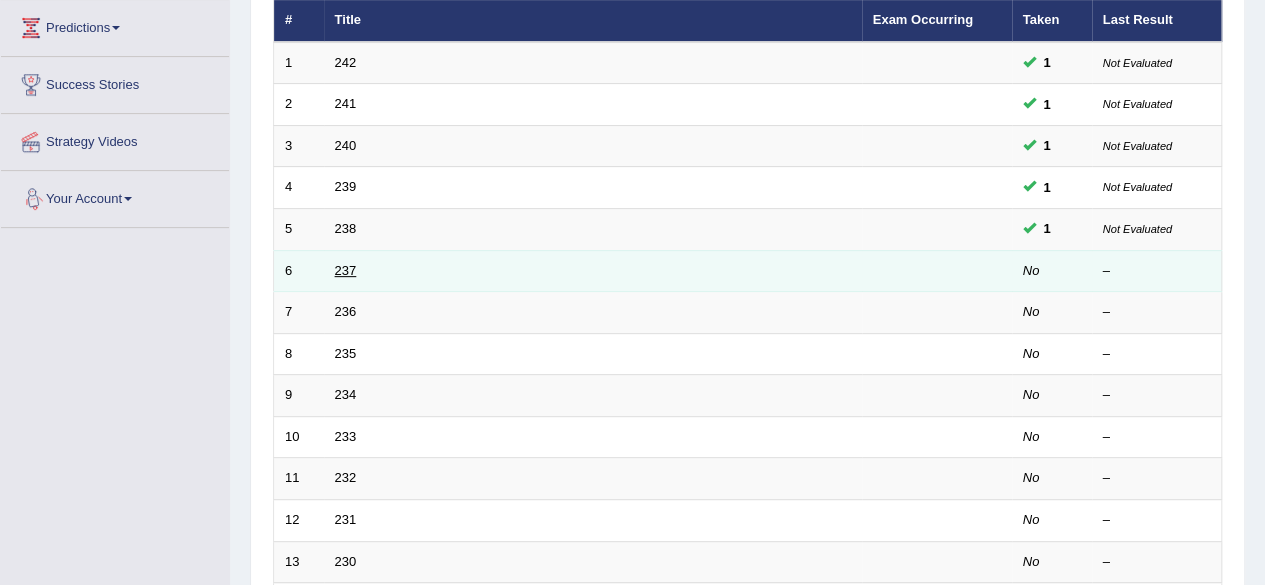 click on "237" at bounding box center [346, 270] 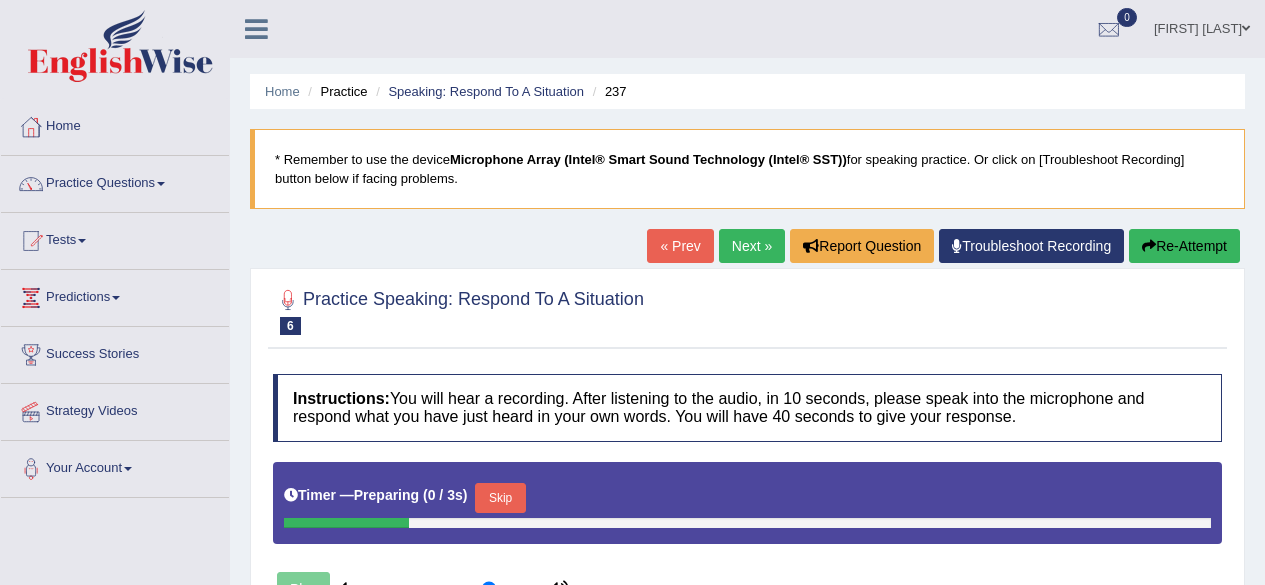 scroll, scrollTop: 334, scrollLeft: 0, axis: vertical 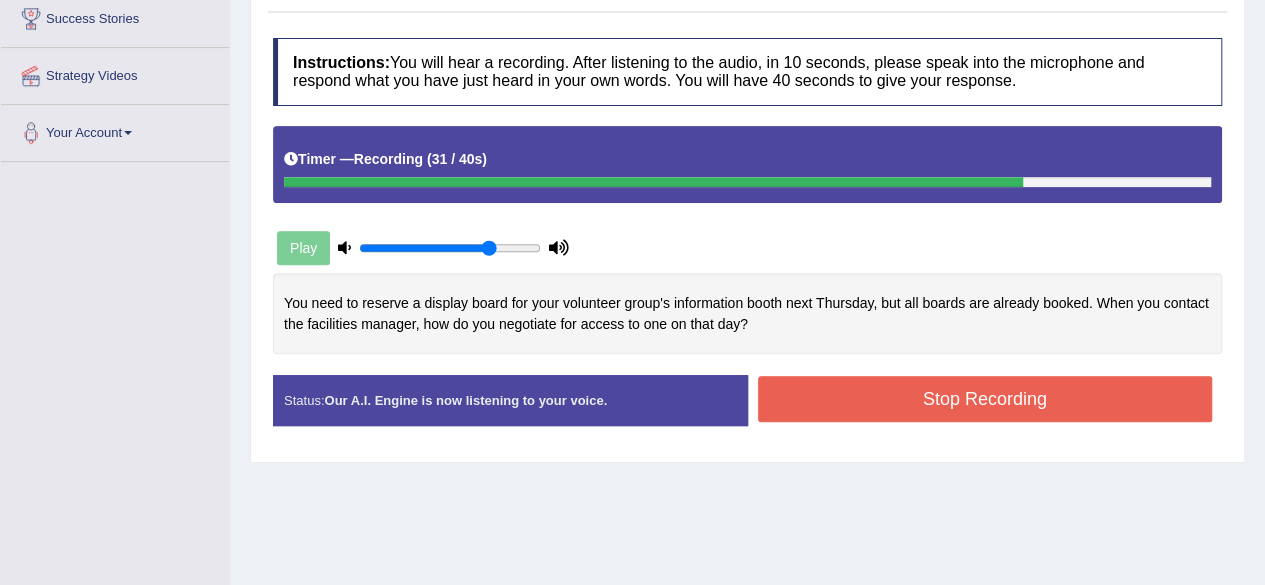 click on "Stop Recording" at bounding box center (985, 399) 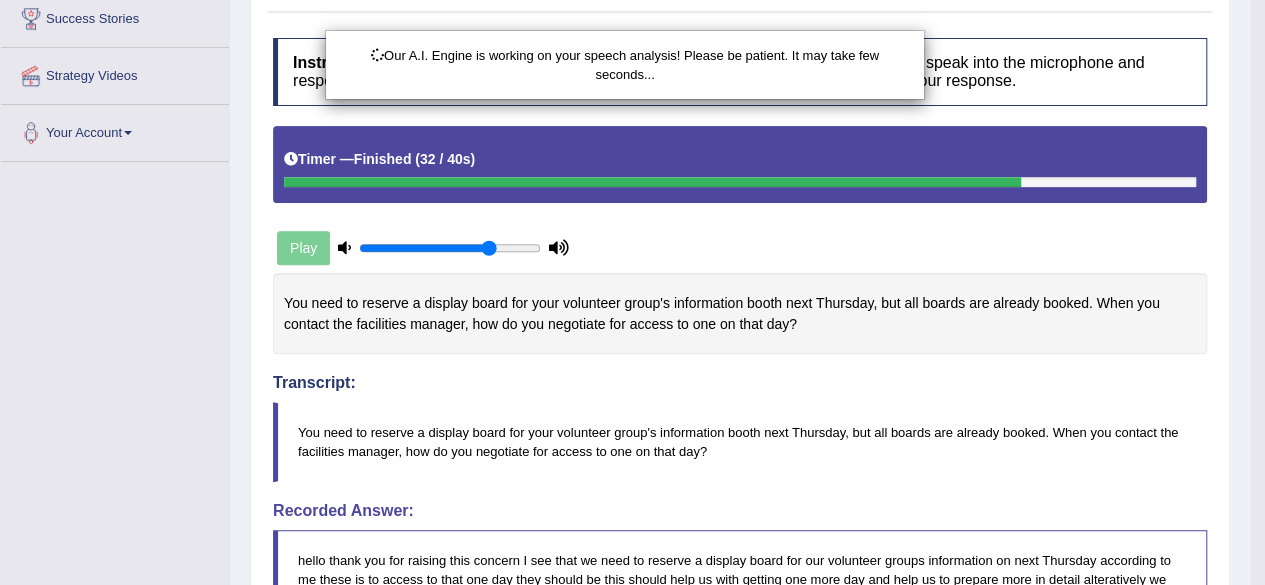 scroll, scrollTop: 666, scrollLeft: 0, axis: vertical 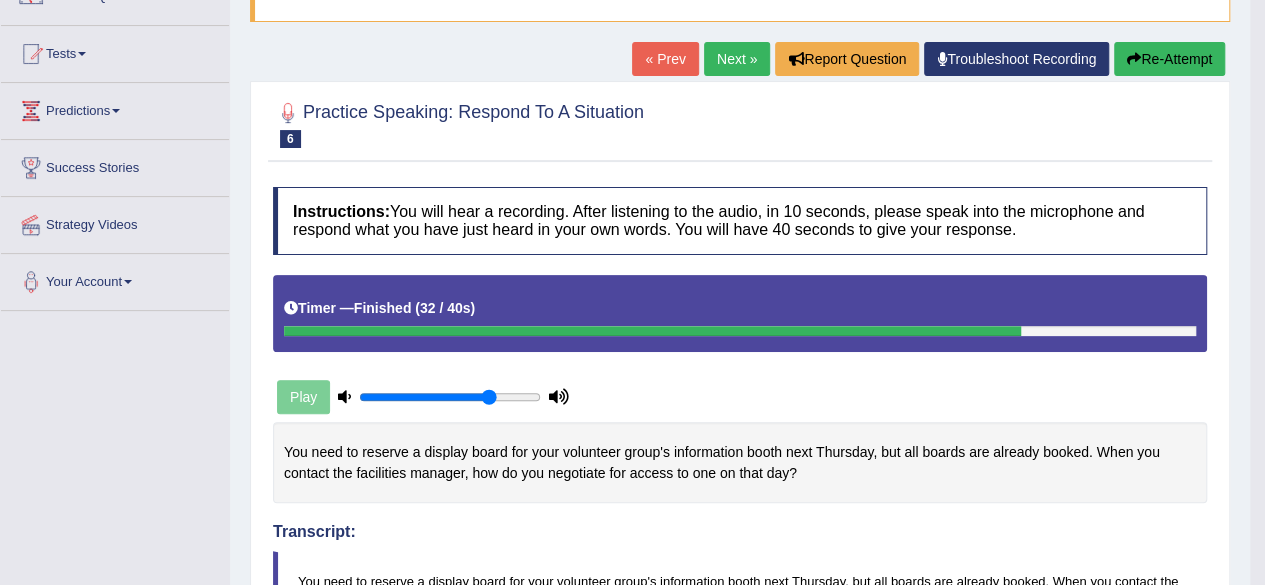 click on "Next »" at bounding box center (737, 59) 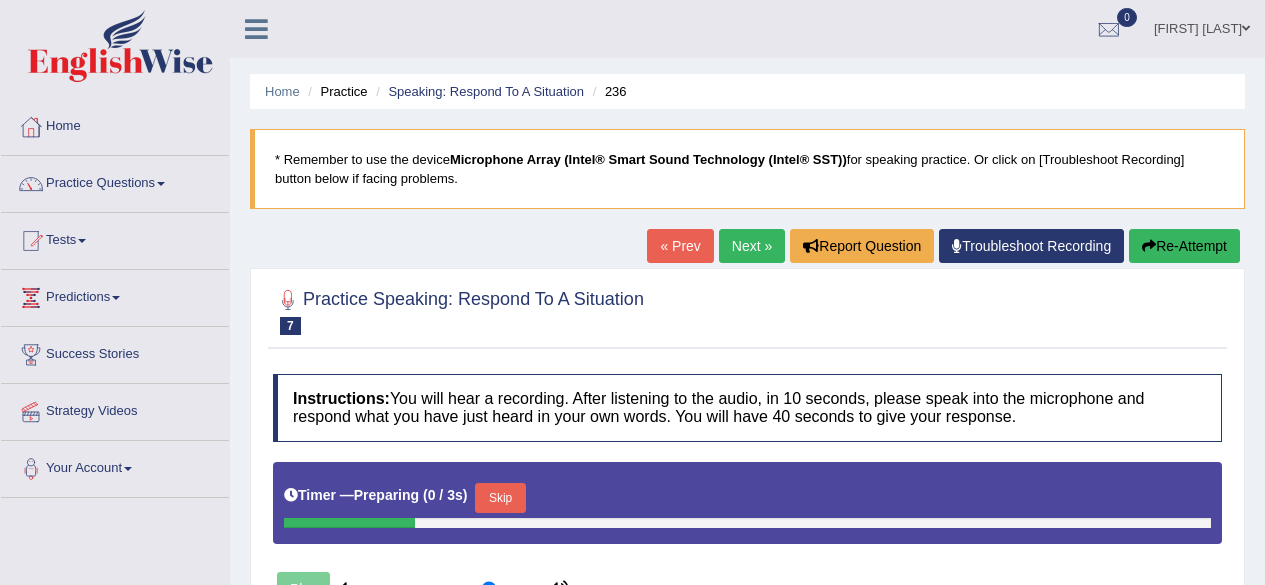 scroll, scrollTop: 120, scrollLeft: 0, axis: vertical 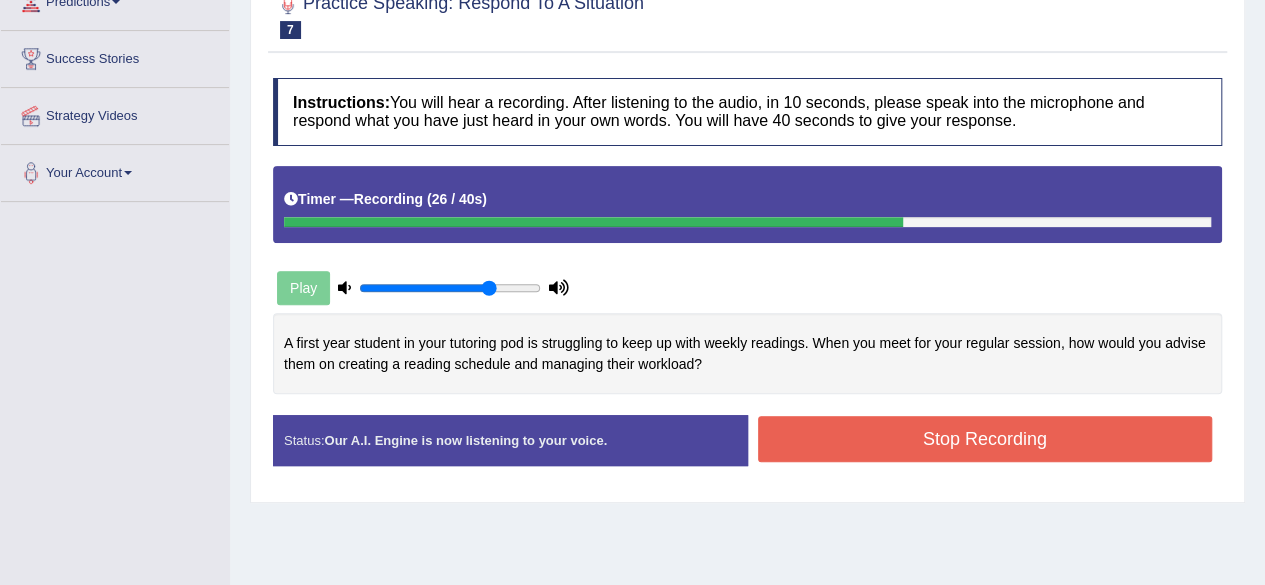 click on "Stop Recording" at bounding box center [985, 439] 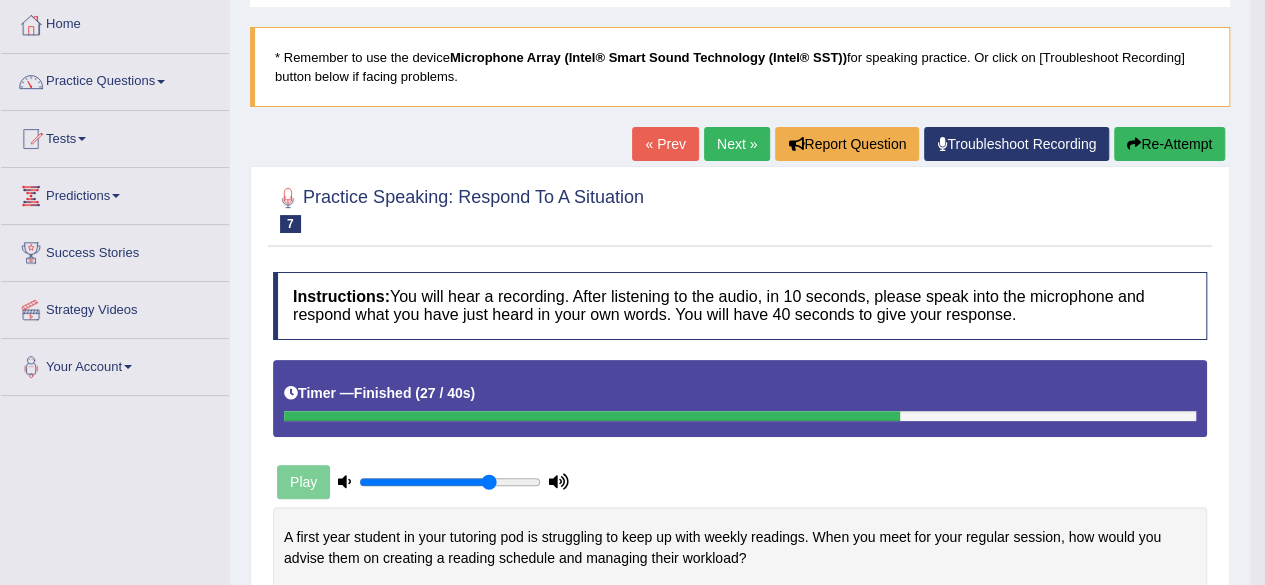 scroll, scrollTop: 100, scrollLeft: 0, axis: vertical 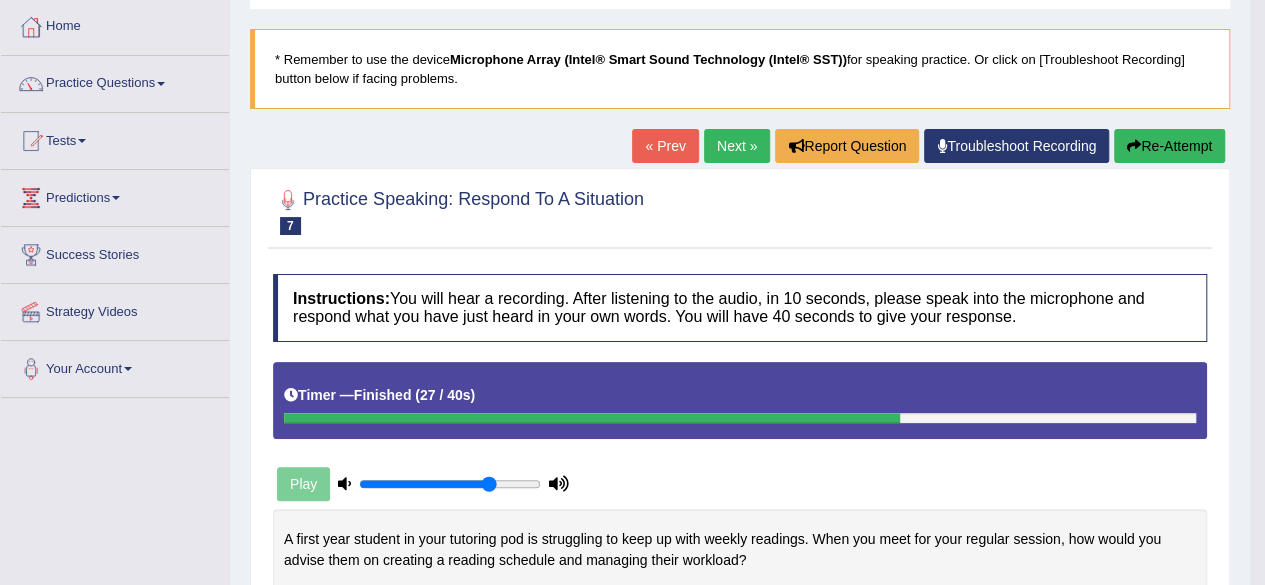 click on "Next »" at bounding box center (737, 146) 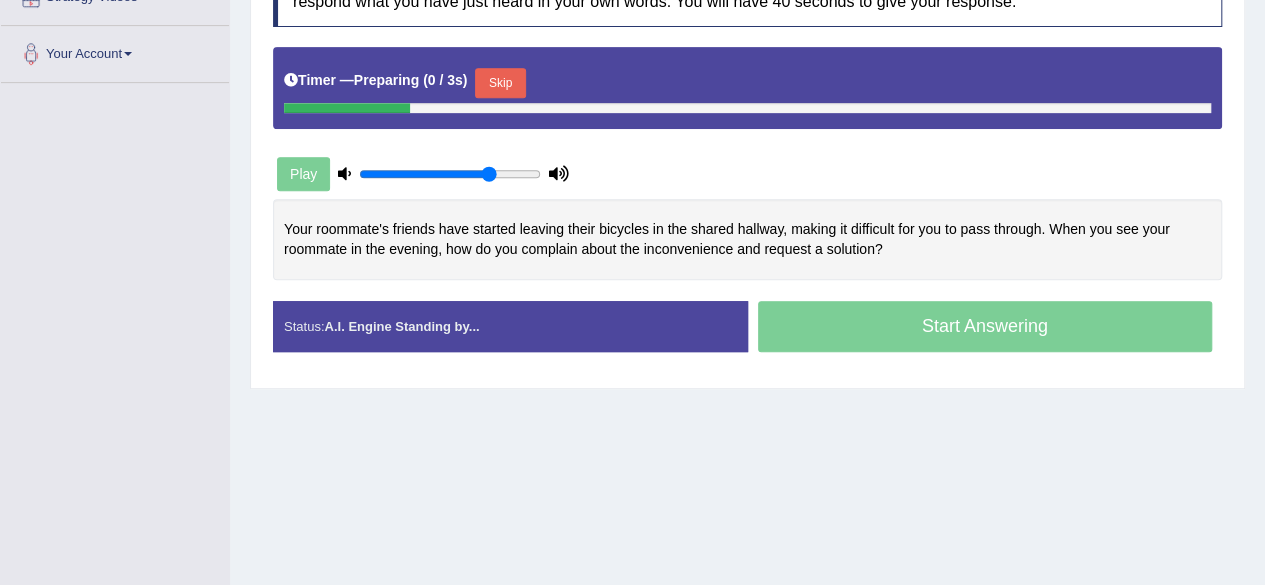 scroll, scrollTop: 0, scrollLeft: 0, axis: both 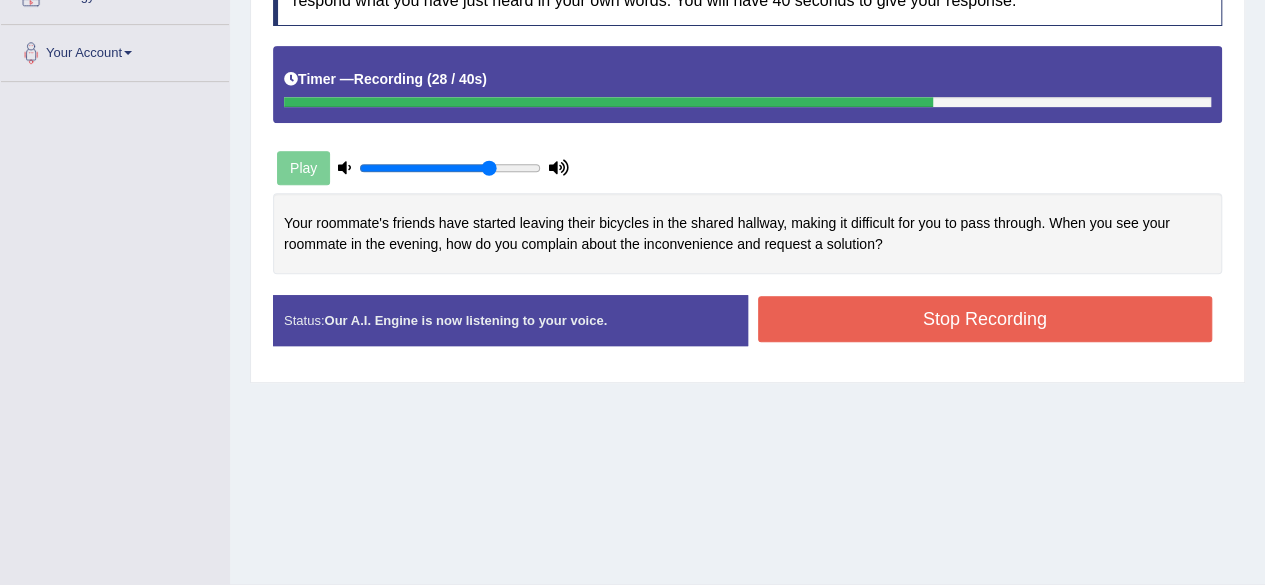 click on "Stop Recording" at bounding box center [985, 319] 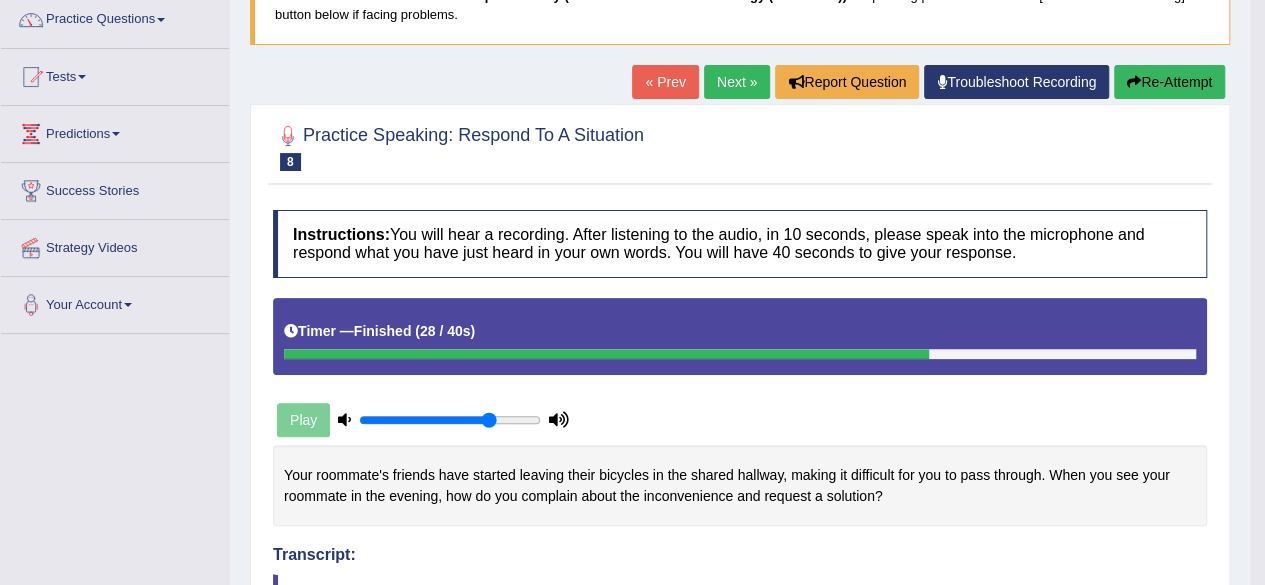 scroll, scrollTop: 163, scrollLeft: 0, axis: vertical 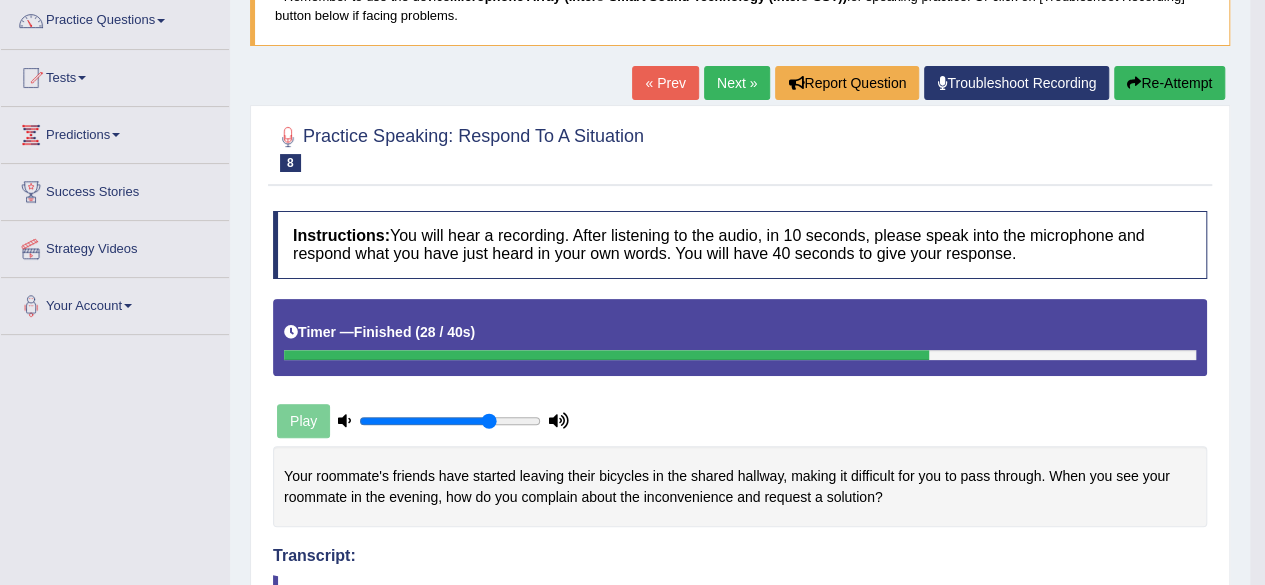 click on "Next »" at bounding box center (737, 83) 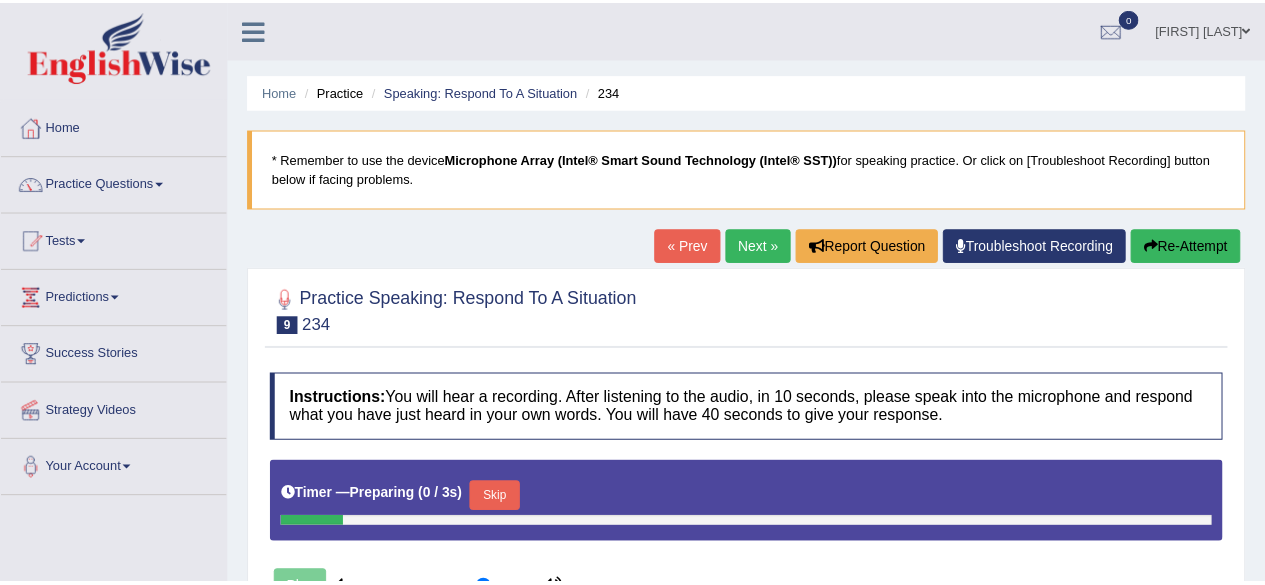 scroll, scrollTop: 0, scrollLeft: 0, axis: both 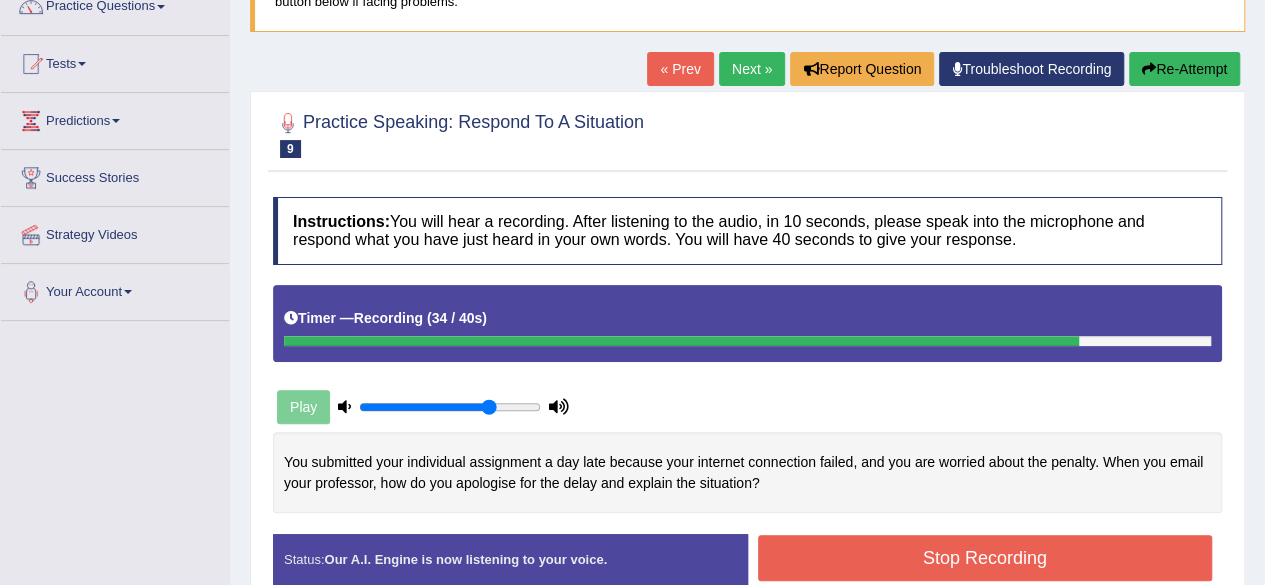 click on "Re-Attempt" at bounding box center (1184, 69) 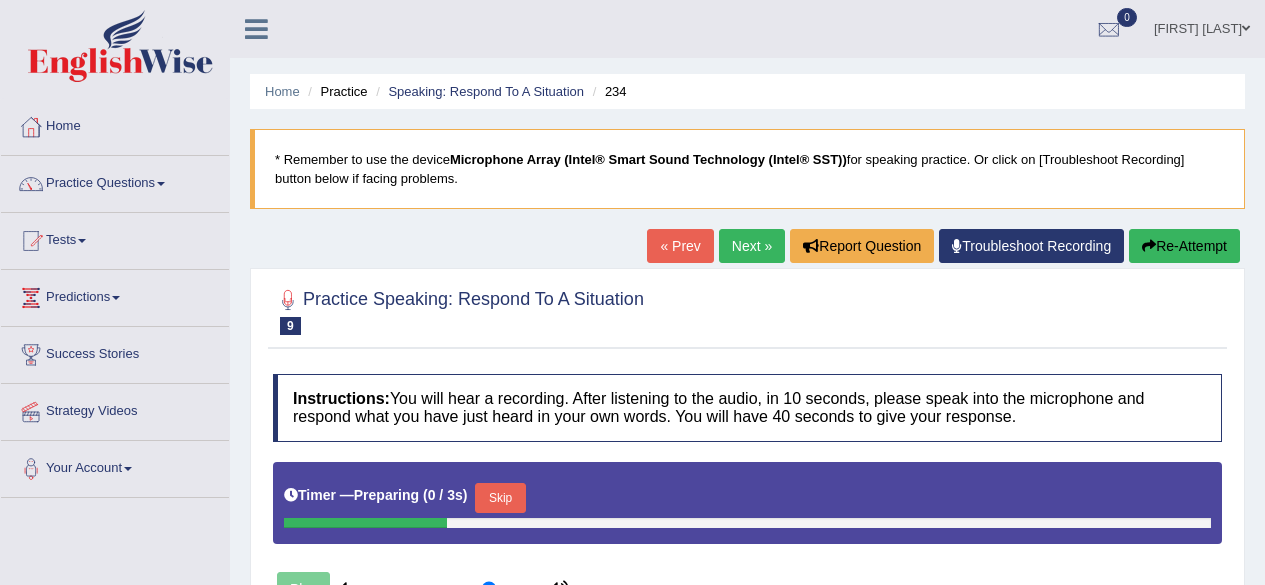 scroll, scrollTop: 177, scrollLeft: 0, axis: vertical 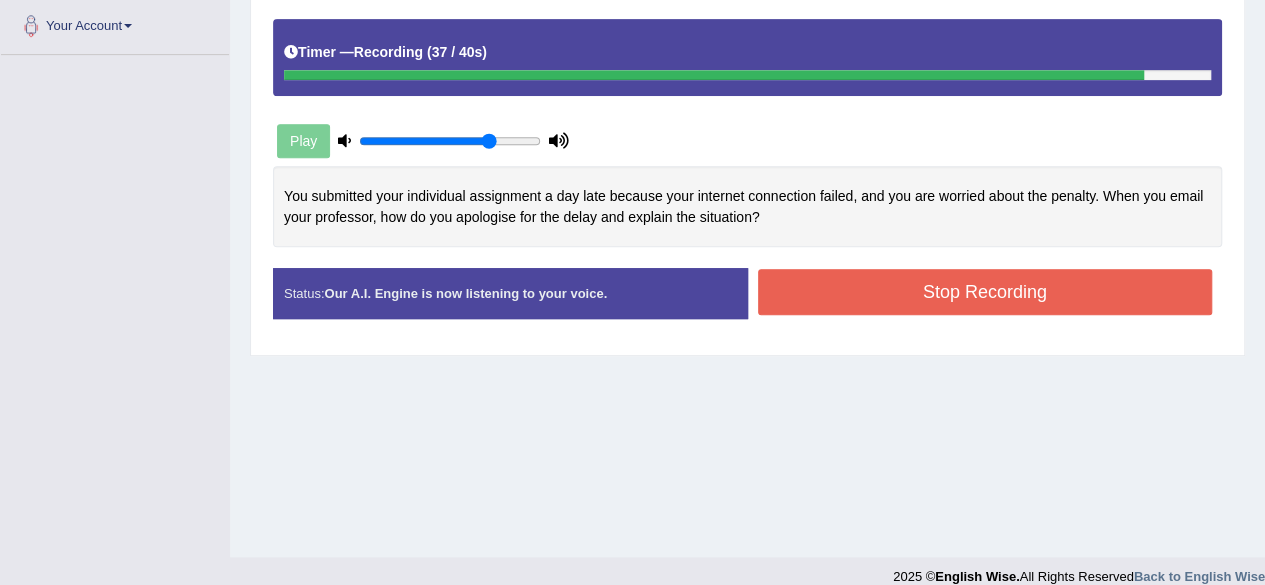 click on "Stop Recording" at bounding box center [985, 292] 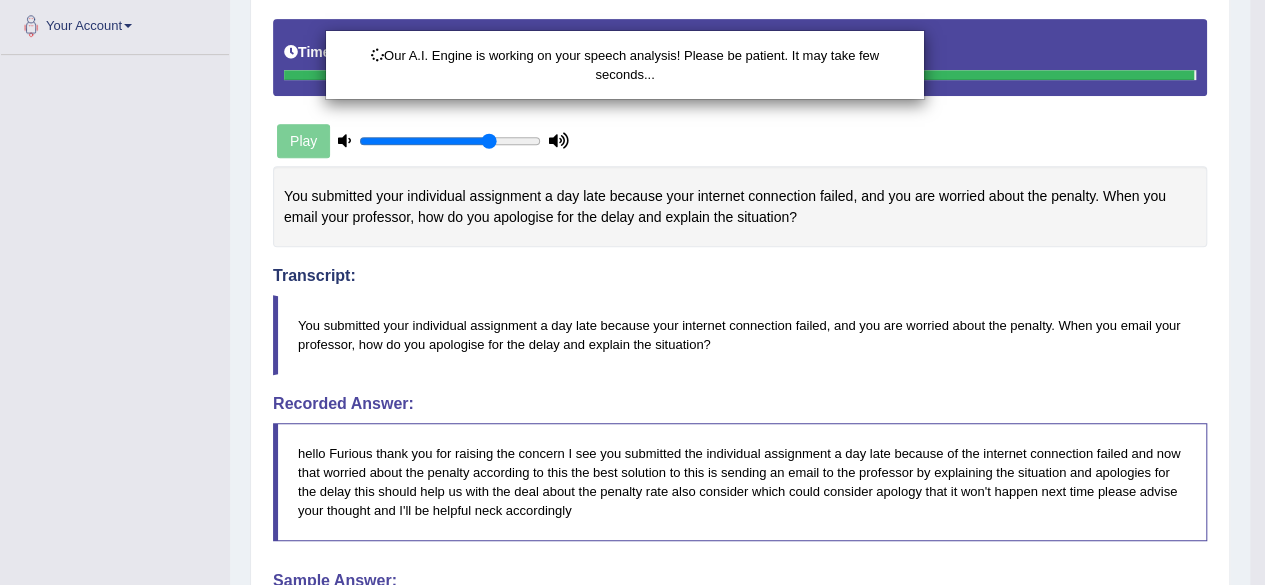 scroll, scrollTop: 685, scrollLeft: 0, axis: vertical 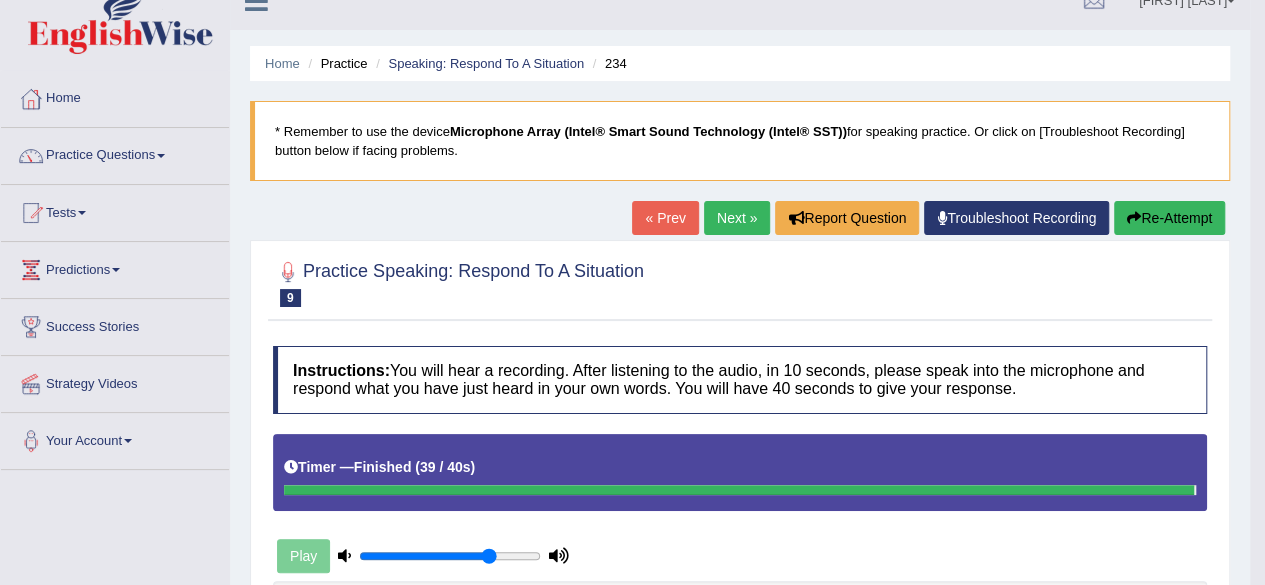 click on "Next »" at bounding box center [737, 218] 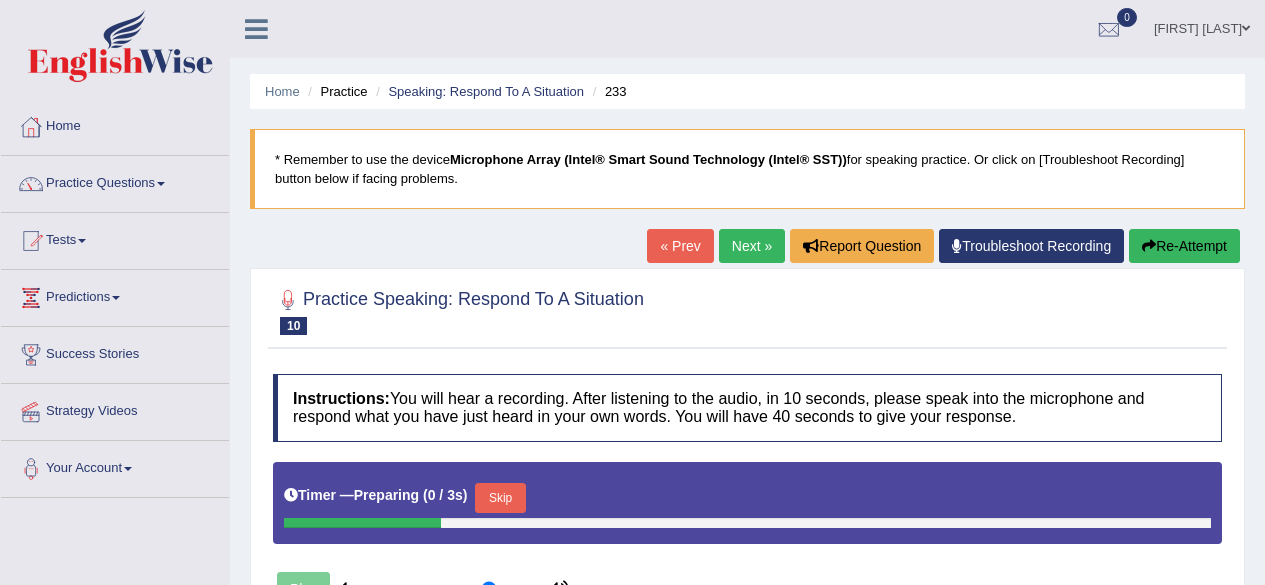 scroll, scrollTop: 57, scrollLeft: 0, axis: vertical 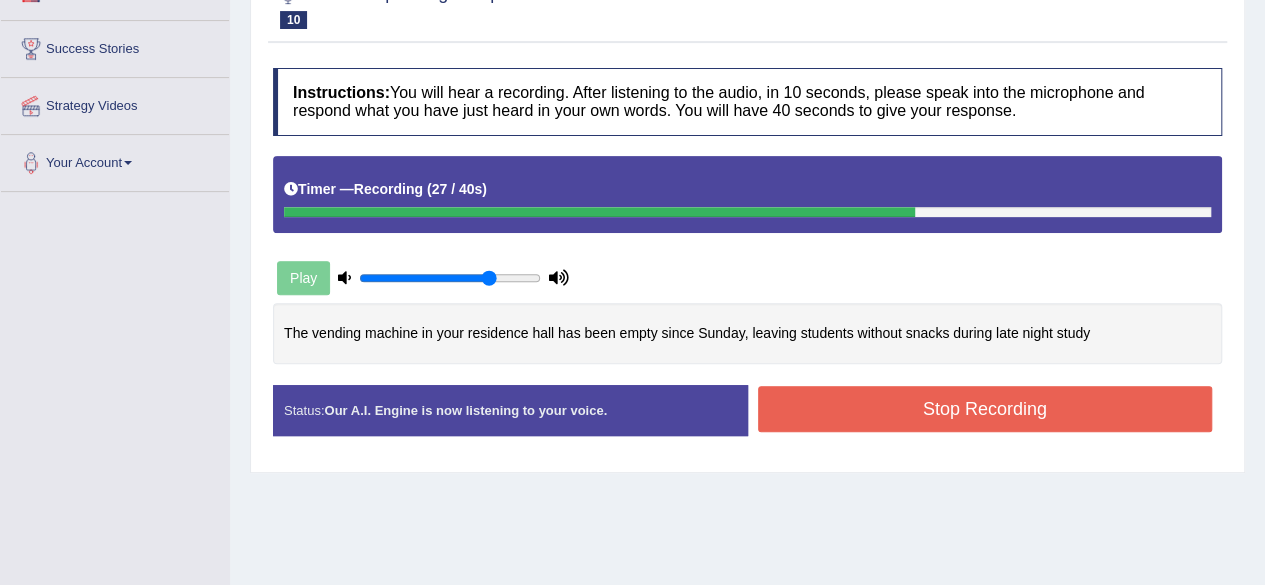 click on "Stop Recording" at bounding box center [985, 409] 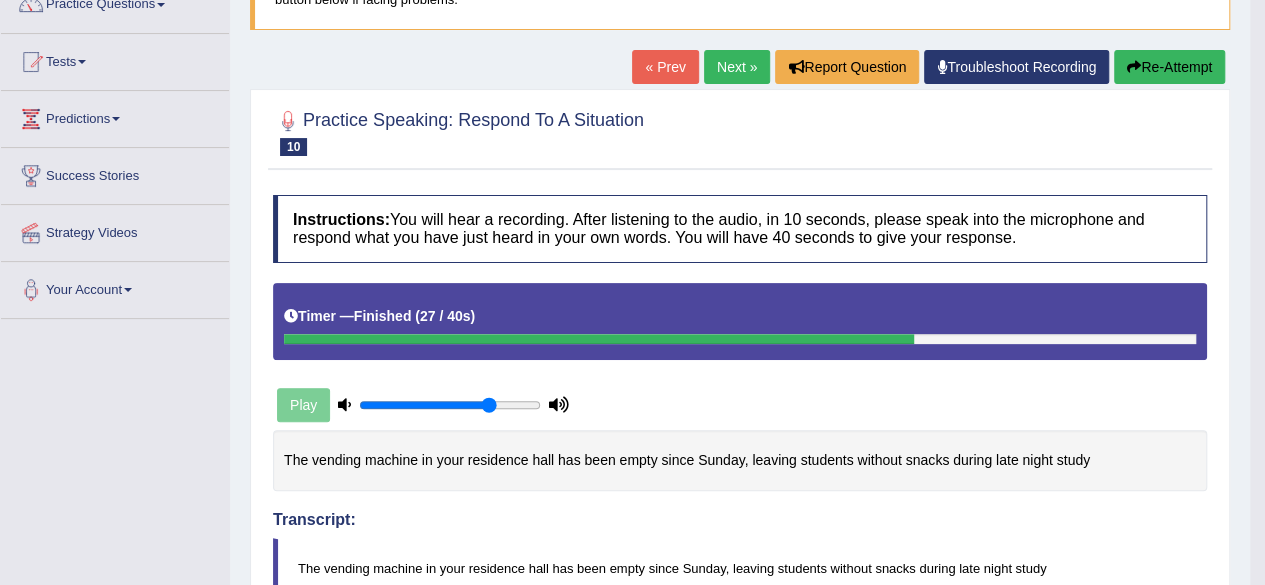 scroll, scrollTop: 99, scrollLeft: 0, axis: vertical 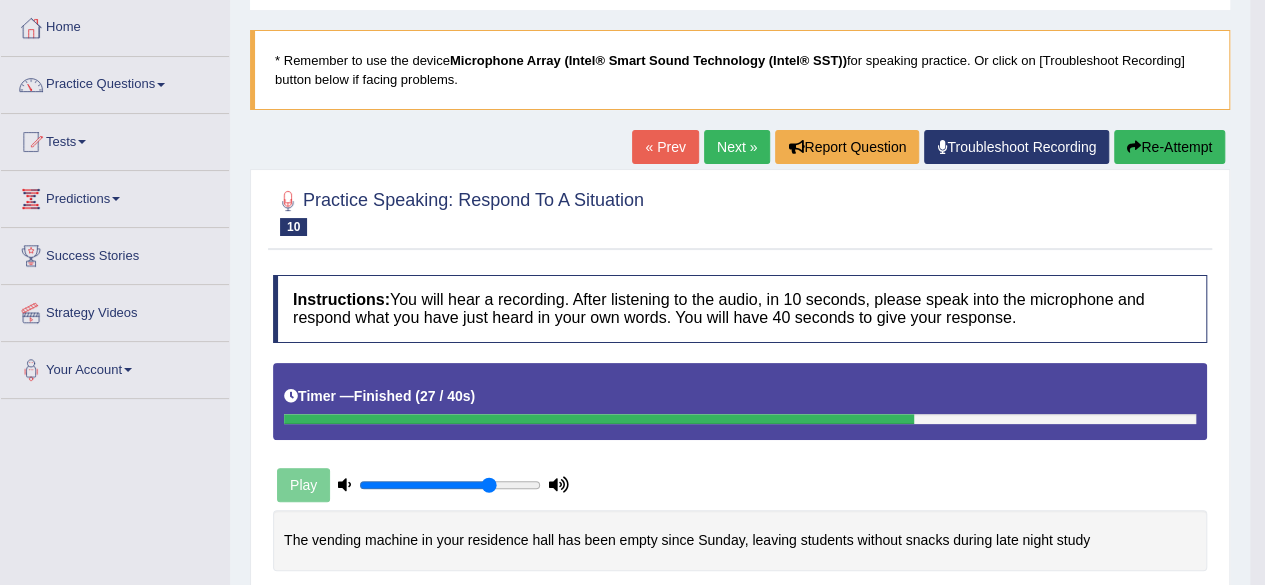 click on "Next »" at bounding box center [737, 147] 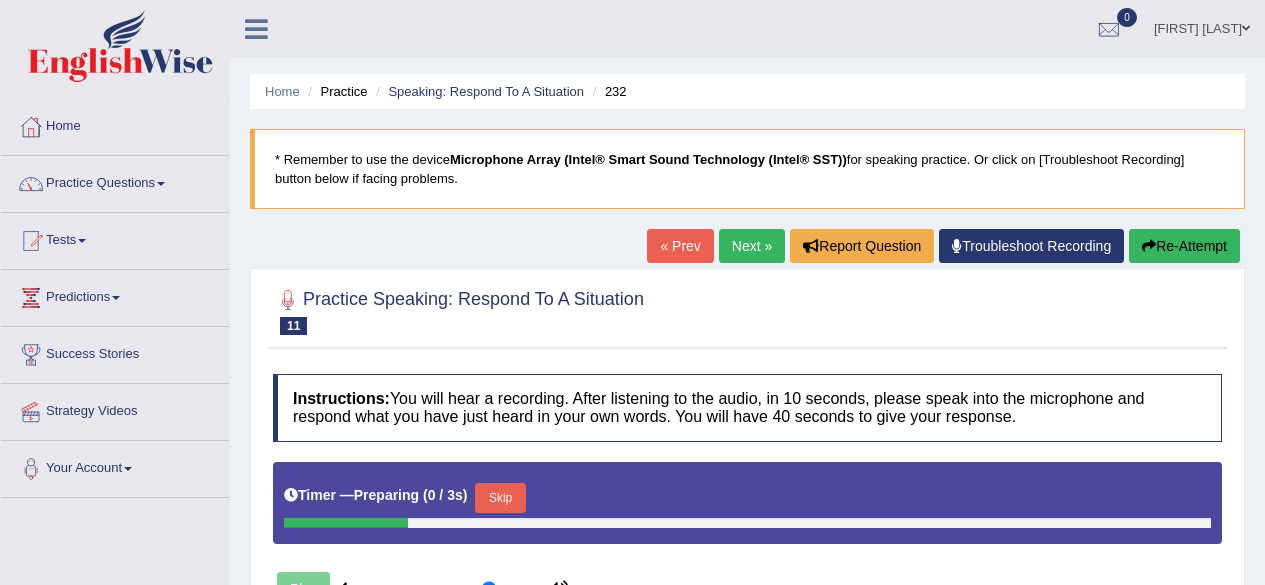 scroll, scrollTop: 400, scrollLeft: 0, axis: vertical 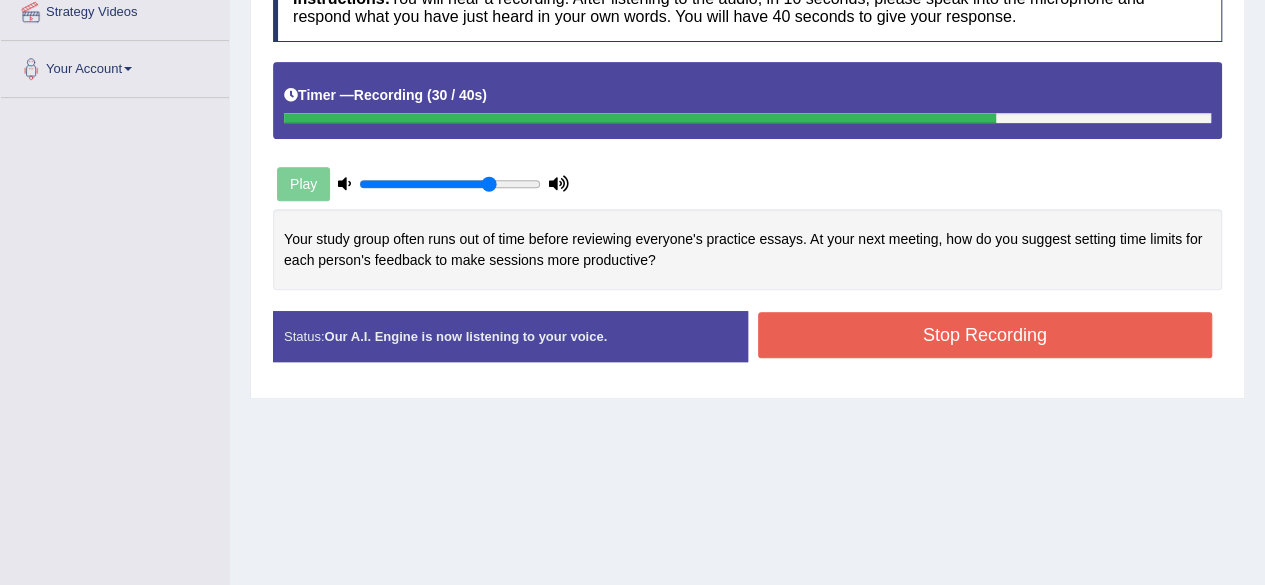 click on "Stop Recording" at bounding box center [985, 335] 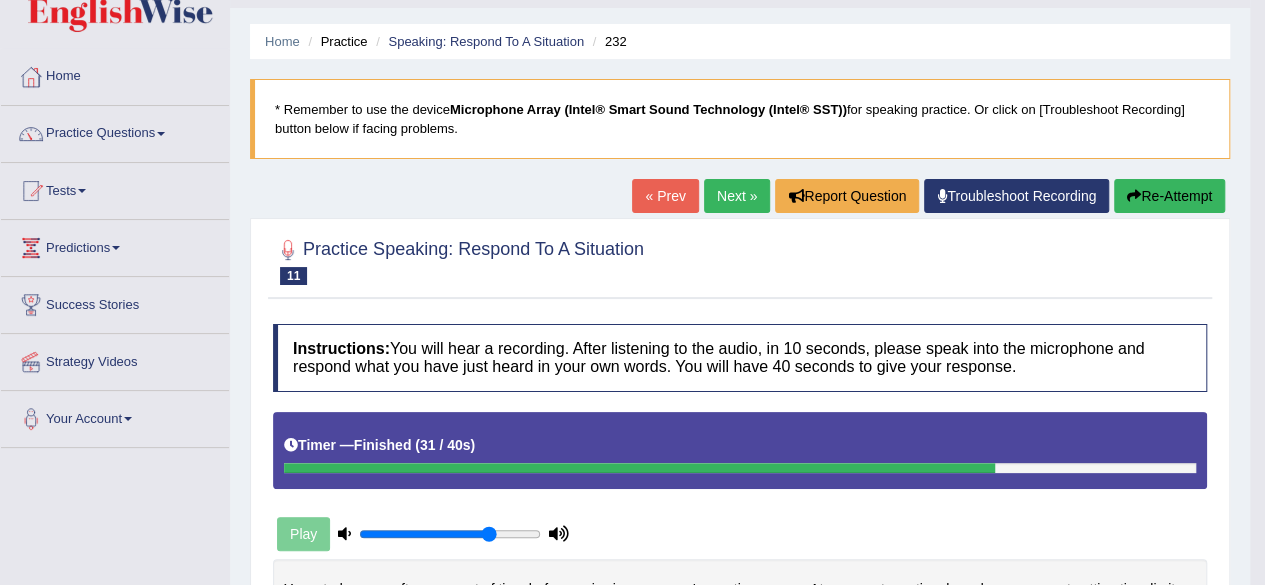 scroll, scrollTop: 0, scrollLeft: 0, axis: both 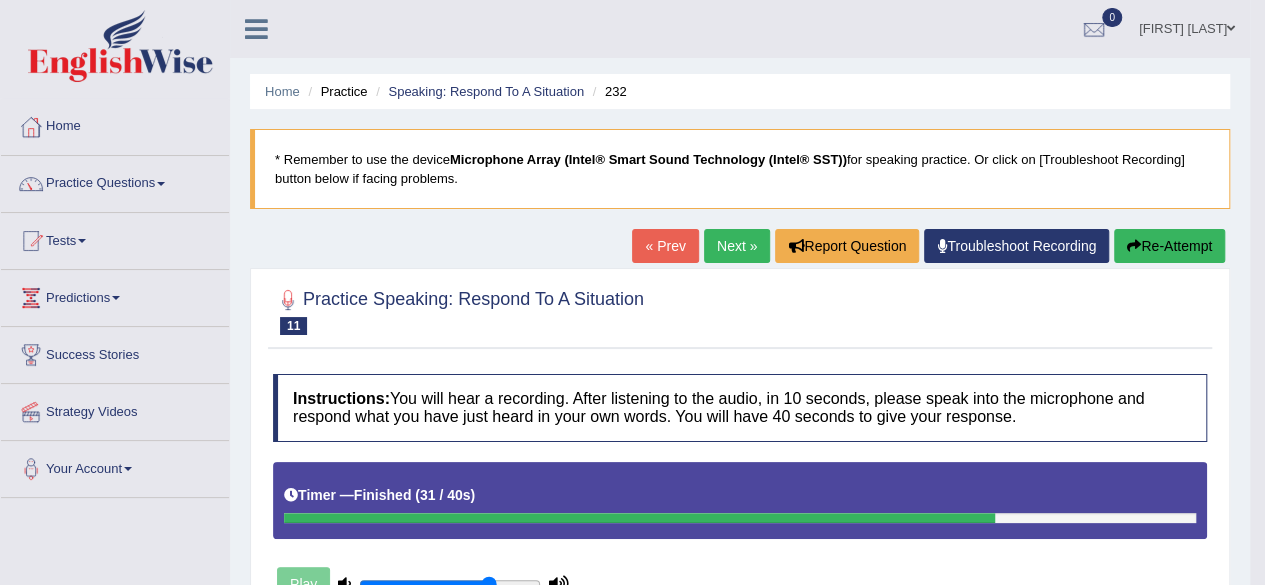 click on "Next »" at bounding box center (737, 246) 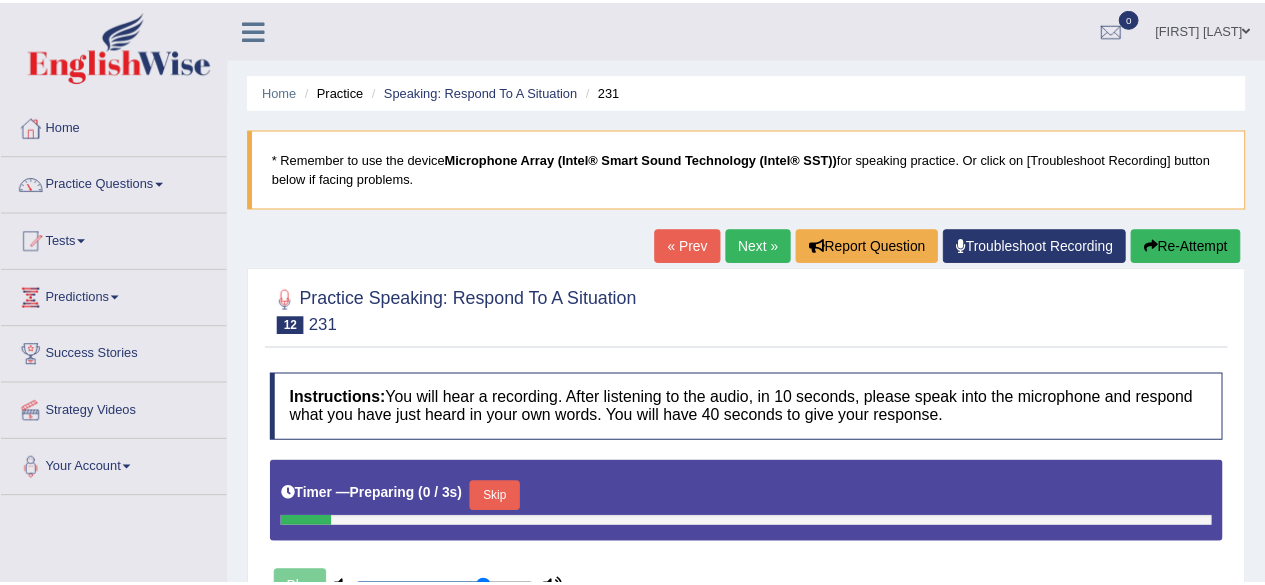 scroll, scrollTop: 0, scrollLeft: 0, axis: both 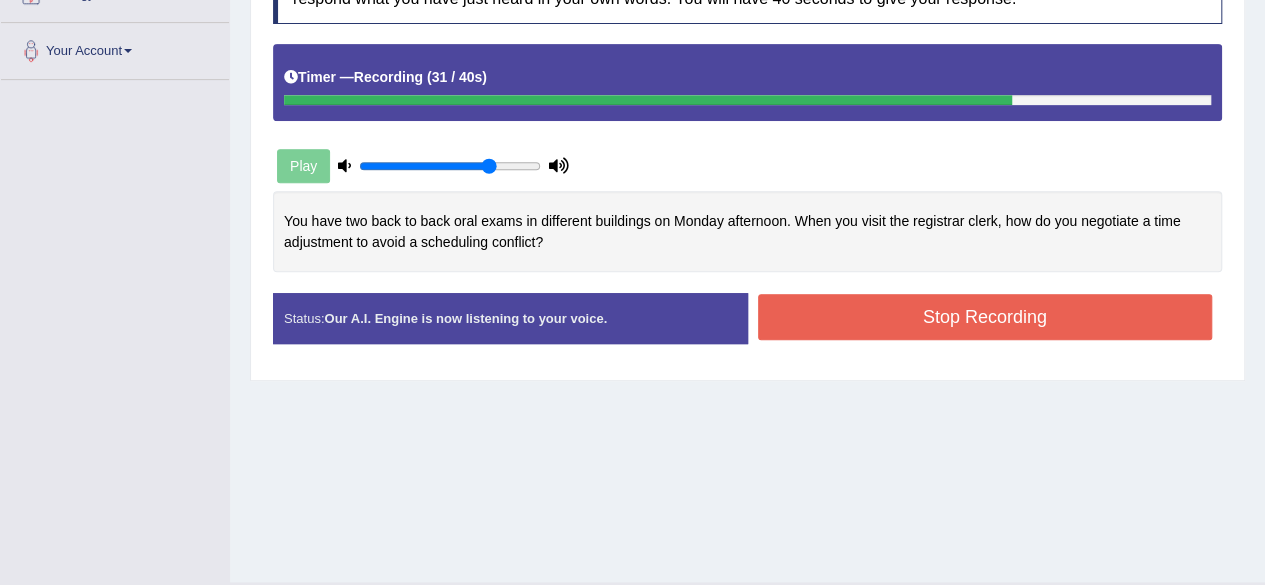 click on "Stop Recording" at bounding box center [985, 317] 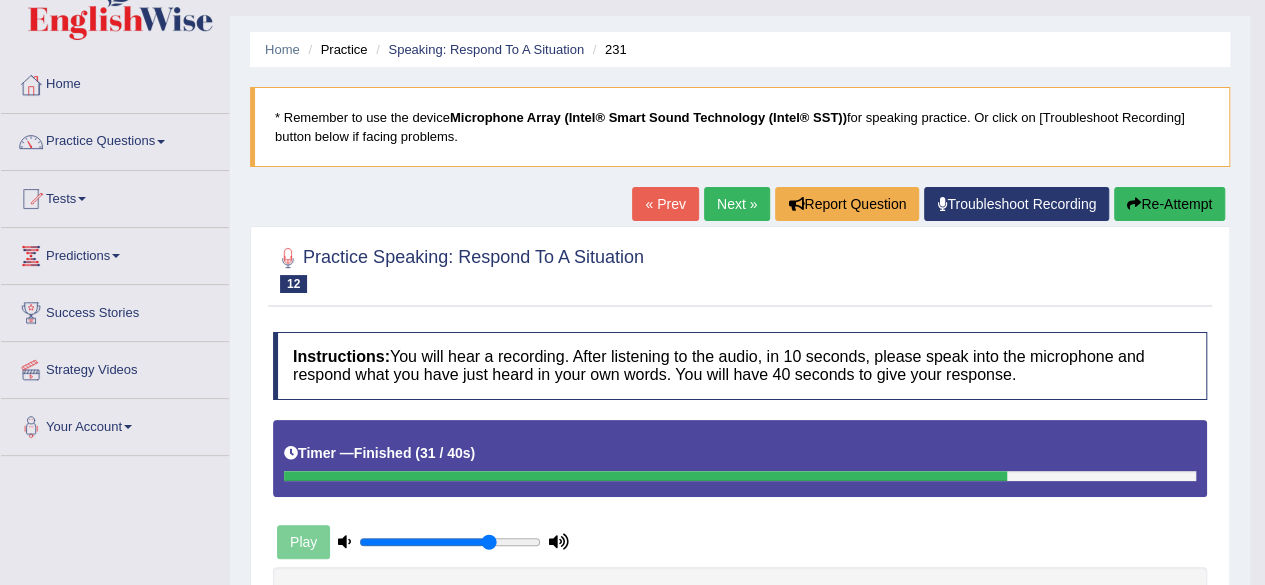 scroll, scrollTop: 41, scrollLeft: 0, axis: vertical 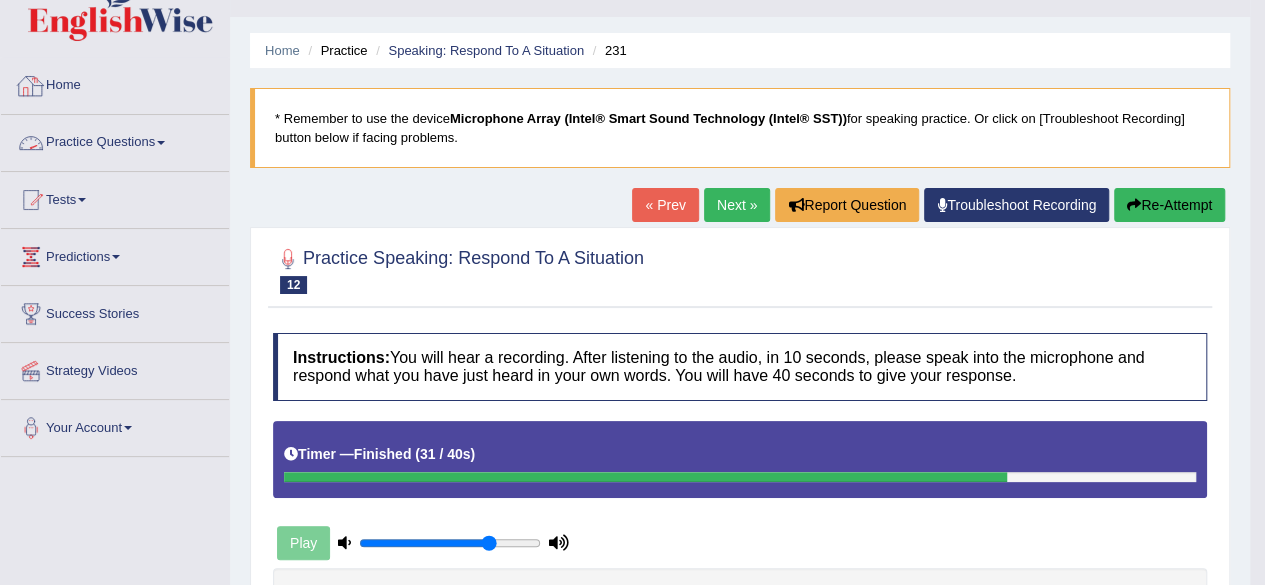 click on "Practice Questions" at bounding box center (115, 140) 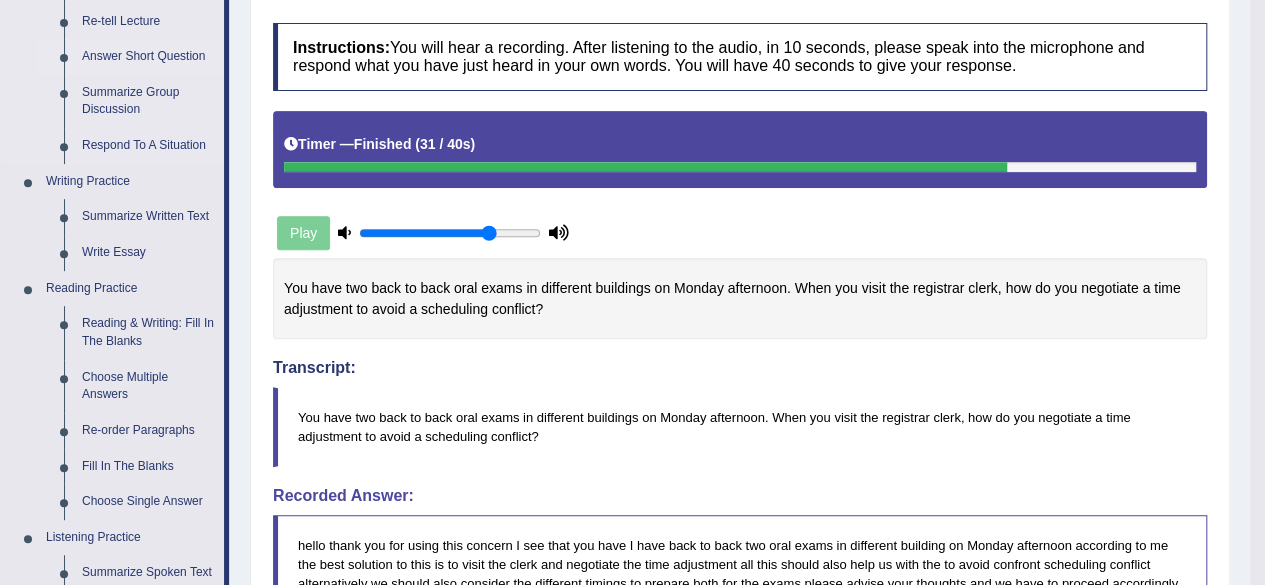 scroll, scrollTop: 352, scrollLeft: 0, axis: vertical 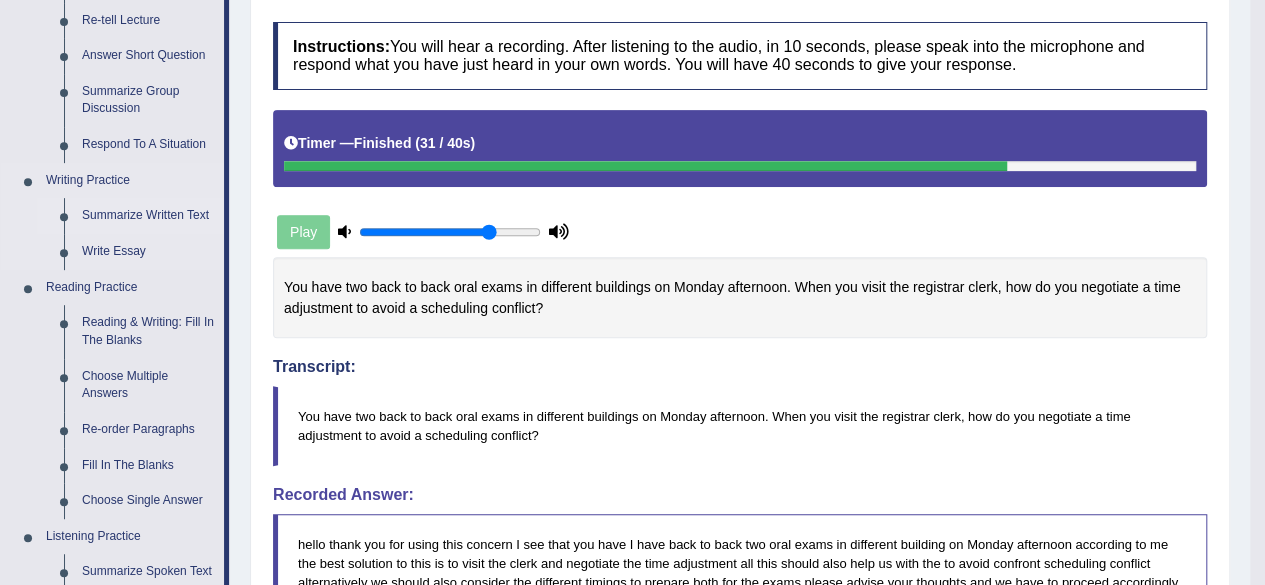 click on "Summarize Written Text" at bounding box center [148, 216] 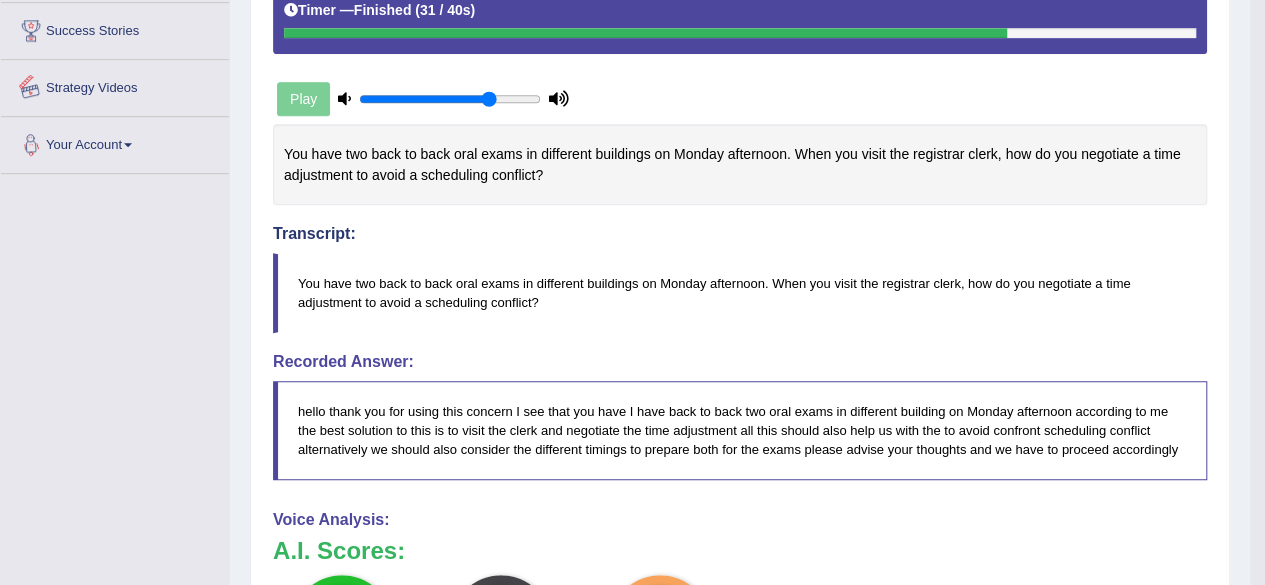 scroll, scrollTop: 542, scrollLeft: 0, axis: vertical 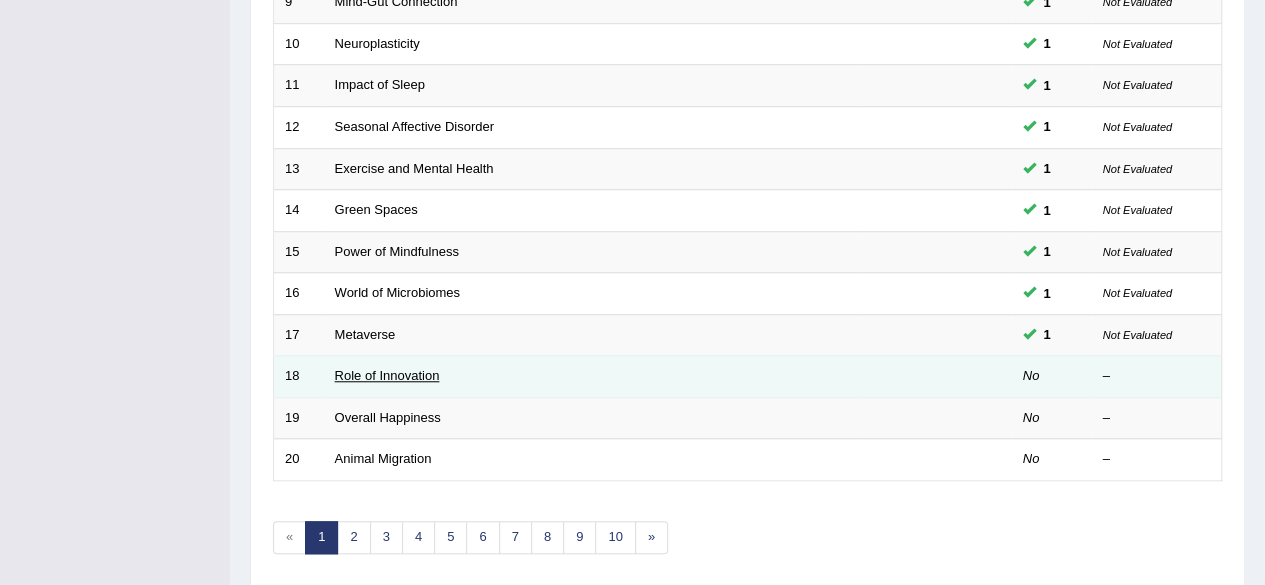 click on "Role of Innovation" at bounding box center (387, 375) 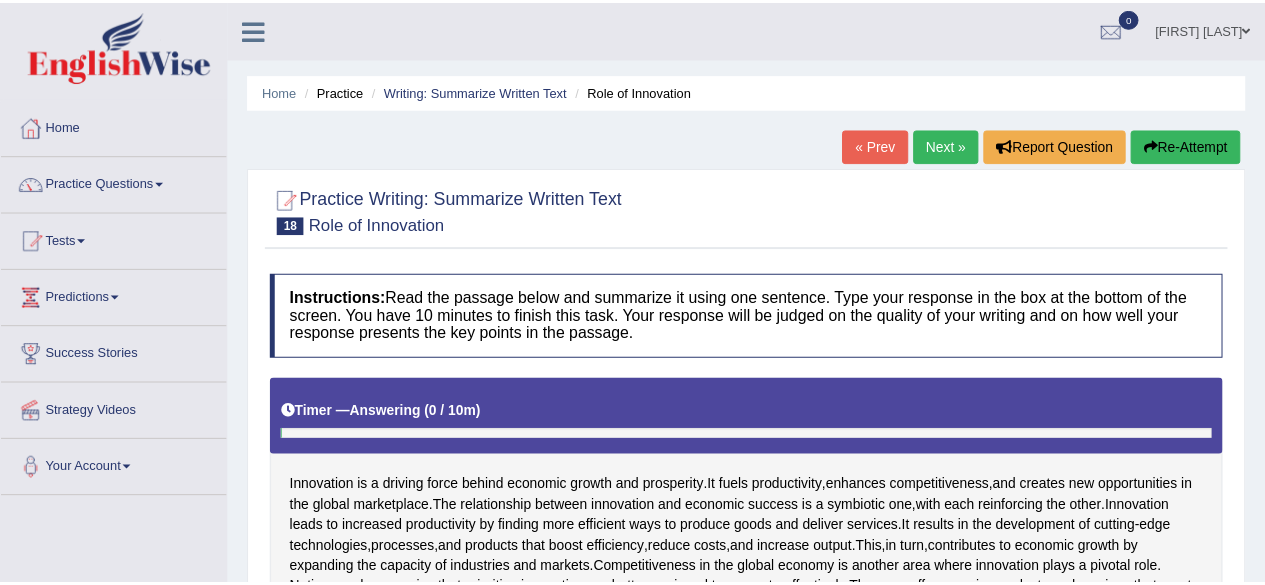 scroll, scrollTop: 0, scrollLeft: 0, axis: both 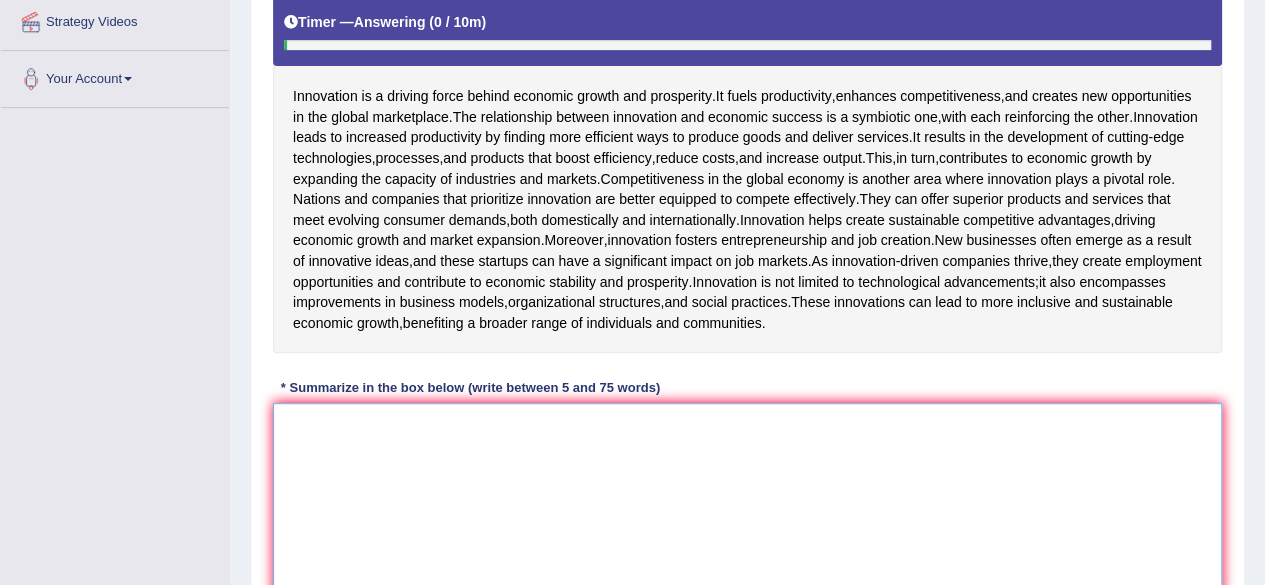 click at bounding box center (747, 500) 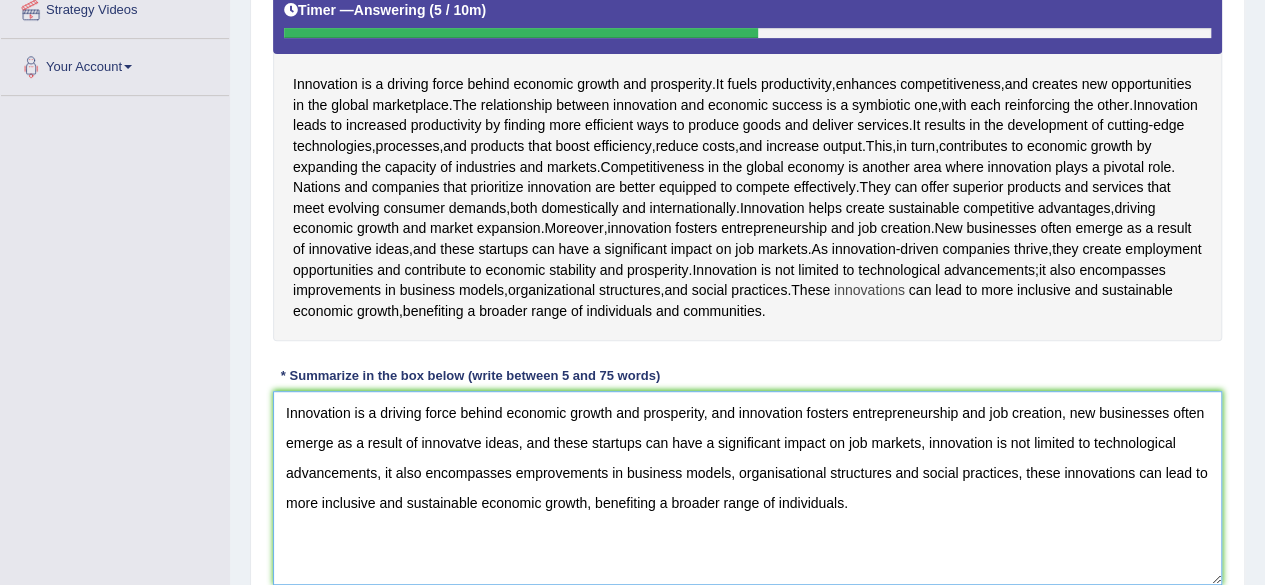 scroll, scrollTop: 404, scrollLeft: 0, axis: vertical 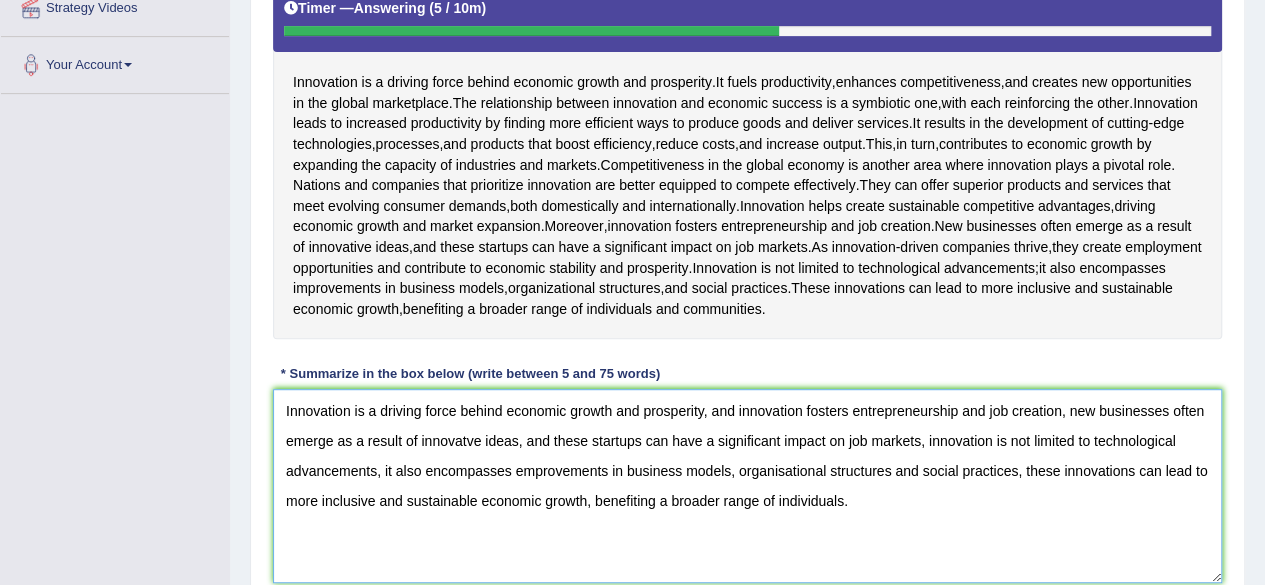 click on "Innovation is a driving force behind economic growth and prosperity, and innovation fosters entrepreneurship and job creation, new businesses often emerge as a result of innovatve ideas, and these startups can have a significant impact on job markets, innovation is not limited to technological advancements, it also encompasses emprovements in business models, organisational structures and social practices, these innovations can lead to more inclusive and sustainable economic growth, benefiting a broader range of individuals." at bounding box center [747, 486] 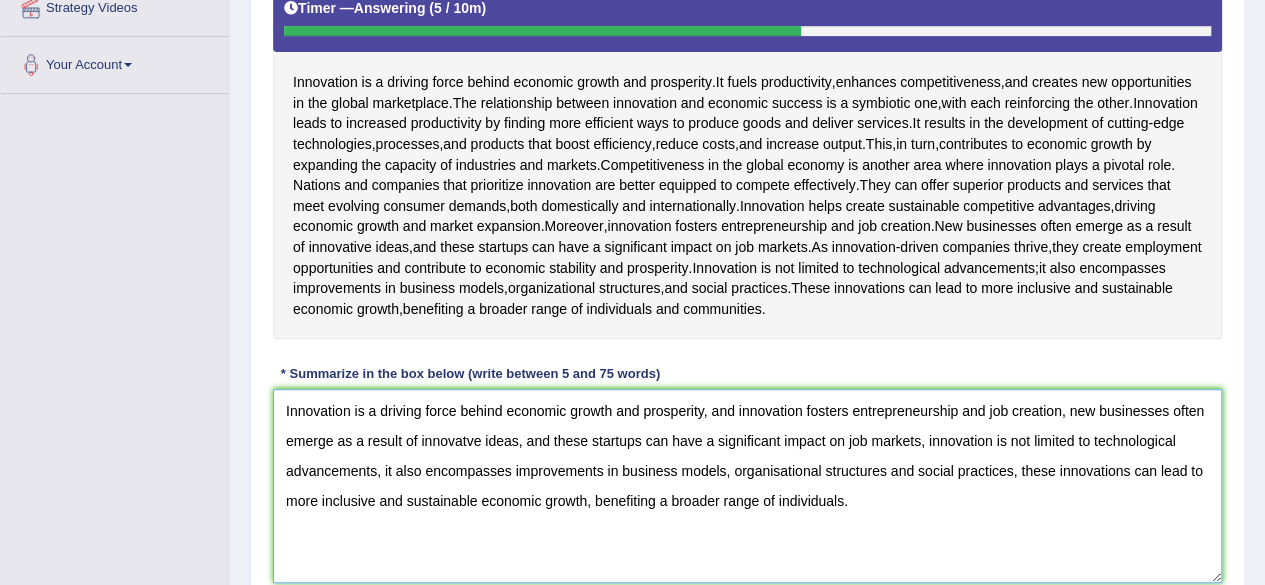 click on "Innovation is a driving force behind economic growth and prosperity, and innovation fosters entrepreneurship and job creation, new businesses often emerge as a result of innovatve ideas, and these startups can have a significant impact on job markets, innovation is not limited to technological advancements, it also encompasses improvements in business models, organisational structures and social practices, these innovations can lead to more inclusive and sustainable economic growth, benefiting a broader range of individuals." at bounding box center (747, 486) 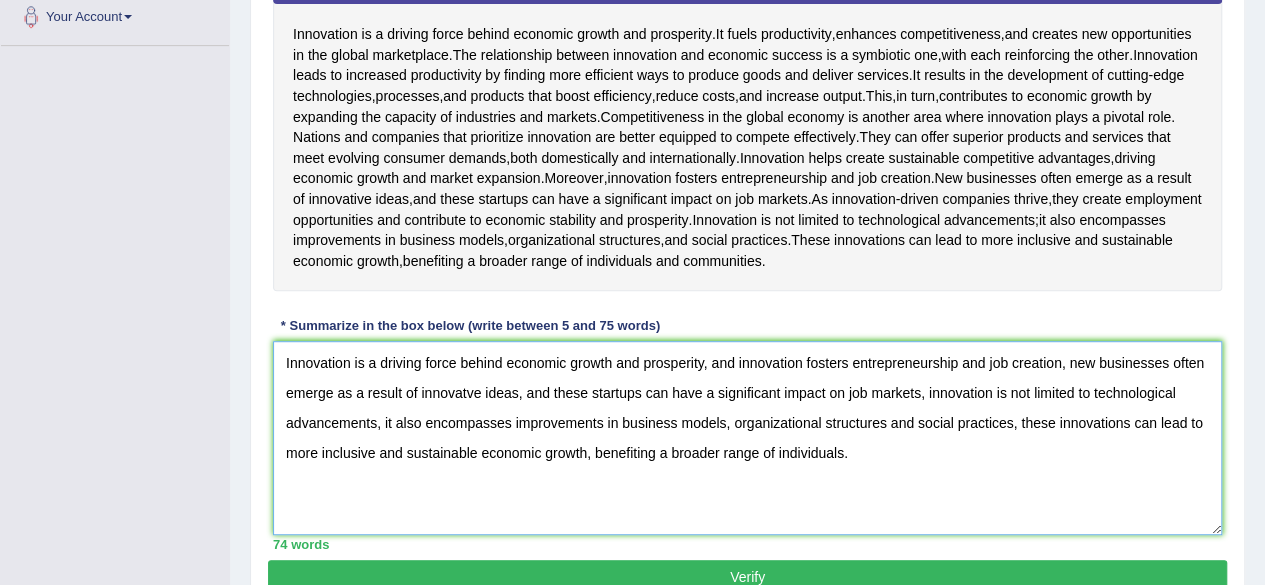 scroll, scrollTop: 625, scrollLeft: 0, axis: vertical 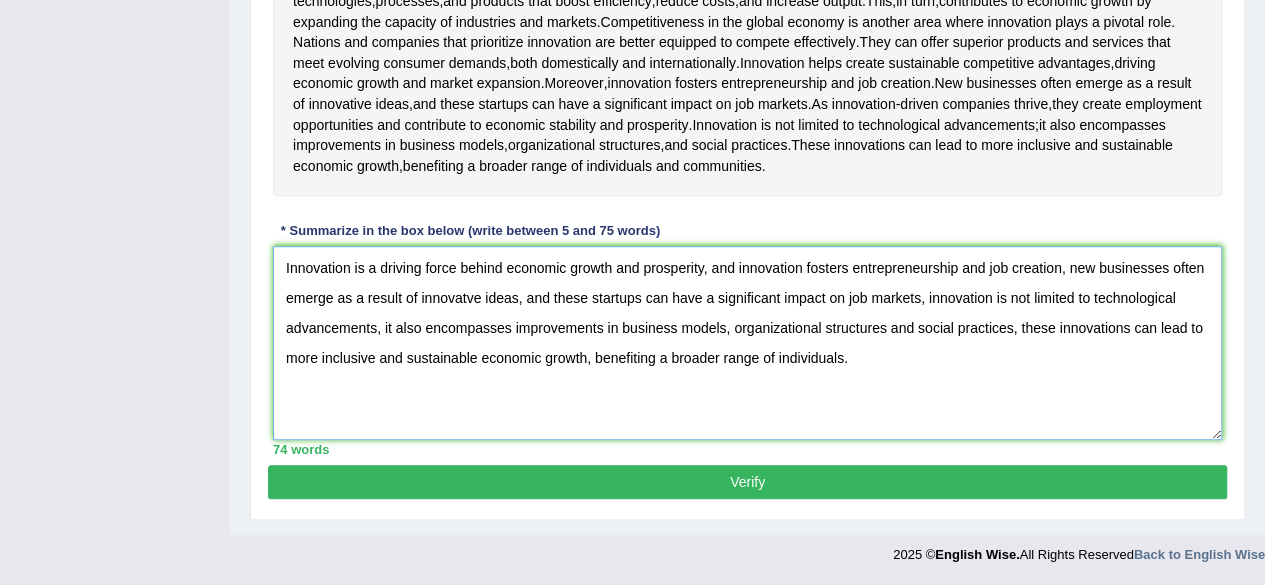 type on "Innovation is a driving force behind economic growth and prosperity, and innovation fosters entrepreneurship and job creation, new businesses often emerge as a result of innovatve ideas, and these startups can have a significant impact on job markets, innovation is not limited to technological advancements, it also encompasses improvements in business models, organizational structures and social practices, these innovations can lead to more inclusive and sustainable economic growth, benefiting a broader range of individuals." 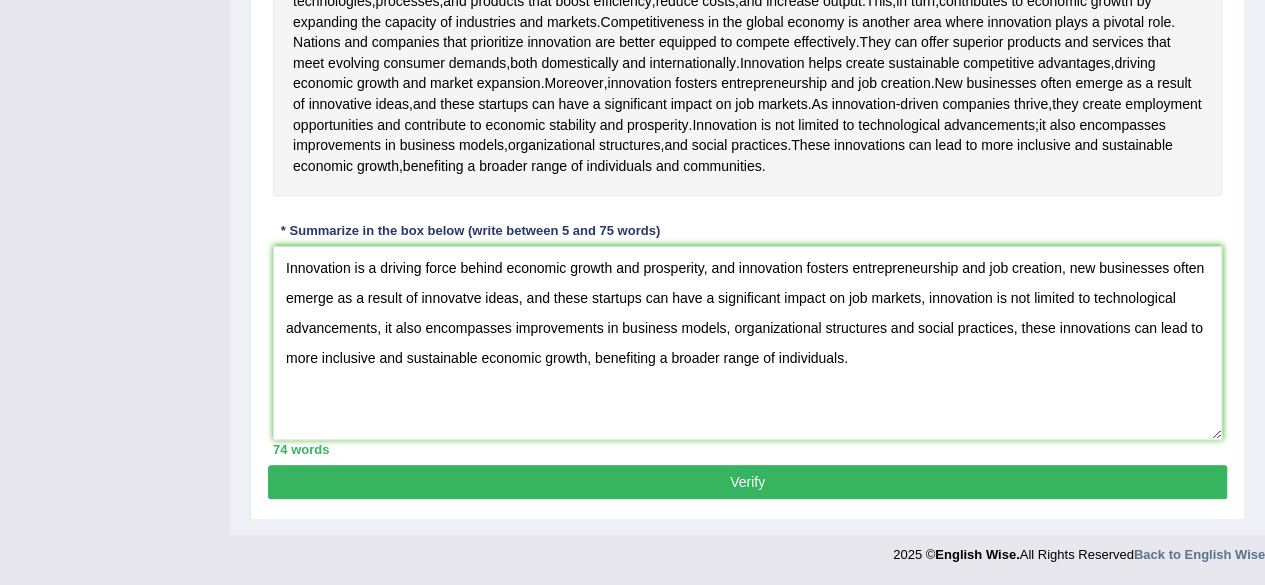 click on "Verify" at bounding box center (747, 482) 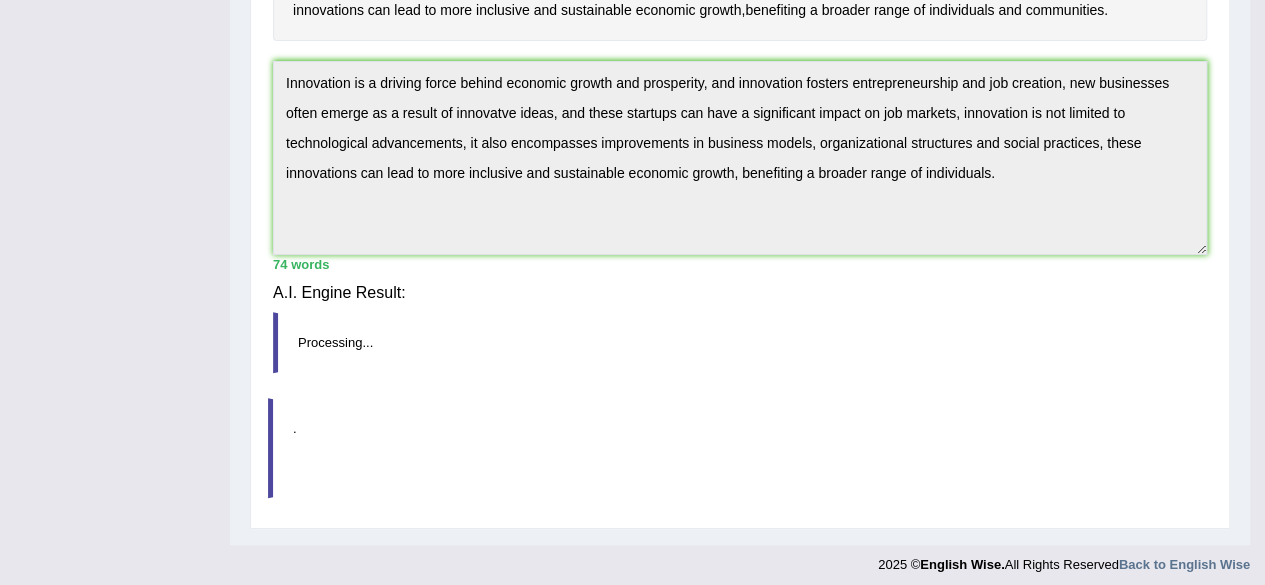 scroll, scrollTop: 536, scrollLeft: 0, axis: vertical 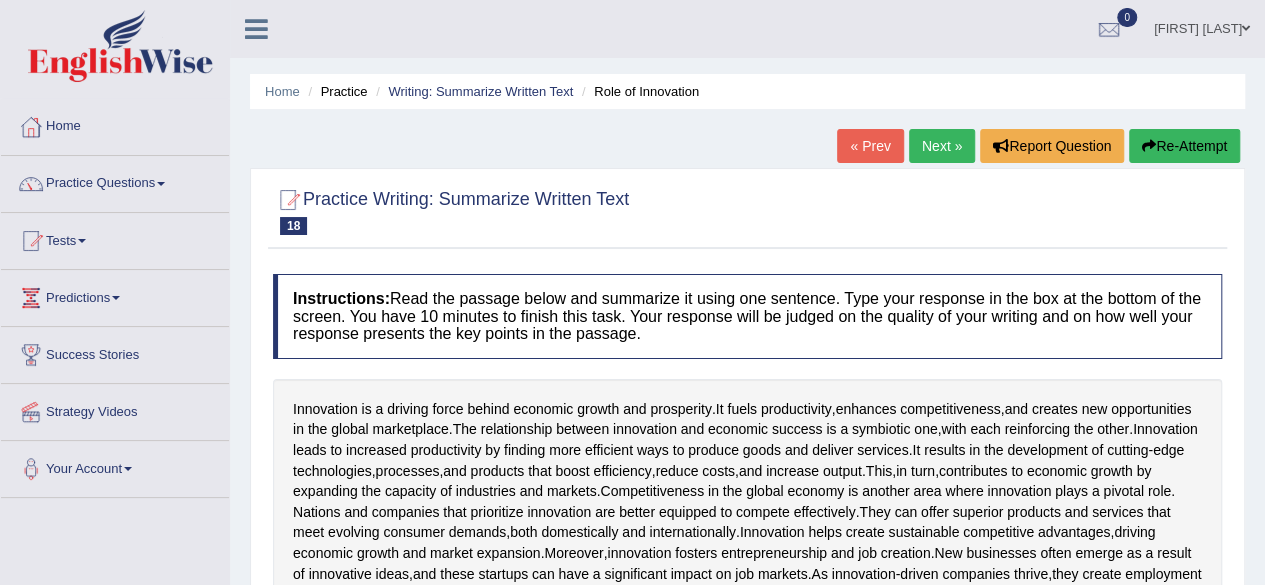 click on "Next »" at bounding box center (942, 146) 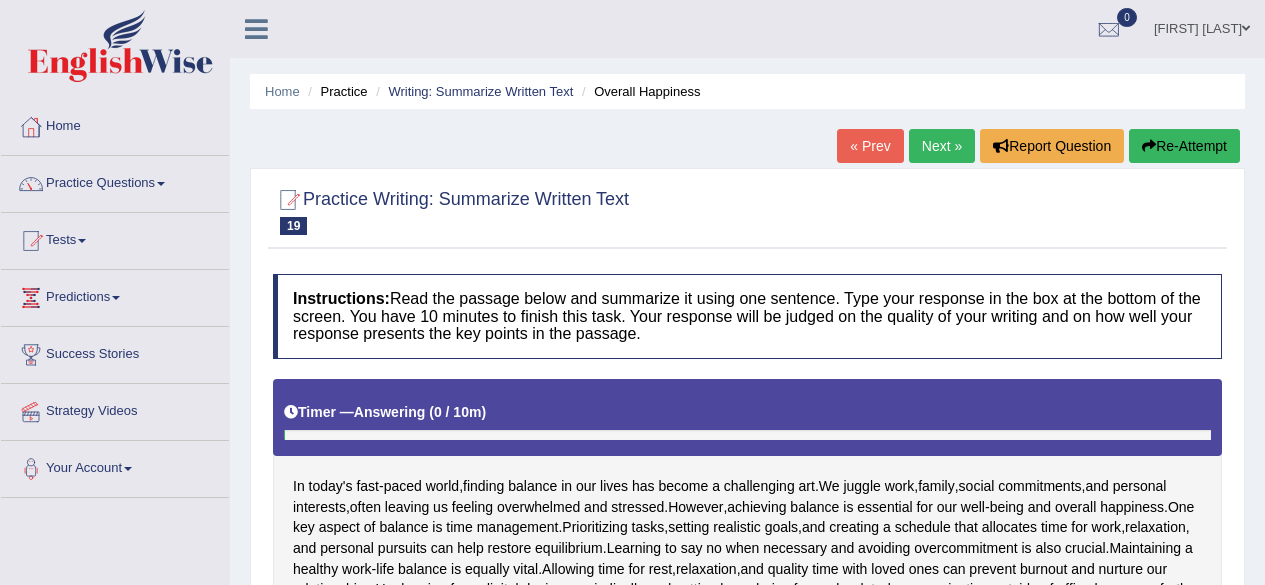 scroll, scrollTop: 248, scrollLeft: 0, axis: vertical 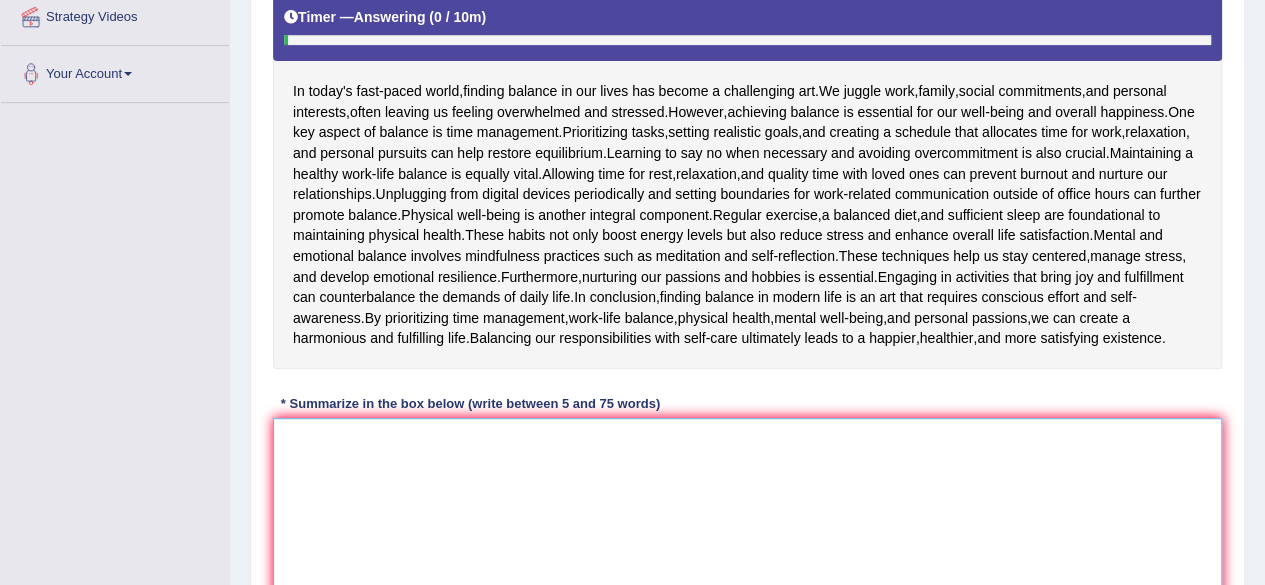 click at bounding box center [747, 515] 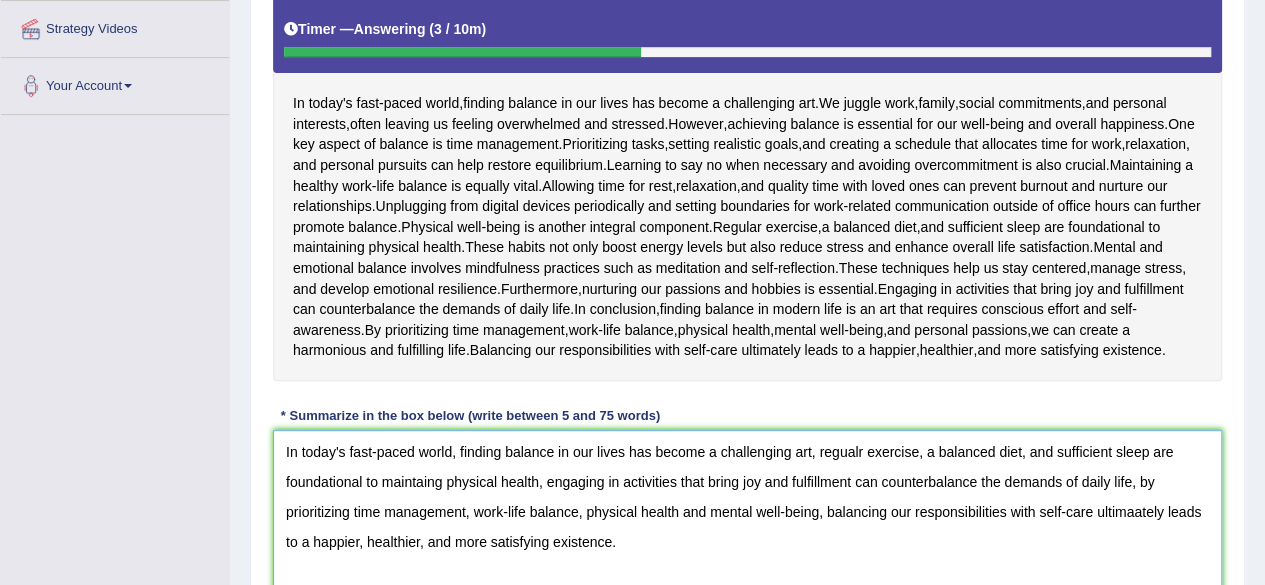 scroll, scrollTop: 351, scrollLeft: 0, axis: vertical 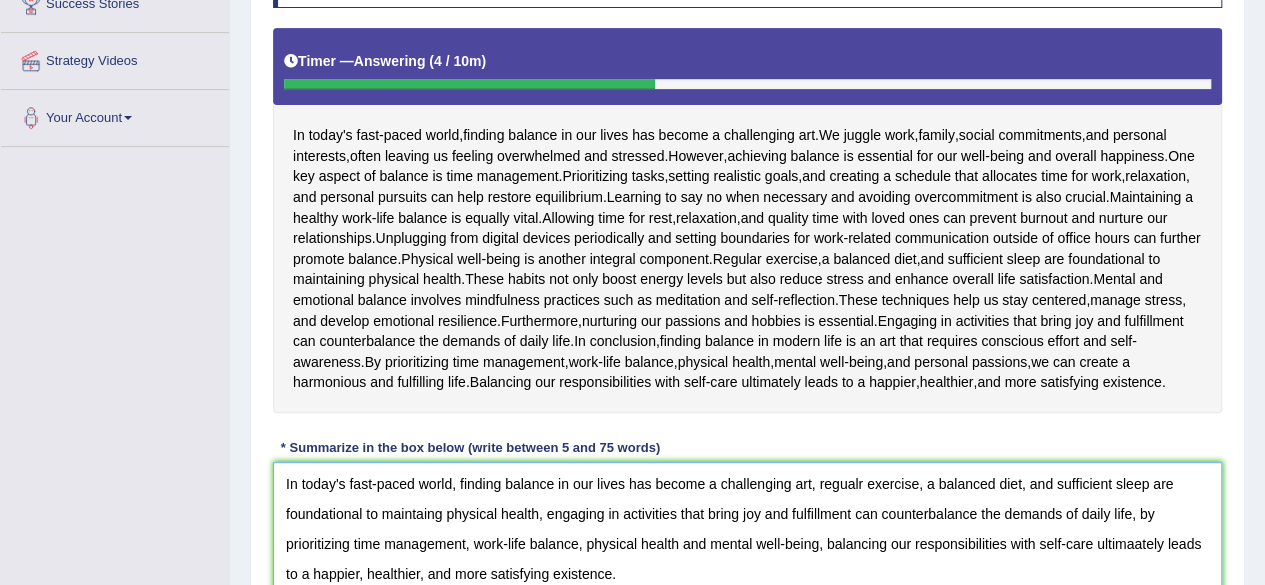 click on "In today's fast-paced world, finding balance in our lives has become a challenging art, regualr exercise, a balanced diet, and sufficient sleep are foundational to maintaing physical health, engaging in activities that bring joy and fulfillment can counterbalance the demands of daily life, by prioritizing time management, work-life balance, physical health and mental well-being, balancing our responsibilities with self-care ultimaately leads to a happier, healthier, and more satisfying existence." at bounding box center (747, 559) 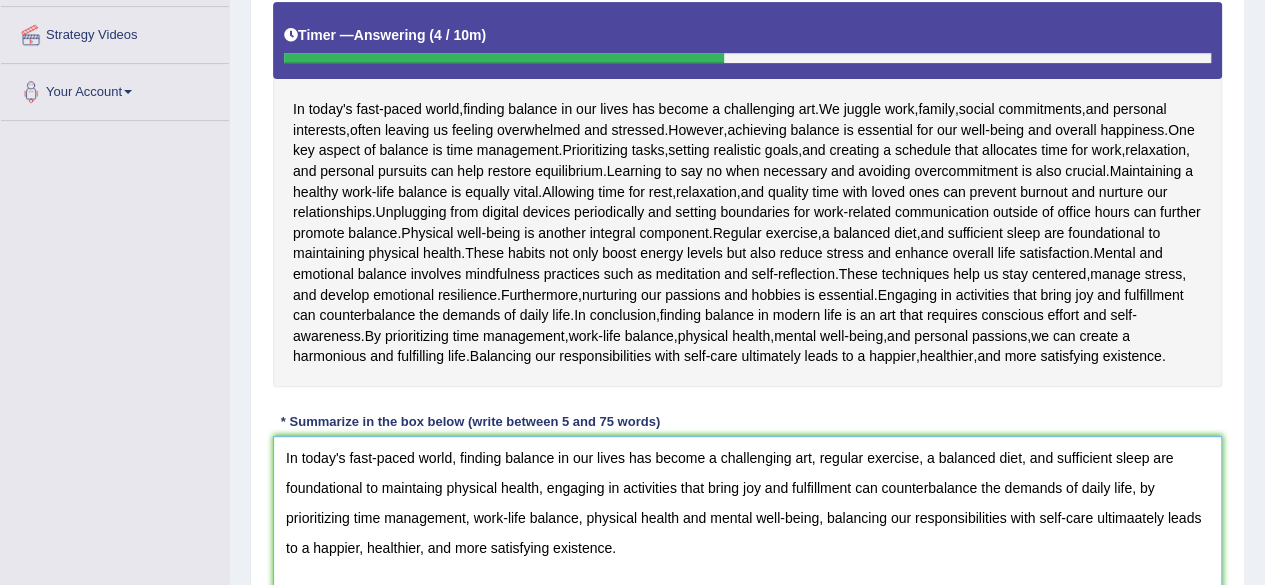 scroll, scrollTop: 378, scrollLeft: 0, axis: vertical 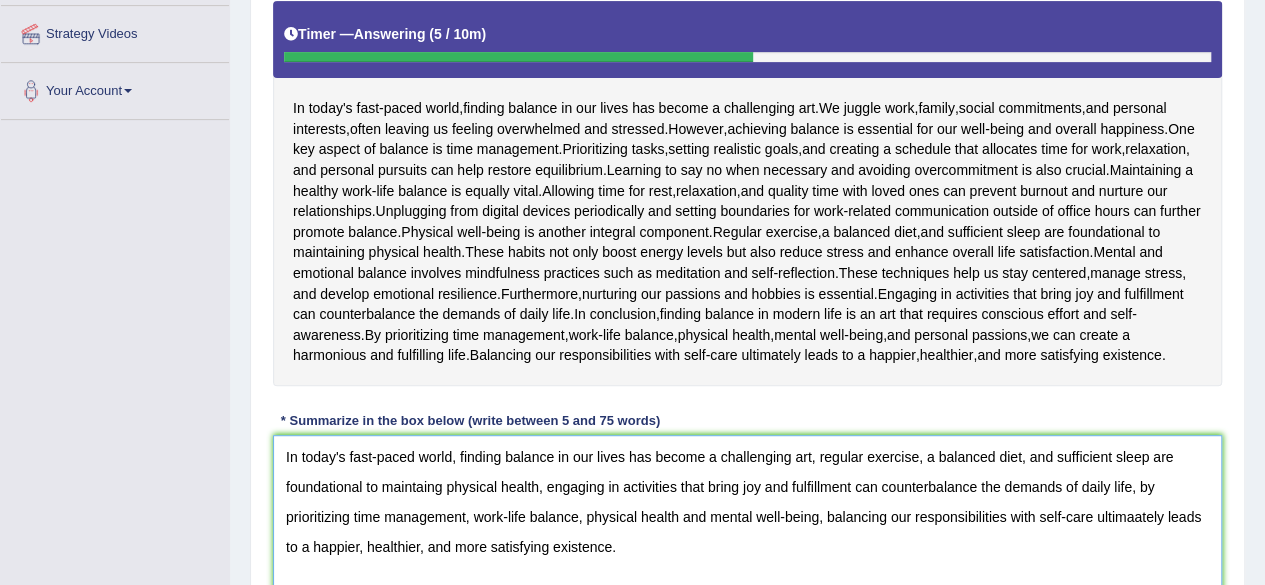 click on "In today's fast-paced world, finding balance in our lives has become a challenging art, regular exercise, a balanced diet, and sufficient sleep are foundational to maintaing physical health, engaging in activities that bring joy and fulfillment can counterbalance the demands of daily life, by prioritizing time management, work-life balance, physical health and mental well-being, balancing our responsibilities with self-care ultimaately leads to a happier, healthier, and more satisfying existence." at bounding box center (747, 532) 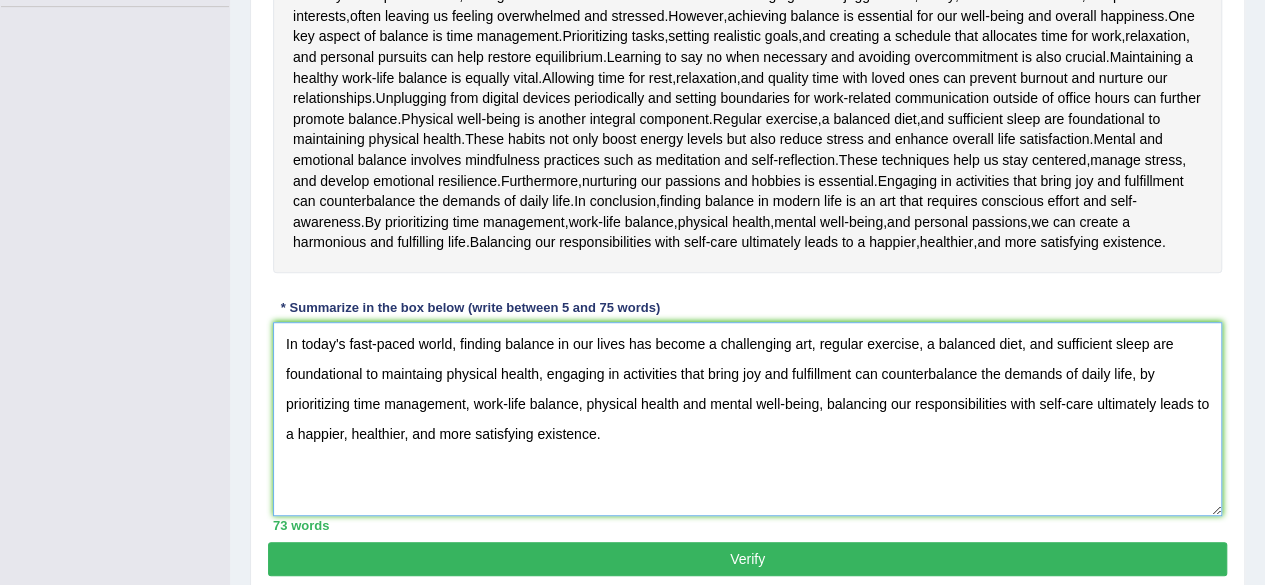 scroll, scrollTop: 494, scrollLeft: 0, axis: vertical 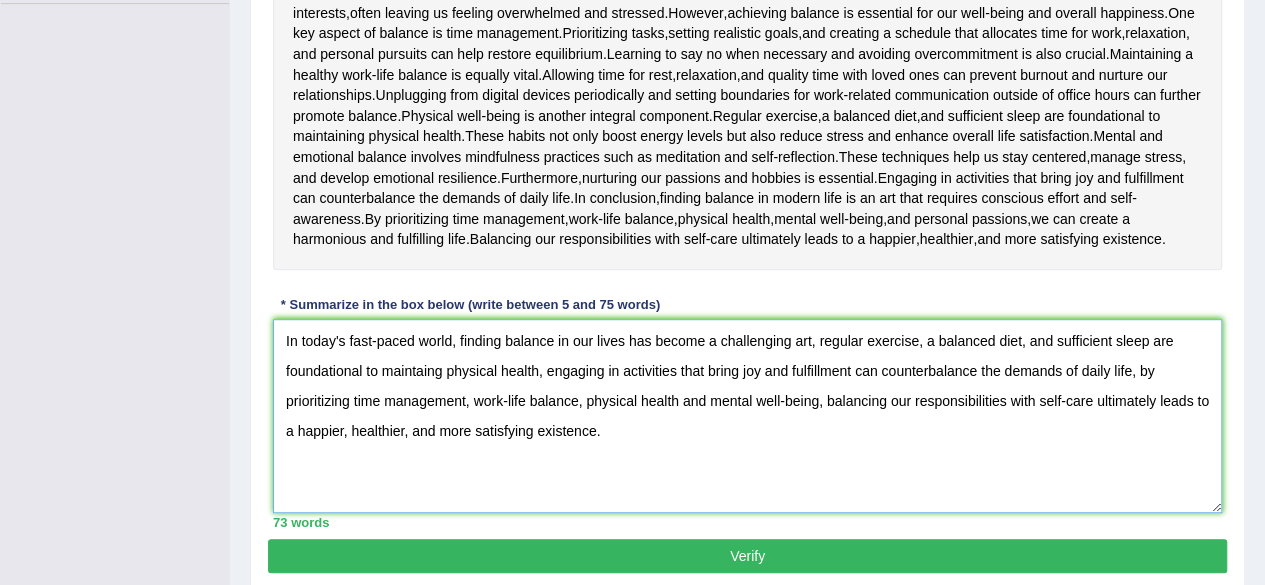 type on "In today's fast-paced world, finding balance in our lives has become a challenging art, regular exercise, a balanced diet, and sufficient sleep are foundational to maintaing physical health, engaging in activities that bring joy and fulfillment can counterbalance the demands of daily life, by prioritizing time management, work-life balance, physical health and mental well-being, balancing our responsibilities with self-care ultimately leads to a happier, healthier, and more satisfying existence." 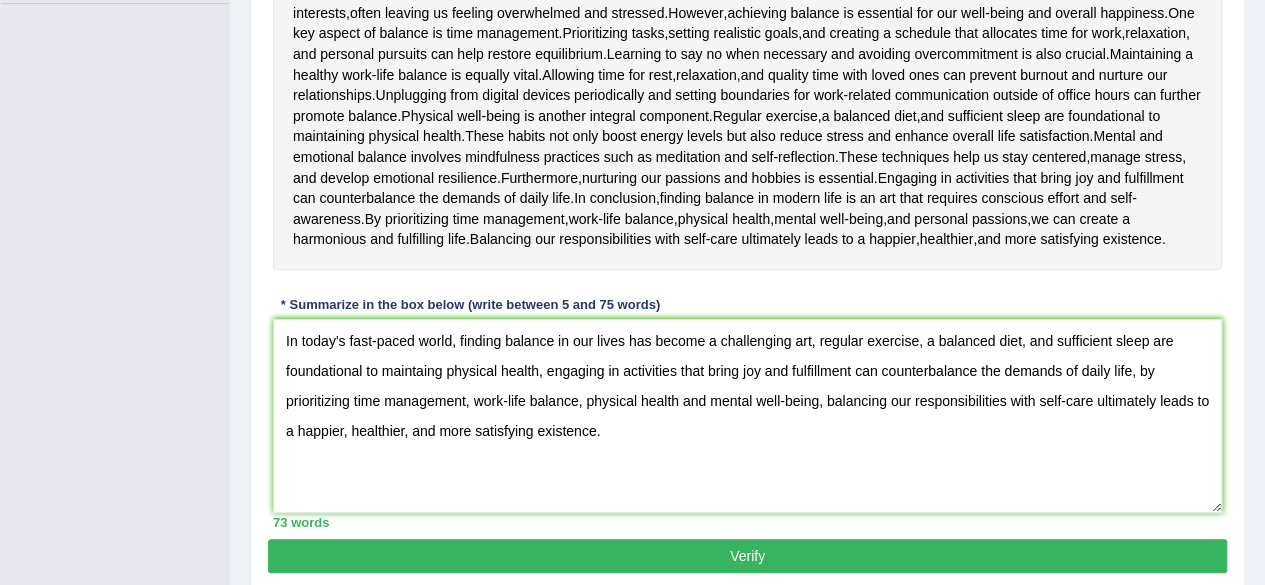 click on "Verify" at bounding box center [747, 556] 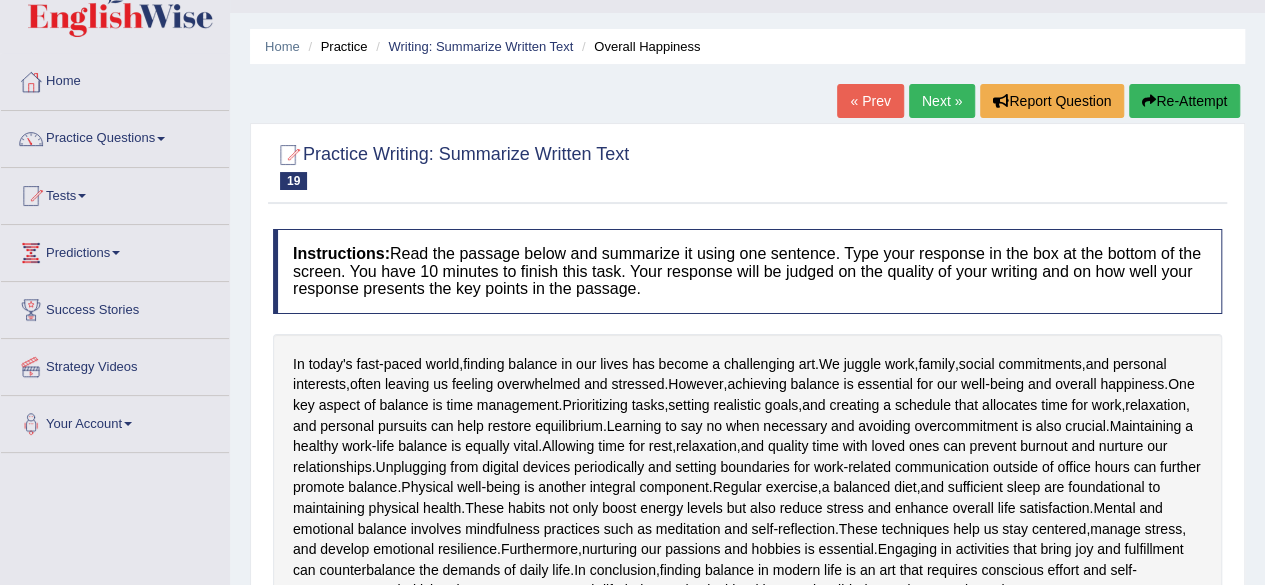 scroll, scrollTop: 0, scrollLeft: 0, axis: both 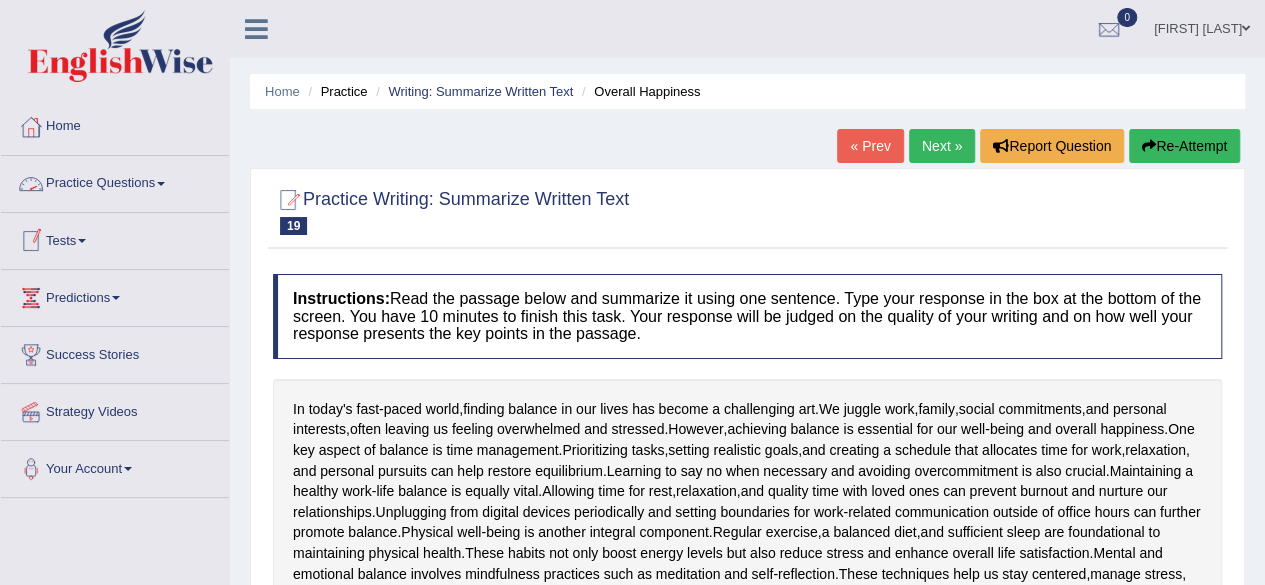 click at bounding box center (161, 184) 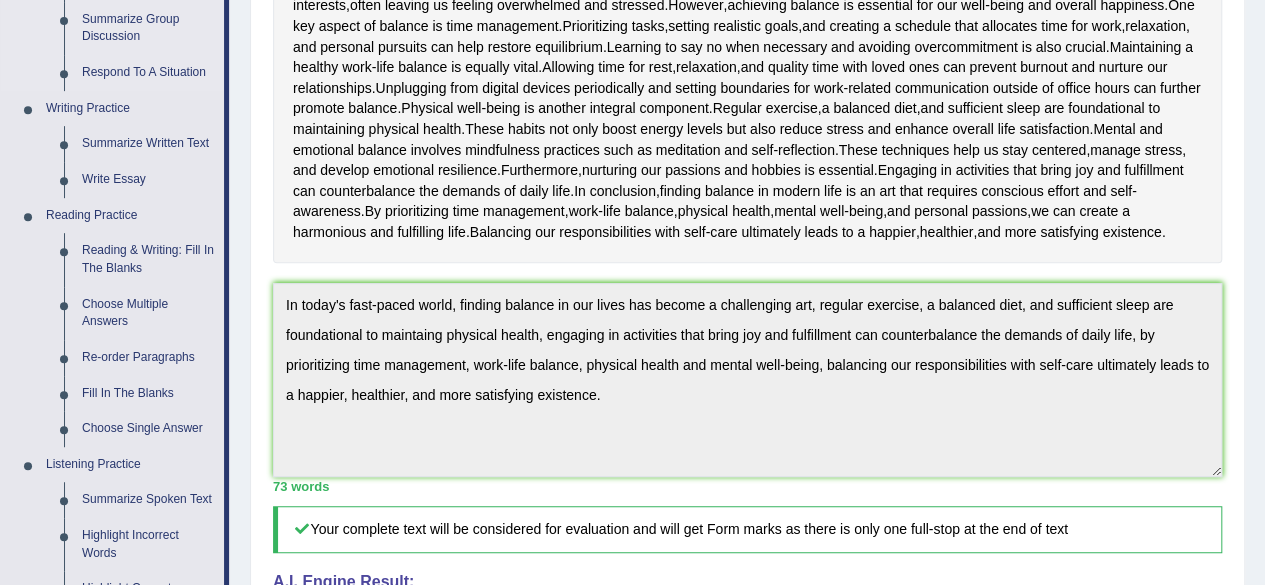 scroll, scrollTop: 426, scrollLeft: 0, axis: vertical 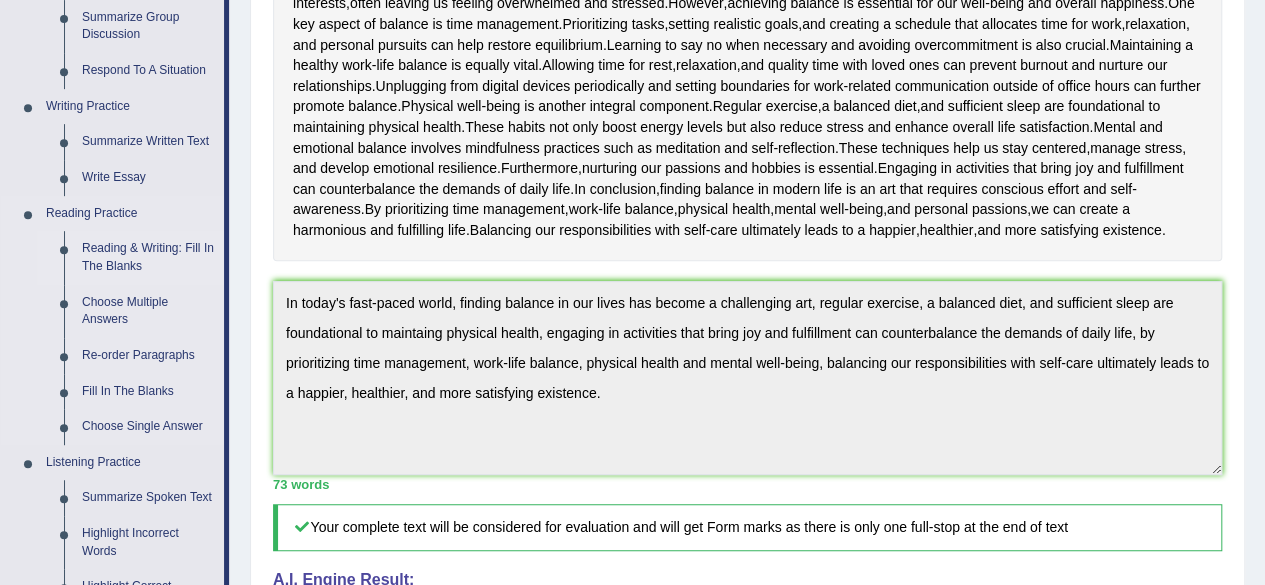 click on "Reading & Writing: Fill In The Blanks" at bounding box center (148, 257) 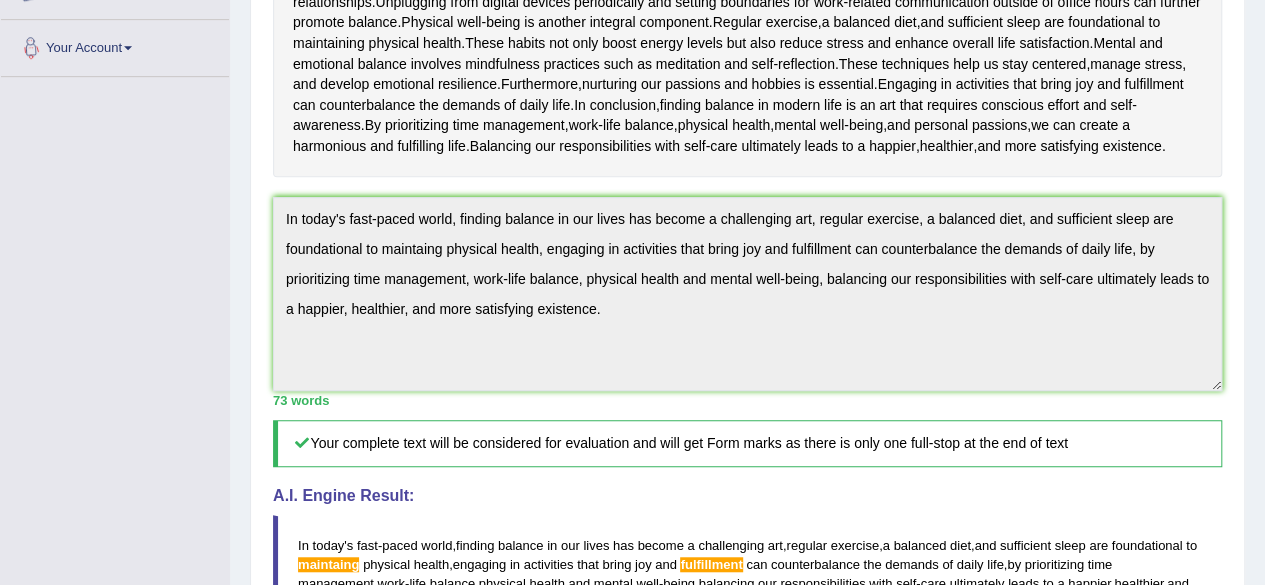 scroll, scrollTop: 558, scrollLeft: 0, axis: vertical 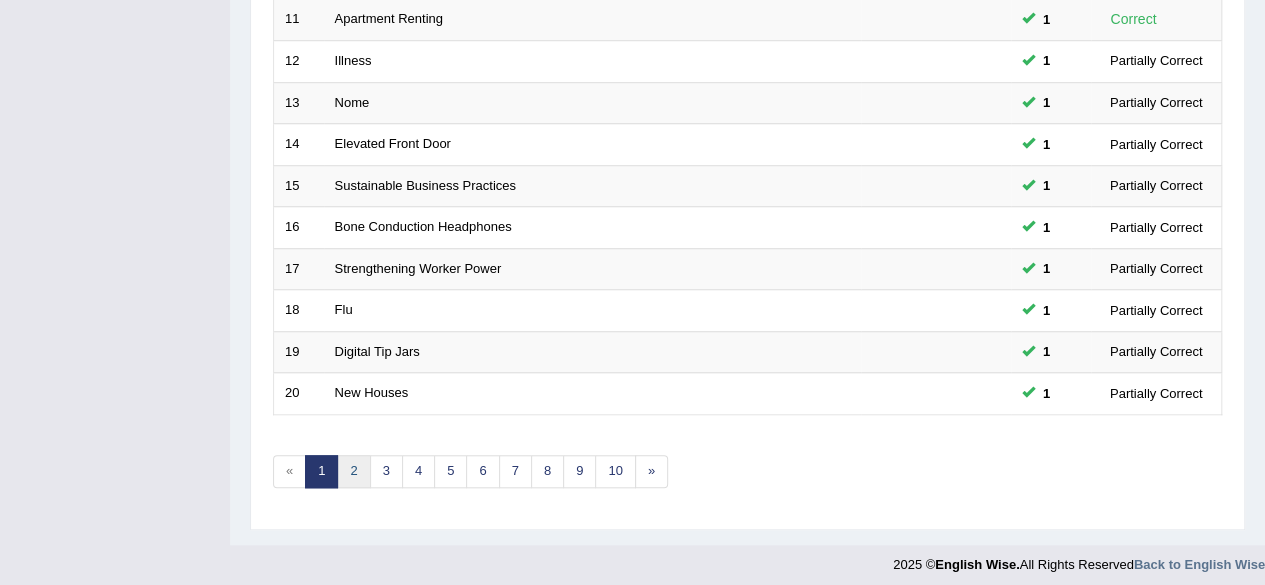 click on "2" at bounding box center [353, 471] 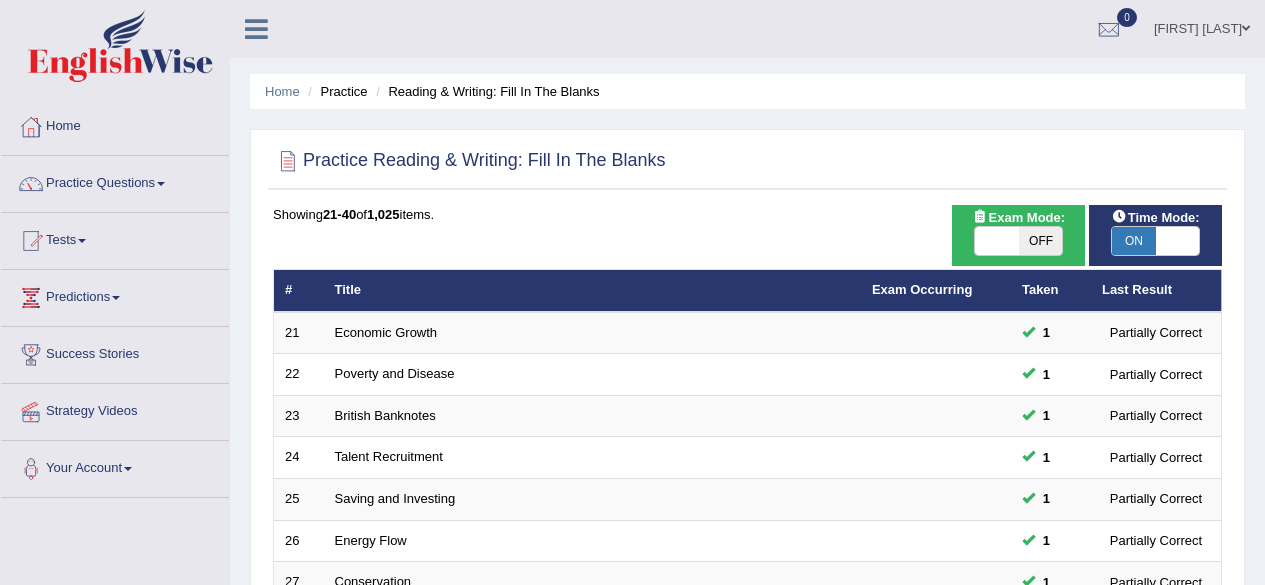 scroll, scrollTop: 0, scrollLeft: 0, axis: both 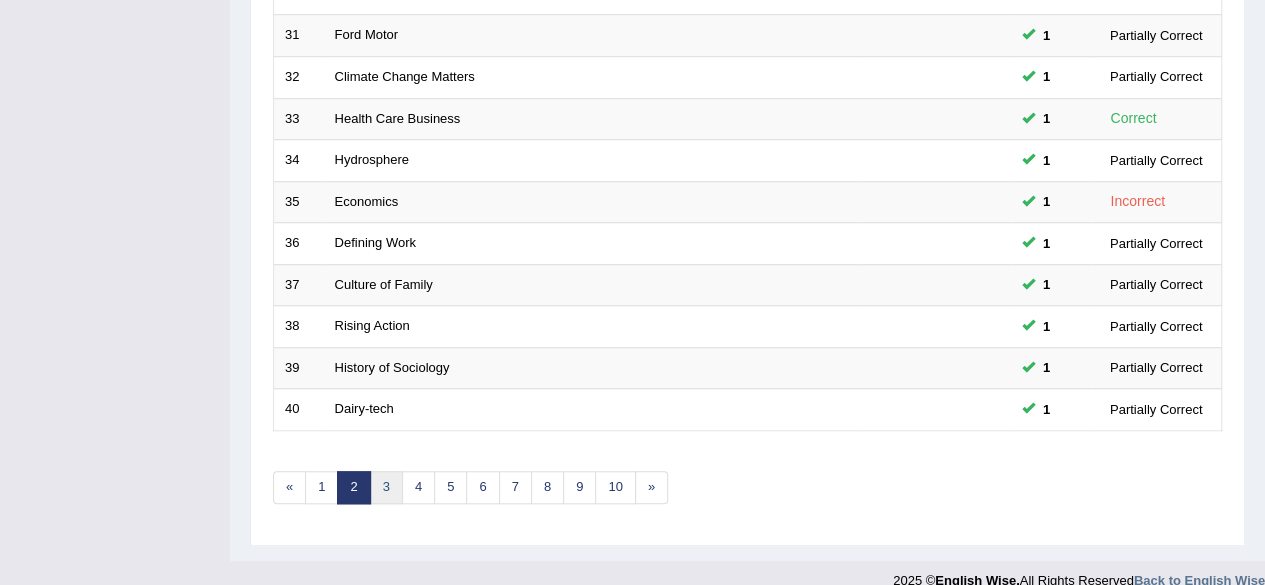 click on "3" at bounding box center [386, 487] 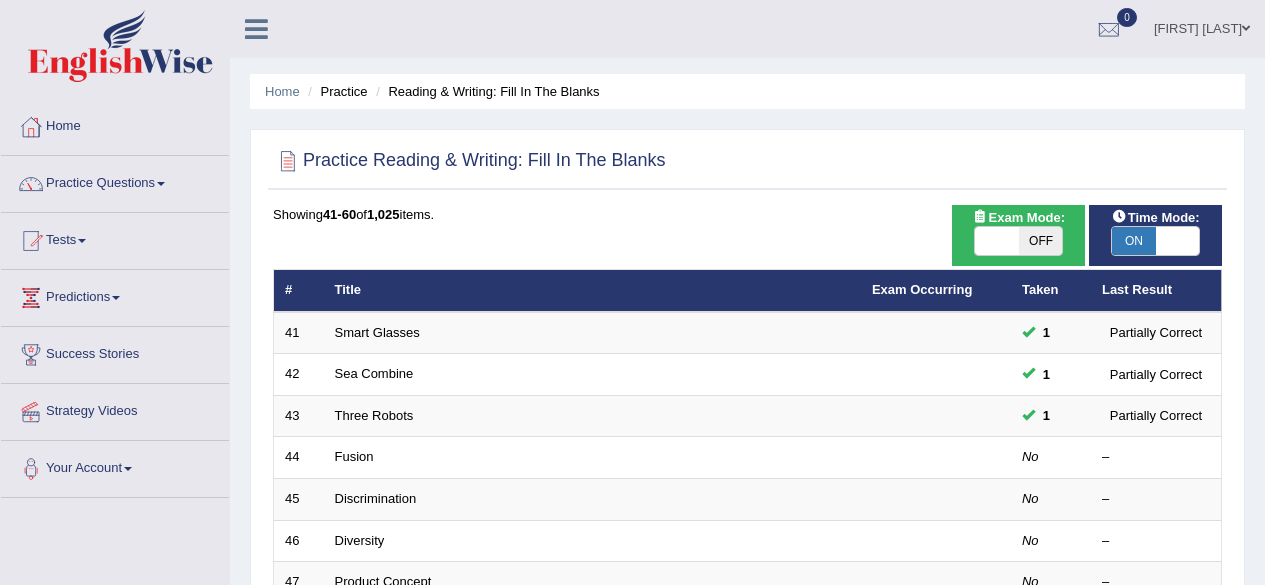 scroll, scrollTop: 0, scrollLeft: 0, axis: both 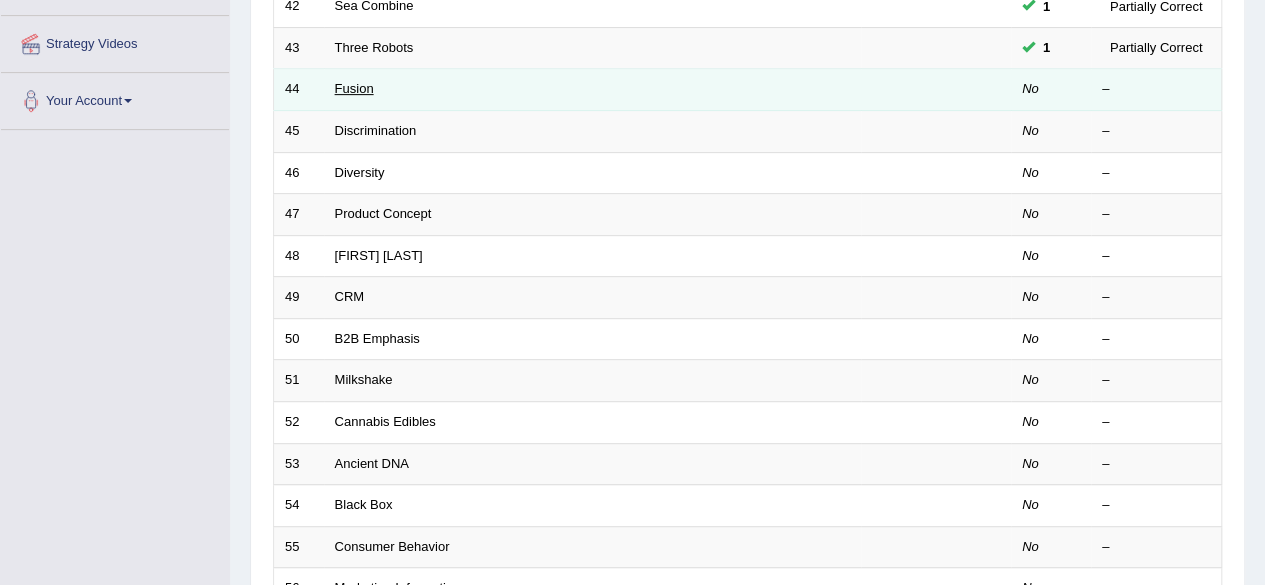click on "Fusion" at bounding box center (354, 88) 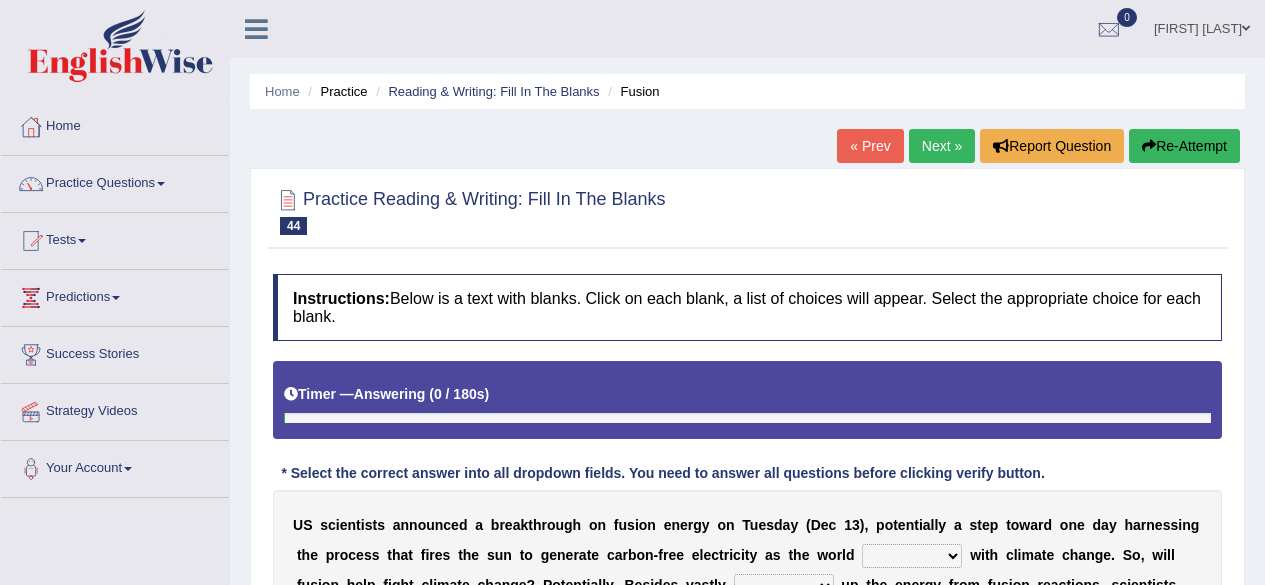 scroll, scrollTop: 0, scrollLeft: 0, axis: both 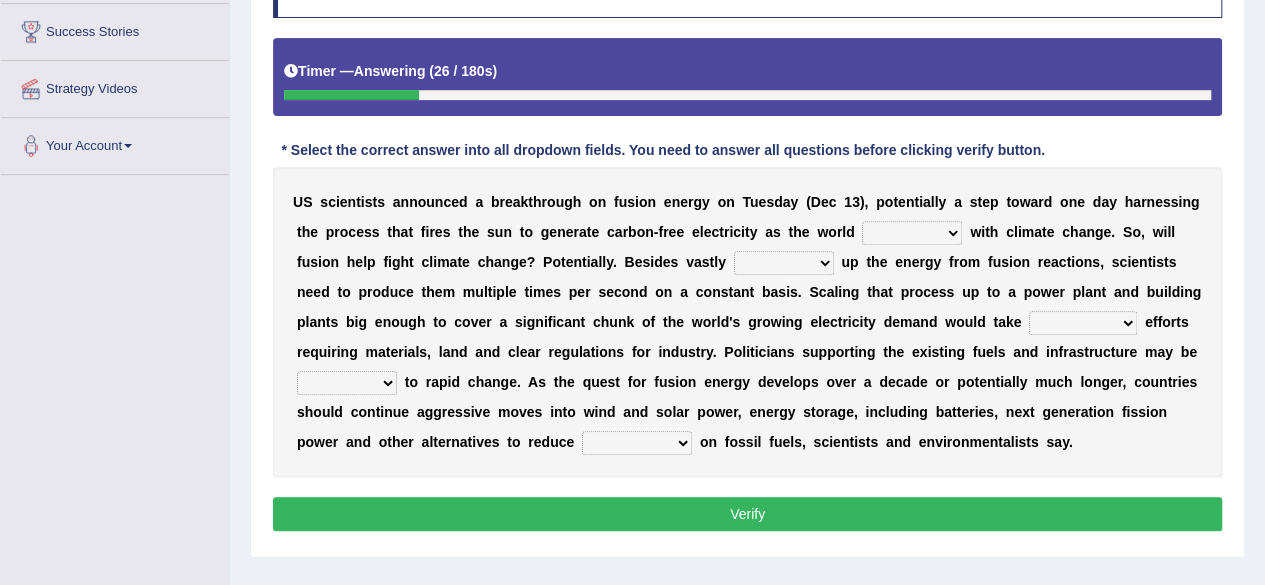 click on "disagrees struggles combines compares" at bounding box center (912, 233) 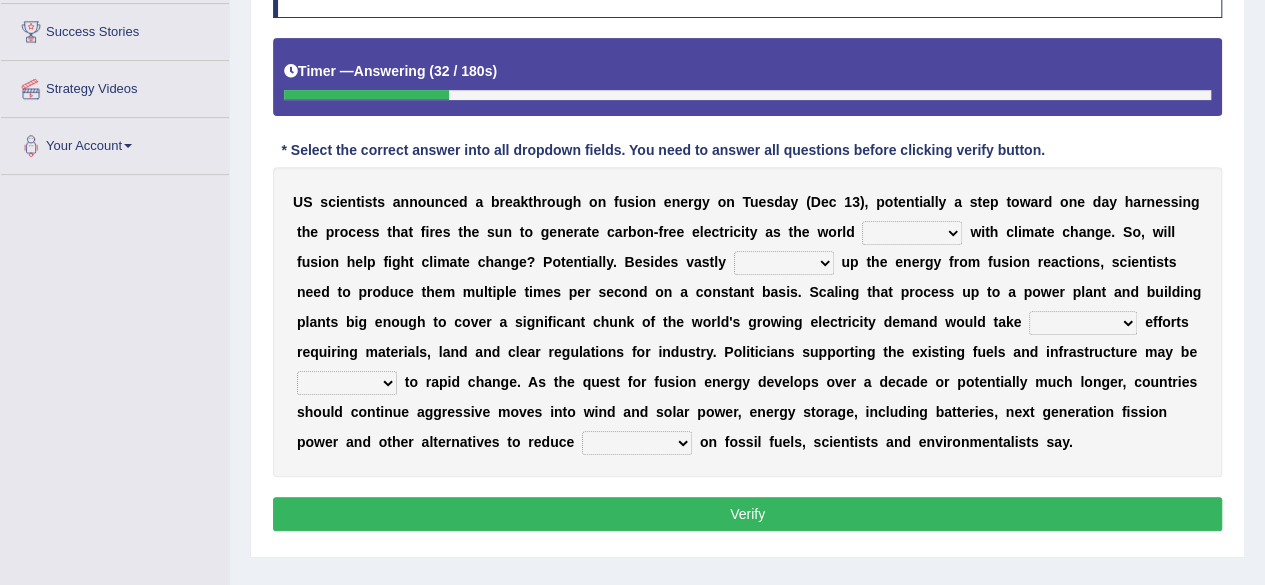 select on "struggles" 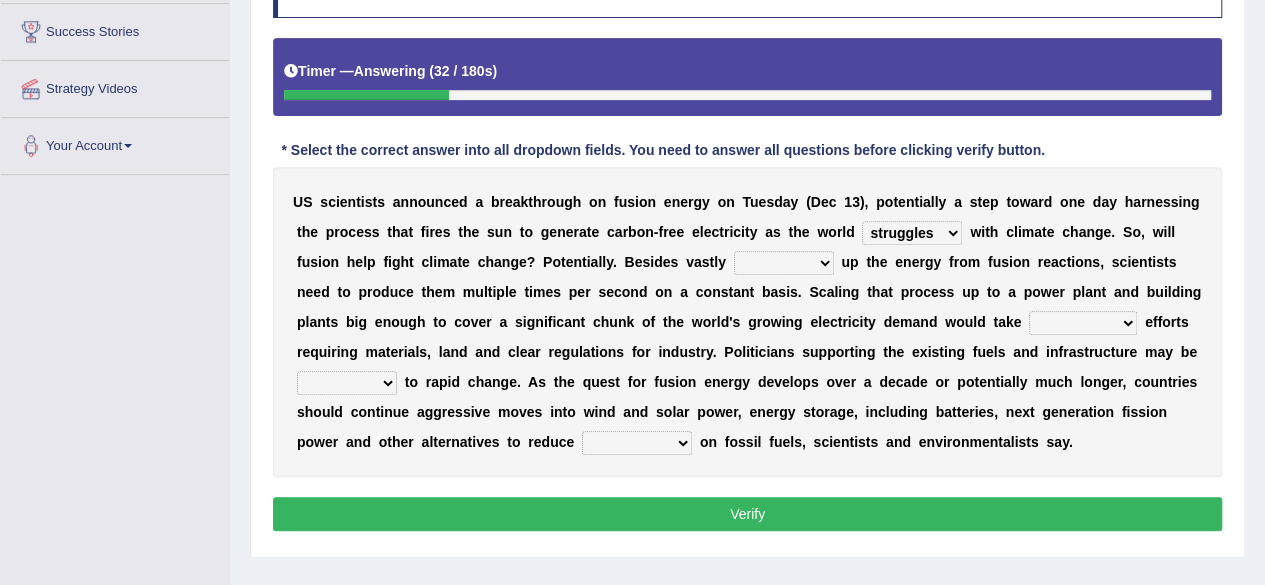 click on "disagrees struggles combines compares" at bounding box center [912, 233] 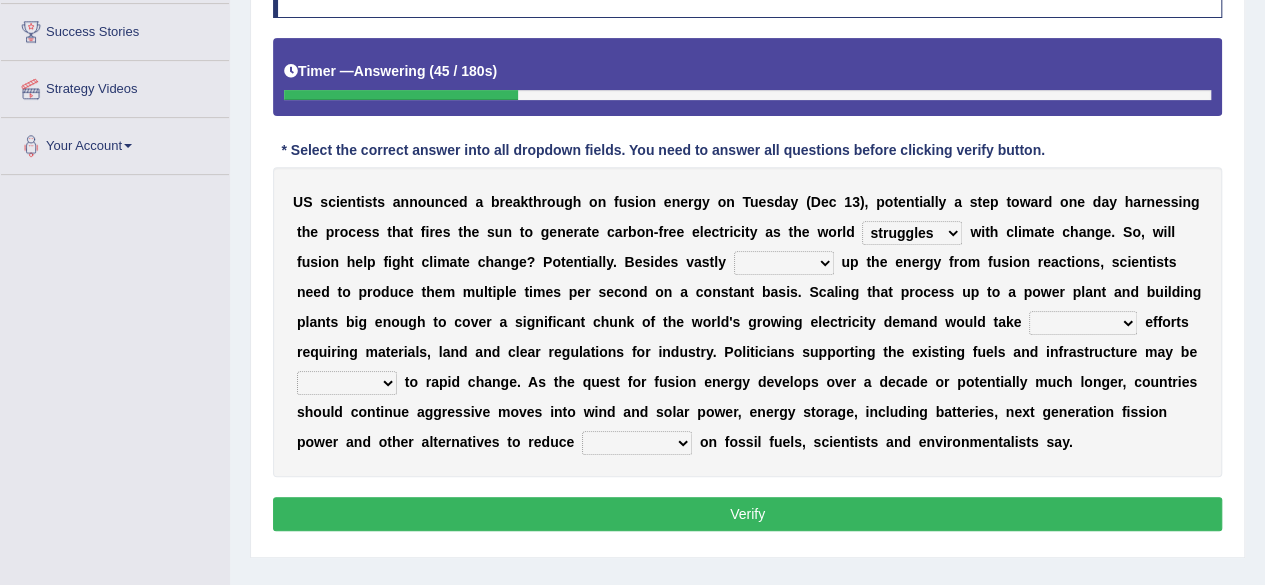 click on "declining receding retaining ramping" at bounding box center (784, 263) 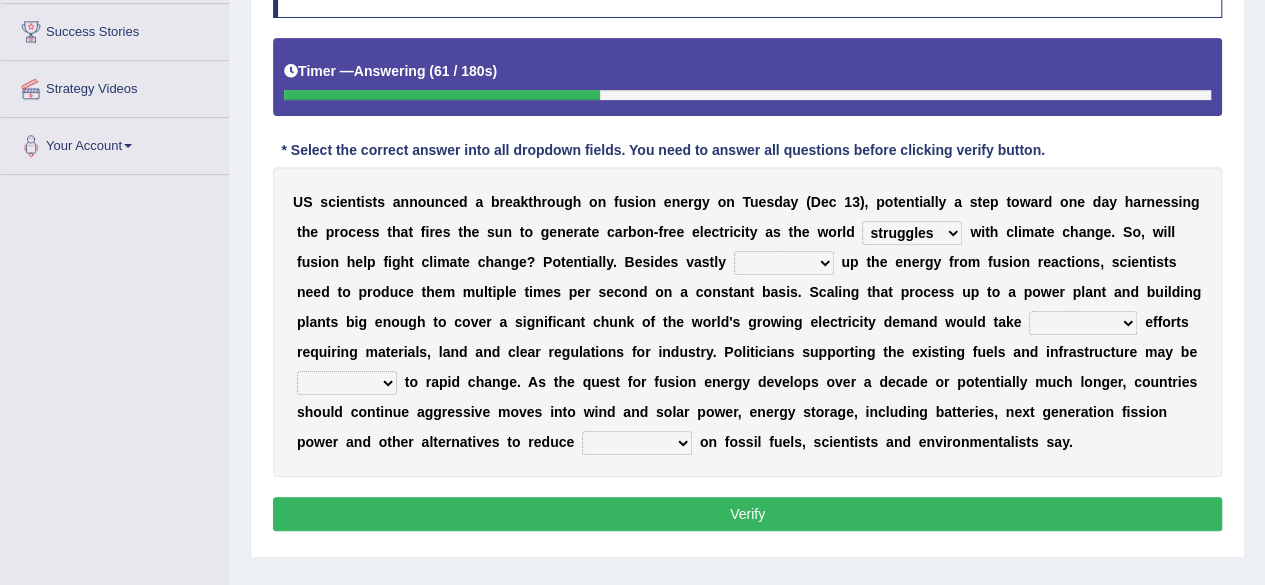 select on "retaining" 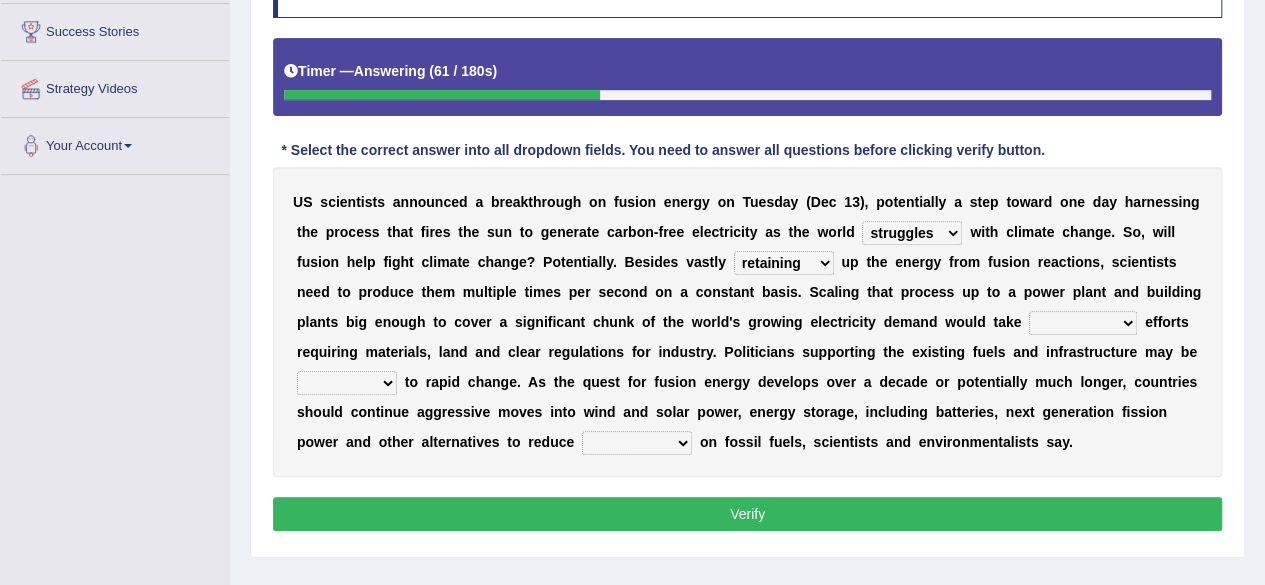 click on "declining receding retaining ramping" at bounding box center (784, 263) 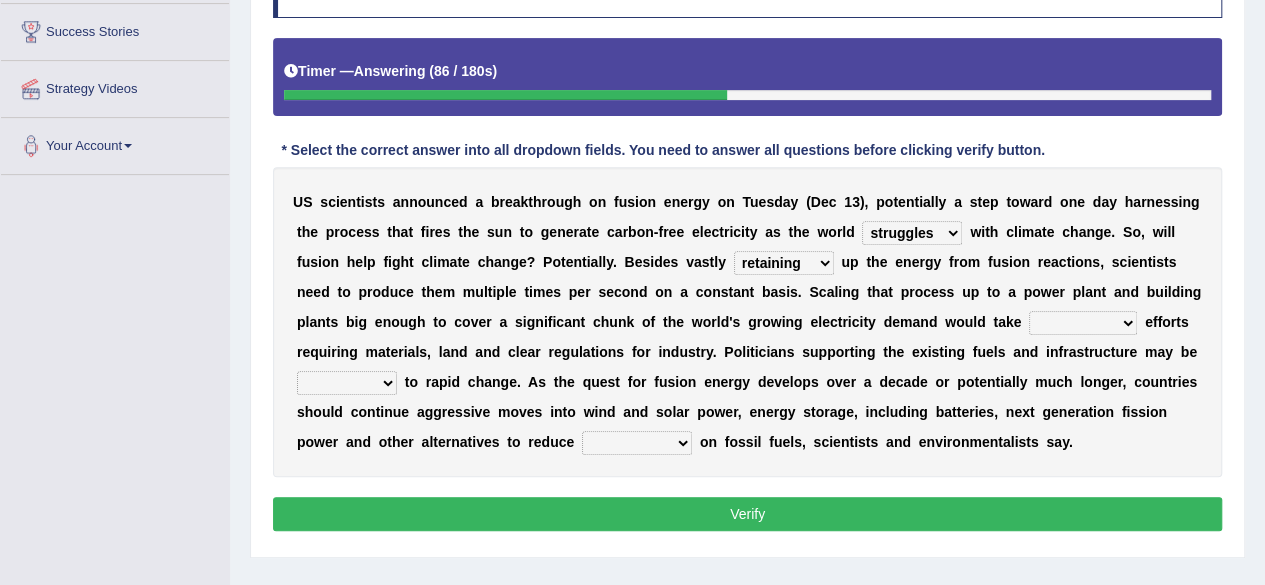 click on "mental limited futile momentous" at bounding box center (1083, 323) 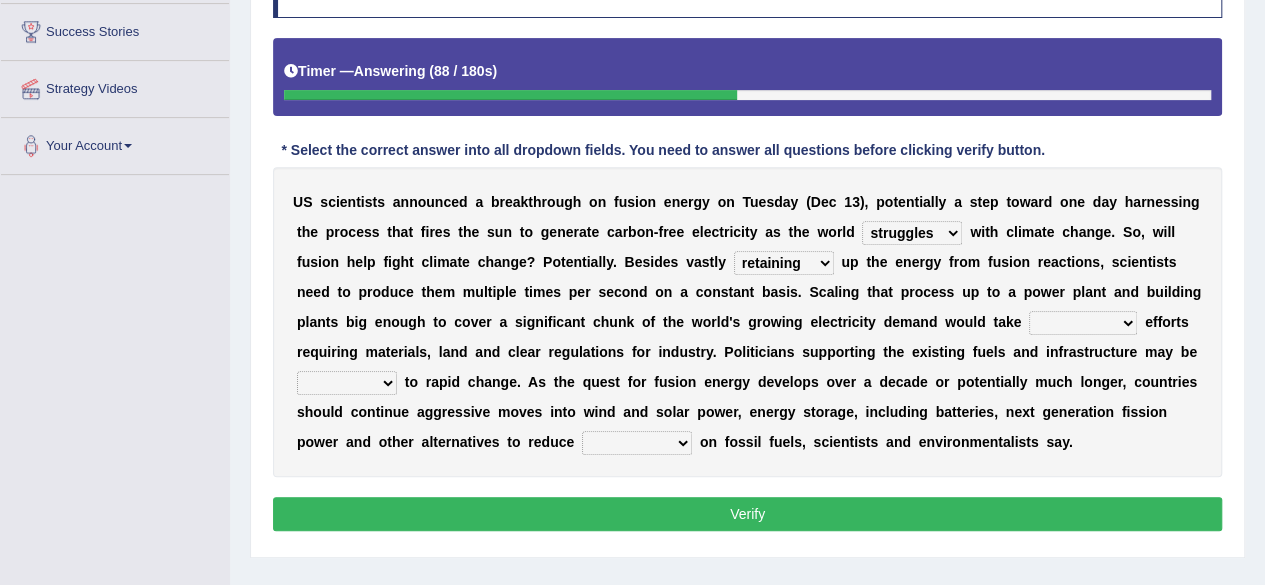 click on "U S    s c i e n t i s t s    a n n o u n c e d    a    b r e a k t h r o u g h    o n    f u s i o n    e n e r g y    o n    T u e s d a y    ( D e c    1 3 ) ,    p o t e n t i a l l y    a    s t e p    t o w a r d    o n e    d a y    h a r n e s s i n g    t h e    p r o c e s s    t h a t    f i r e s    t h e    s u n    t o    g e n e r a t e    c a r b o n - f r e e    e l e c t r i c i t y    a s    t h e    w o r l d    disagrees struggles combines compares    w i t h    c l i m a t e    c h a n g e .    S o ,    w i l l    f u s i o n    h e l p    f i g h t    c l i m a t e    c h a n g e ?    P o t e n t i a l l y .    B e s i d e s    v a s t l y    declining receding retaining ramping    u p    t h e    e n e r g y    f r o m    f u s i o n    r e a c t i o n s ,    s c i e n t i s t s    n e e d    t o    p r o d u c e    t h e m    m u l t i p l e    t i m e s    p e r    s e c o n d    o n    a    c o n s t a n t    b a s i s" at bounding box center [747, 322] 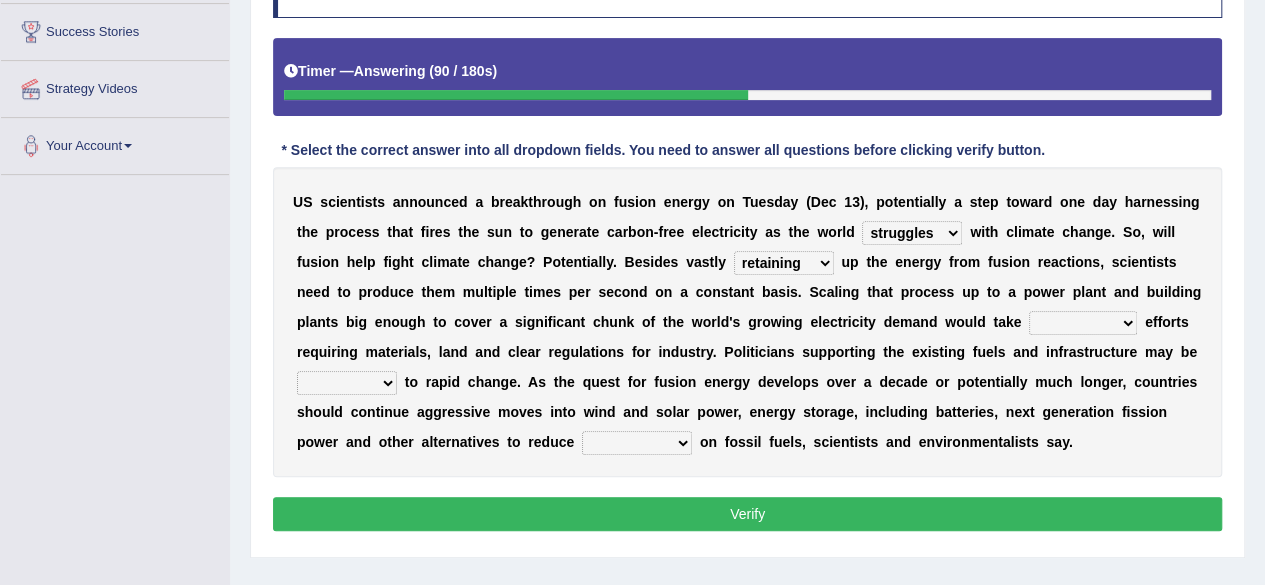 click on "mental limited futile momentous" at bounding box center [1083, 323] 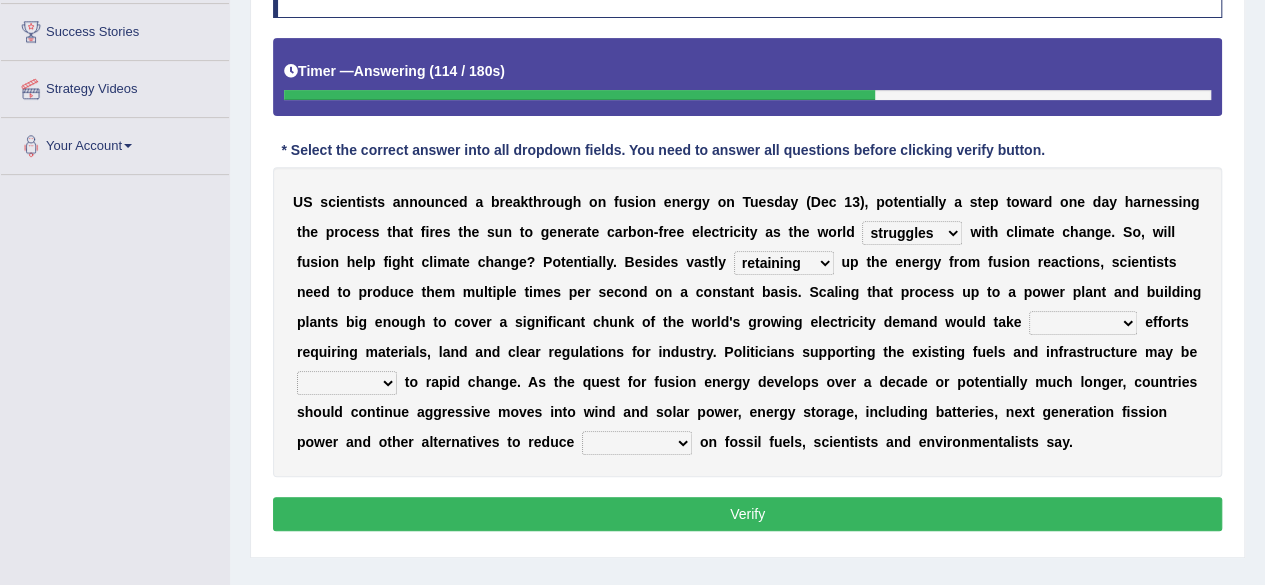select on "futile" 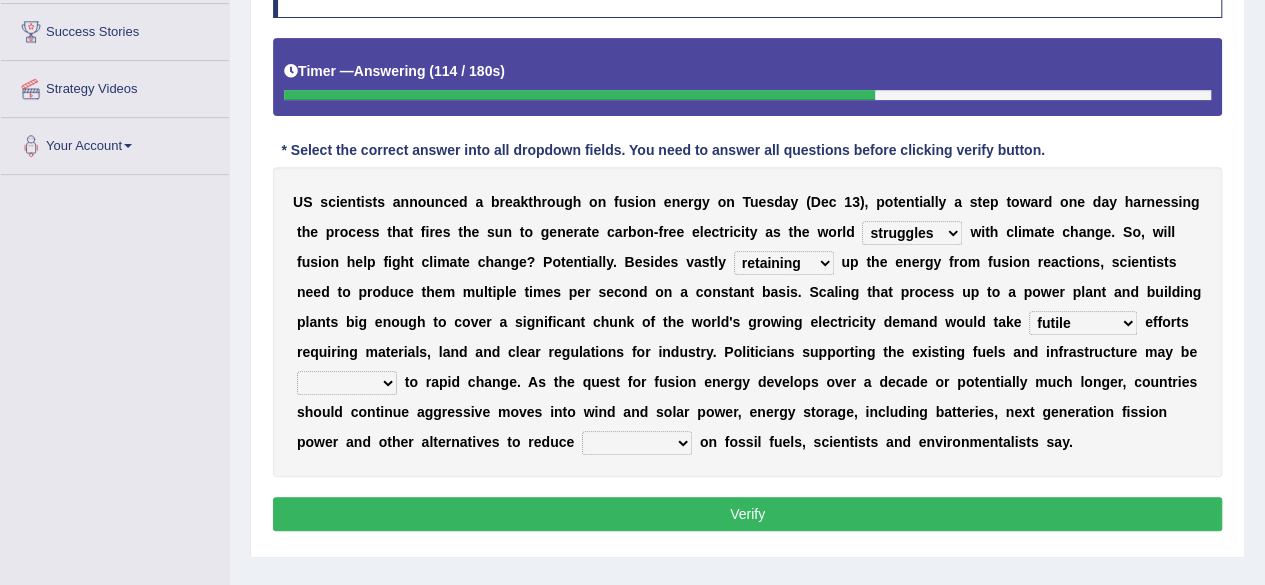 click on "mental limited futile momentous" at bounding box center (1083, 323) 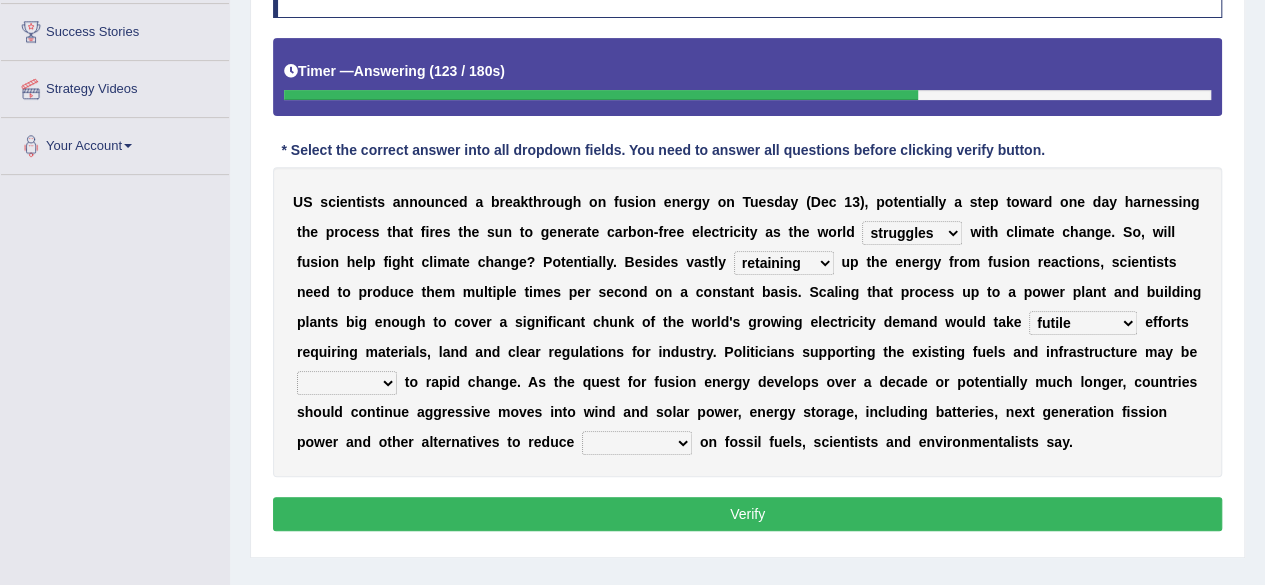 click on "rebellious resistant hospitable receptive" at bounding box center [347, 383] 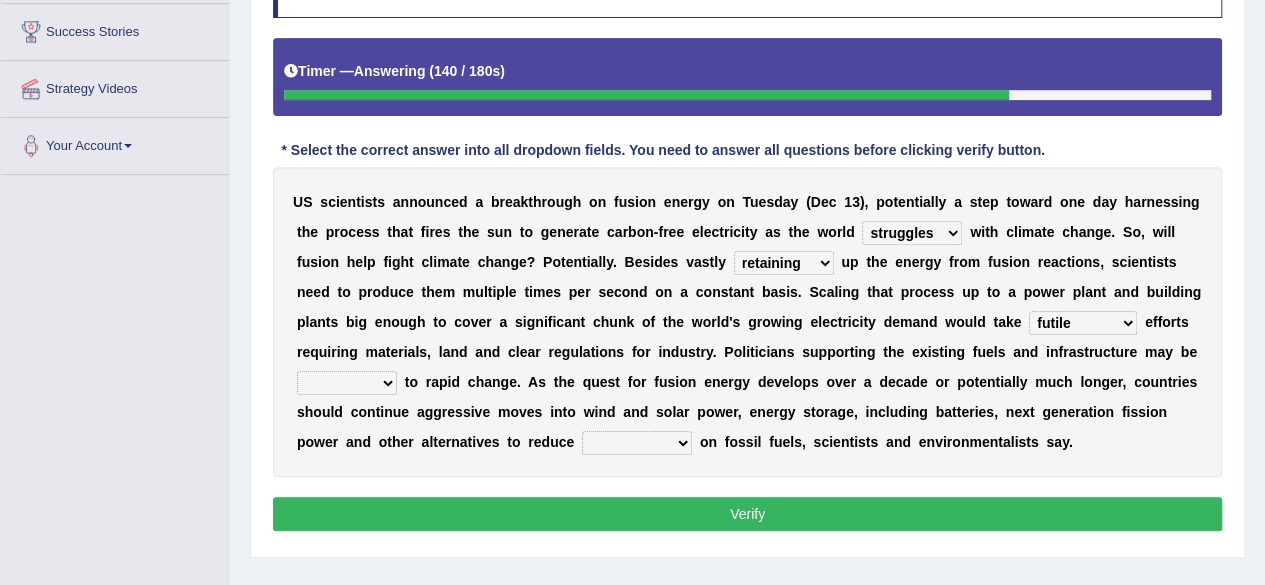 select on "resistant" 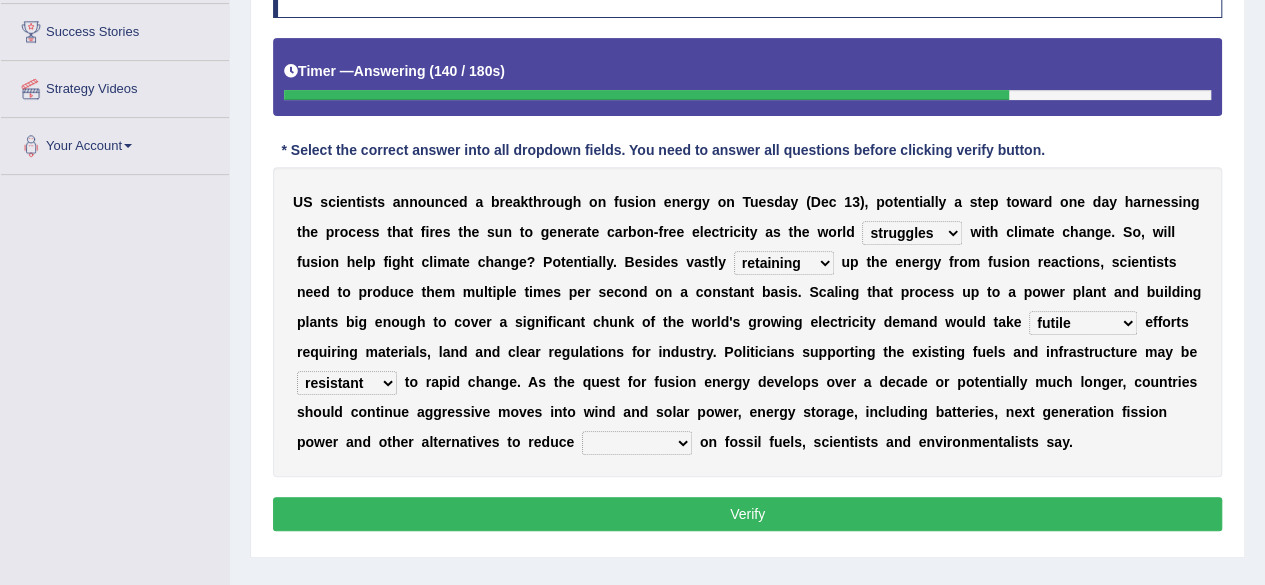 click on "rebellious resistant hospitable receptive" at bounding box center [347, 383] 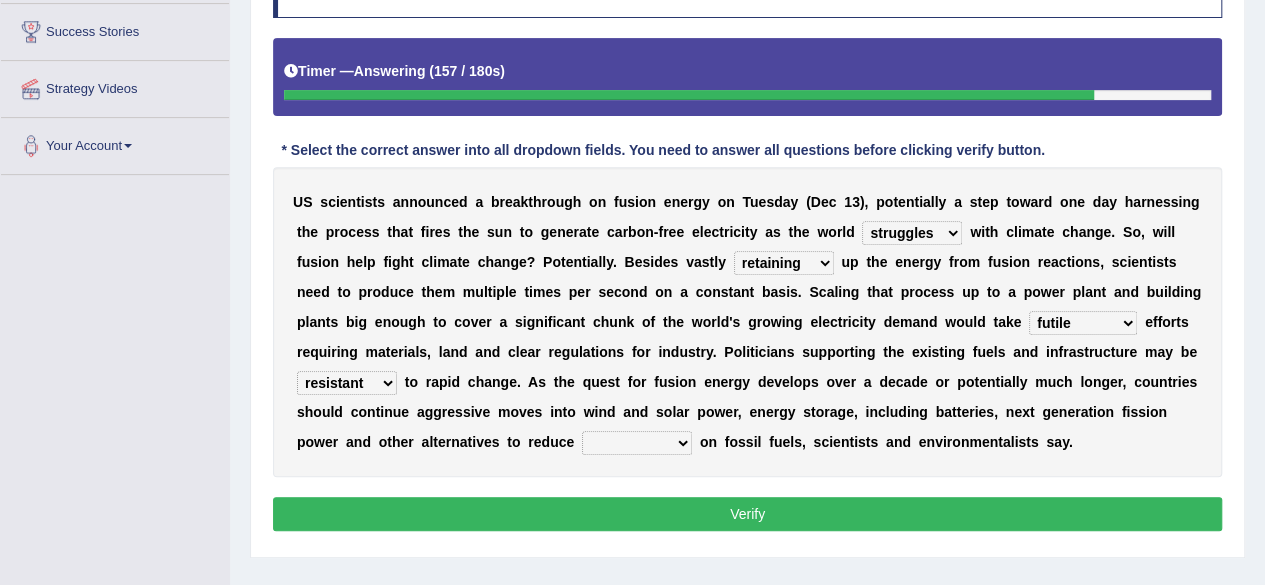 click on "comments research influence dependence" at bounding box center (637, 443) 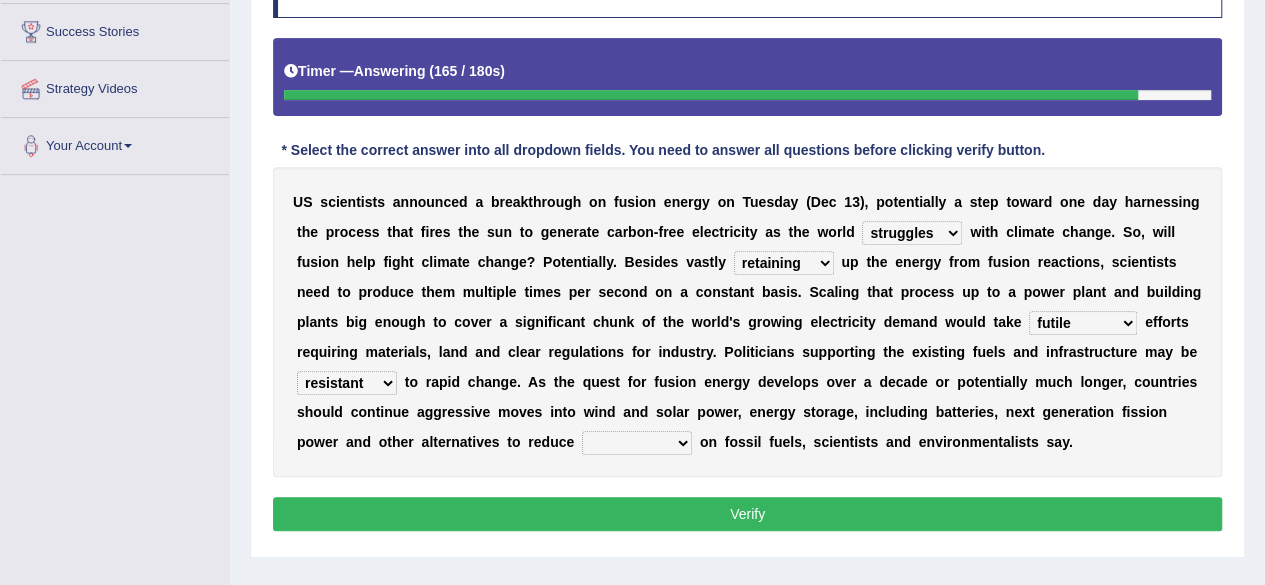 select on "dependence" 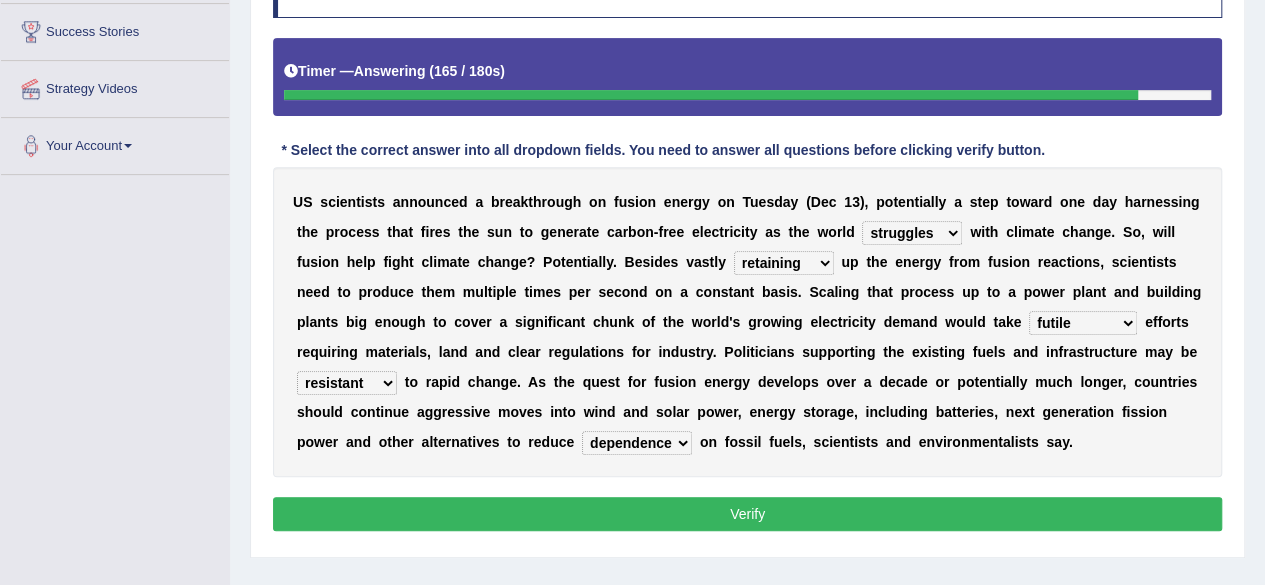 click on "comments research influence dependence" at bounding box center [637, 443] 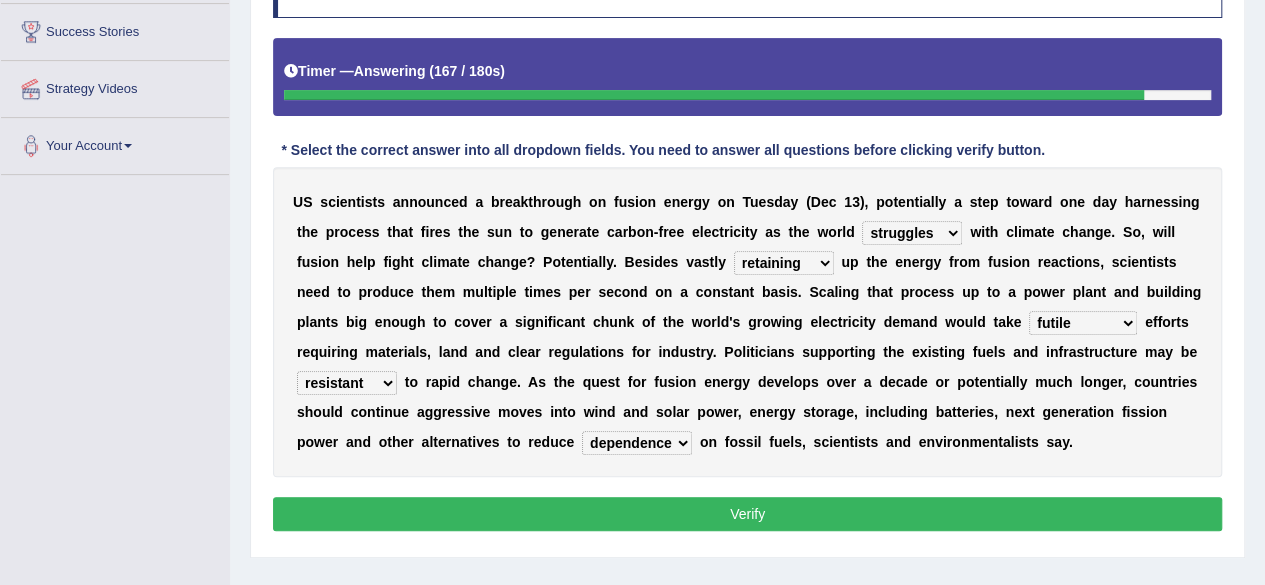 click on "Verify" at bounding box center [747, 514] 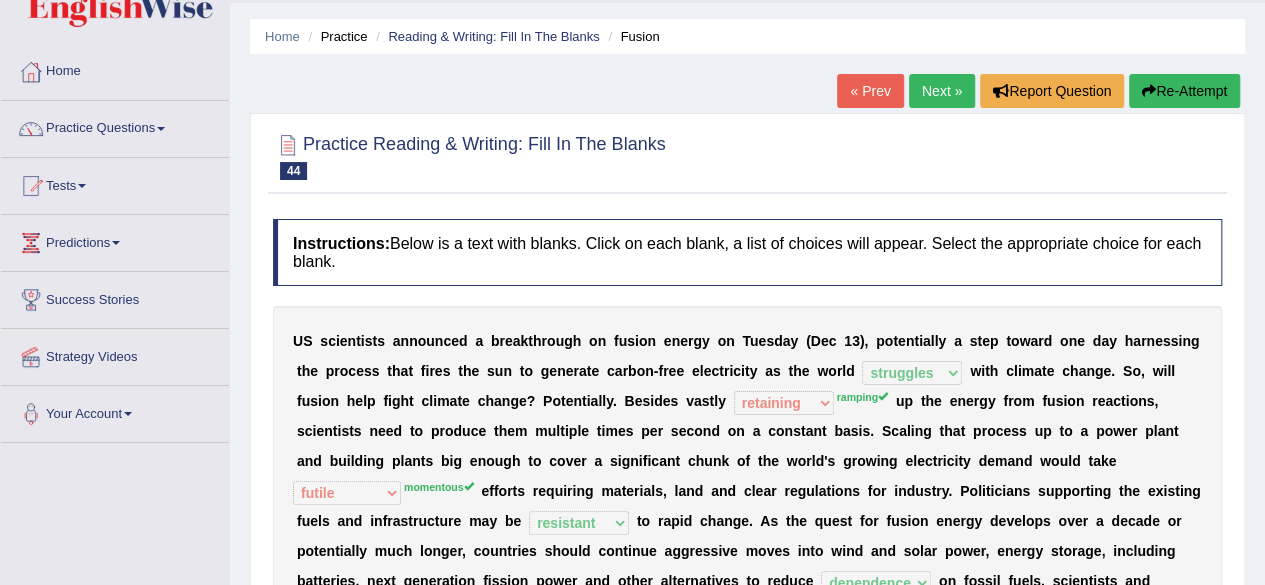 scroll, scrollTop: 44, scrollLeft: 0, axis: vertical 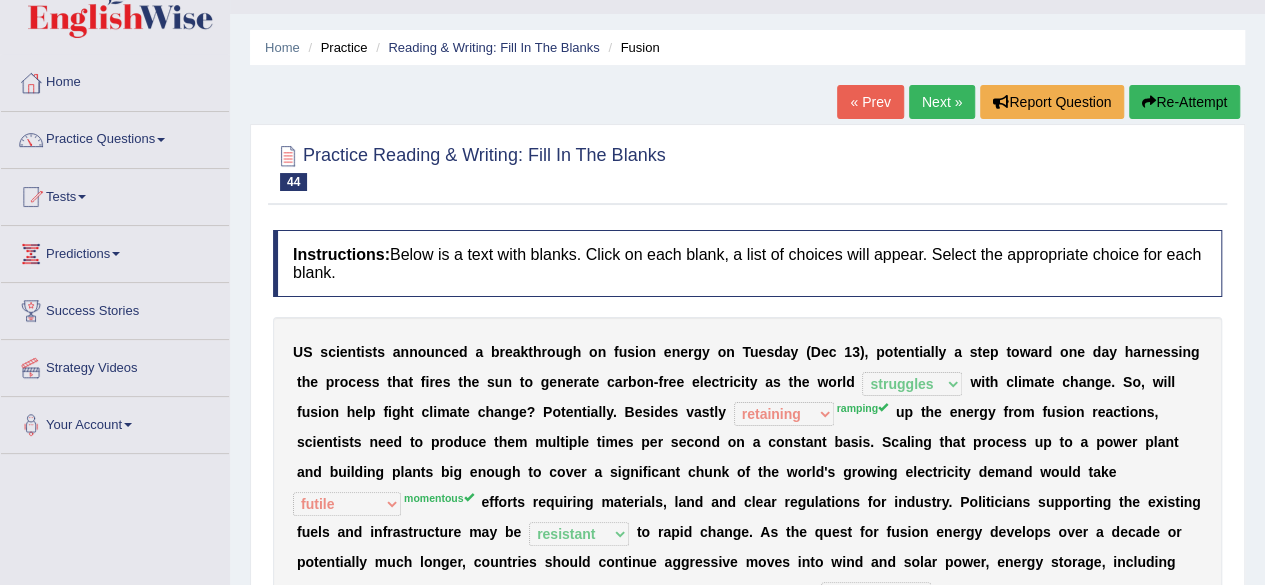 click on "Next »" at bounding box center (942, 102) 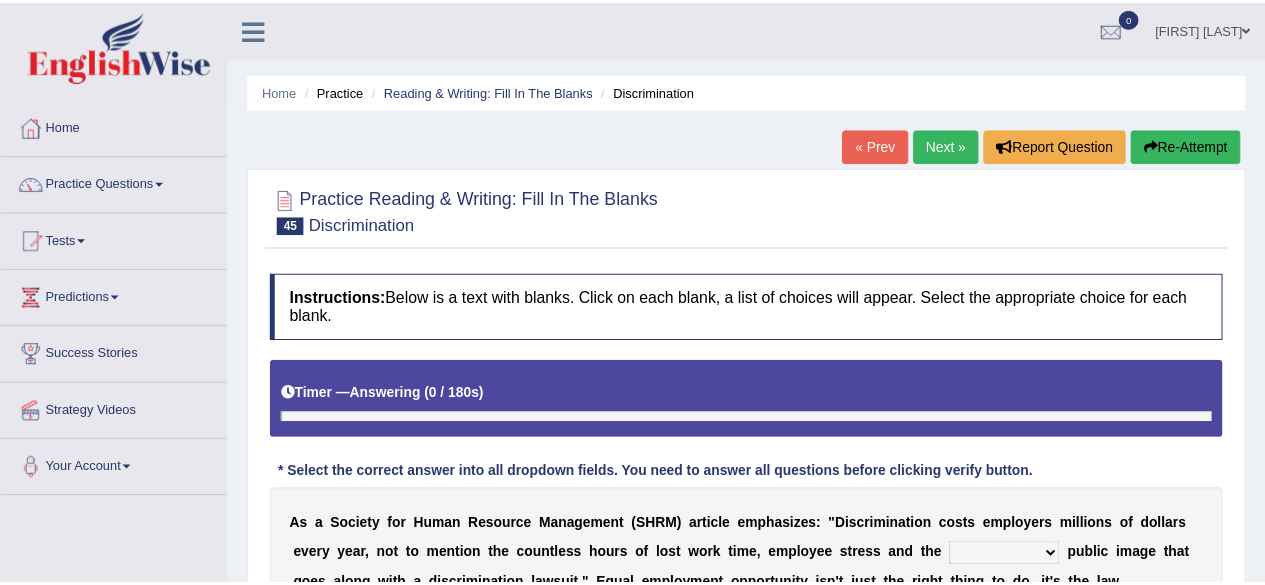 scroll, scrollTop: 0, scrollLeft: 0, axis: both 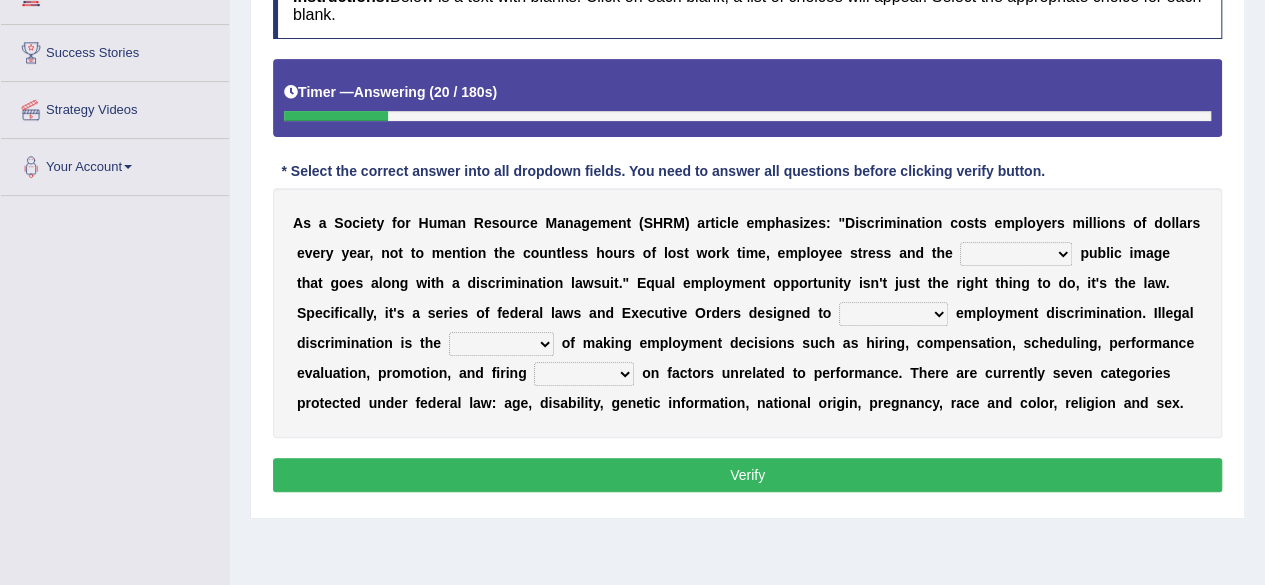 click on "constructive negative responsive imaginative" at bounding box center (1016, 254) 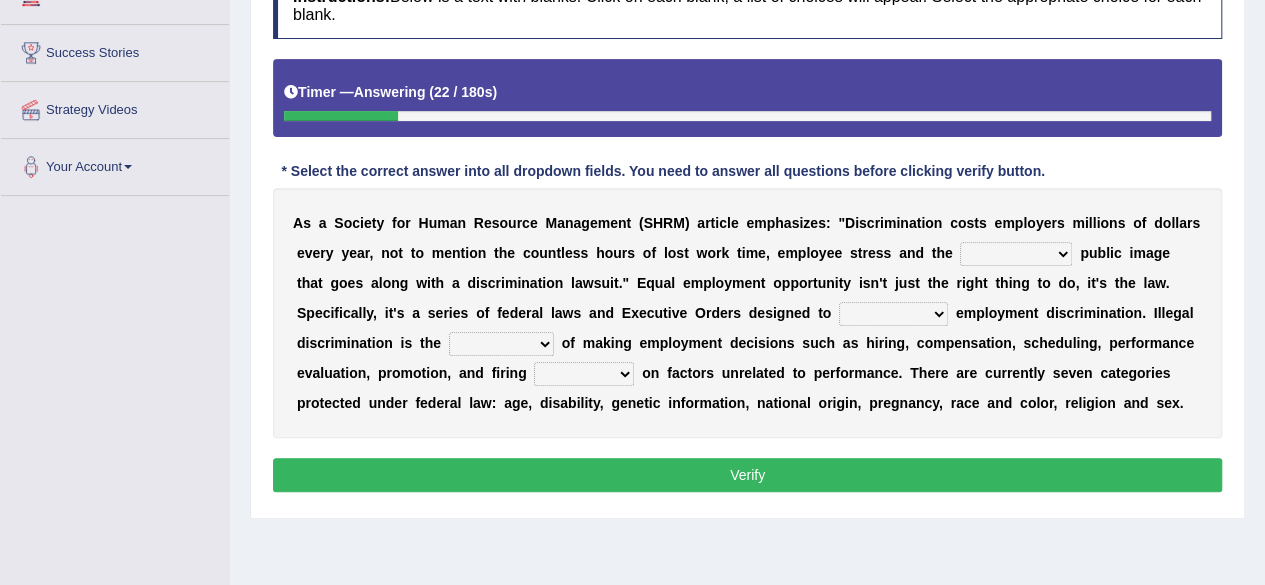 click on "y" at bounding box center (823, 253) 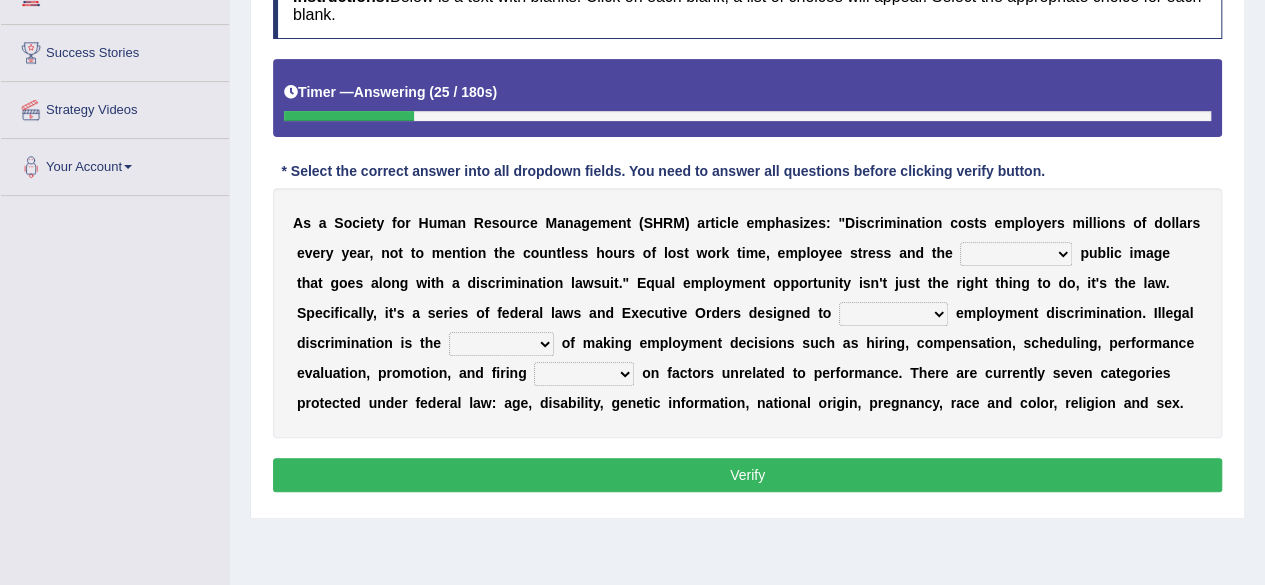 click on "constructive negative responsive imaginative" at bounding box center [1016, 254] 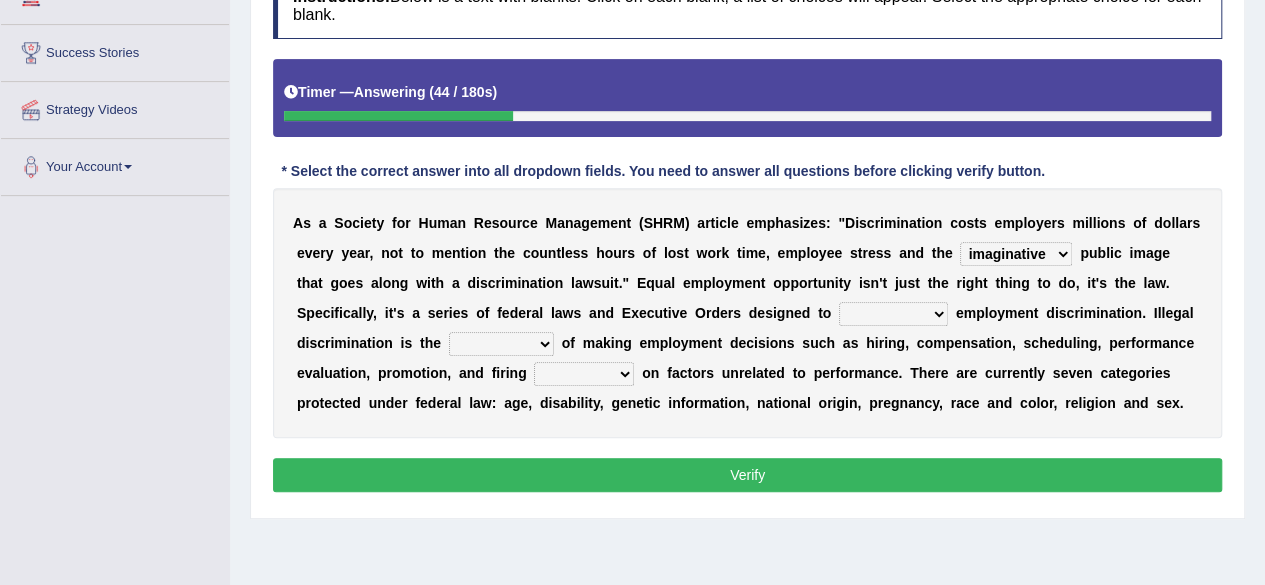 click on "constructive negative responsive imaginative" at bounding box center (1016, 254) 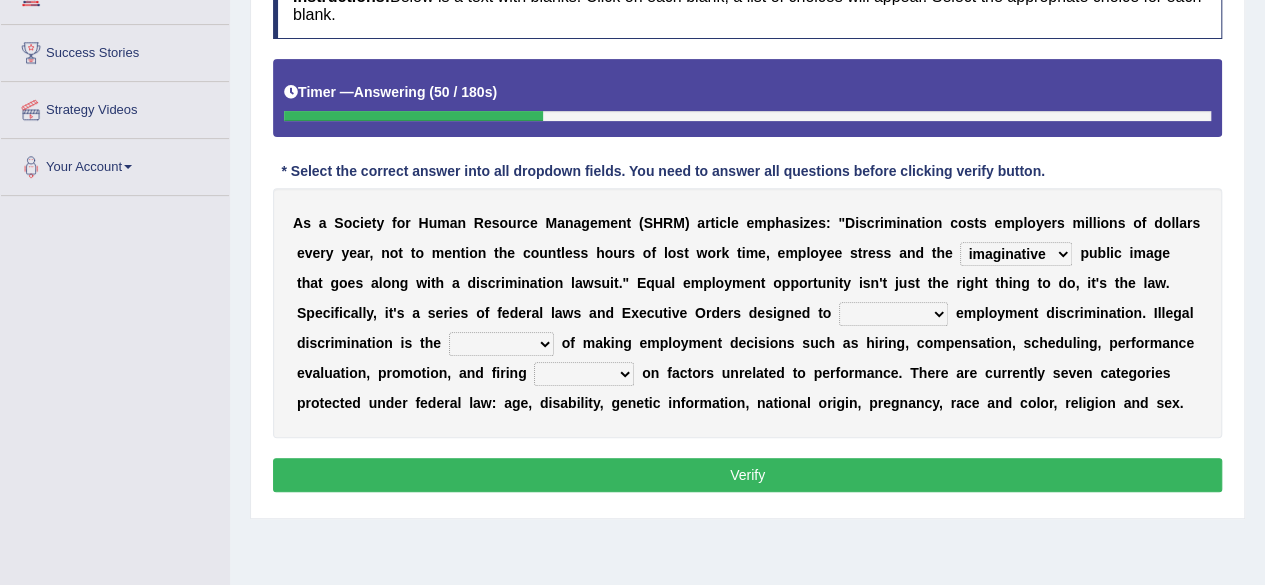 click on "constructive negative responsive imaginative" at bounding box center [1016, 254] 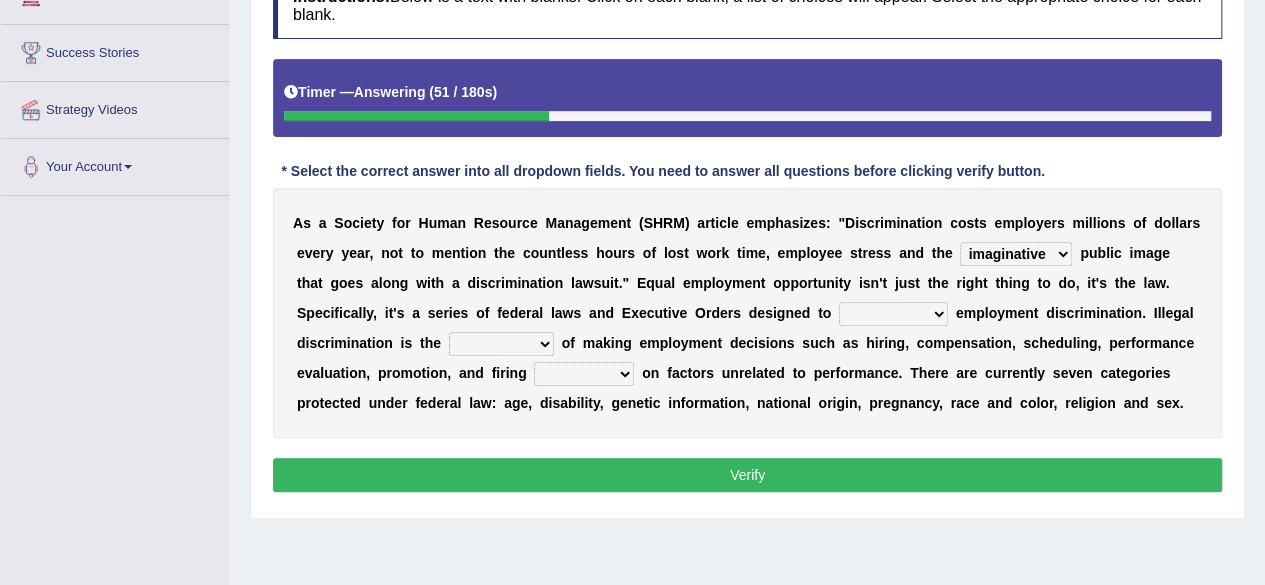 select on "negative" 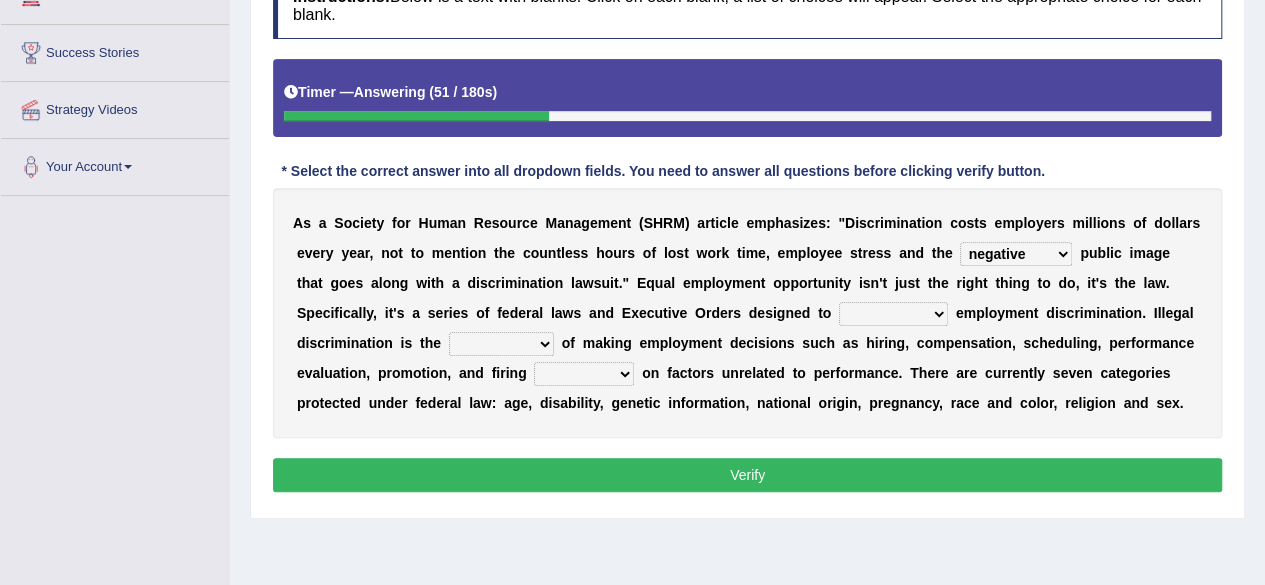 click on "constructive negative responsive imaginative" at bounding box center (1016, 254) 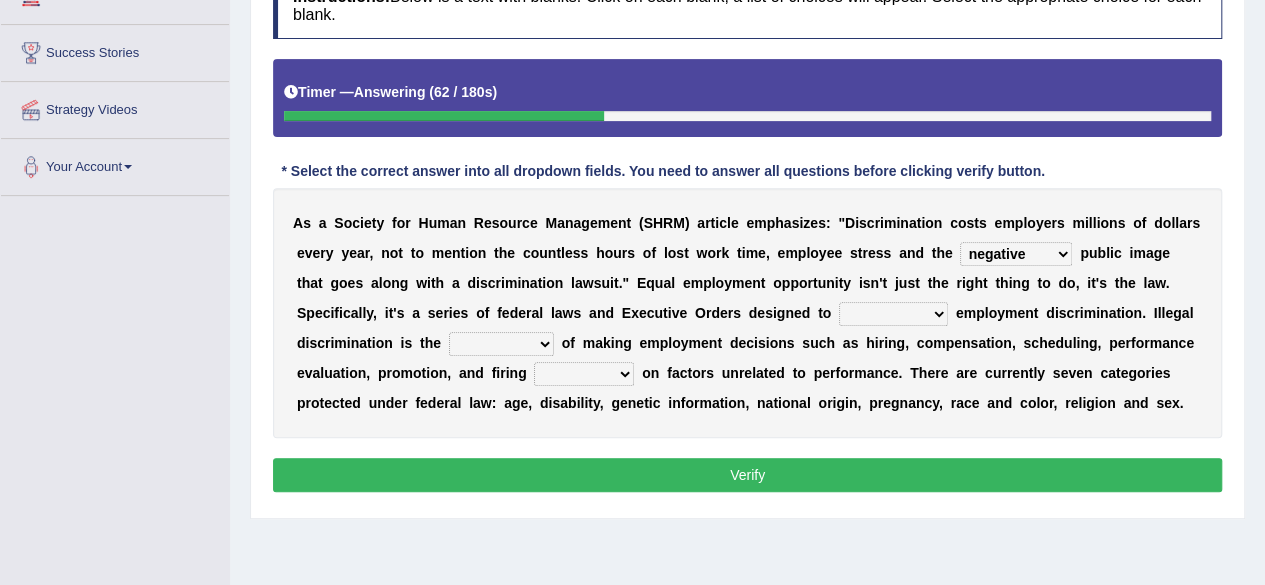 click on "eliminate subordinate alternate illuminate" at bounding box center [893, 314] 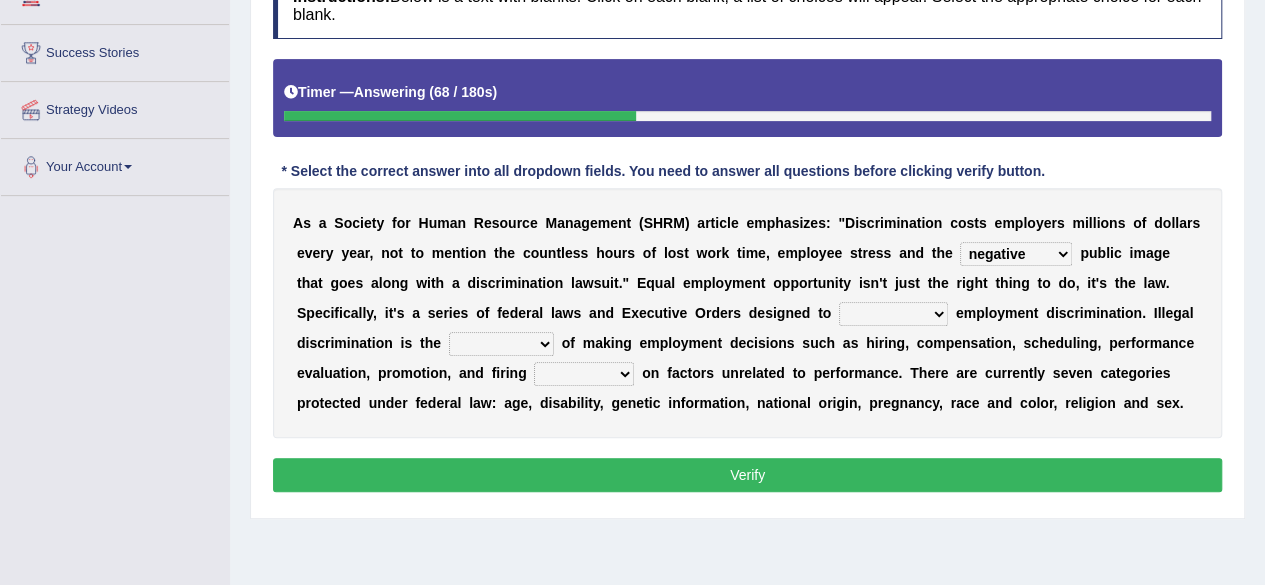 select on "eliminate" 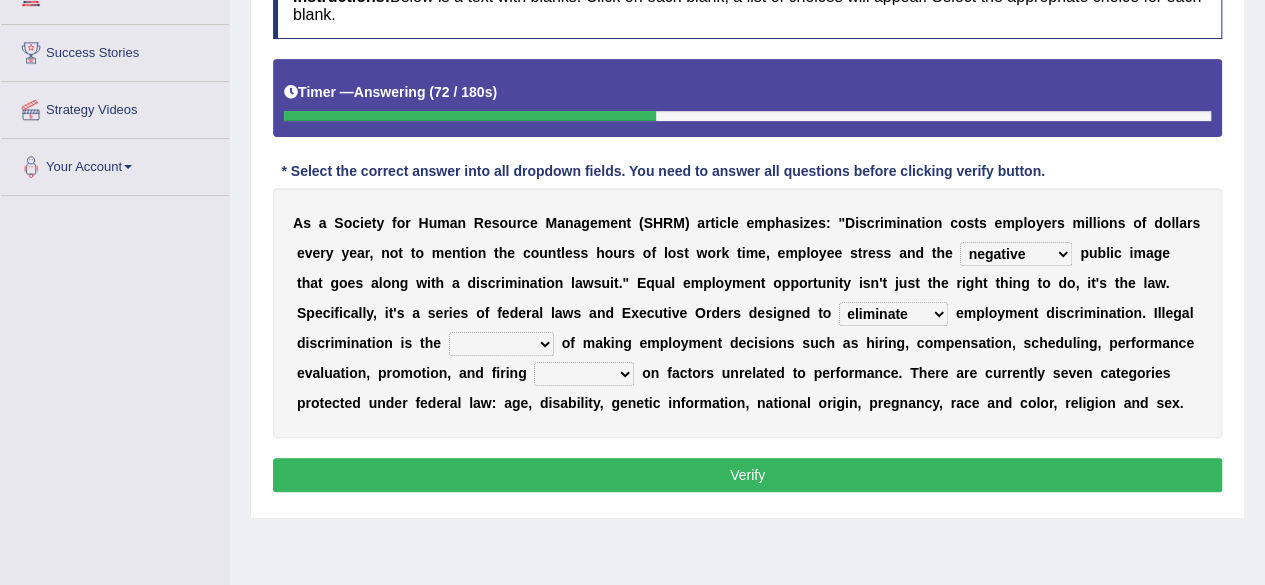 click on "practice partition trajectory accomplice" at bounding box center [501, 344] 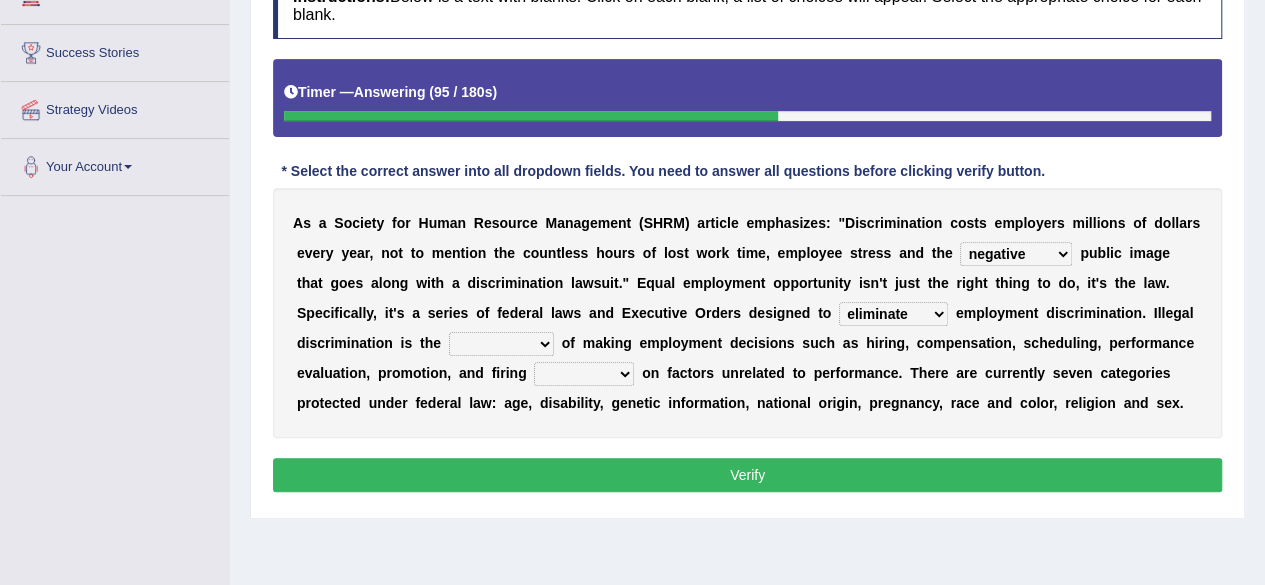 select on "practice" 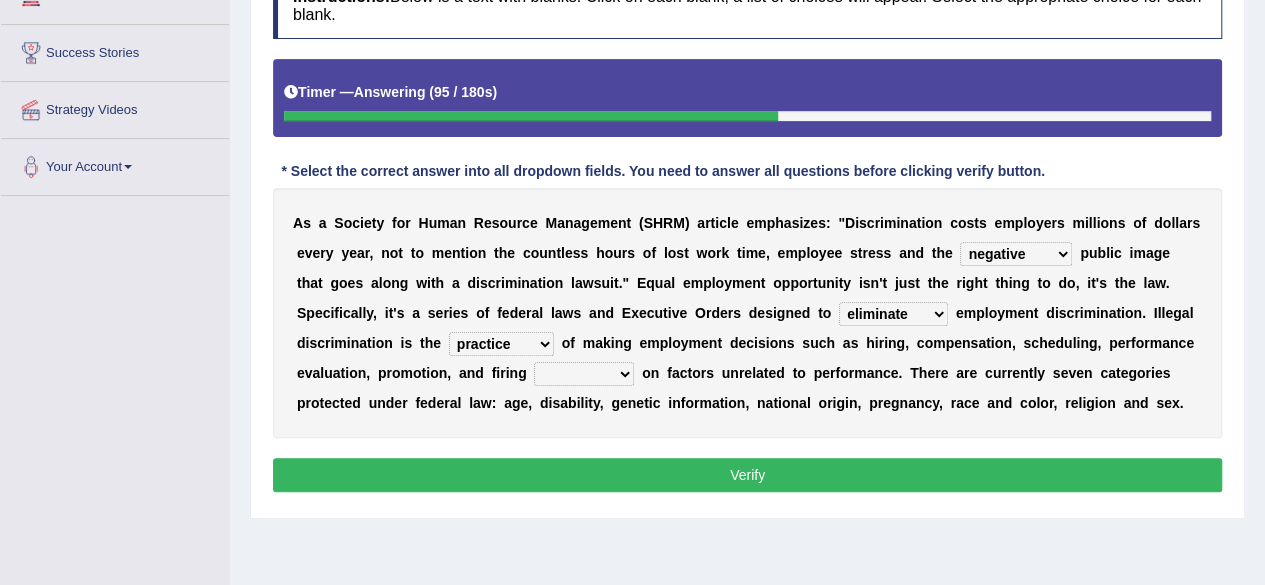 click on "practice partition trajectory accomplice" at bounding box center [501, 344] 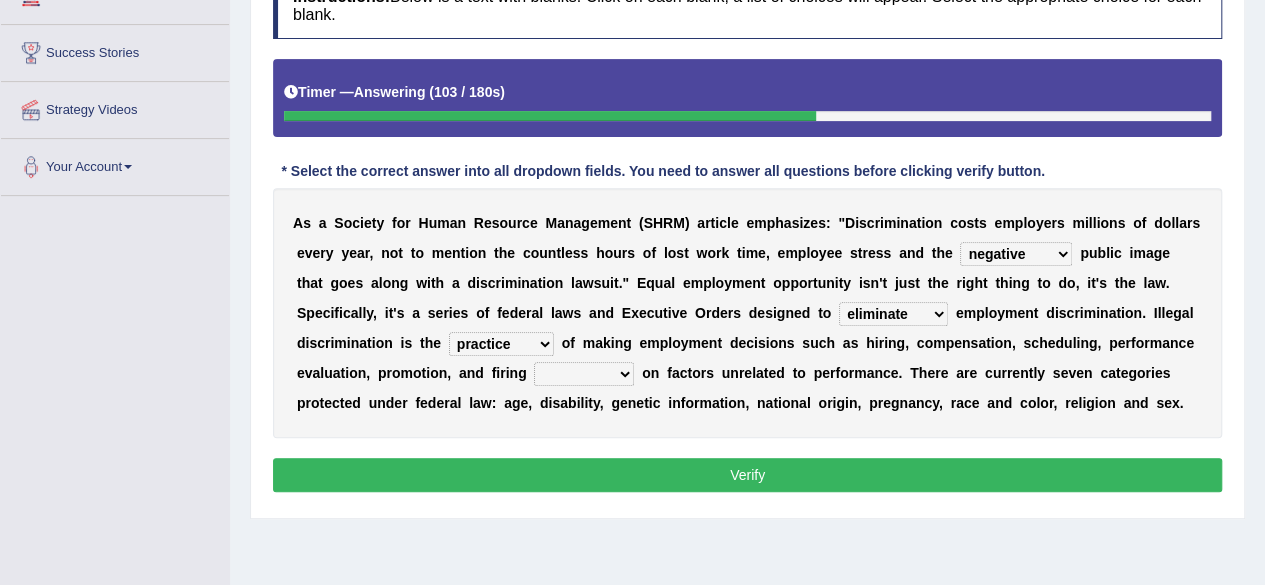 click on "based basis base basing" at bounding box center [584, 374] 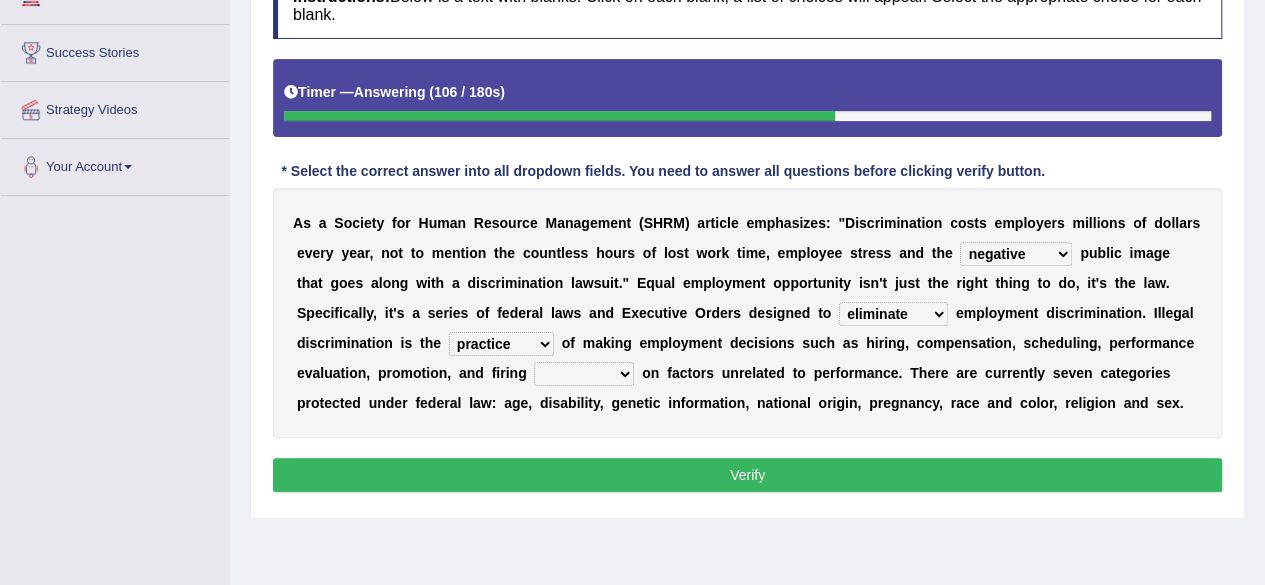 select on "based" 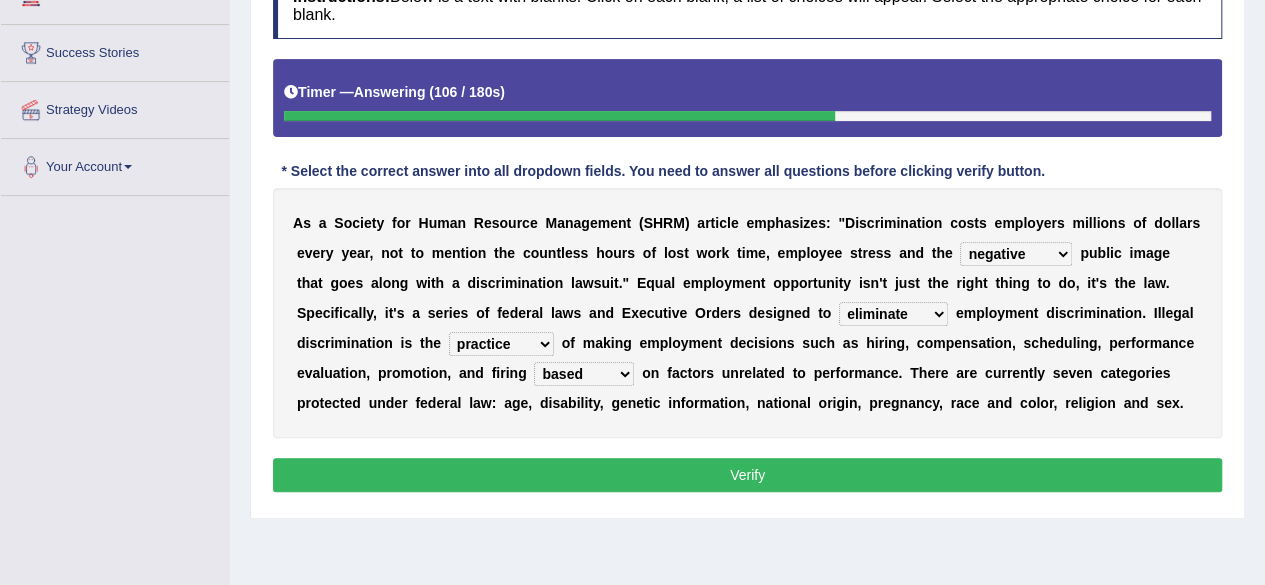 click on "based basis base basing" at bounding box center [584, 374] 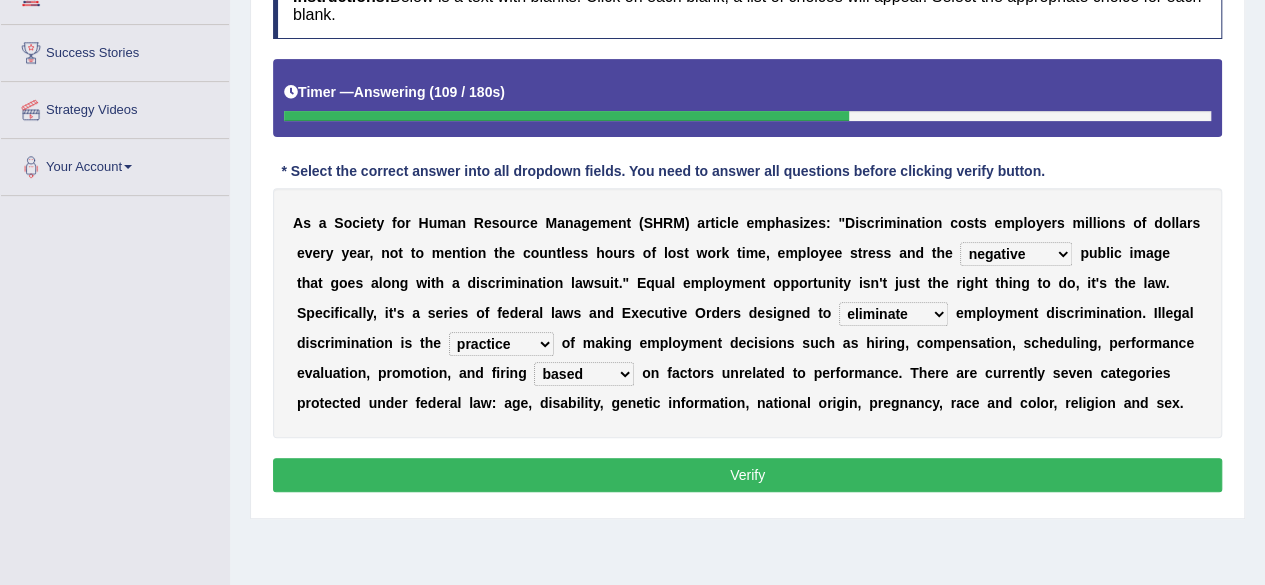 click on "based basis base basing" at bounding box center (584, 374) 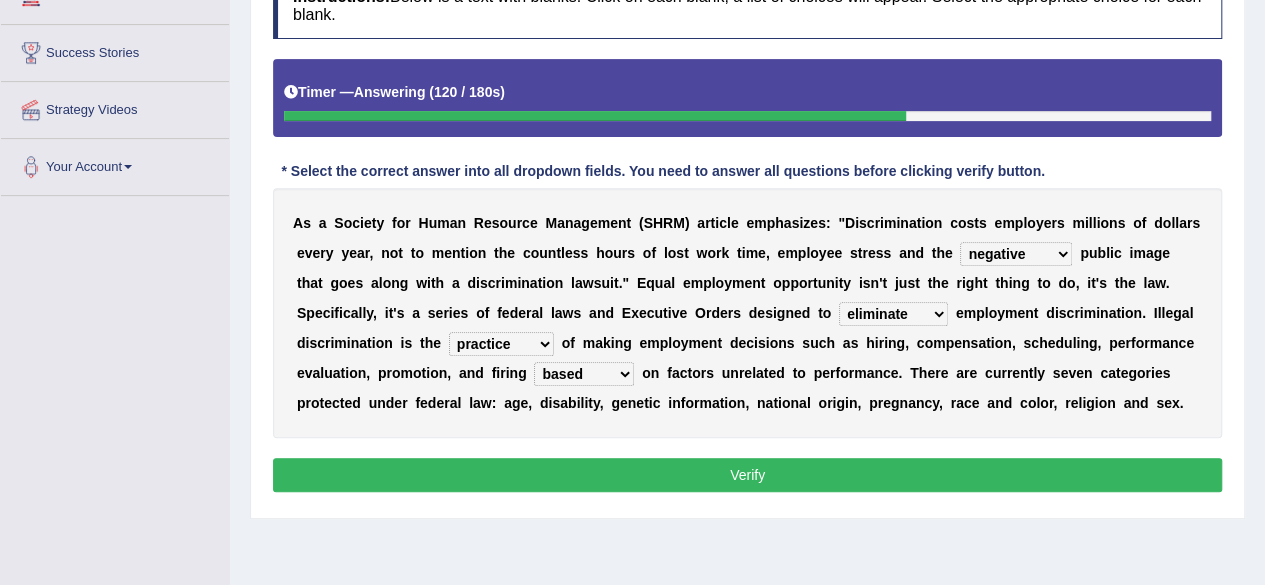 click on "A s    a    S o c i e t y    f o r    H u m a n    R e s o u r c e    M a n a g e m e n t    ( S H R M )    a r t i c l e    e m p h a s i z e s :    " D i s c r i m i n a t i o n    c o s t s    e m p l o y e r s    m i l l i o n s    o f    d o l l a r s    e v e r y    y e a r ,    n o t    t o    m e n t i o n    t h e    c o u n t l e s s    h o u r s    o f    l o s t    w o r k    t i m e ,    e m p l o y e e    s t r e s s    a n d    t h e    constructive negative responsive imaginative    p u b l i c    i m a g e    t h a t    g o e s    a l o n g    w i t h    a    d i s c r i m i n a t i o n    l a w s u i t . "    E q u a l    e m p l o y m e n t    o p p o r t u n i t y    i s n ' t    j u s t    t h e    r i g h t    t h i n g    t o    d o ,    i t ' s    t h e    l a w .    S p e c i f i c a l l y ,    i t ' s    a    s e r i e s    o f    f e d e r a l    l a w s    a n d    E x e c u t i v e    O r d e r s    d e s i g n e d t" at bounding box center [747, 313] 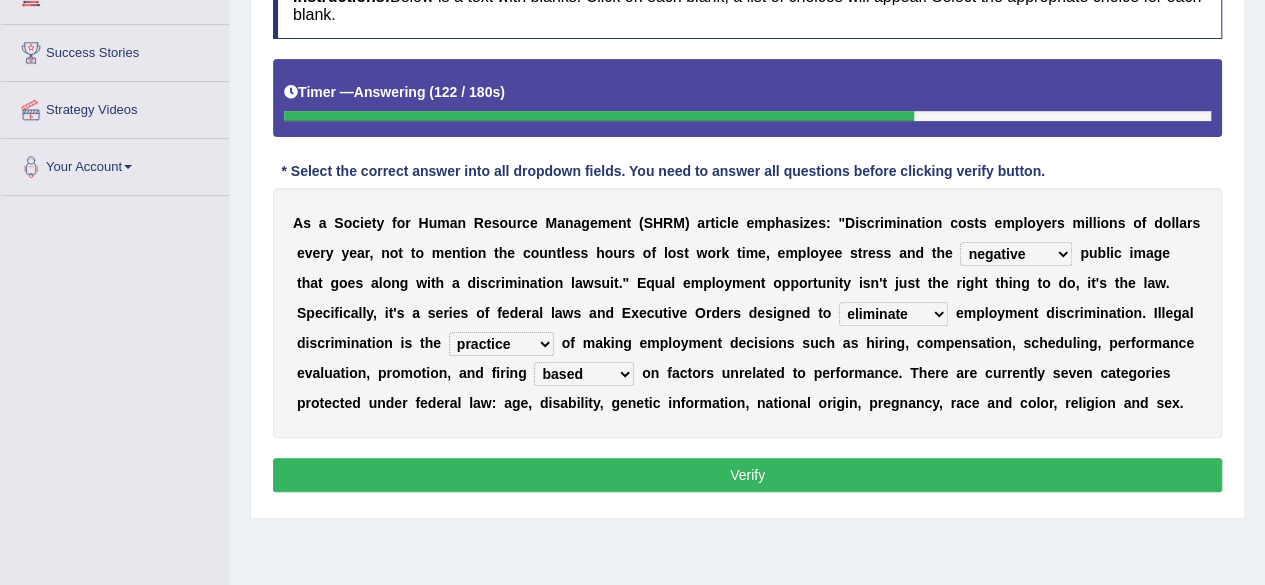 click on "Verify" at bounding box center [747, 475] 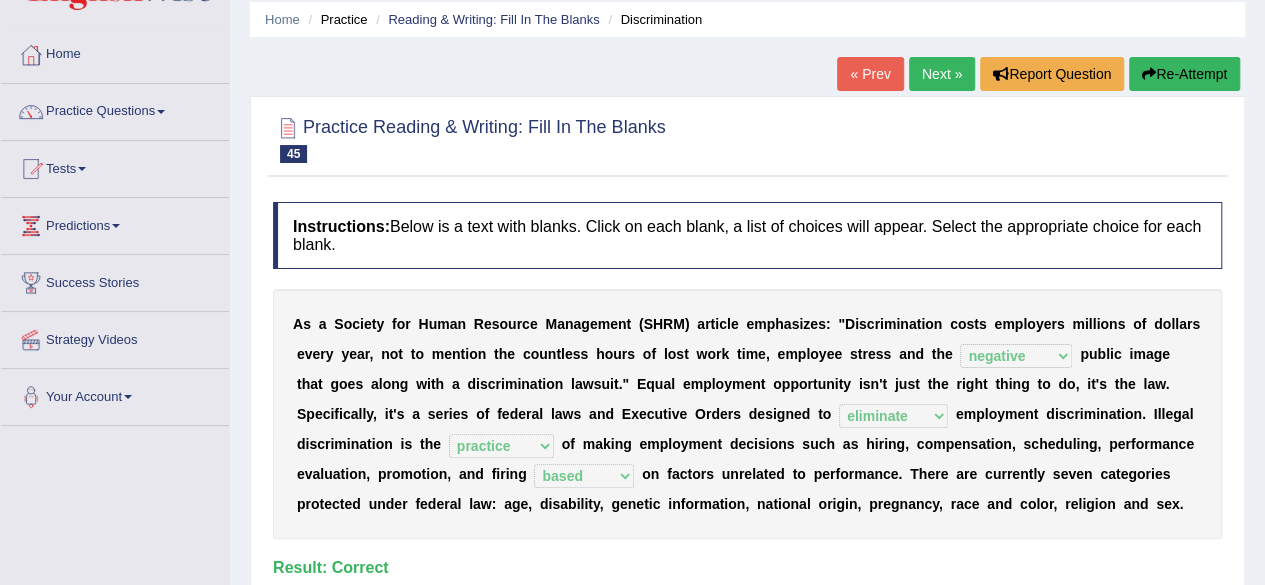 scroll, scrollTop: 71, scrollLeft: 0, axis: vertical 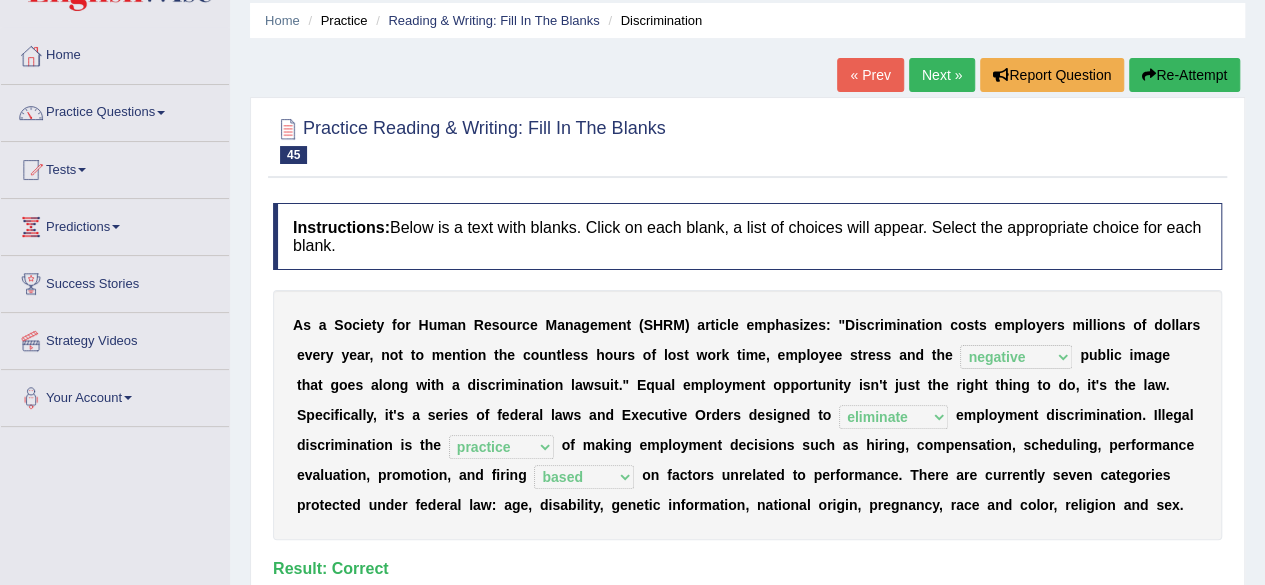 click on "Next »" at bounding box center [942, 75] 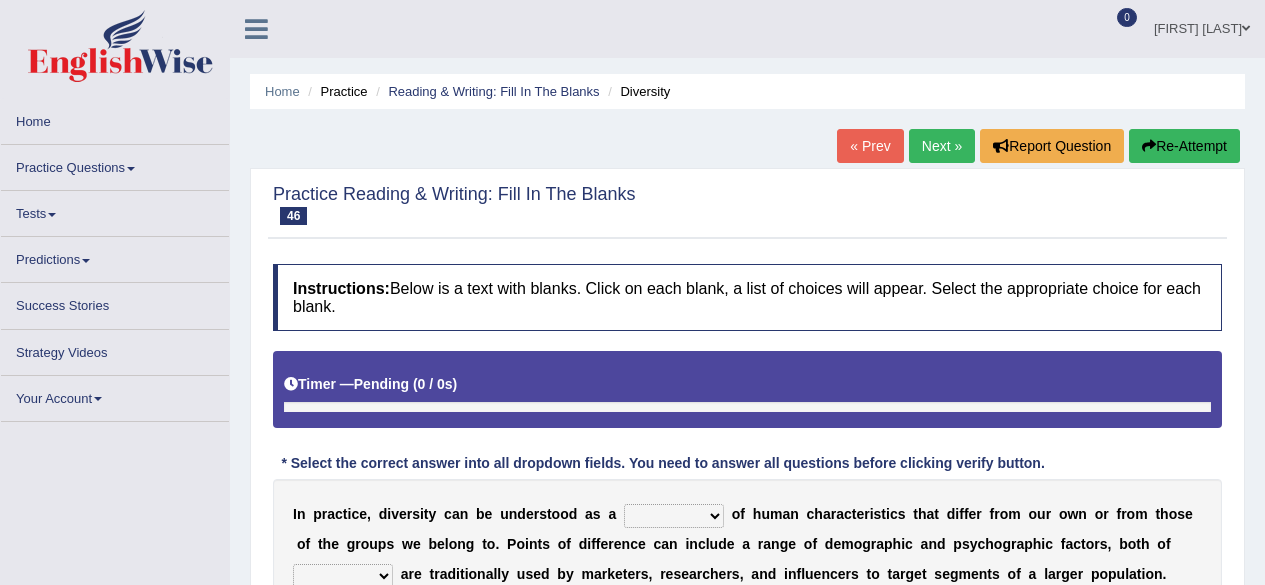 scroll, scrollTop: 0, scrollLeft: 0, axis: both 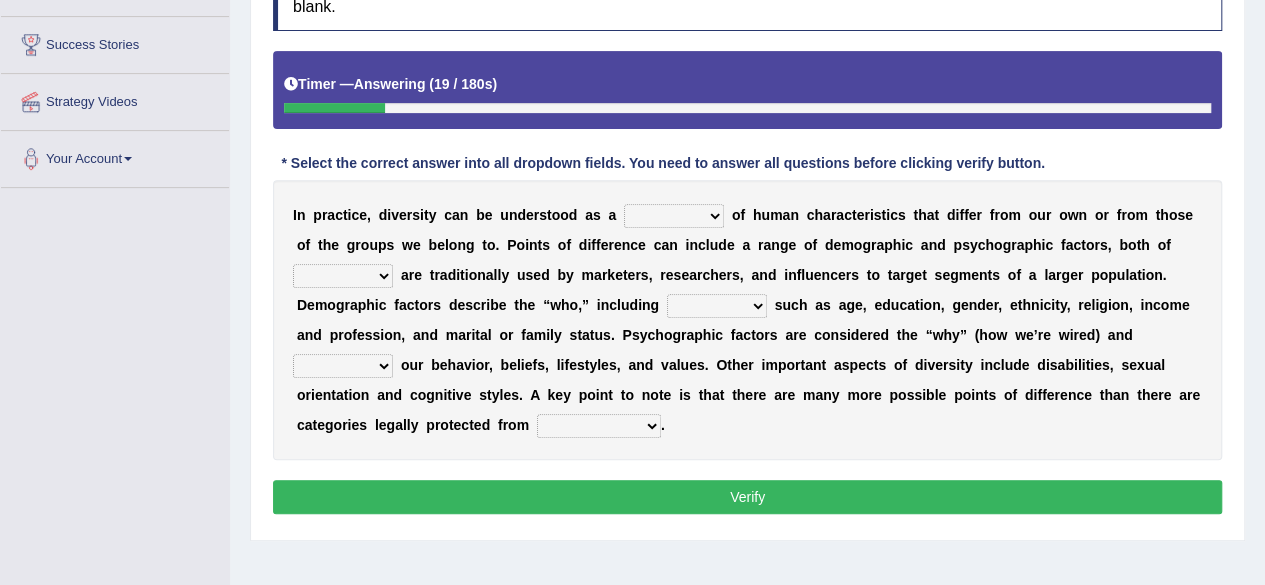 click on "sense hoard range set" at bounding box center (674, 216) 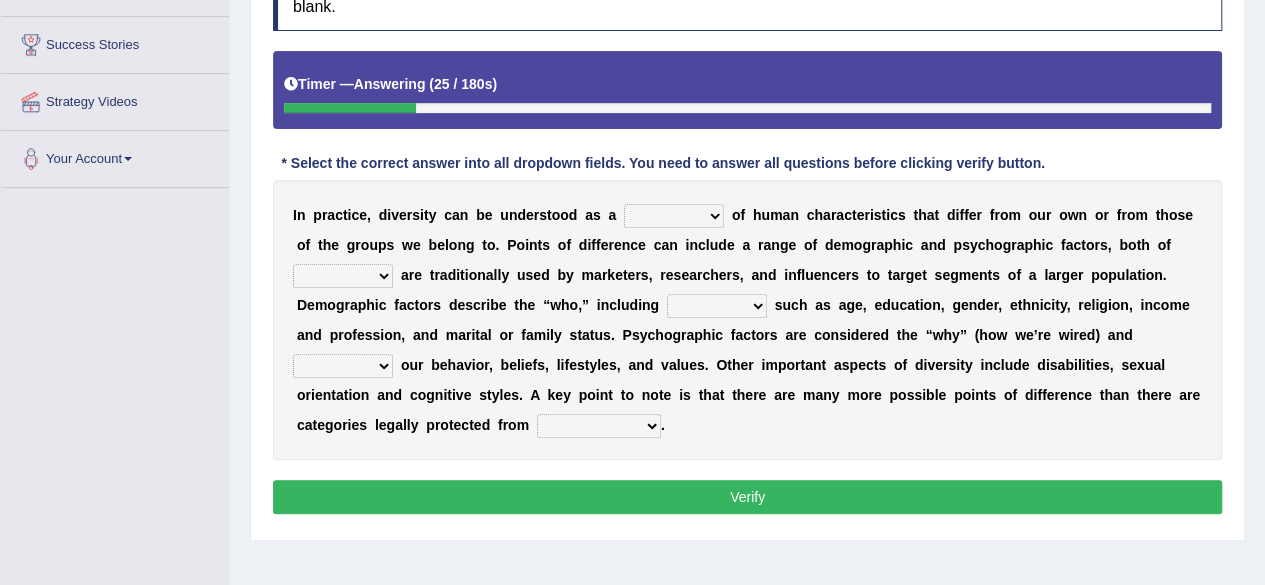 select on "range" 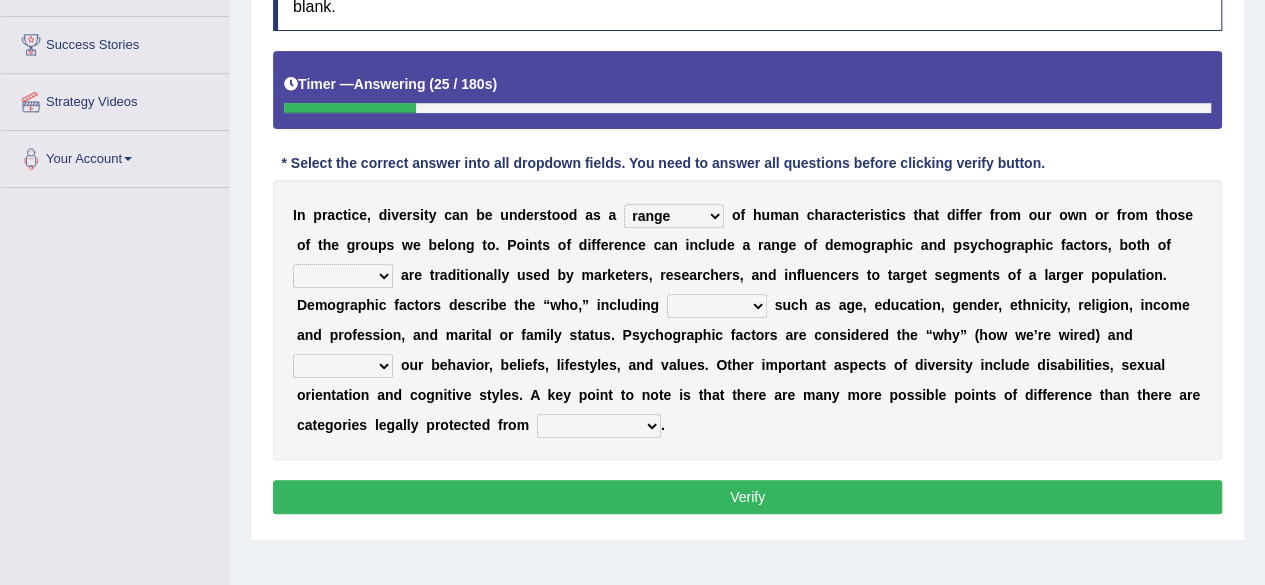click on "sense hoard range set" at bounding box center (674, 216) 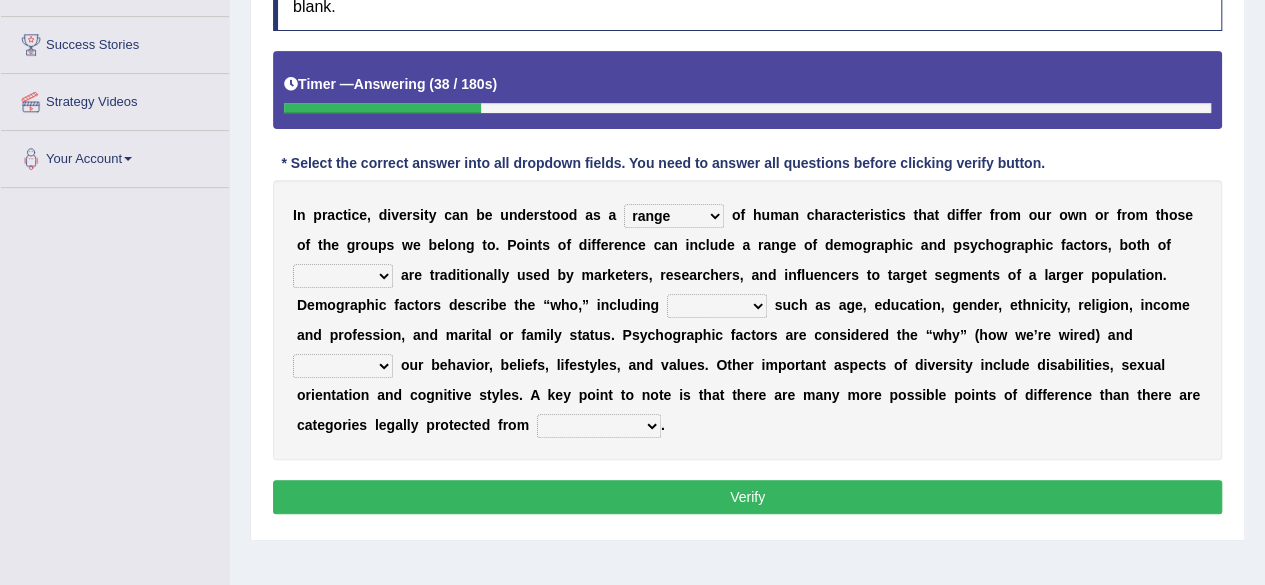 click on "them who whom which" at bounding box center [343, 276] 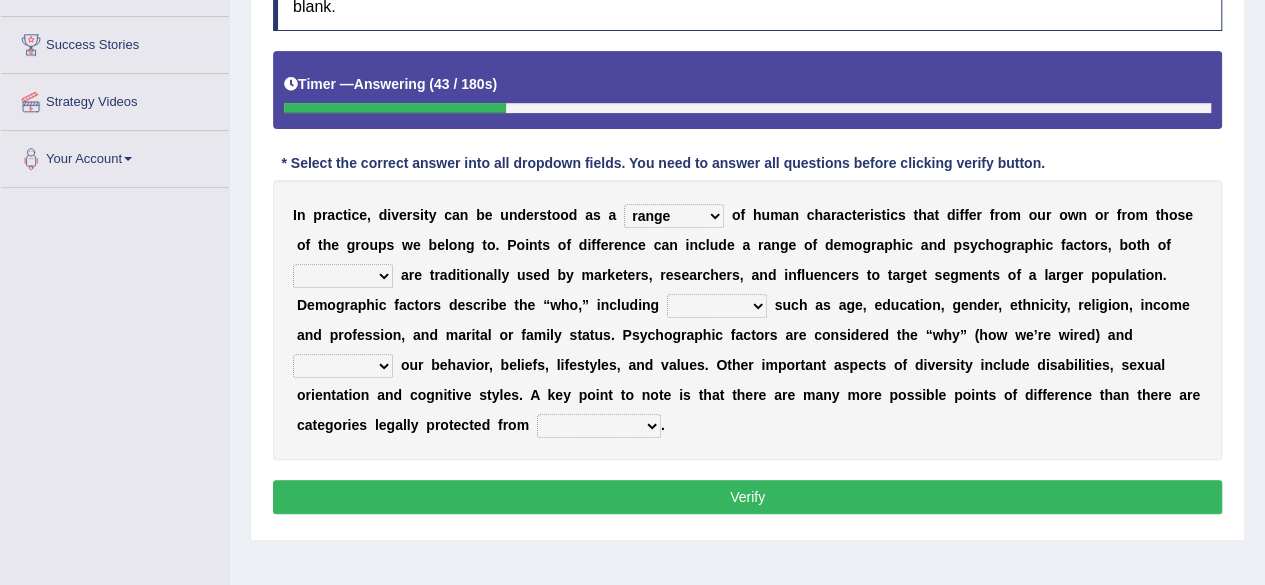 select on "them" 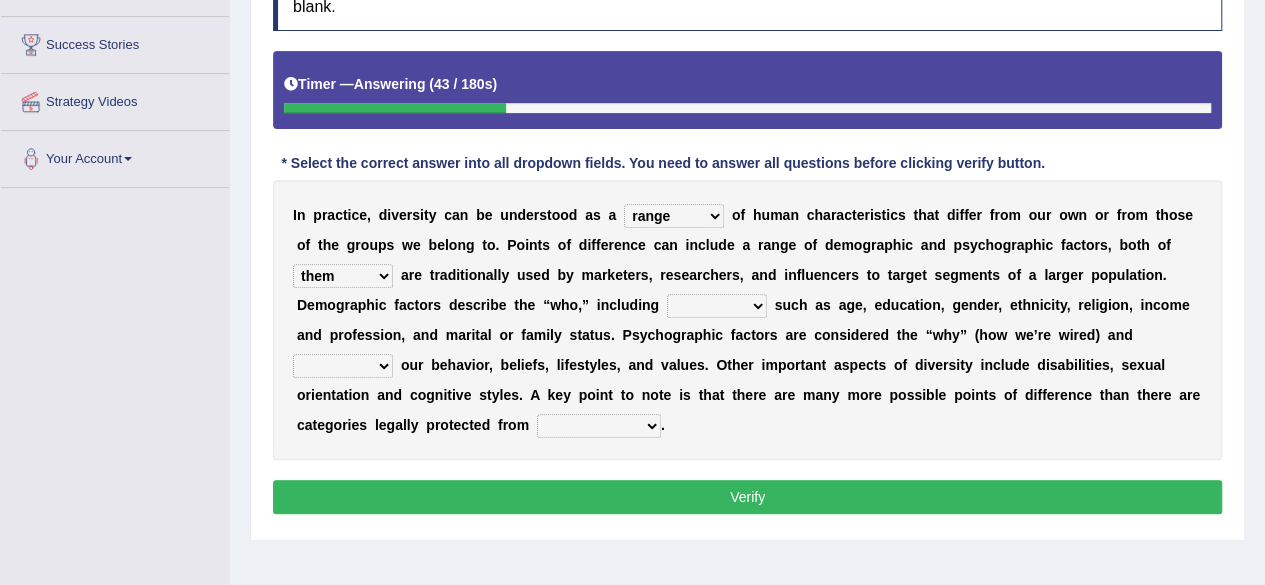 click on "them who whom which" at bounding box center (343, 276) 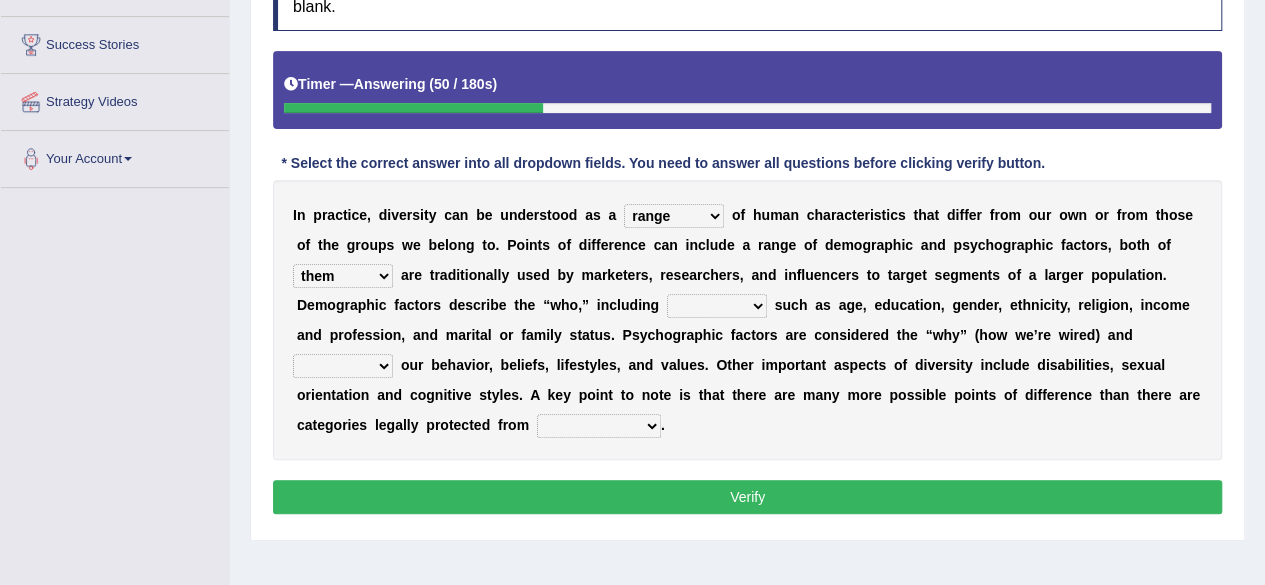 click on "baits straits traits gaits" at bounding box center [717, 306] 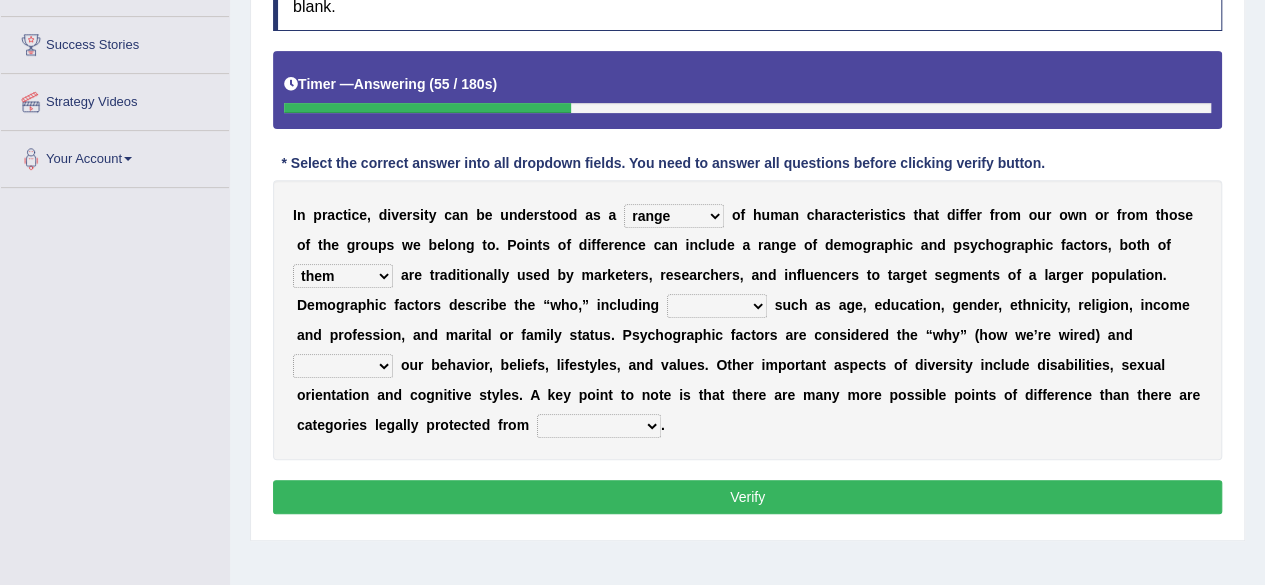 select on "traits" 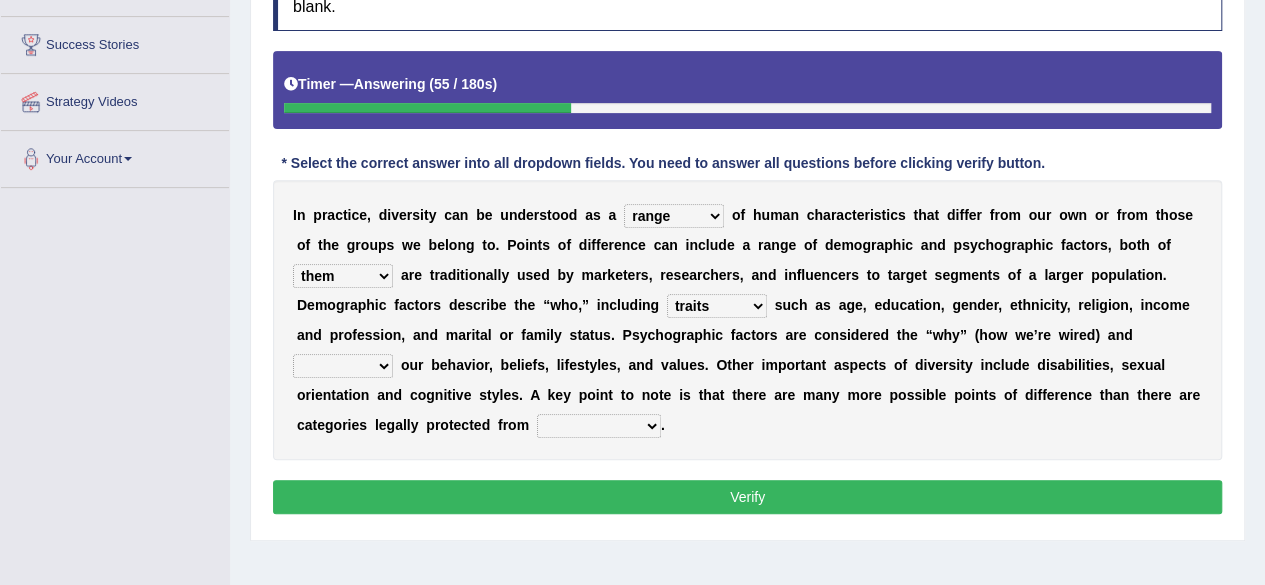 click on "baits straits traits gaits" at bounding box center (717, 306) 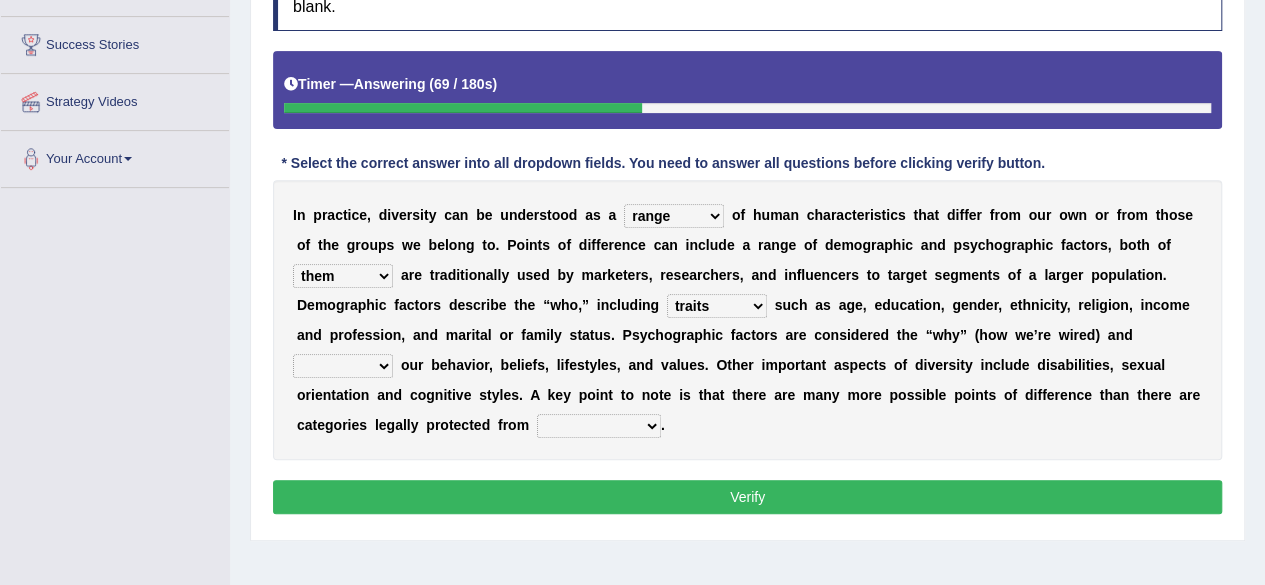click on "project reflect reject deject" at bounding box center [343, 366] 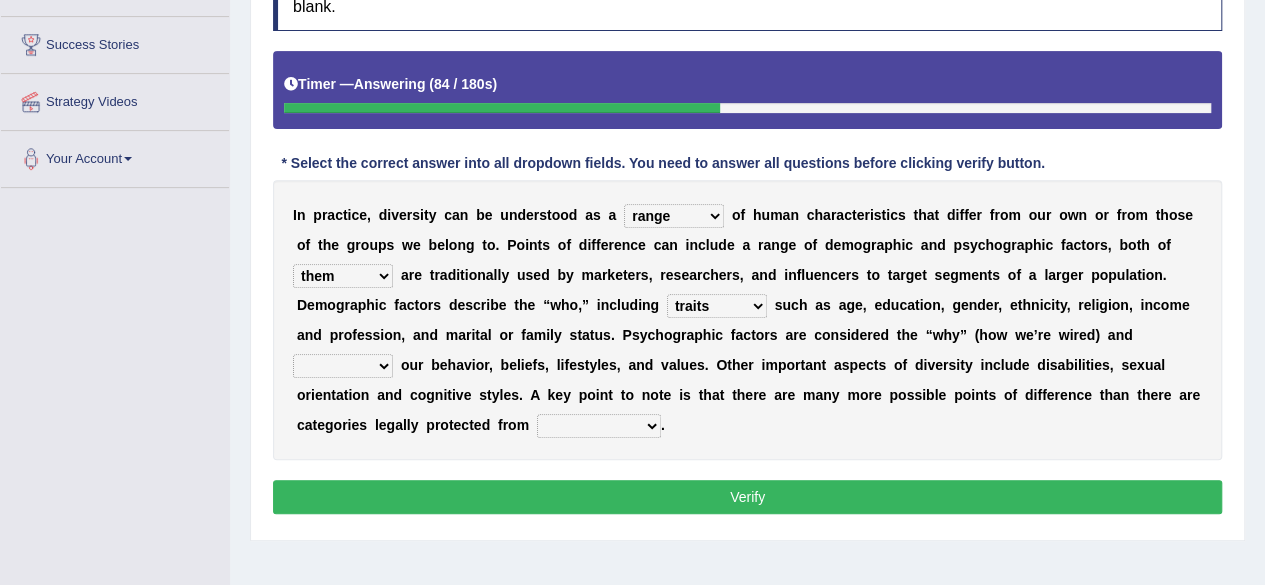 select on "project" 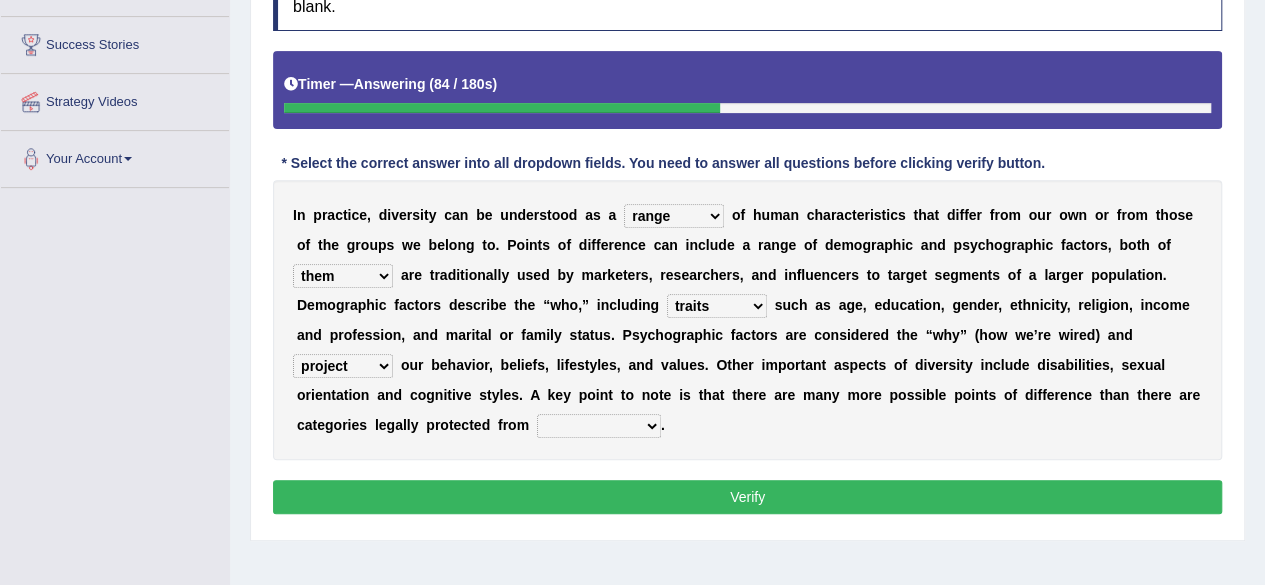 click on "project reflect reject deject" at bounding box center (343, 366) 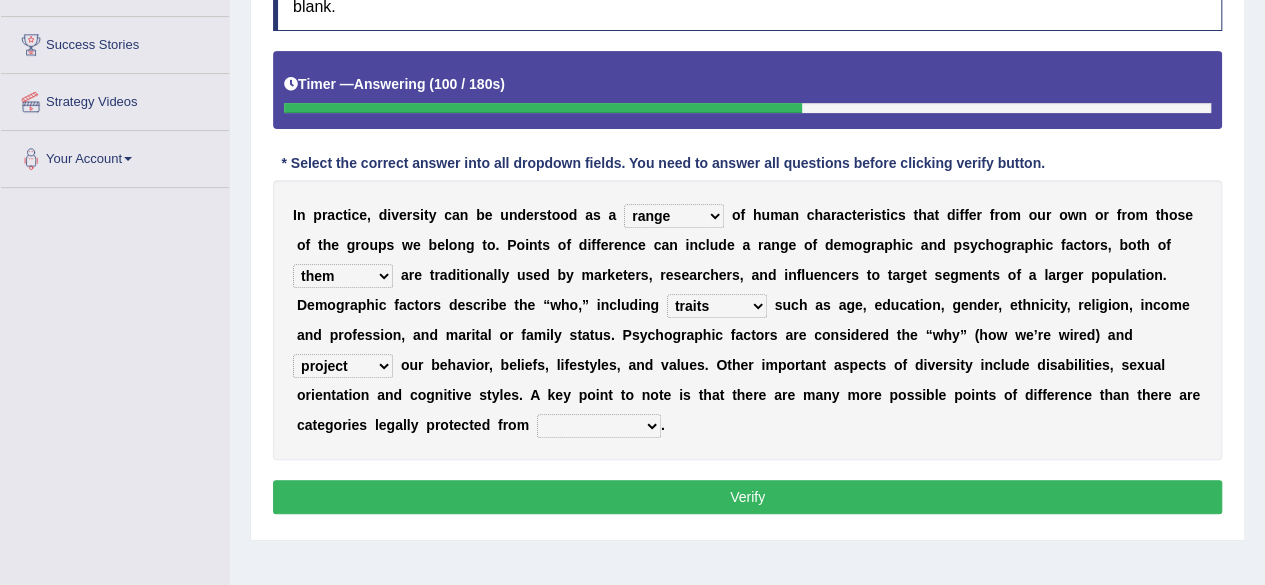 click on "confrontation degradation discrimination contamination" at bounding box center [599, 426] 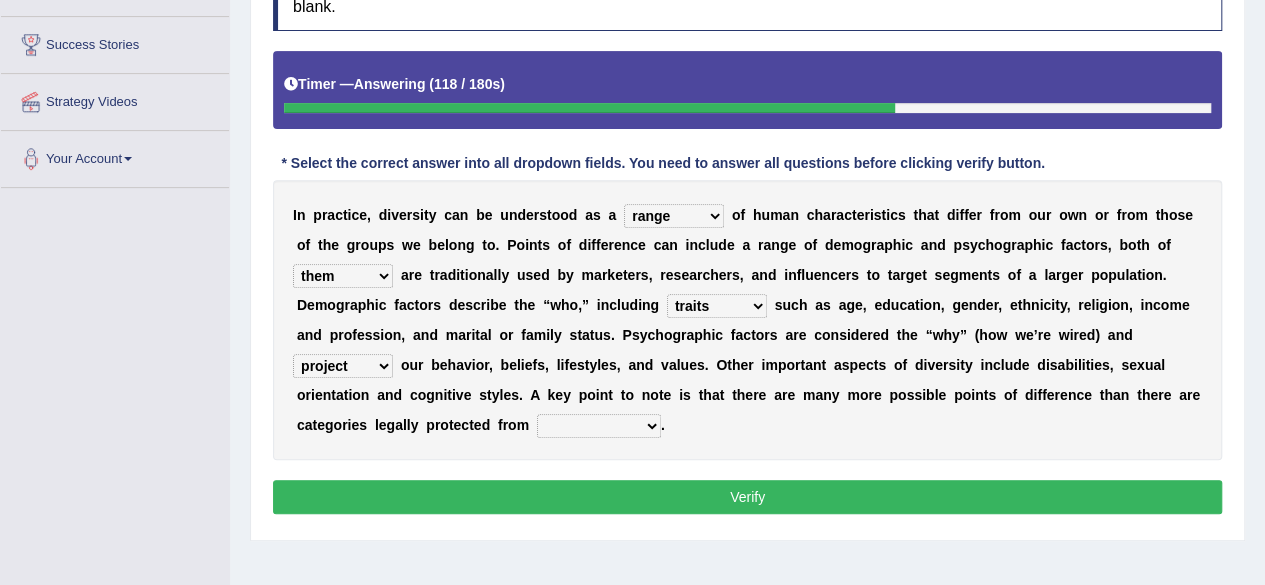 select on "discrimination" 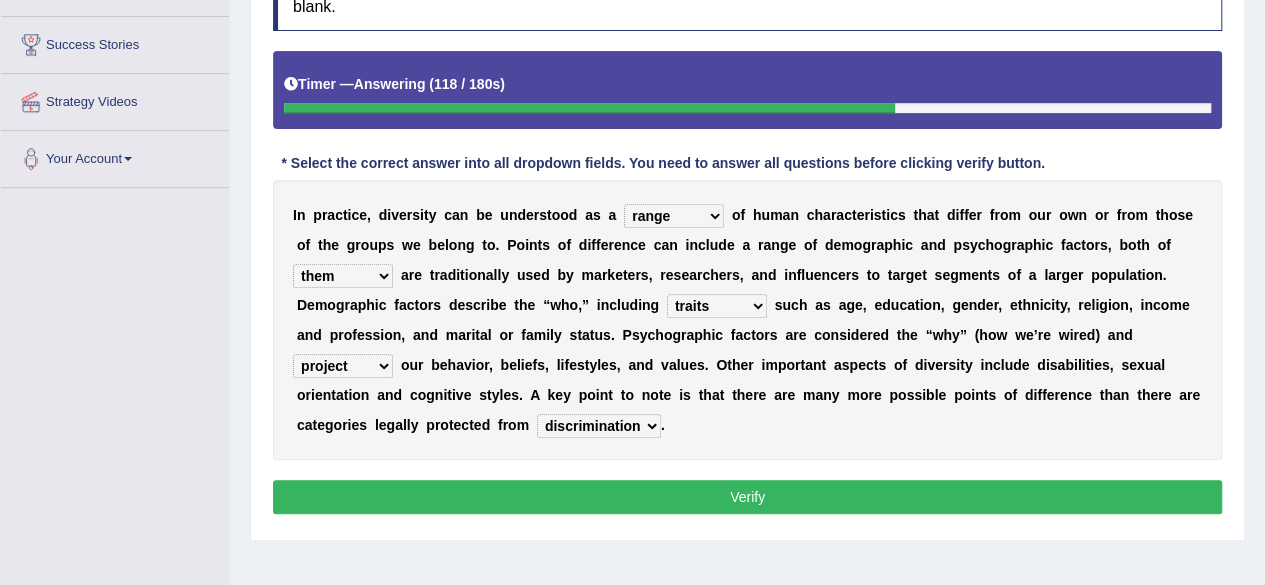 click on "confrontation degradation discrimination contamination" at bounding box center (599, 426) 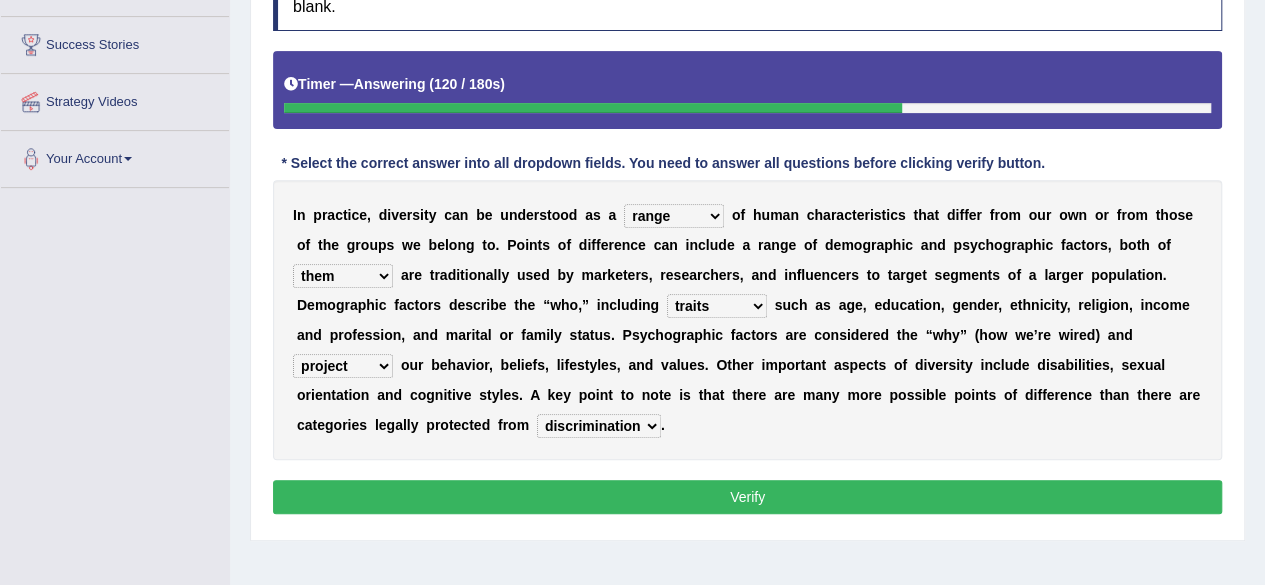 click on "Verify" at bounding box center (747, 497) 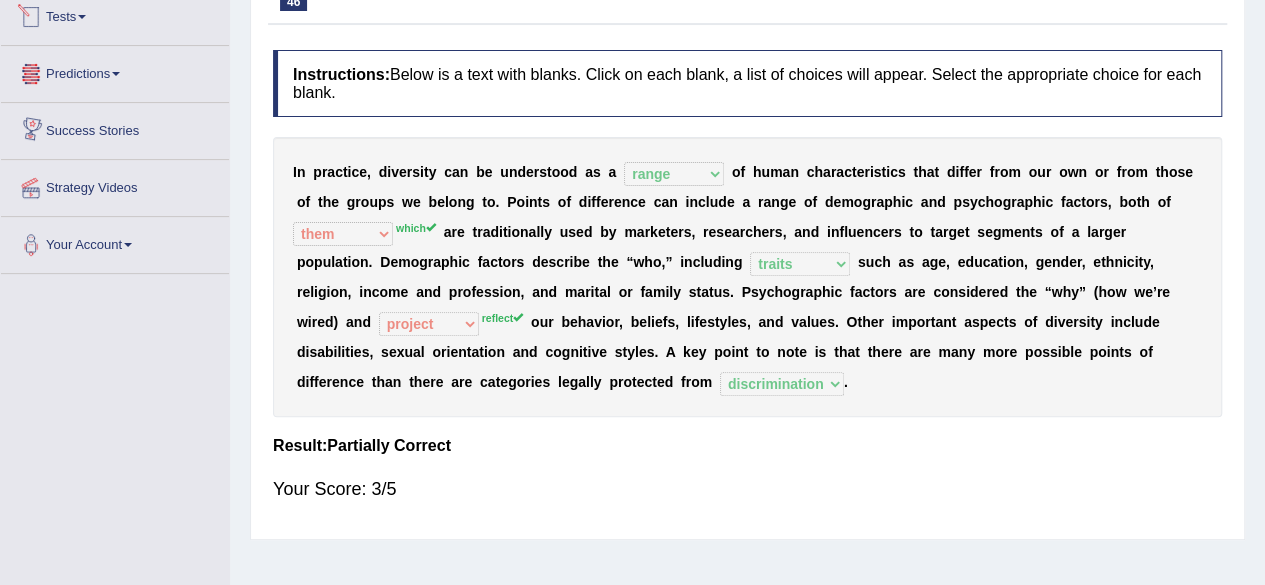scroll, scrollTop: 84, scrollLeft: 0, axis: vertical 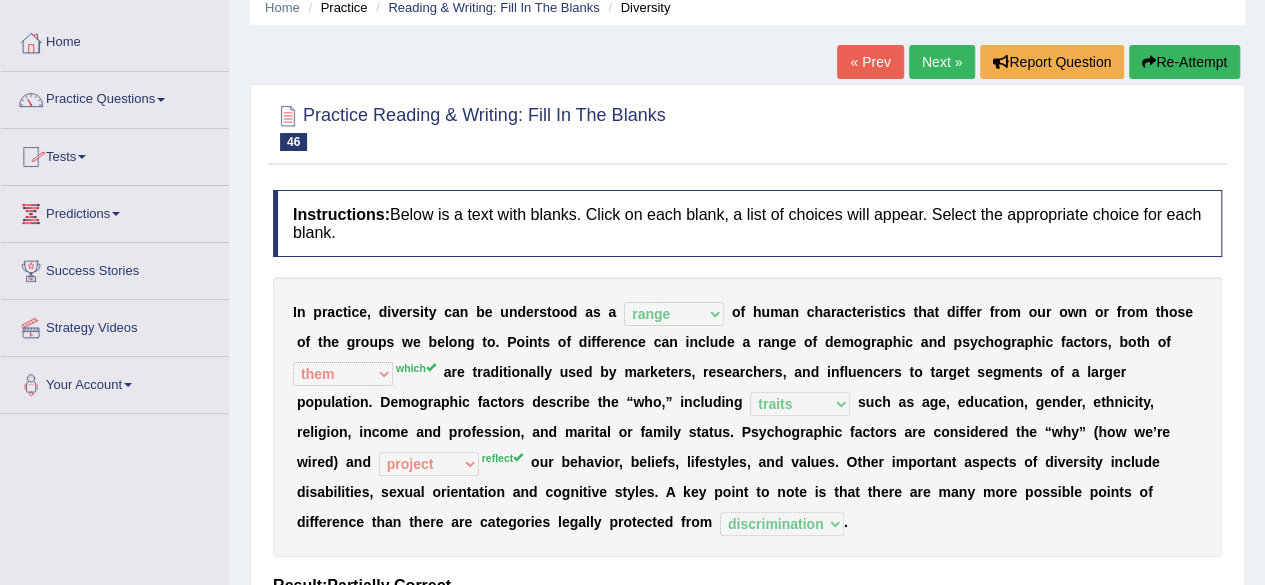 click on "Next »" at bounding box center [942, 62] 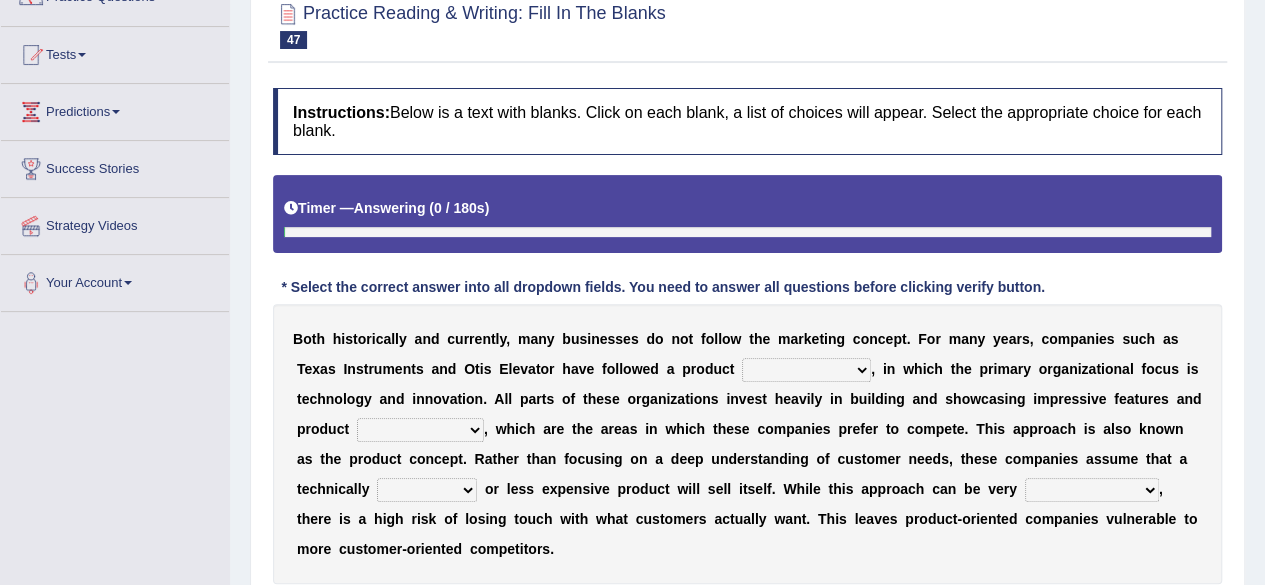 scroll, scrollTop: 0, scrollLeft: 0, axis: both 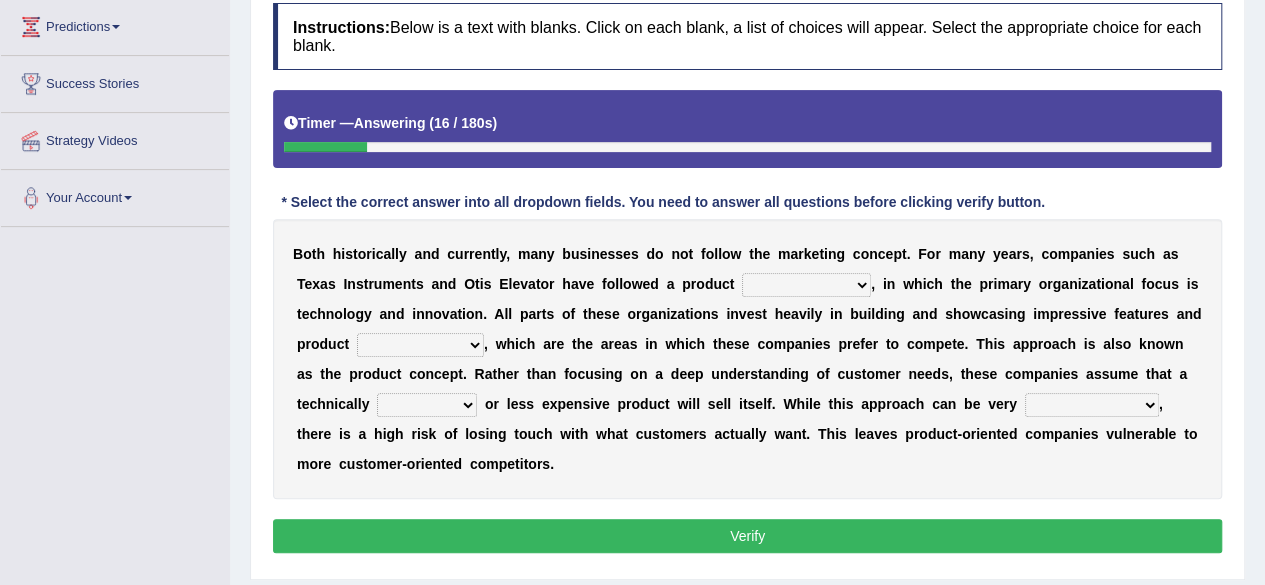 click on "temptation orientation documentation consultation" at bounding box center (806, 285) 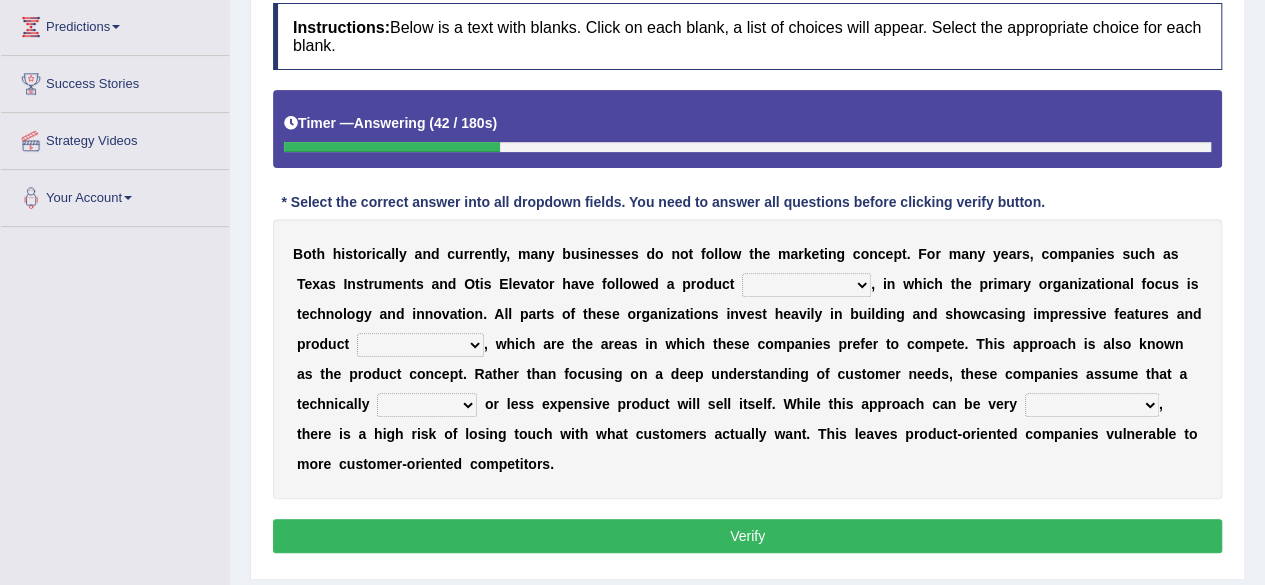 select on "consultation" 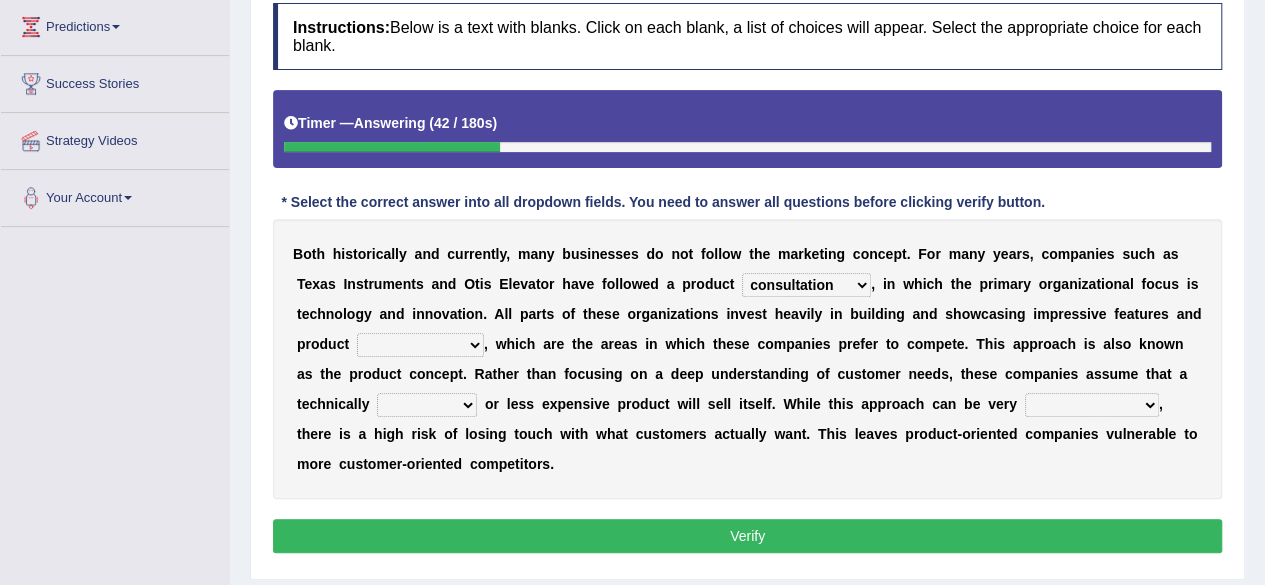click on "temptation orientation documentation consultation" at bounding box center [806, 285] 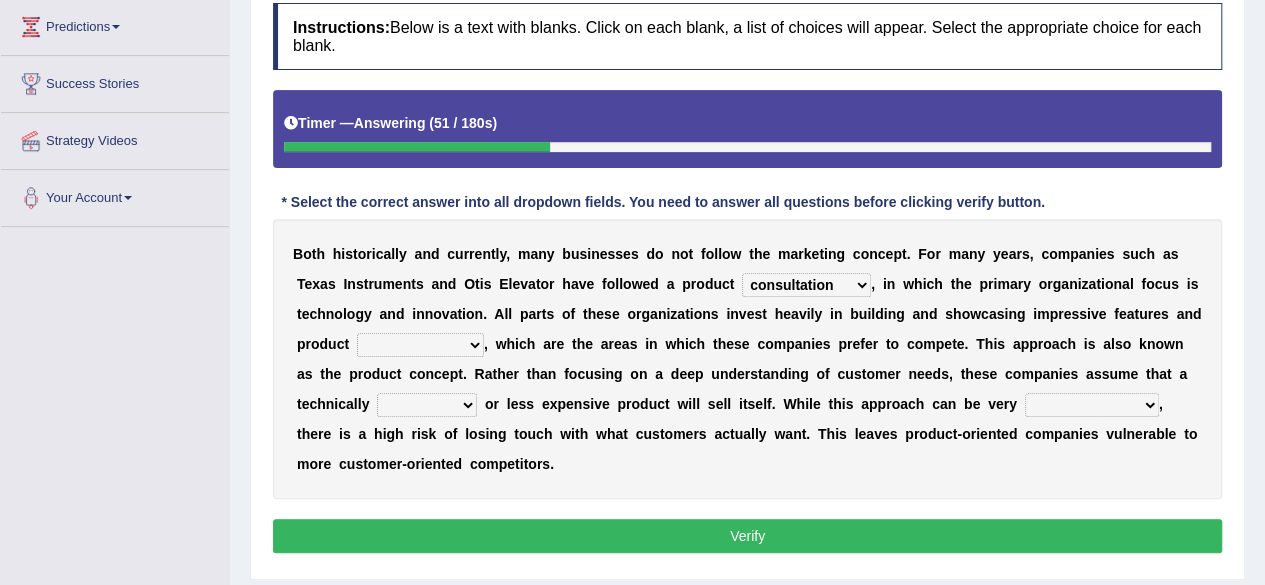 click on "advances circumstances allowances tolerances" at bounding box center (420, 345) 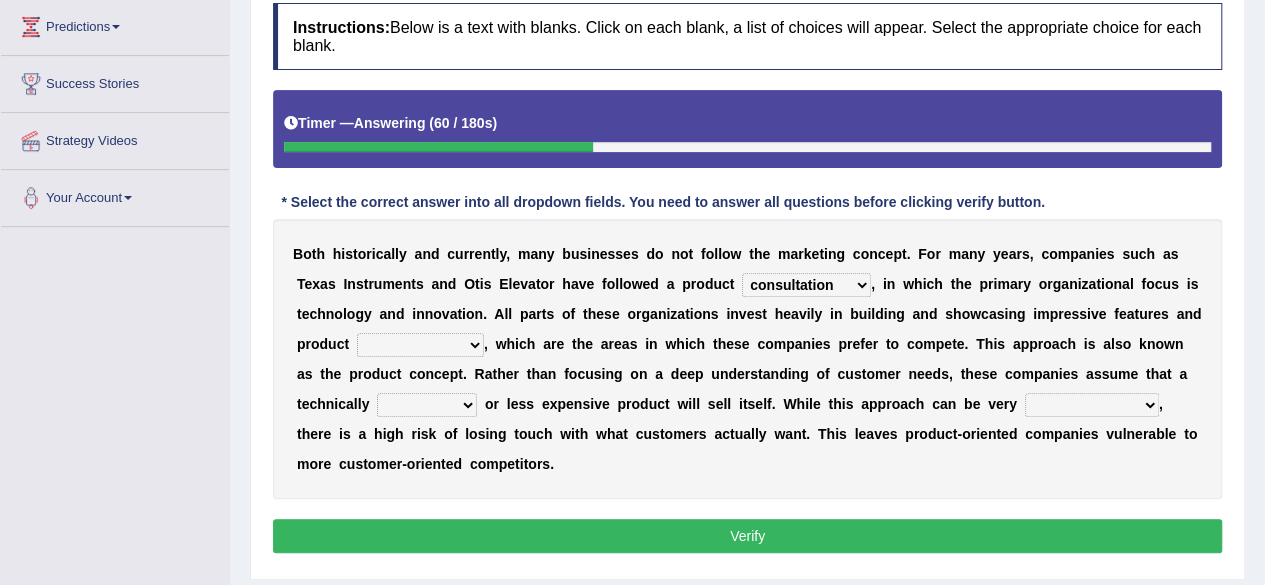 select on "circumstances" 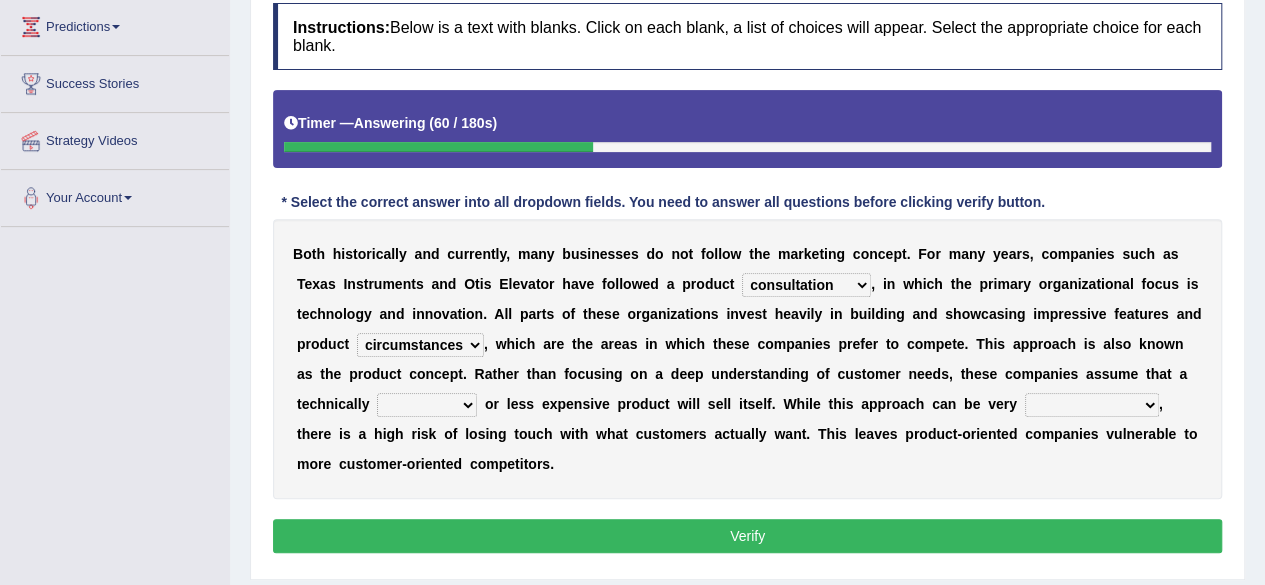 click on "advances circumstances allowances tolerances" at bounding box center (420, 345) 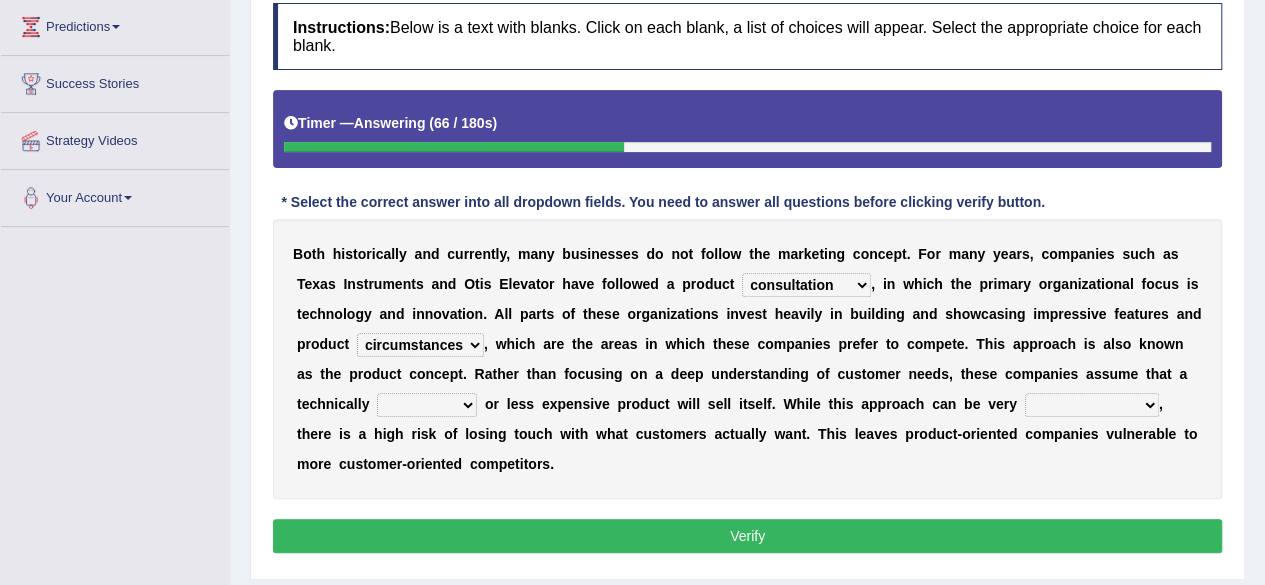 click on "temptation orientation documentation consultation" at bounding box center (806, 285) 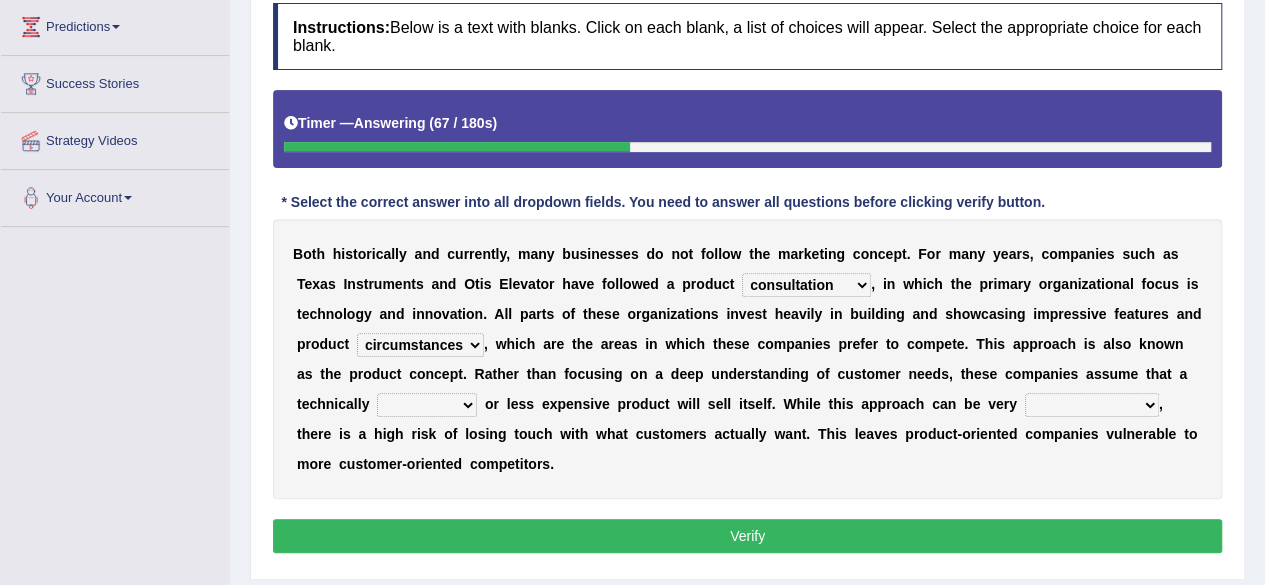 click on "temptation orientation documentation consultation" at bounding box center (806, 285) 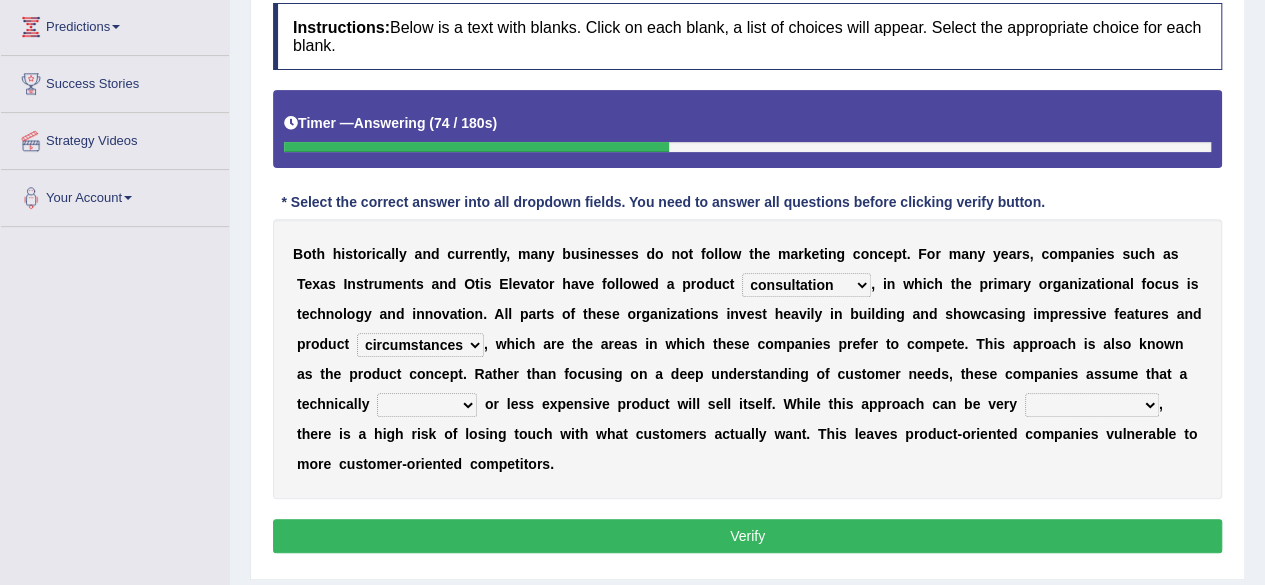 click on "inferior interior superior ulterior" at bounding box center [427, 405] 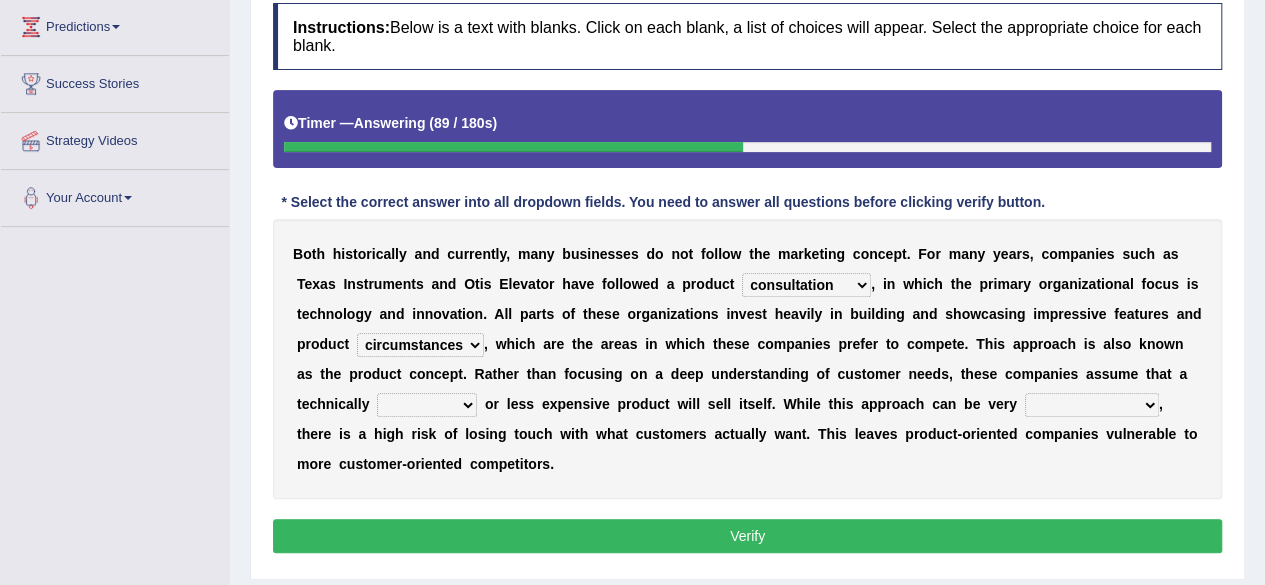 select on "superior" 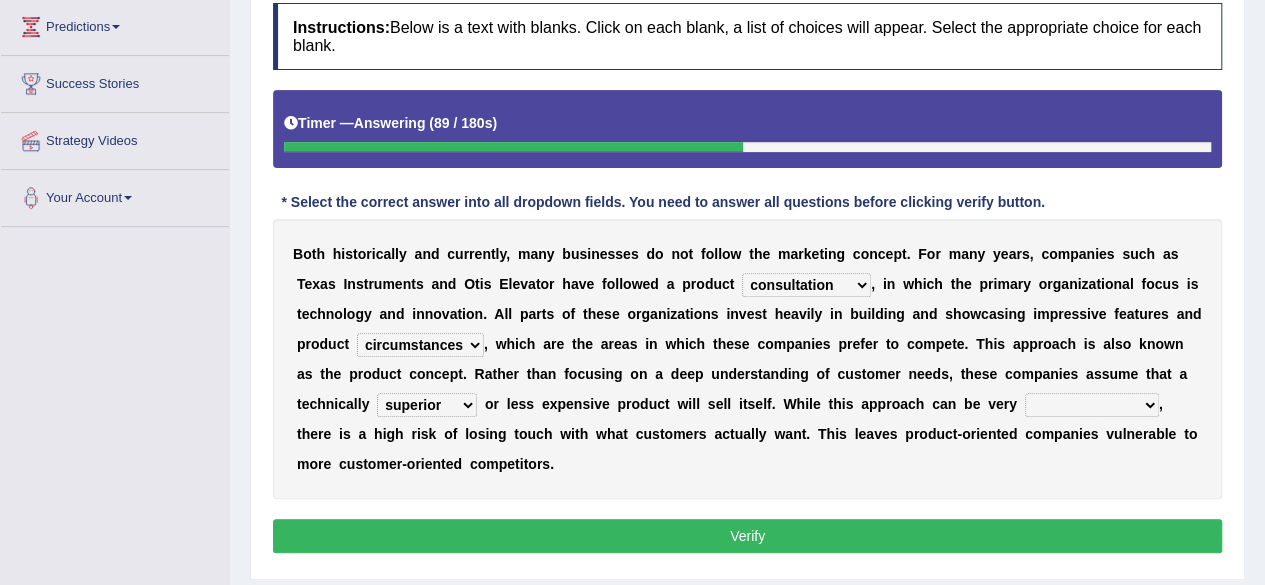 click on "inferior interior superior ulterior" at bounding box center (427, 405) 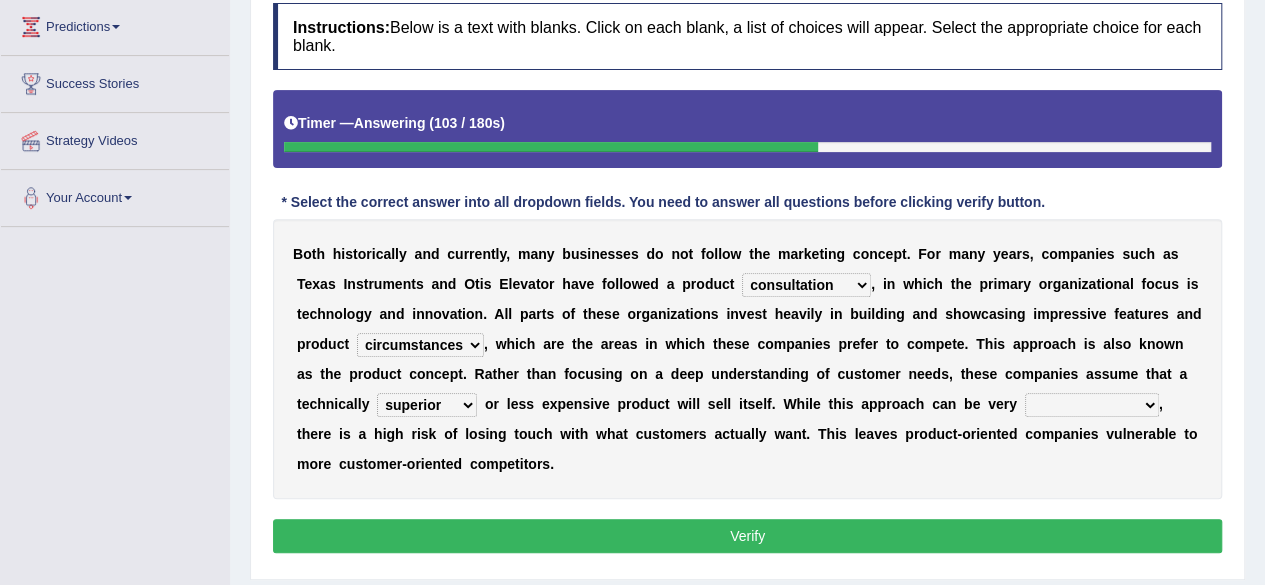 click on "profitable insurmountable comfortable transmittable" at bounding box center (1092, 405) 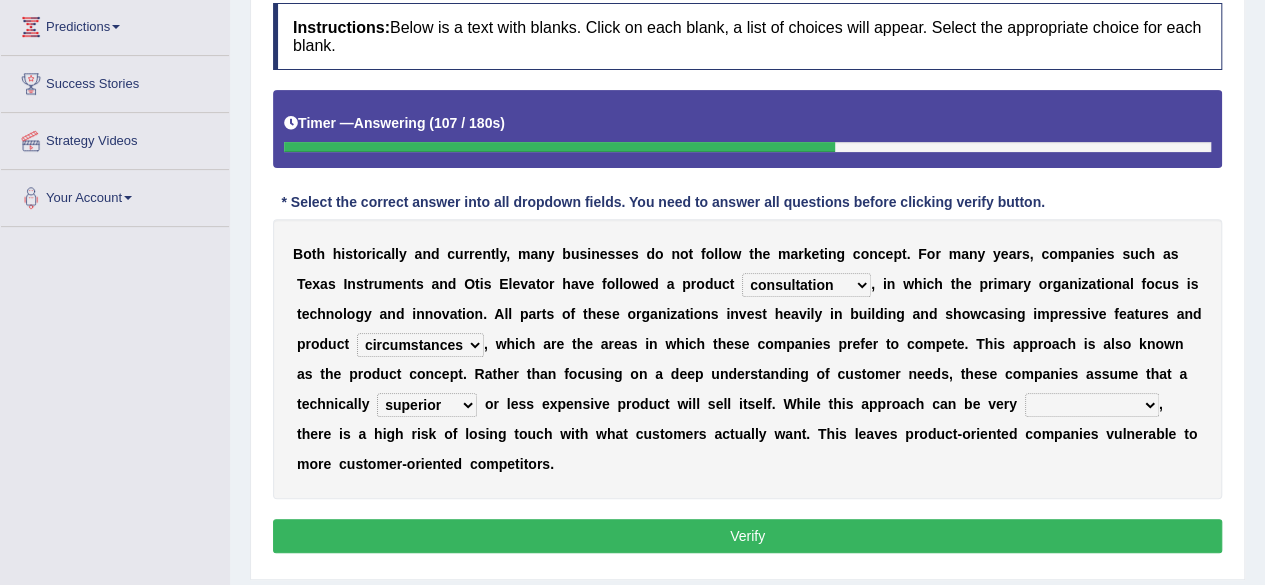 click on "temptation orientation documentation consultation" at bounding box center [806, 285] 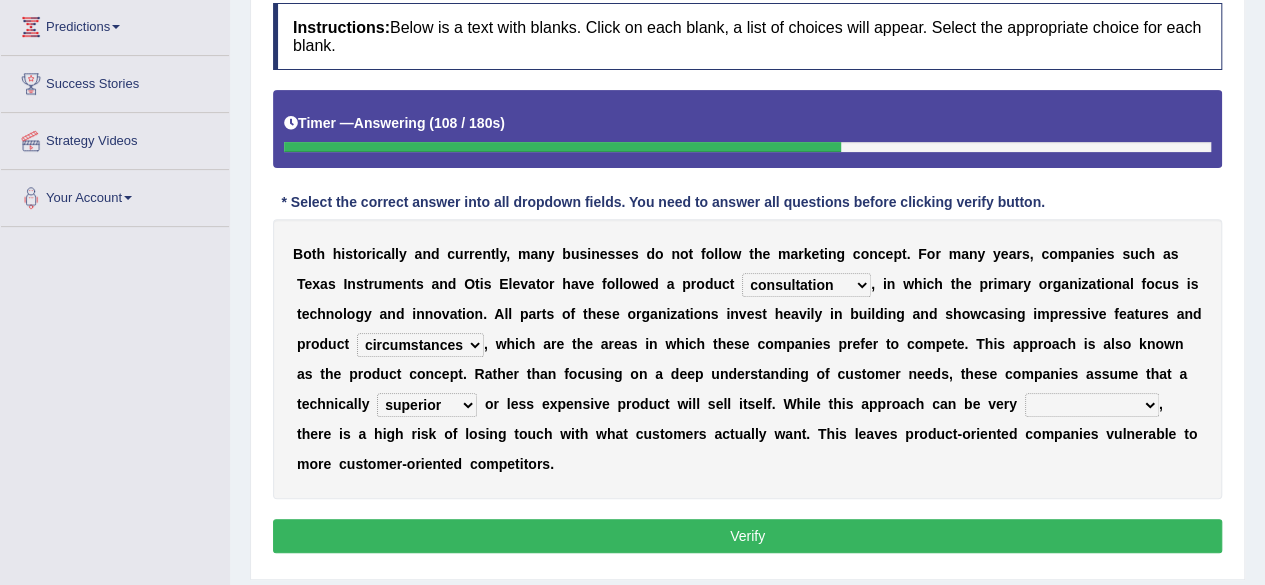 select on "orientation" 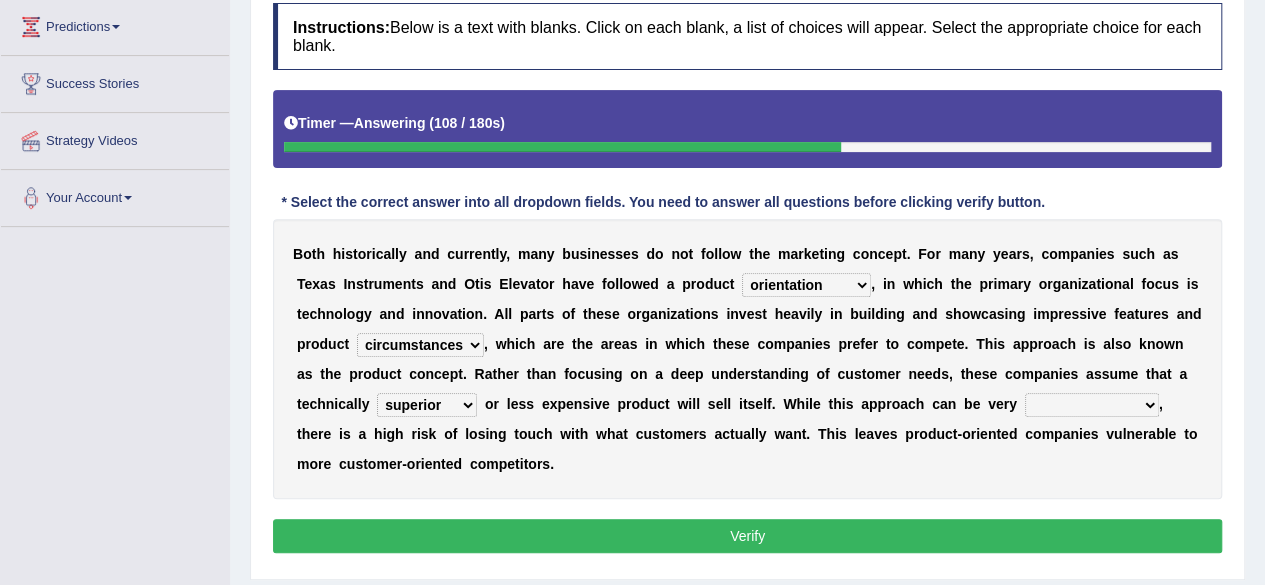 click on "temptation orientation documentation consultation" at bounding box center [806, 285] 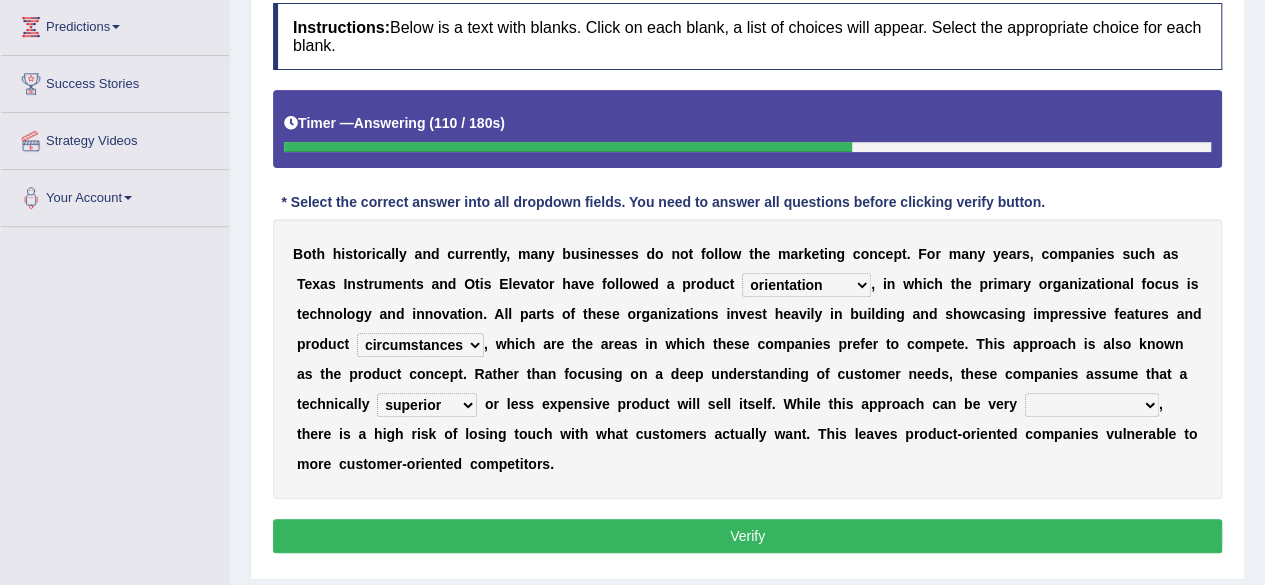 click on "profitable insurmountable comfortable transmittable" at bounding box center [1092, 405] 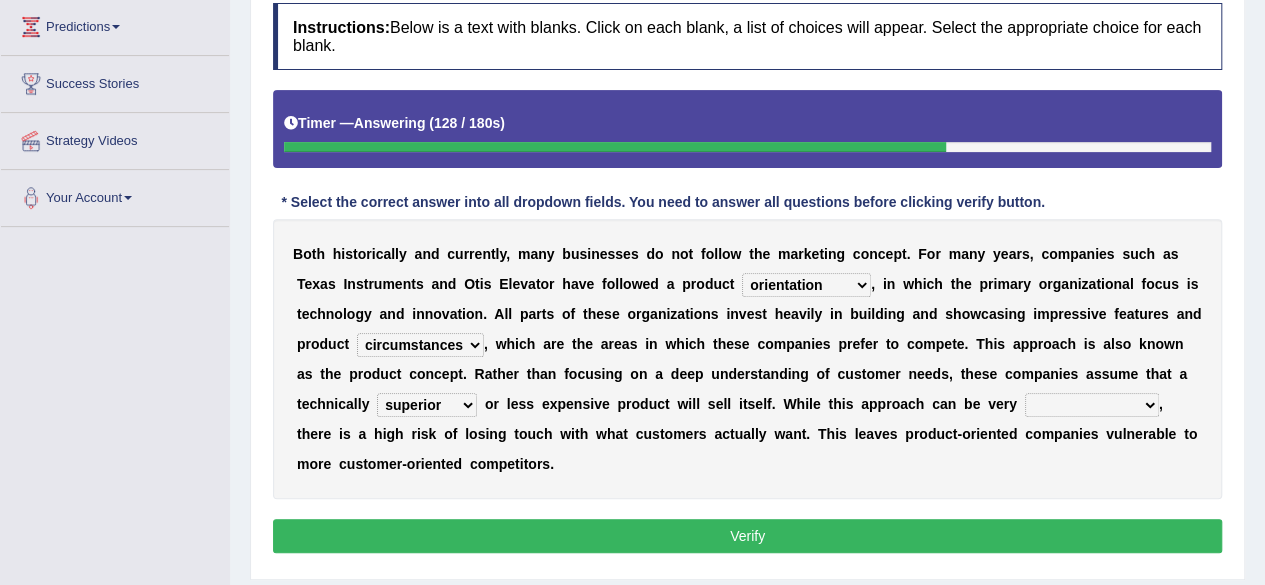 click on "B o t h    h i s t o r i c a l l y    a n d    c u r r e n t l y ,    m a n y    b u s i n e s s e s    d o    n o t    f o l l o w    t h e    m a r k e t i n g    c o n c e p t .    F o r    m a n y    y e a r s ,    c o m p a n i e s    s u c h    a s    T e x a s    I n s t r u m e n t s    a n d    O t i s    E l e v a t o r    h a v e    f o l l o w e d    a    p r o d u c t    temptation orientation documentation consultation ,    i n    w h i c h    t h e    p r i m a r y    o r g a n i z a t i o n a l    f o c u s    i s    t e c h n o l o g y    a n d    i n n o v a t i o n .    A l l    p a r t s    o f    t h e s e    o r g a n i z a t i o n s    i n v e s t    h e a v i l y    i n    b u i l d i n g    a n d    s h o w c a s i n g    i m p r e s s i v e    f e a t u r e s    a n d    p r o d u c t    advances circumstances allowances tolerances ,    w h i c h    a r e    t h e    a r e a s    i n    w h i c h    t h e s e    c o m p a n" at bounding box center [747, 359] 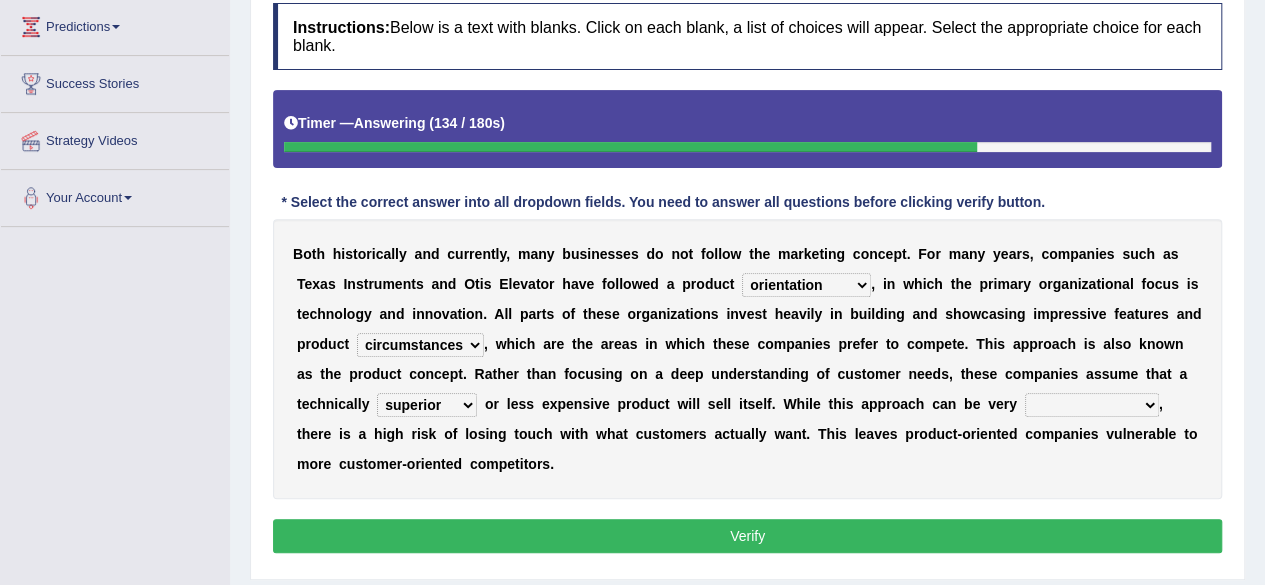 click on "profitable insurmountable comfortable transmittable" at bounding box center (1092, 405) 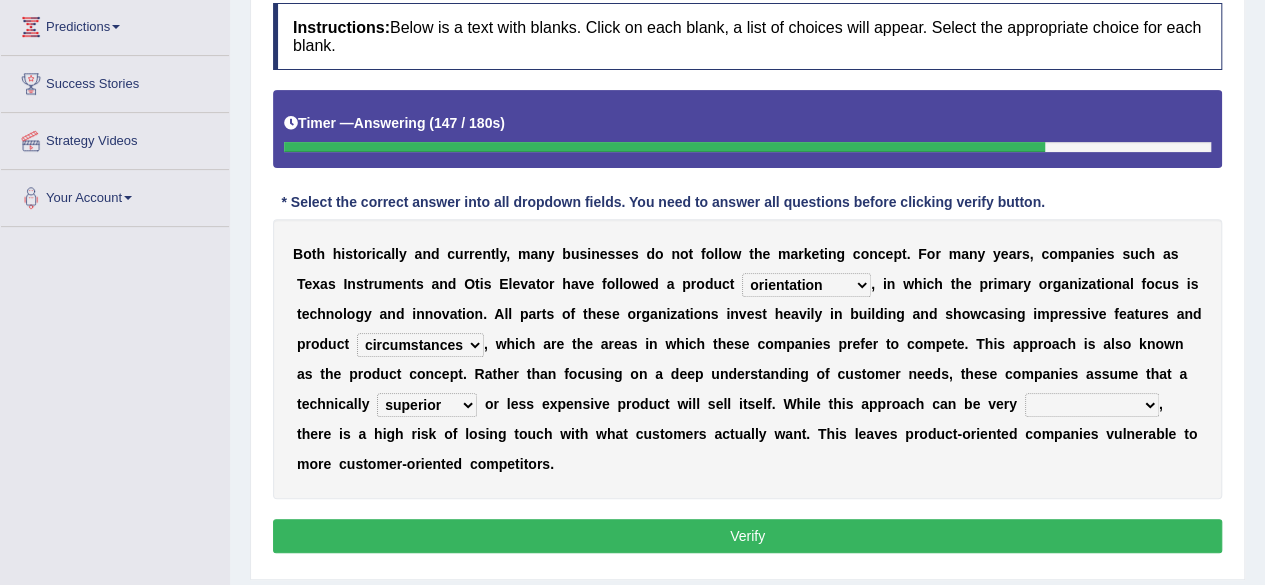 select on "profitable" 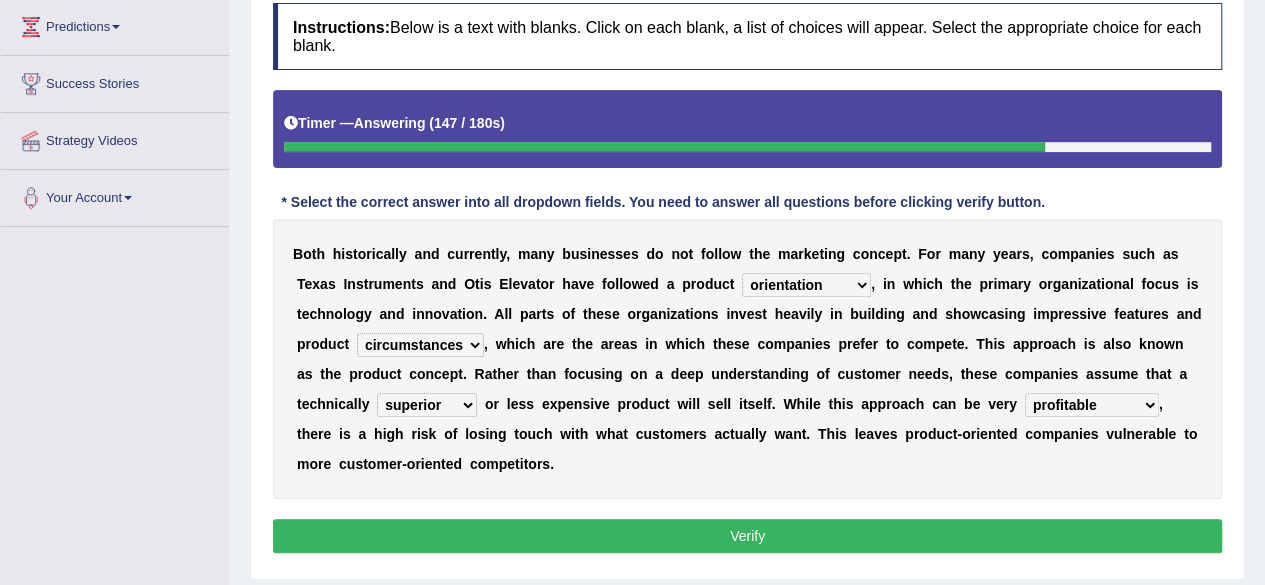 click on "profitable insurmountable comfortable transmittable" at bounding box center [1092, 405] 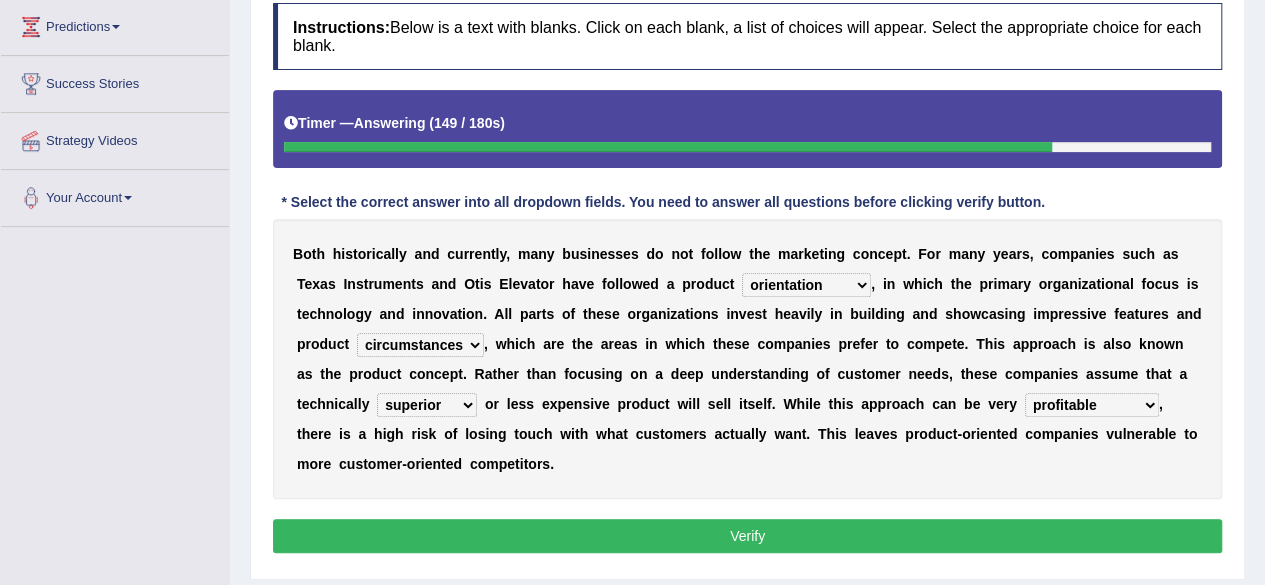 click on "Verify" at bounding box center (747, 536) 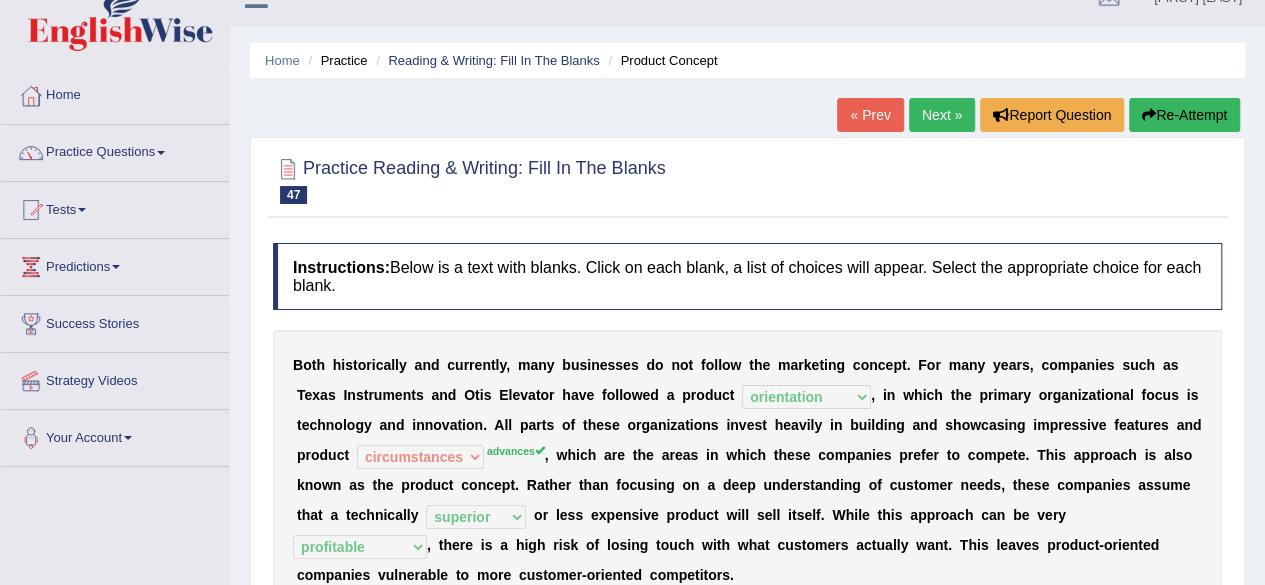 scroll, scrollTop: 0, scrollLeft: 0, axis: both 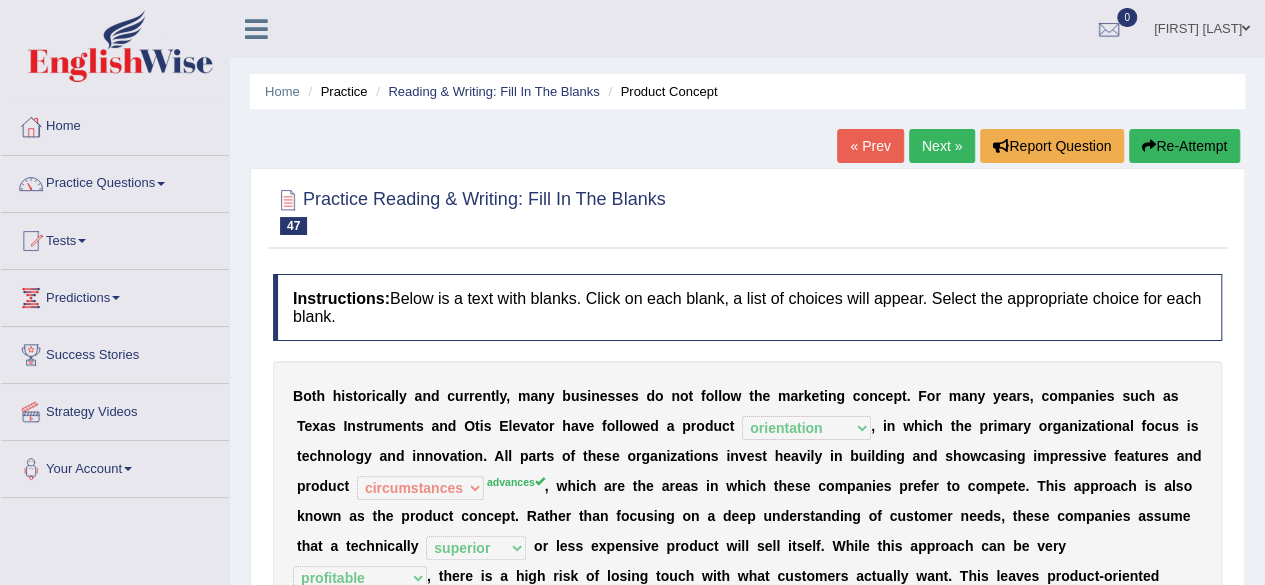 click on "Next »" at bounding box center [942, 146] 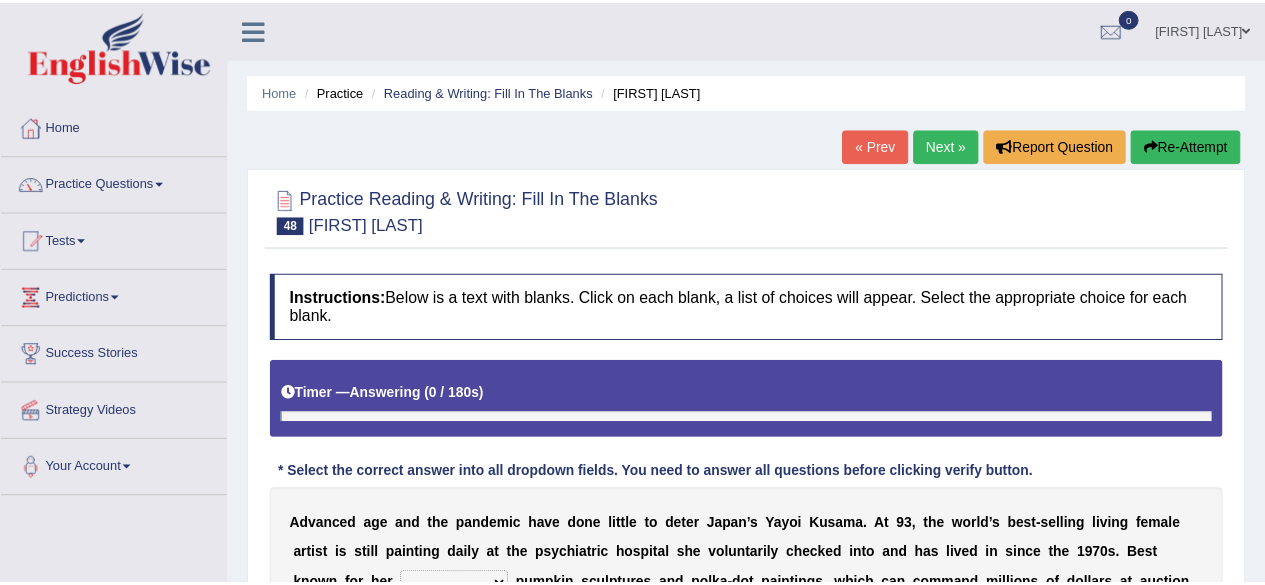 scroll, scrollTop: 0, scrollLeft: 0, axis: both 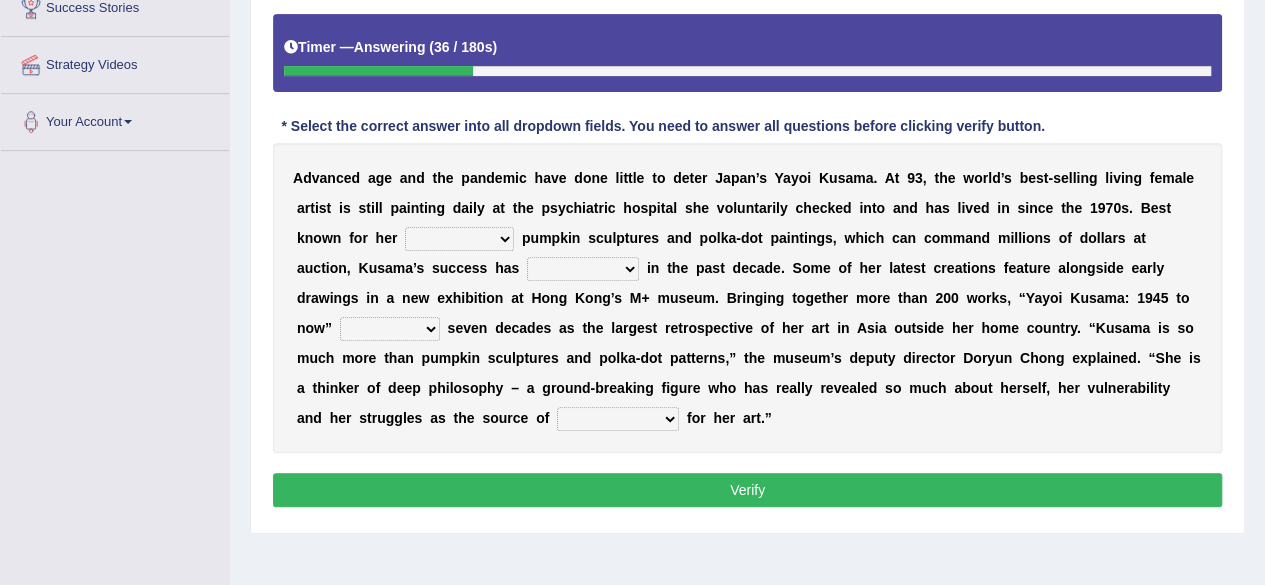 click on "signed signal synthesized signature" at bounding box center (459, 239) 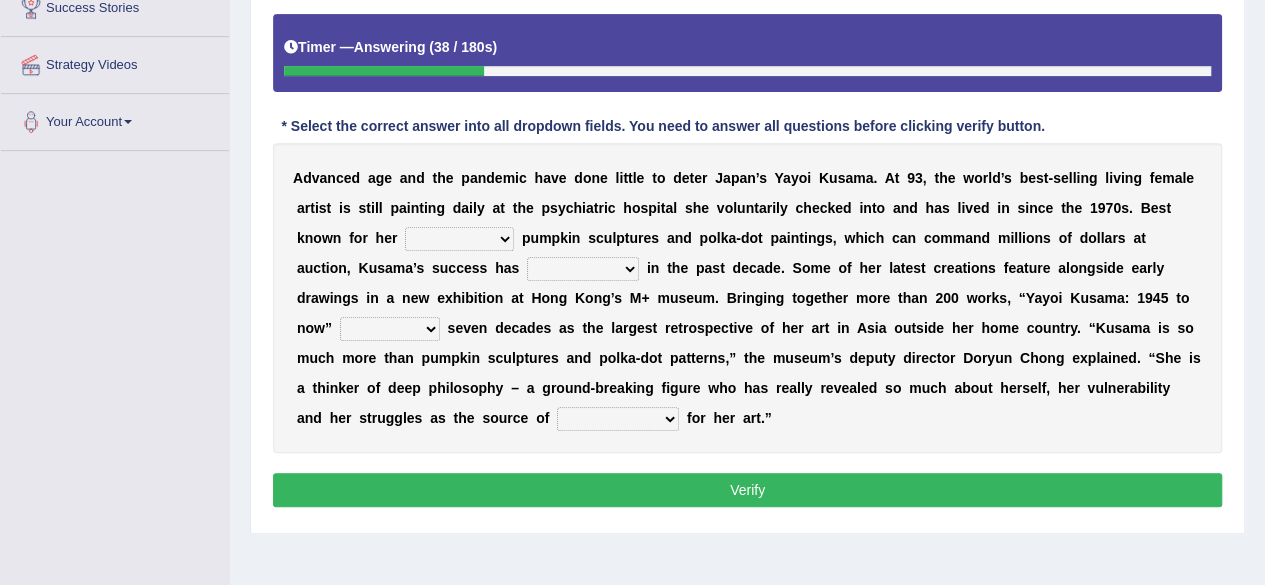 select on "signature" 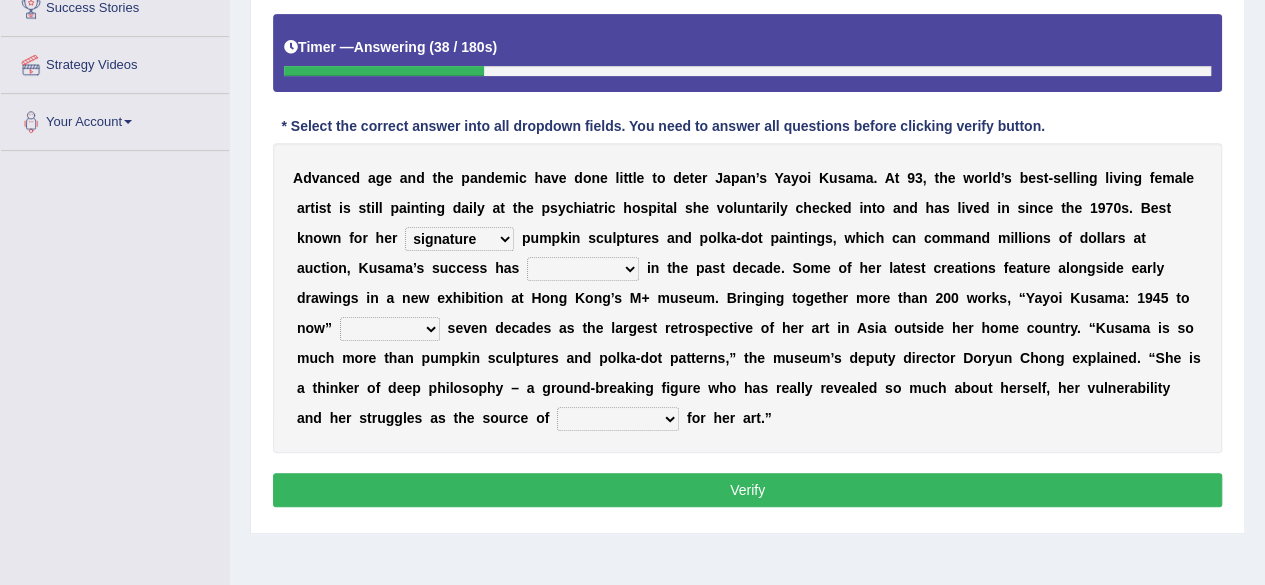 click on "signed signal synthesized signature" at bounding box center (459, 239) 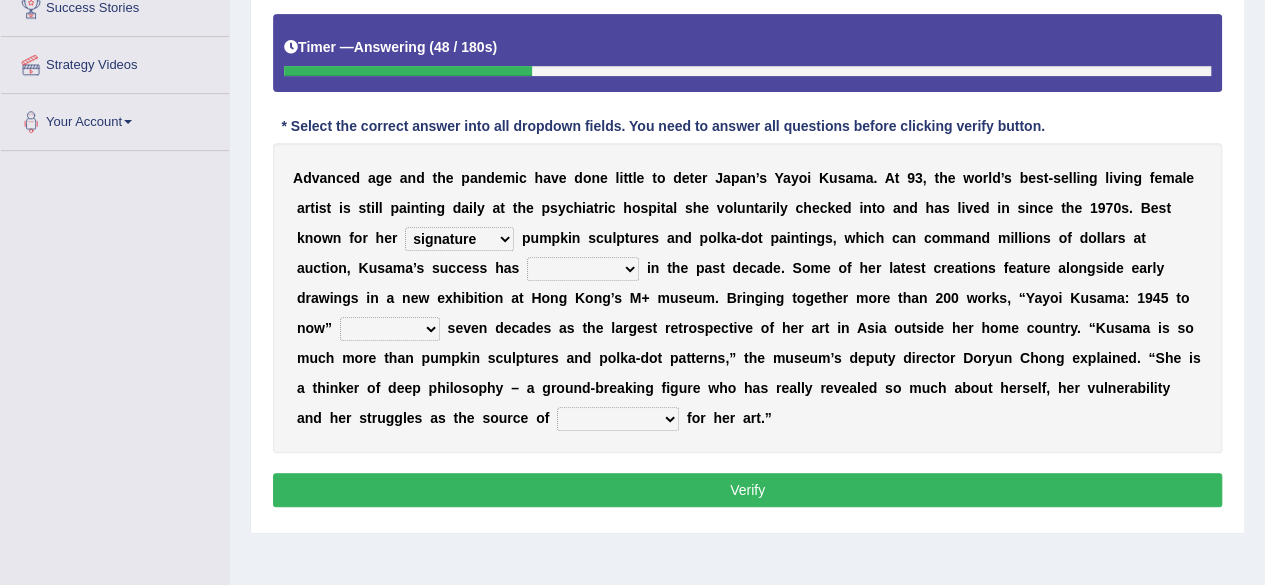 click on "flourished skyrocketed discouraged occupied" at bounding box center (583, 269) 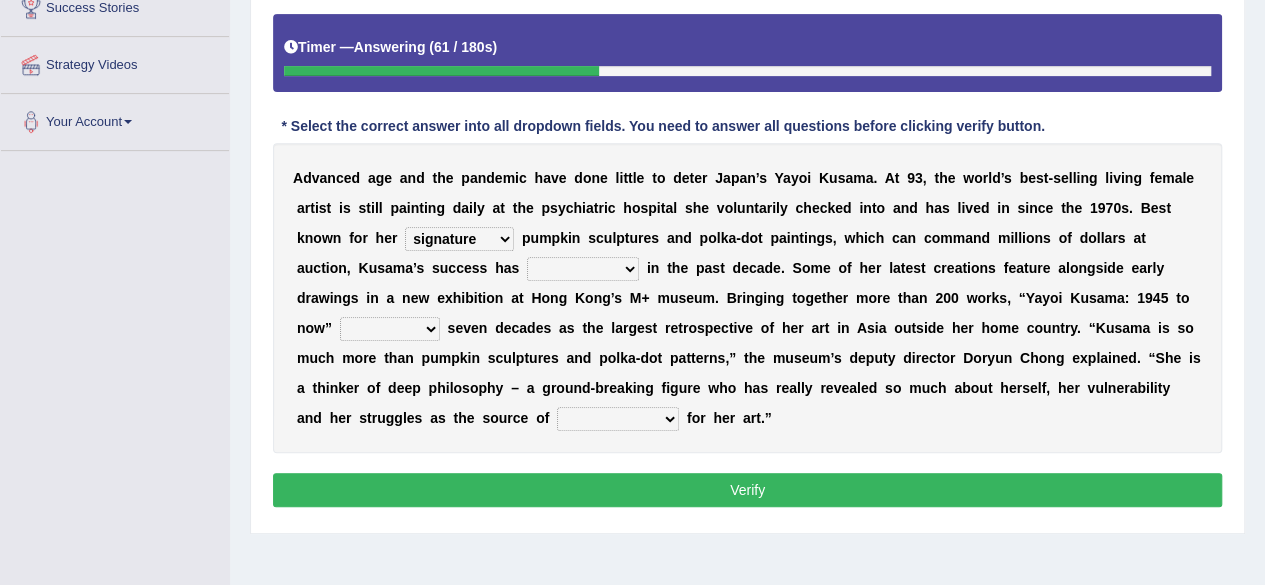select on "skyrocketed" 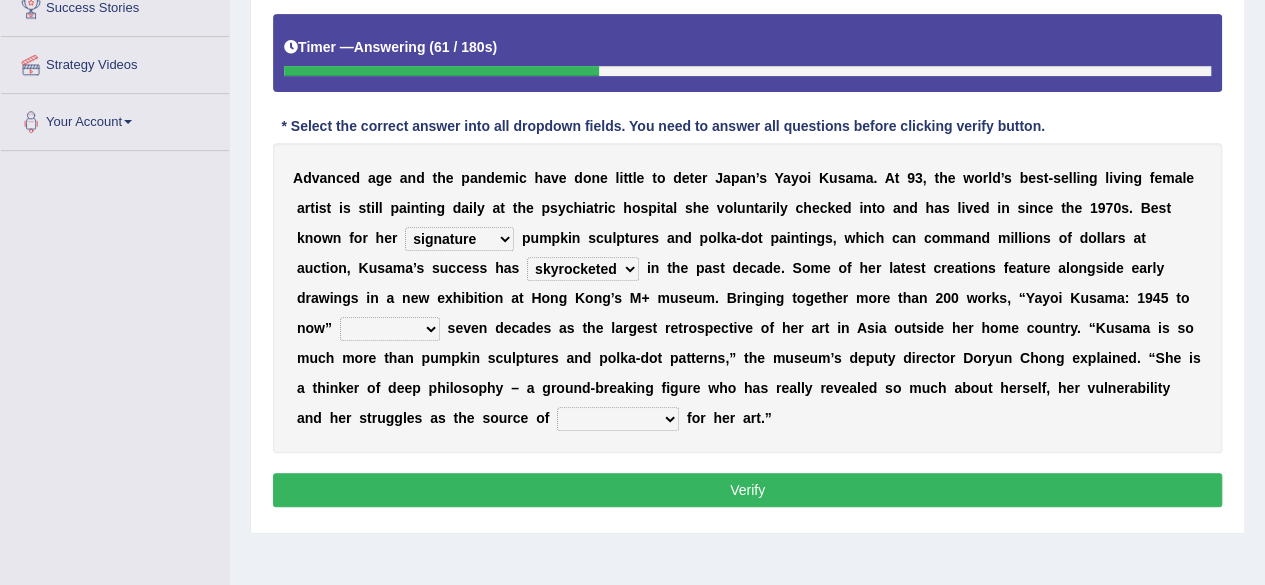 click on "flourished skyrocketed discouraged occupied" at bounding box center (583, 269) 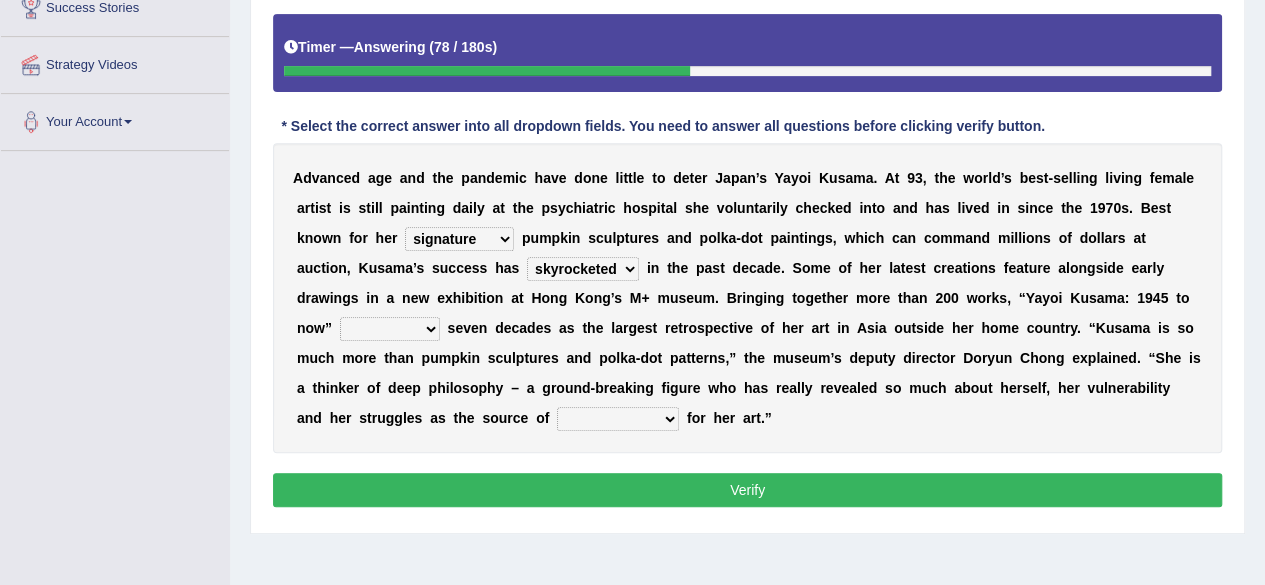 click on "extends spans vulgarizes strains" at bounding box center (390, 329) 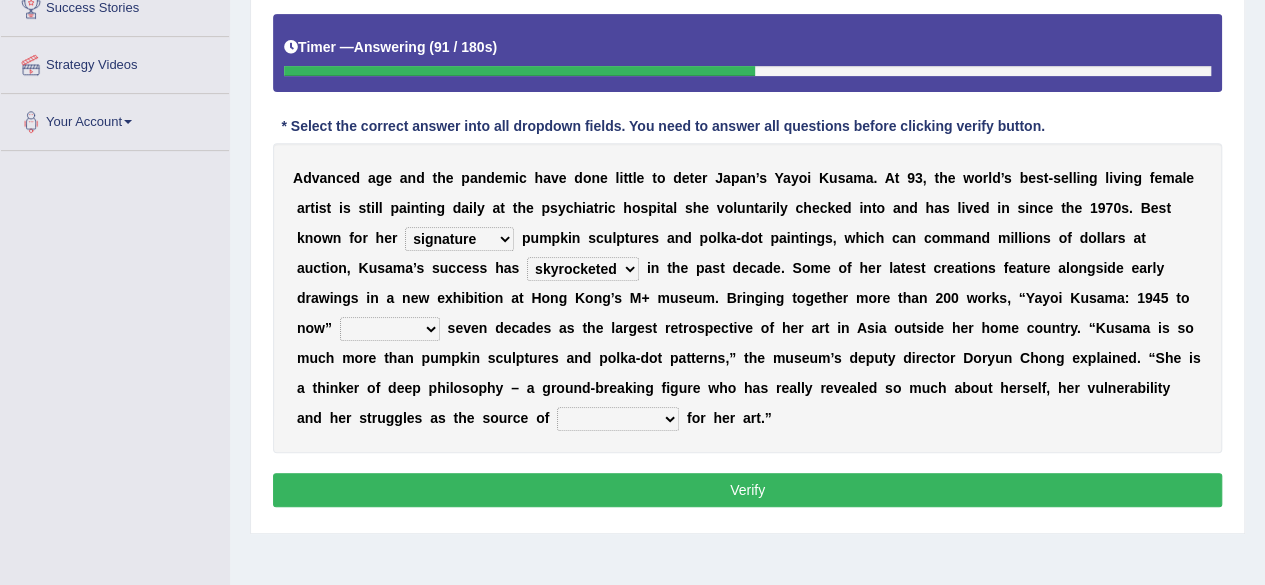 select on "spans" 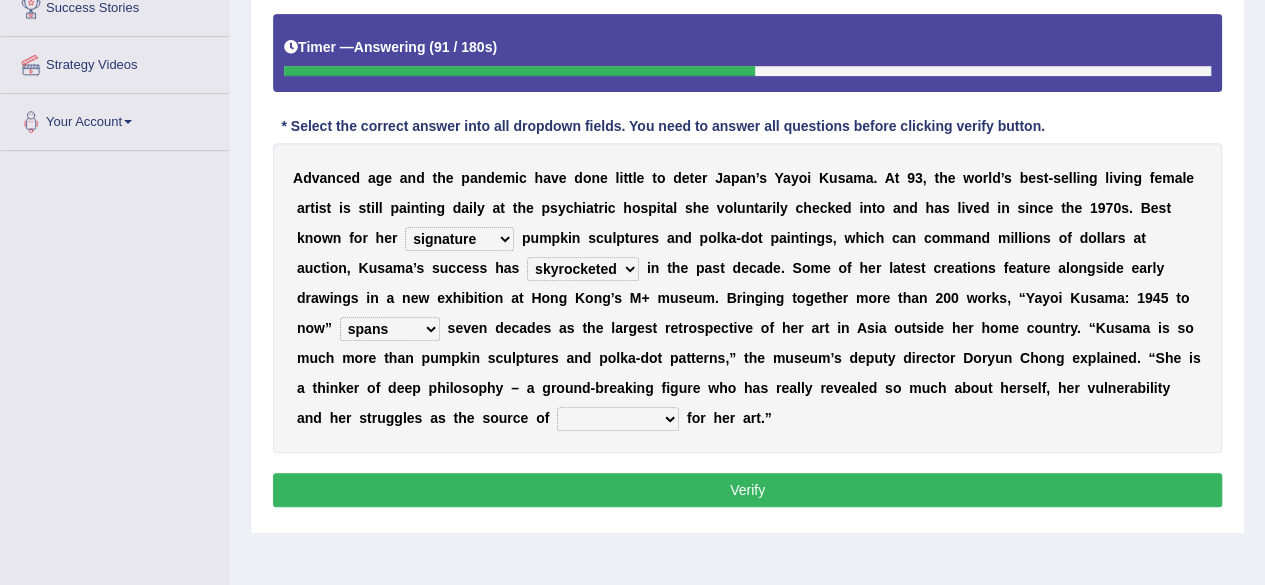 click on "extends spans vulgarizes strains" at bounding box center [390, 329] 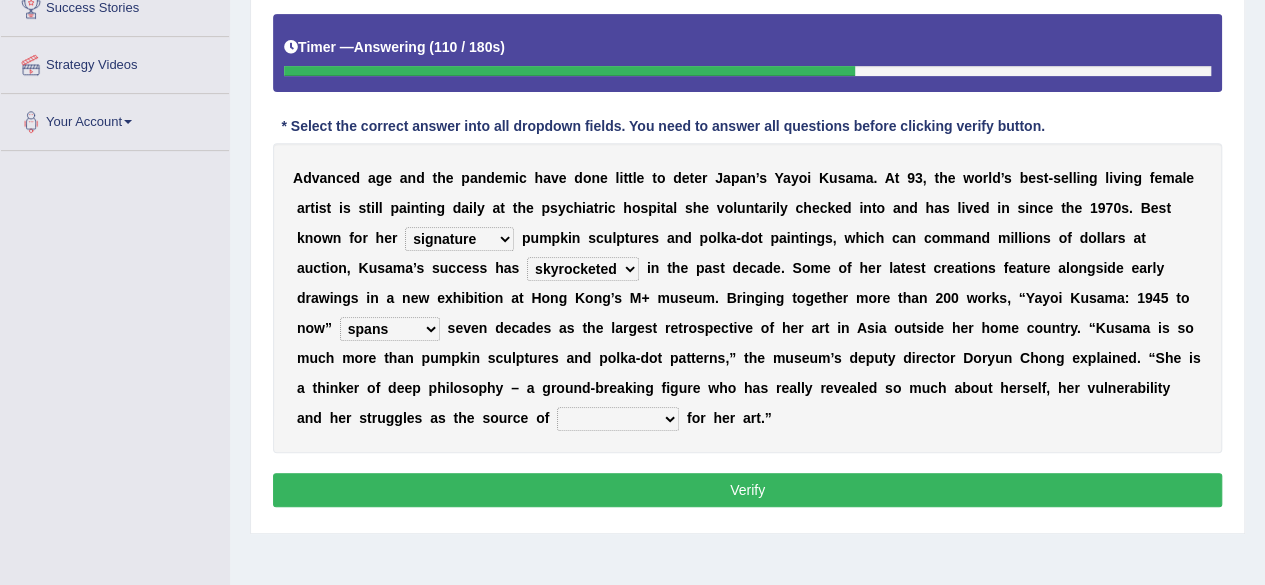 click on "respiration Inspiration transliteration concentration" at bounding box center [618, 419] 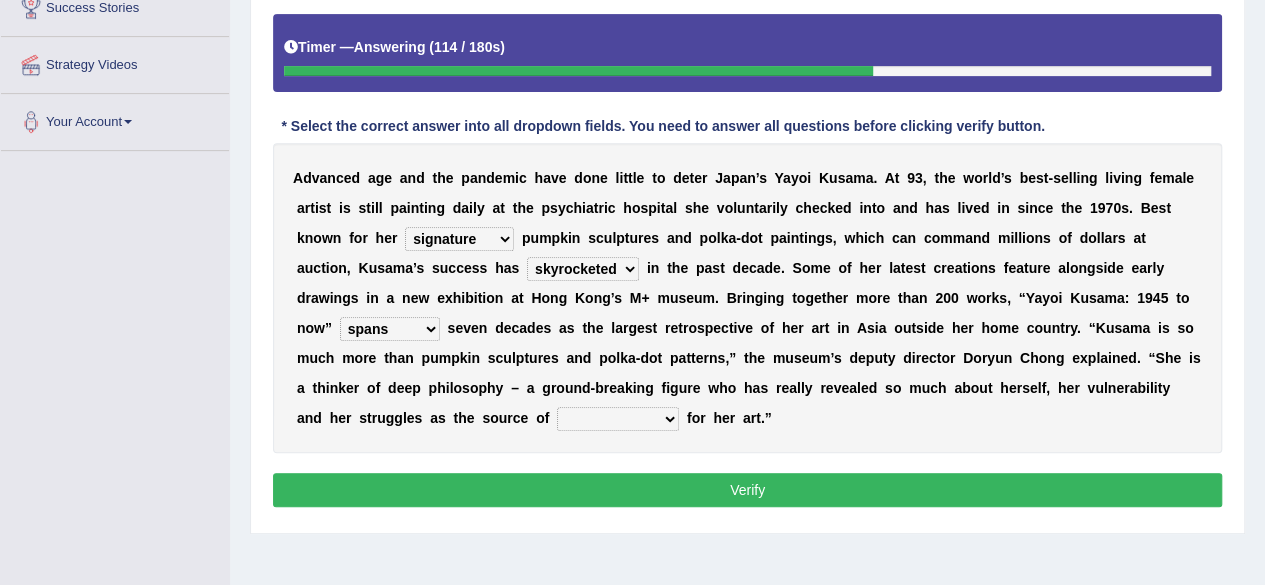 select on "Inspiration" 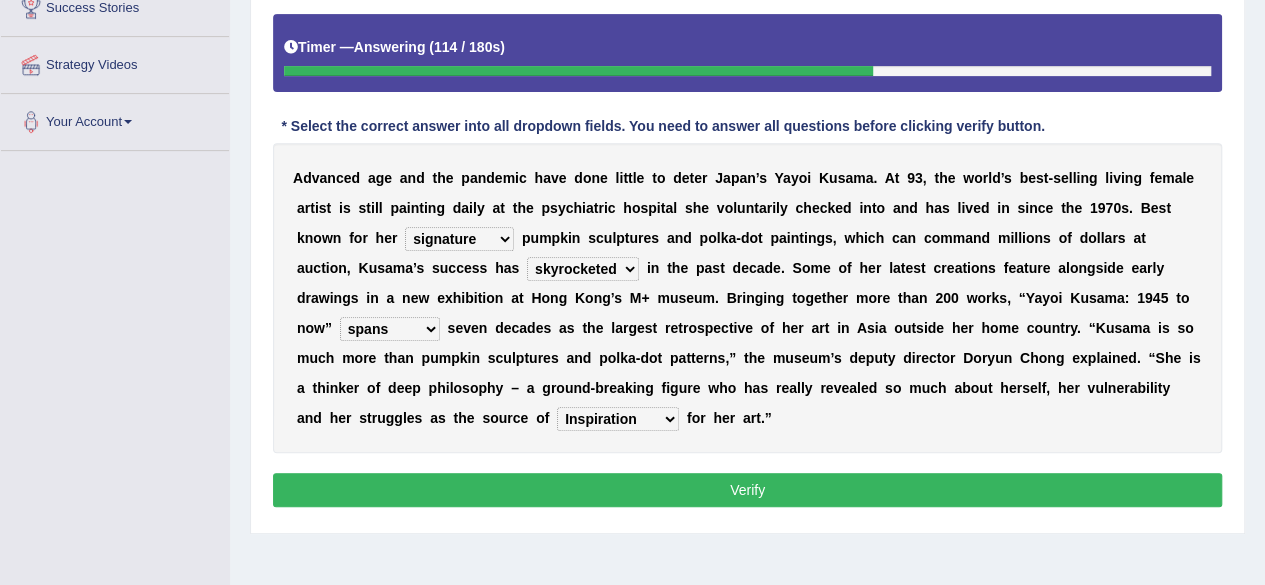 click on "respiration Inspiration transliteration concentration" at bounding box center [618, 419] 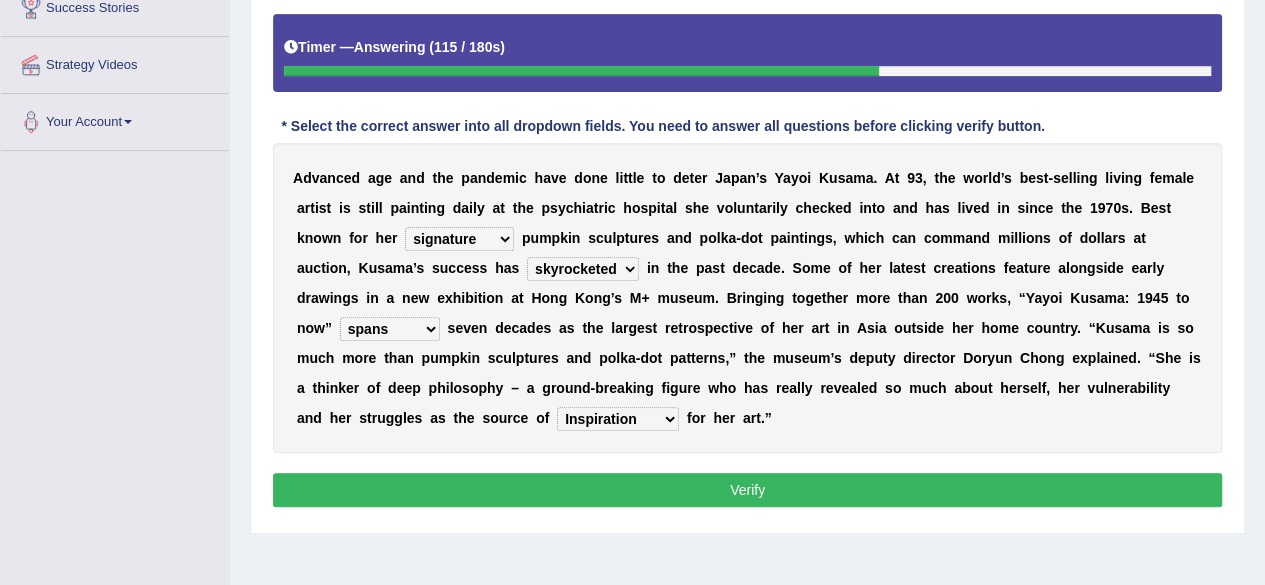 click on "Verify" at bounding box center (747, 490) 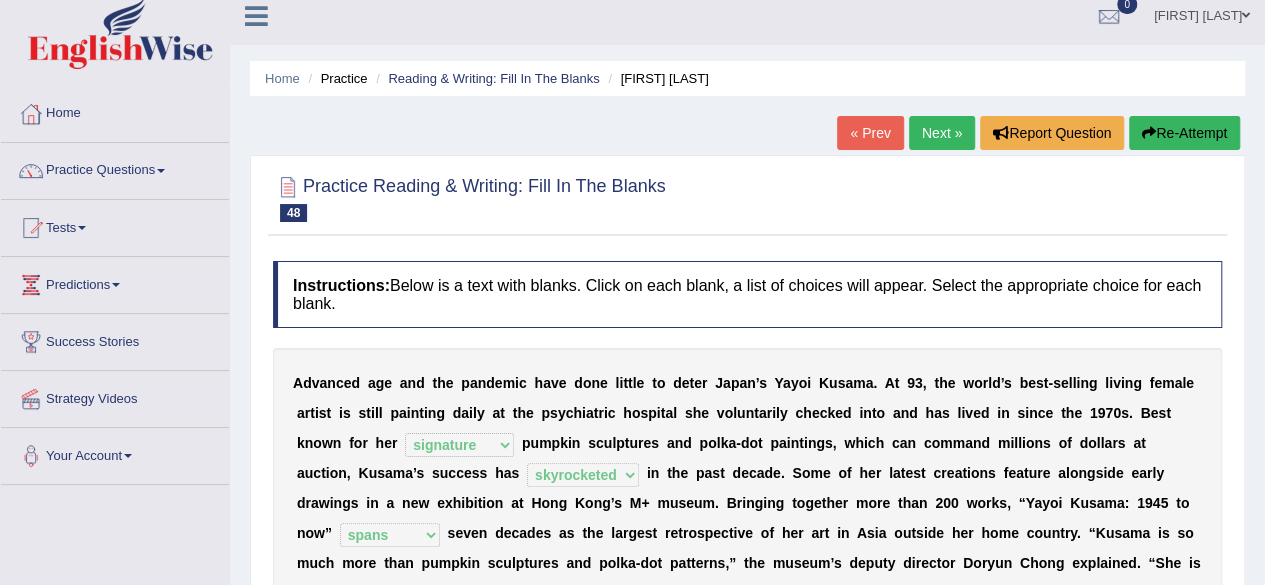 scroll, scrollTop: 7, scrollLeft: 0, axis: vertical 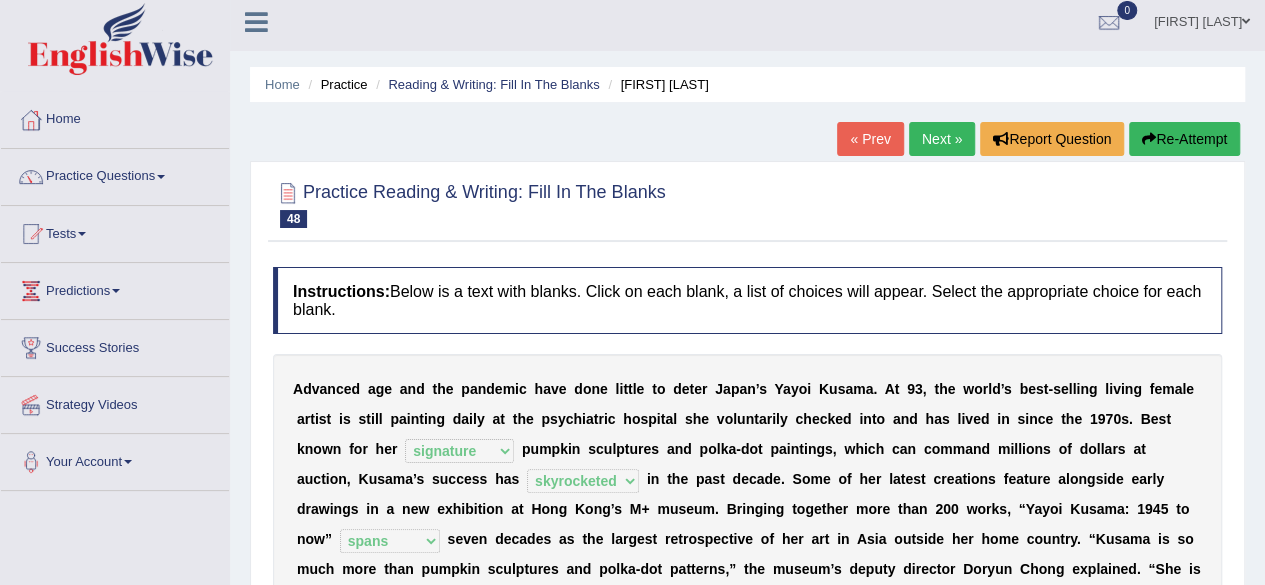 click on "Next »" at bounding box center [942, 139] 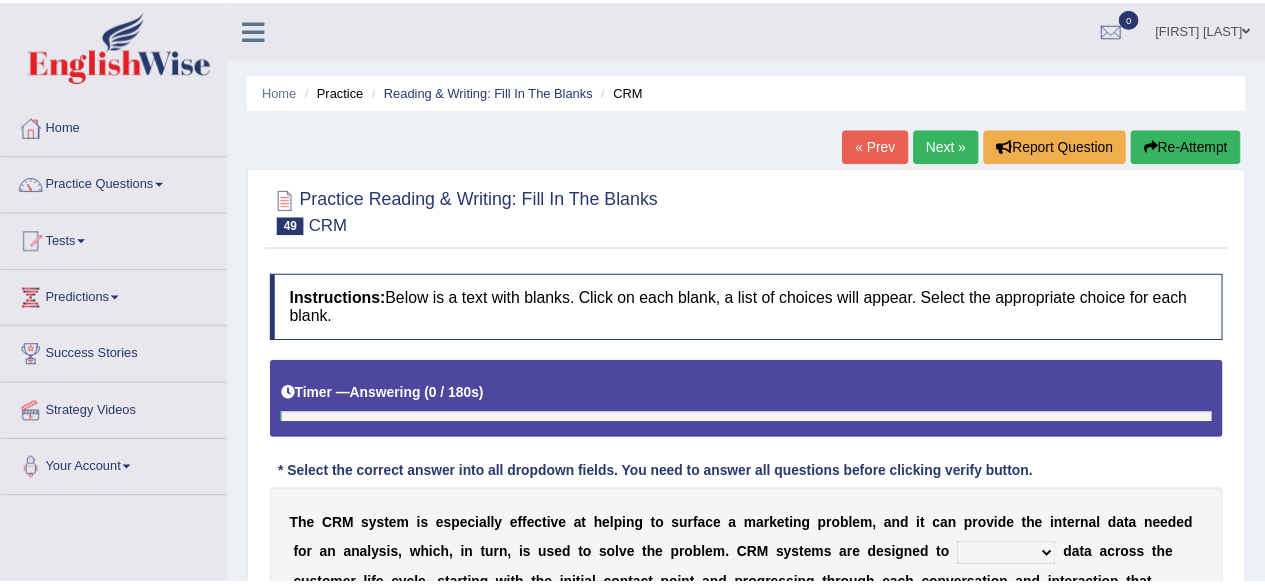 scroll, scrollTop: 0, scrollLeft: 0, axis: both 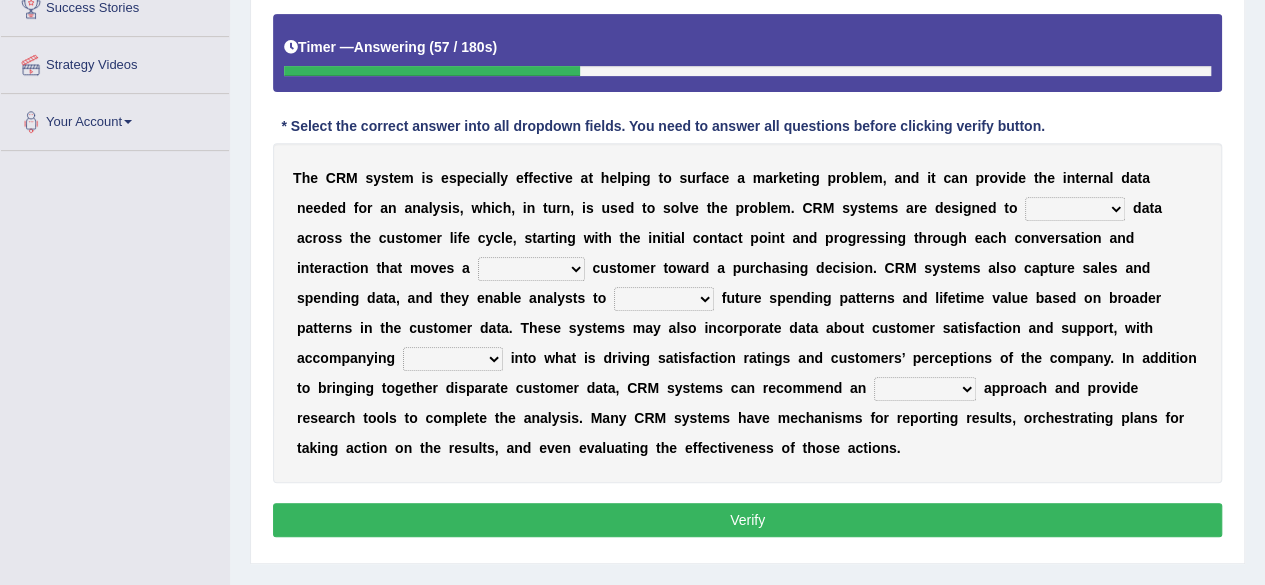 click on "venture capture feature rapture" at bounding box center (1075, 209) 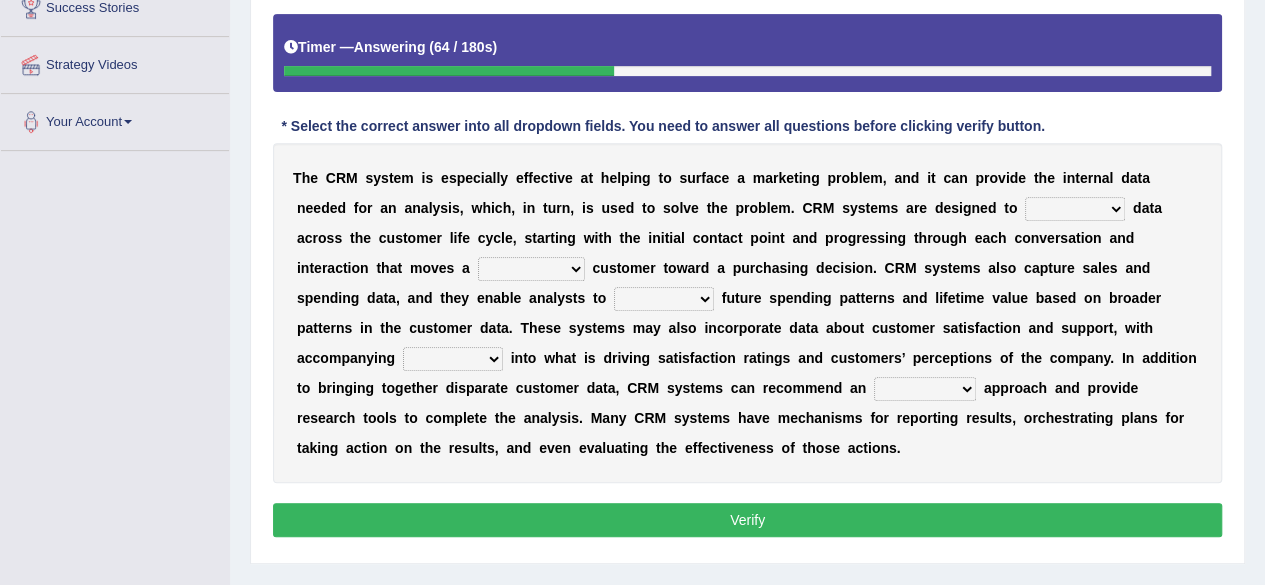 click on "venture capture feature rapture" at bounding box center (1075, 209) 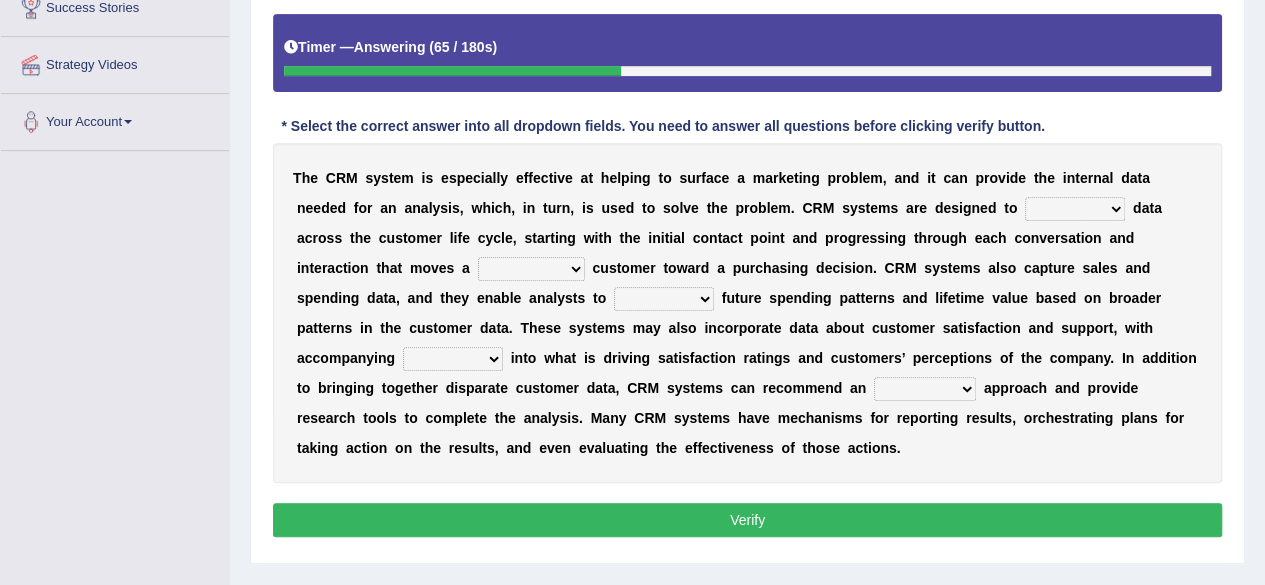 click on "venture capture feature rapture" at bounding box center [1075, 209] 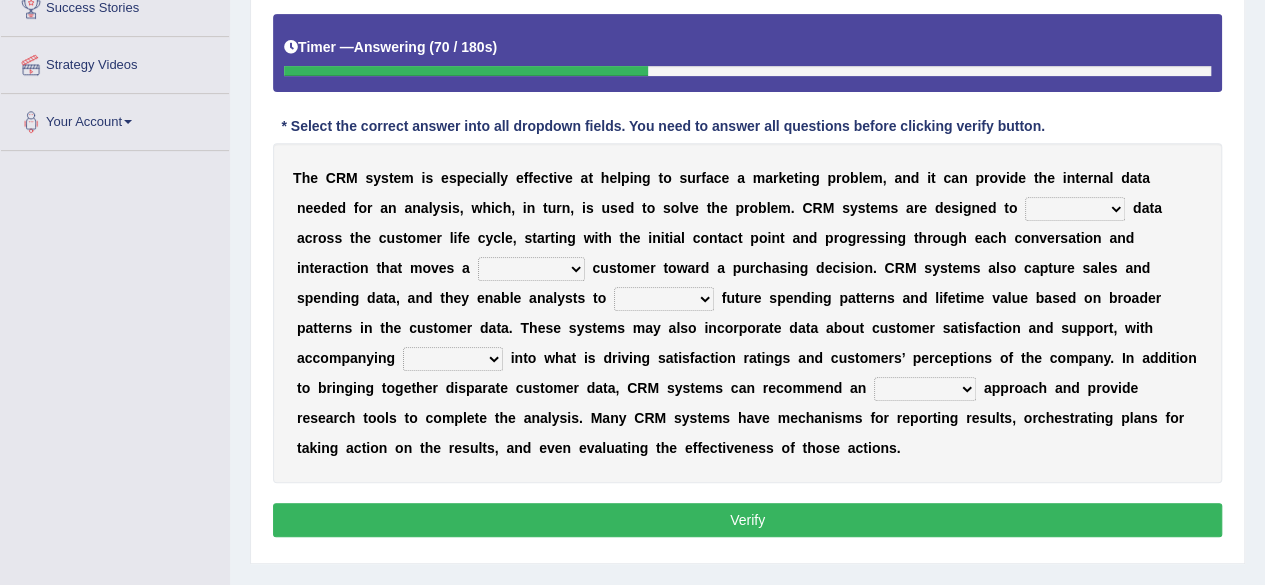 select on "feature" 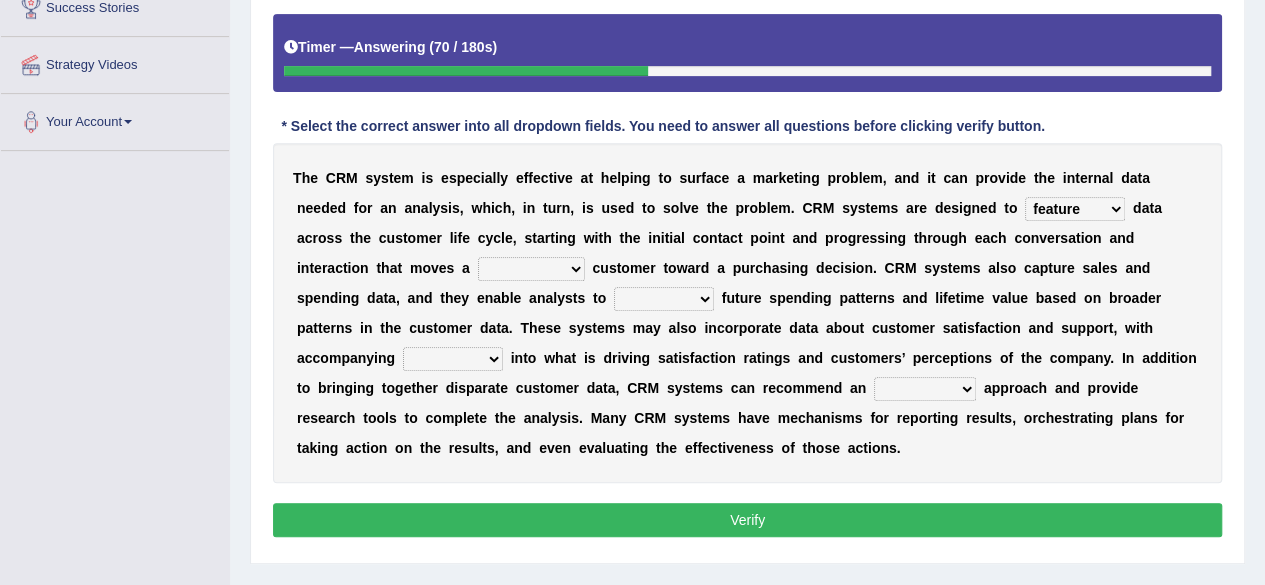 click on "venture capture feature rapture" at bounding box center [1075, 209] 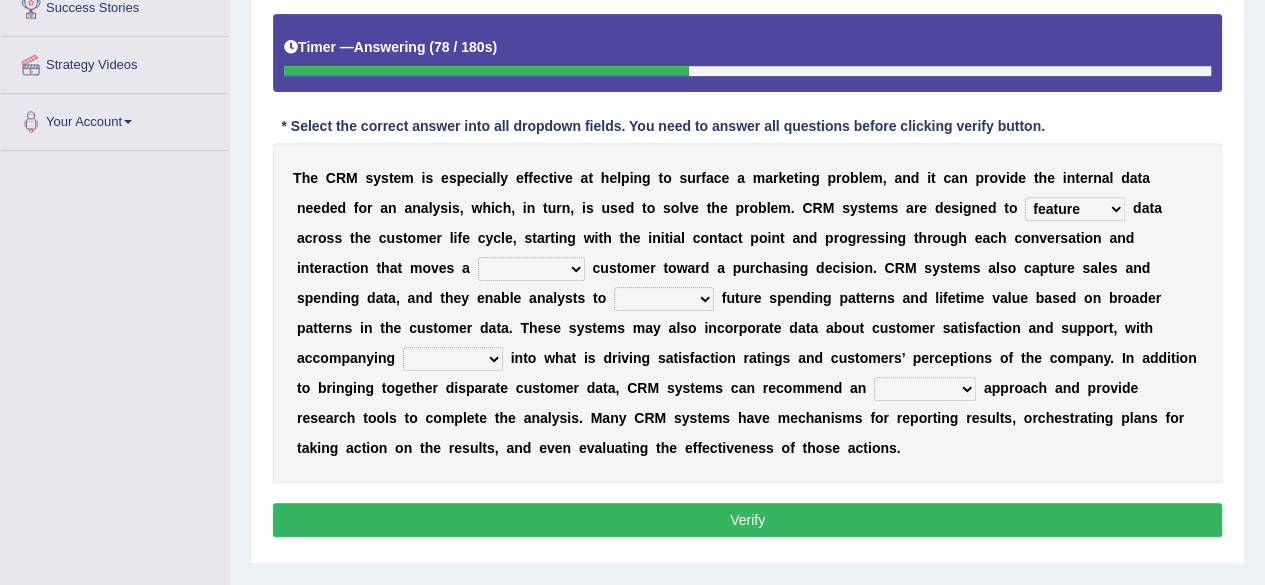 click on "prospective respective convective reflective" at bounding box center [531, 269] 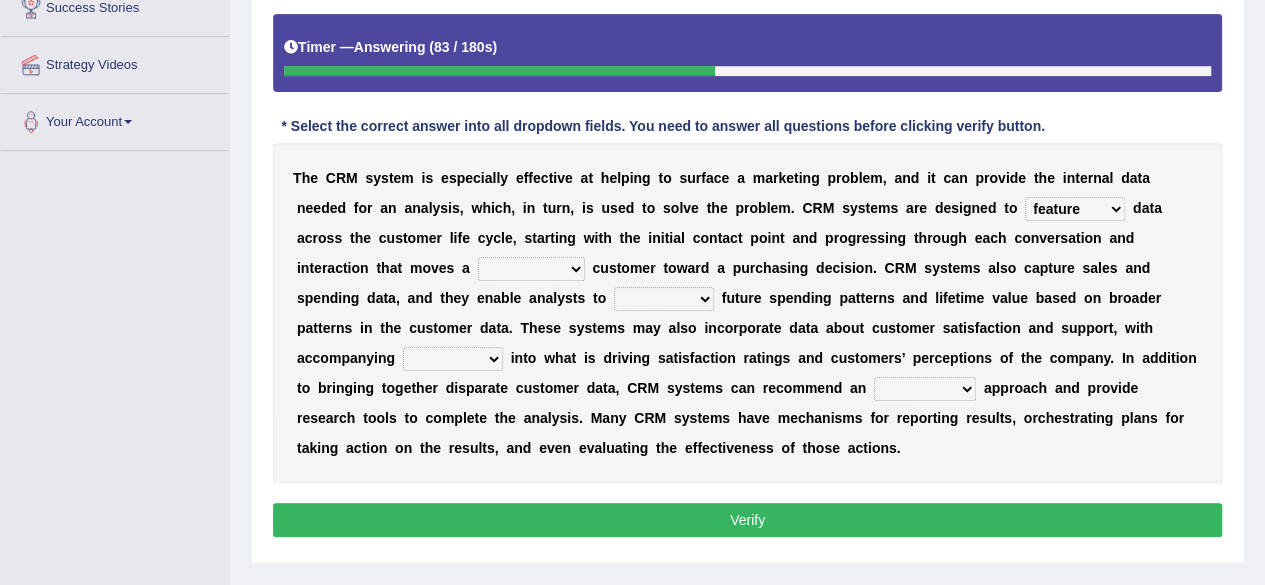 select on "respective" 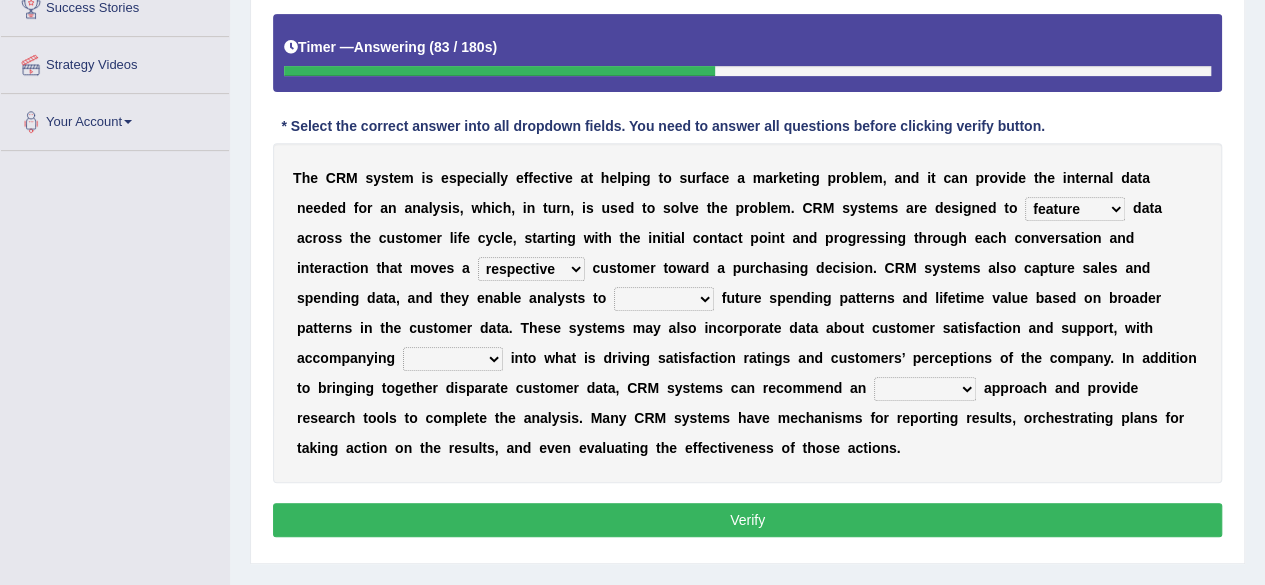 click on "prospective respective convective reflective" at bounding box center [531, 269] 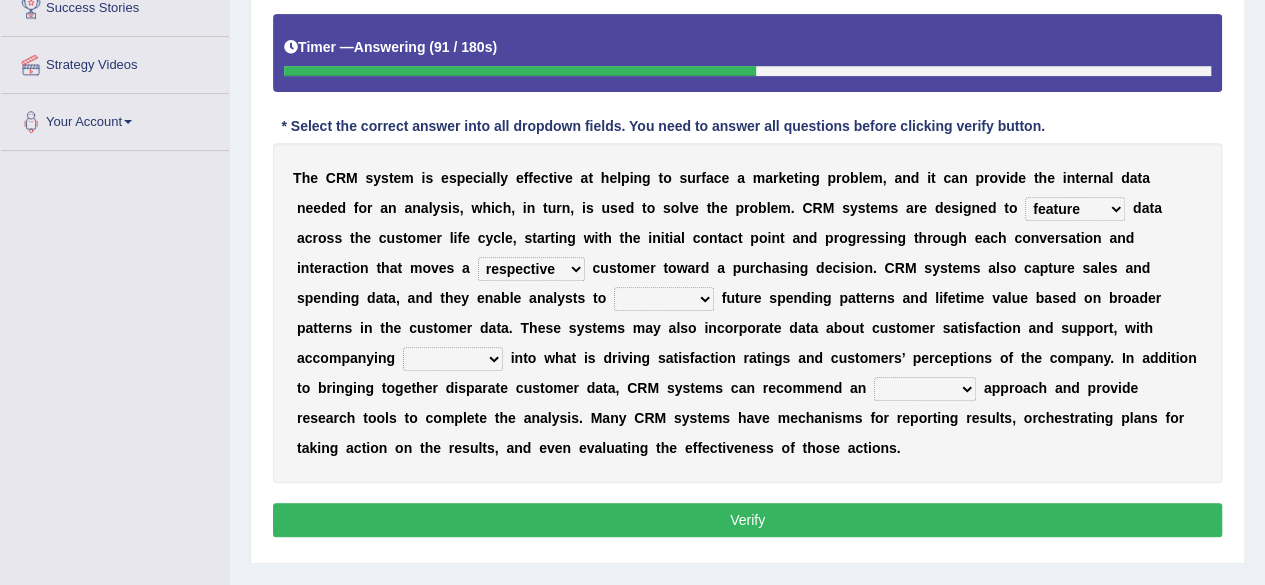 click on "venture capture feature rapture" at bounding box center (1075, 209) 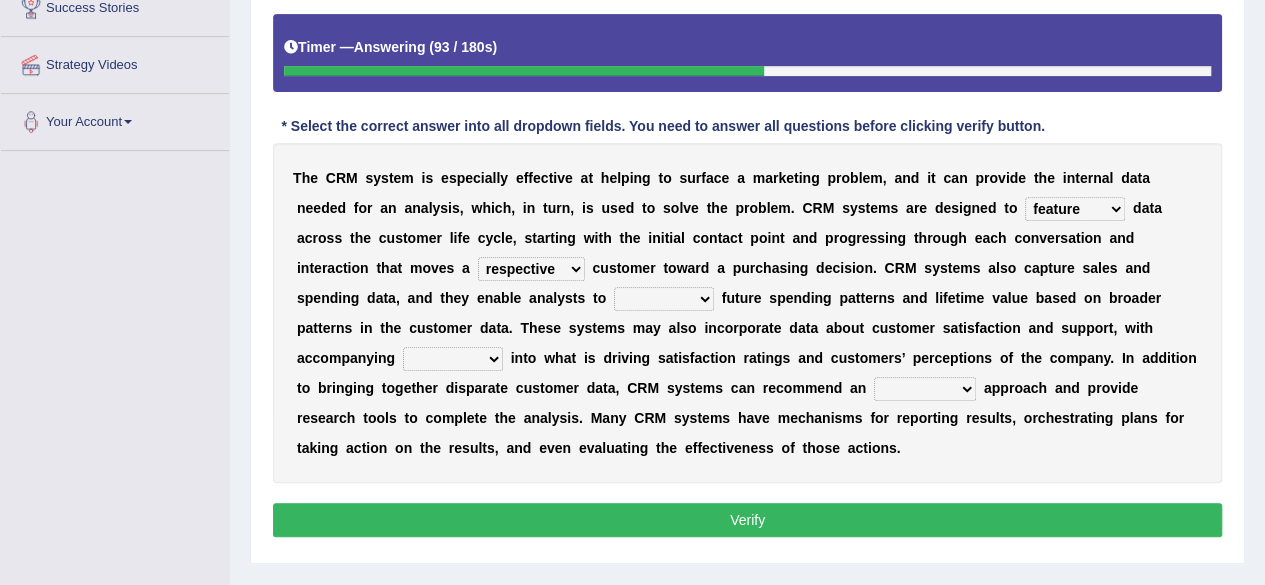 select on "capture" 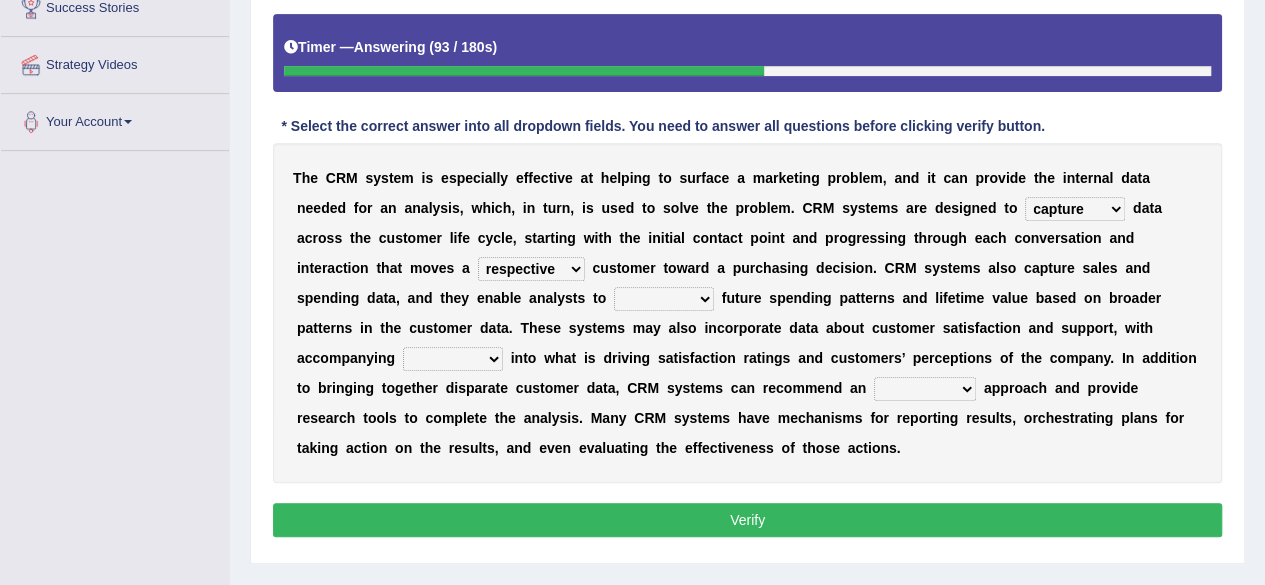 click on "venture capture feature rapture" at bounding box center (1075, 209) 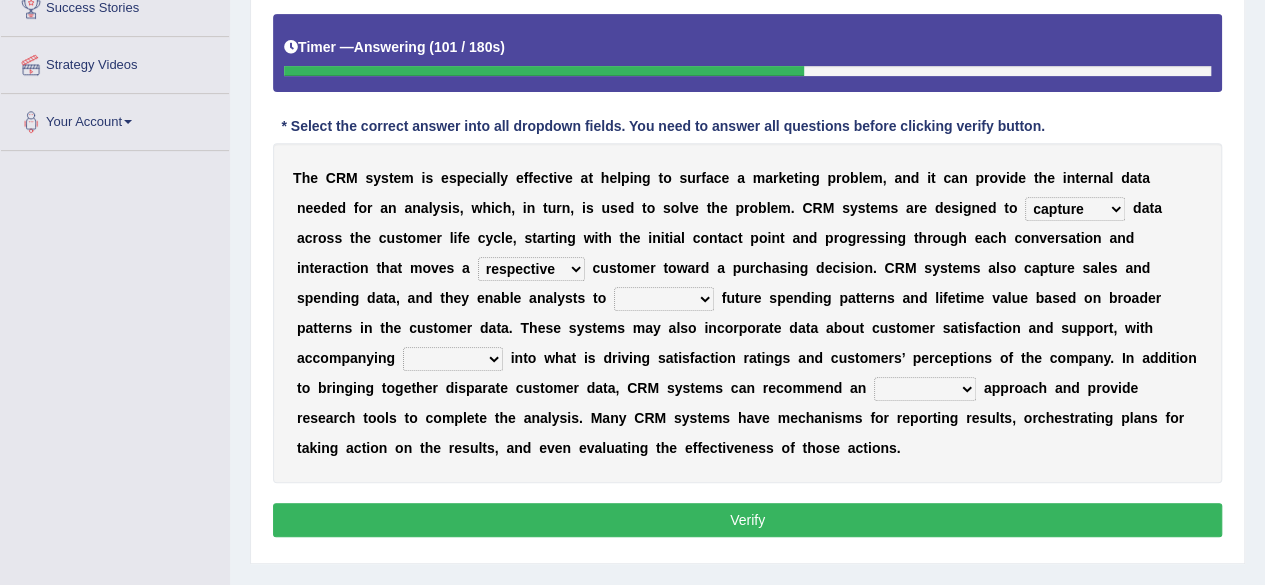 click on "descend reject deject project" at bounding box center [664, 299] 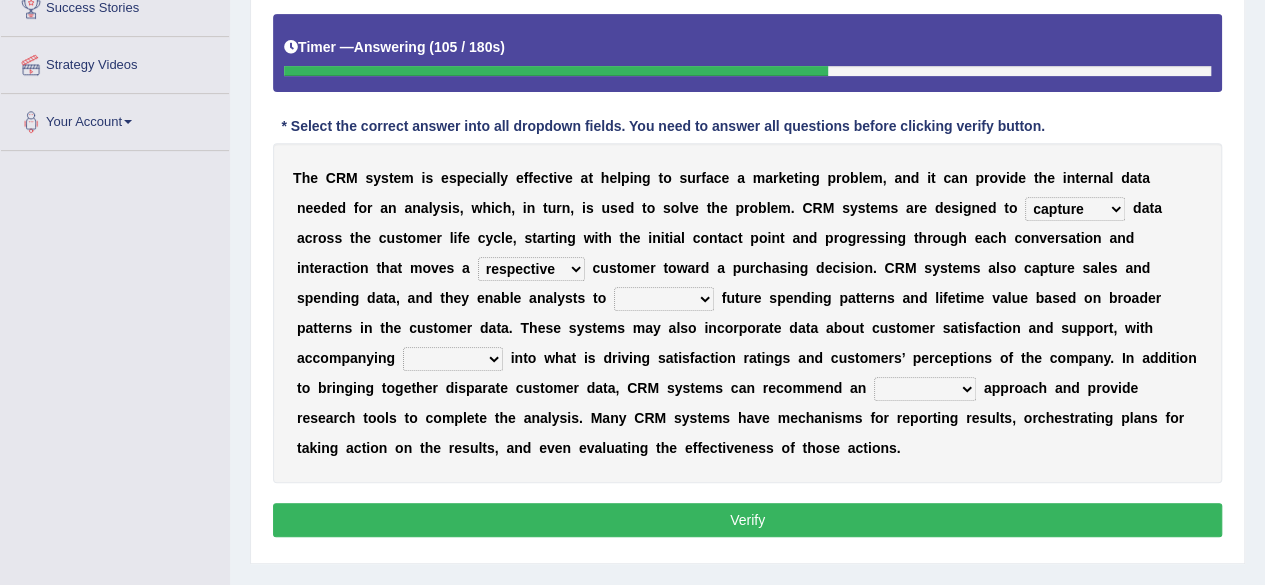 select on "project" 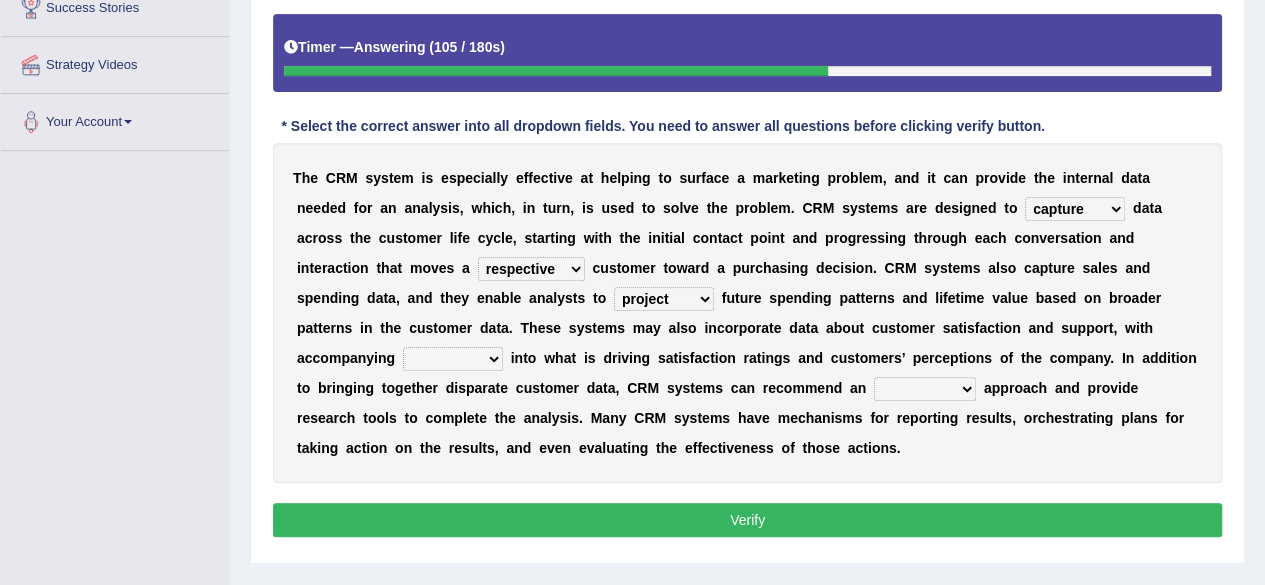 click on "descend reject deject project" at bounding box center [664, 299] 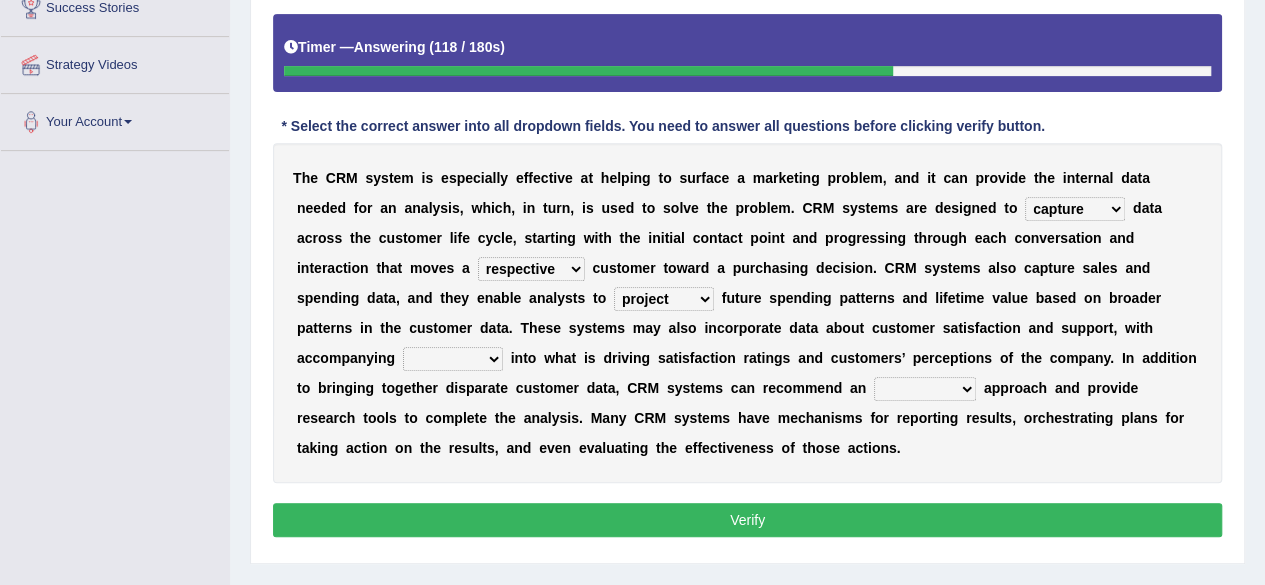 click on "insights plights aughts highlights" at bounding box center [453, 359] 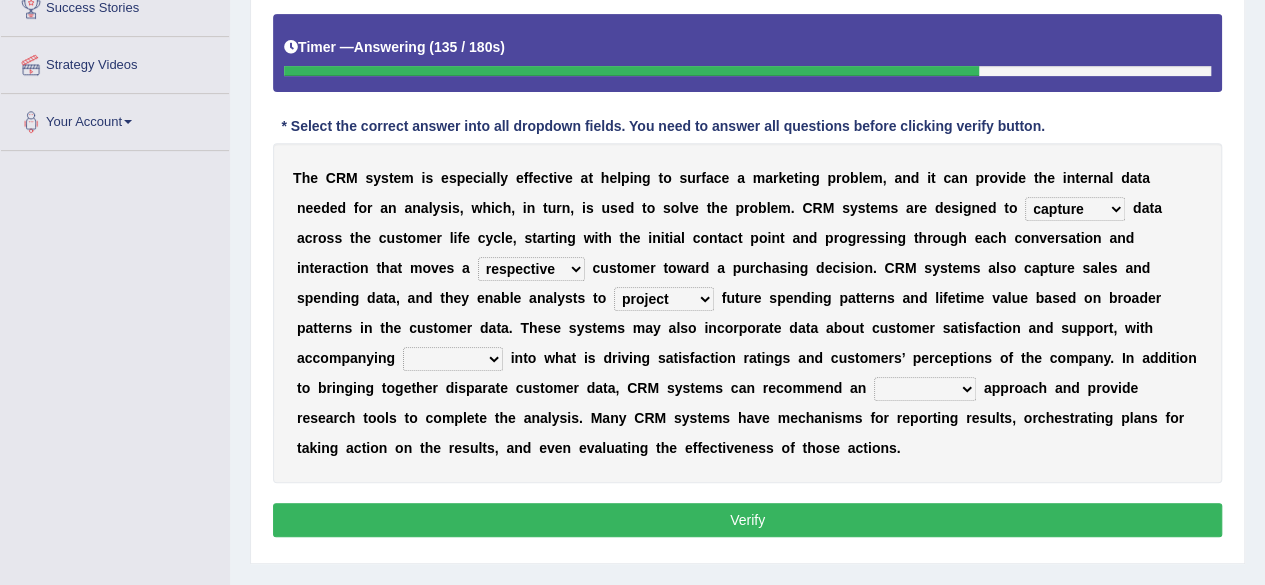 select on "insights" 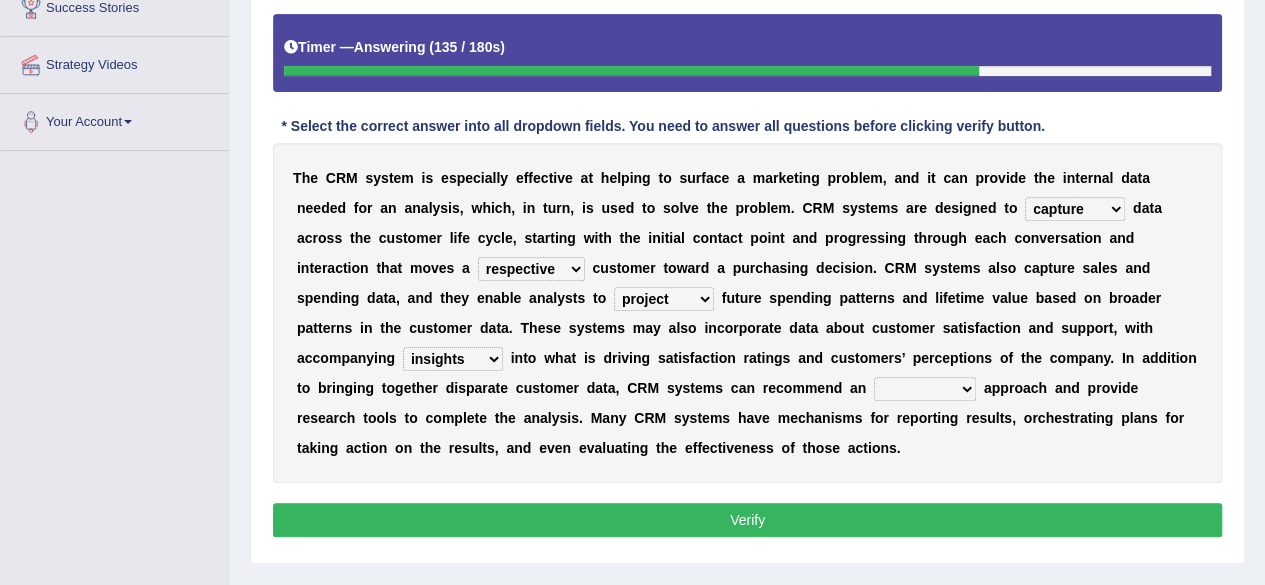 click on "insights plights aughts highlights" at bounding box center [453, 359] 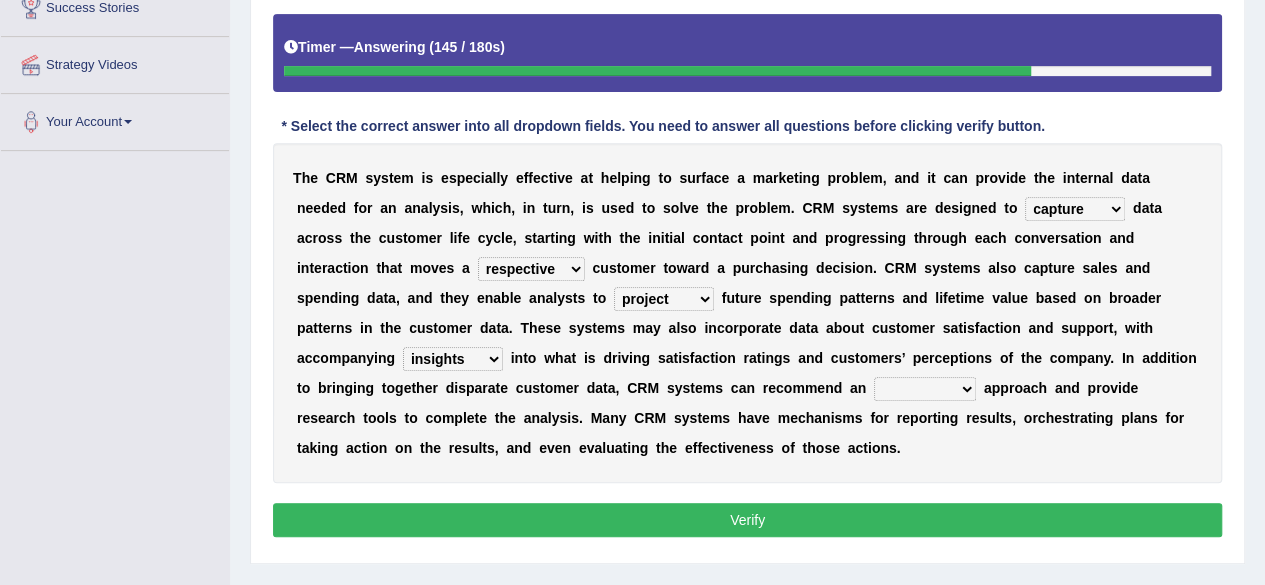 click on "uncritical apolitical analytical impractical" at bounding box center [925, 389] 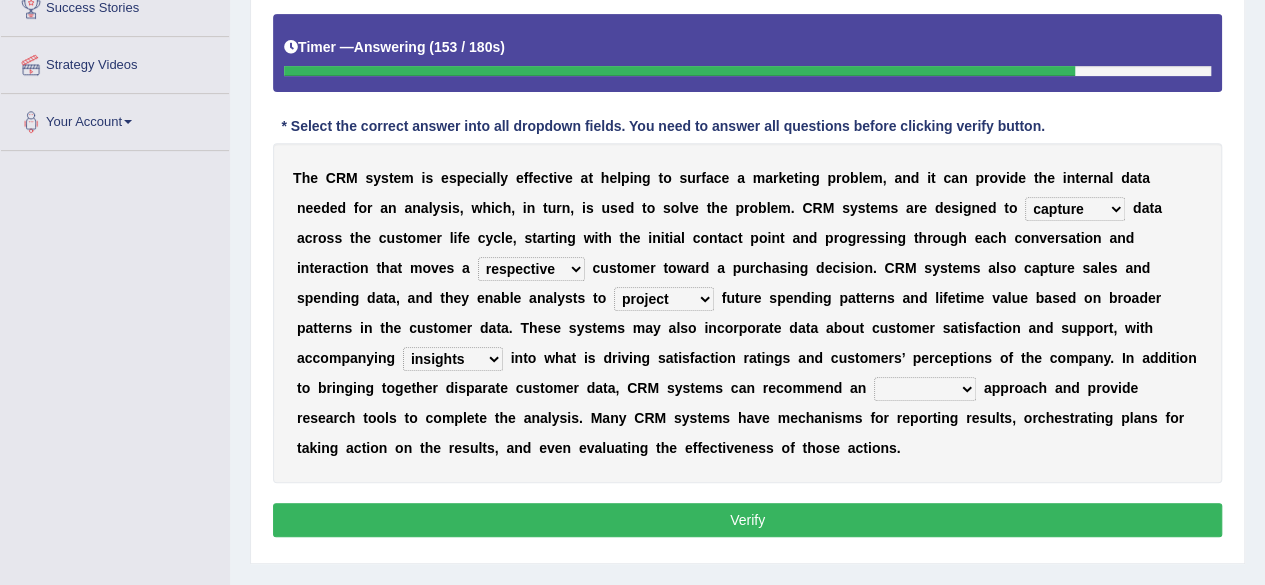 select on "analytical" 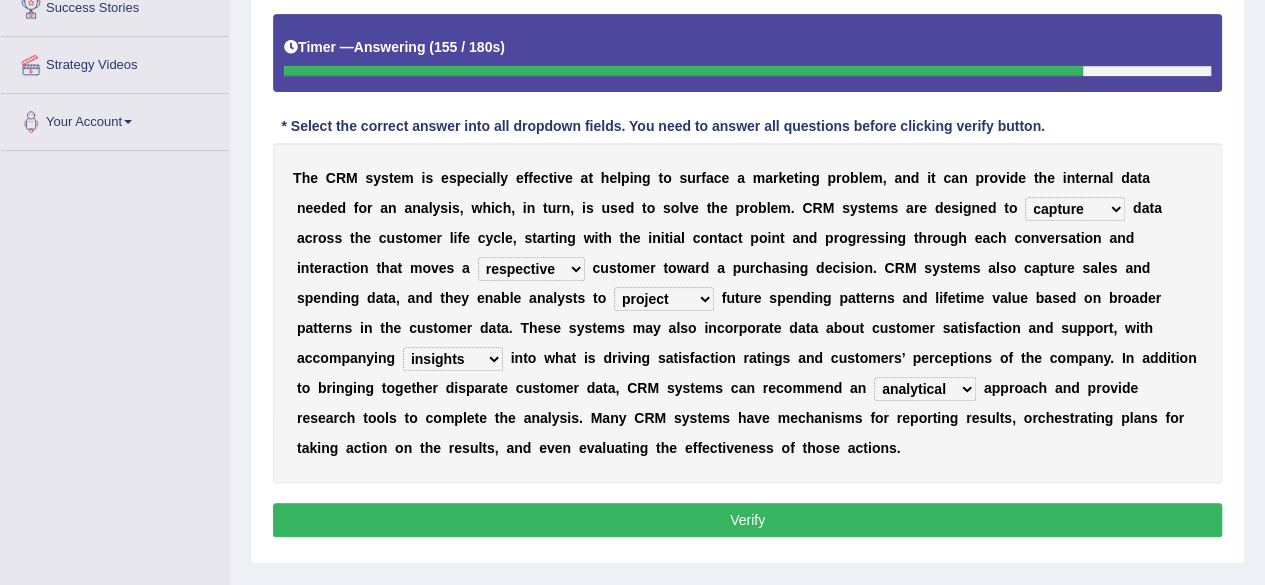 click on "Verify" at bounding box center [747, 520] 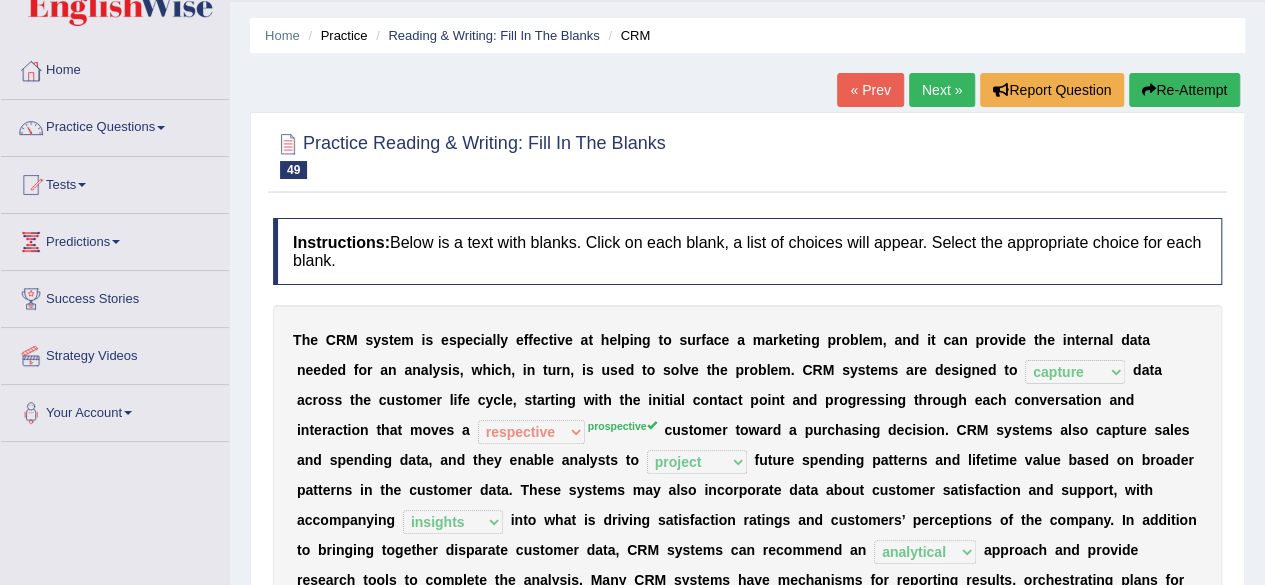 scroll, scrollTop: 55, scrollLeft: 0, axis: vertical 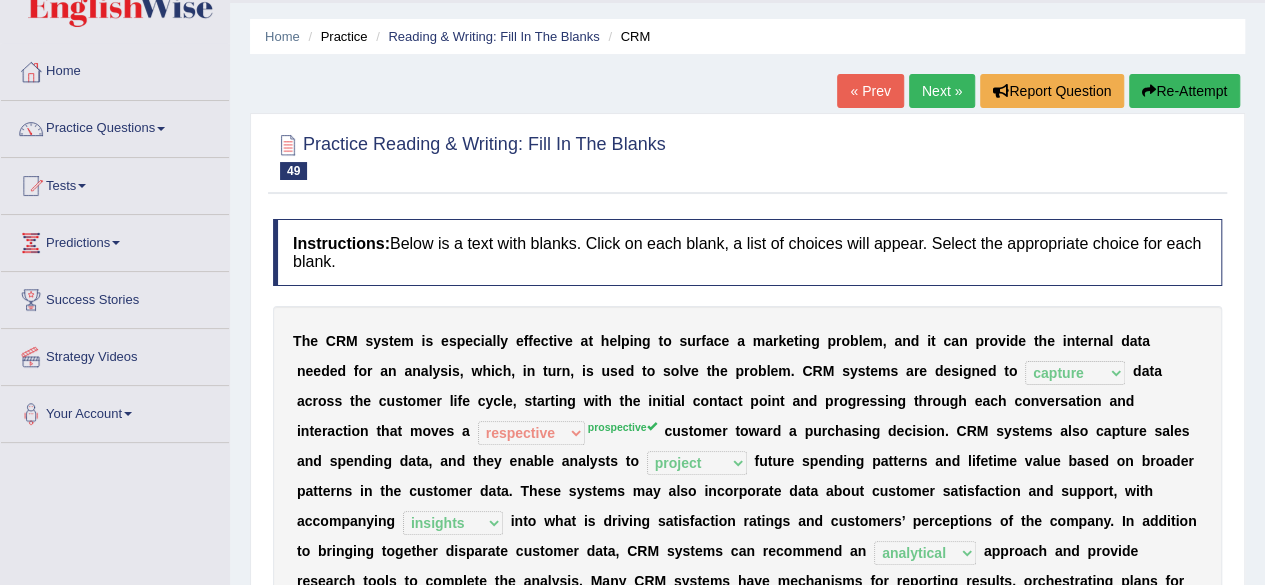click on "Next »" at bounding box center [942, 91] 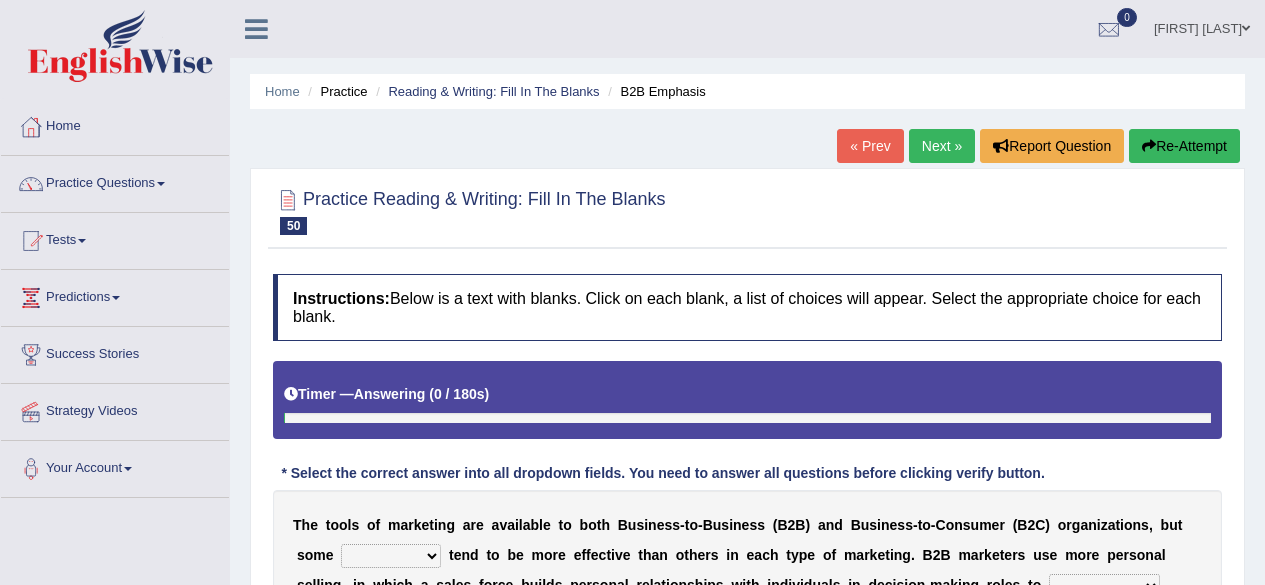scroll, scrollTop: 0, scrollLeft: 0, axis: both 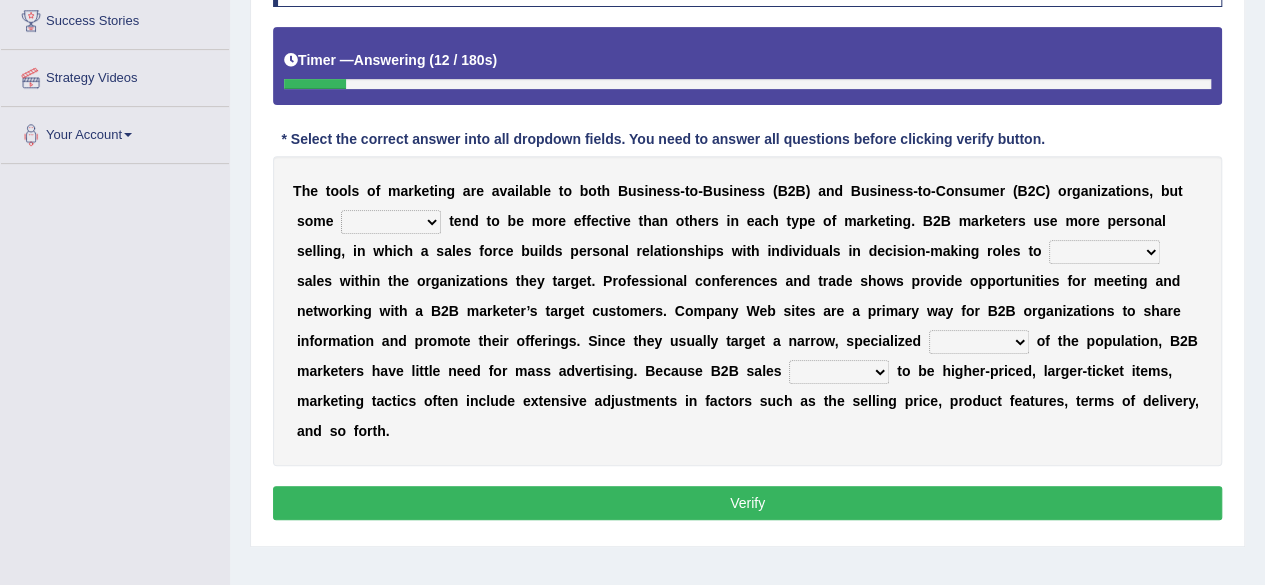 click on "tactics tentacles optics ethnics" at bounding box center [391, 222] 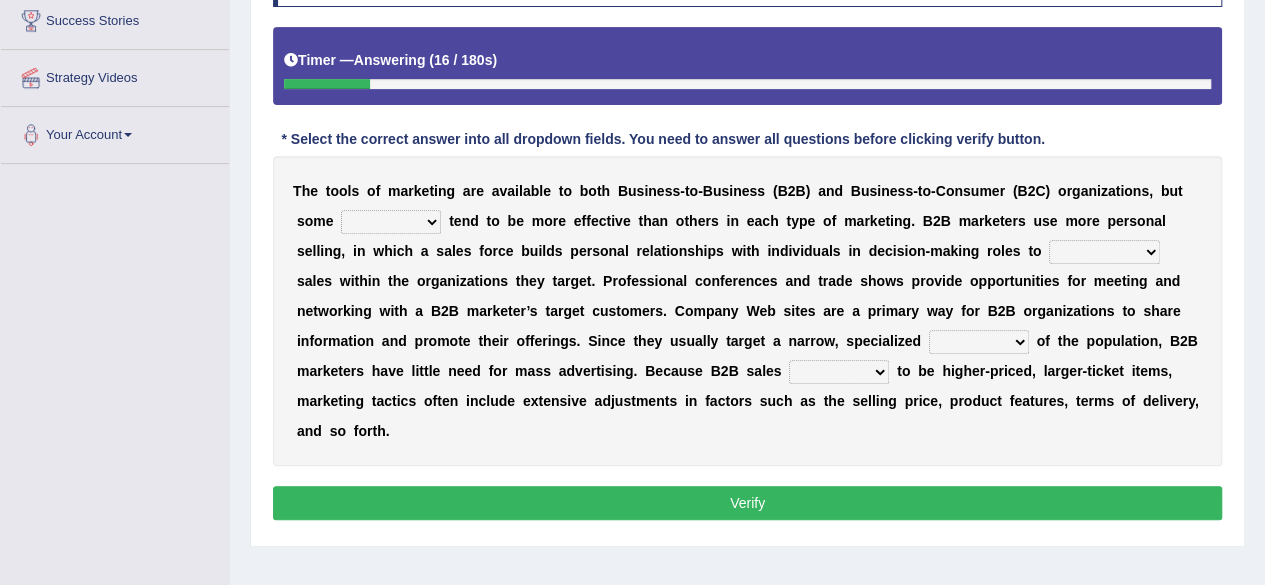 select on "tactics" 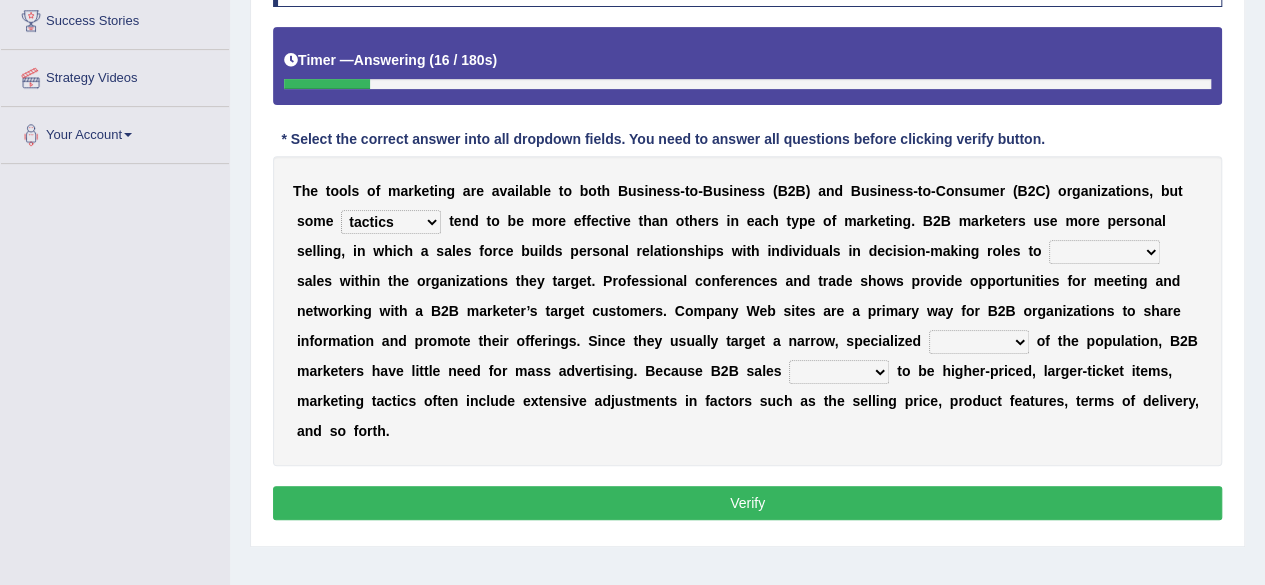 click on "tactics tentacles optics ethnics" at bounding box center [391, 222] 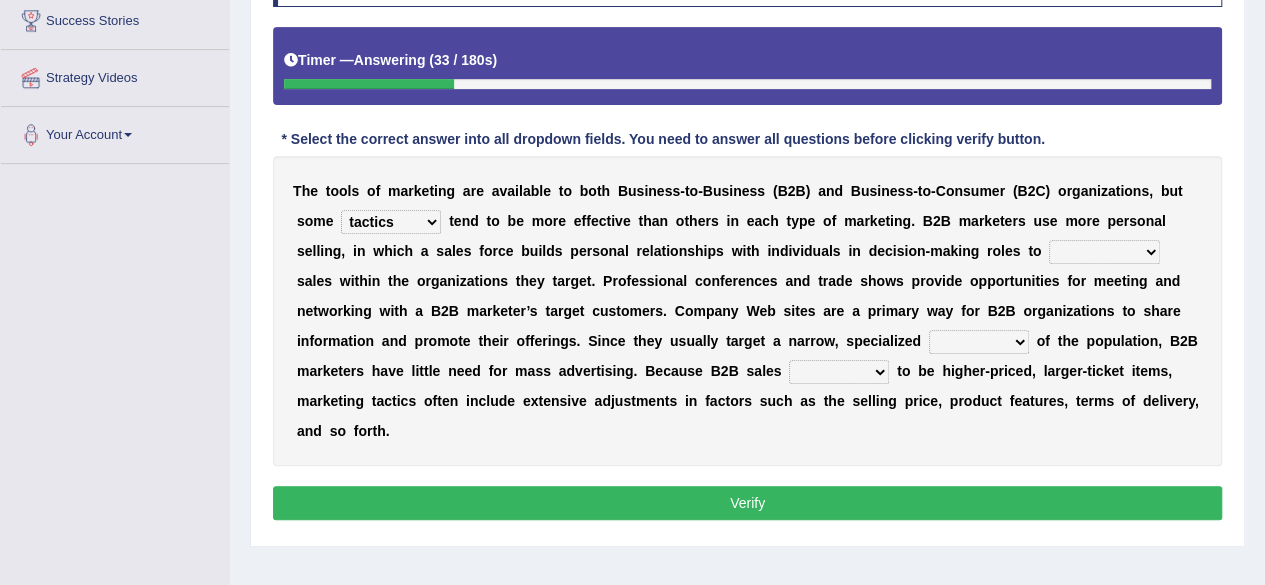 click on "overstate disorientate commentate facilitate" at bounding box center [1104, 252] 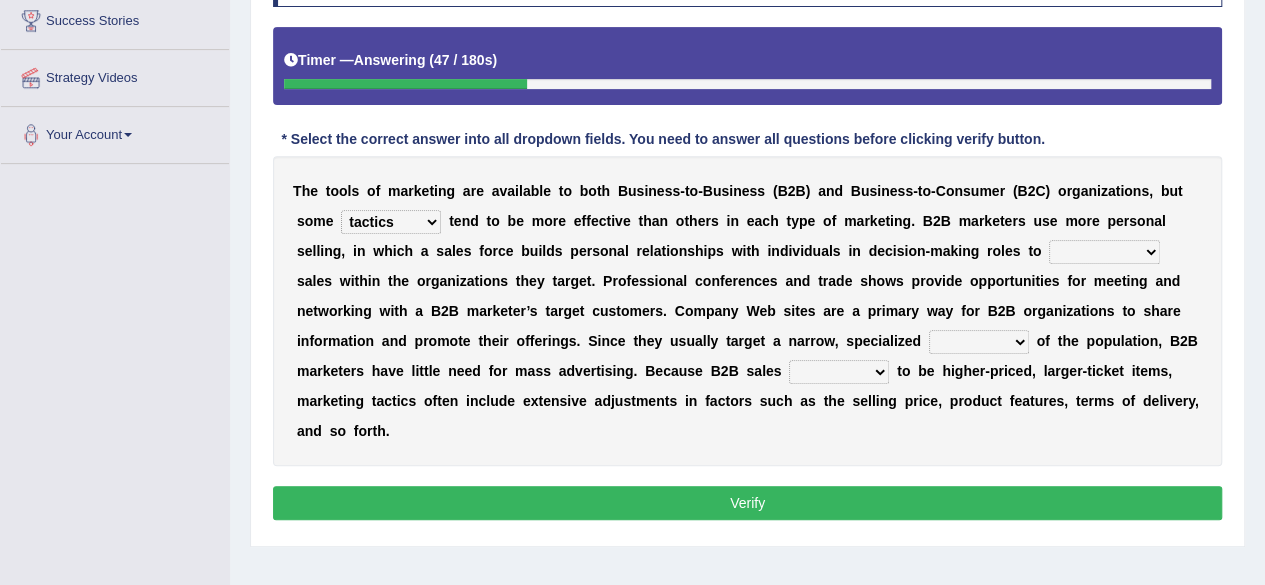 select on "facilitate" 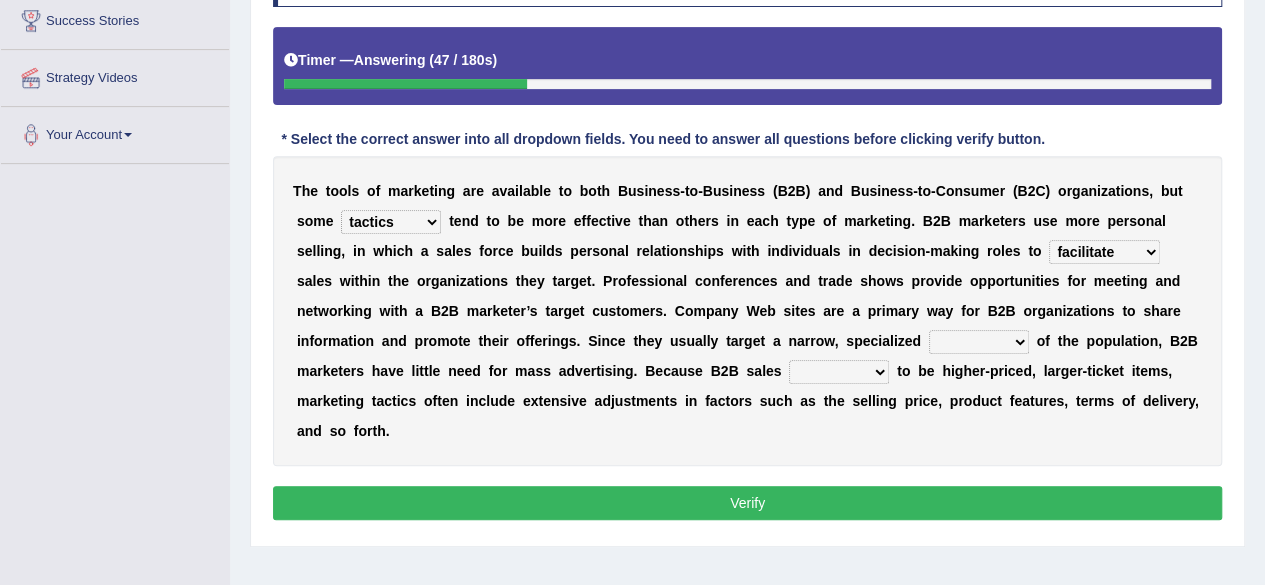 click on "overstate disorientate commentate facilitate" at bounding box center [1104, 252] 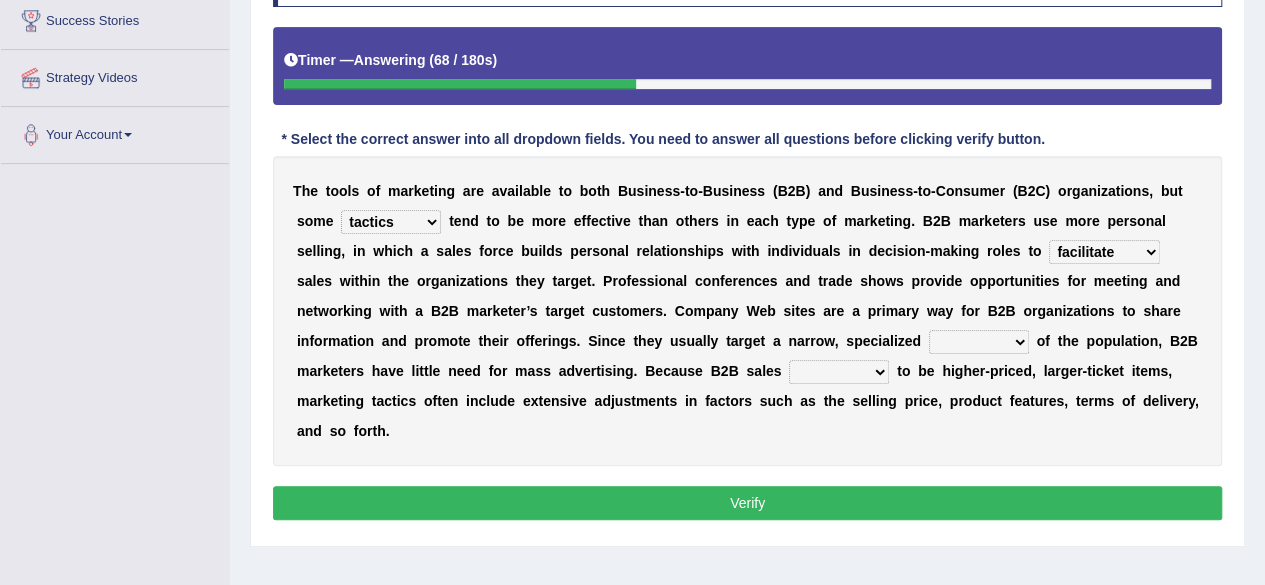 click on "shiver sliver driver receiver" at bounding box center [979, 342] 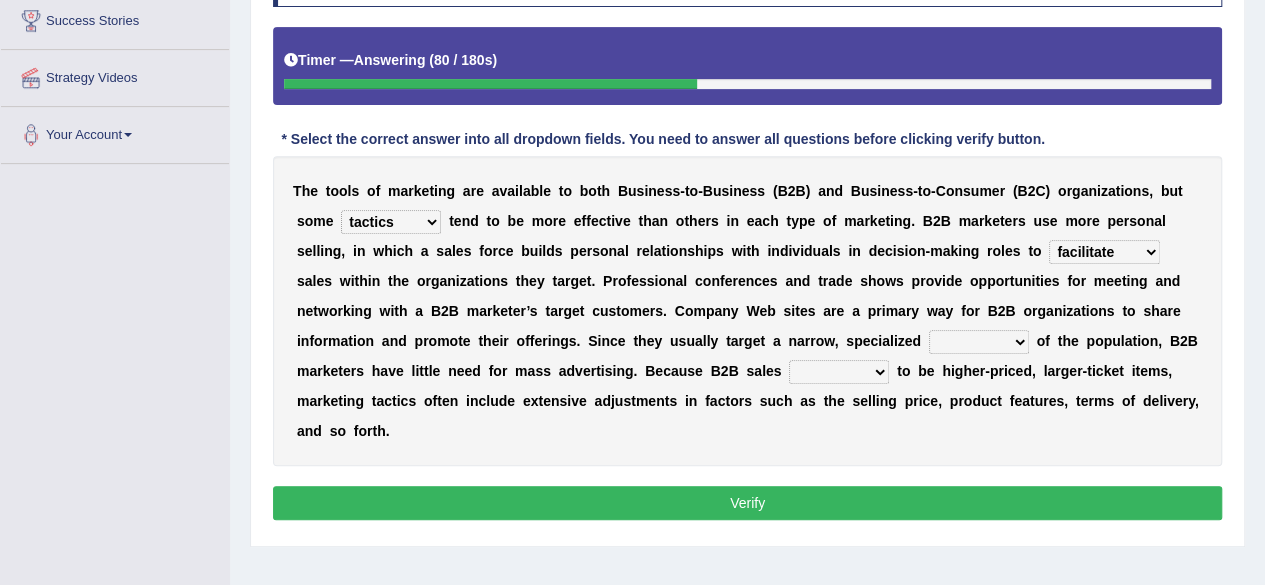 select on "driver" 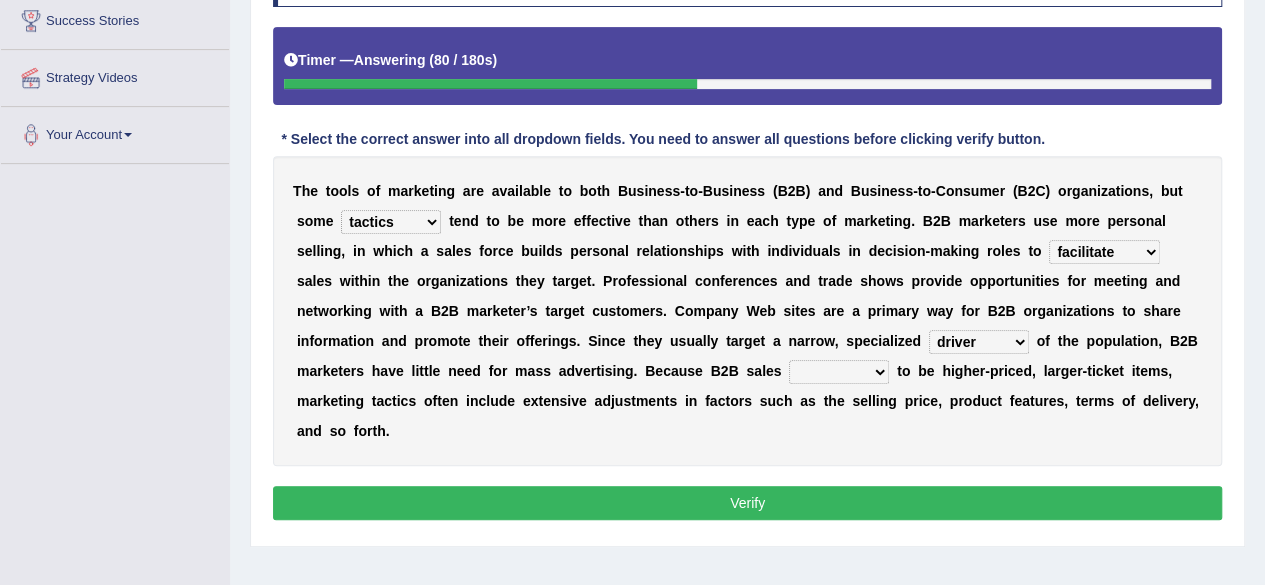 click on "shiver sliver driver receiver" at bounding box center (979, 342) 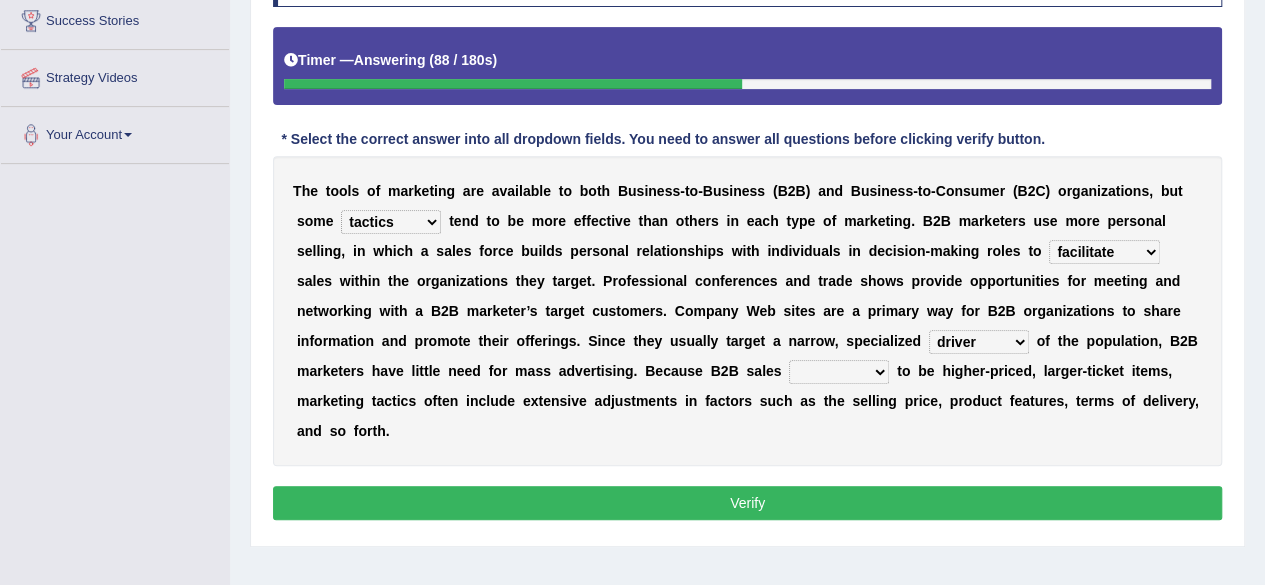 click on "tend extend contend pretend" at bounding box center (839, 372) 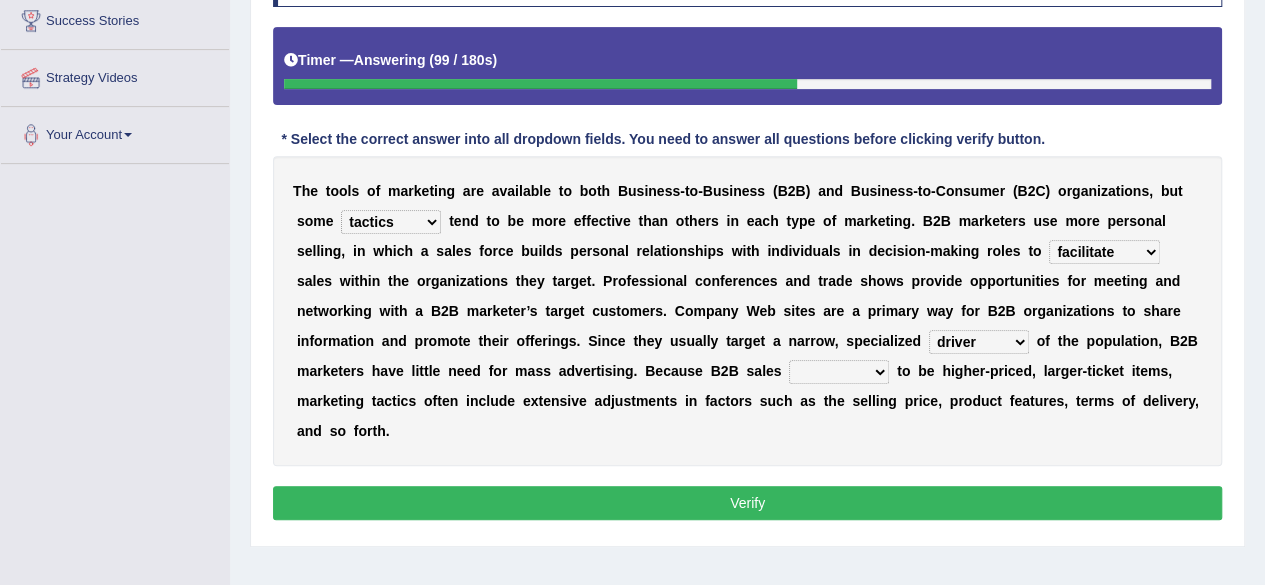 click on "T h e   t o o l s   o f   m a r k e t i n g   a r e   a v a i l a b l e   t o   b o t h   B u s i n e s s - t o - B u s i n e s s   ( B 2 B )   a n d   B u s i n e s s - t o - C o n s u m e r   ( B 2 C )   o r g a n i z a t i o n s ,   b u t   s o m e   t a c t i c s   t e n t a c l e s   o p t i c s   e t h n i c s   t e n d   t o   b e   m o r e   e f f e c t i v e   t h a n   o t h e r s   i n   e a c h   t y p e   o f   m a r k e t i n g .   B 2 B   m a r k e t e r s   u s e   m o r e   p e r s o n a l   s e l l i n g ,   i n   w h i c h   a   s a l e s   f o r c e   b u i l d s   p e r s o n a l   r e l a t i o n s h i p s   w i t h   i n d i v i d u a l s   i n   d e c i s i o n - m a k i n g   r o l e s   t o   o v e r s t a t e   d i s o r i e n t a t e   c o m m e n t a t e   f a c i l i t a t e   s a l e s   w i t h i n   t h e   o r g a n i z a t i o n s   t h e y   t a r g e t .   P r o f e s s i o n a l   c o n f e r e n c e s   a n d   t r a d e   s" at bounding box center (747, 311) 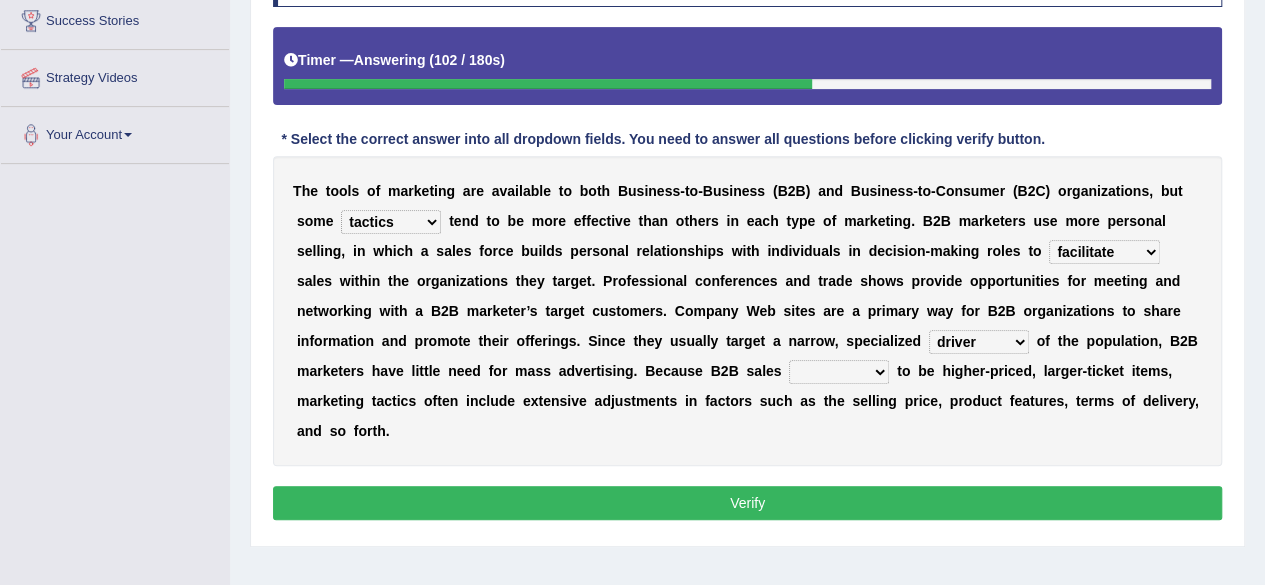 click on "tend extend contend pretend" at bounding box center [839, 372] 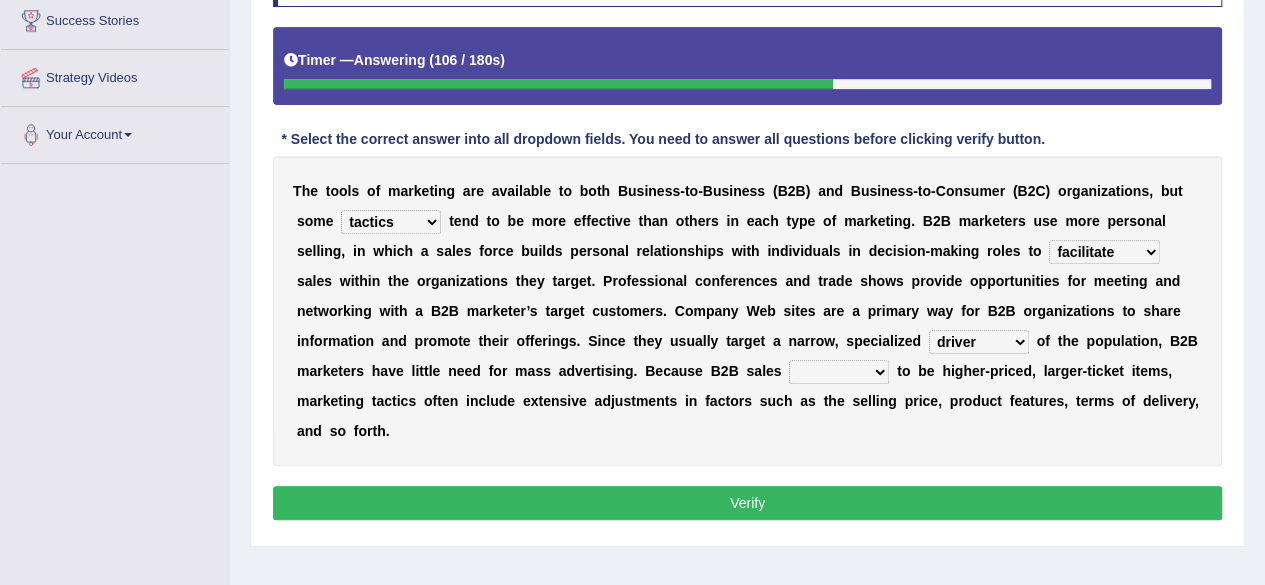 select on "tend" 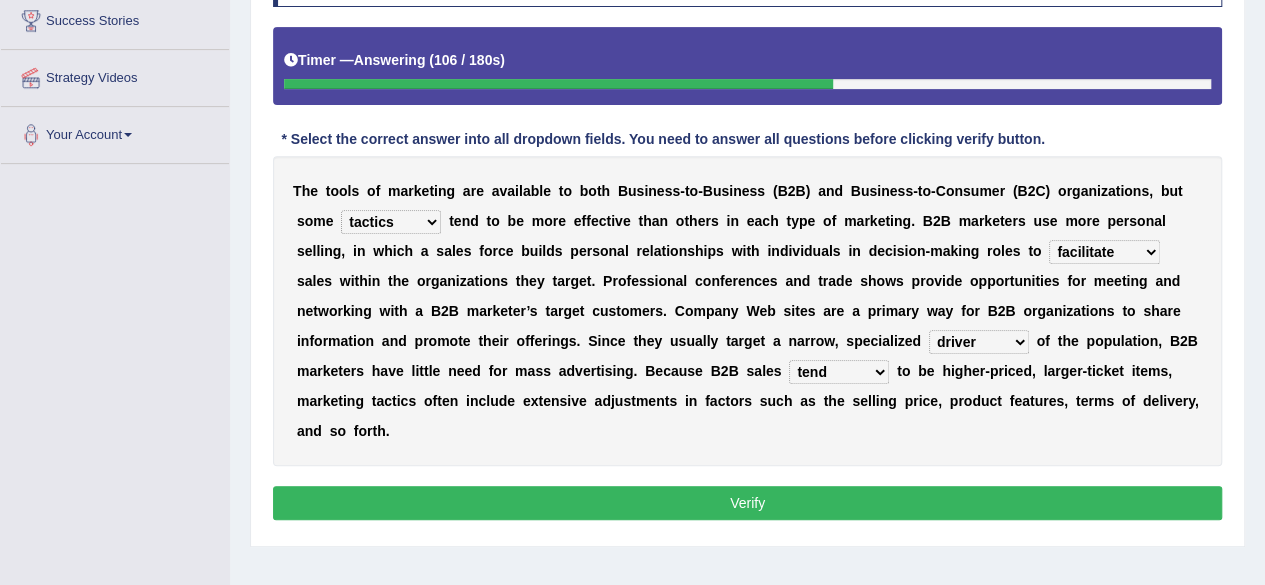 click on "tend extend contend pretend" at bounding box center (839, 372) 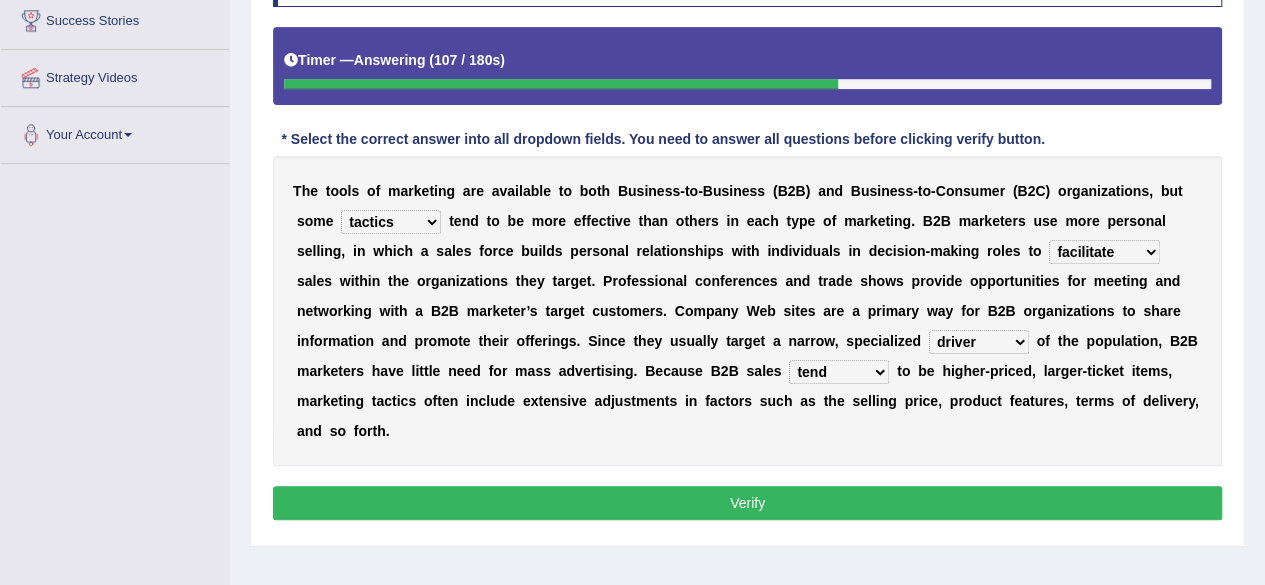 click on "Verify" at bounding box center (747, 503) 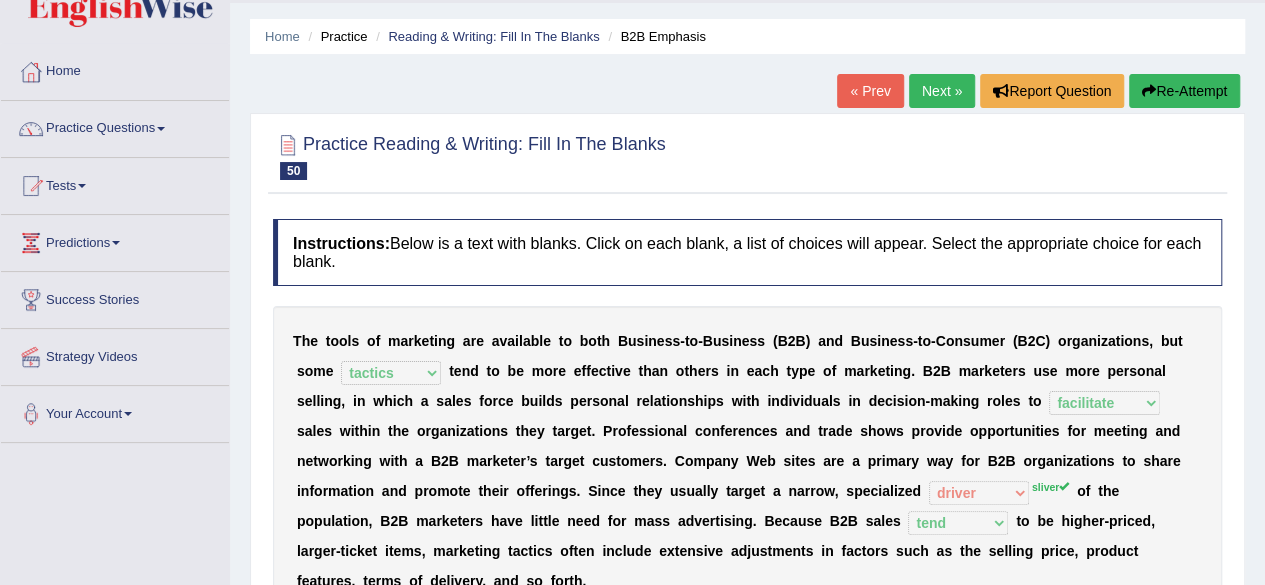 scroll, scrollTop: 47, scrollLeft: 0, axis: vertical 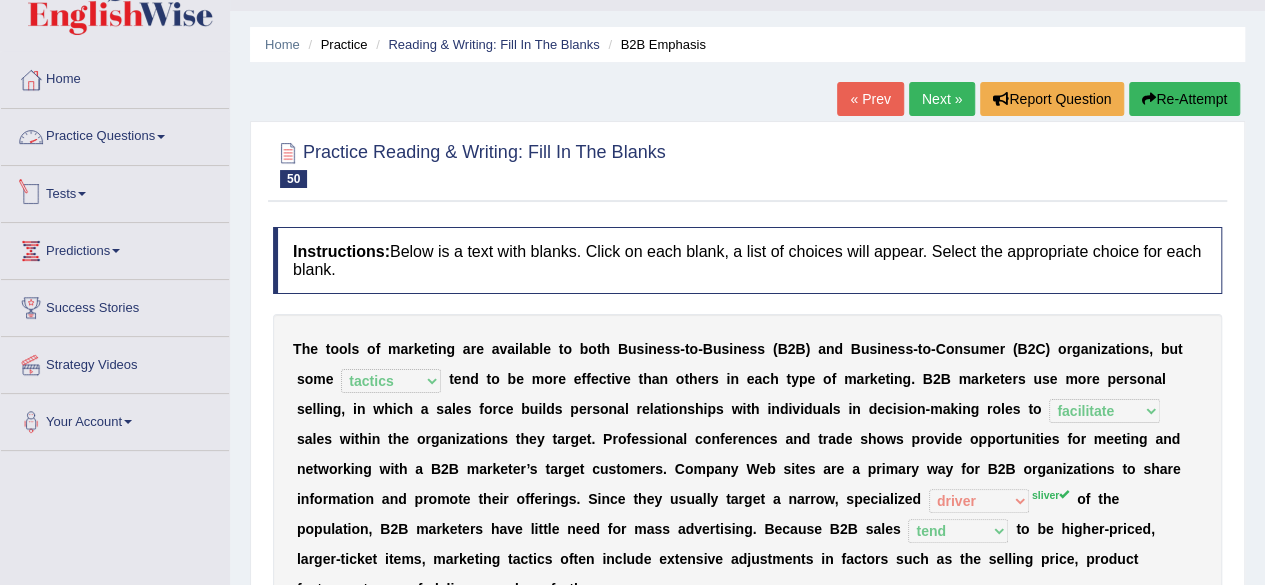 click on "Practice Questions" at bounding box center (115, 134) 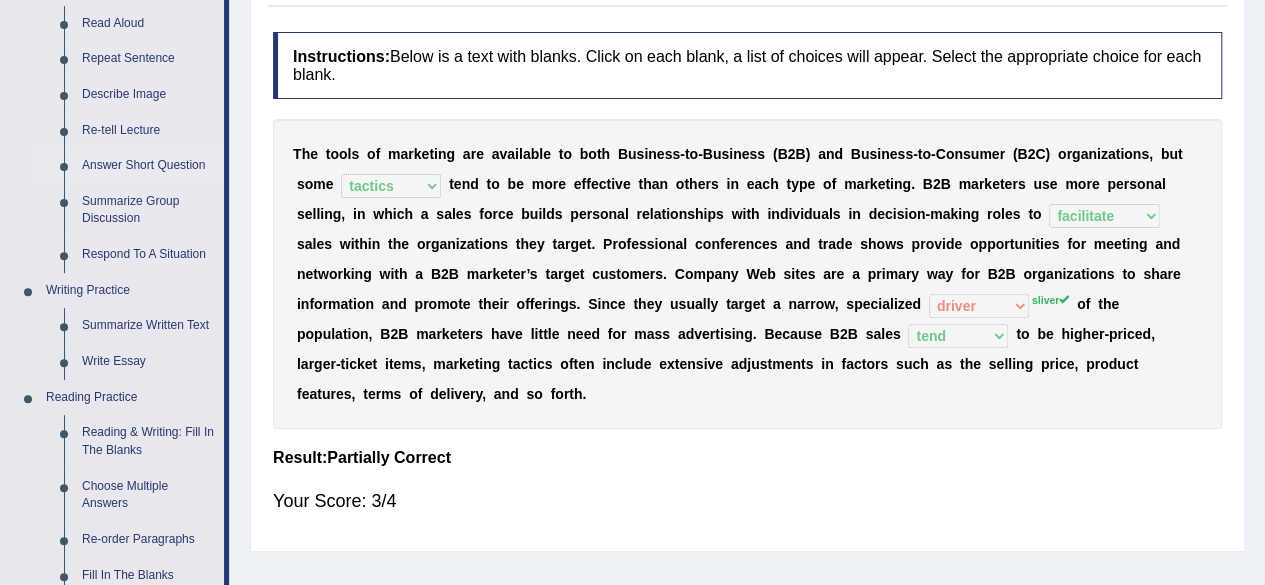 scroll, scrollTop: 243, scrollLeft: 0, axis: vertical 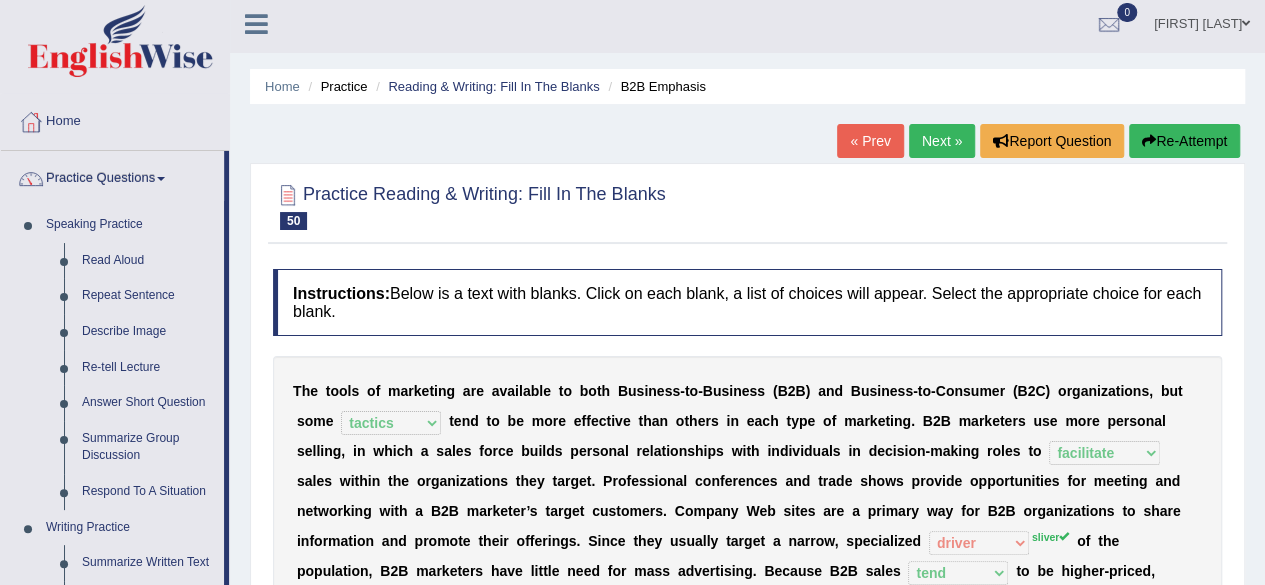 click on "Next »" at bounding box center [942, 141] 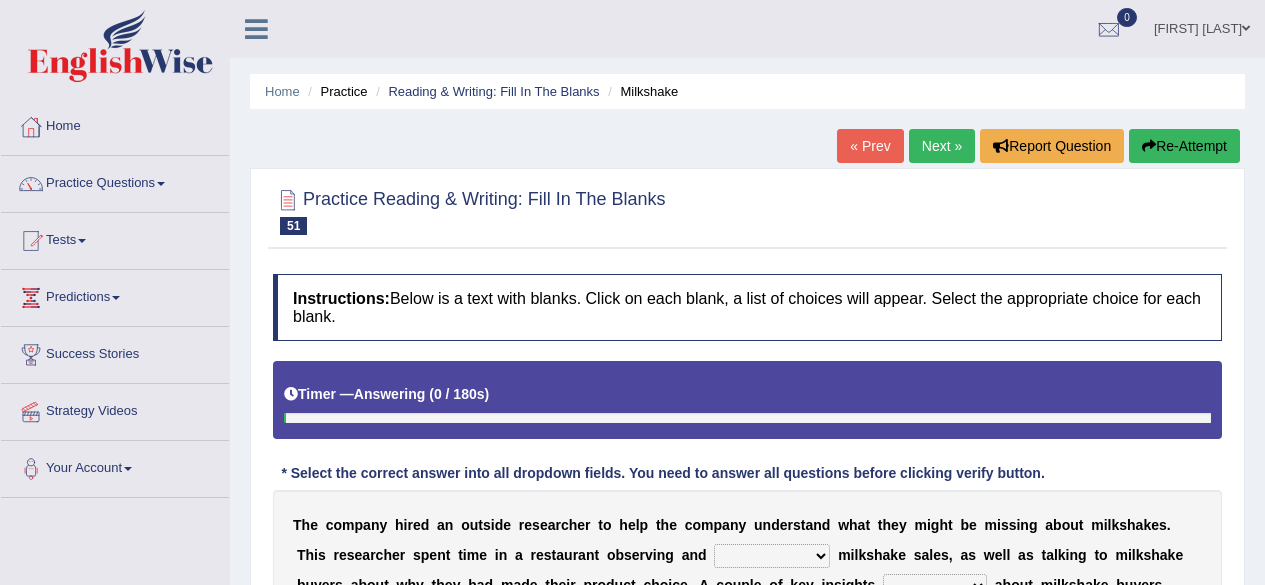 scroll, scrollTop: 8, scrollLeft: 0, axis: vertical 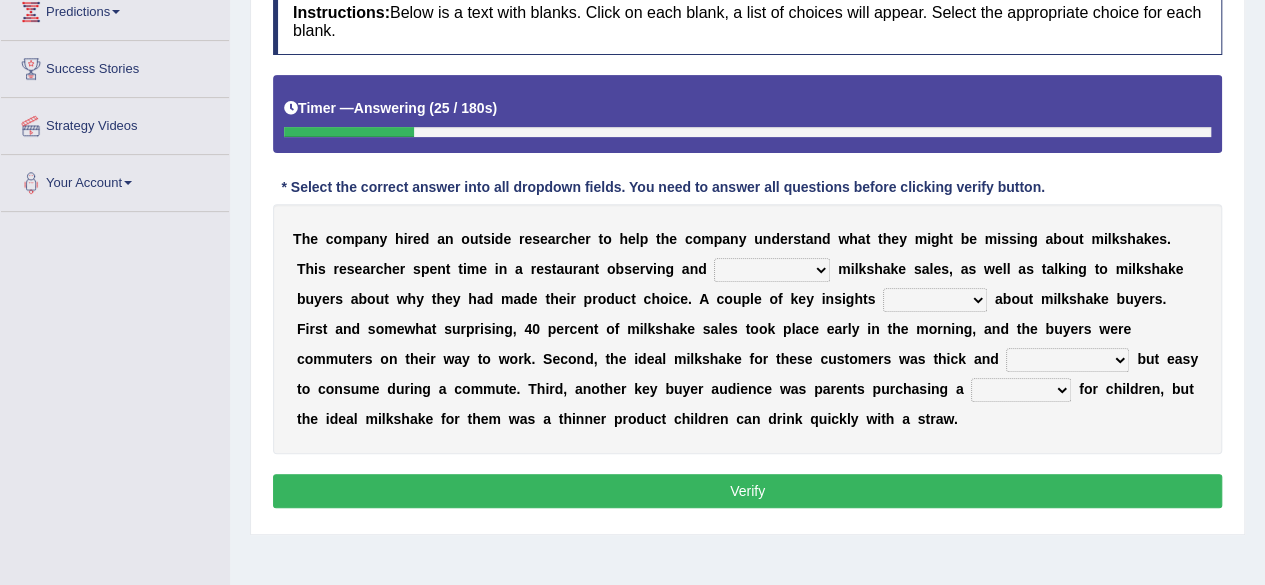 click on "documenting augmenting tormenting fermenting" at bounding box center [772, 270] 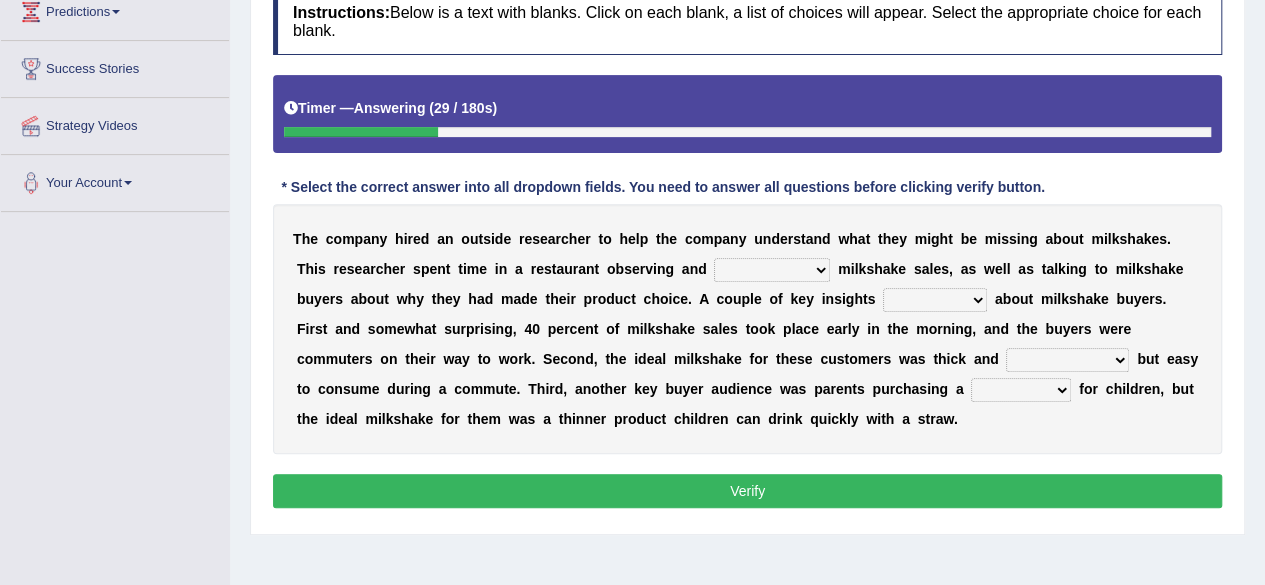 click at bounding box center [623, 329] 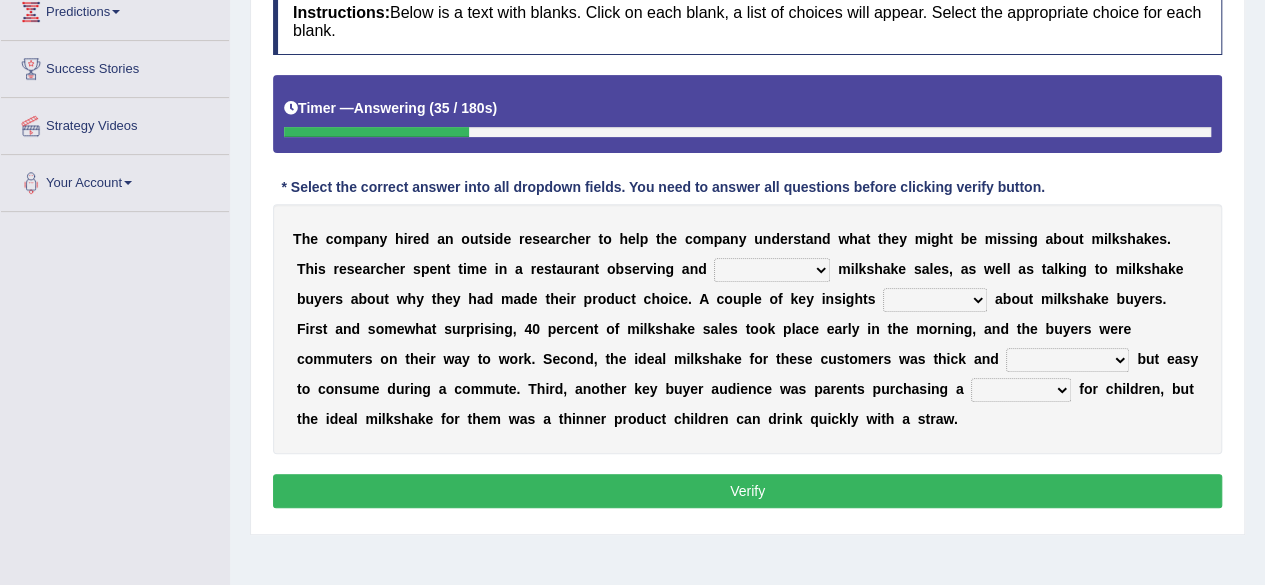 click on "documenting augmenting tormenting fermenting" at bounding box center (772, 270) 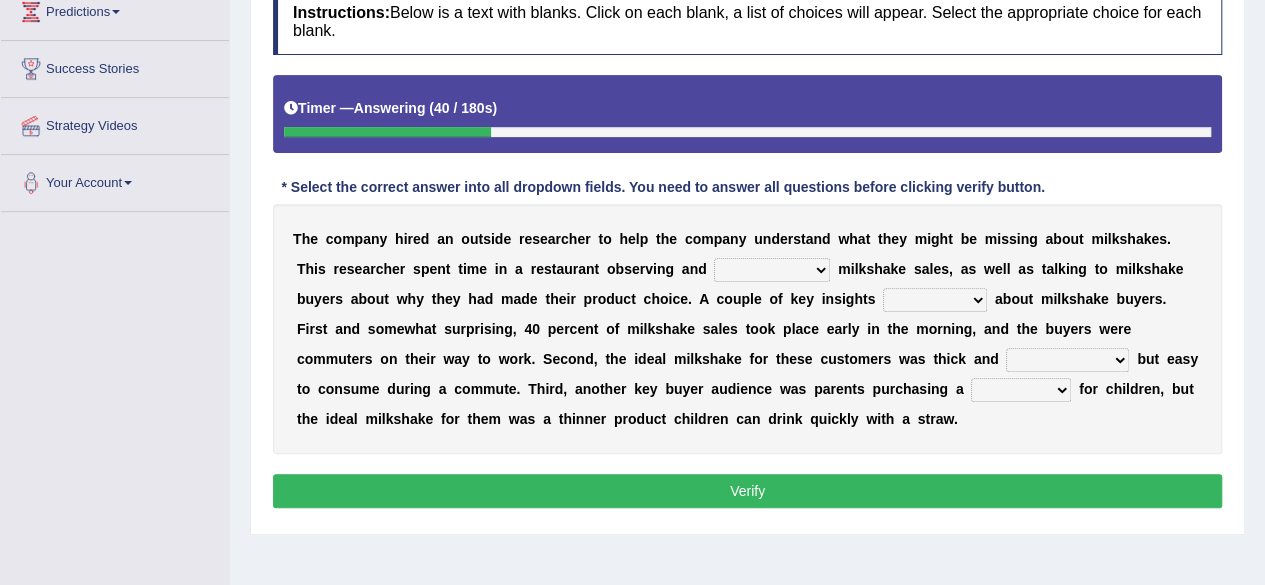 select on "documenting" 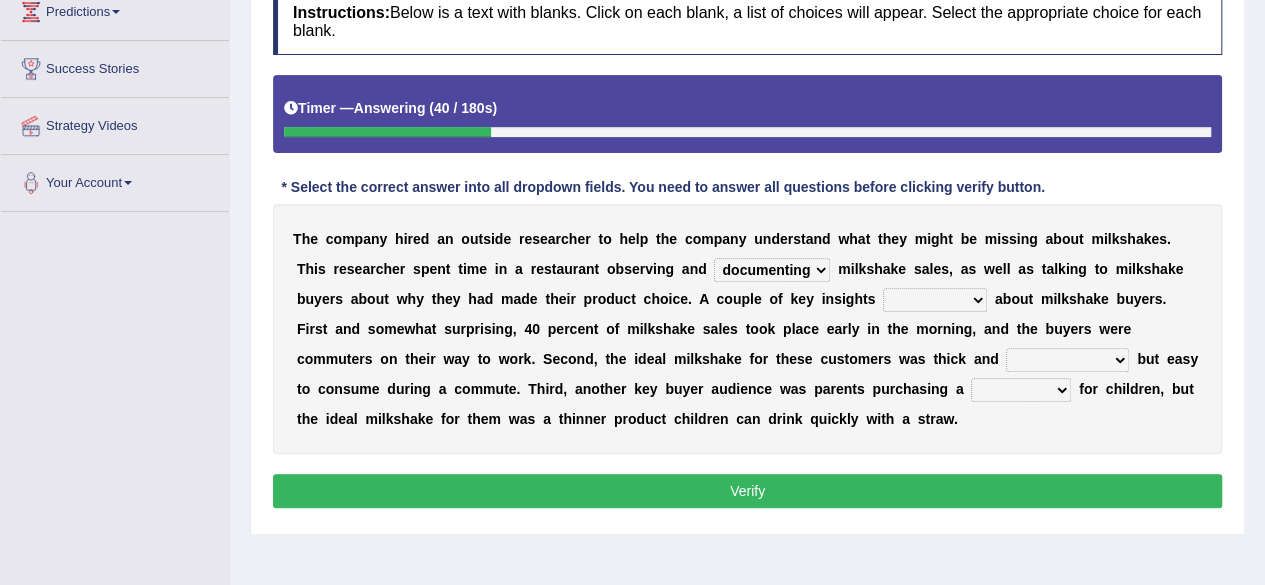 click on "documenting augmenting tormenting fermenting" at bounding box center [772, 270] 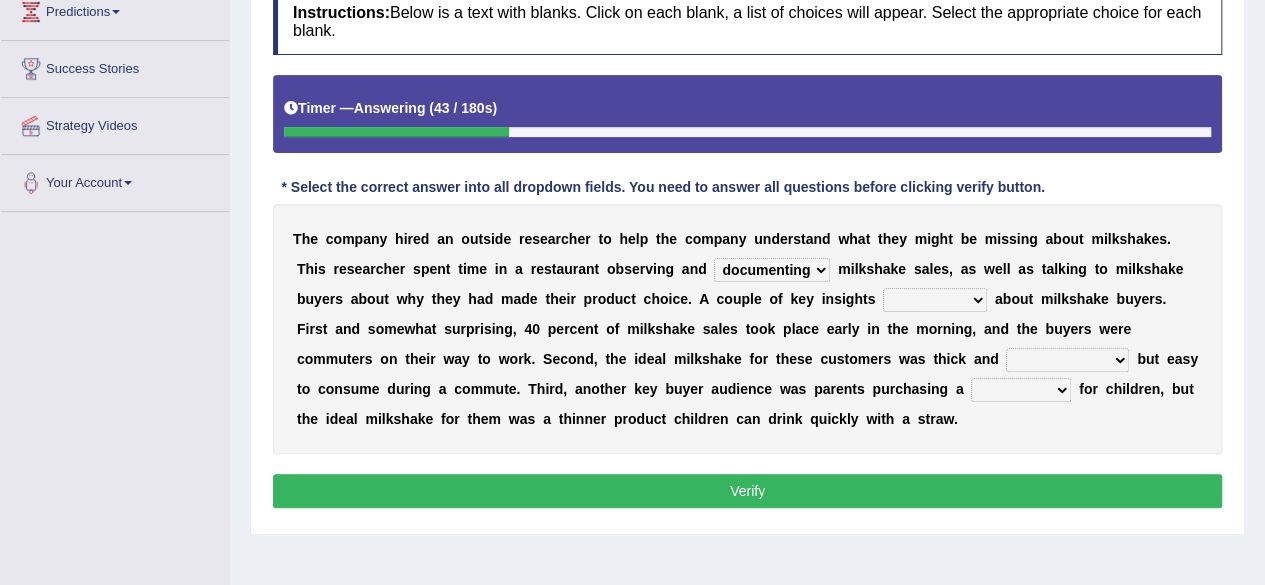 click on "documenting augmenting tormenting fermenting" at bounding box center (772, 270) 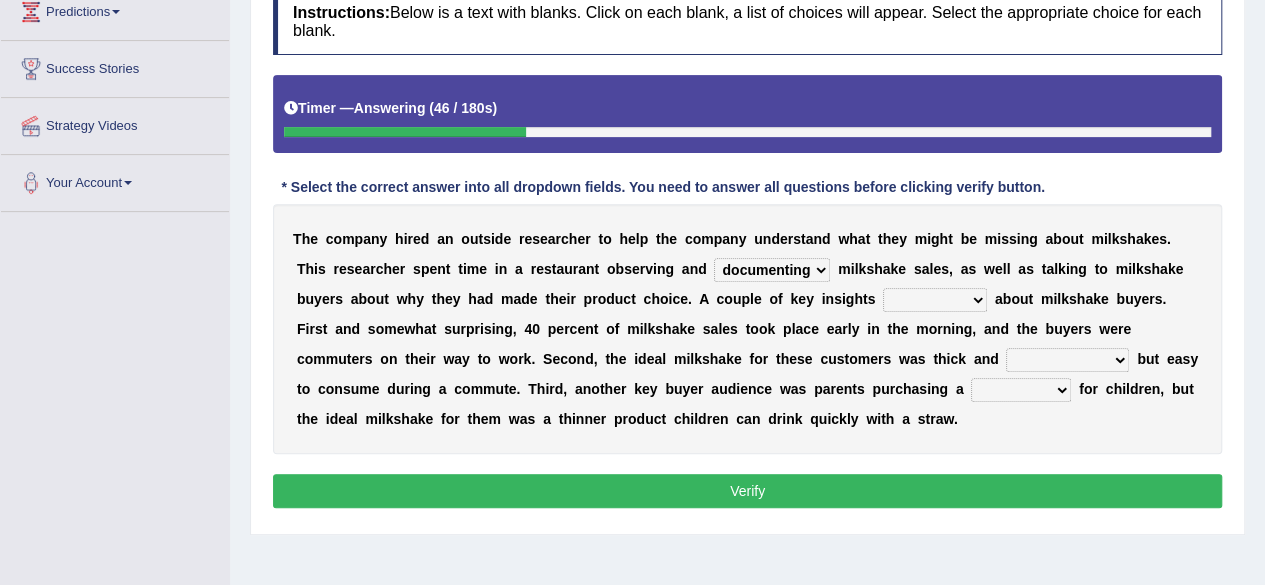 click on "T h e    c o m p a n y    h i r e d    a n    o u t s i d e    r e s e a r c h e r    t o    h e l p    t h e    c o m p a n y    u n d e r s t a n d    w h a t    t h e y    m i g h t    b e    m i s s i n g    a b o u t    m i l k s h a k e s .    T h i s    r e s e a r c h e r    s p e n t    t i m e    i n    a    r e s t a u r a n t    o b s e r v i n g    a n d    documenting augmenting tormenting fermenting    m i l k s h a k e    s a l e s ,    a s    w e l l    a s    t a l k i n g    t o    m i l k s h a k e    b u y e r s    a b o u t    w h y    t h e y    h a d    m a d e    t h e i r    p r o d u c t    c h o i c e .    A    c o u p l e    o f    k e y    i n s i g h t s    demerged merged submerged emerged    a b o u t    m i l k s h a k e    b u y e r s .    F i r s t    a n d    s o m e w h a t    s u r p r i s i n g ,    4 0    p e r c e n t    o f    m i l k s h a k e    s a l e s    t o o k    p l a c e    e a r l y    i n t" at bounding box center (747, 329) 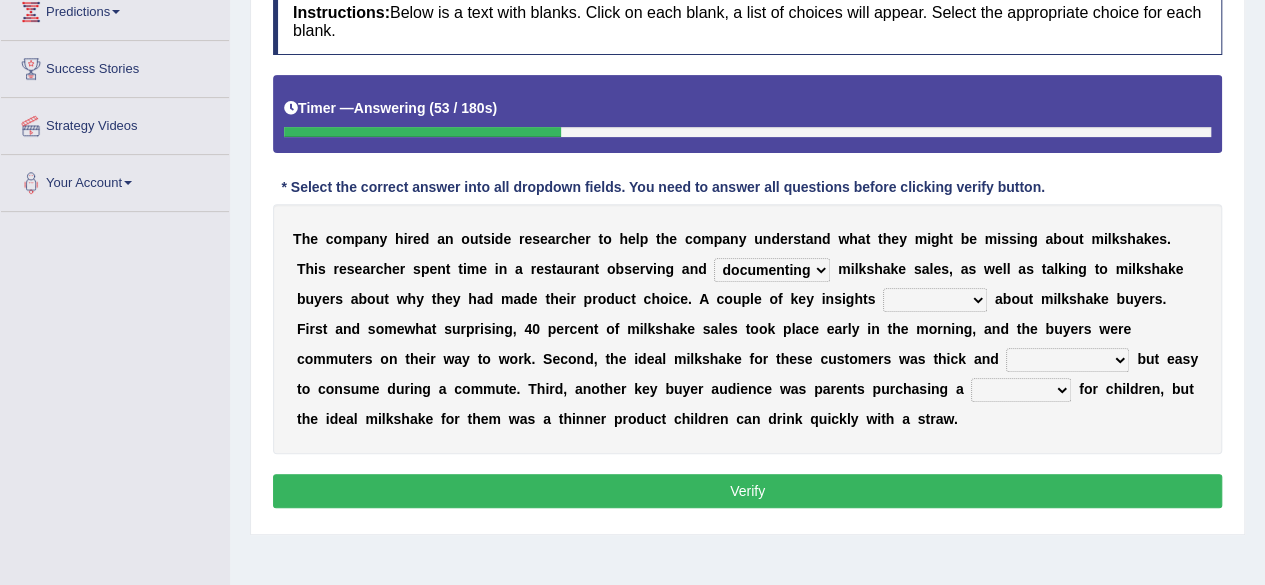 click on "demerged merged submerged emerged" at bounding box center (935, 300) 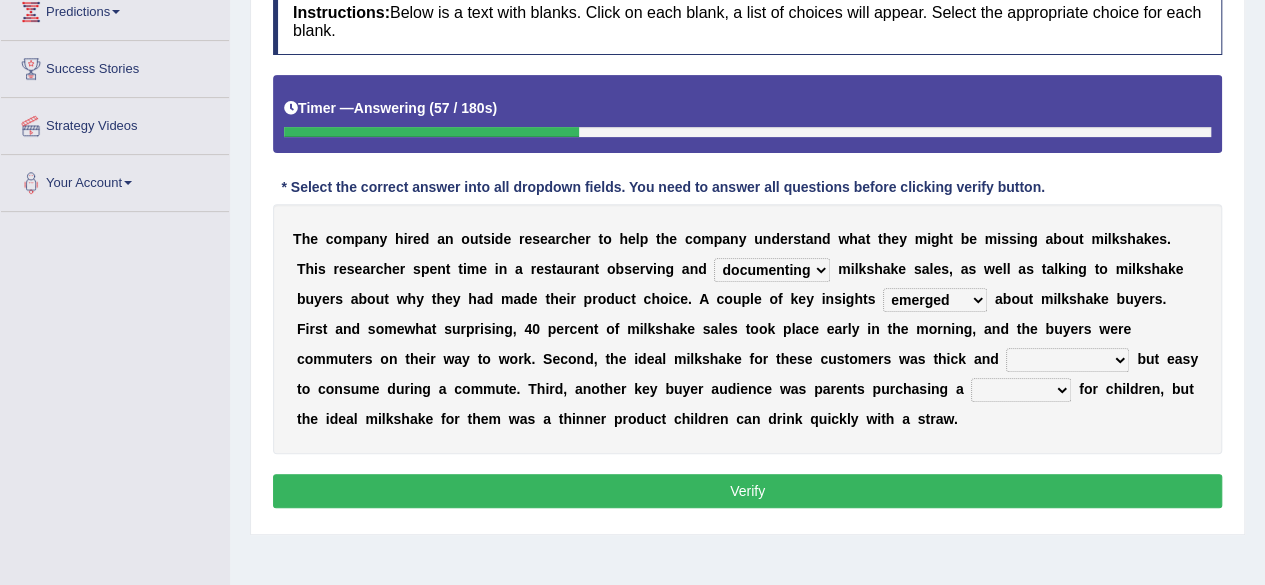 click on "demerged merged submerged emerged" at bounding box center [935, 300] 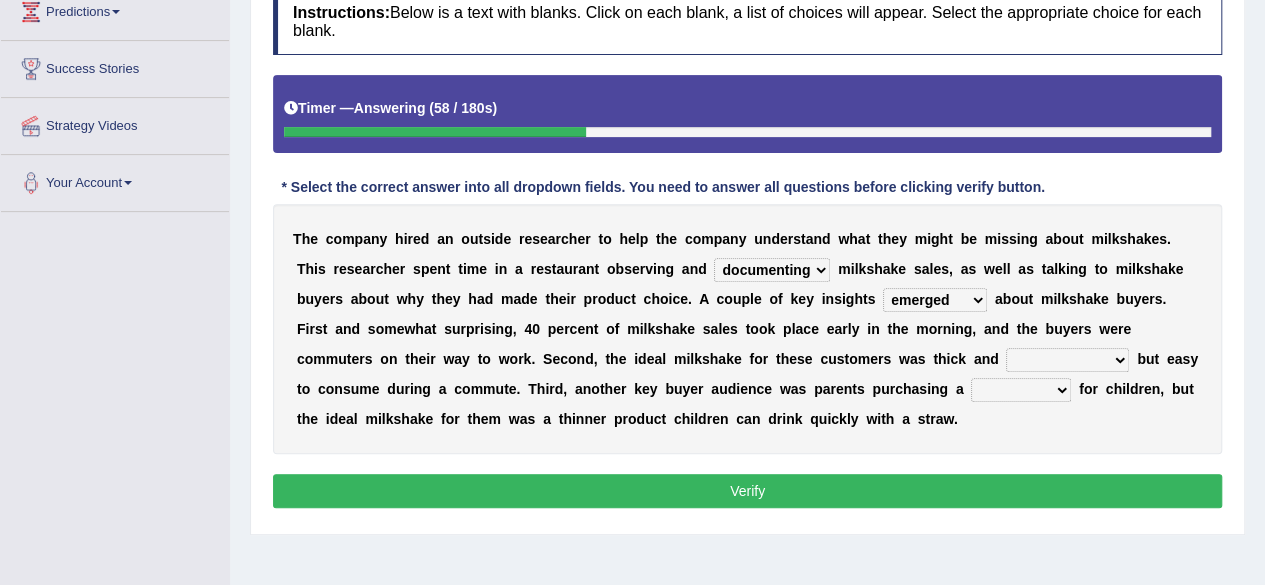 click on "demerged merged submerged emerged" at bounding box center [935, 300] 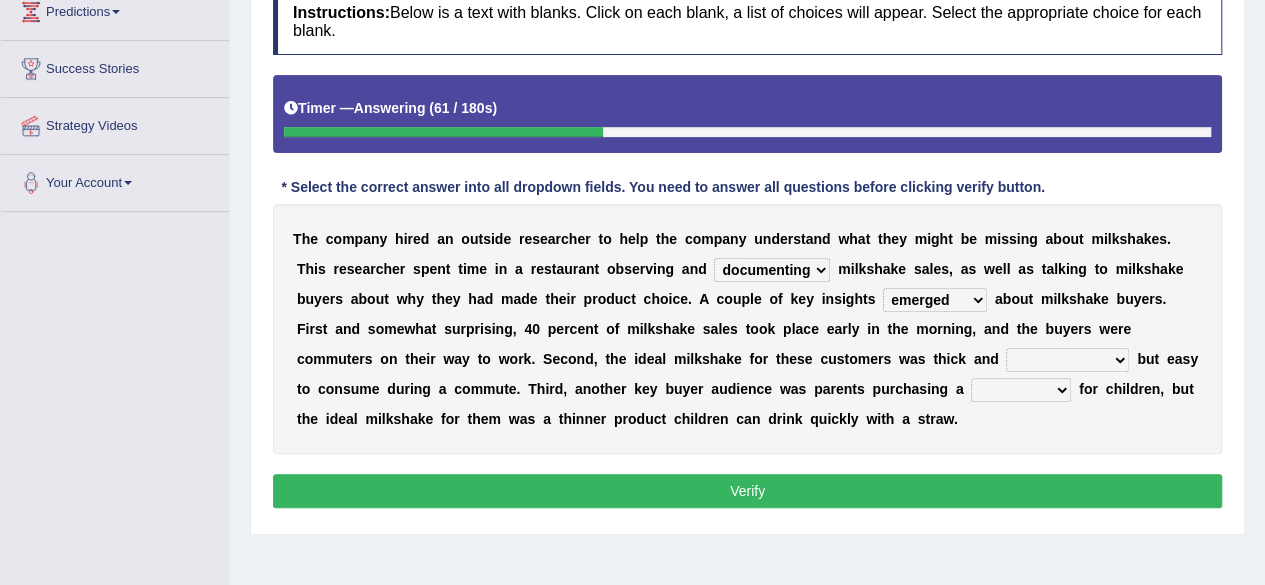 click on "demerged merged submerged emerged" at bounding box center [935, 300] 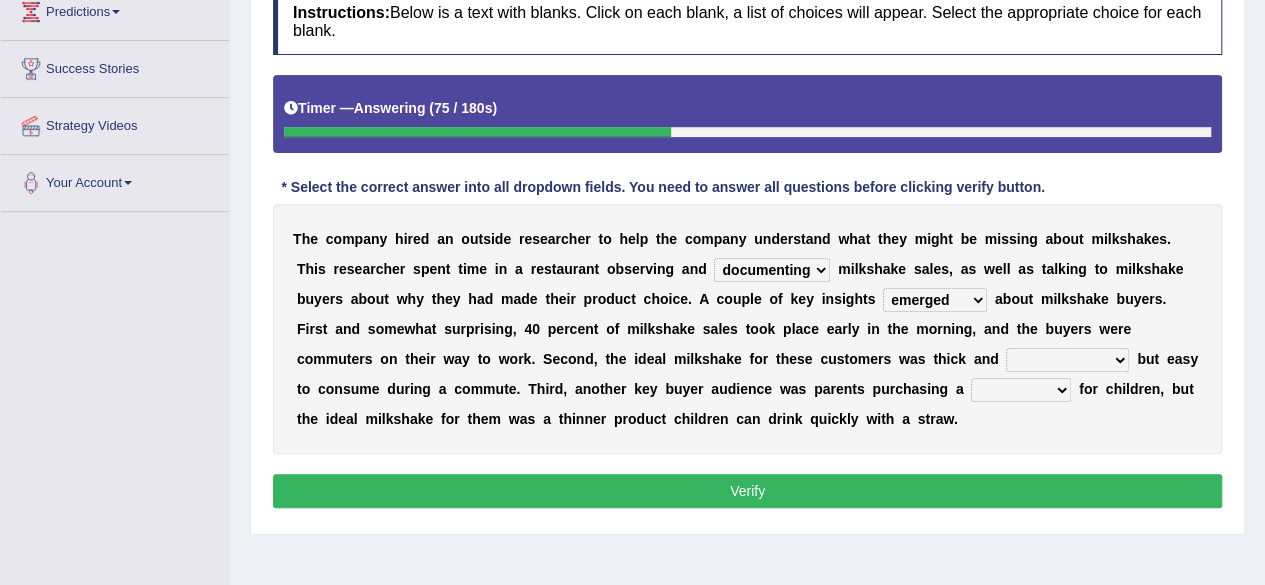 click on "demerged merged submerged emerged" at bounding box center (935, 300) 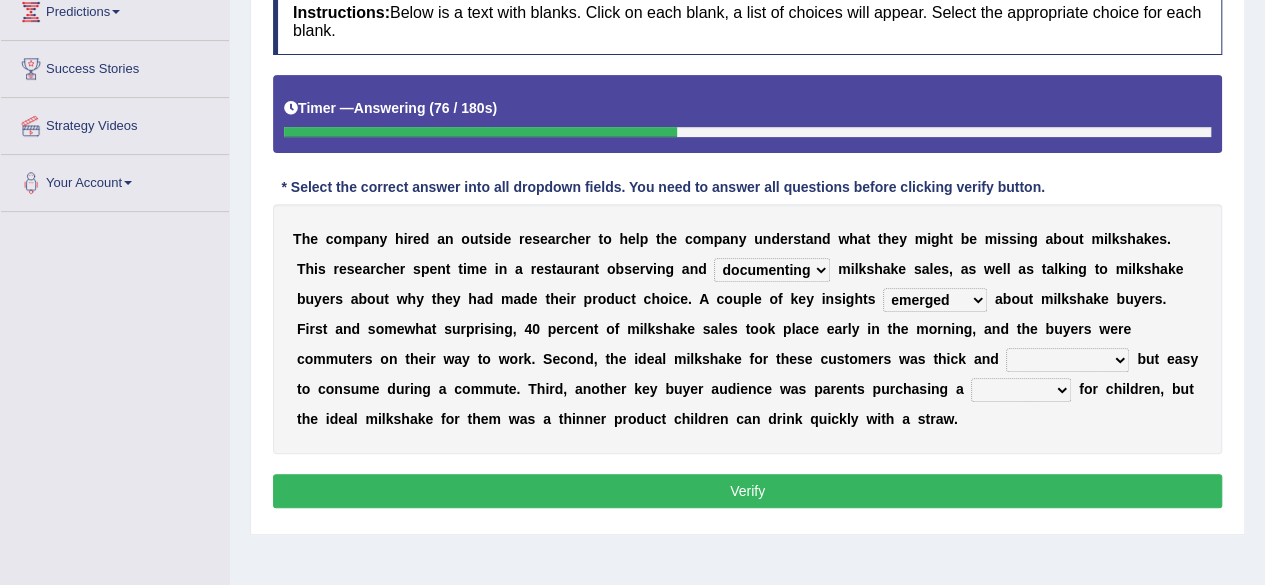 select on "submerged" 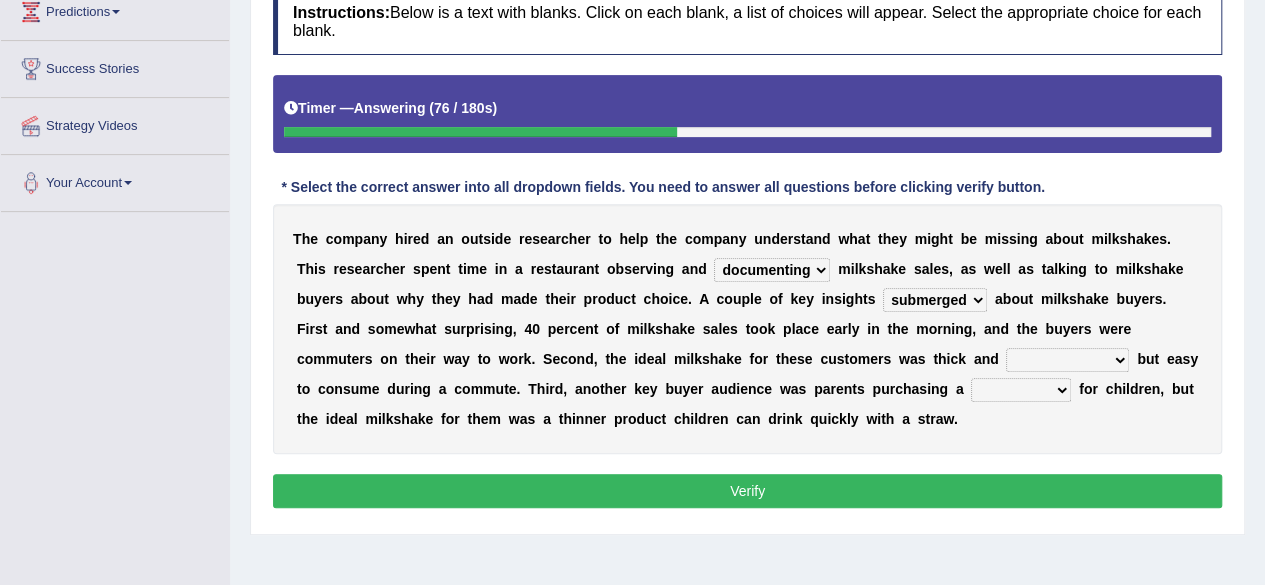 click on "demerged merged submerged emerged" at bounding box center (935, 300) 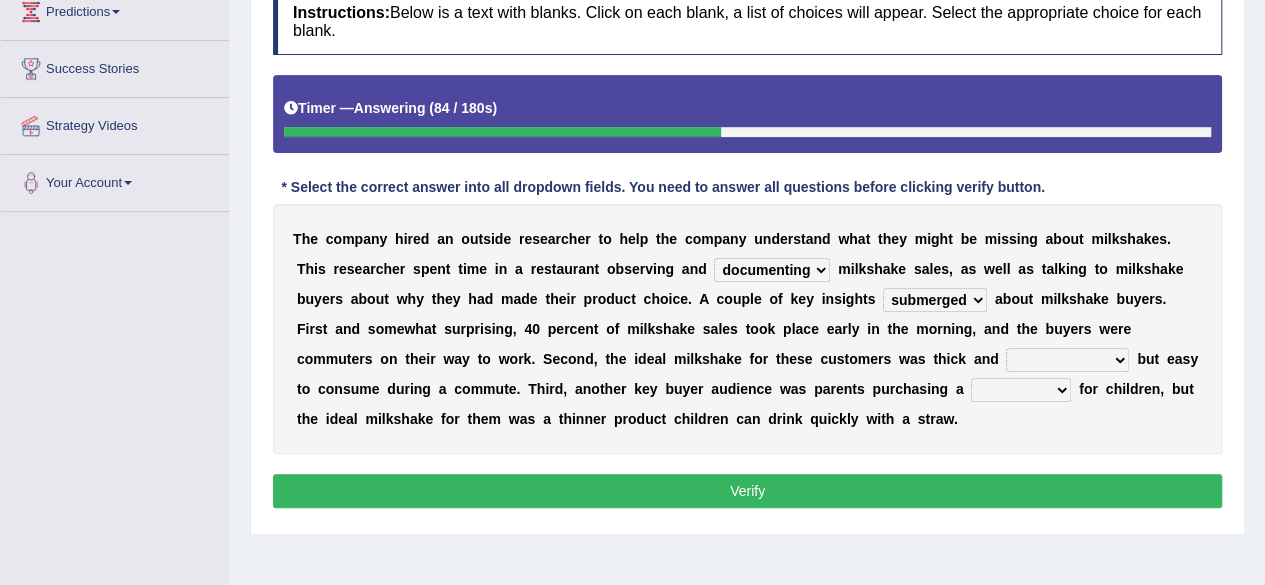 click at bounding box center [1133, 359] 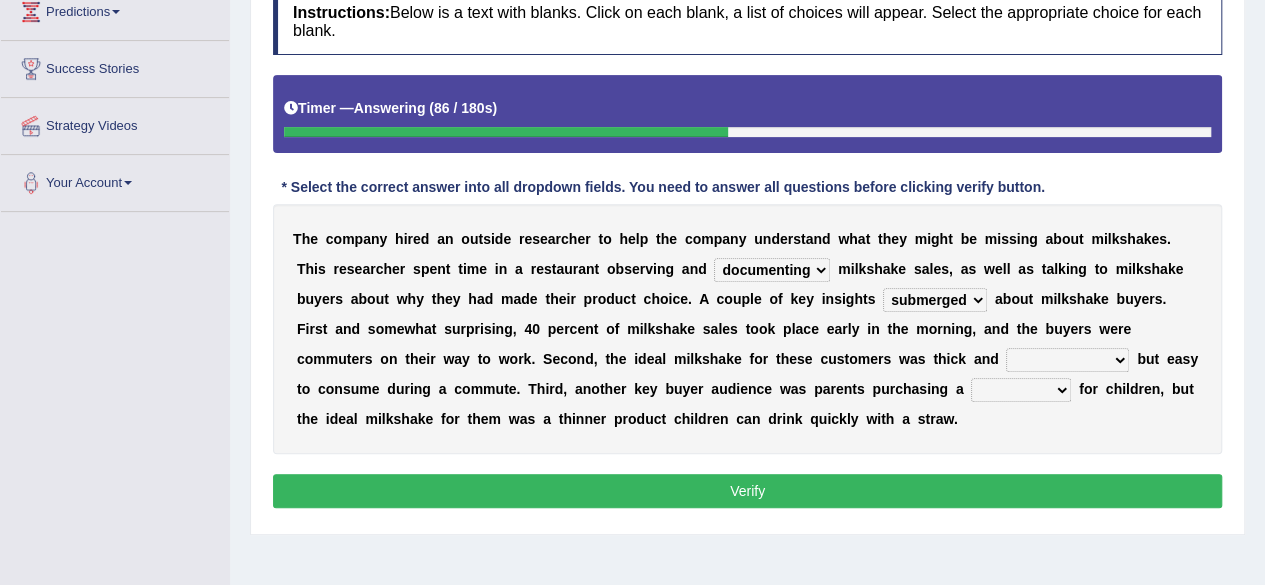 click on "consequential torrential substantial residential" at bounding box center [1067, 360] 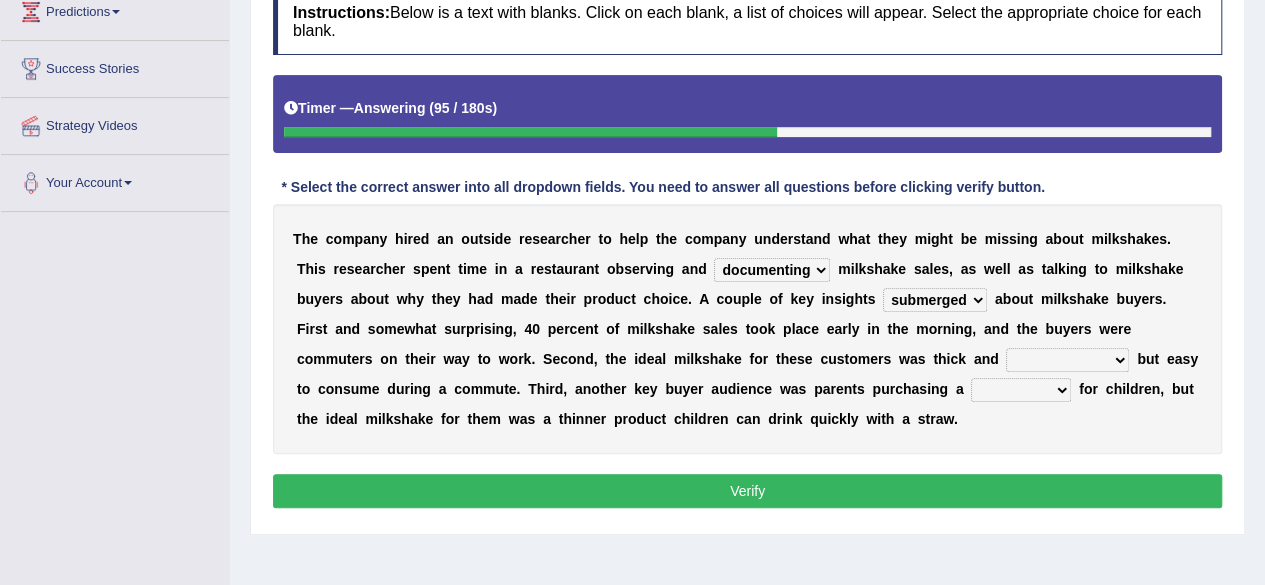 select on "substantial" 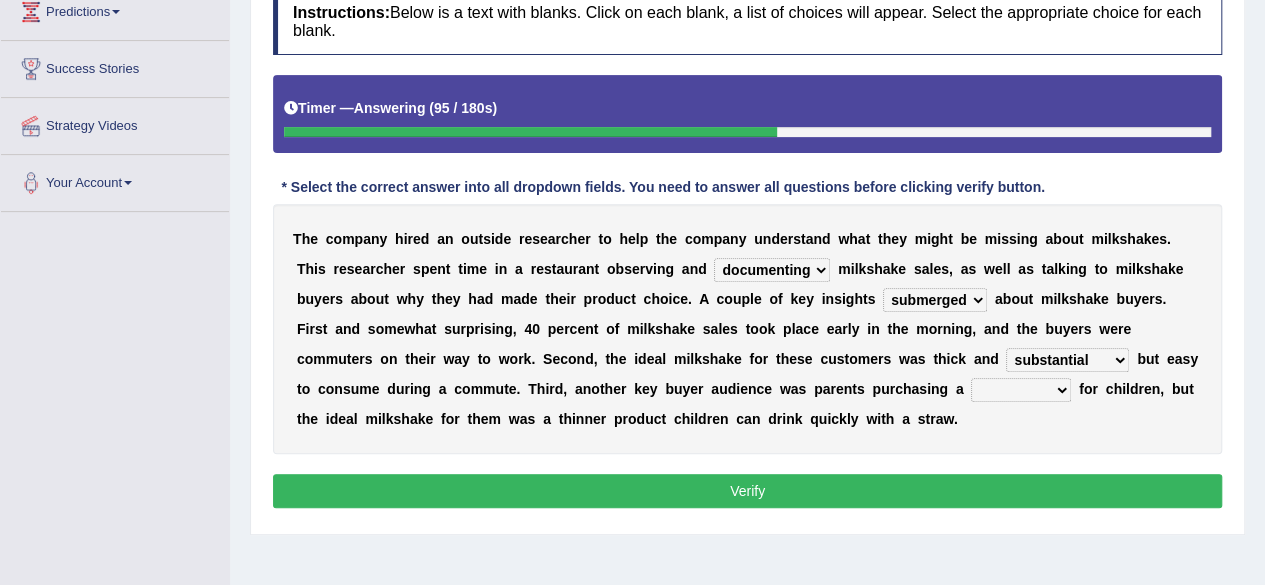 click on "consequential torrential substantial residential" at bounding box center (1067, 360) 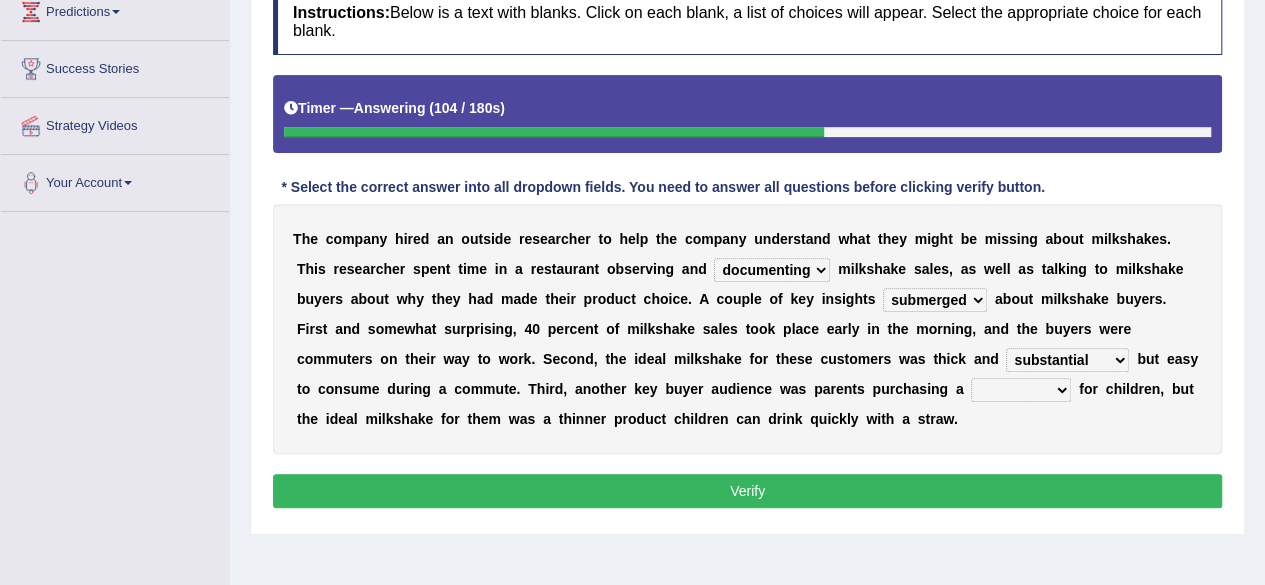click on "pleat treat cleat sweat" at bounding box center (1021, 390) 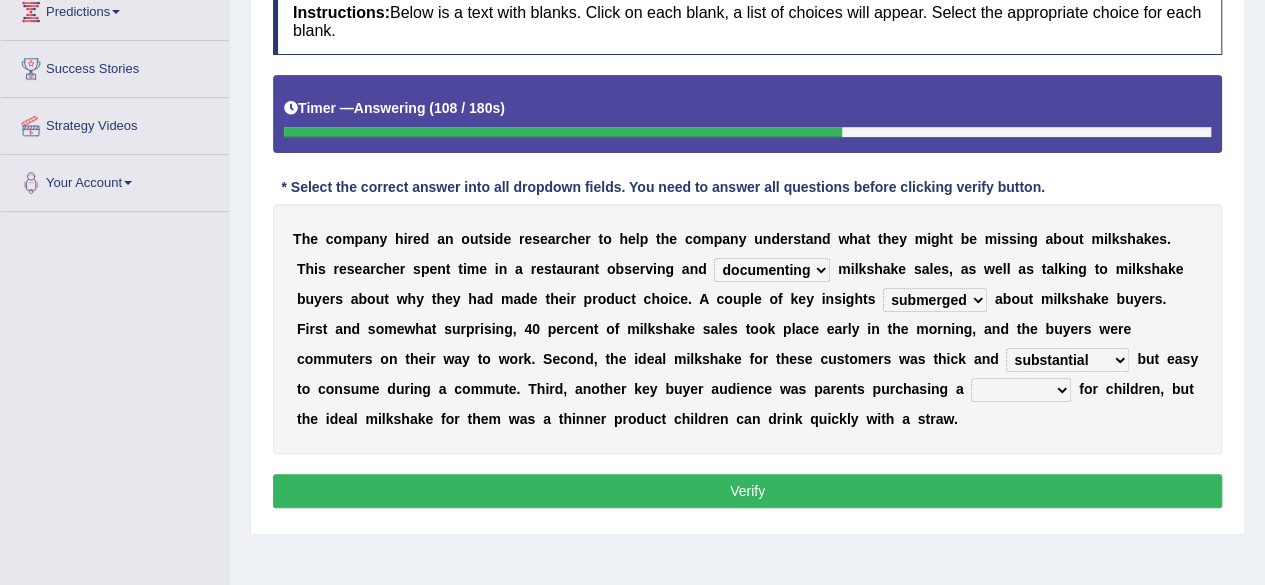 click on "T h e    c o m p a n y    h i r e d    a n    o u t s i d e    r e s e a r c h e r    t o    h e l p    t h e    c o m p a n y    u n d e r s t a n d    w h a t    t h e y    m i g h t    b e    m i s s i n g    a b o u t    m i l k s h a k e s .    T h i s    r e s e a r c h e r    s p e n t    t i m e    i n    a    r e s t a u r a n t    o b s e r v i n g    a n d    documenting augmenting tormenting fermenting    m i l k s h a k e    s a l e s ,    a s    w e l l    a s    t a l k i n g    t o    m i l k s h a k e    b u y e r s    a b o u t    w h y    t h e y    h a d    m a d e    t h e i r    p r o d u c t    c h o i c e .    A    c o u p l e    o f    k e y    i n s i g h t s    demerged merged submerged emerged    a b o u t    m i l k s h a k e    b u y e r s .    F i r s t    a n d    s o m e w h a t    s u r p r i s i n g ,    4 0    p e r c e n t    o f    m i l k s h a k e    s a l e s    t o o k    p l a c e    e a r l y    i n t" at bounding box center (747, 329) 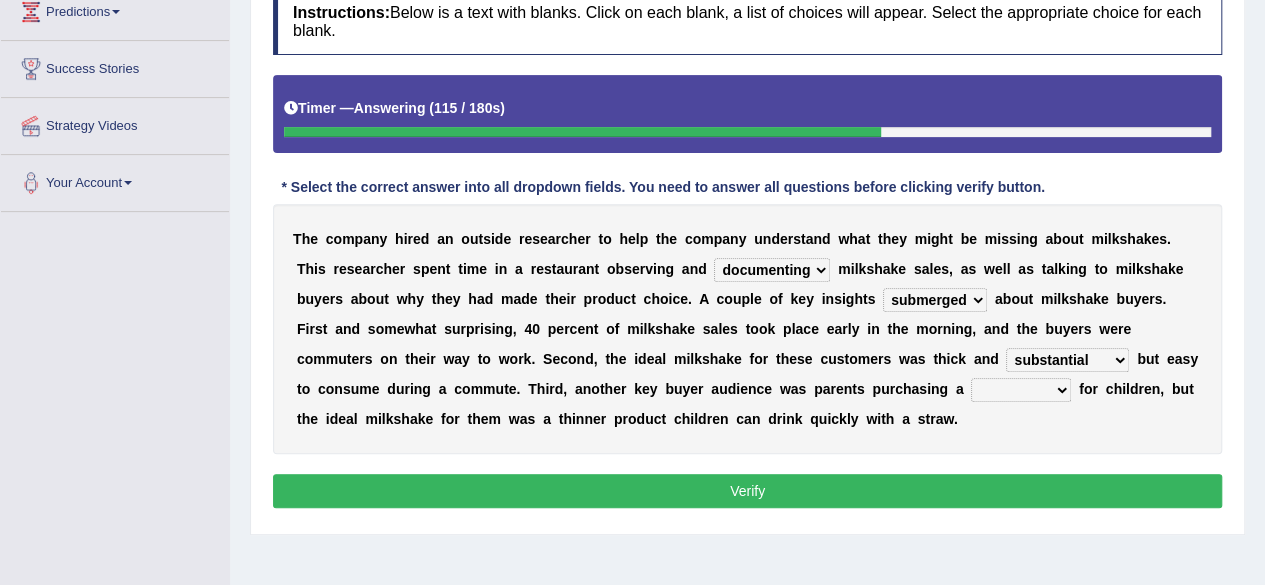 click on "pleat treat cleat sweat" at bounding box center (1021, 390) 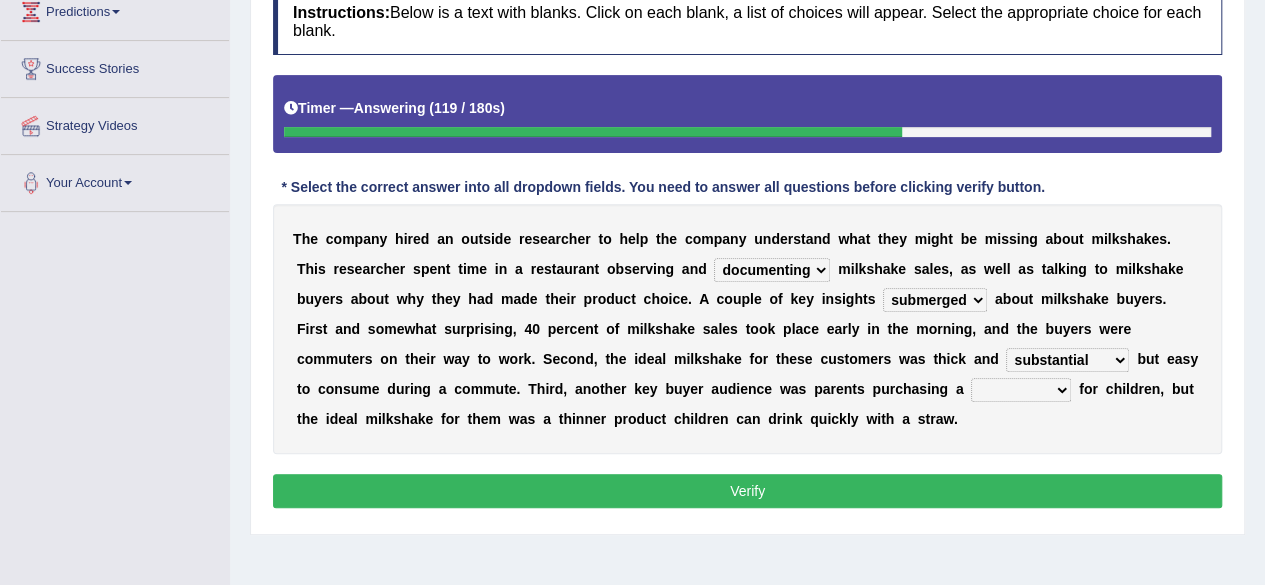 select on "treat" 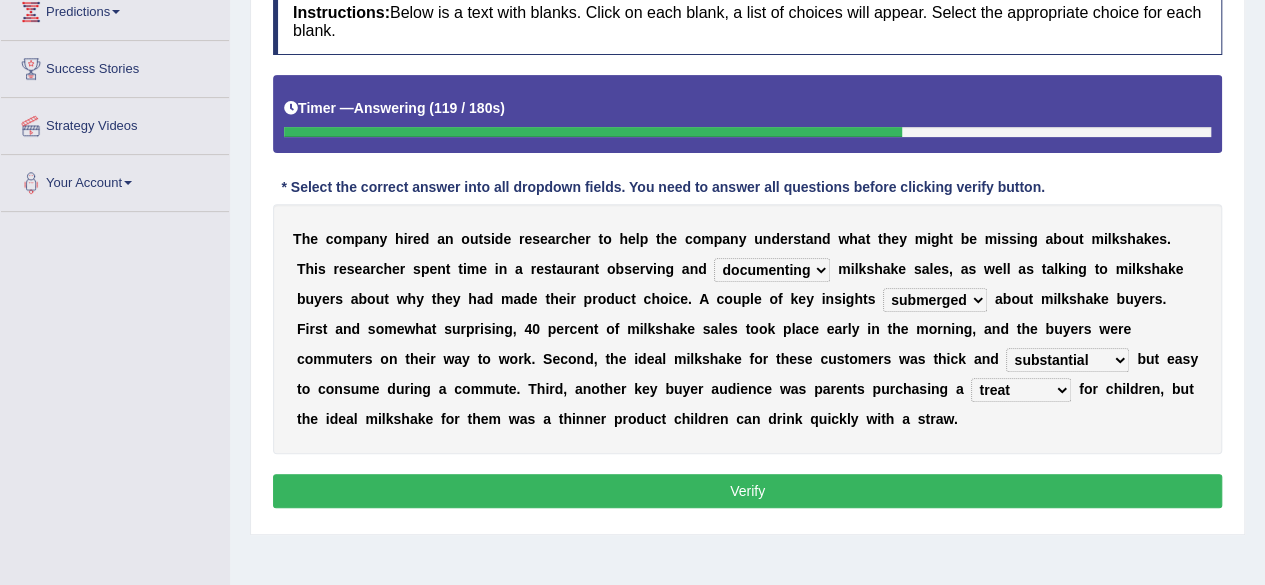 click on "pleat treat cleat sweat" at bounding box center (1021, 390) 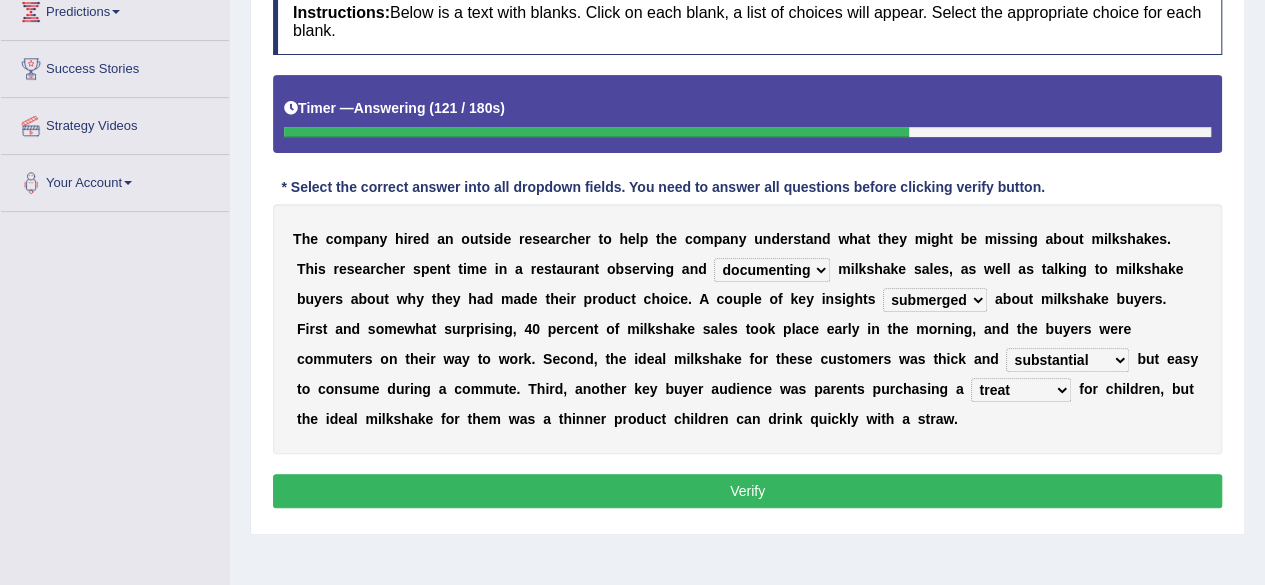 click on "Verify" at bounding box center [747, 491] 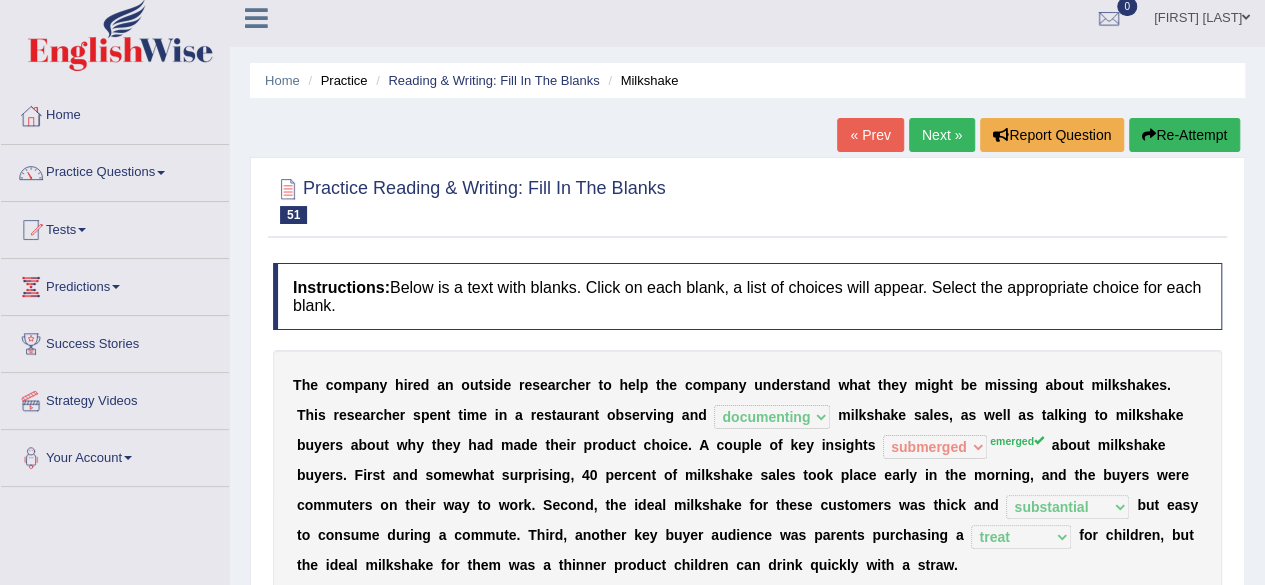 scroll, scrollTop: 0, scrollLeft: 0, axis: both 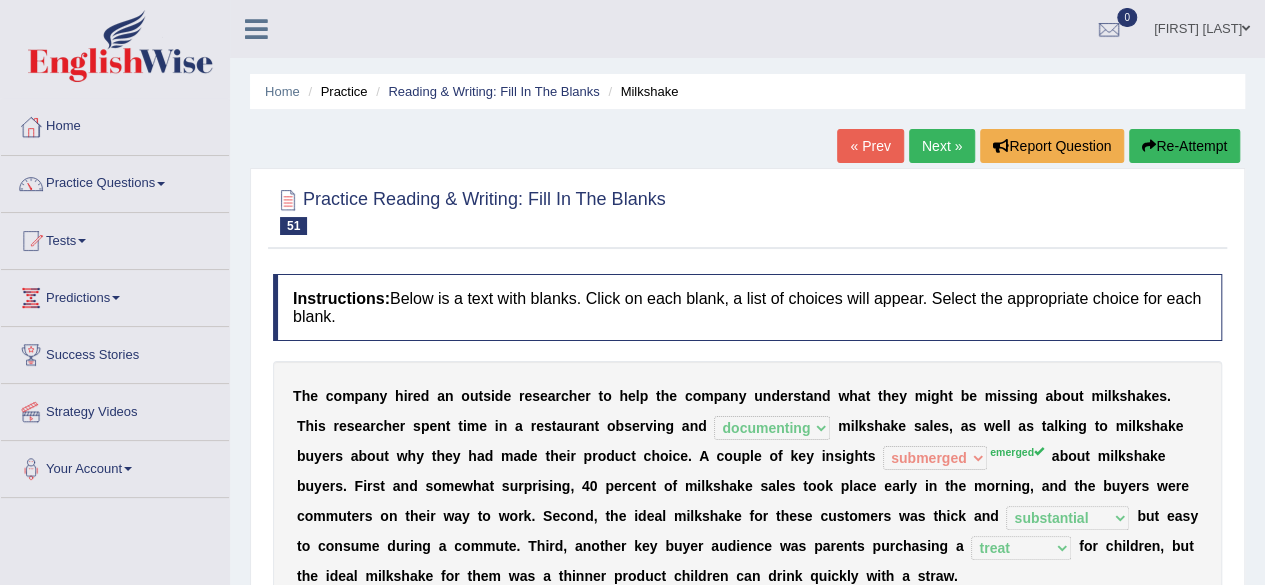 click on "Next »" at bounding box center [942, 146] 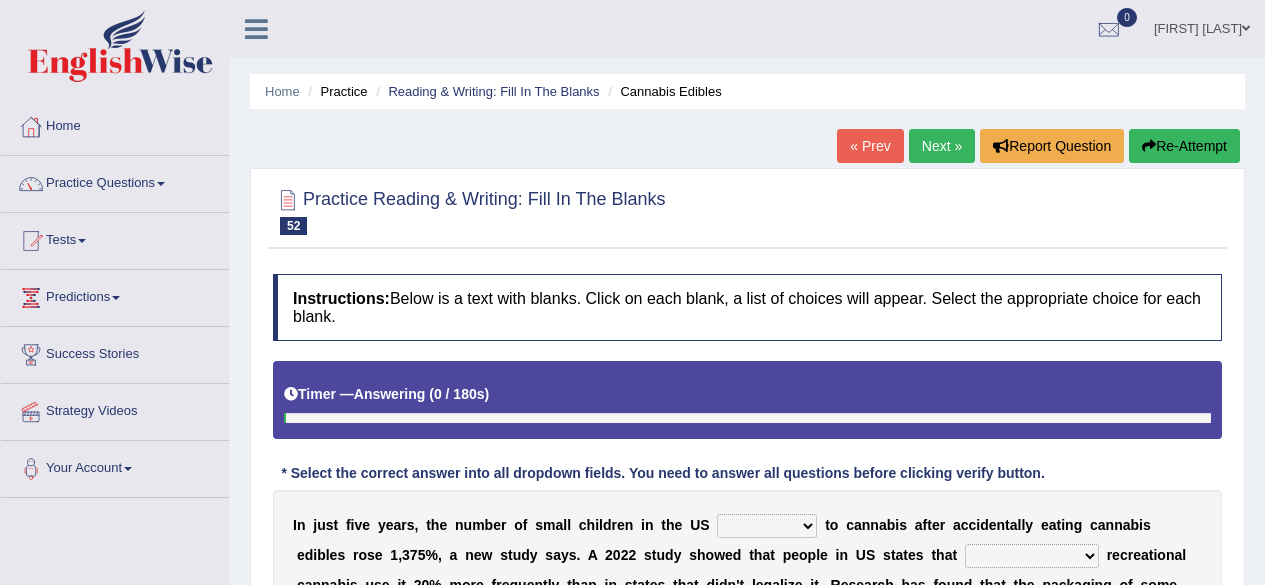 scroll, scrollTop: 0, scrollLeft: 0, axis: both 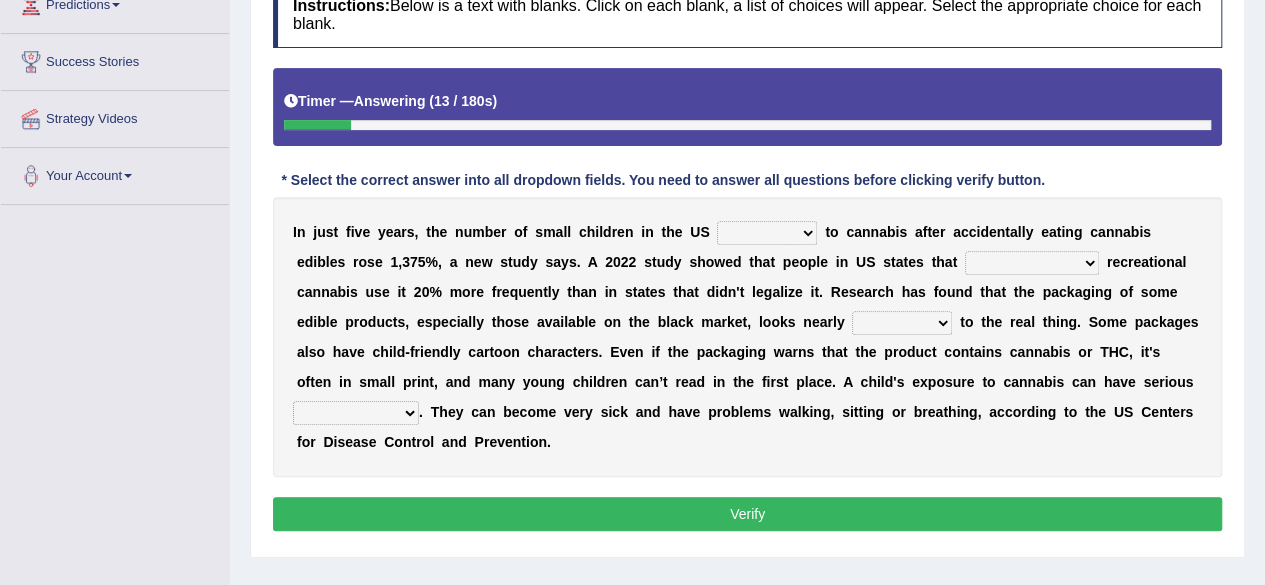 click on "appended rejected grounded exposed" at bounding box center (767, 233) 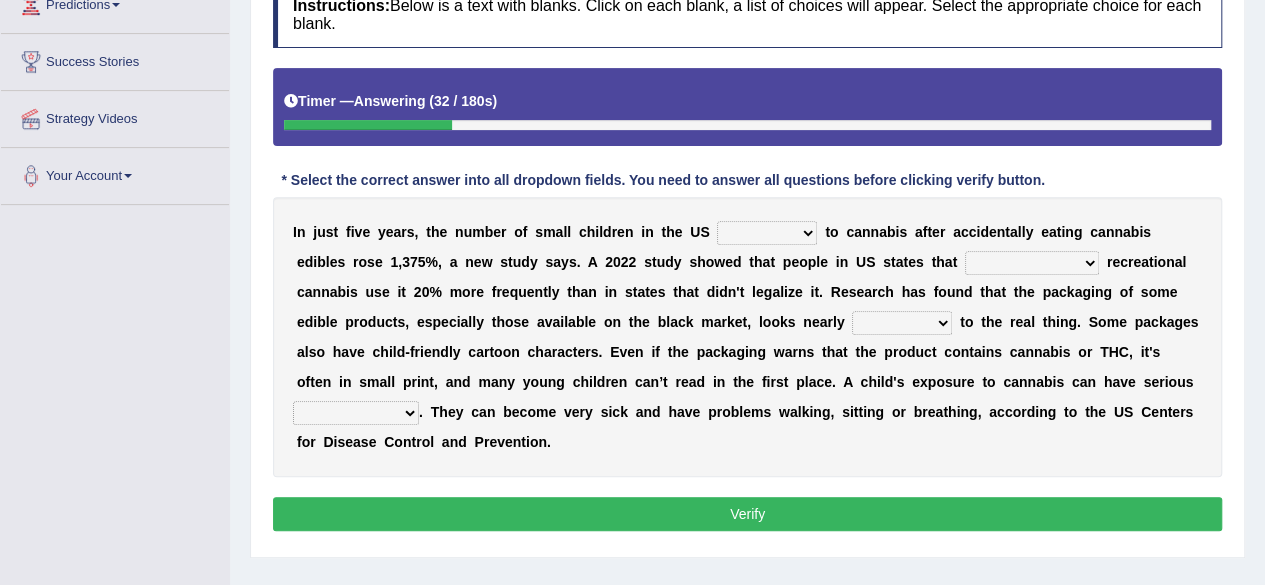 click on "appended rejected grounded exposed" at bounding box center [767, 233] 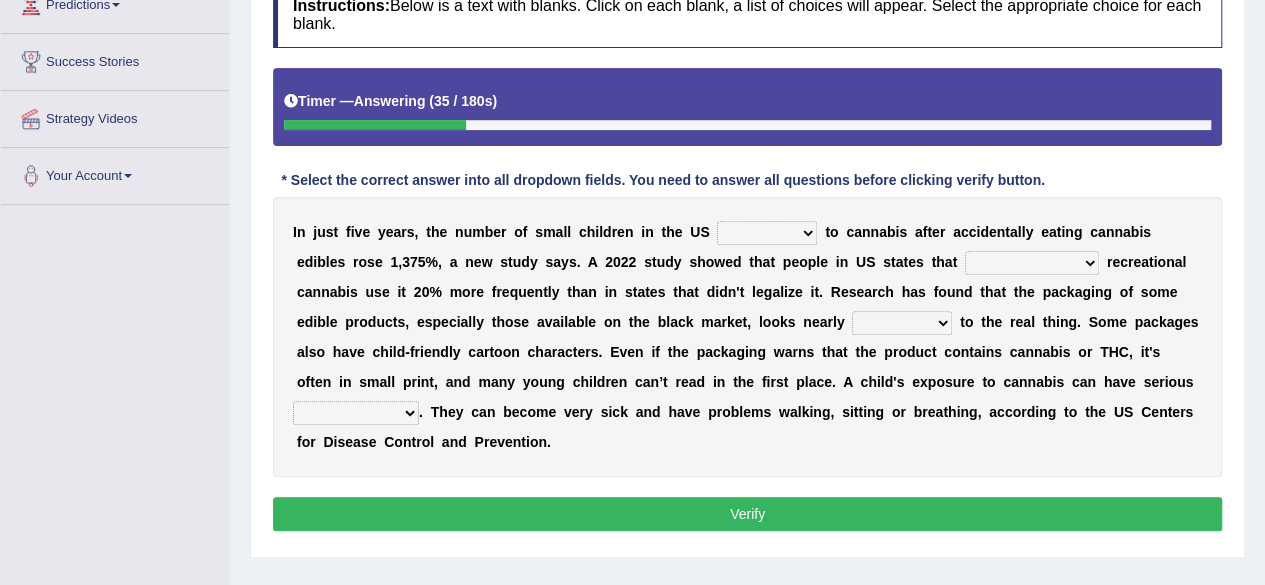 select on "exposed" 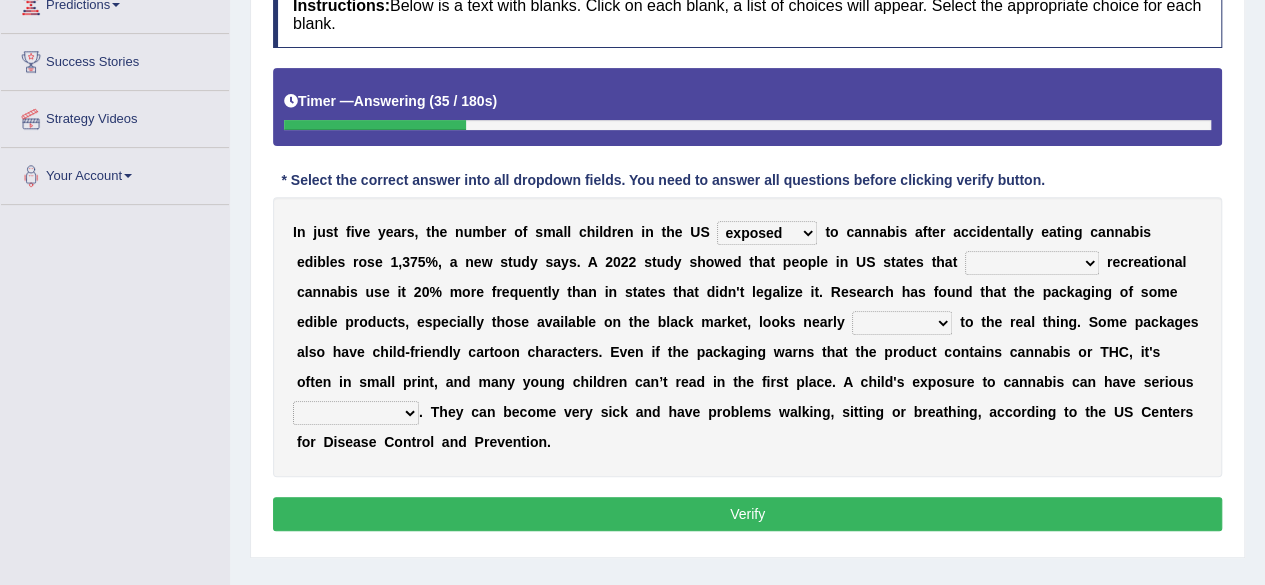click on "appended rejected grounded exposed" at bounding box center [767, 233] 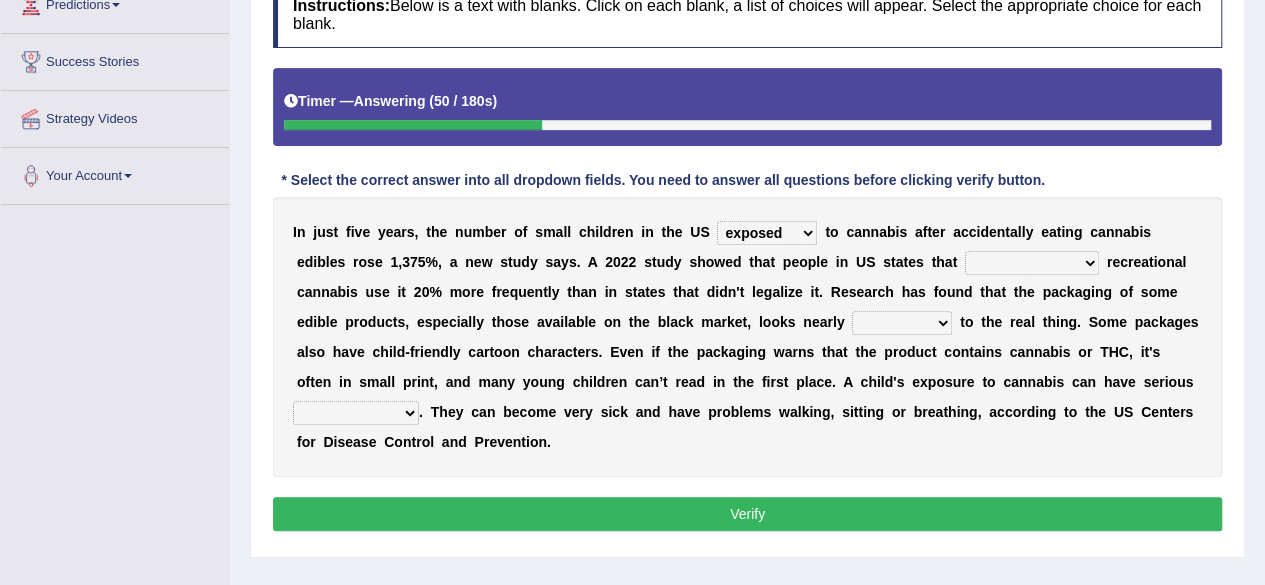 click on "vandalized commercialized legalized privatized" at bounding box center [1032, 263] 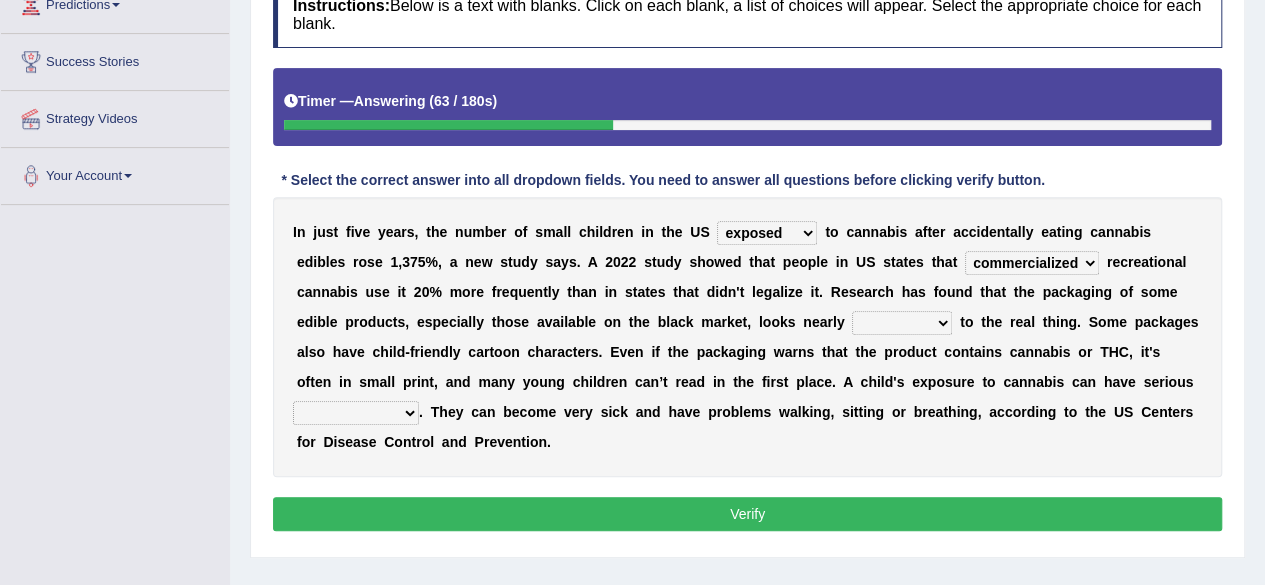 click on "vandalized commercialized legalized privatized" at bounding box center [1032, 263] 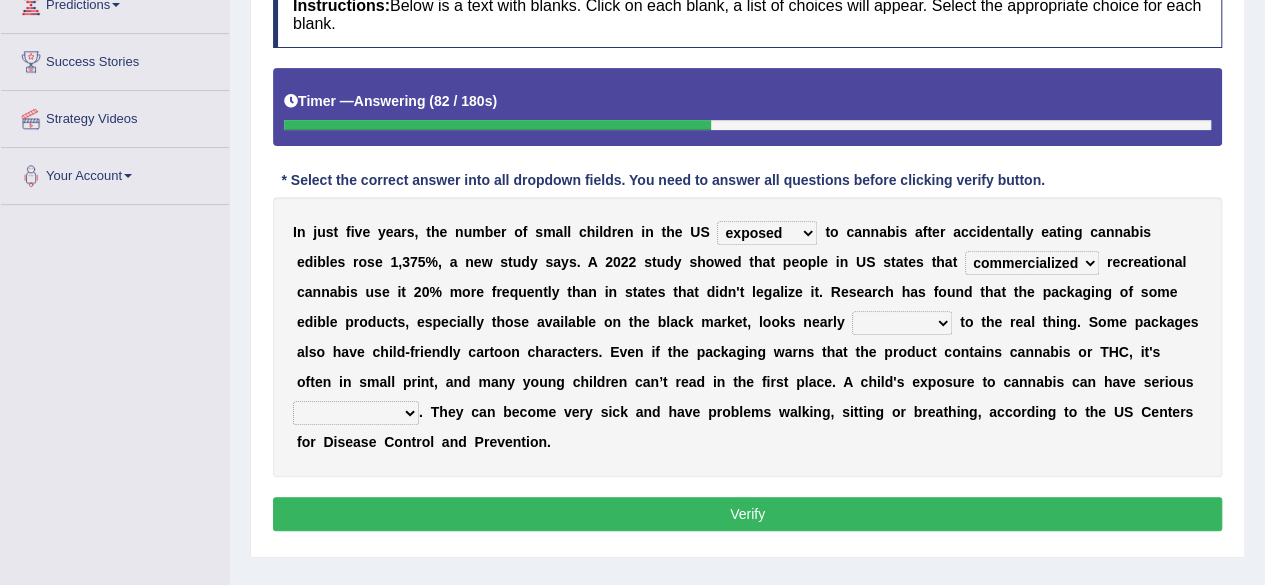click on "vandalized commercialized legalized privatized" at bounding box center [1032, 263] 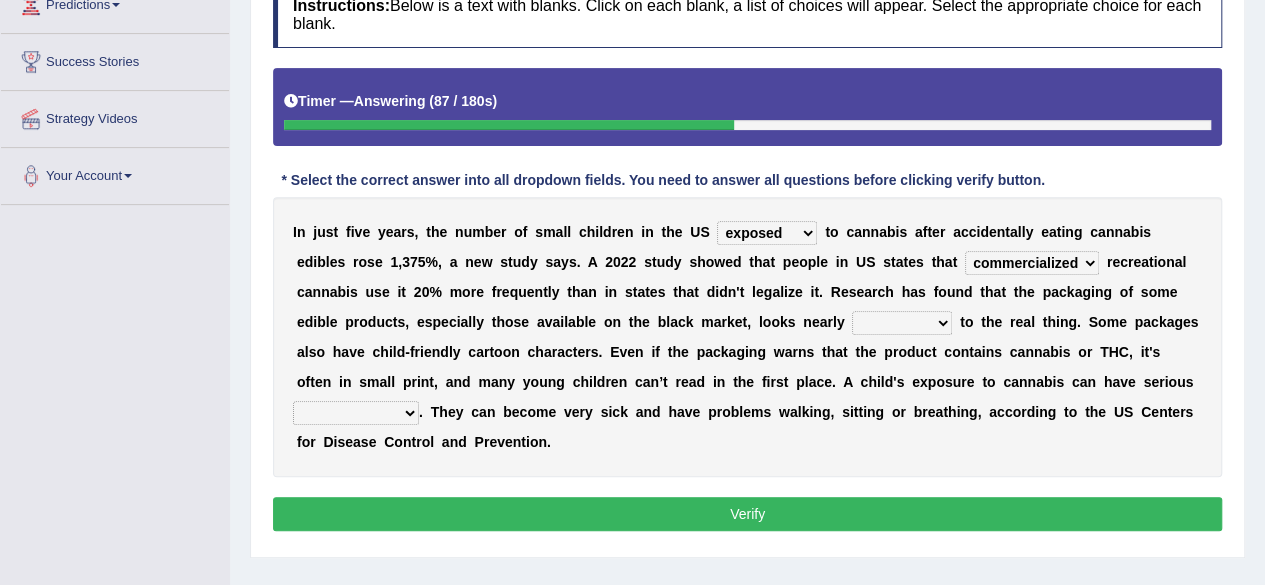 select on "legalized" 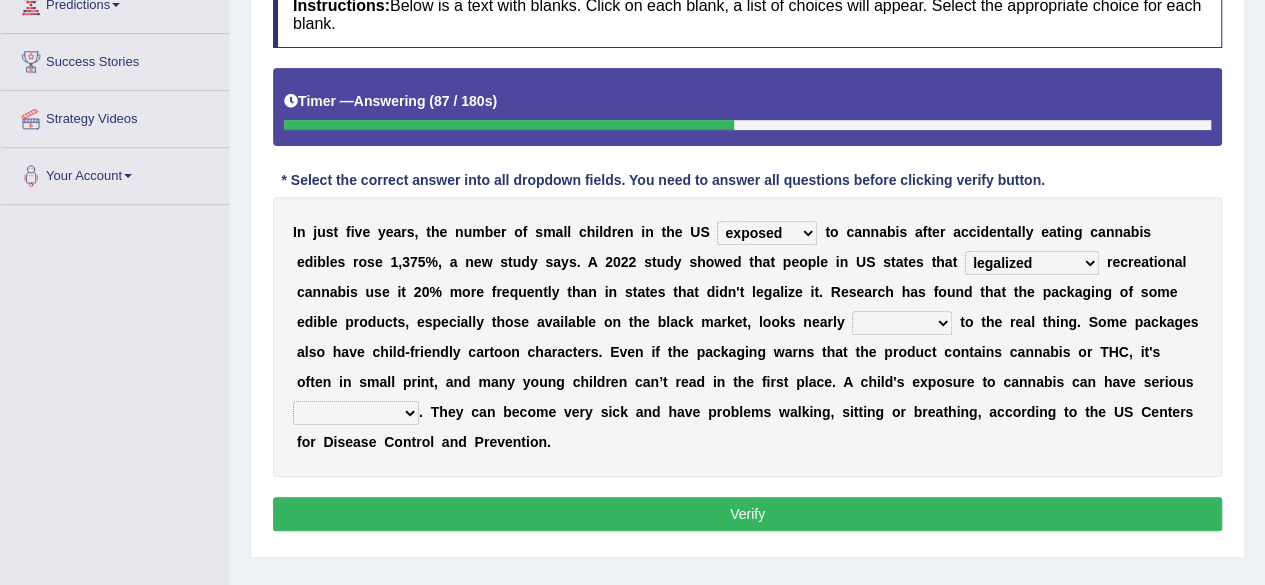click on "vandalized commercialized legalized privatized" at bounding box center (1032, 263) 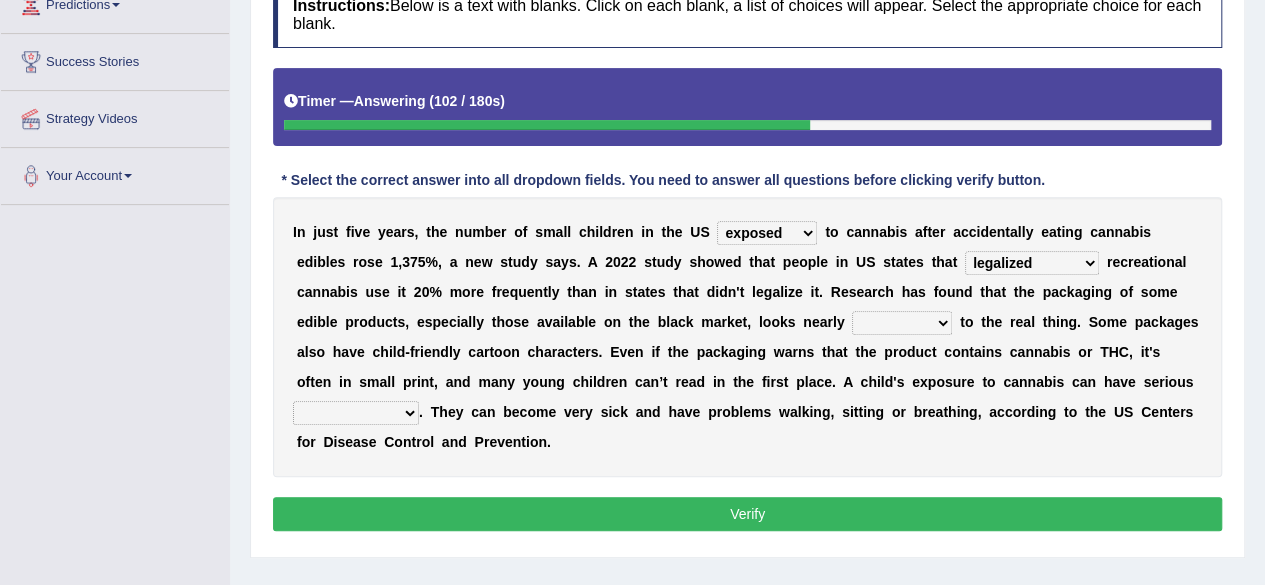 click on "critical nautical identical statistical" at bounding box center (902, 323) 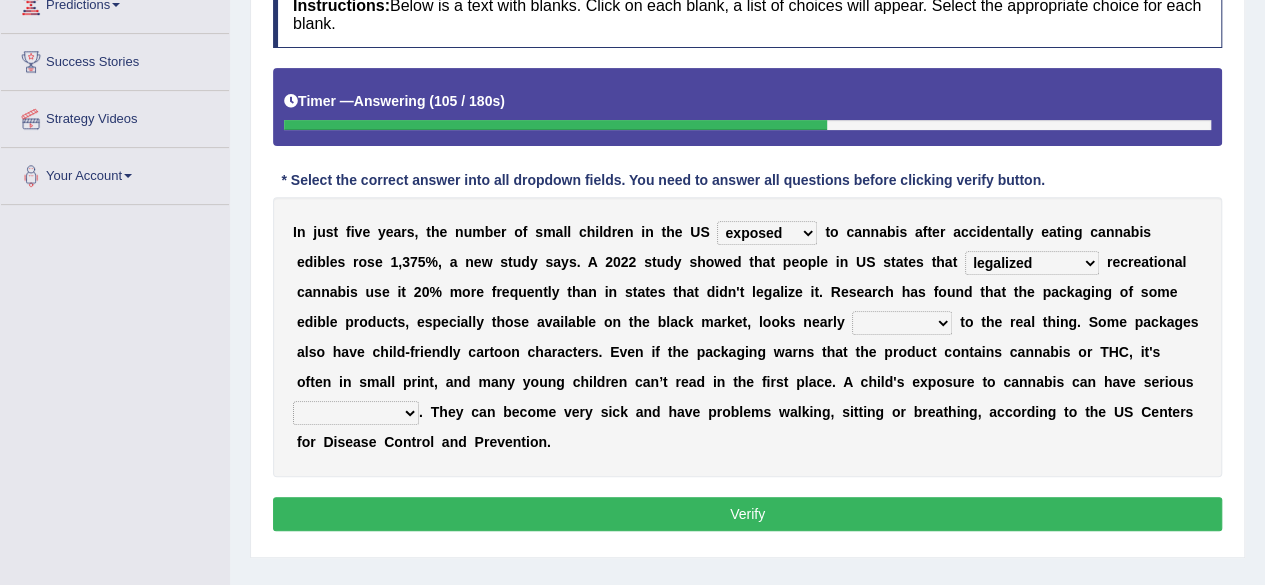 select on "identical" 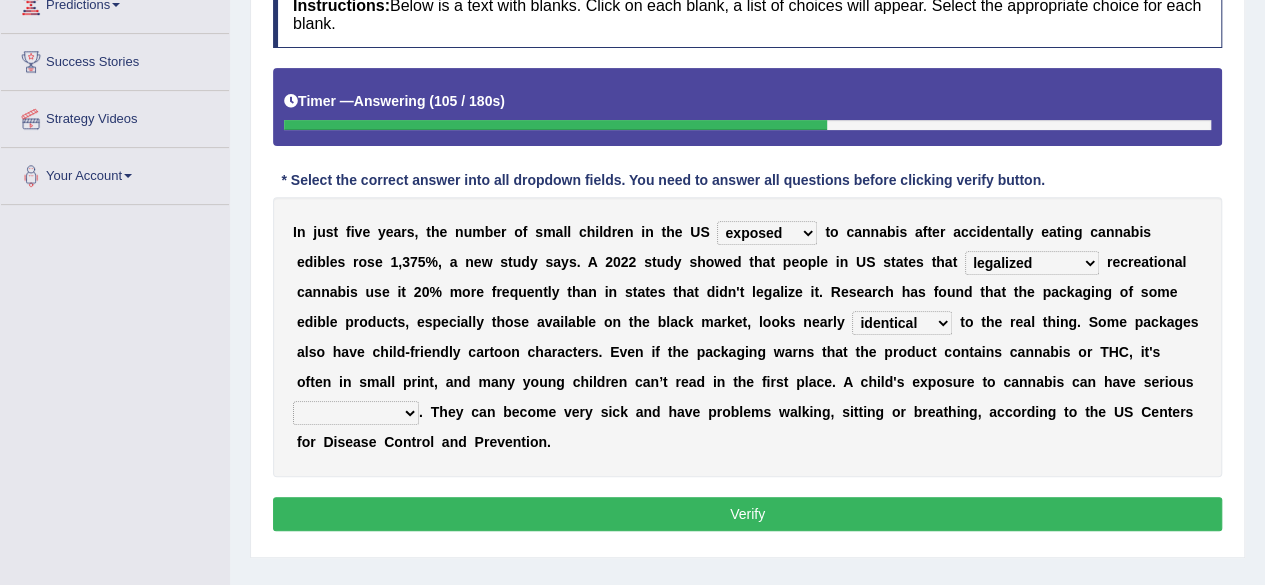 click on "critical nautical identical statistical" at bounding box center (902, 323) 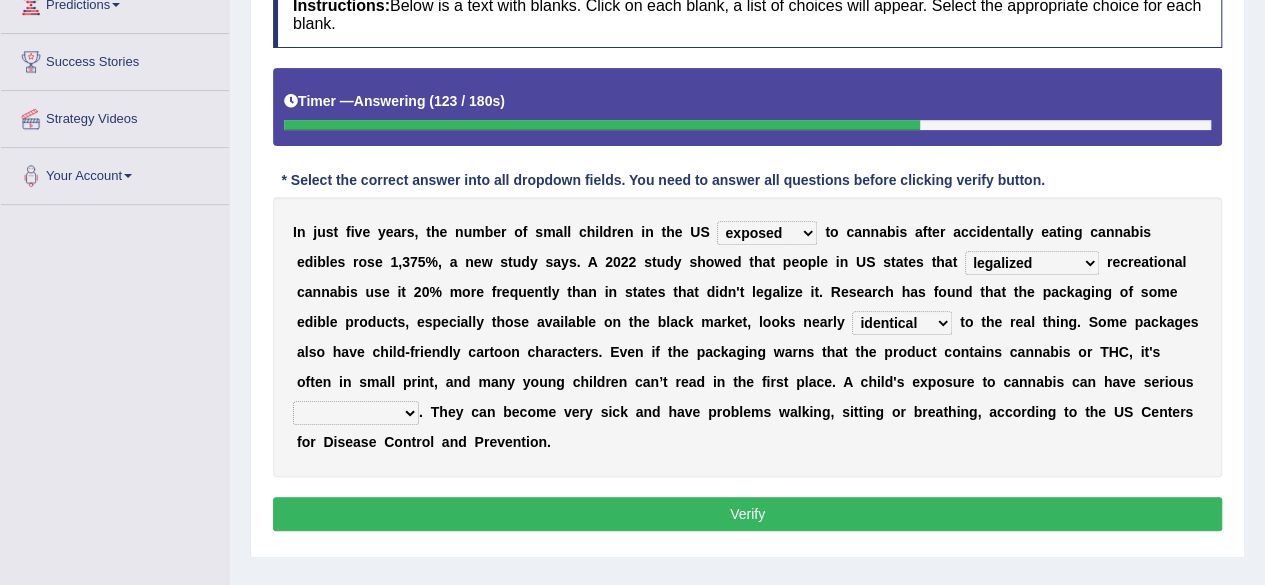 click on "absences presences violations consequences" at bounding box center [356, 413] 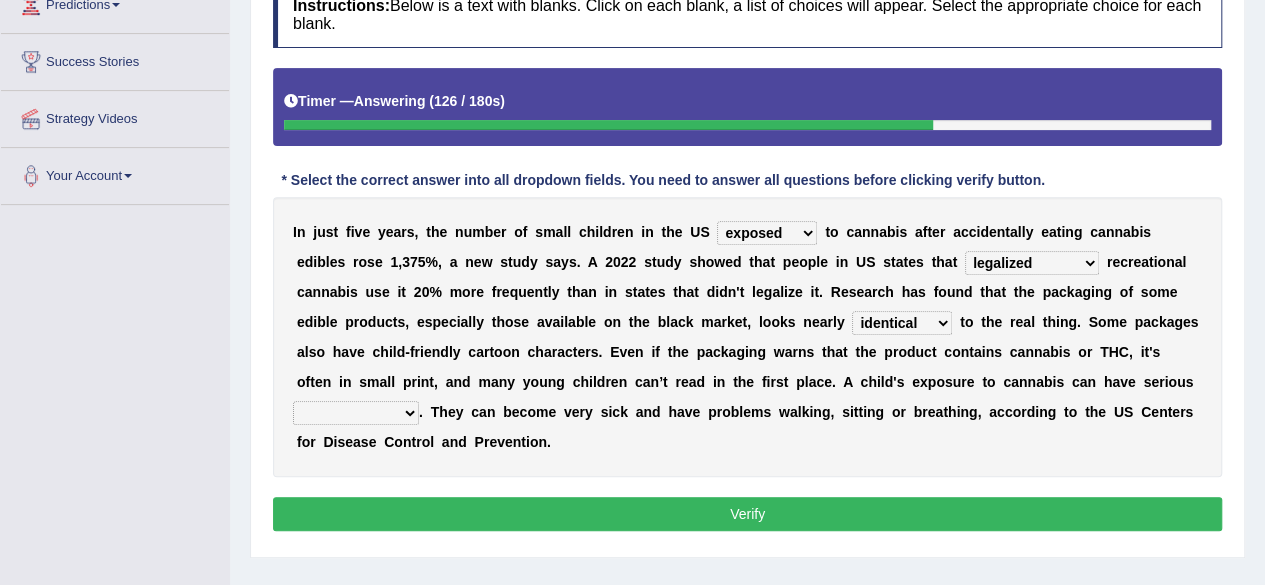 select on "consequences" 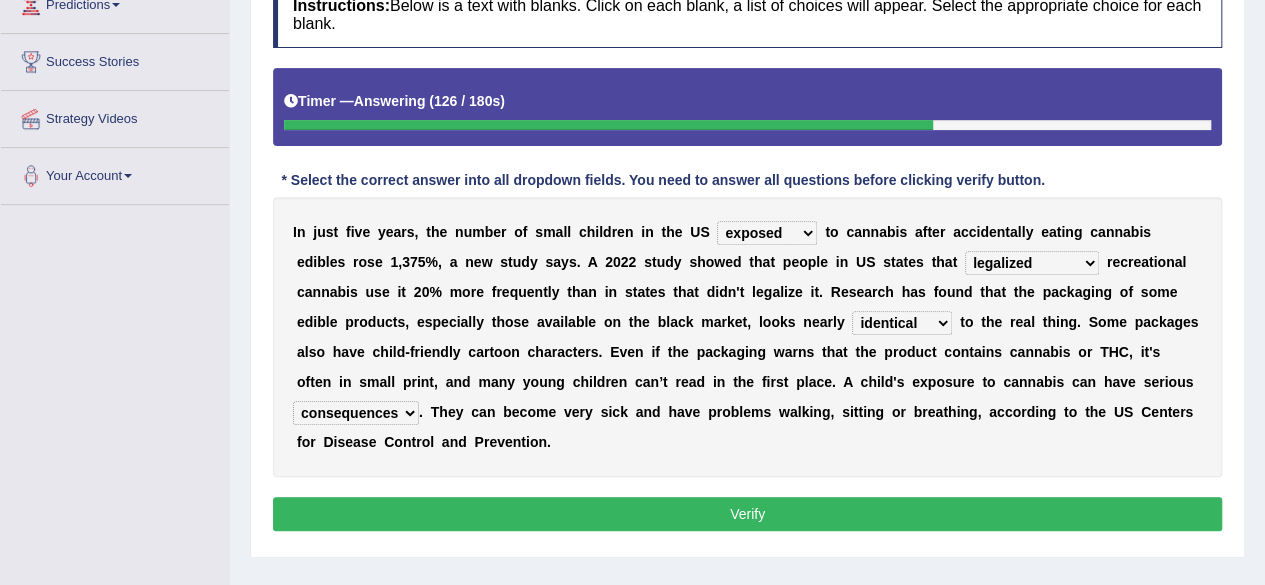 click on "absences presences violations consequences" at bounding box center [356, 413] 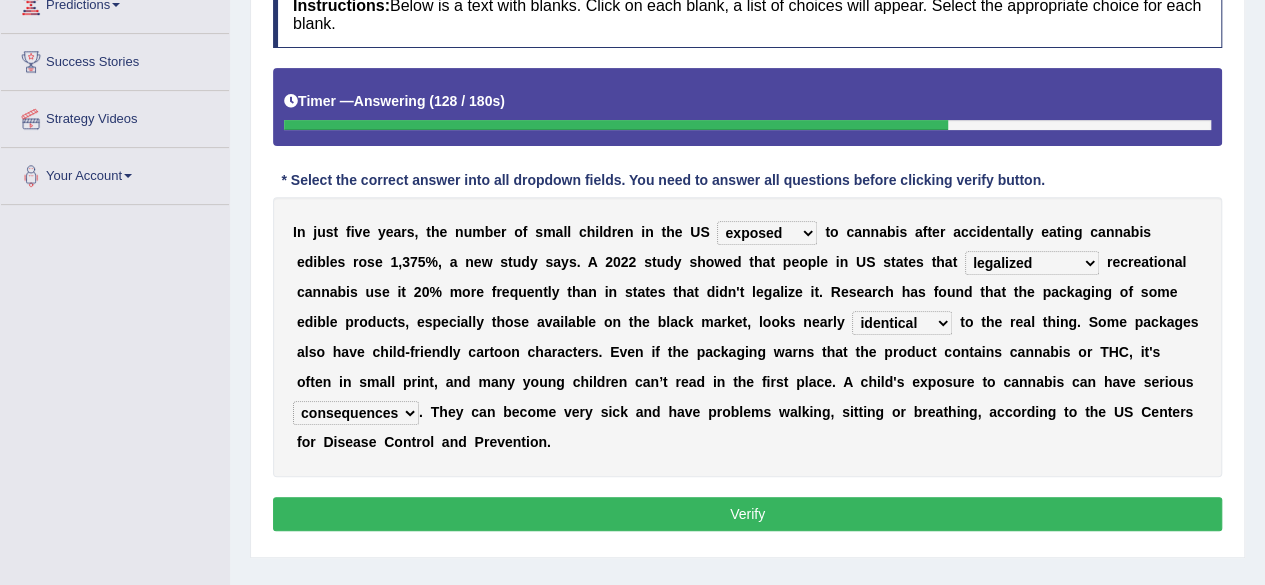 click on "Verify" at bounding box center [747, 514] 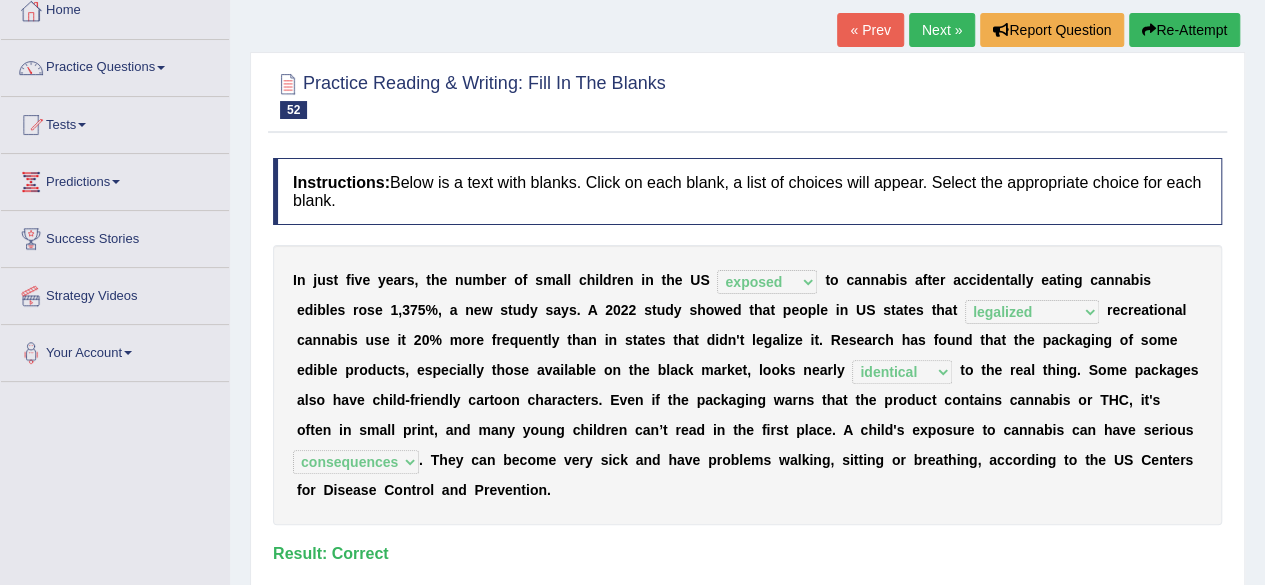 scroll, scrollTop: 112, scrollLeft: 0, axis: vertical 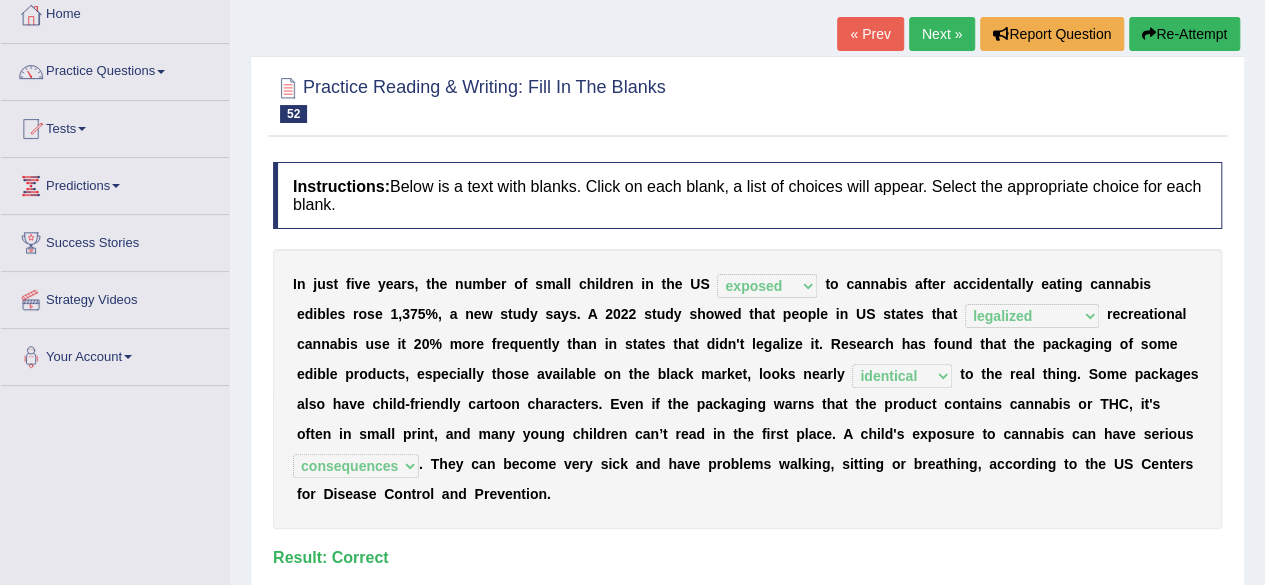 click on "Next »" at bounding box center (942, 34) 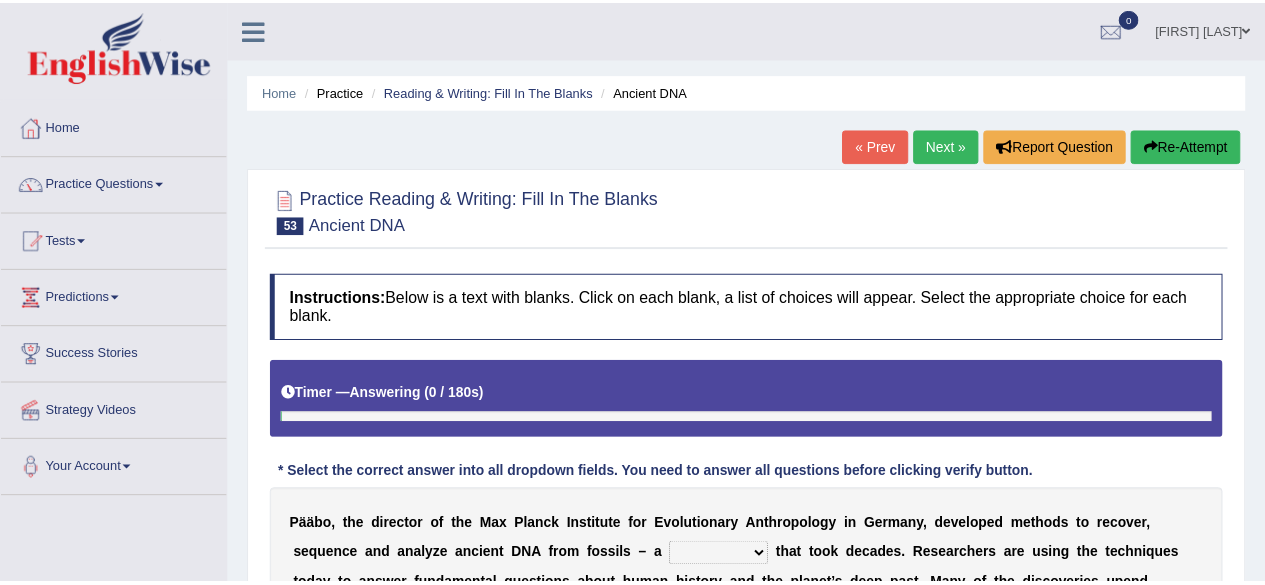 scroll, scrollTop: 0, scrollLeft: 0, axis: both 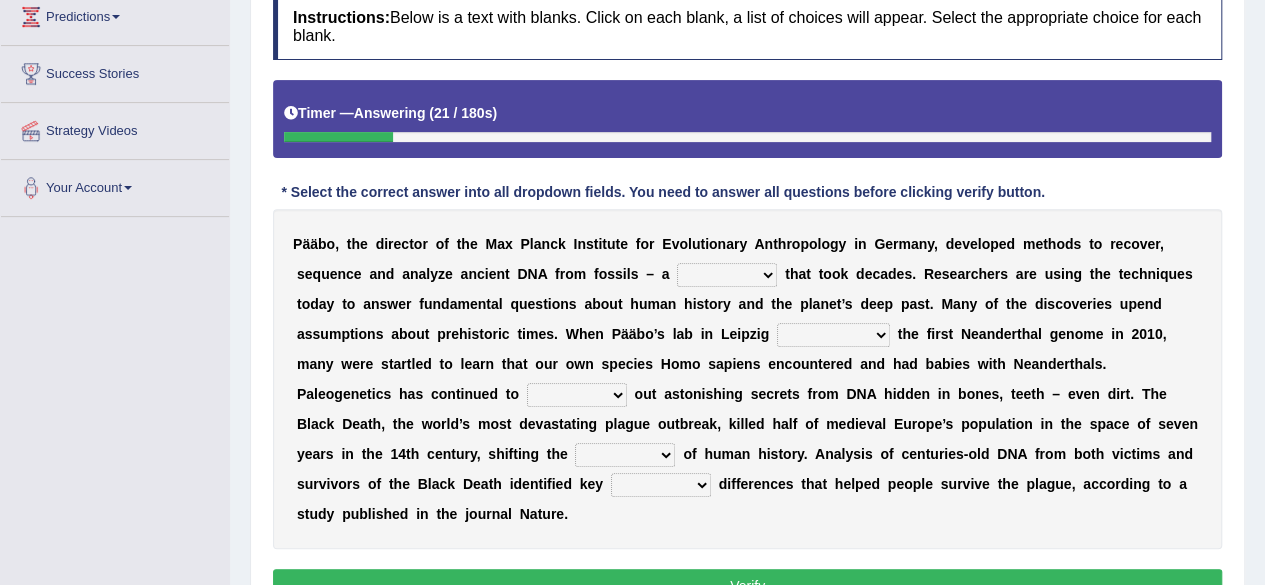 click on "feast feat feature faint" at bounding box center [727, 275] 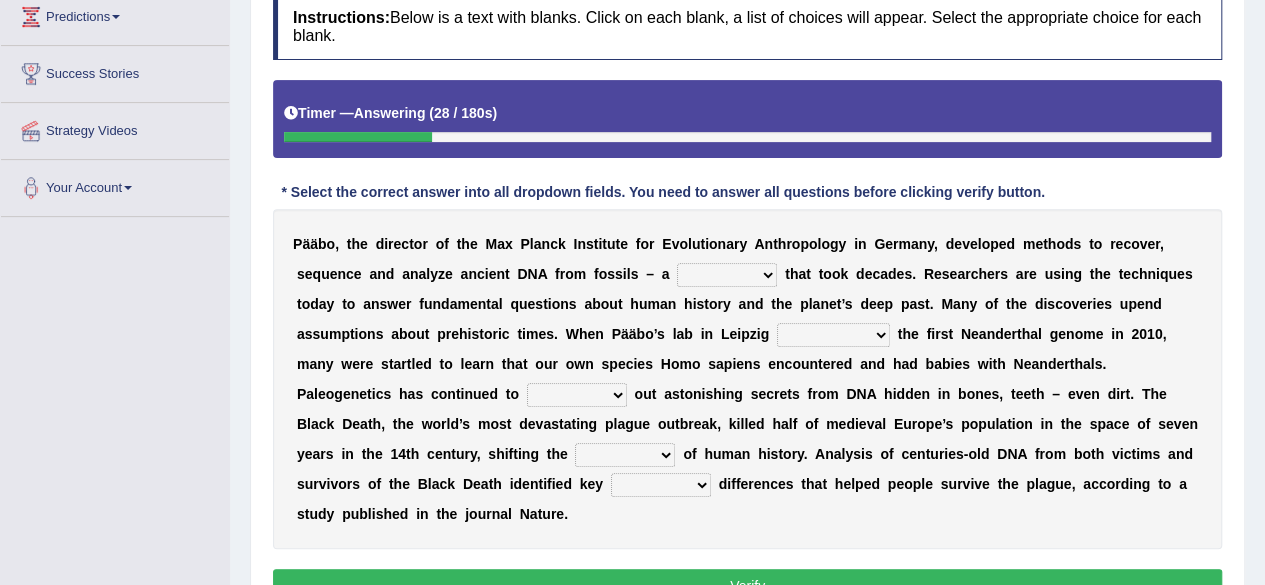 click on "feast feat feature faint" at bounding box center (727, 275) 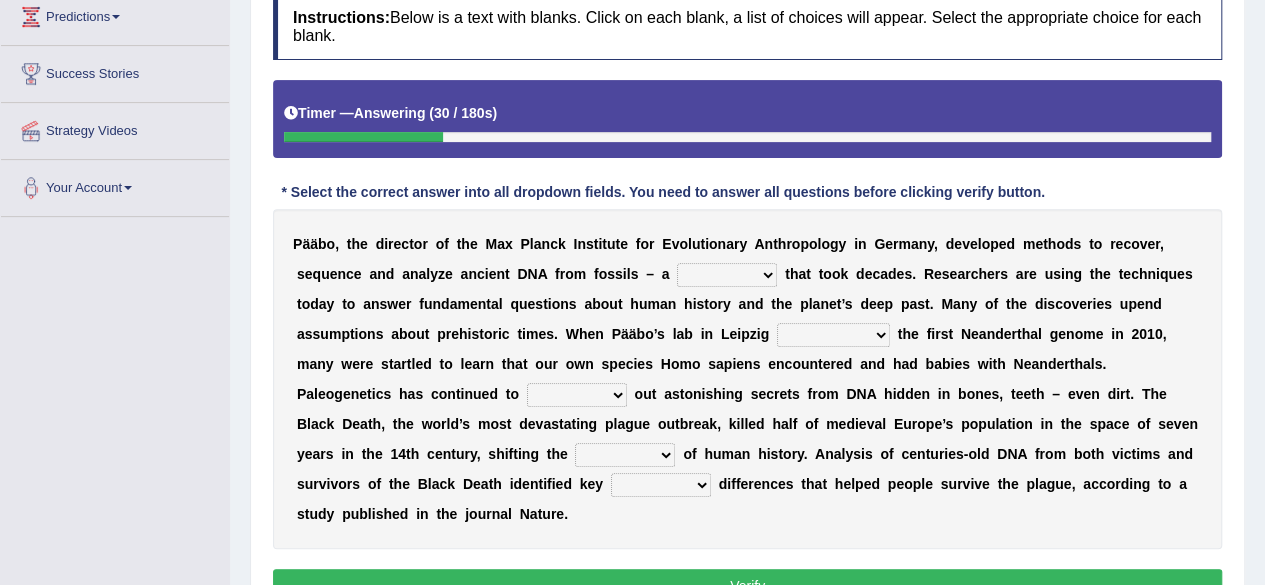click on "feast feat feature faint" at bounding box center (727, 275) 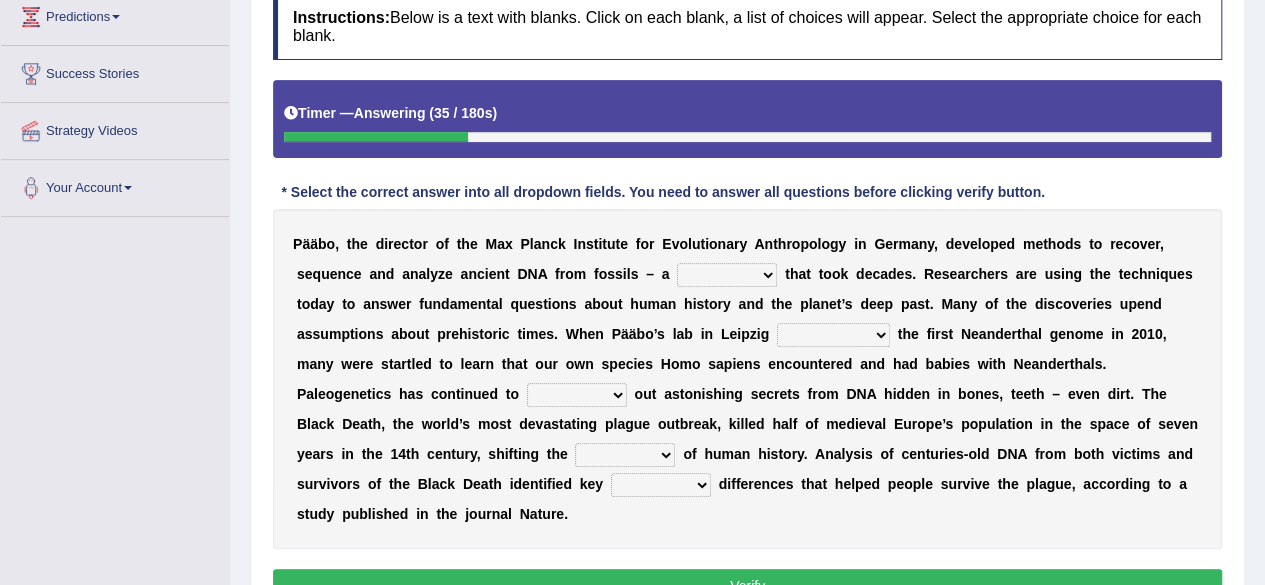select on "feature" 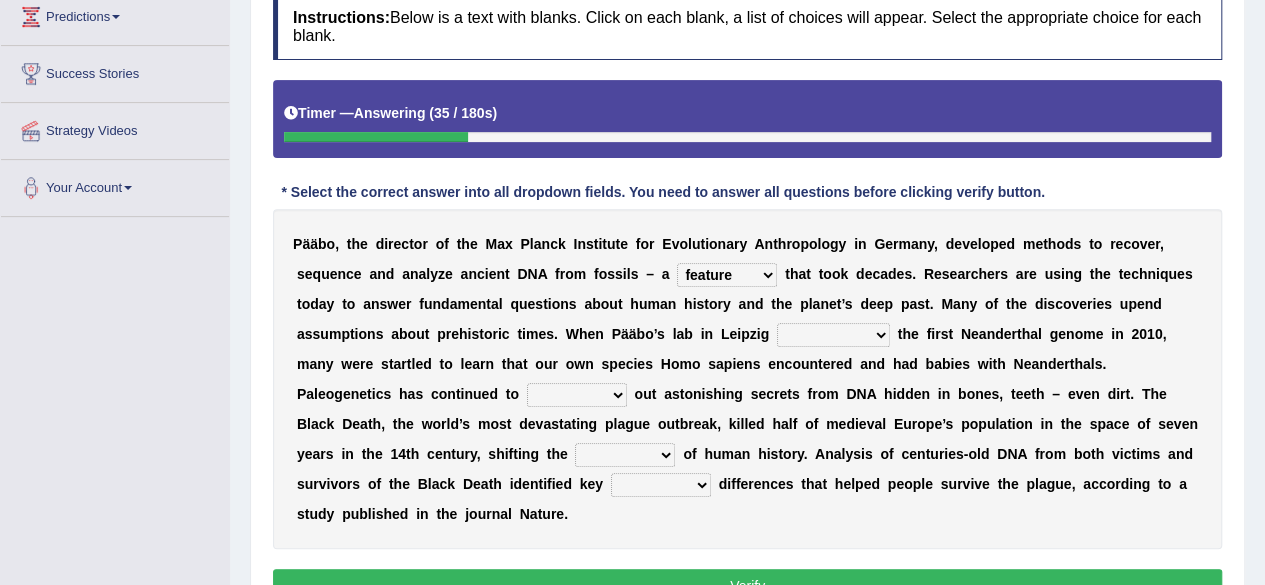 click on "feast feat feature faint" at bounding box center [727, 275] 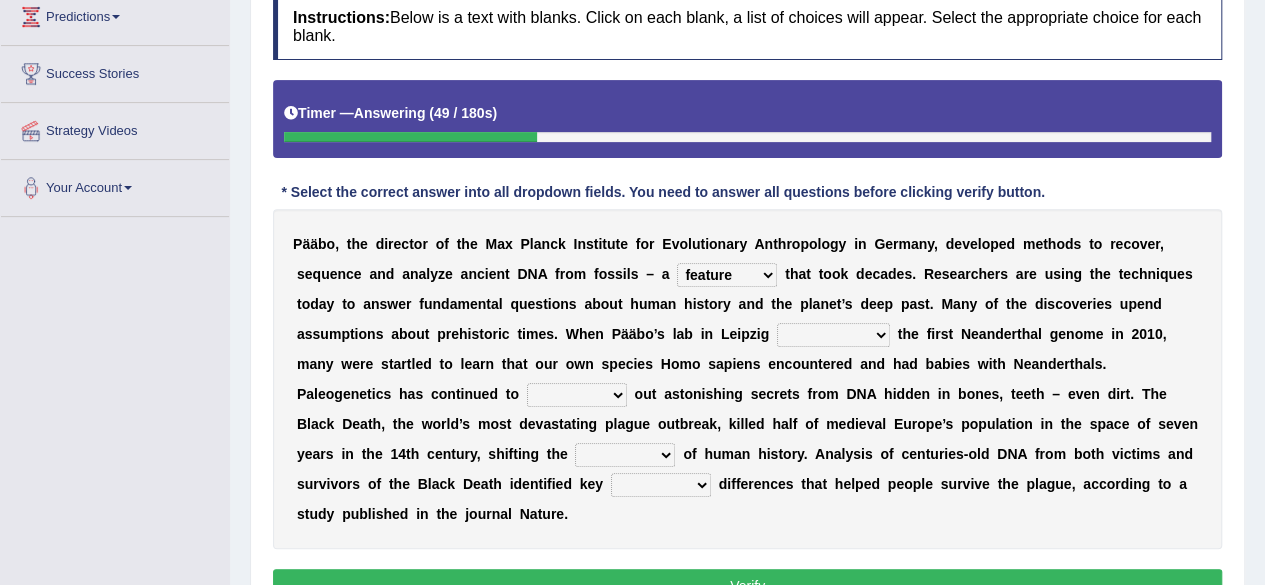 click on "sympathized sequenced disturbed regulated" at bounding box center [833, 335] 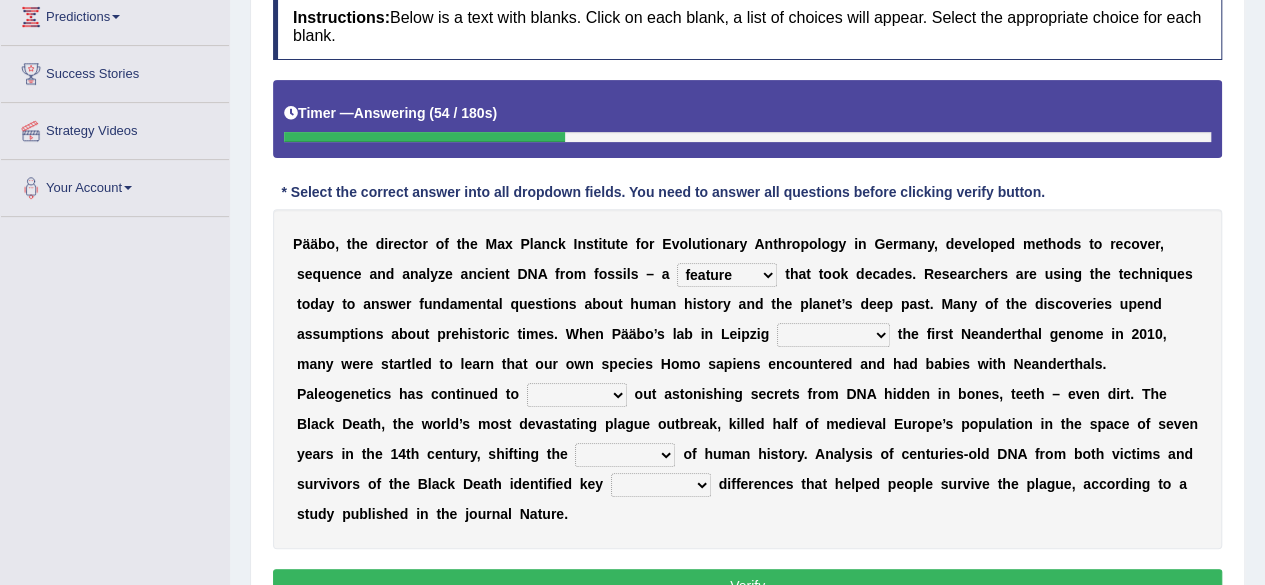 click on "P ä ä b o ,    t h e    d i r e c t o r    o f    t h e    M a x    P l a n c k    I n s t i t u t e    f o r    E v o l u t i o n a r y    A n t h r o p o l o g y    i n    G e r m a n y ,    d e v e l o p e d    m e t h o d s    t o    r e c o v e r ,    s e q u e n c e    a n d    a n a l y z e    a n c i e n t    D N A    f r o m    f o s s i l s    –    a    feast feat feature faint    t h a t    t o o k    d e c a d e s .    R e s e a r c h e r s    a r e    u s i n g    t h e    t e c h n i q u e s    t o d a y    t o    a n s w e r    f u n d a m e n t a l    q u e s t i o n s    a b o u t    h u m a n    h i s t o r y    a n d    t h e    p l a n e t ’ s    d e e p    p a s t .    M a n y    o f    t h e    d i s c o v e r i e s    u p e n d    a s s u m p t i o n s    a b o u t    p r e h i s t o r i c    t i m e s .    W h e n    P ä ä b o ’ s    l a b    i n    L e i p z i g    sympathized sequenced disturbed regulated    t h" at bounding box center (747, 379) 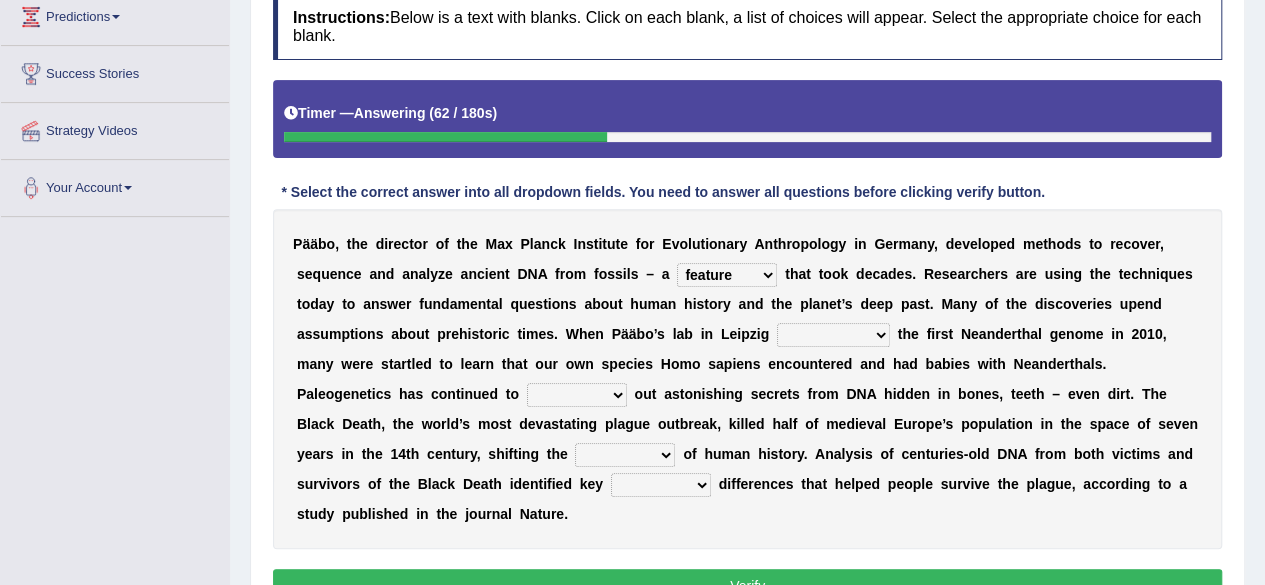 click on "sympathized sequenced disturbed regulated" at bounding box center (833, 335) 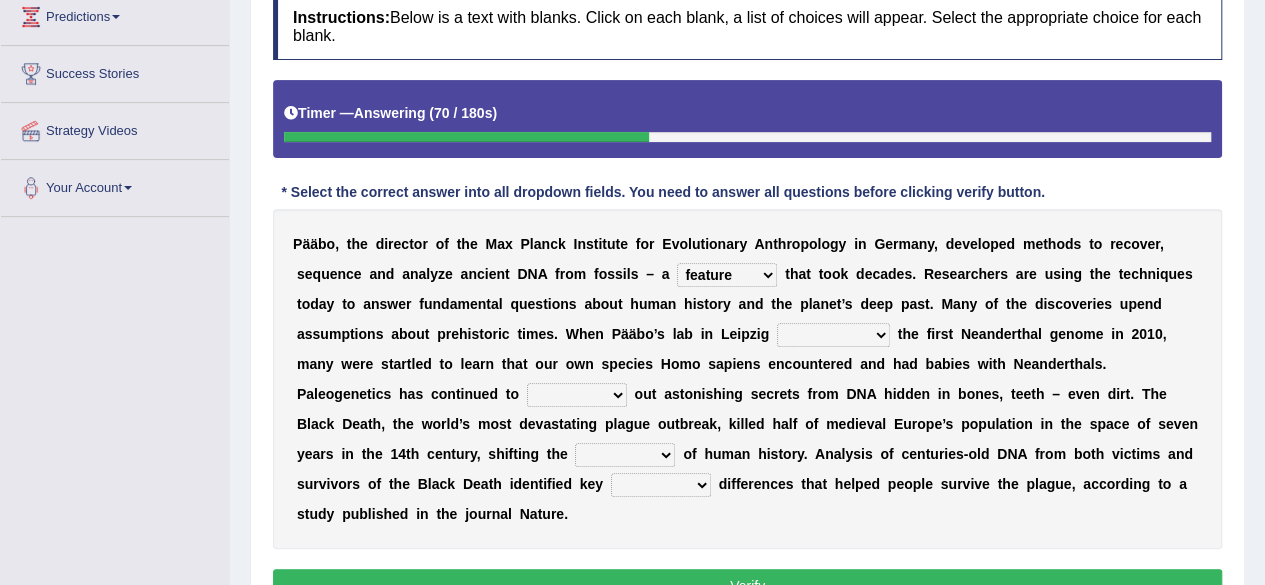 select on "regulated" 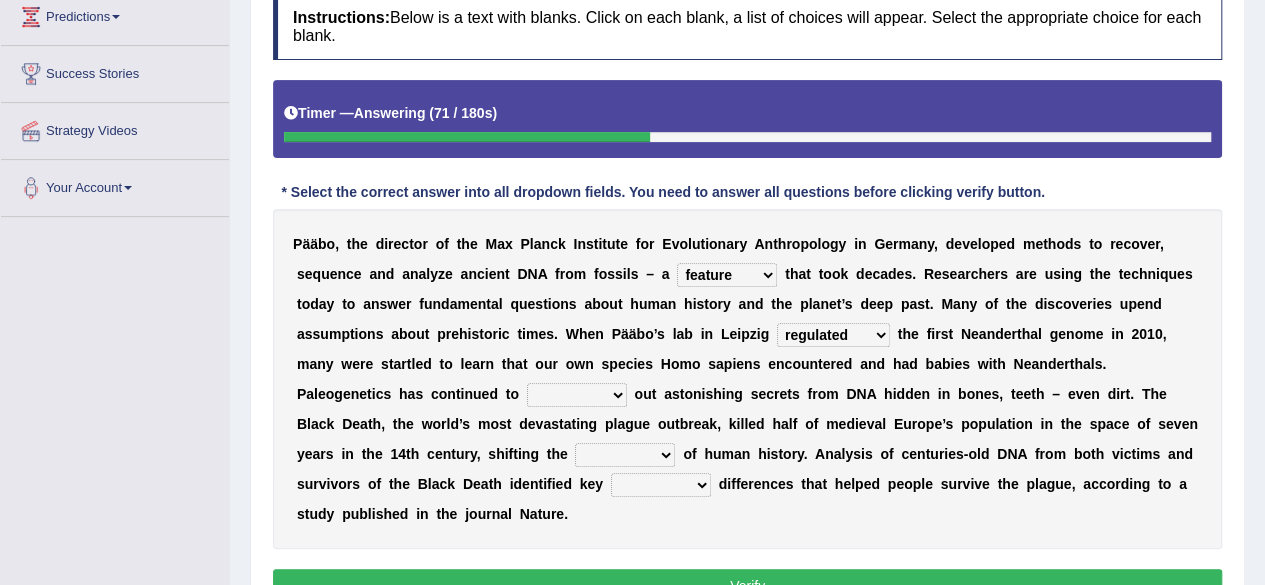 click on "n" at bounding box center [829, 454] 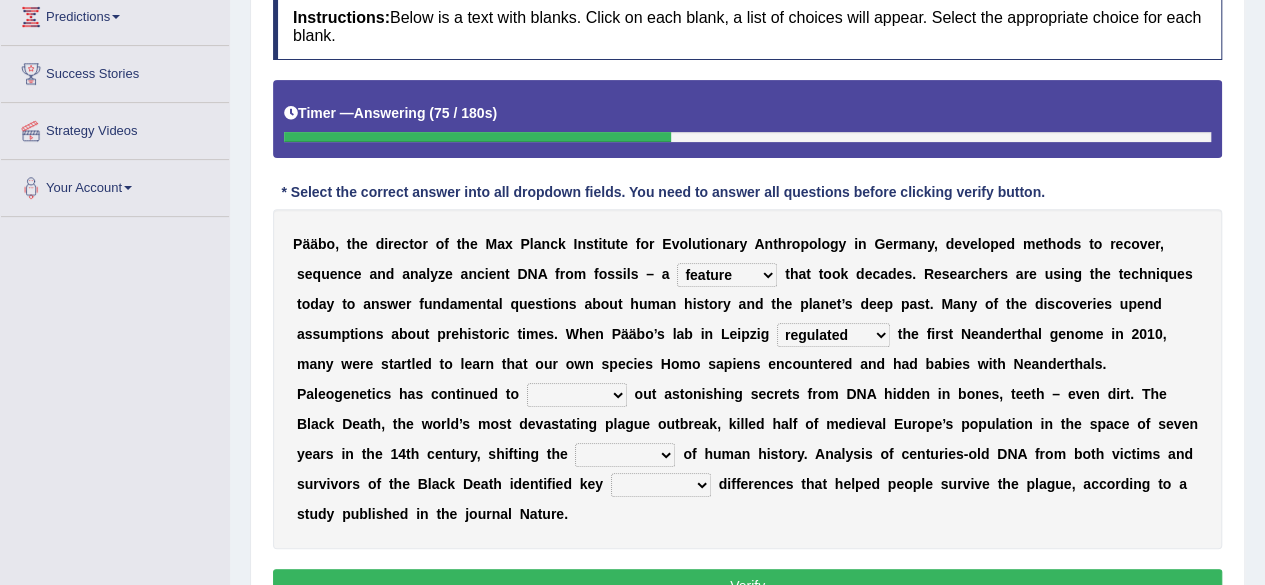 click on "sympathized sequenced disturbed regulated" at bounding box center (833, 335) 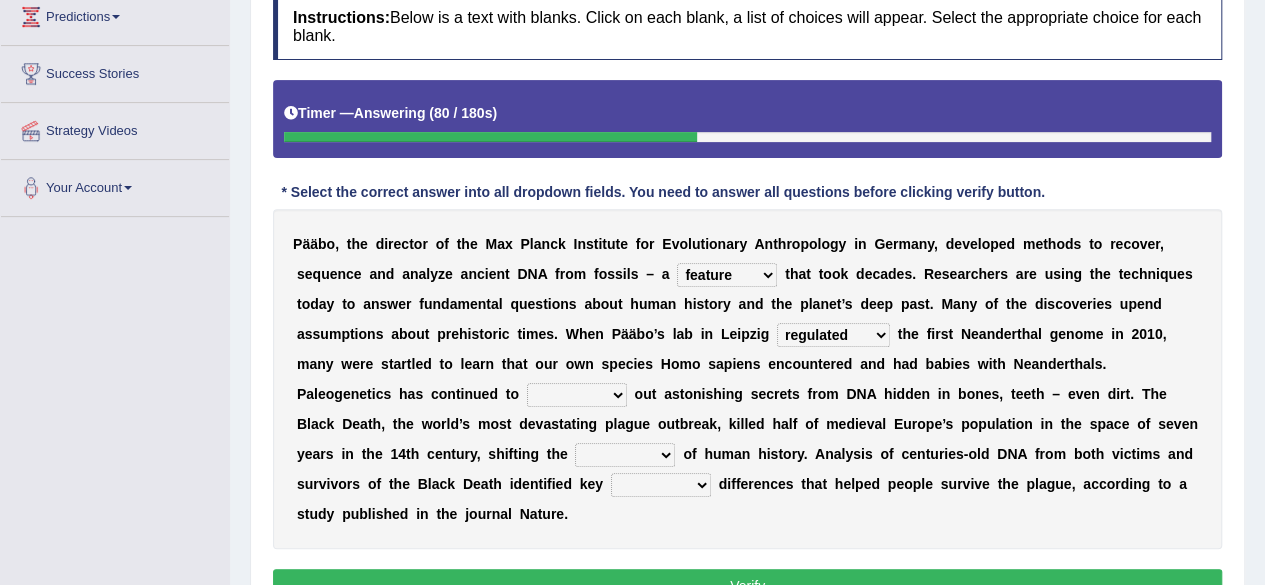 click on "b" at bounding box center (946, 364) 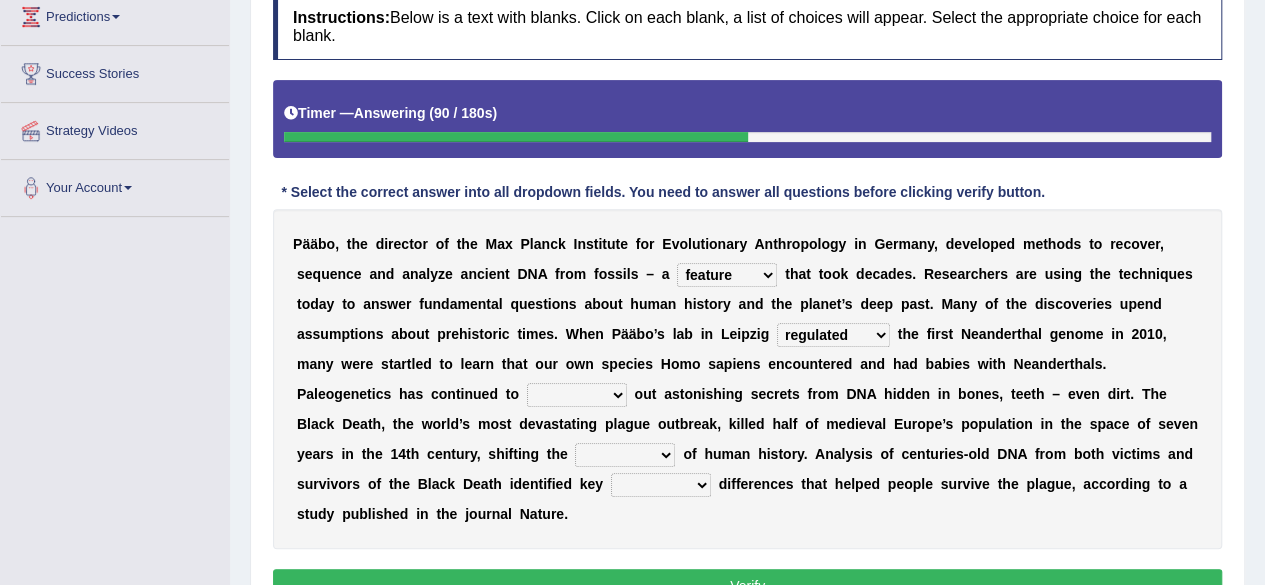 click on "lease tease grease release" at bounding box center [577, 395] 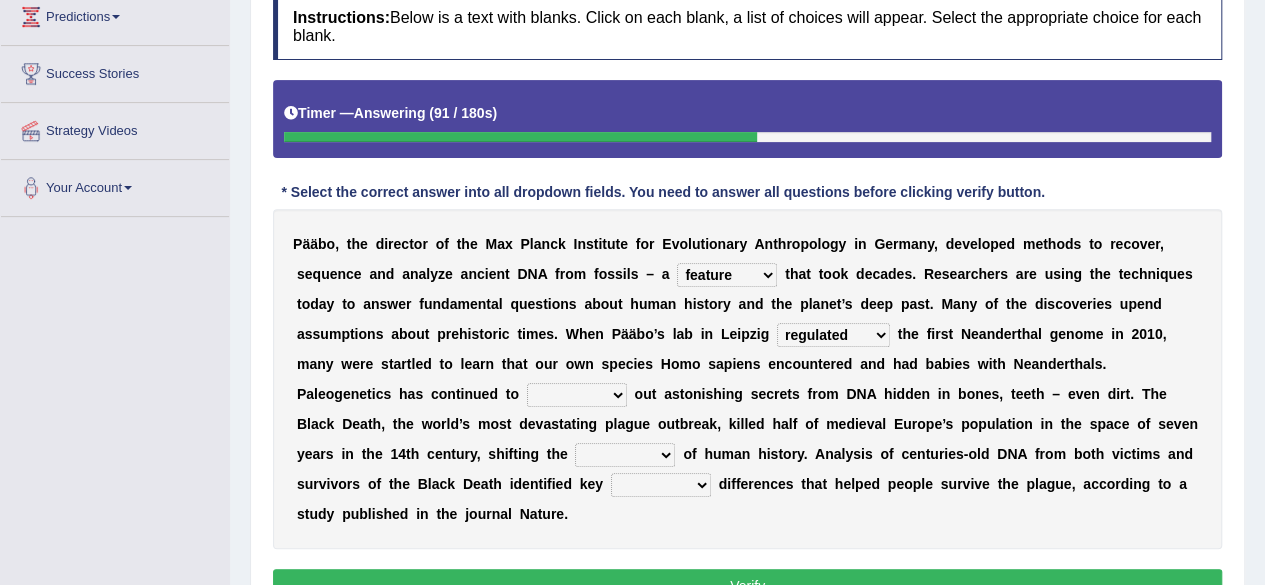 click on "P ä ä b o ,    t h e    d i r e c t o r    o f    t h e    M a x    P l a n c k    I n s t i t u t e    f o r    E v o l u t i o n a r y    A n t h r o p o l o g y    i n    G e r m a n y ,    d e v e l o p e d    m e t h o d s    t o    r e c o v e r ,    s e q u e n c e    a n d    a n a l y z e    a n c i e n t    D N A    f r o m    f o s s i l s    –    a    feast feat feature faint    t h a t    t o o k    d e c a d e s .    R e s e a r c h e r s    a r e    u s i n g    t h e    t e c h n i q u e s    t o d a y    t o    a n s w e r    f u n d a m e n t a l    q u e s t i o n s    a b o u t    h u m a n    h i s t o r y    a n d    t h e    p l a n e t ’ s    d e e p    p a s t .    M a n y    o f    t h e    d i s c o v e r i e s    u p e n d    a s s u m p t i o n s    a b o u t    p r e h i s t o r i c    t i m e s .    W h e n    P ä ä b o ’ s    l a b    i n    L e i p z i g    sympathized sequenced disturbed regulated    t h" at bounding box center (747, 379) 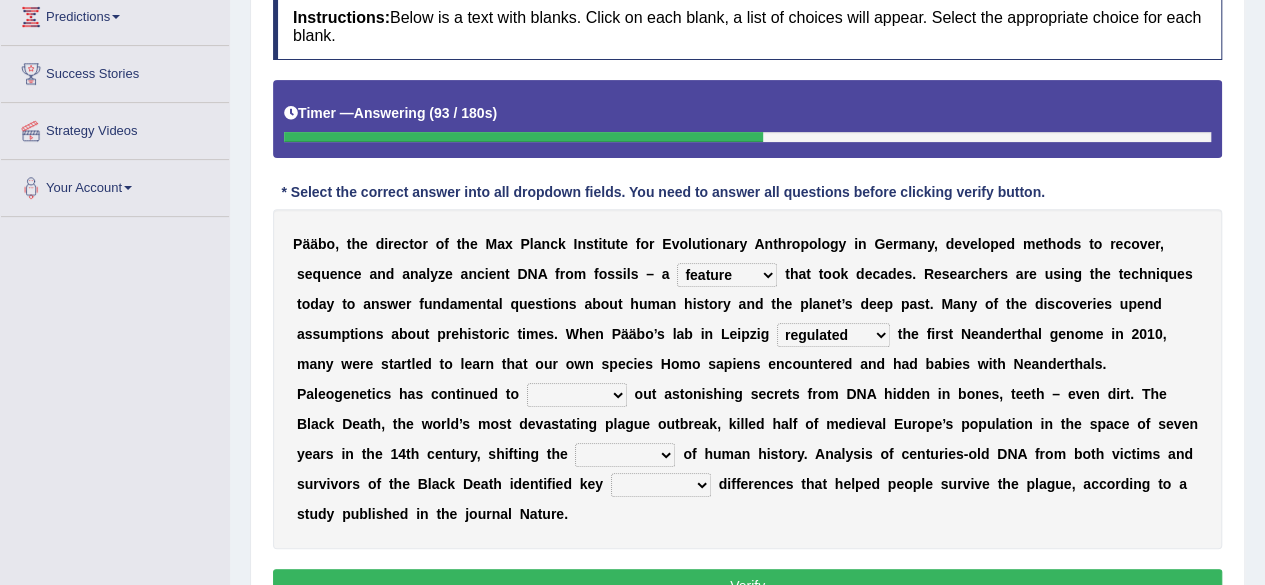 click on "lease tease grease release" at bounding box center [577, 395] 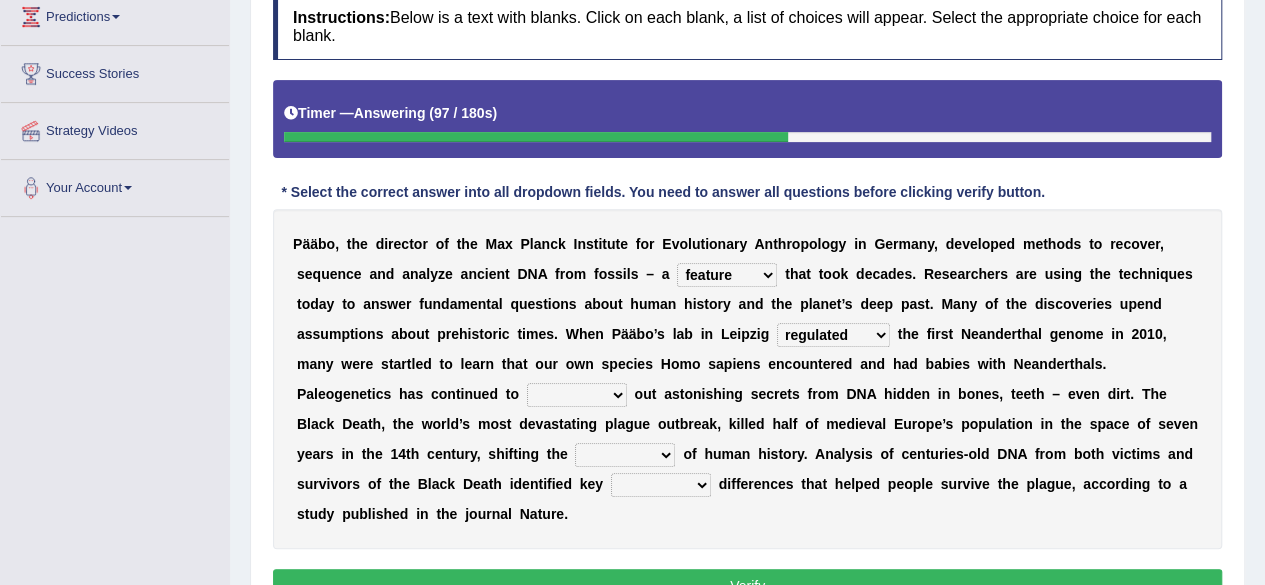 select on "release" 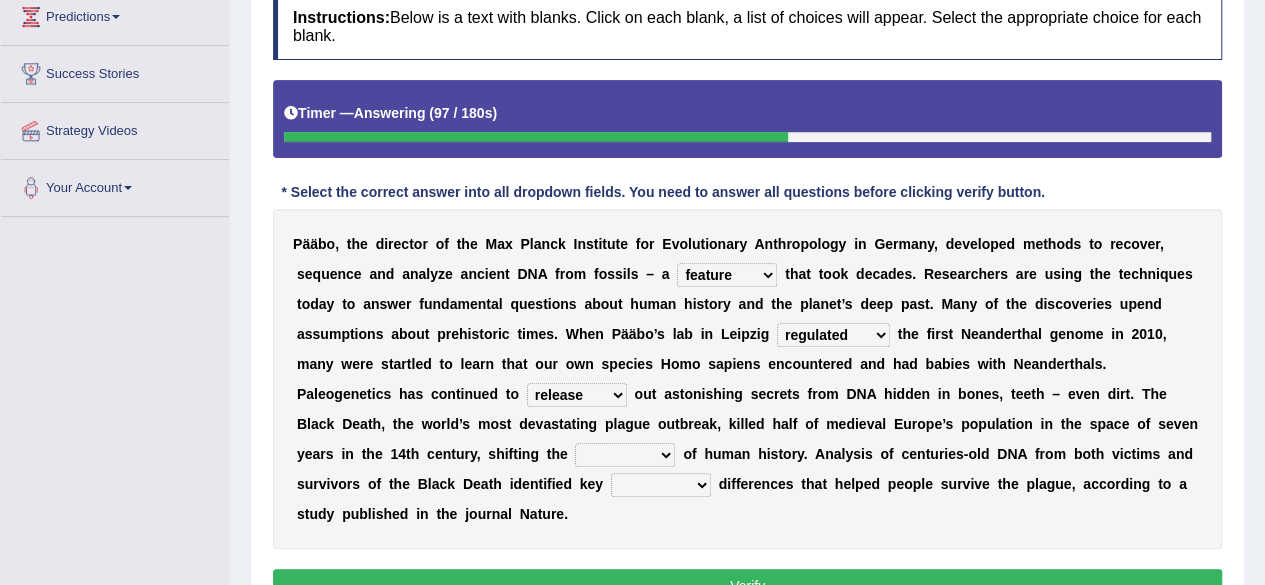 click on "lease tease grease release" at bounding box center [577, 395] 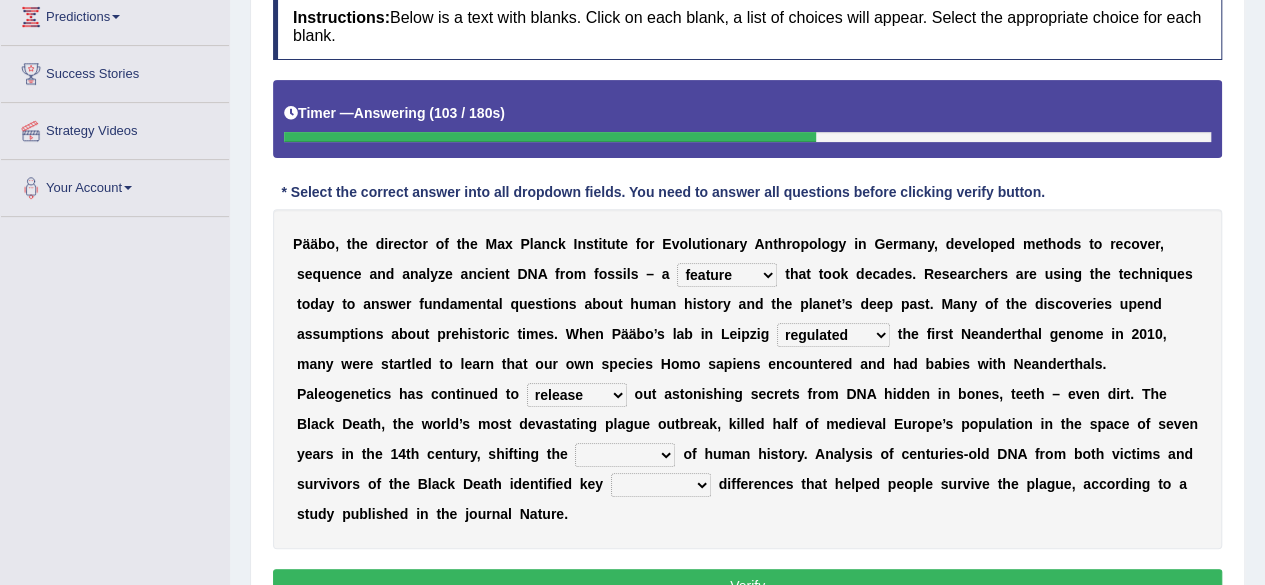 click on "lease tease grease release" at bounding box center [577, 395] 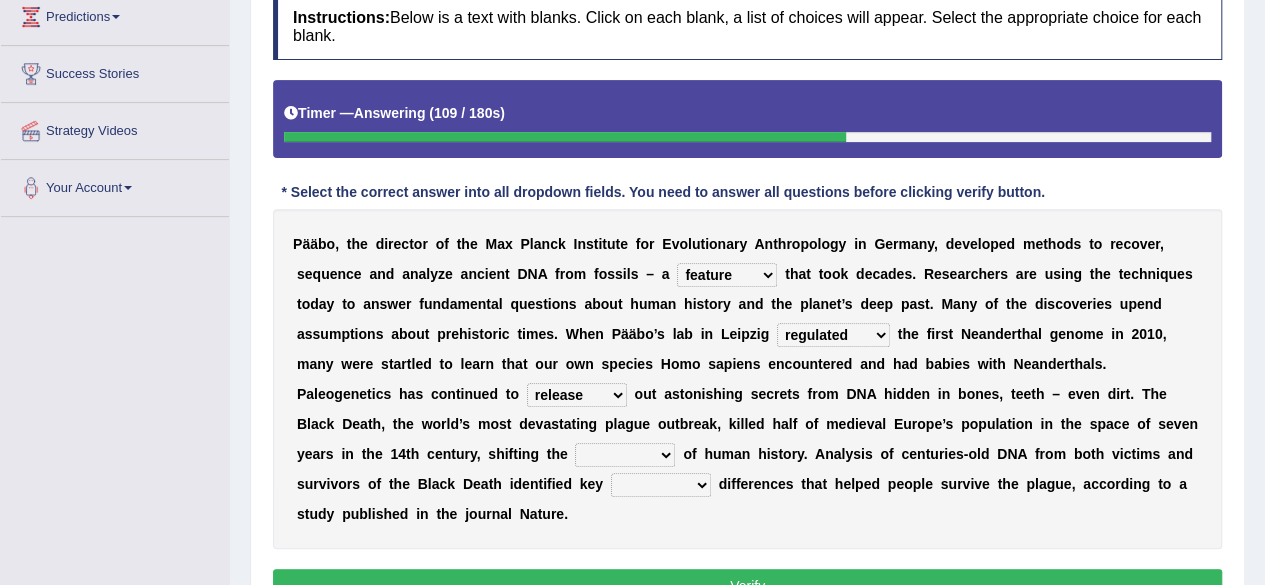 click on "P ä ä b o ,    t h e    d i r e c t o r    o f    t h e    M a x    P l a n c k    I n s t i t u t e    f o r    E v o l u t i o n a r y    A n t h r o p o l o g y    i n    G e r m a n y ,    d e v e l o p e d    m e t h o d s    t o    r e c o v e r ,    s e q u e n c e    a n d    a n a l y z e    a n c i e n t    D N A    f r o m    f o s s i l s    –    a    feast feat feature faint    t h a t    t o o k    d e c a d e s .    R e s e a r c h e r s    a r e    u s i n g    t h e    t e c h n i q u e s    t o d a y    t o    a n s w e r    f u n d a m e n t a l    q u e s t i o n s    a b o u t    h u m a n    h i s t o r y    a n d    t h e    p l a n e t ’ s    d e e p    p a s t .    M a n y    o f    t h e    d i s c o v e r i e s    u p e n d    a s s u m p t i o n s    a b o u t    p r e h i s t o r i c    t i m e s .    W h e n    P ä ä b o ’ s    l a b    i n    L e i p z i g    sympathized sequenced disturbed regulated    t h" at bounding box center (747, 379) 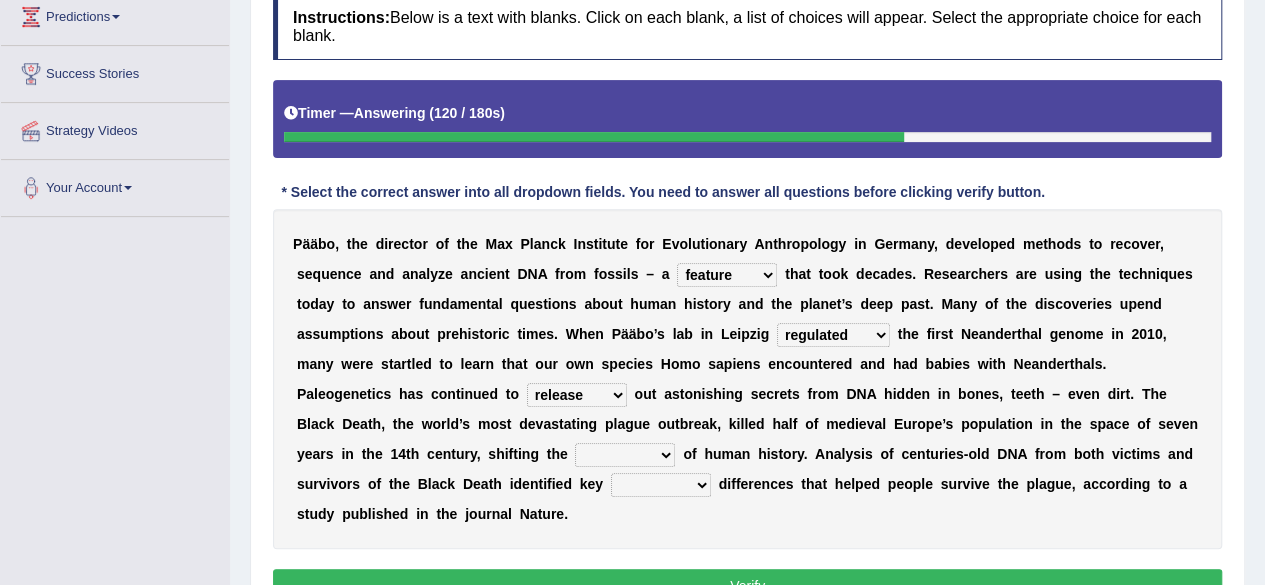 click on "geek course contour discourse" at bounding box center [625, 455] 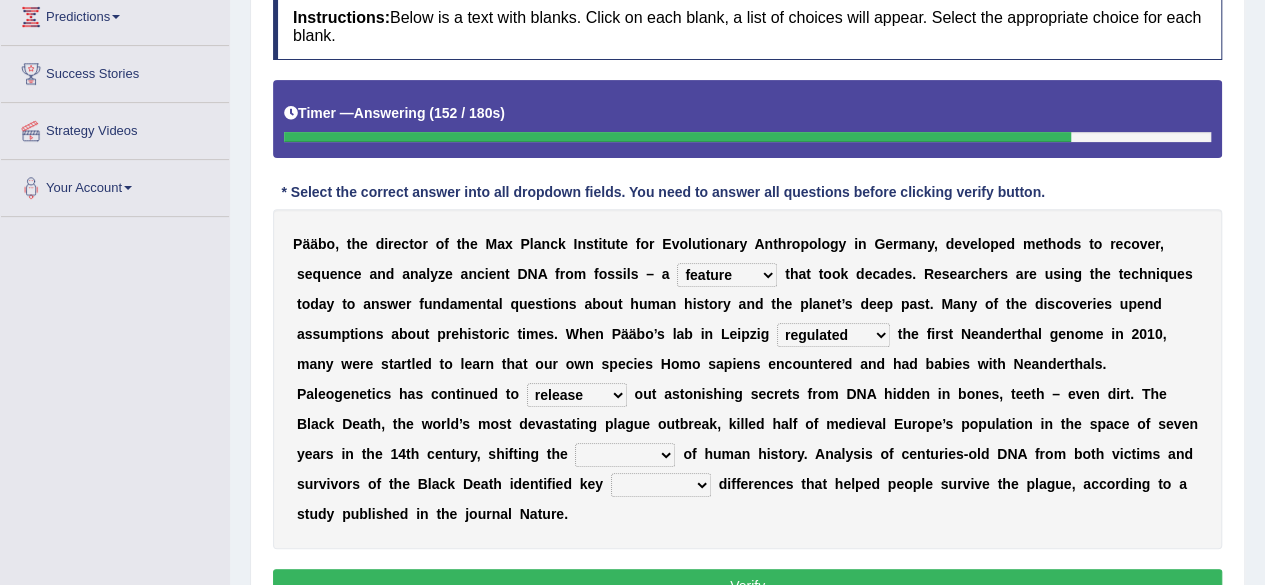click on "physical social genetic mental" at bounding box center [661, 485] 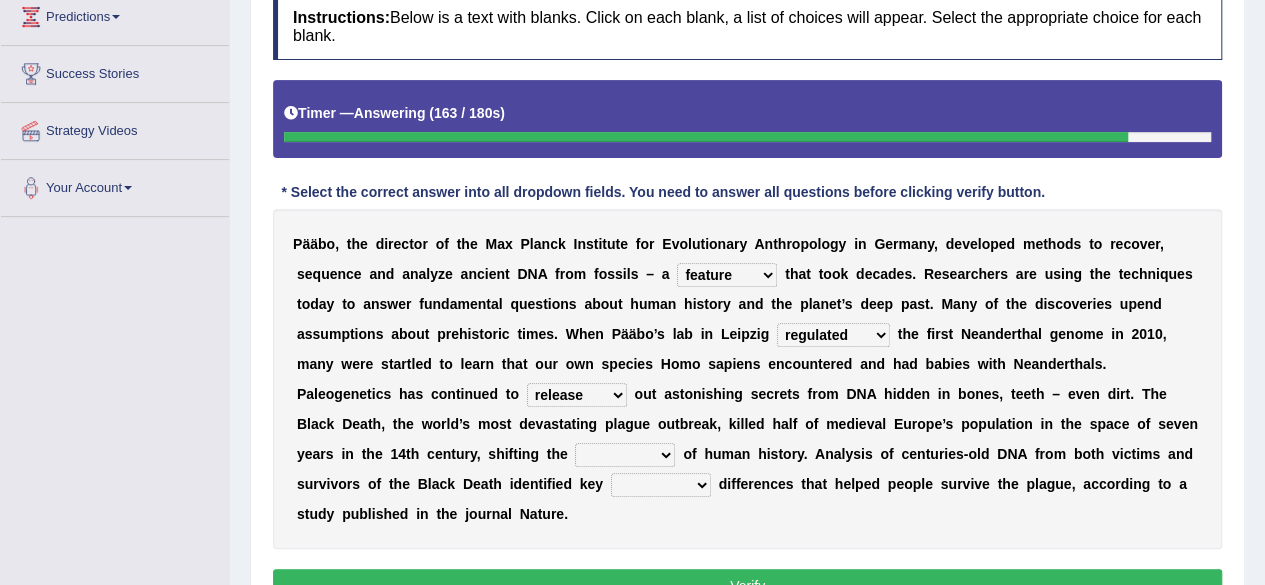 select on "social" 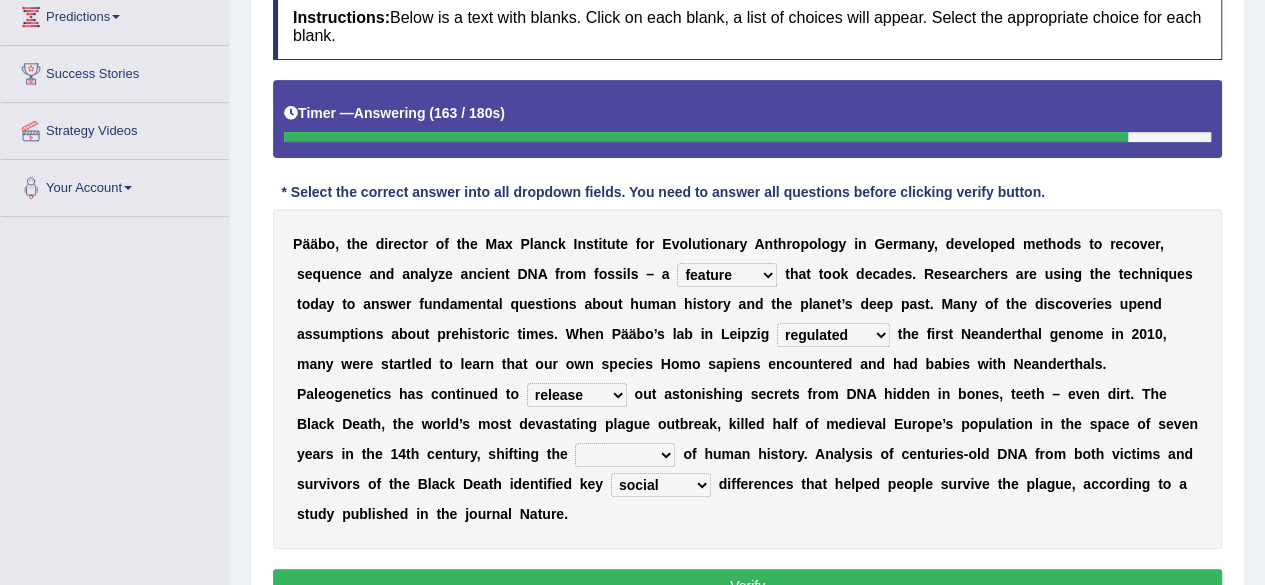 click on "physical social genetic mental" at bounding box center [661, 485] 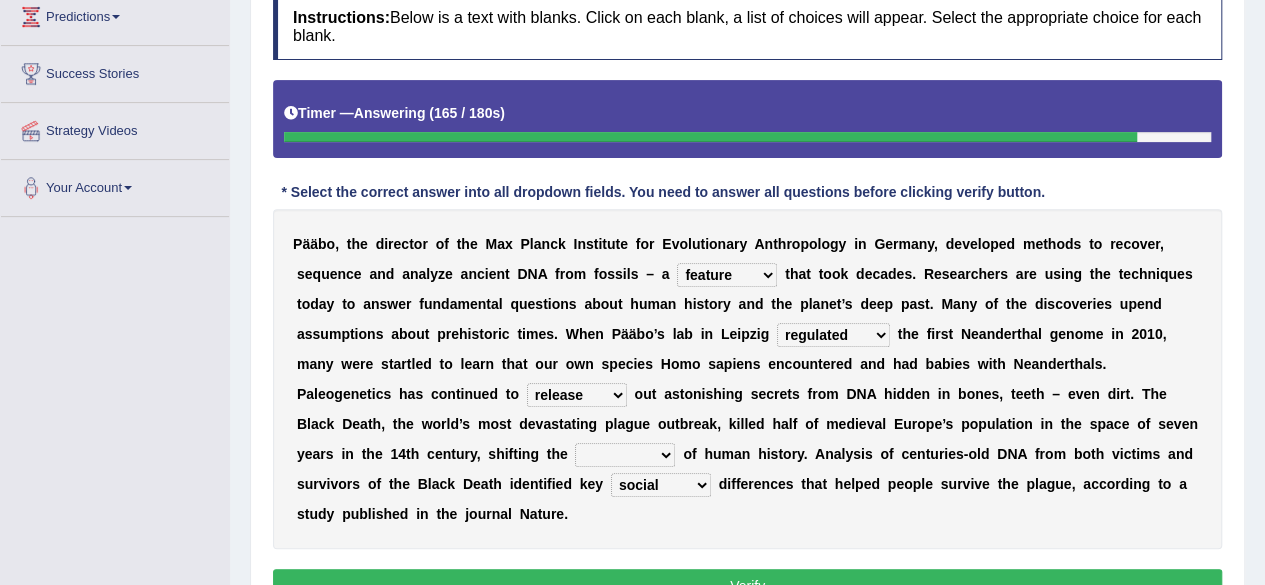 click on "geek course contour discourse" at bounding box center (625, 455) 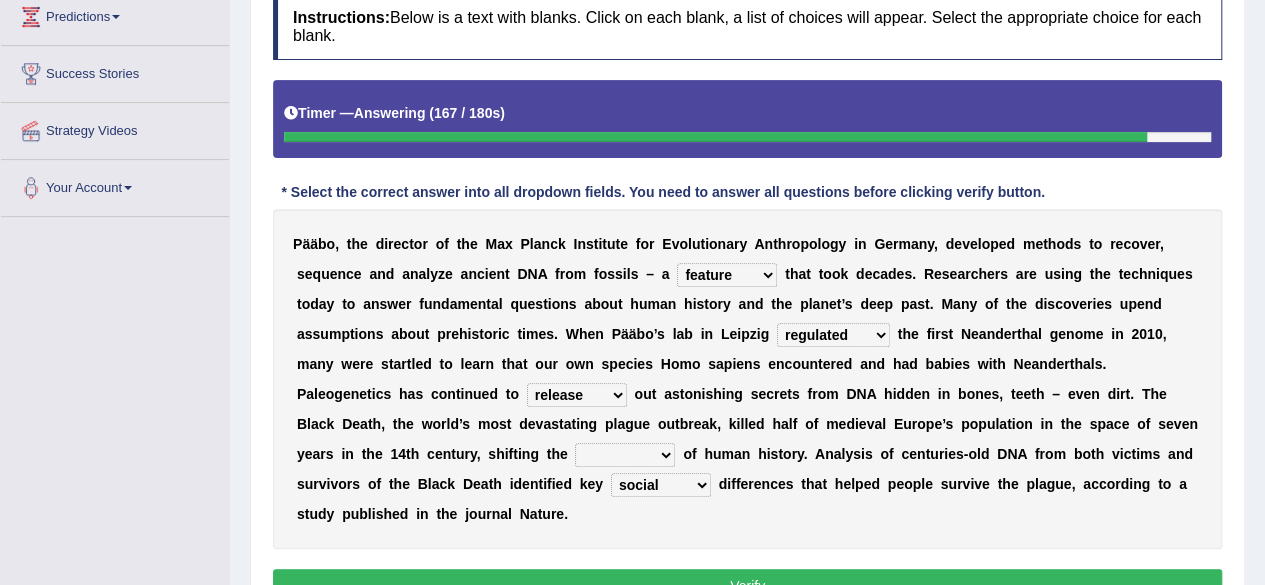 select on "discourse" 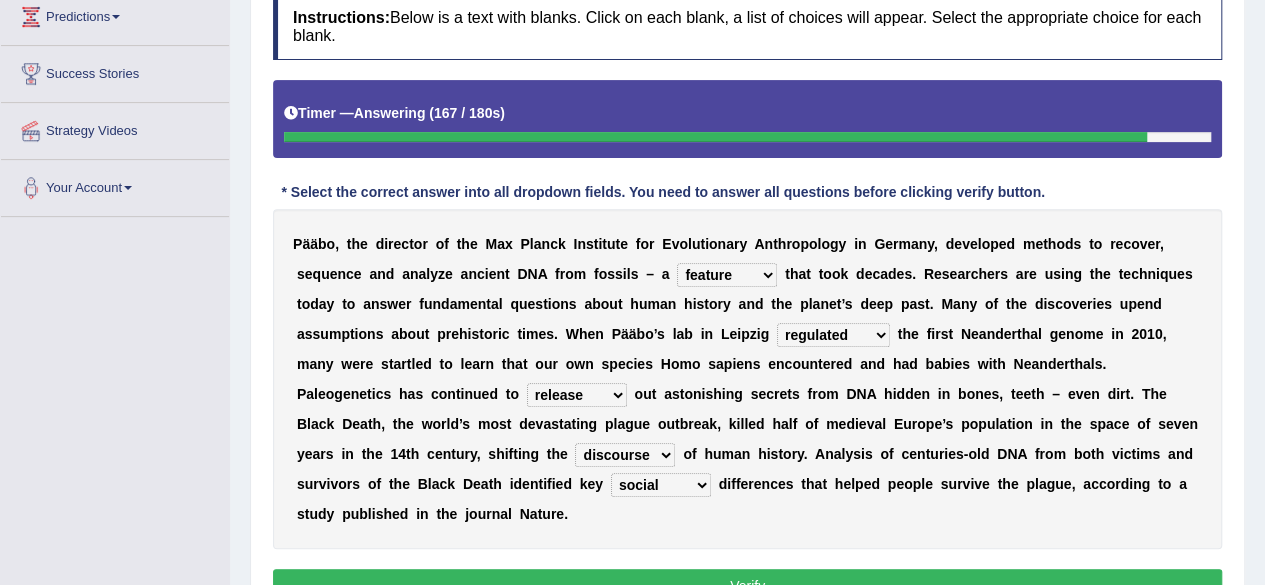click on "geek course contour discourse" at bounding box center (625, 455) 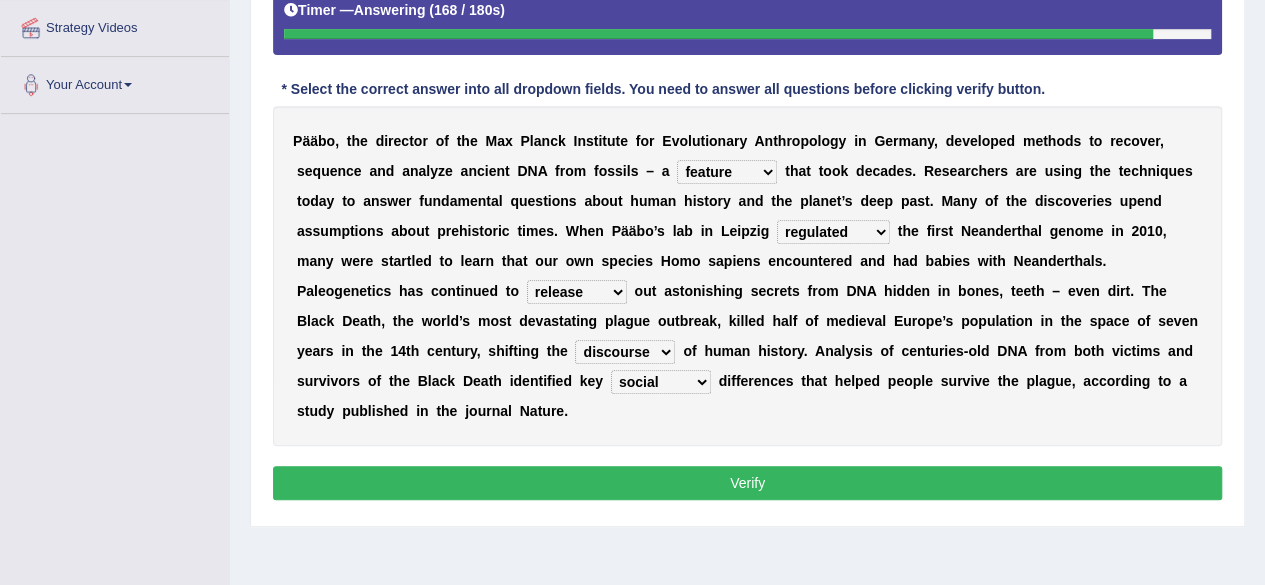 scroll, scrollTop: 385, scrollLeft: 0, axis: vertical 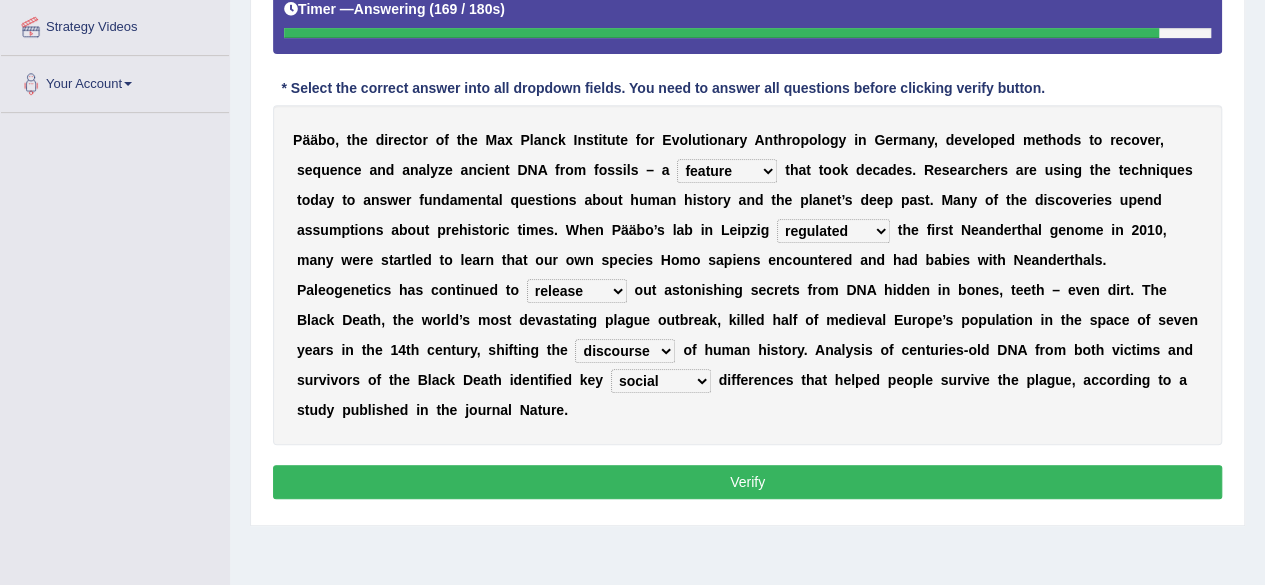 click on "Verify" at bounding box center (747, 482) 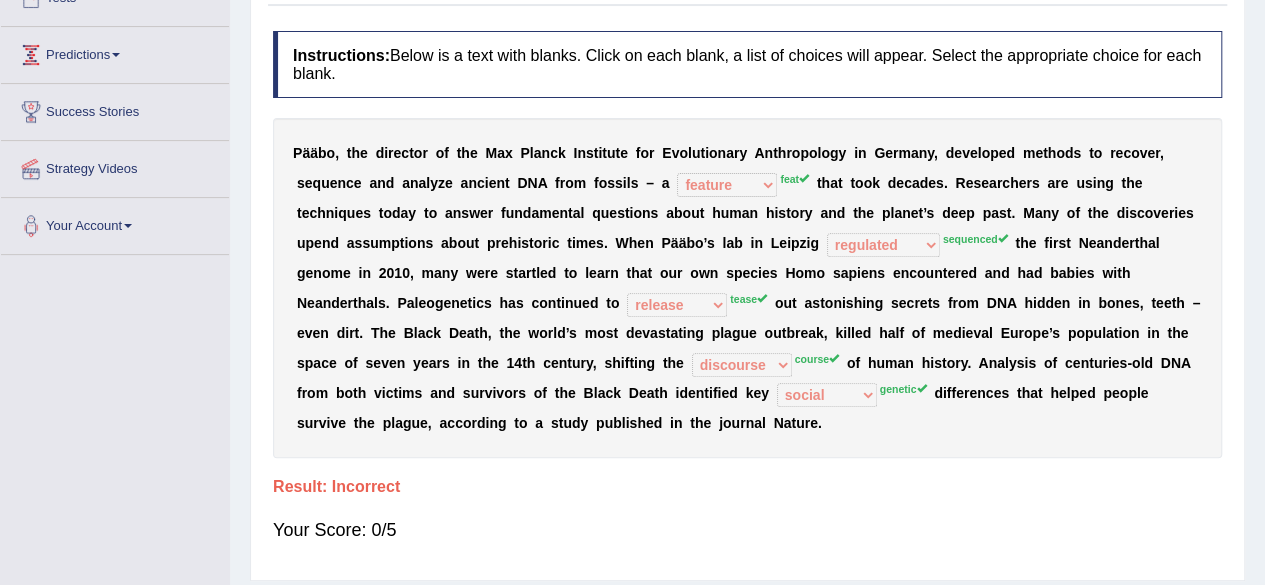 scroll, scrollTop: 51, scrollLeft: 0, axis: vertical 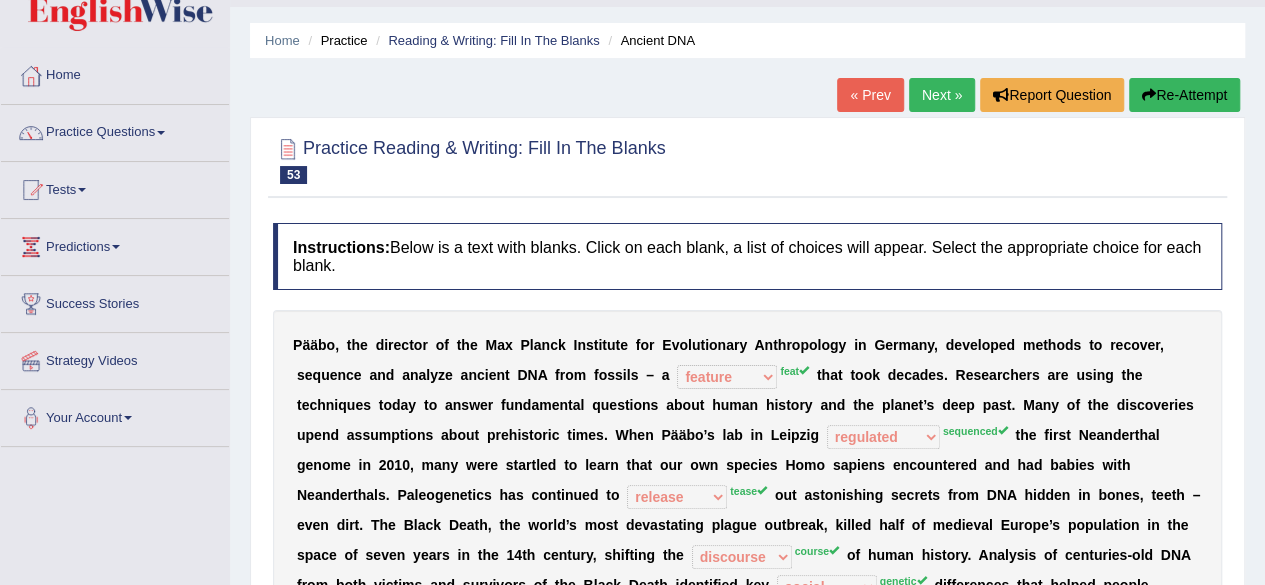 click on "Next »" at bounding box center (942, 95) 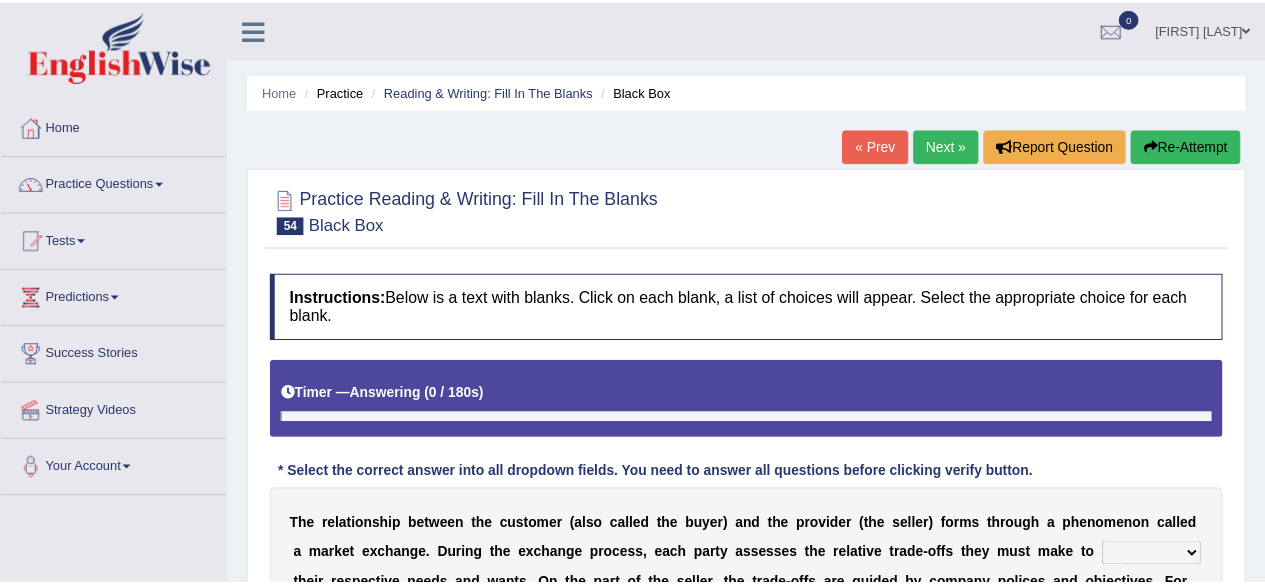 scroll, scrollTop: 0, scrollLeft: 0, axis: both 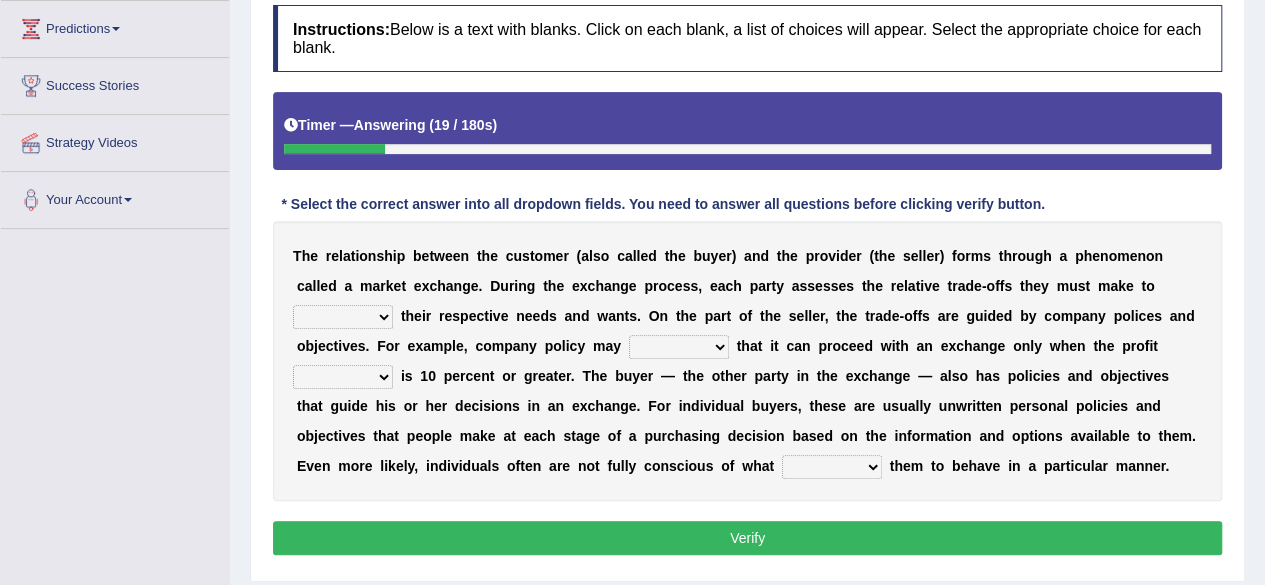 click on "classify satisfy intensify clarify" at bounding box center (343, 317) 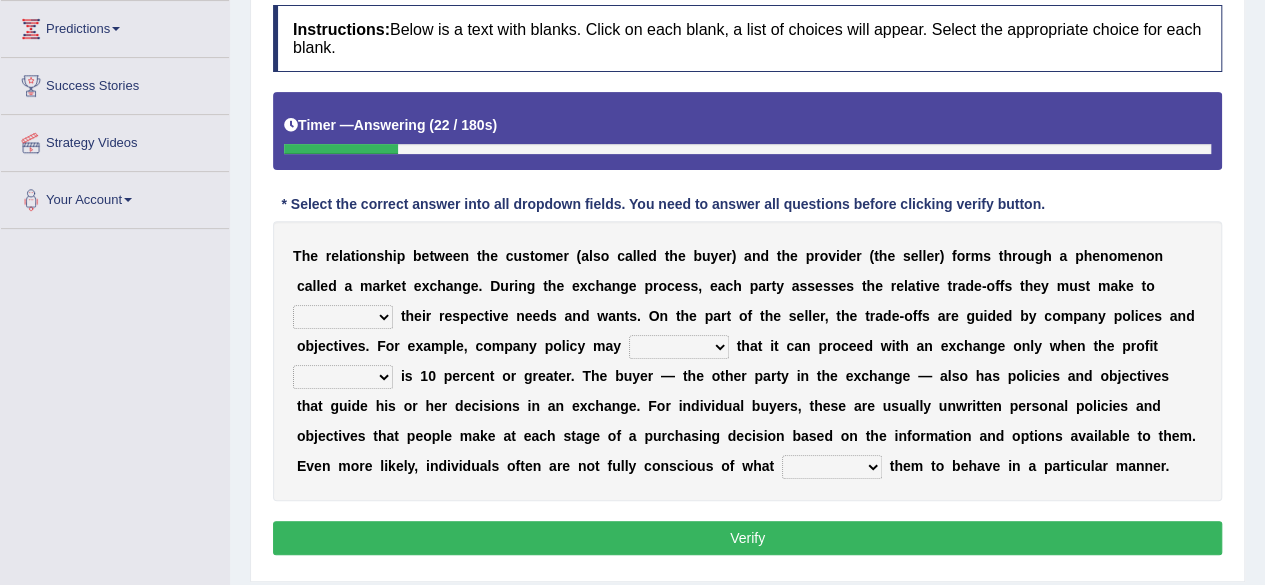 select on "satisfy" 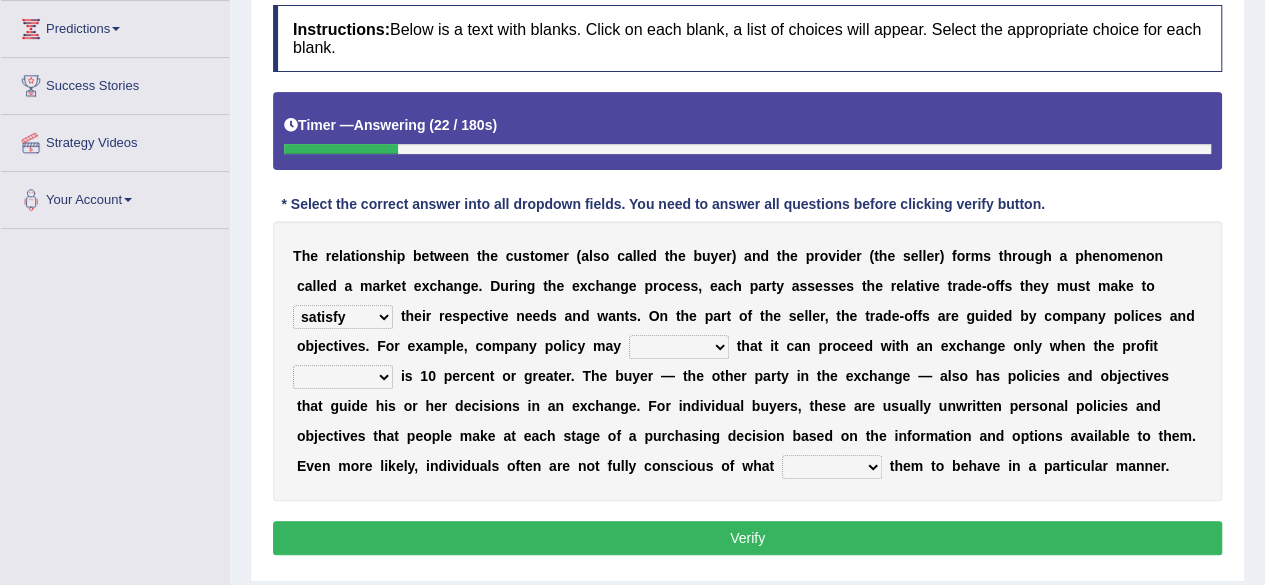 click on "classify satisfy intensify clarify" at bounding box center (343, 317) 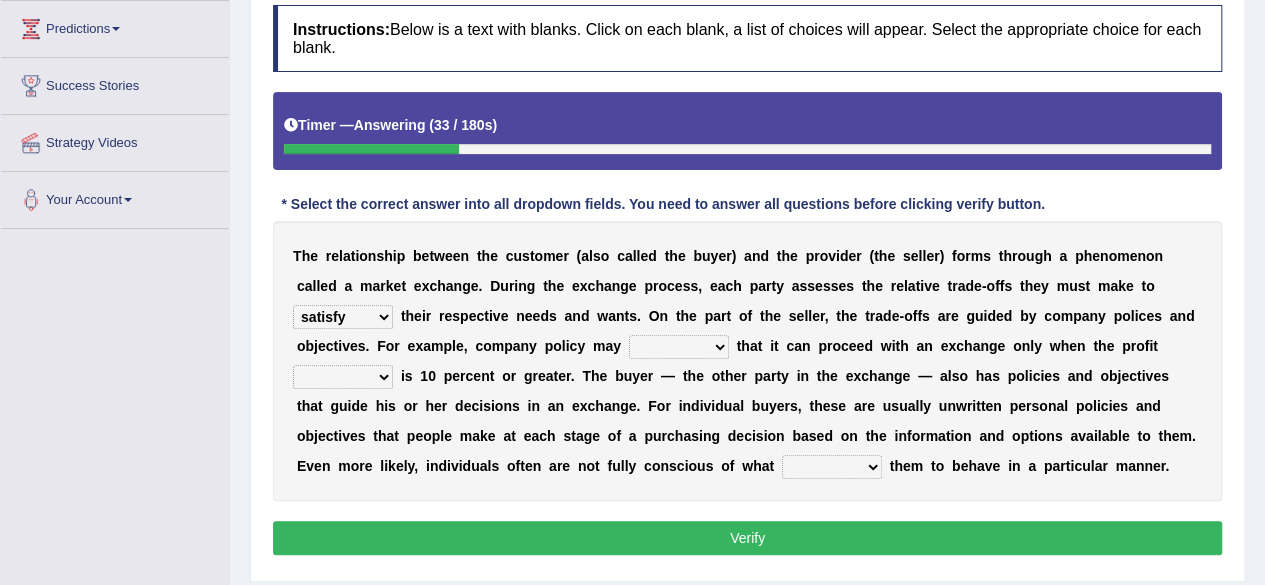 click on "classify satisfy intensify clarify" at bounding box center (343, 317) 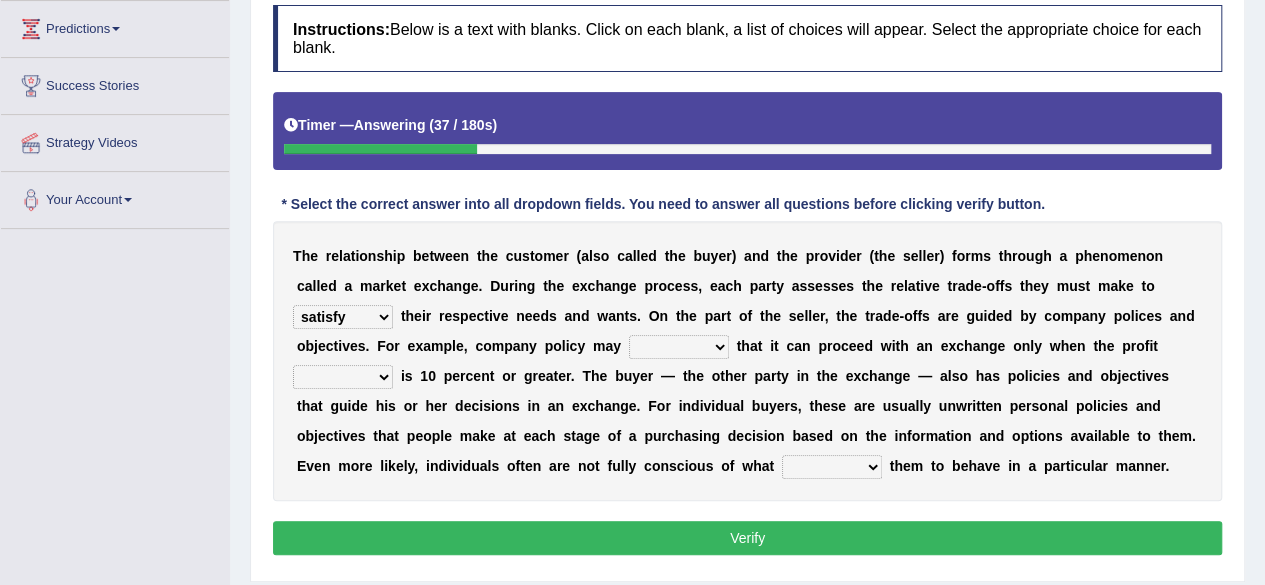click on "s" at bounding box center [456, 316] 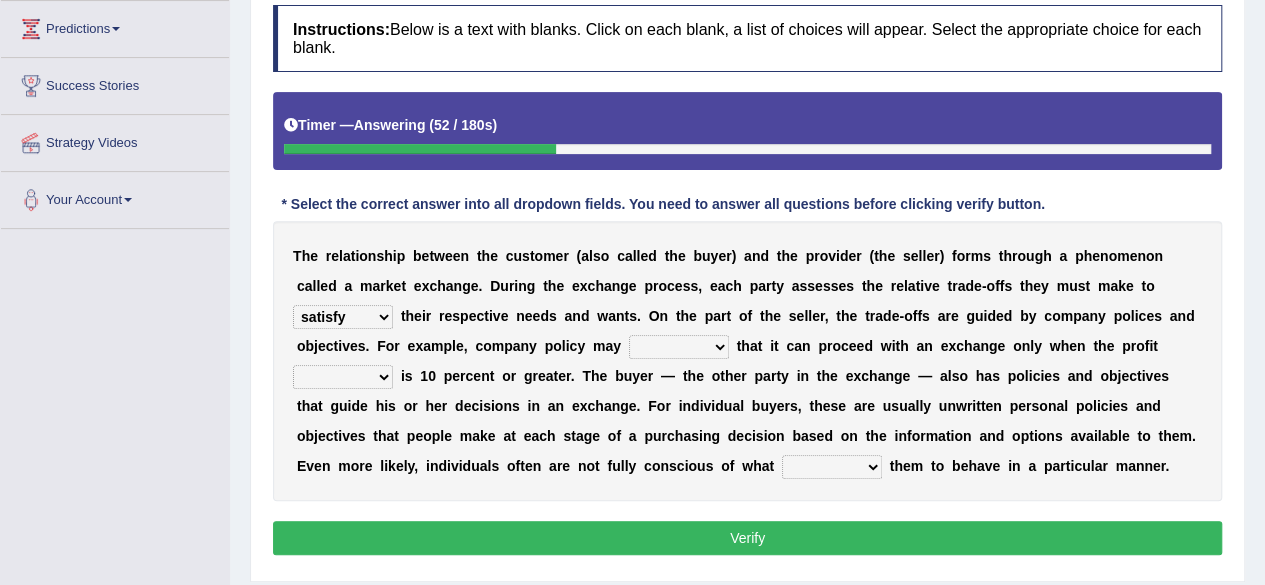 click on "rotate deliberate dilate dictate" at bounding box center (679, 347) 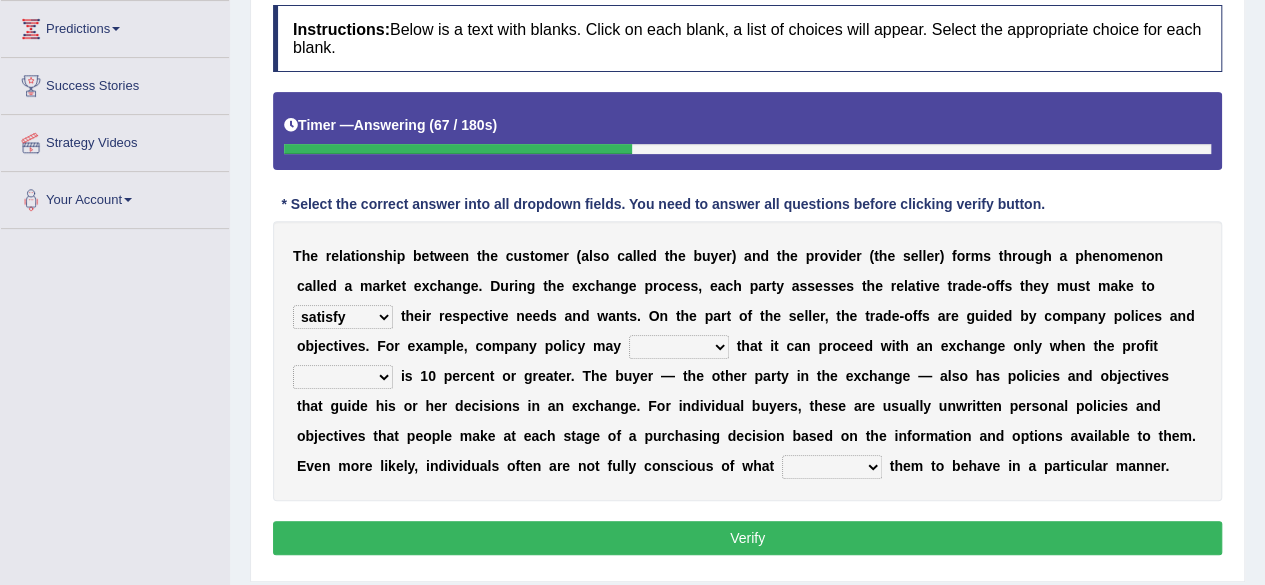 select on "dictate" 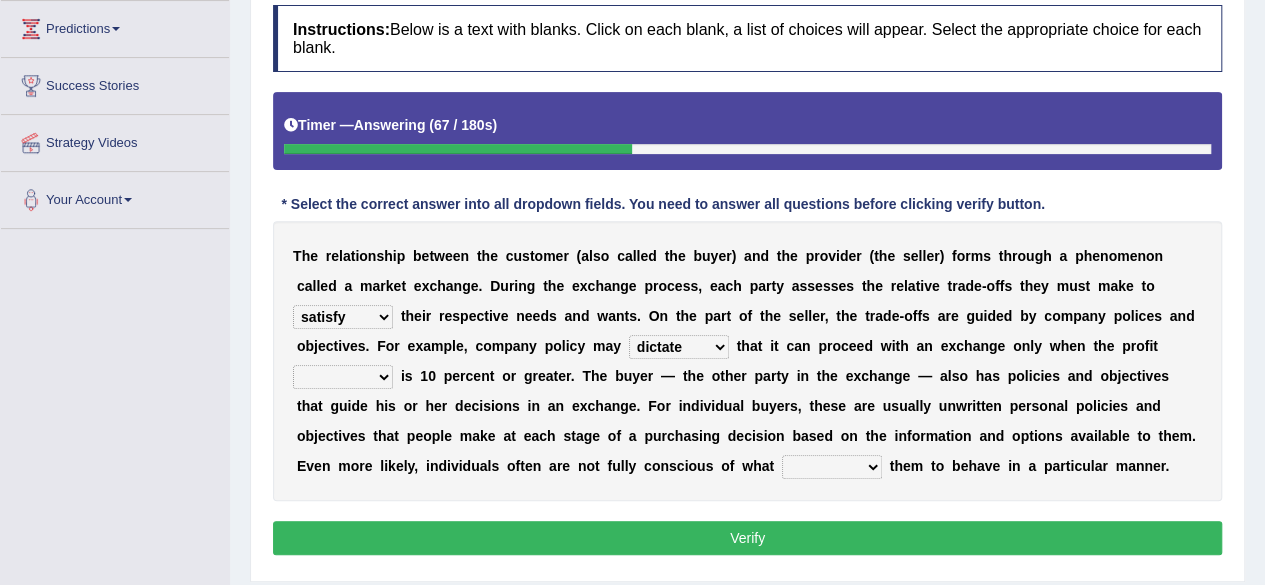click on "rotate deliberate dilate dictate" at bounding box center (679, 347) 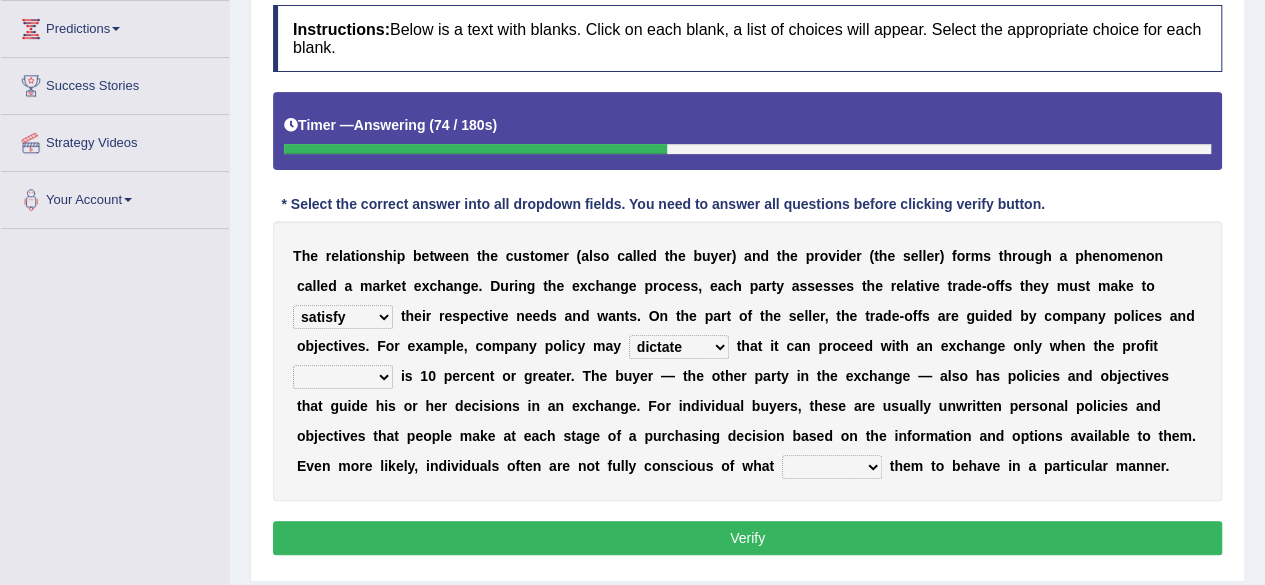 click on "origin pidgin margin bulletin" at bounding box center (343, 377) 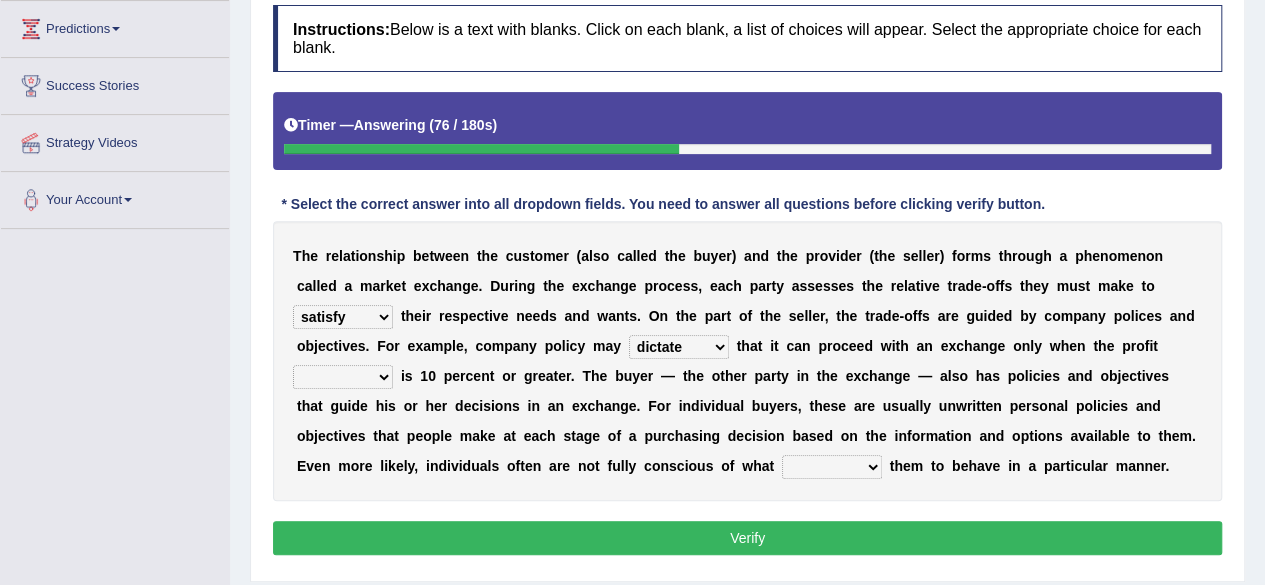 select on "margin" 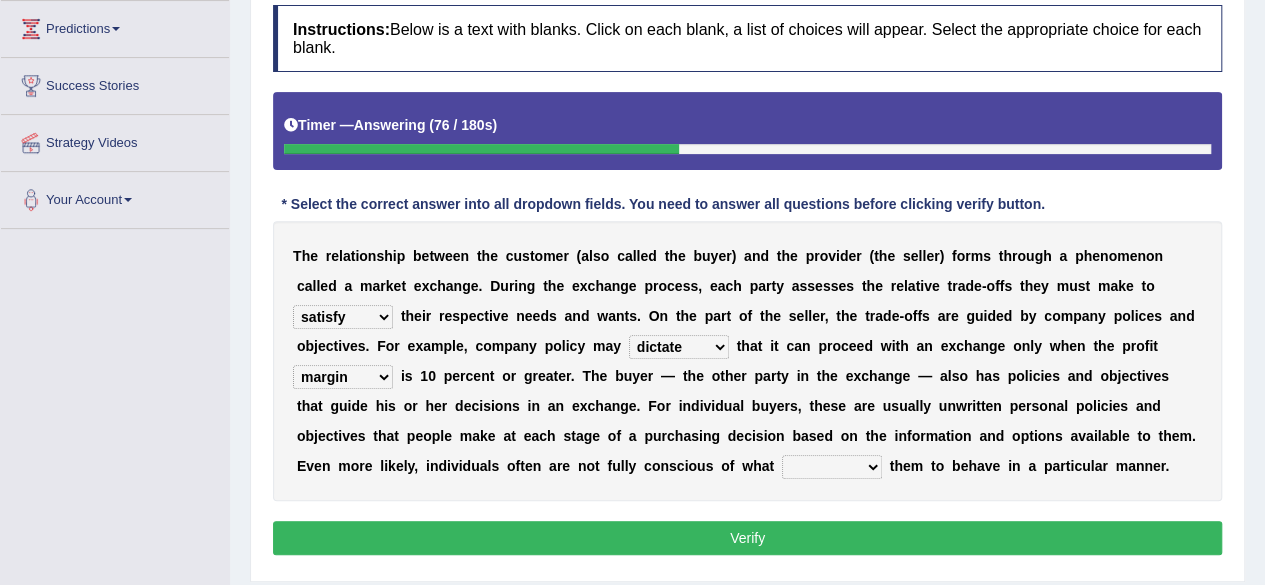 click on "origin pidgin margin bulletin" at bounding box center (343, 377) 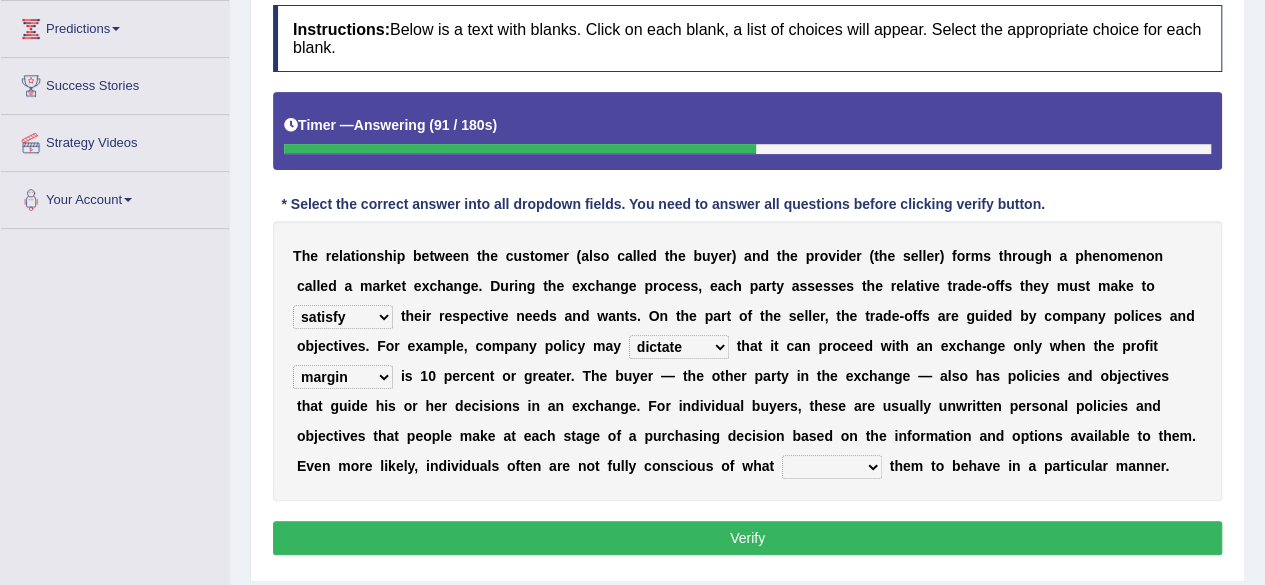 click on "classify satisfy intensify clarify" at bounding box center [343, 317] 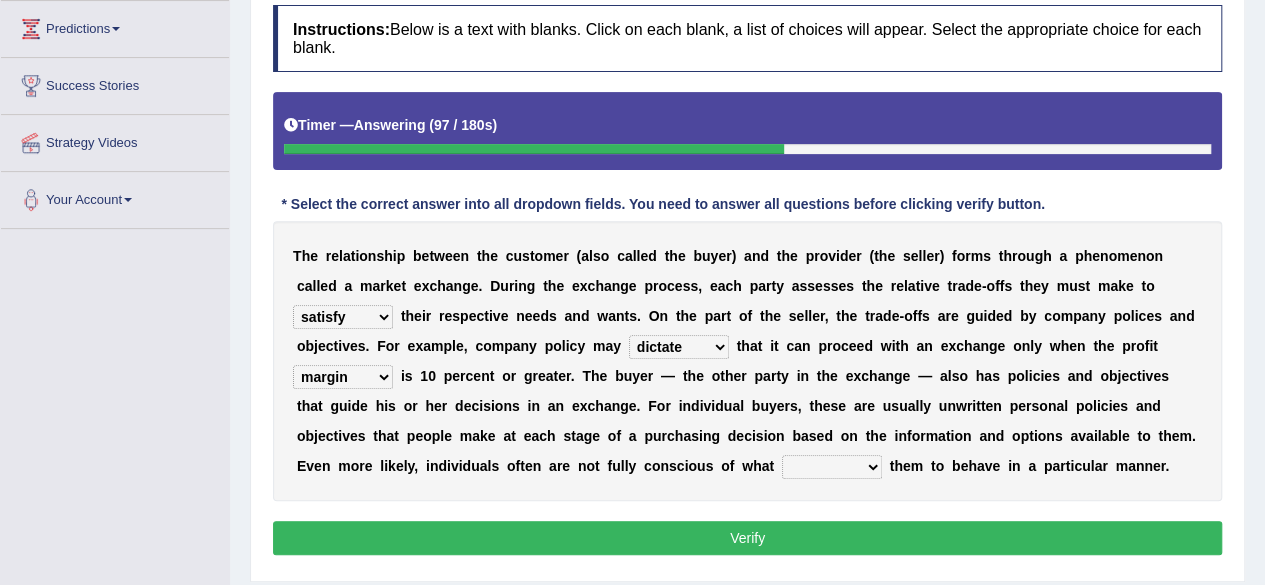 click on "r" at bounding box center (513, 376) 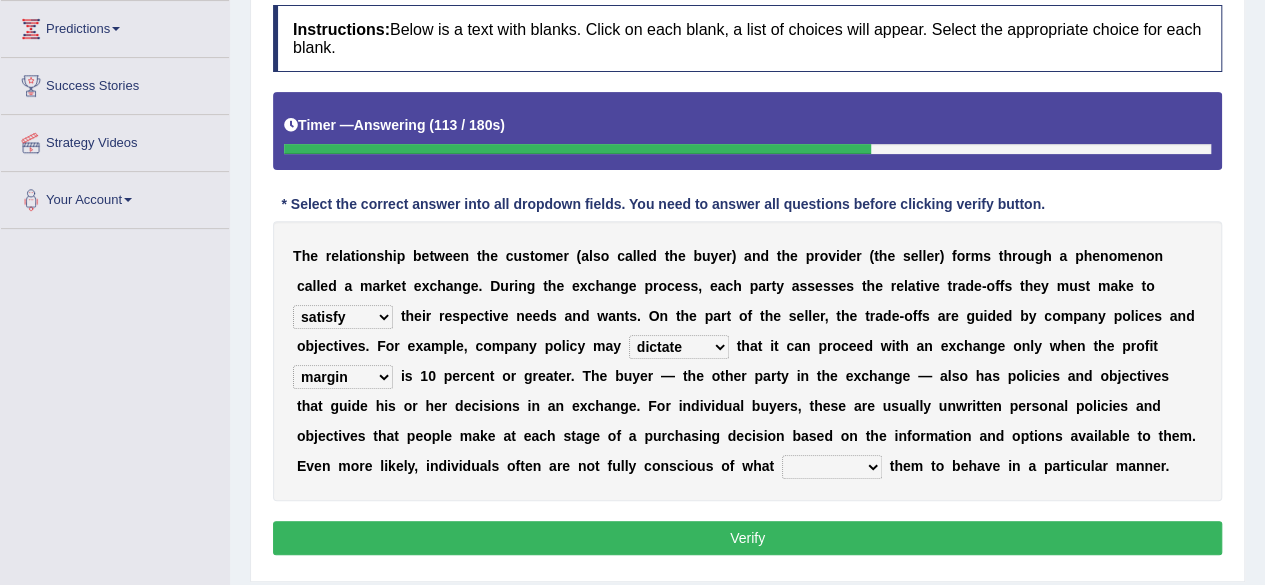 click on "attempts exempts prompts levers" at bounding box center (832, 467) 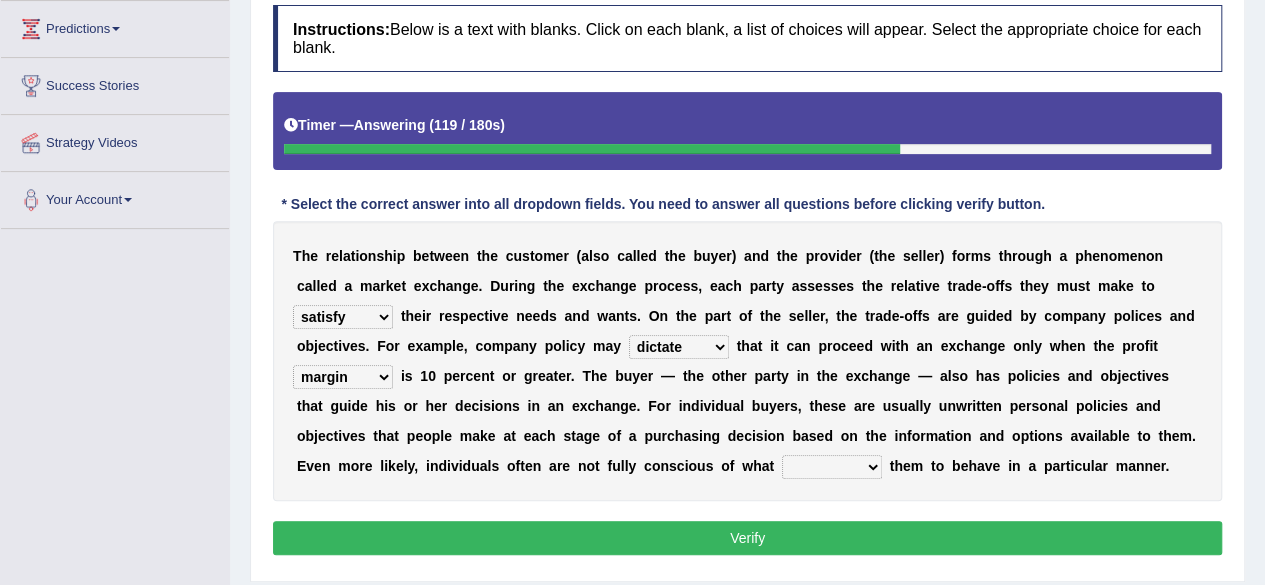 select on "prompts" 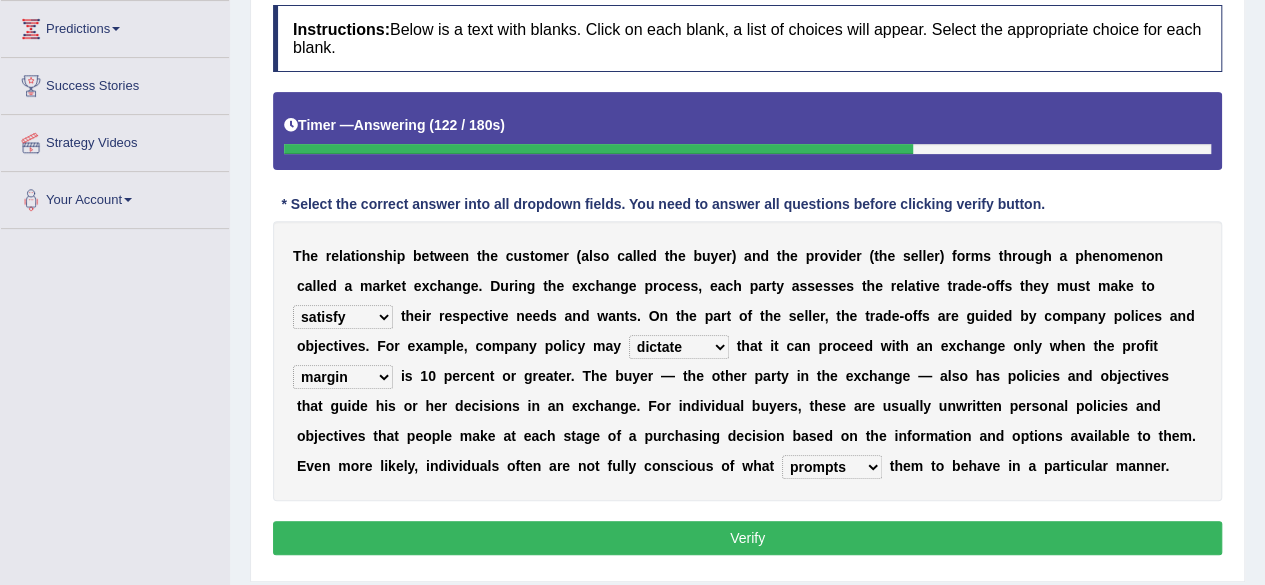 click on "Verify" at bounding box center [747, 538] 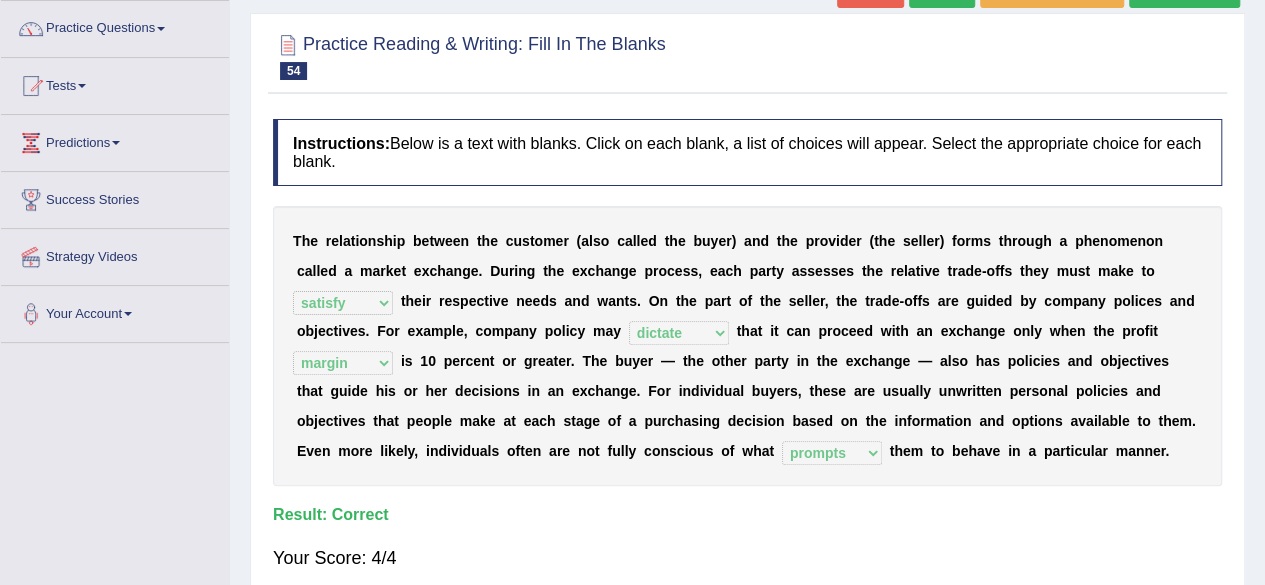 scroll, scrollTop: 153, scrollLeft: 0, axis: vertical 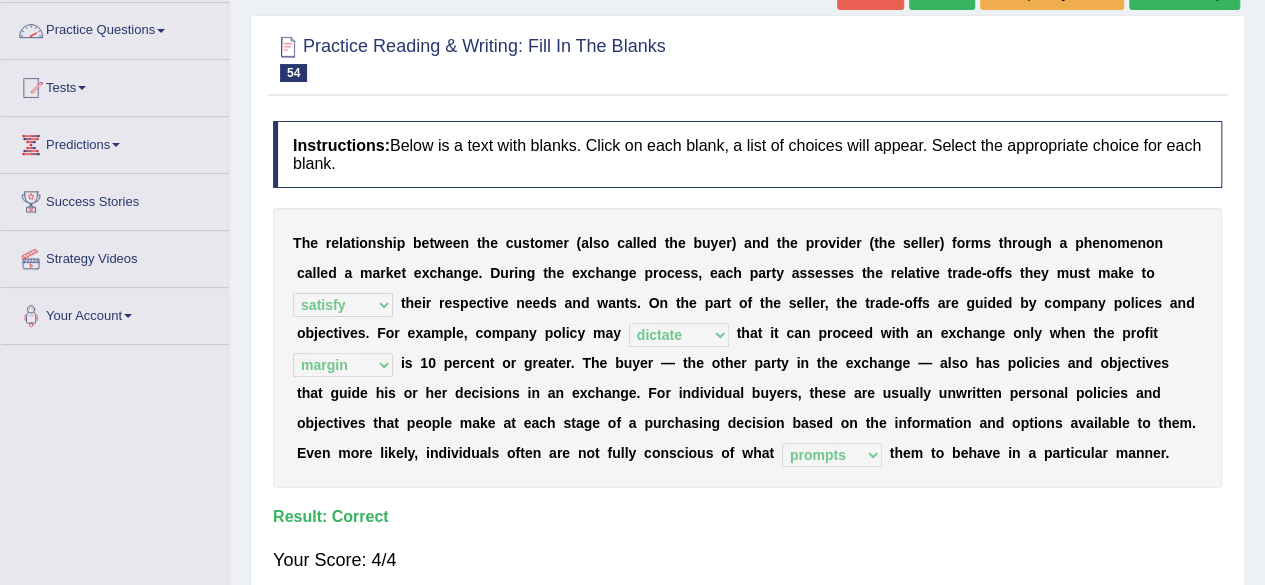 click on "Practice Questions" at bounding box center [115, 28] 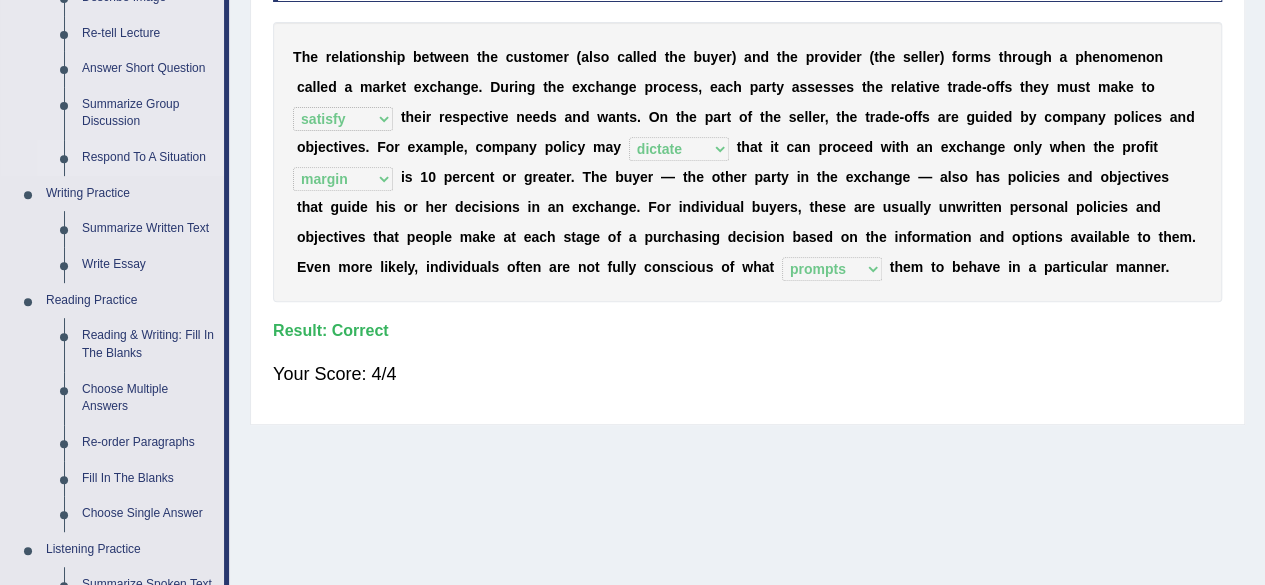 scroll, scrollTop: 345, scrollLeft: 0, axis: vertical 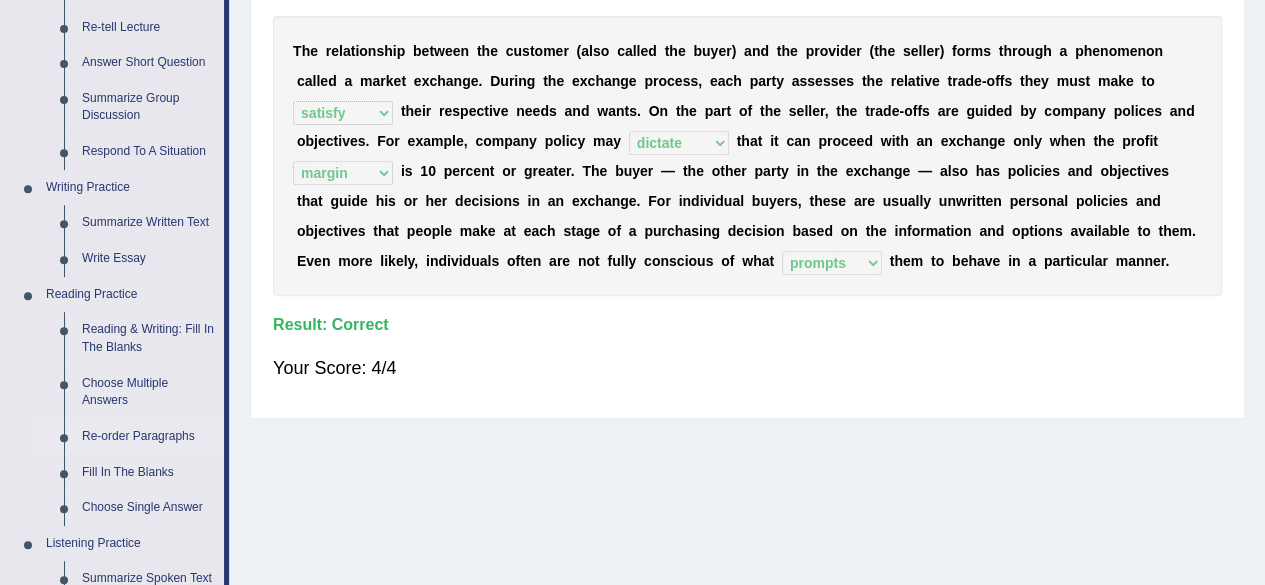click on "Re-order Paragraphs" at bounding box center (148, 437) 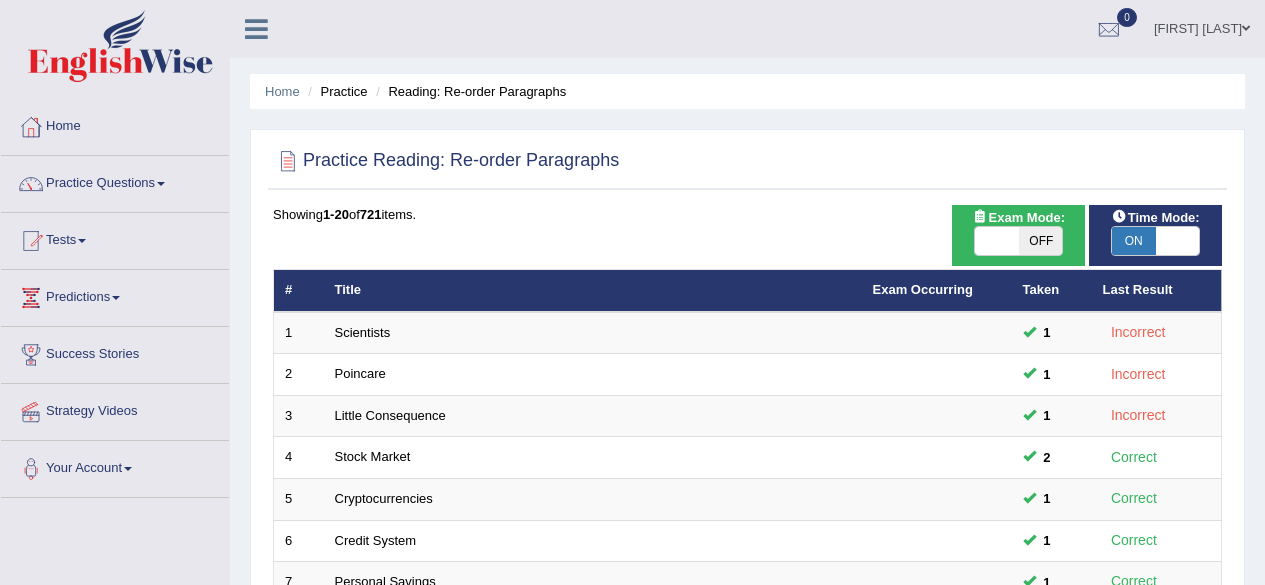 scroll, scrollTop: 0, scrollLeft: 0, axis: both 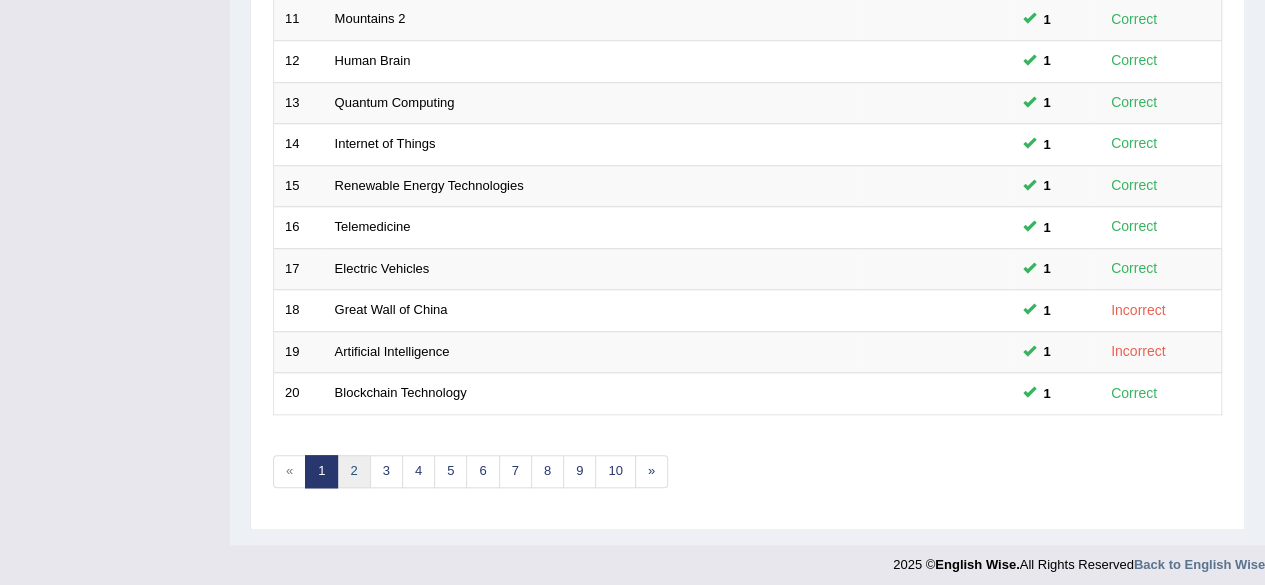 click on "2" at bounding box center [353, 471] 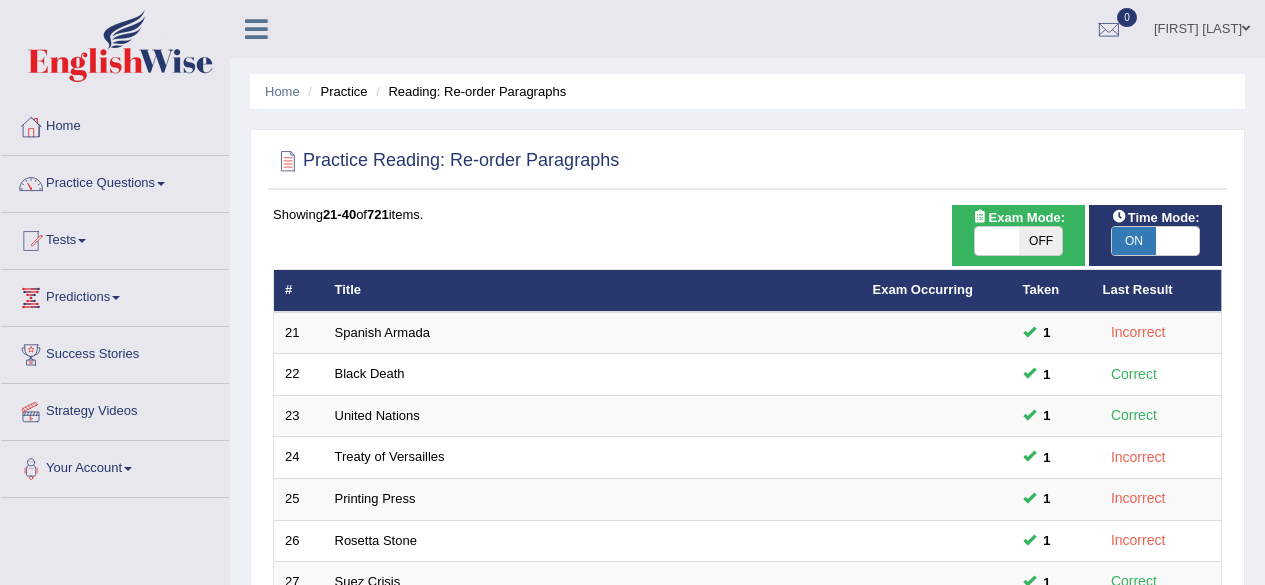 scroll, scrollTop: 0, scrollLeft: 0, axis: both 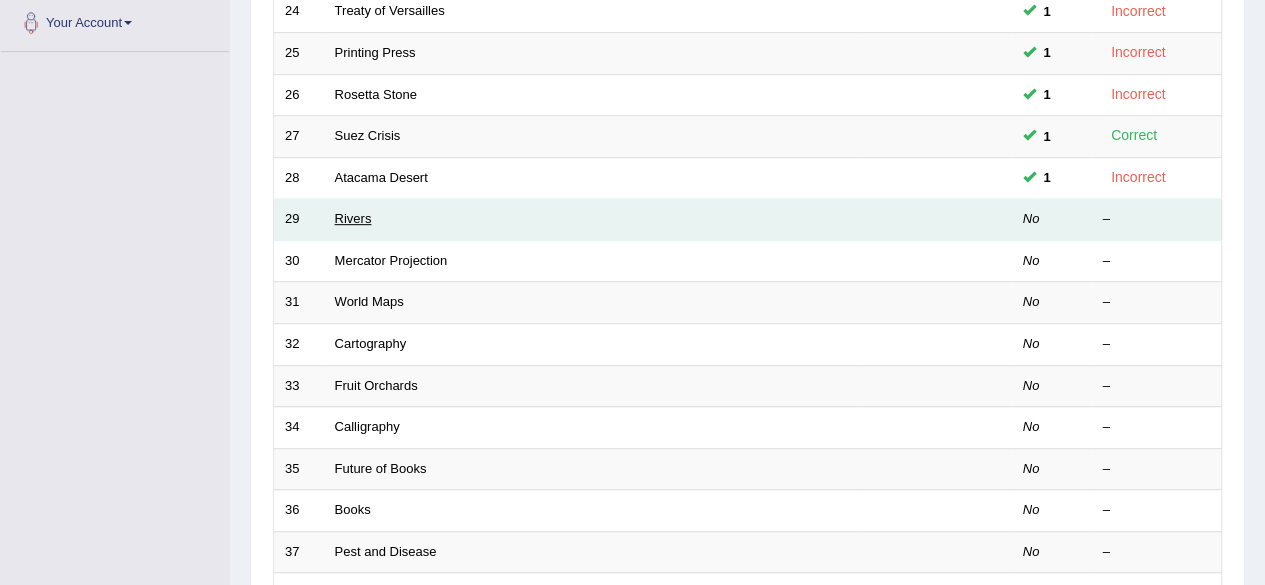 click on "Rivers" at bounding box center (353, 218) 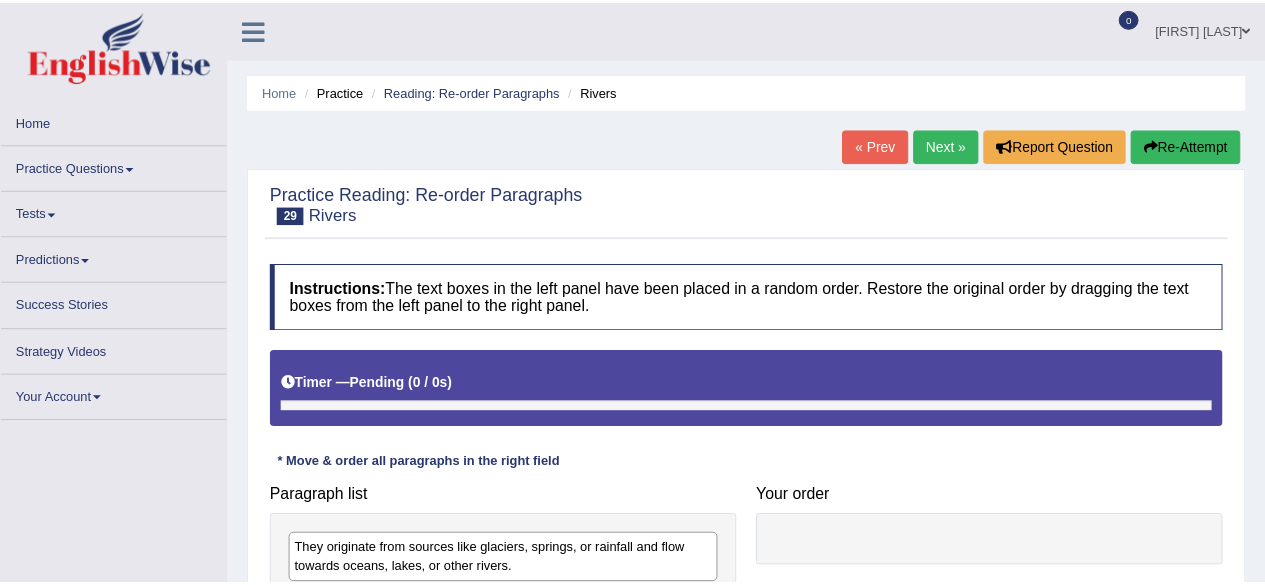 scroll, scrollTop: 0, scrollLeft: 0, axis: both 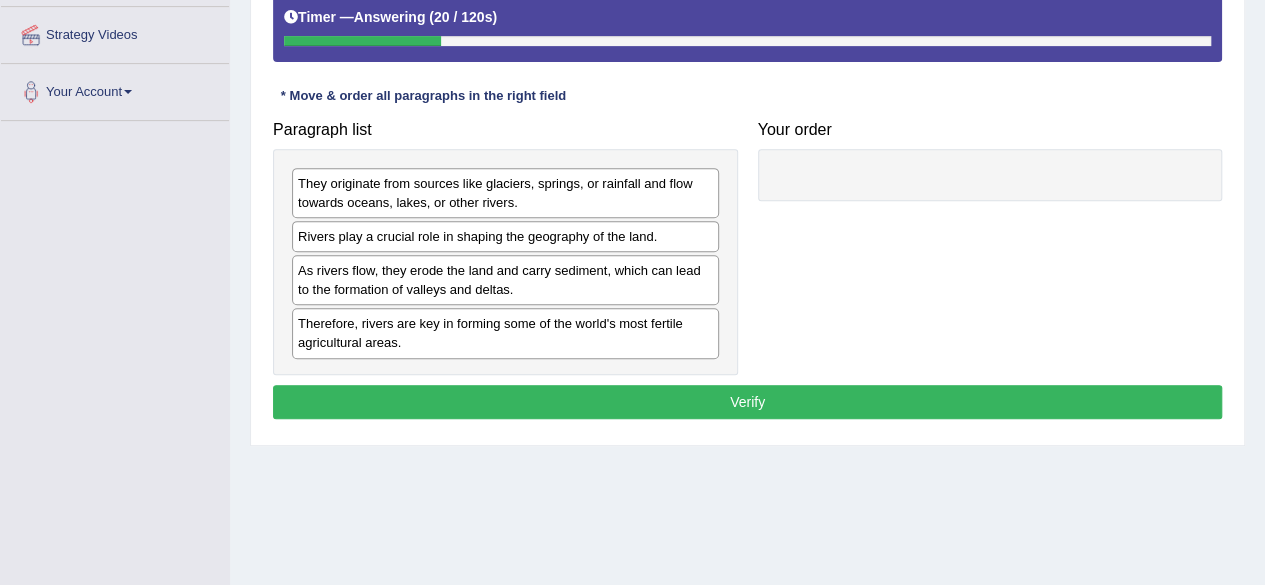 drag, startPoint x: 470, startPoint y: 225, endPoint x: 790, endPoint y: 209, distance: 320.39975 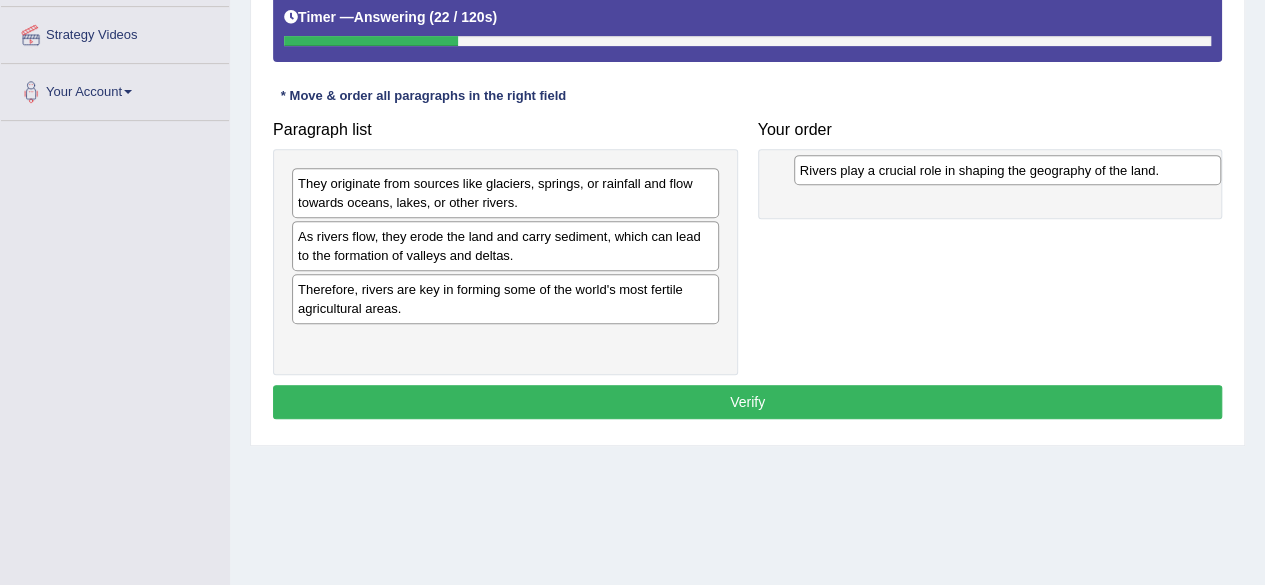 drag, startPoint x: 598, startPoint y: 233, endPoint x: 1104, endPoint y: 163, distance: 510.81894 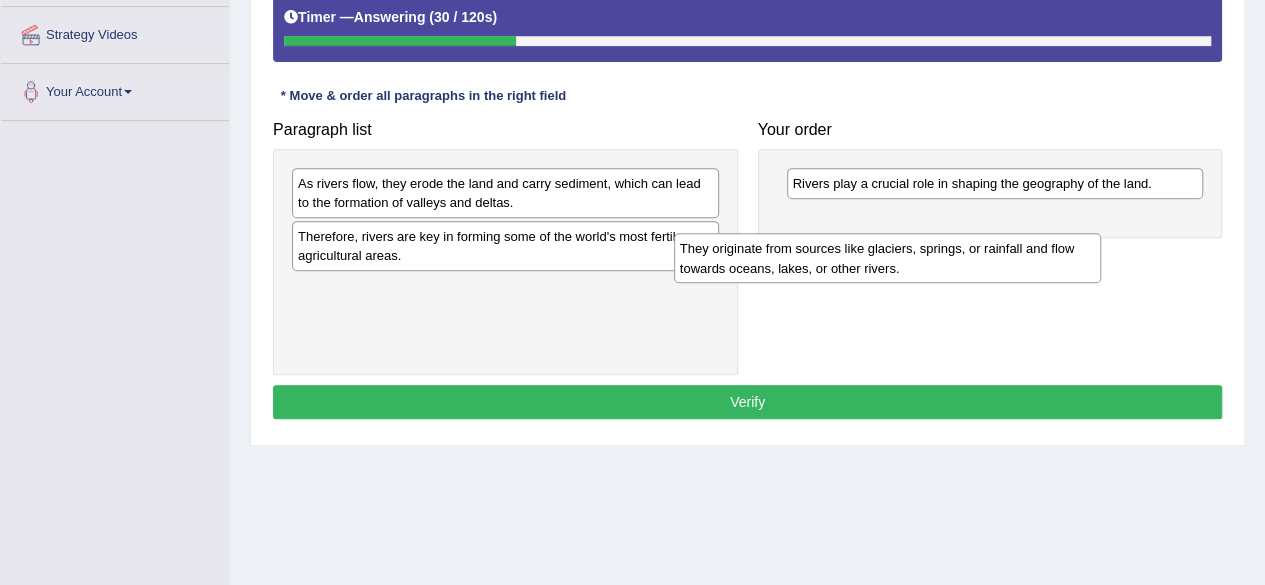 drag, startPoint x: 578, startPoint y: 197, endPoint x: 990, endPoint y: 239, distance: 414.13525 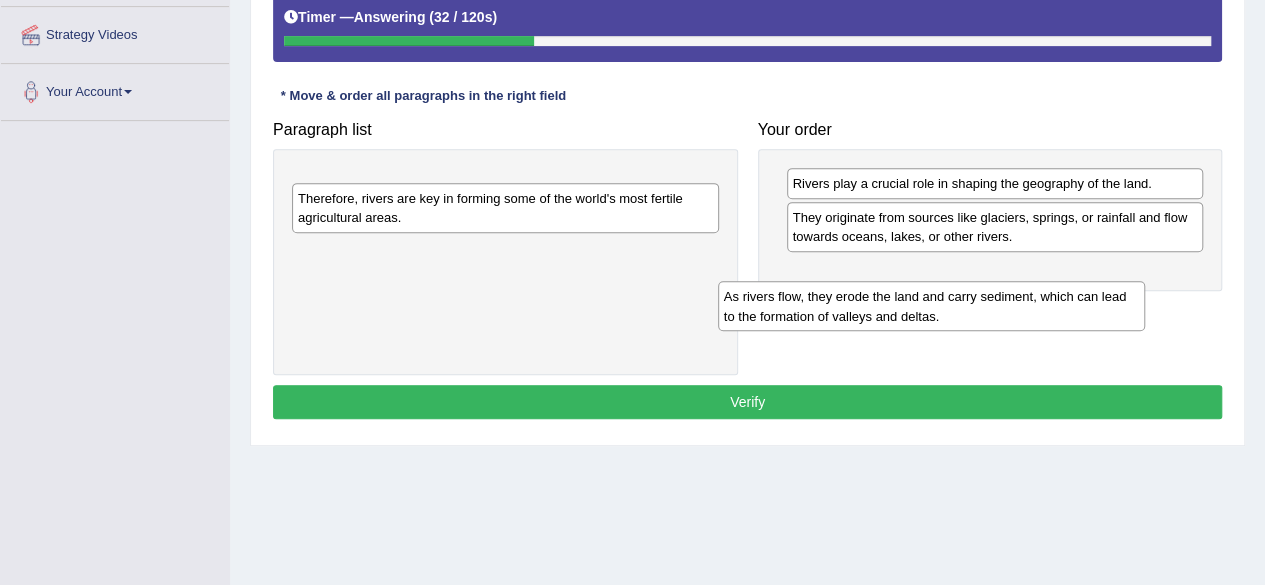 drag, startPoint x: 534, startPoint y: 195, endPoint x: 984, endPoint y: 288, distance: 459.50952 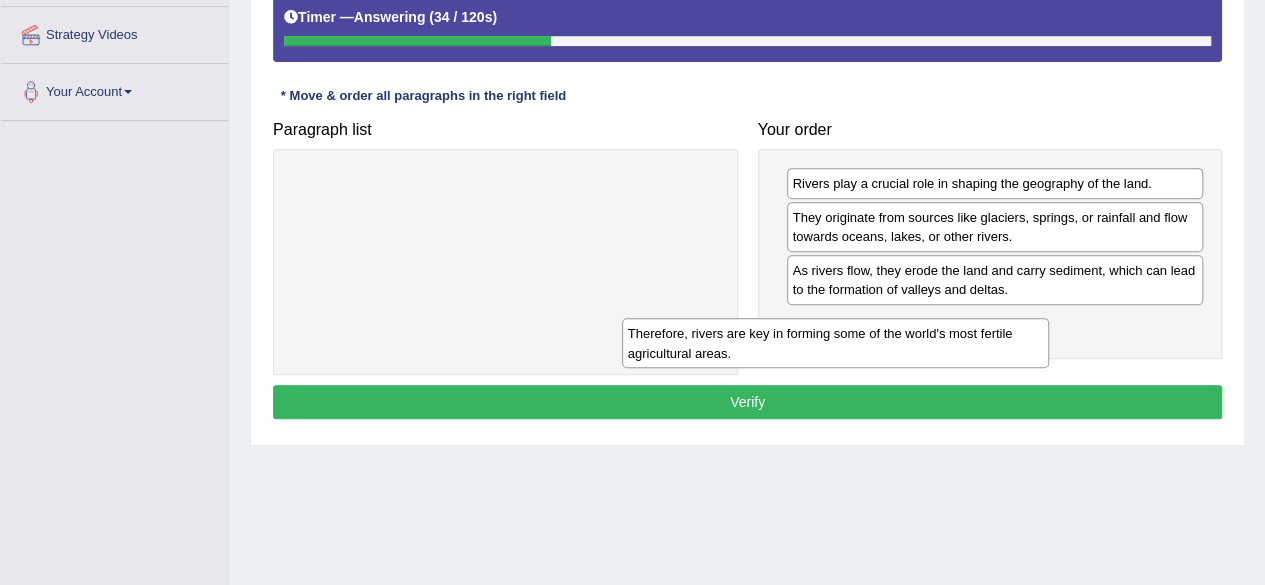 drag, startPoint x: 584, startPoint y: 181, endPoint x: 988, endPoint y: 313, distance: 425.01764 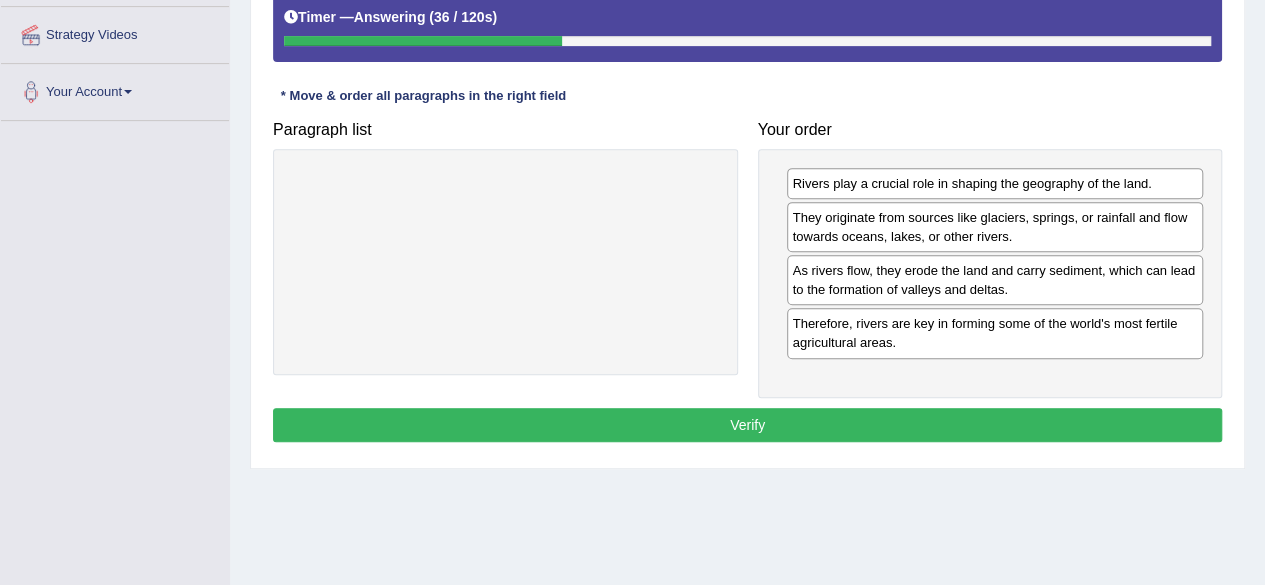 click on "Verify" at bounding box center (747, 425) 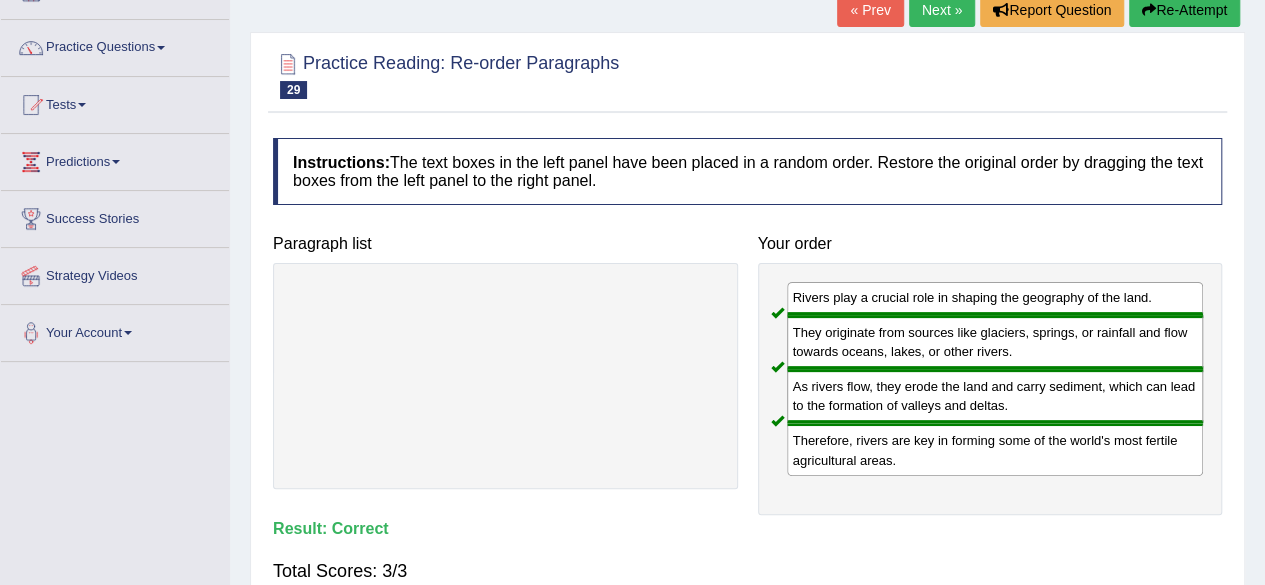 scroll, scrollTop: 130, scrollLeft: 0, axis: vertical 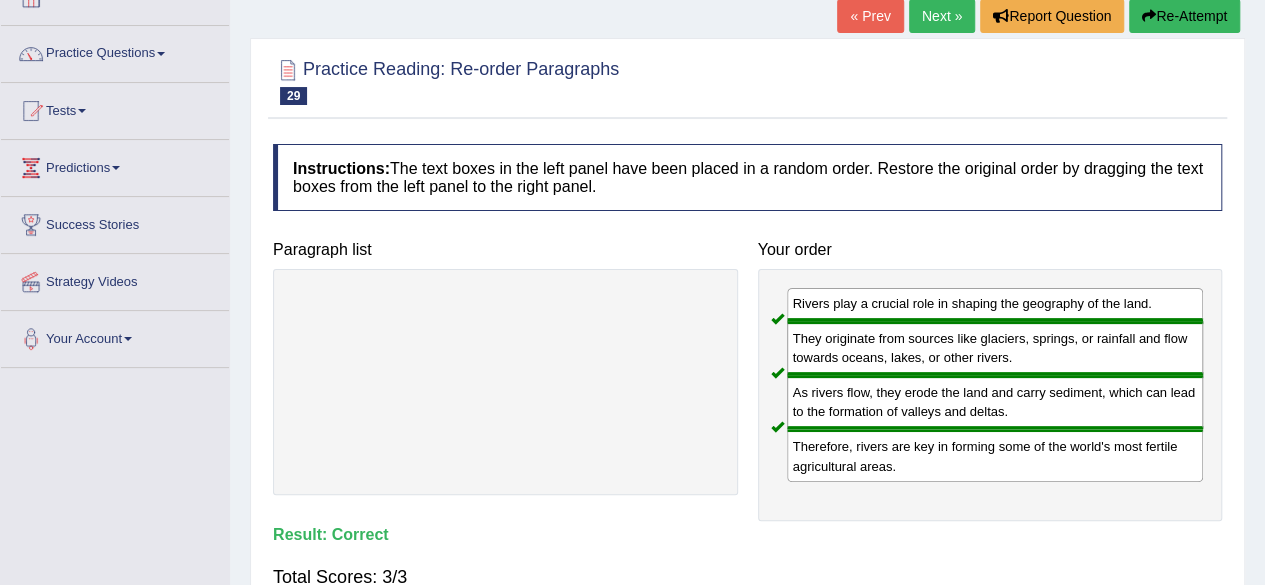 click on "Next »" at bounding box center [942, 16] 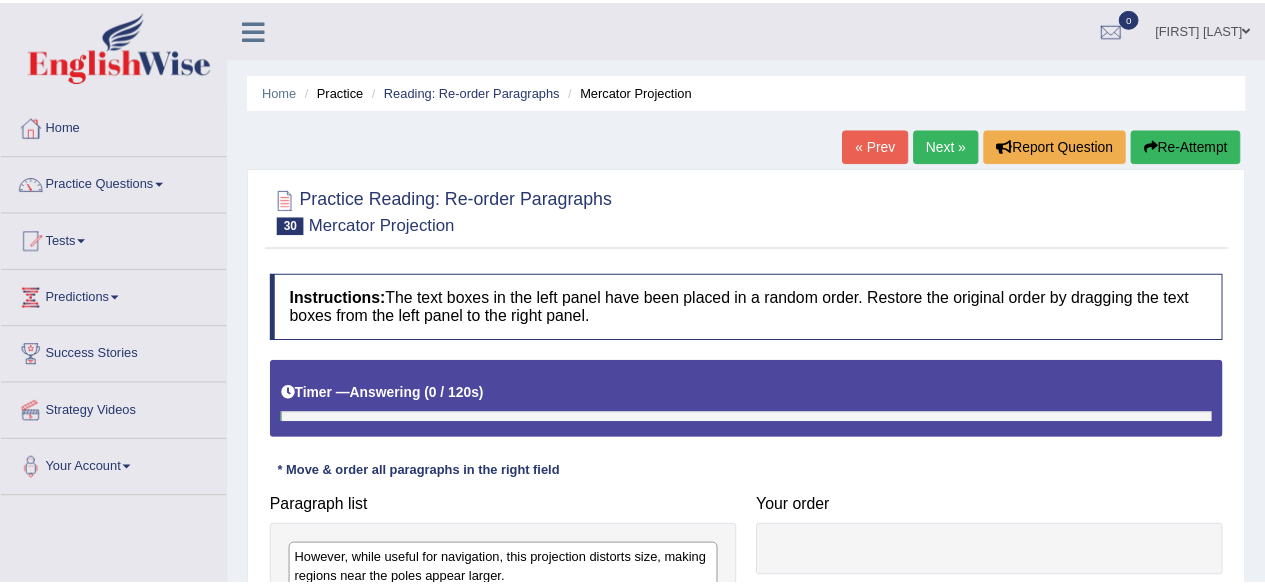 scroll, scrollTop: 0, scrollLeft: 0, axis: both 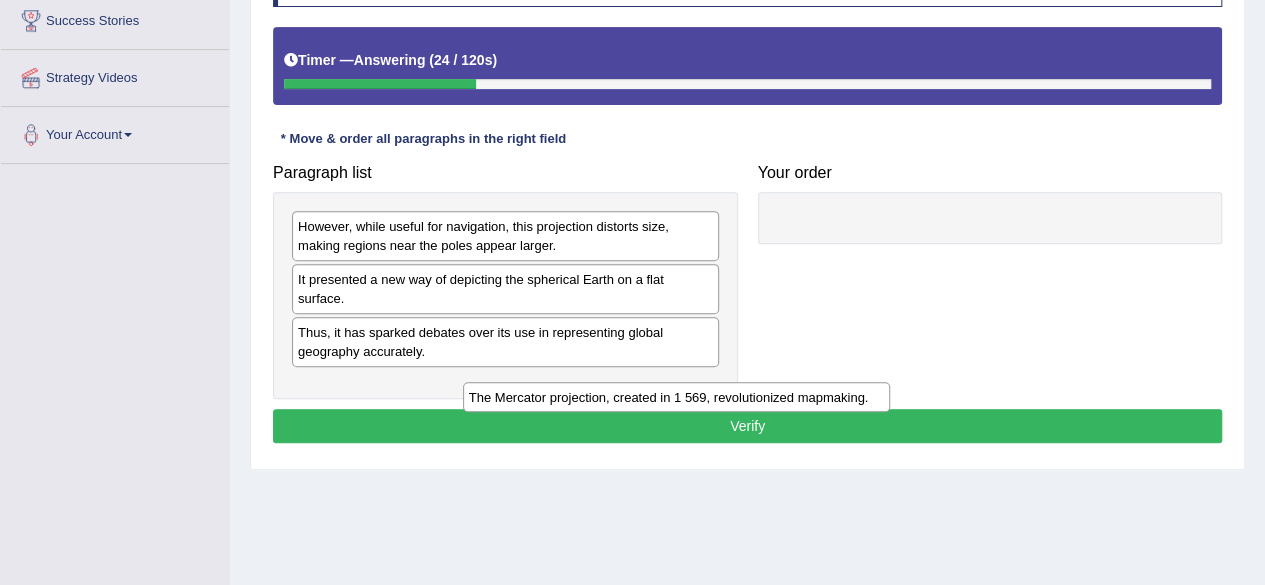 drag, startPoint x: 447, startPoint y: 371, endPoint x: 806, endPoint y: 369, distance: 359.00558 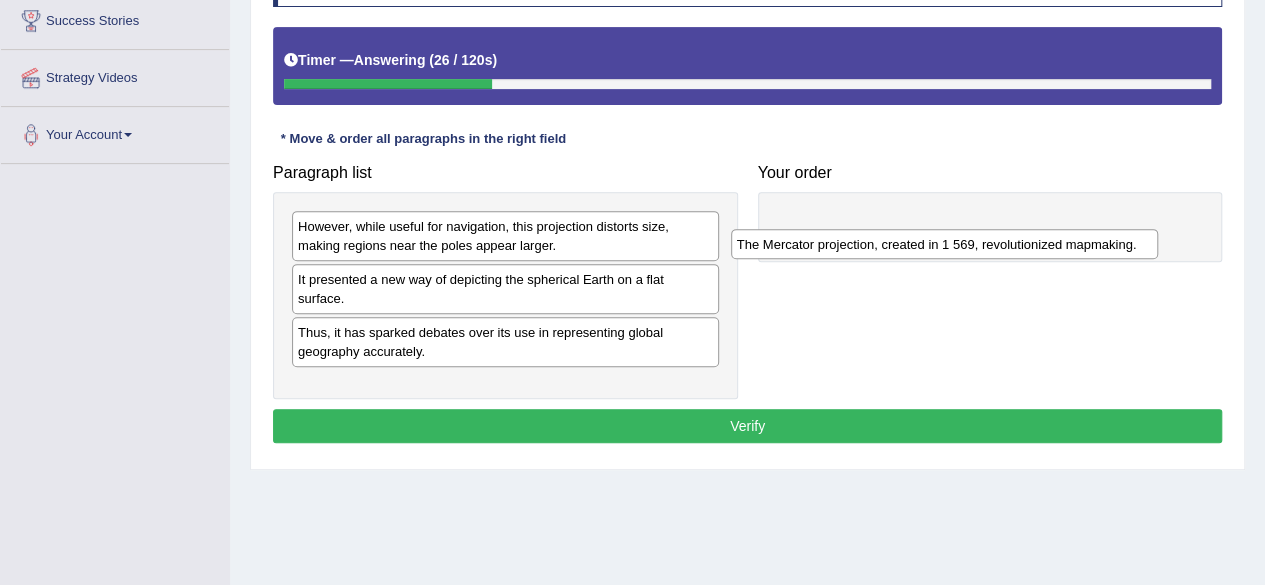 drag, startPoint x: 616, startPoint y: 367, endPoint x: 1073, endPoint y: 201, distance: 486.21497 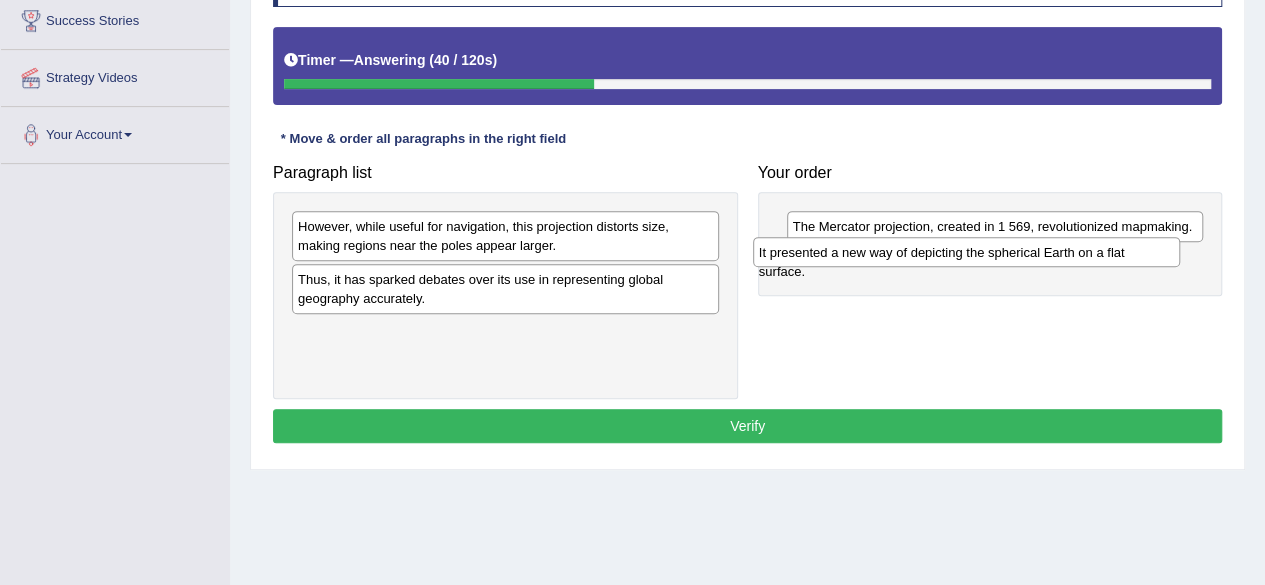 drag, startPoint x: 556, startPoint y: 279, endPoint x: 1029, endPoint y: 257, distance: 473.51135 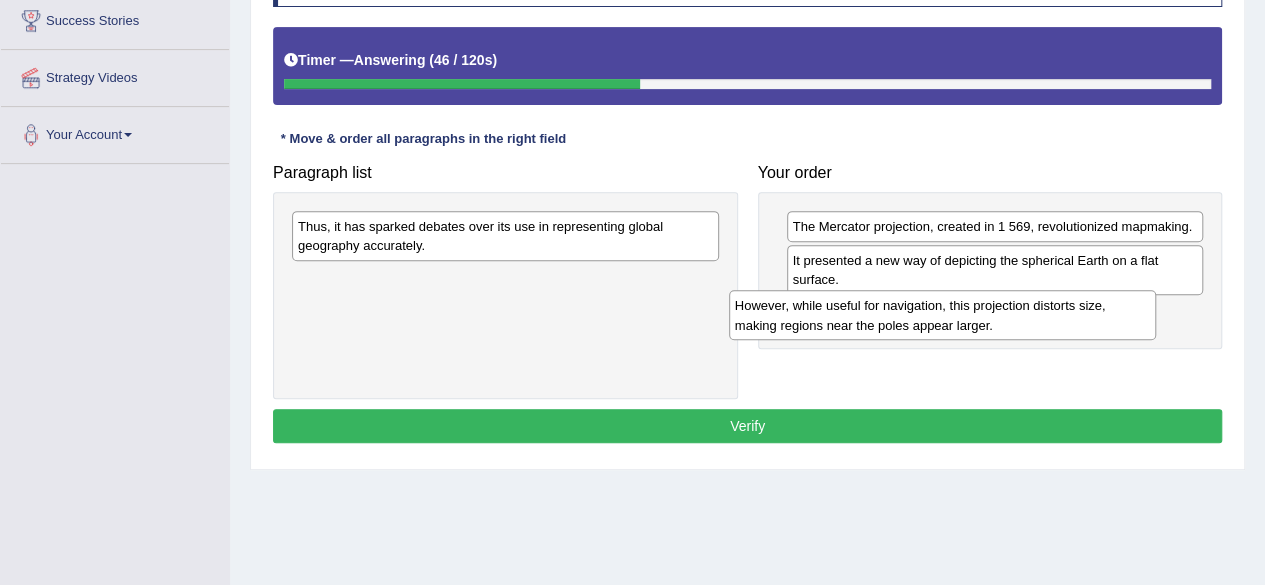 drag, startPoint x: 584, startPoint y: 243, endPoint x: 1022, endPoint y: 319, distance: 444.5447 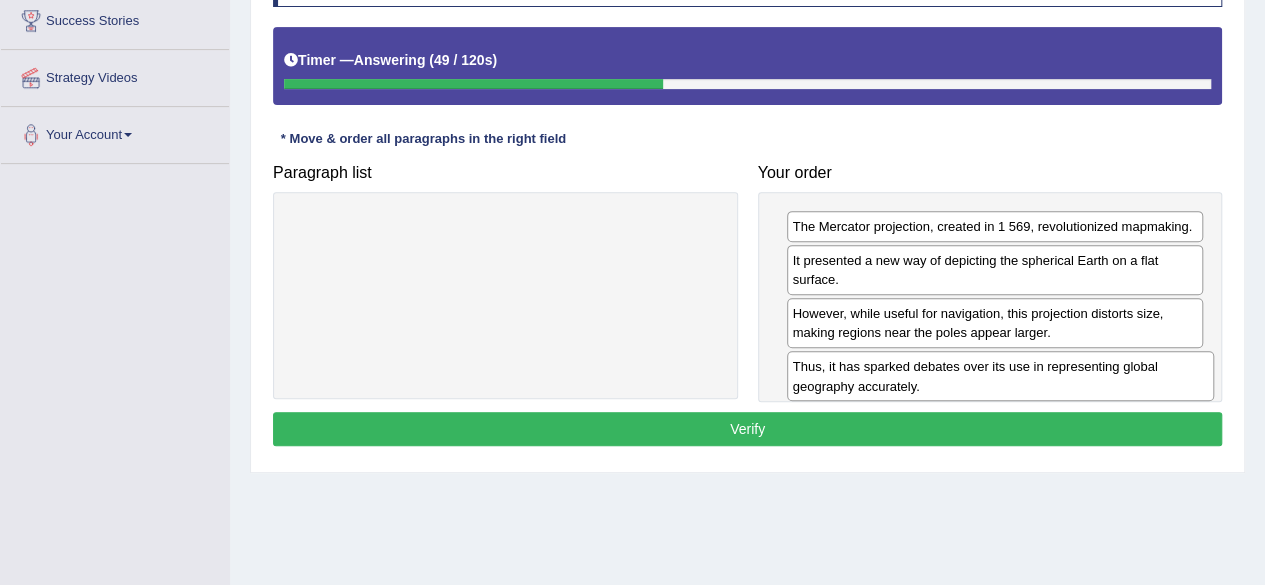 drag, startPoint x: 626, startPoint y: 230, endPoint x: 1121, endPoint y: 371, distance: 514.6902 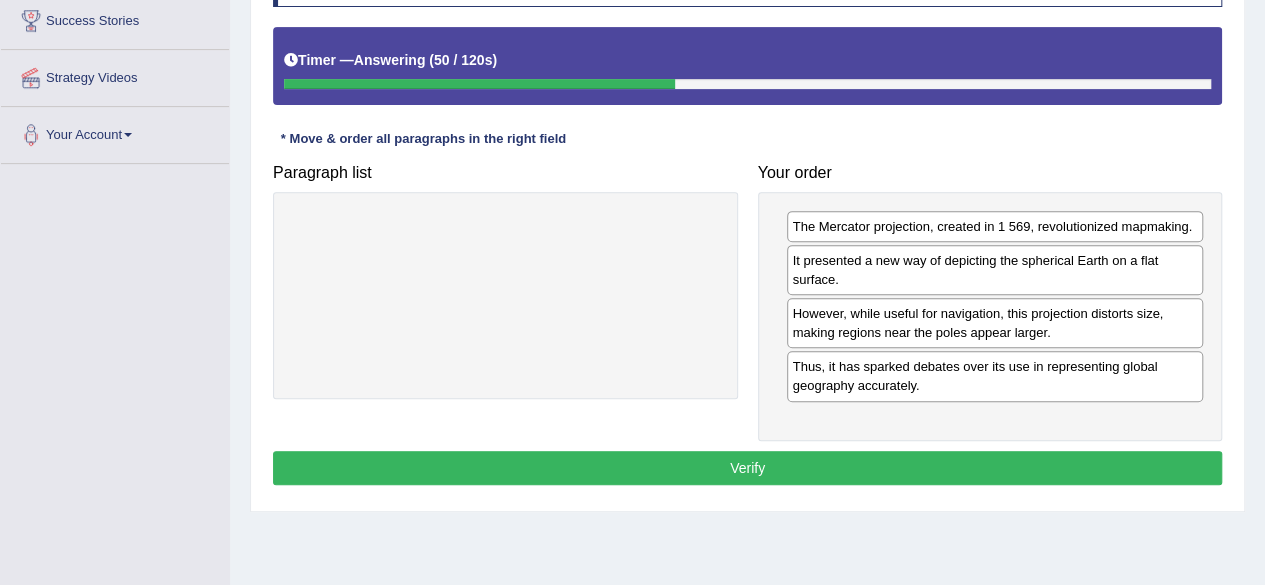 click on "Verify" at bounding box center (747, 468) 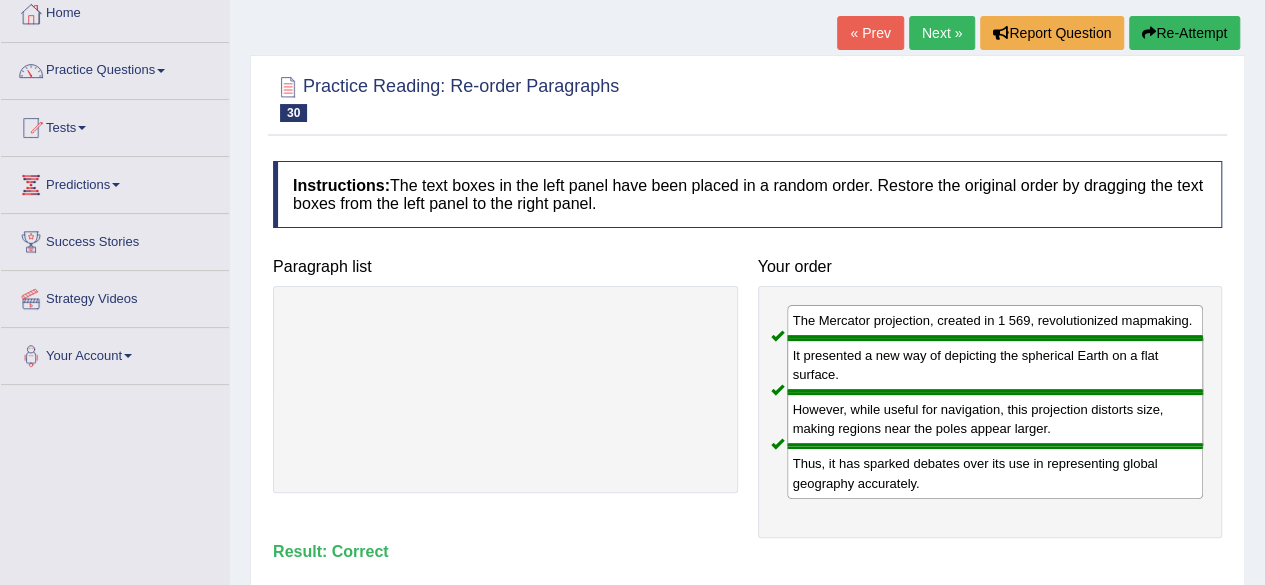 scroll, scrollTop: 112, scrollLeft: 0, axis: vertical 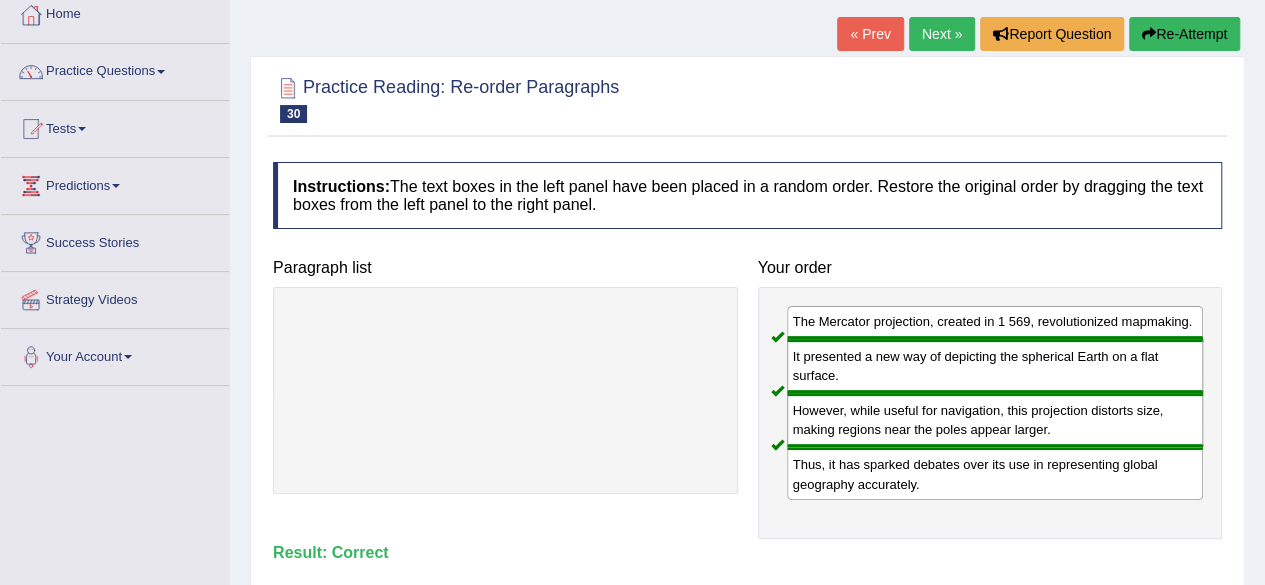 click on "Next »" at bounding box center [942, 34] 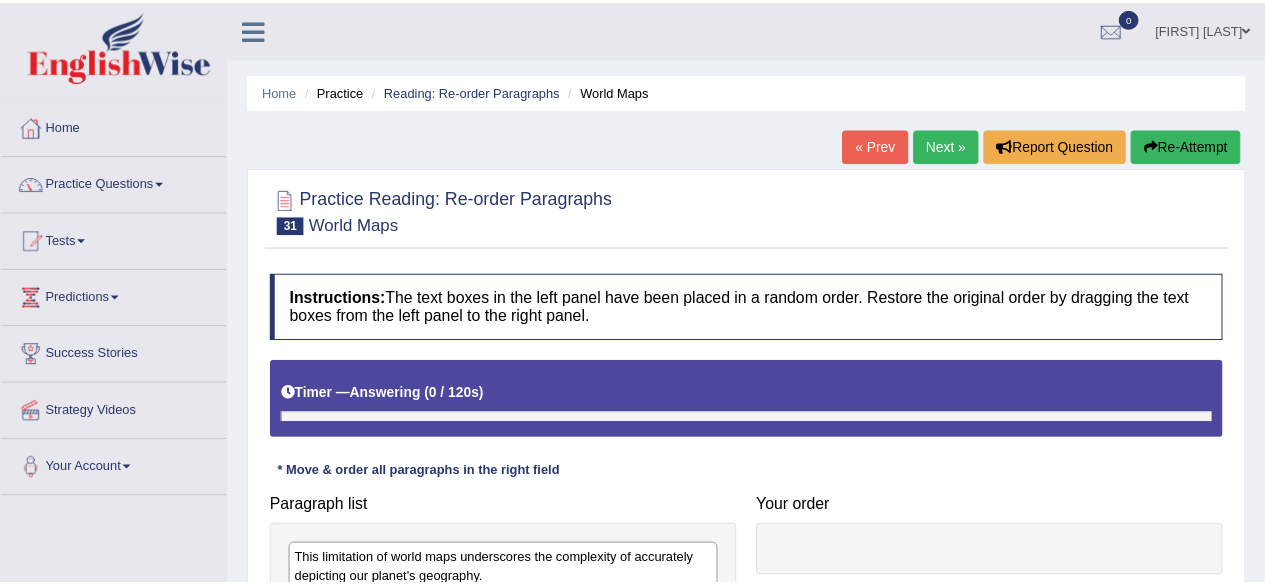 scroll, scrollTop: 0, scrollLeft: 0, axis: both 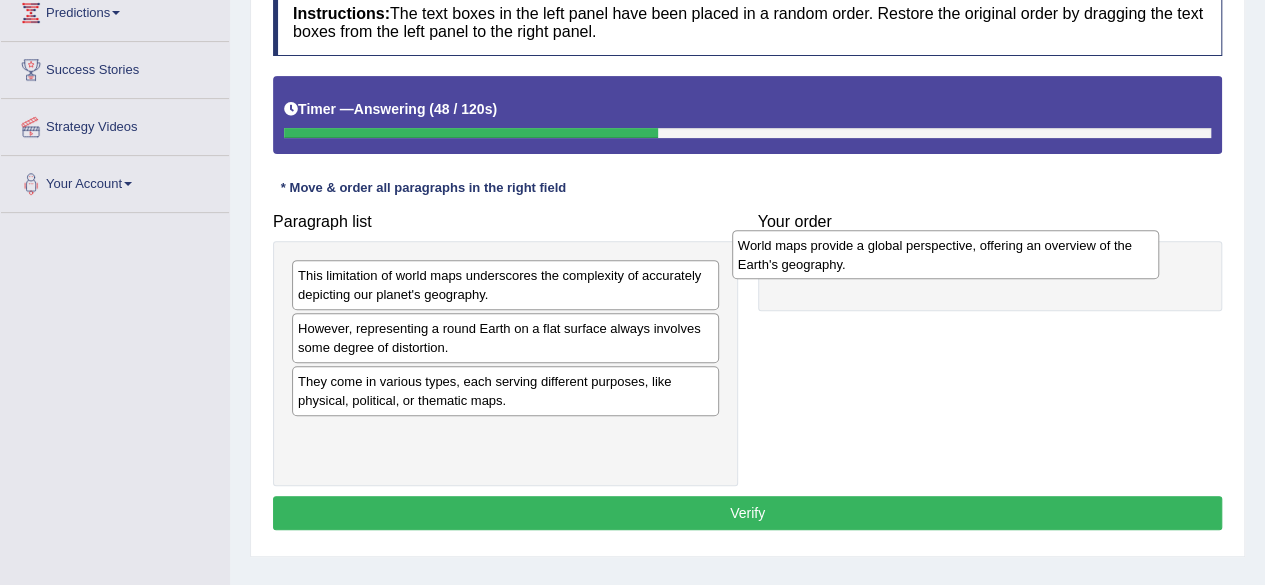 drag, startPoint x: 491, startPoint y: 395, endPoint x: 931, endPoint y: 259, distance: 460.53882 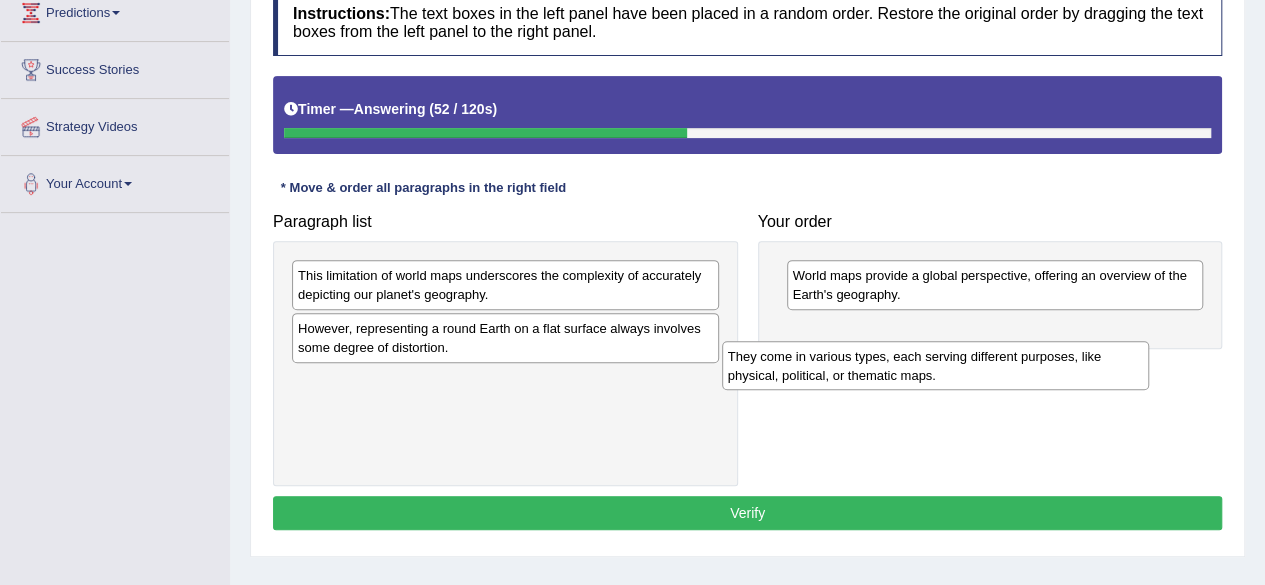 drag, startPoint x: 564, startPoint y: 394, endPoint x: 994, endPoint y: 369, distance: 430.72614 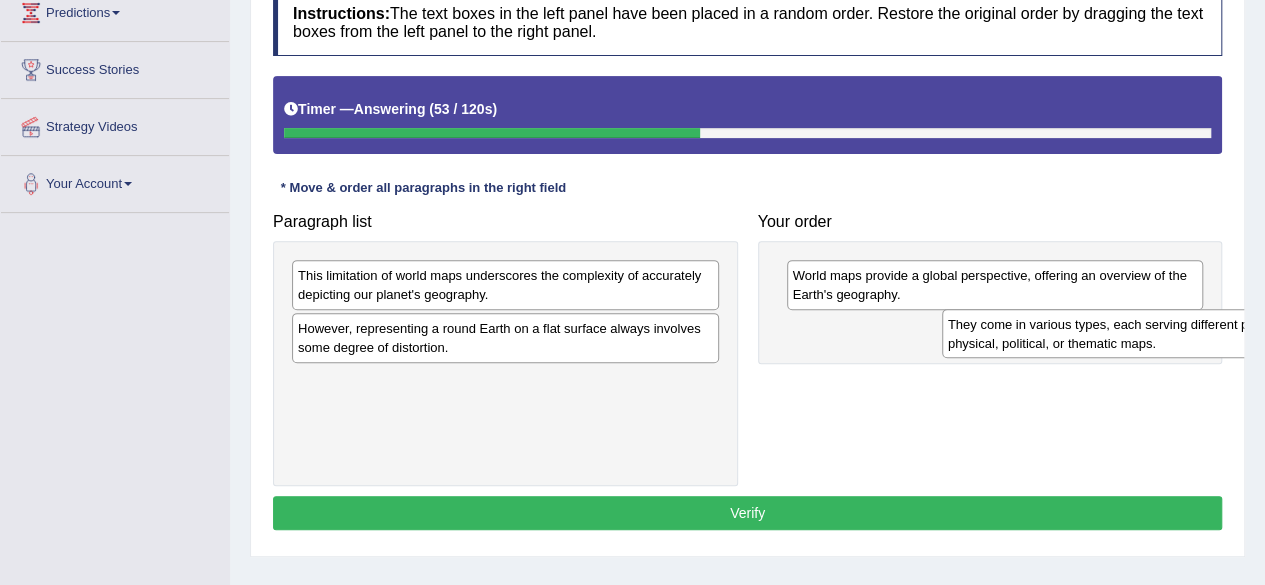drag, startPoint x: 629, startPoint y: 385, endPoint x: 1279, endPoint y: 329, distance: 652.40784 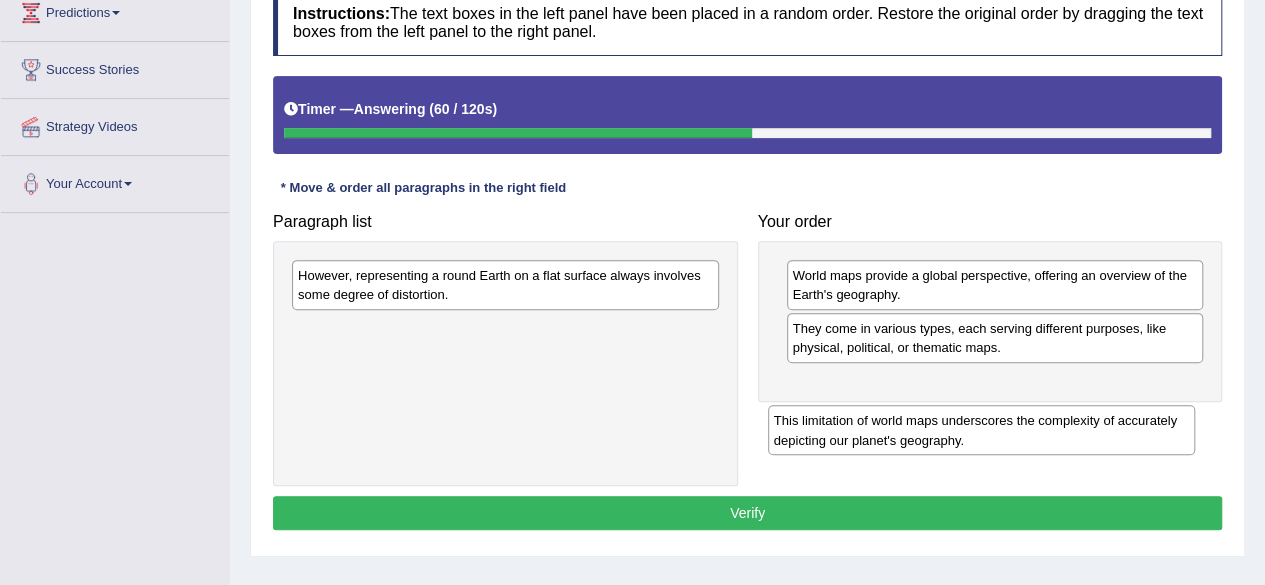 drag, startPoint x: 618, startPoint y: 295, endPoint x: 1153, endPoint y: 399, distance: 545.01465 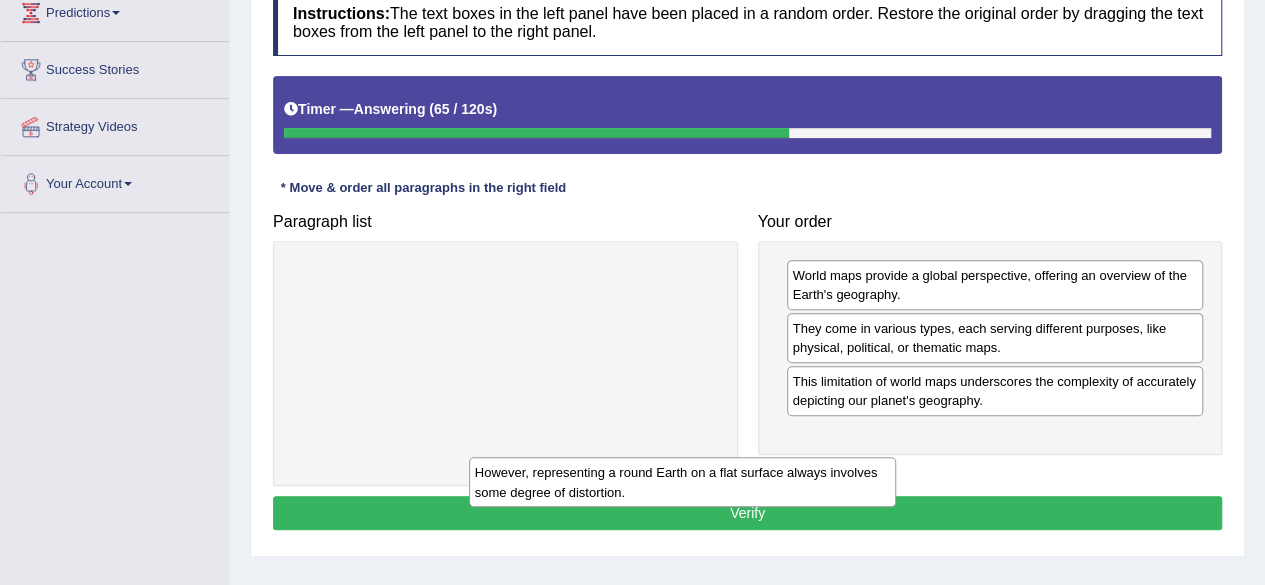 drag, startPoint x: 699, startPoint y: 306, endPoint x: 876, endPoint y: 503, distance: 264.8358 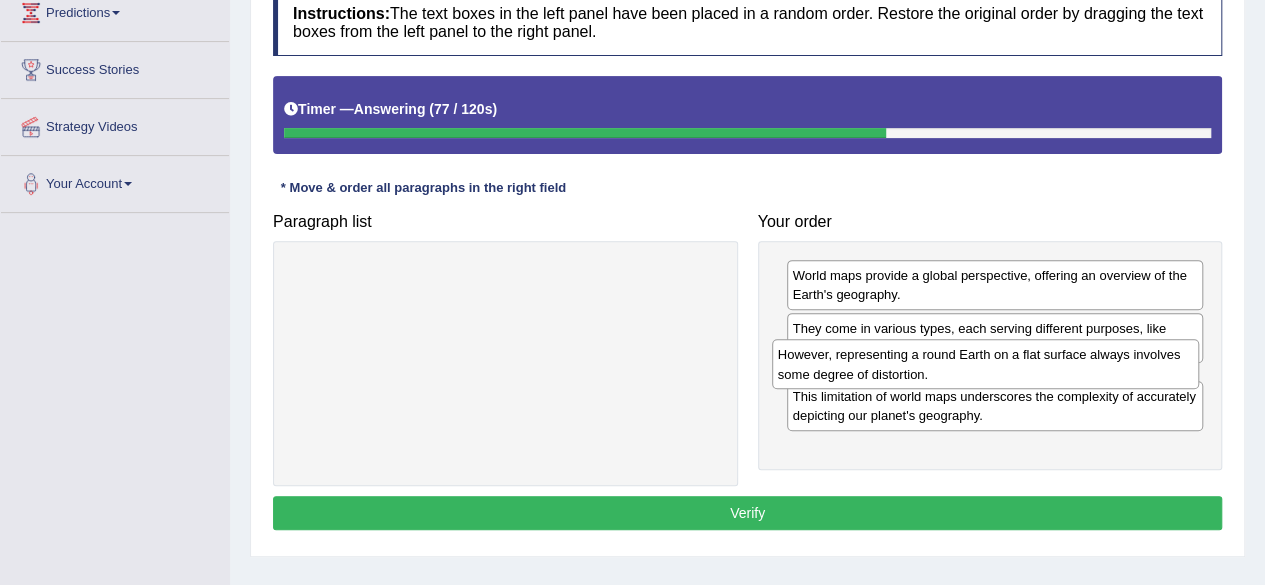 drag, startPoint x: 638, startPoint y: 282, endPoint x: 1118, endPoint y: 361, distance: 486.4576 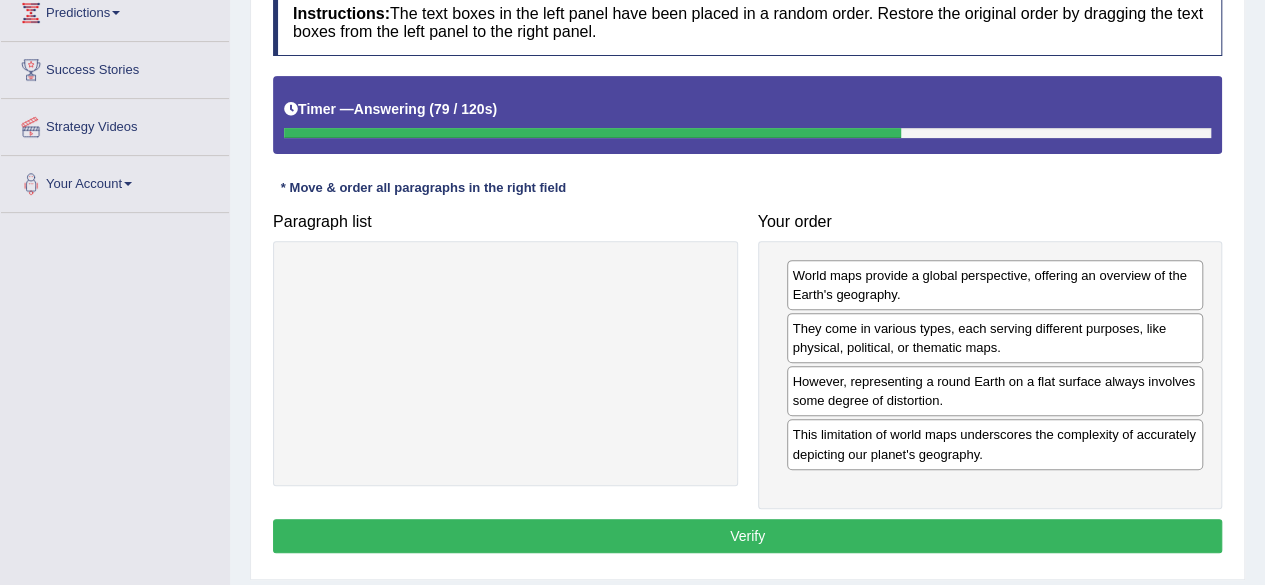 click on "Verify" at bounding box center (747, 536) 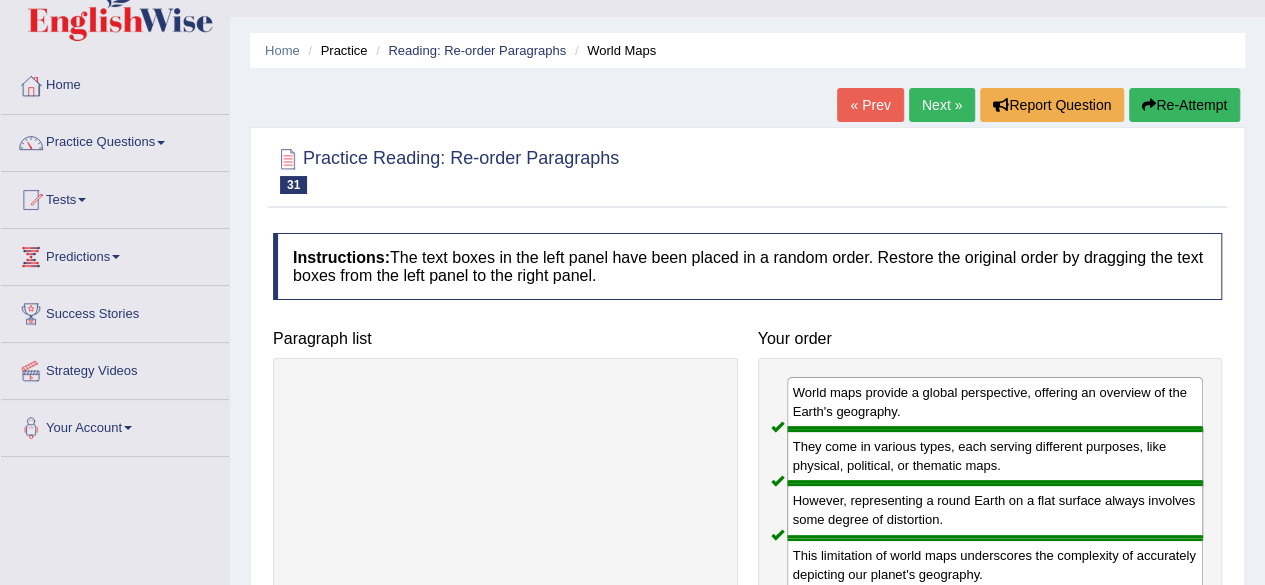 scroll, scrollTop: 40, scrollLeft: 0, axis: vertical 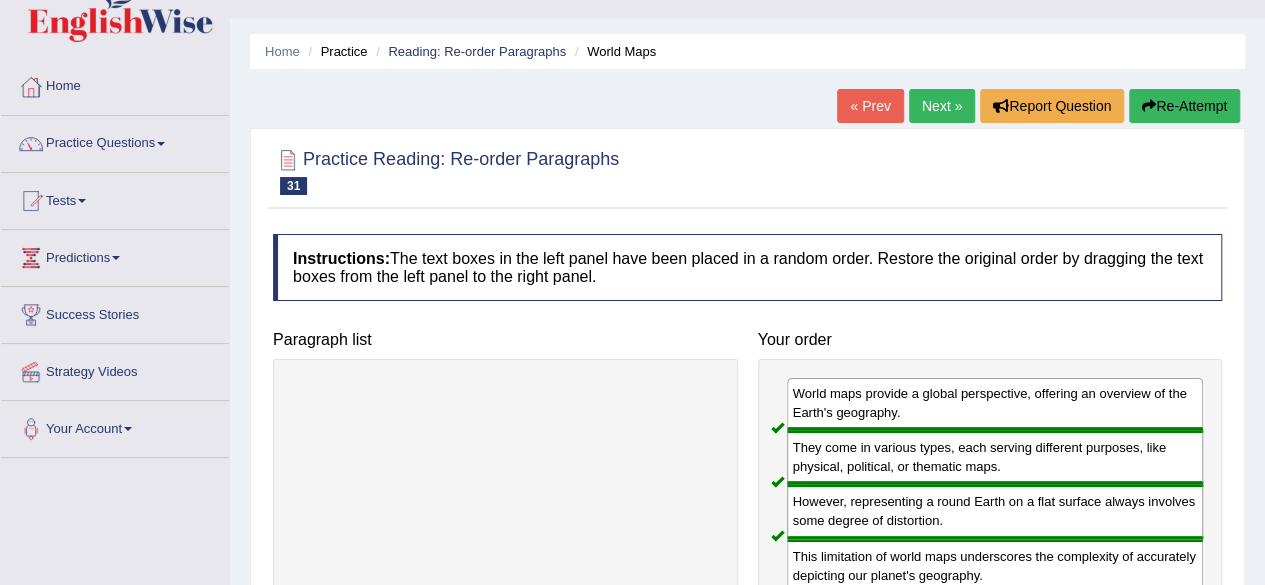 click on "Next »" at bounding box center (942, 106) 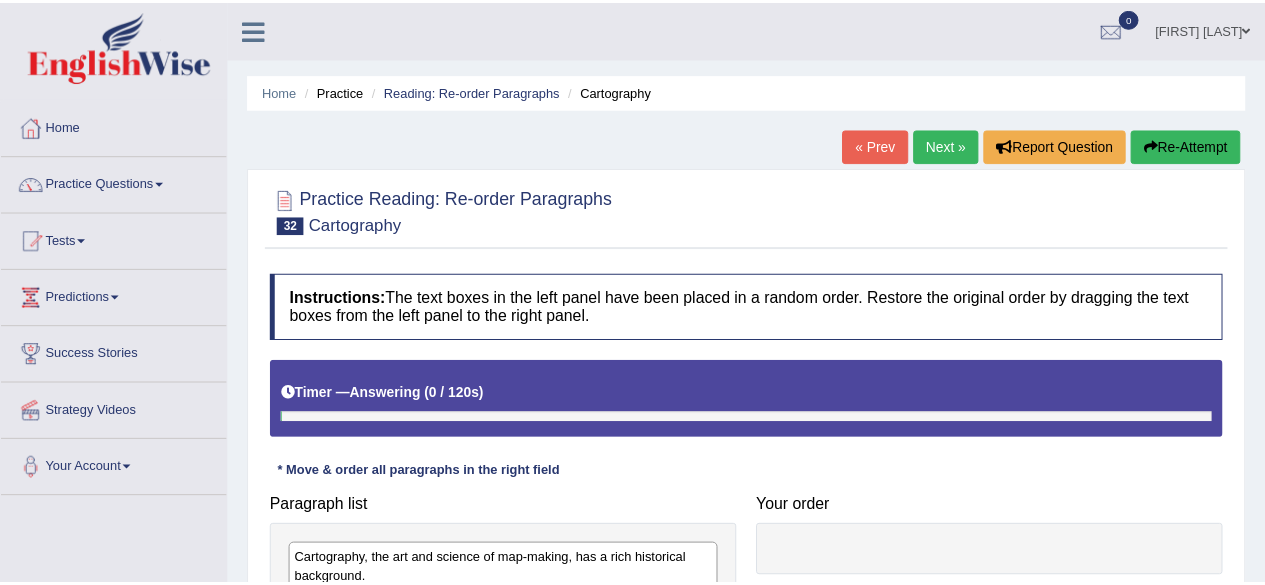 scroll, scrollTop: 0, scrollLeft: 0, axis: both 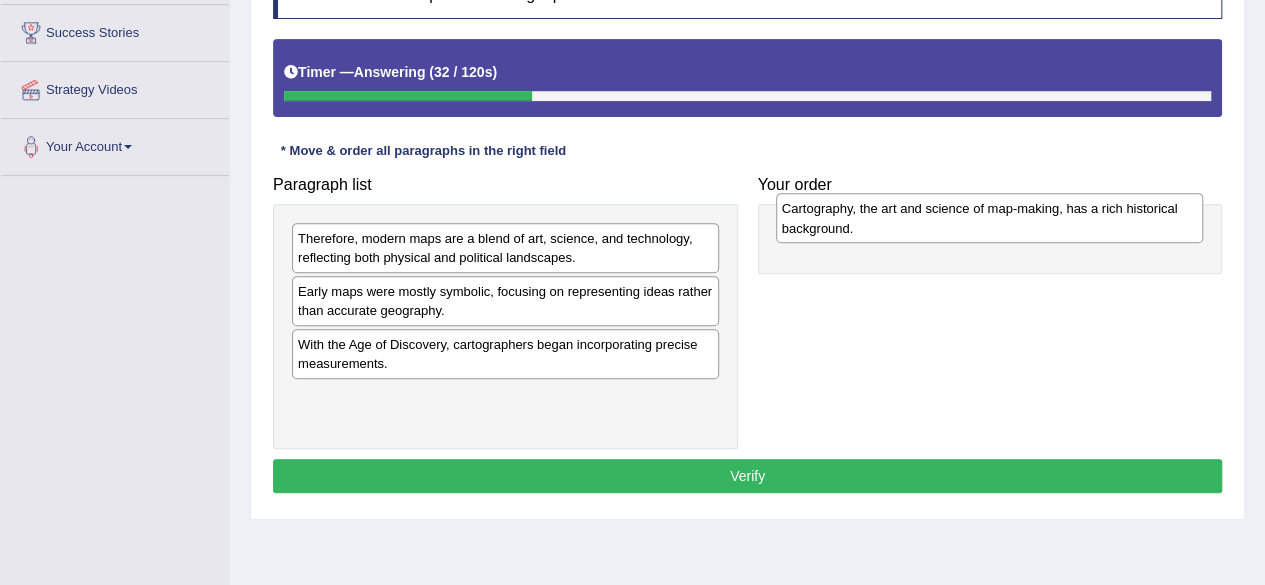 drag, startPoint x: 496, startPoint y: 253, endPoint x: 980, endPoint y: 224, distance: 484.868 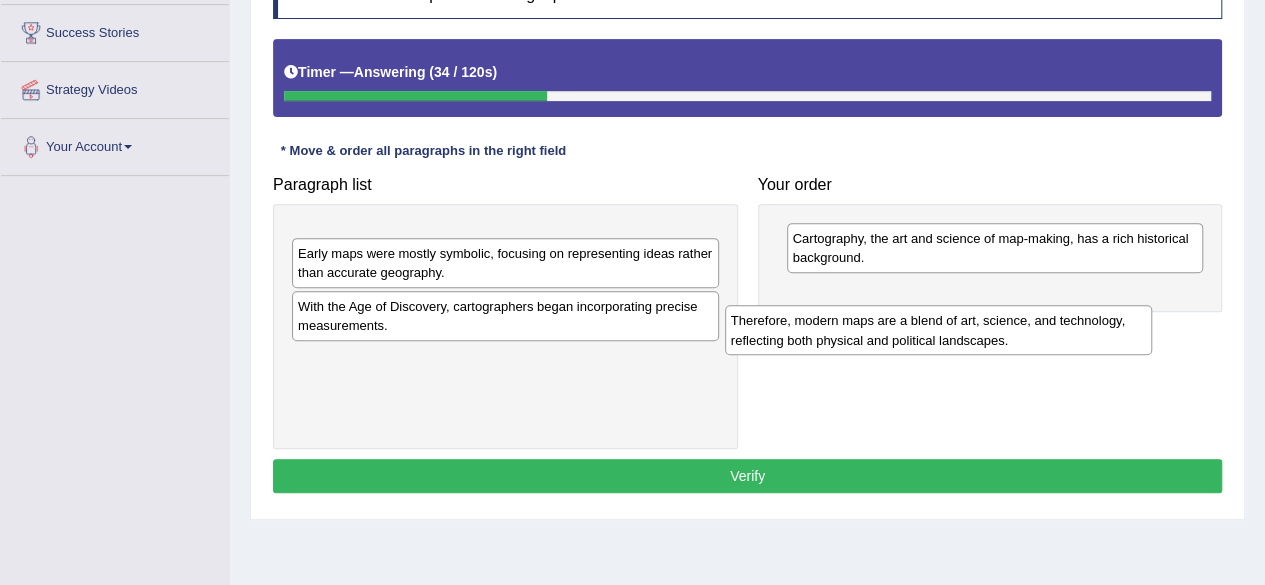 drag, startPoint x: 619, startPoint y: 252, endPoint x: 1054, endPoint y: 334, distance: 442.66125 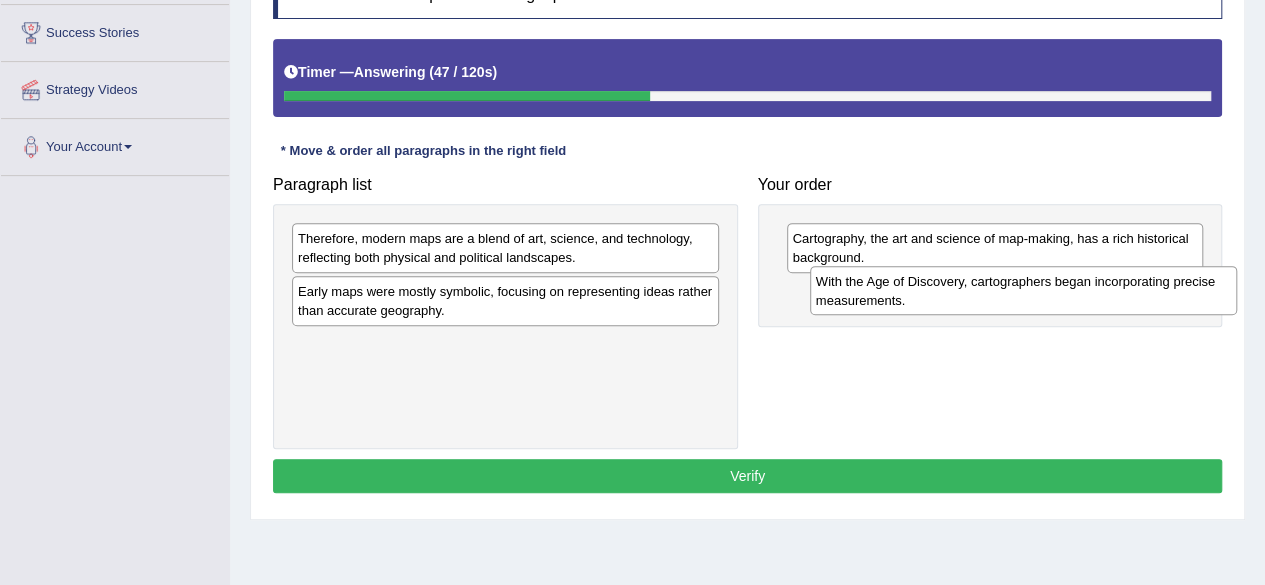 drag, startPoint x: 608, startPoint y: 349, endPoint x: 1126, endPoint y: 287, distance: 521.6972 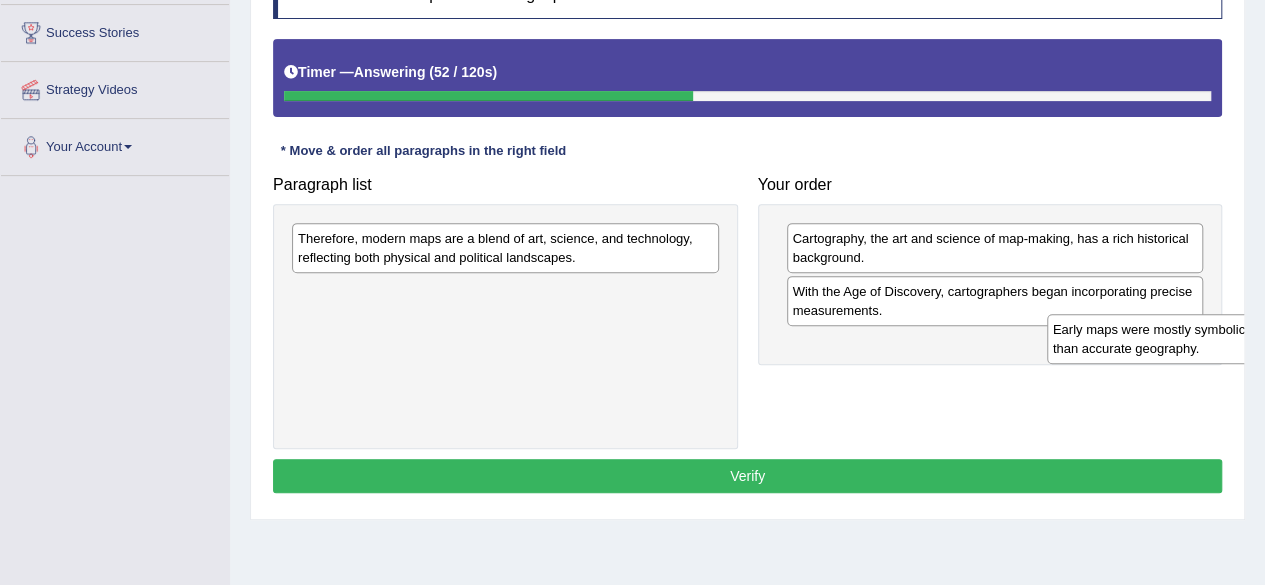 drag, startPoint x: 453, startPoint y: 311, endPoint x: 1208, endPoint y: 350, distance: 756.0066 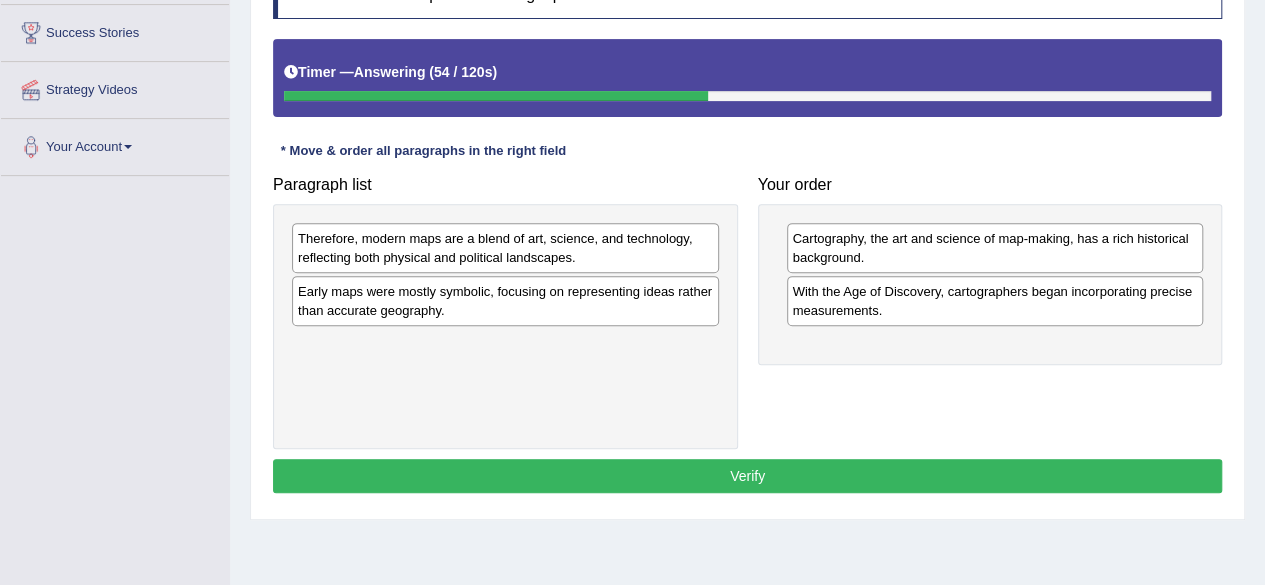 drag, startPoint x: 718, startPoint y: 311, endPoint x: 1278, endPoint y: 403, distance: 567.50684 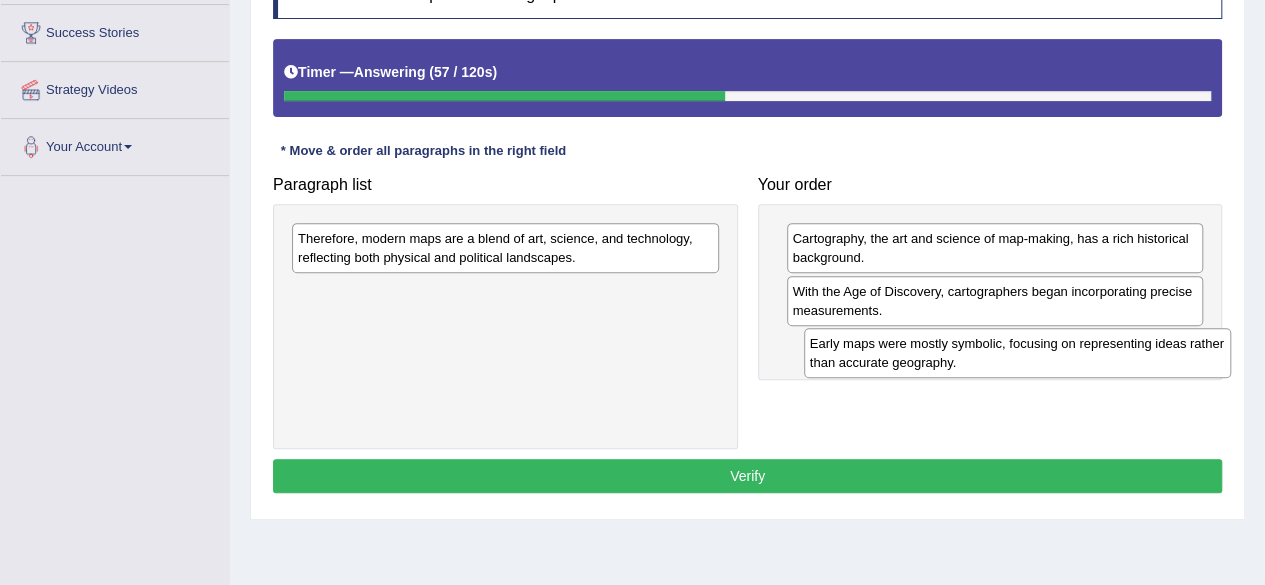 drag, startPoint x: 624, startPoint y: 290, endPoint x: 1136, endPoint y: 343, distance: 514.73584 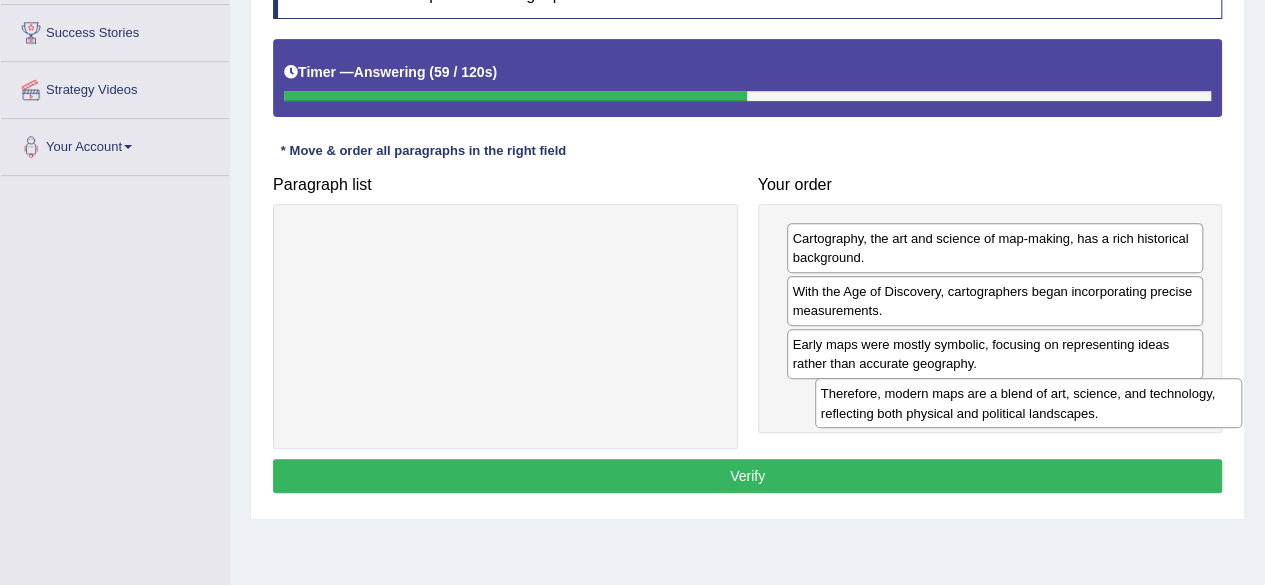drag, startPoint x: 618, startPoint y: 237, endPoint x: 1138, endPoint y: 391, distance: 542.32465 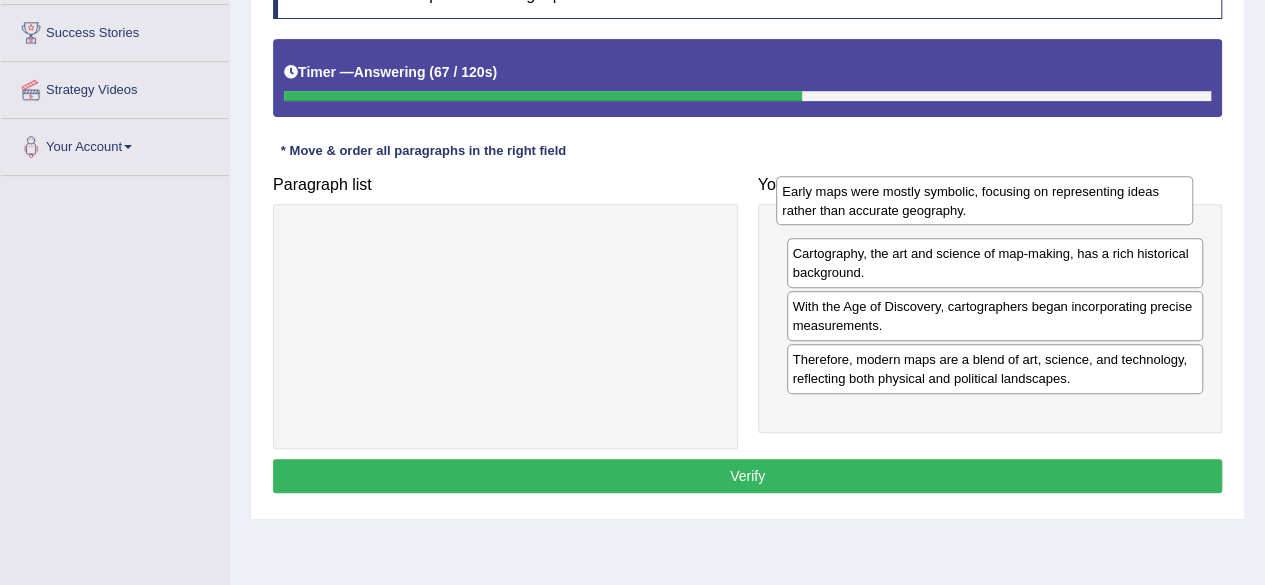 drag, startPoint x: 1098, startPoint y: 341, endPoint x: 1088, endPoint y: 189, distance: 152.3286 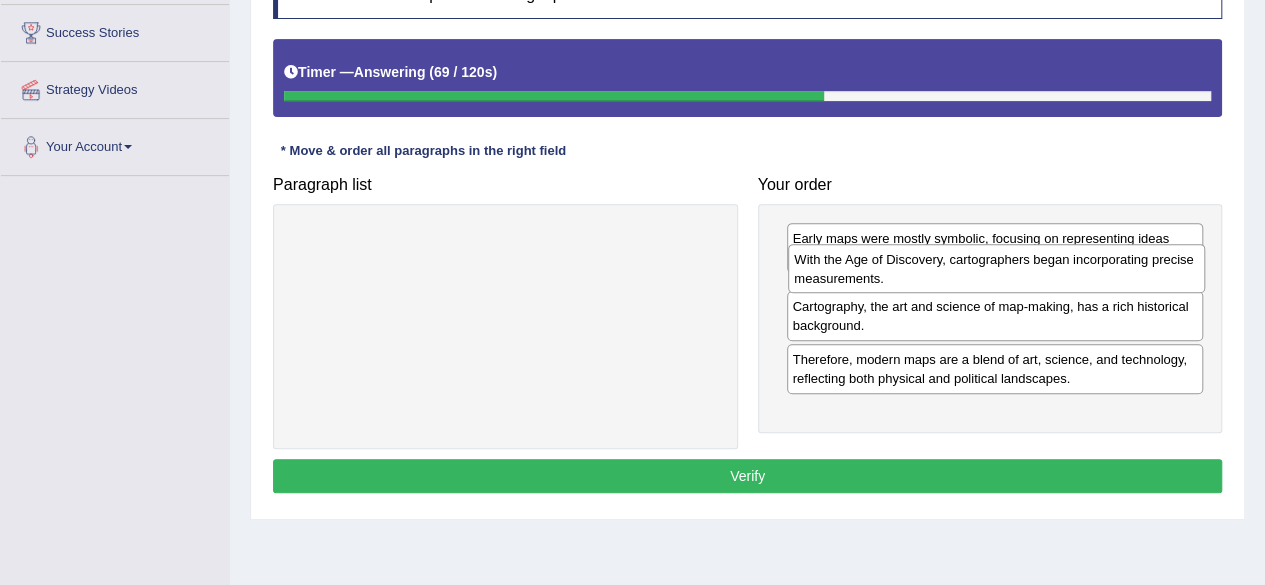 drag, startPoint x: 915, startPoint y: 351, endPoint x: 917, endPoint y: 267, distance: 84.0238 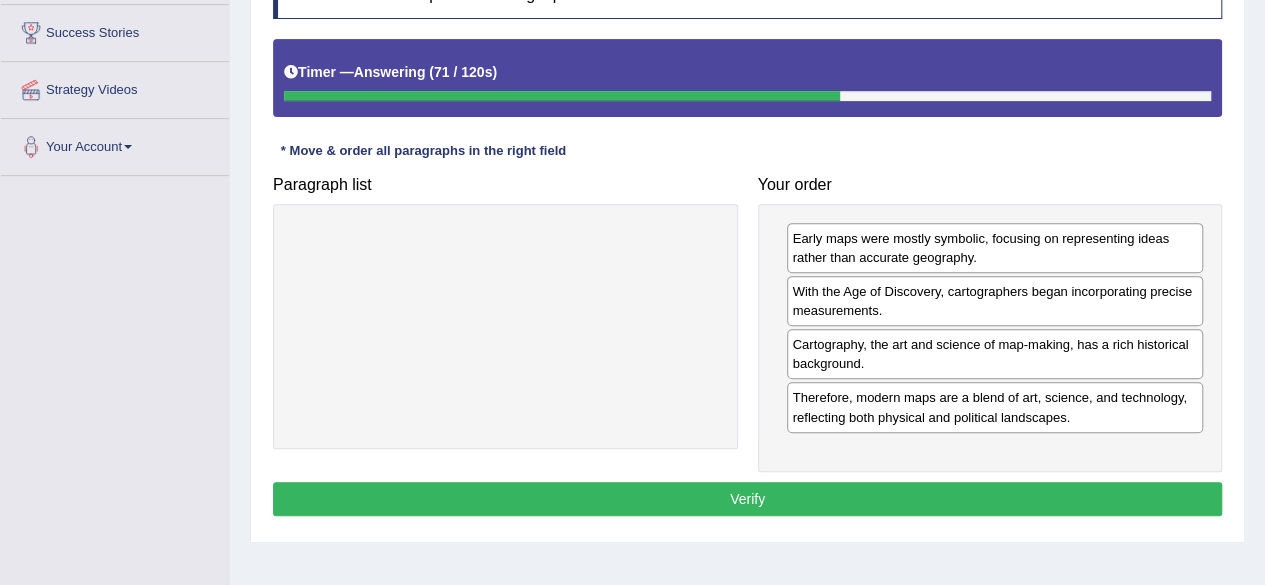 click on "Verify" at bounding box center [747, 499] 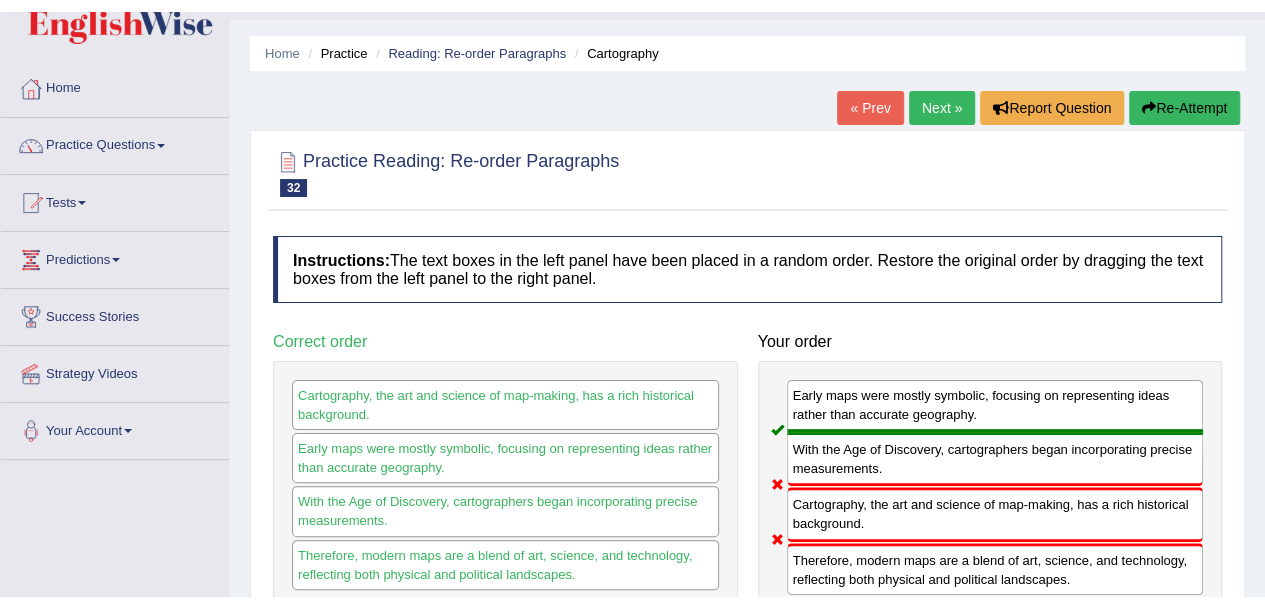scroll, scrollTop: 47, scrollLeft: 0, axis: vertical 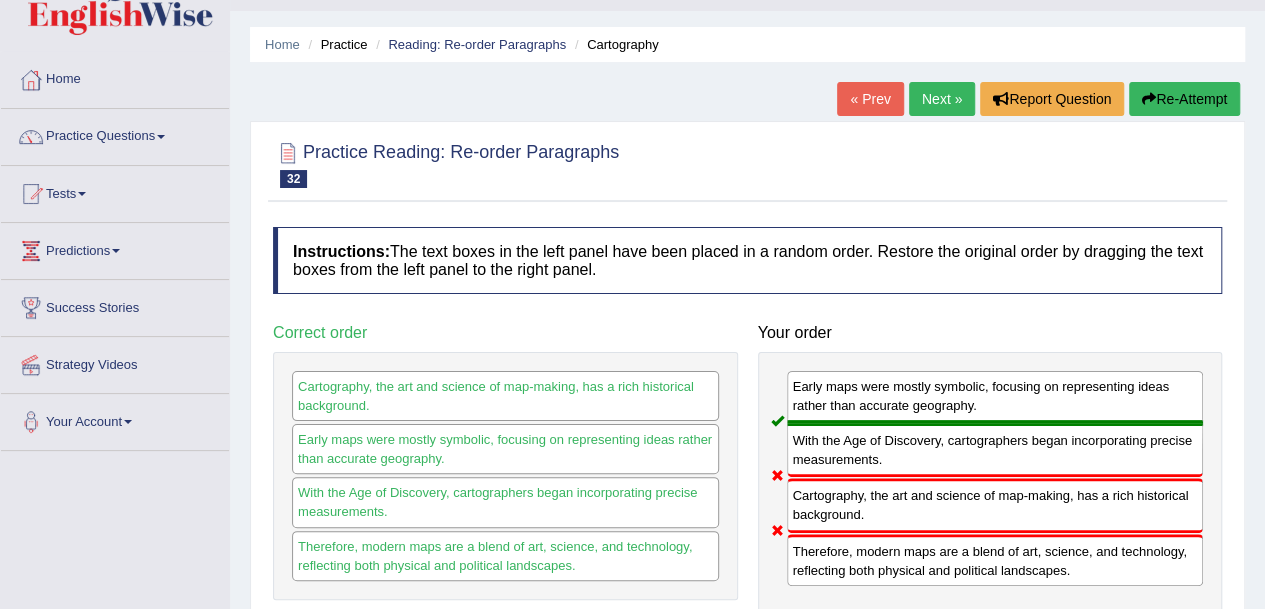 click on "Next »" at bounding box center (942, 99) 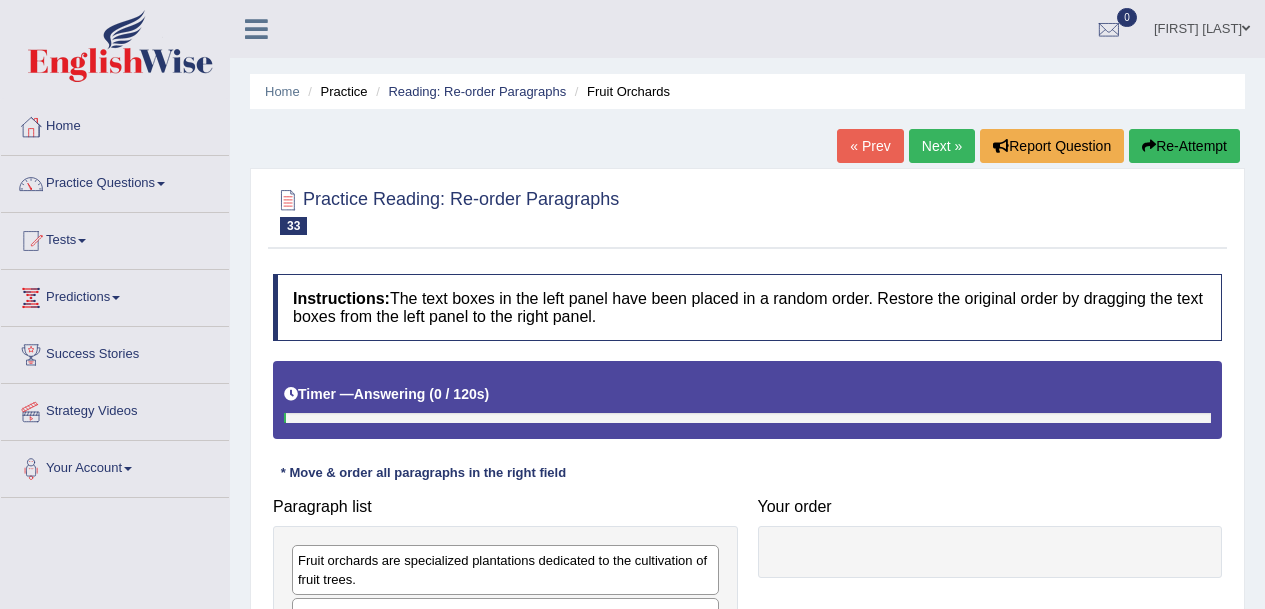 scroll, scrollTop: 0, scrollLeft: 0, axis: both 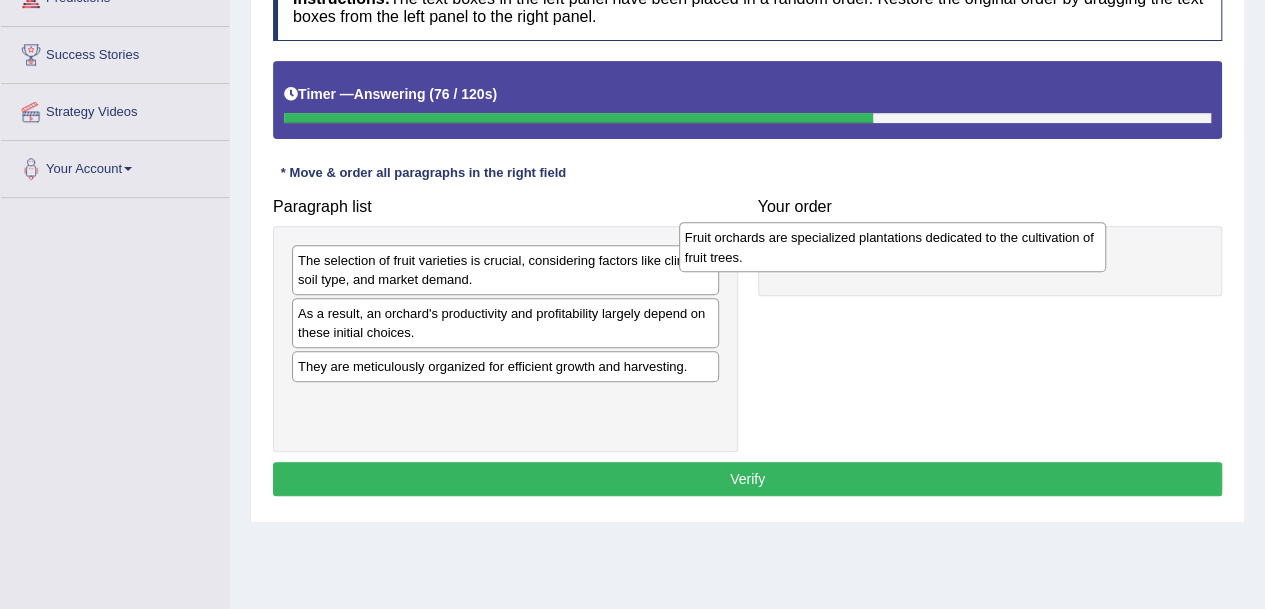 drag, startPoint x: 536, startPoint y: 262, endPoint x: 924, endPoint y: 240, distance: 388.6232 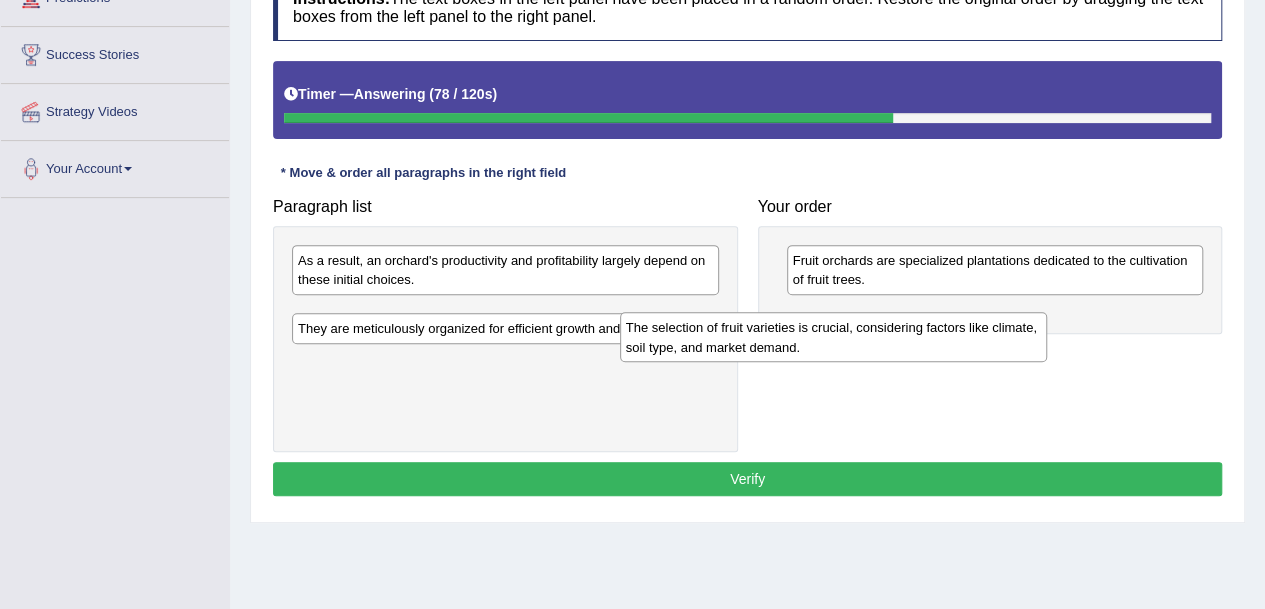 drag, startPoint x: 556, startPoint y: 263, endPoint x: 918, endPoint y: 325, distance: 367.27103 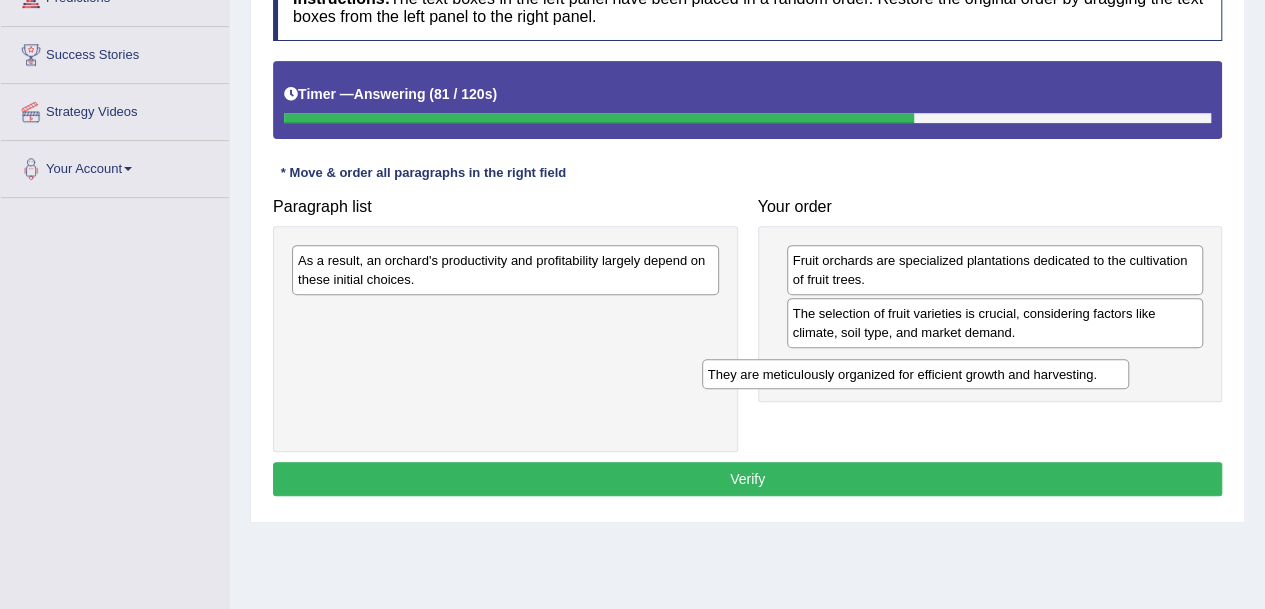 drag, startPoint x: 536, startPoint y: 317, endPoint x: 948, endPoint y: 377, distance: 416.346 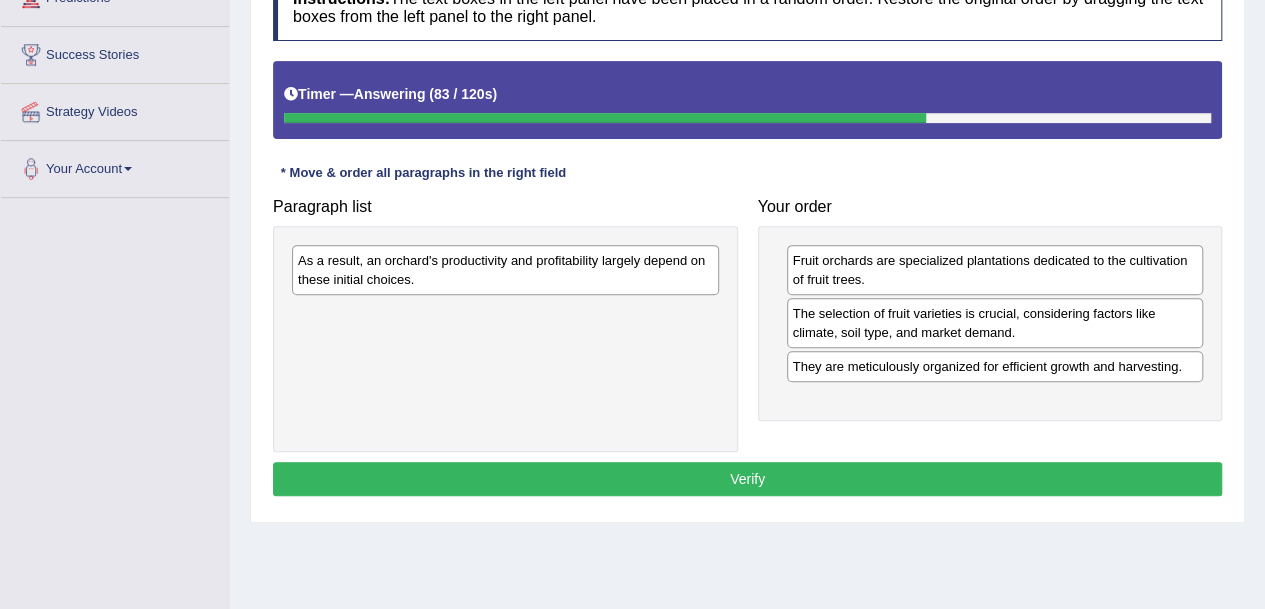 click on "As a result, an orchard's productivity and profitability largely depend on these initial choices." at bounding box center (505, 270) 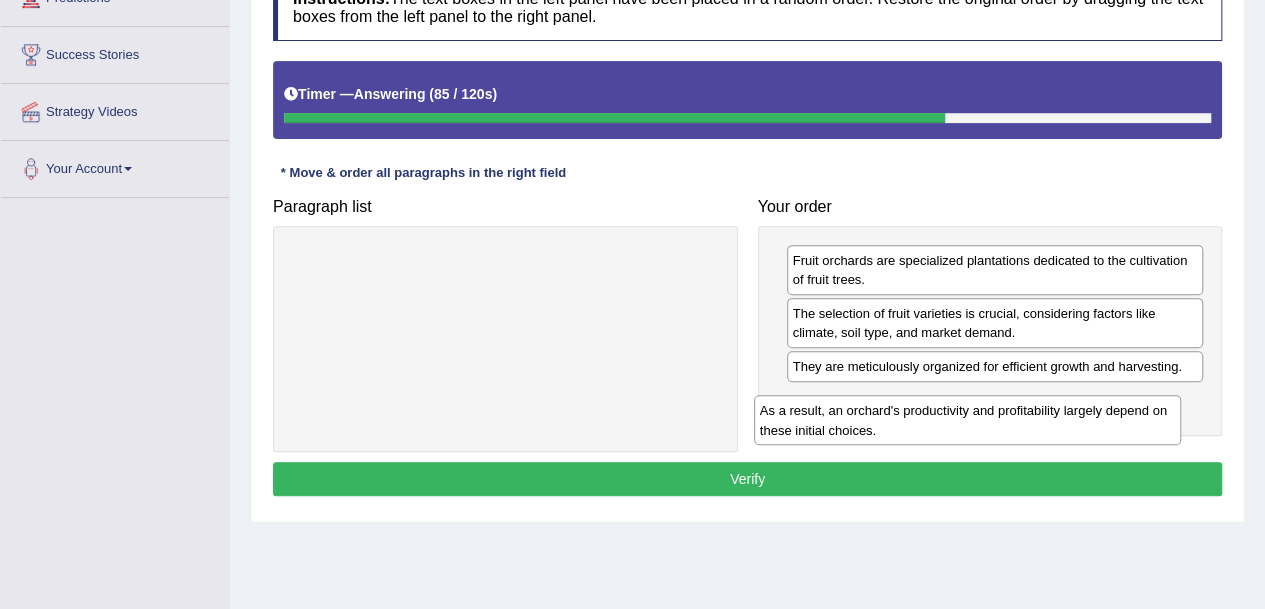 drag, startPoint x: 609, startPoint y: 265, endPoint x: 1071, endPoint y: 409, distance: 483.92148 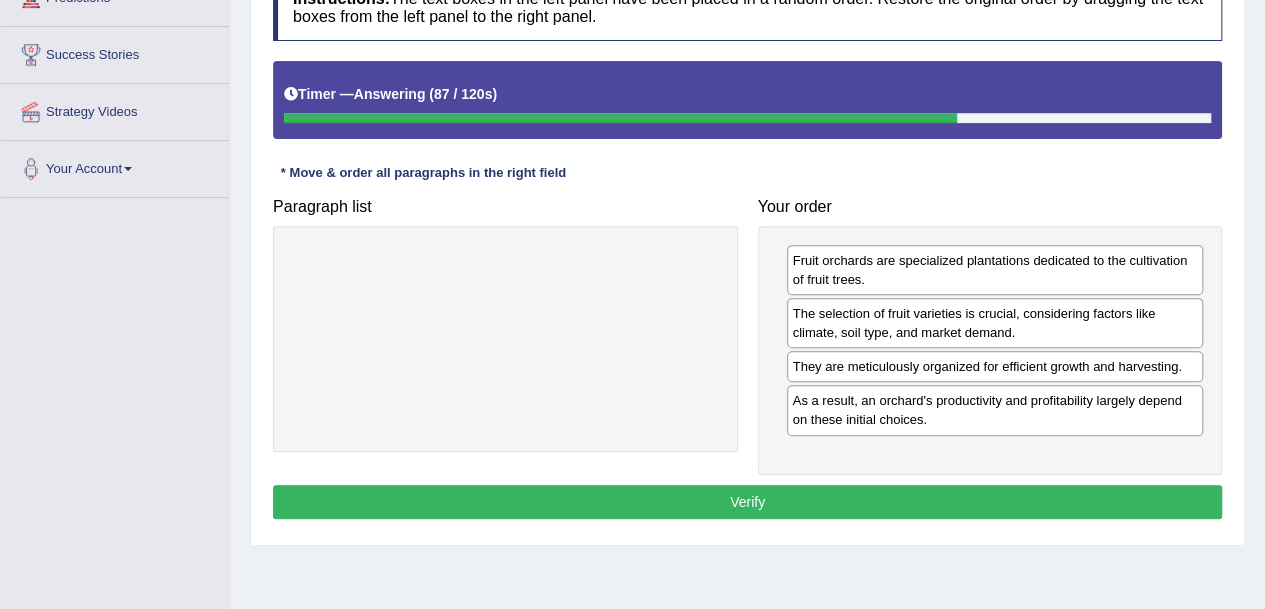 click on "Verify" at bounding box center [747, 502] 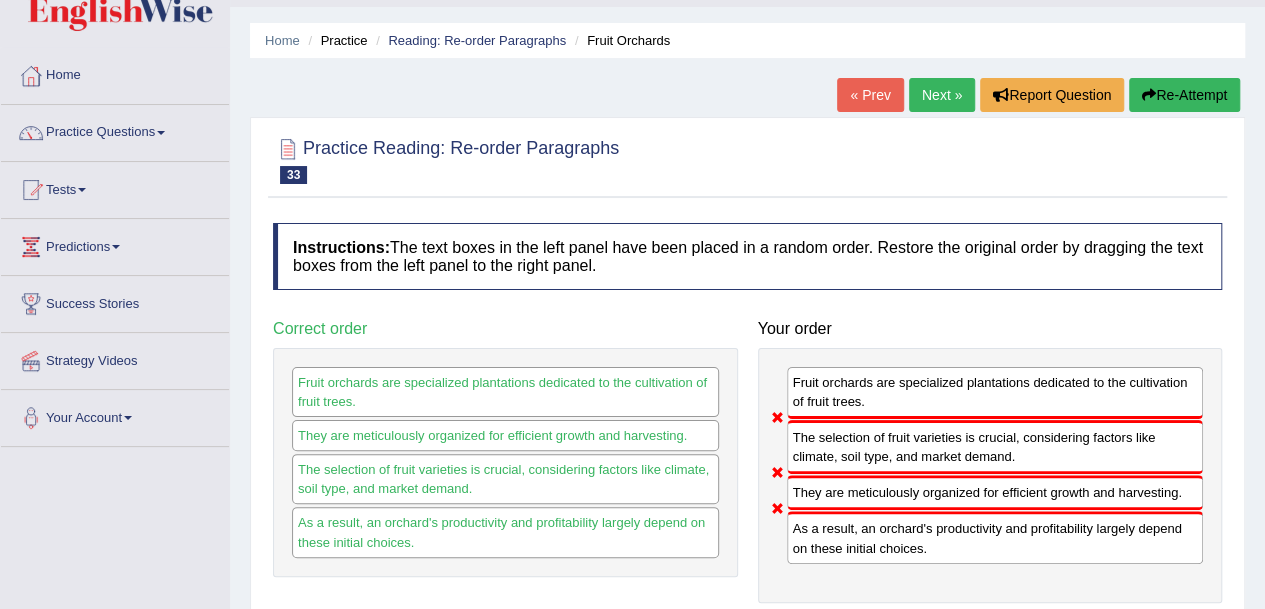 scroll, scrollTop: 50, scrollLeft: 0, axis: vertical 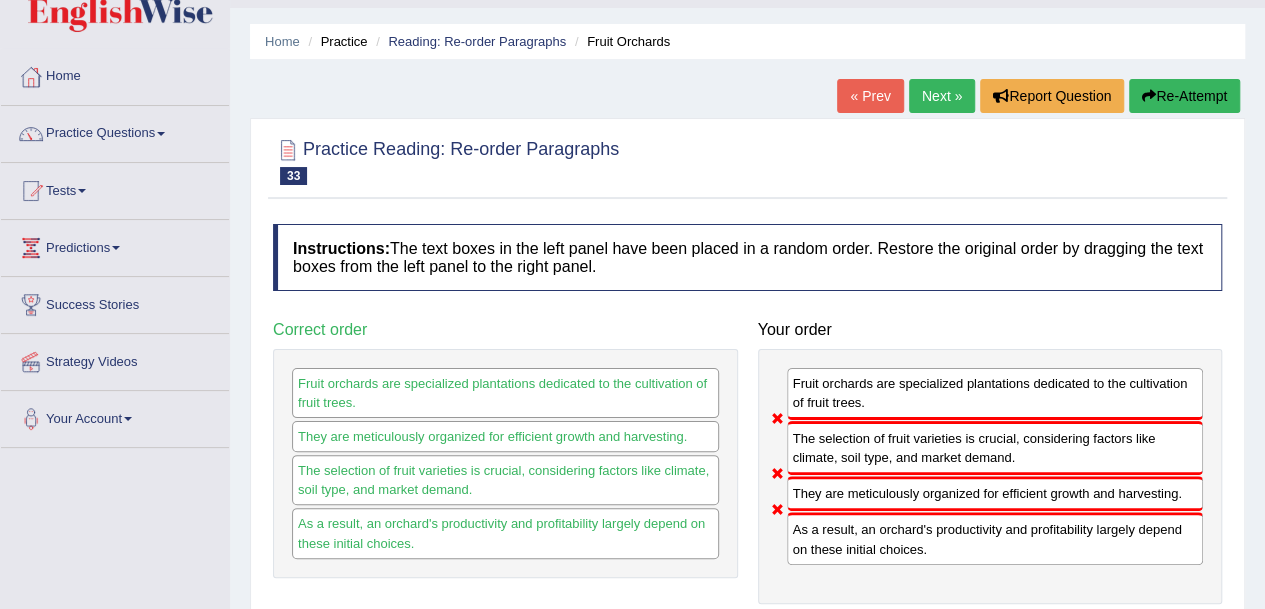 click on "Next »" at bounding box center (942, 96) 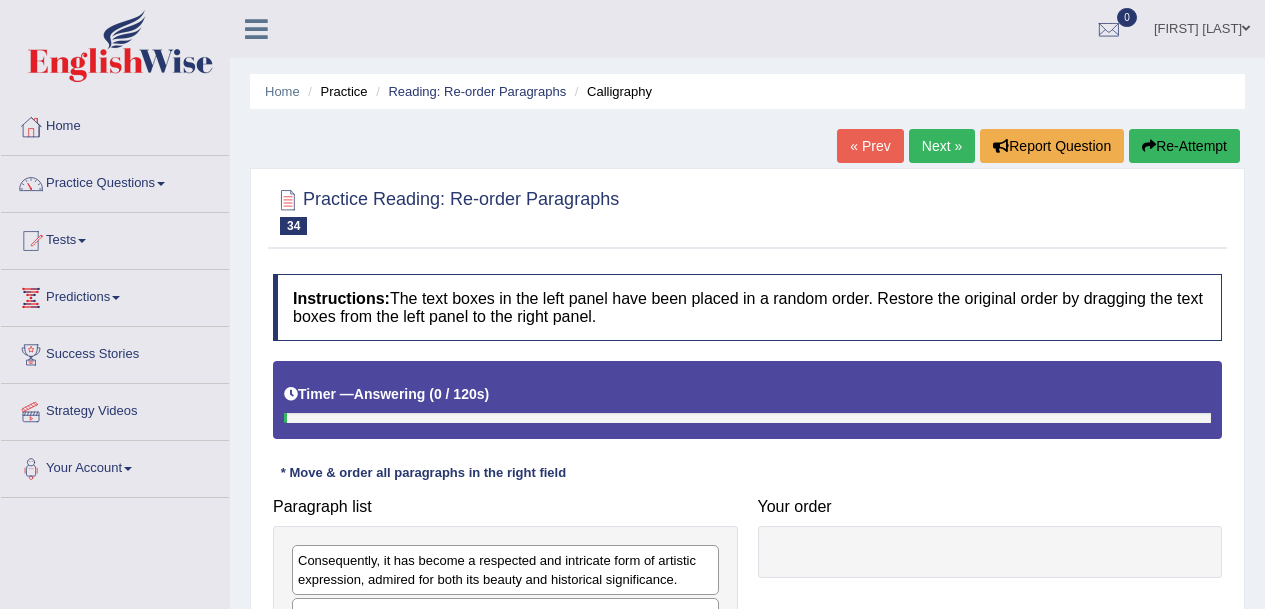 scroll, scrollTop: 350, scrollLeft: 0, axis: vertical 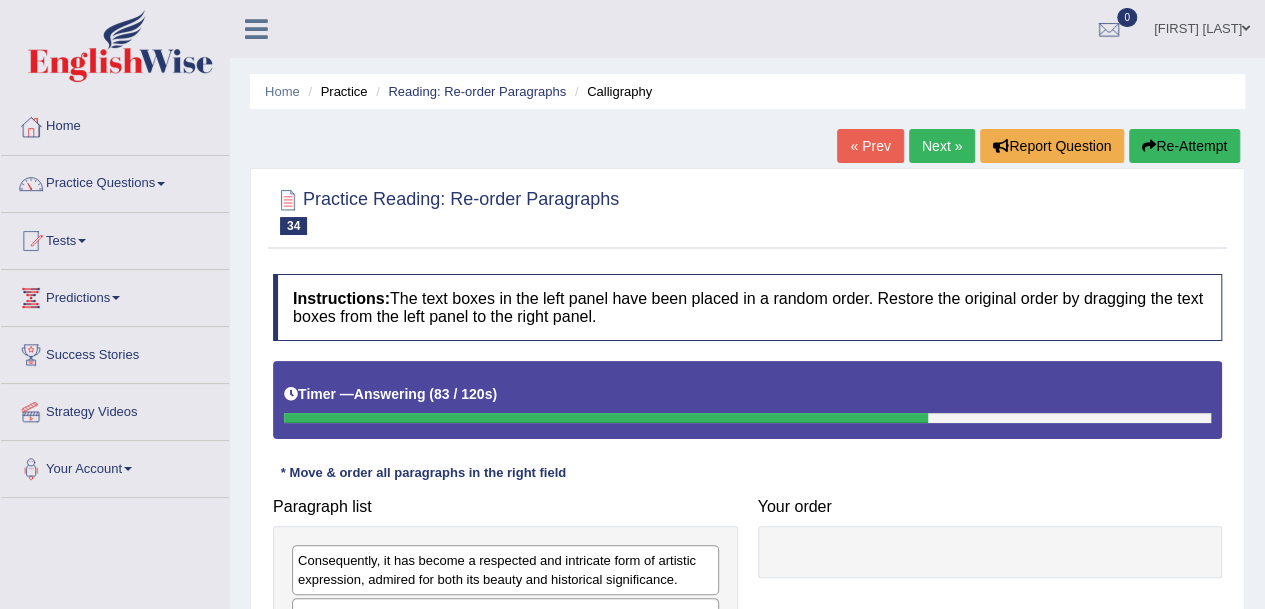 click on "Reading: Re-order Paragraphs" at bounding box center (477, 91) 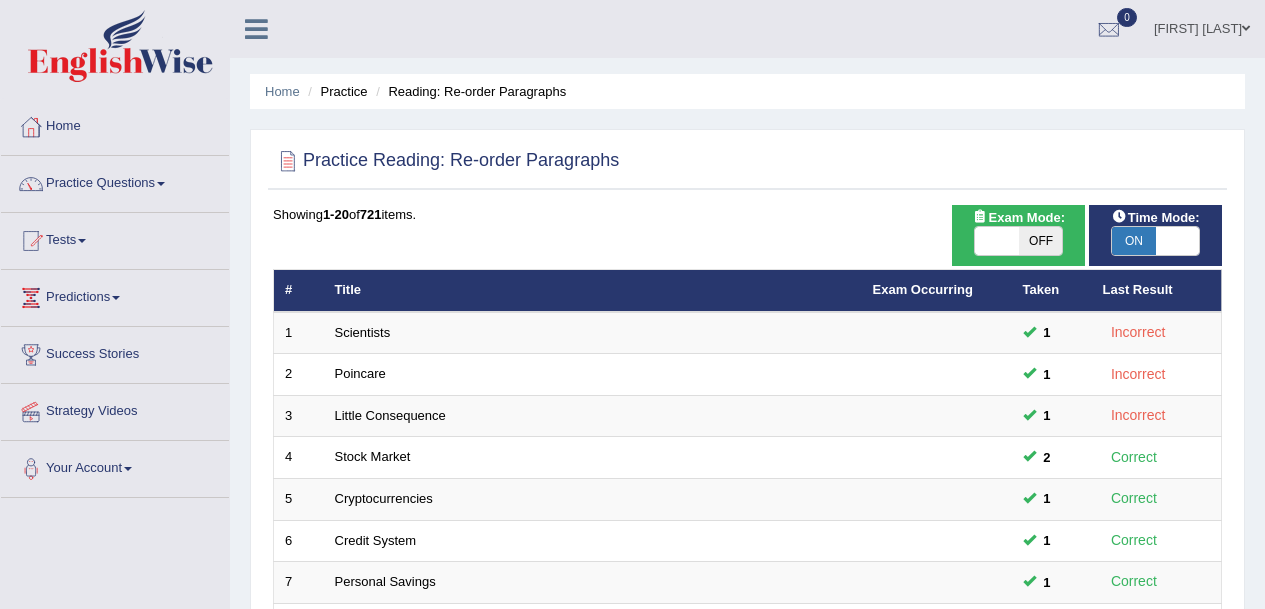 scroll, scrollTop: 0, scrollLeft: 0, axis: both 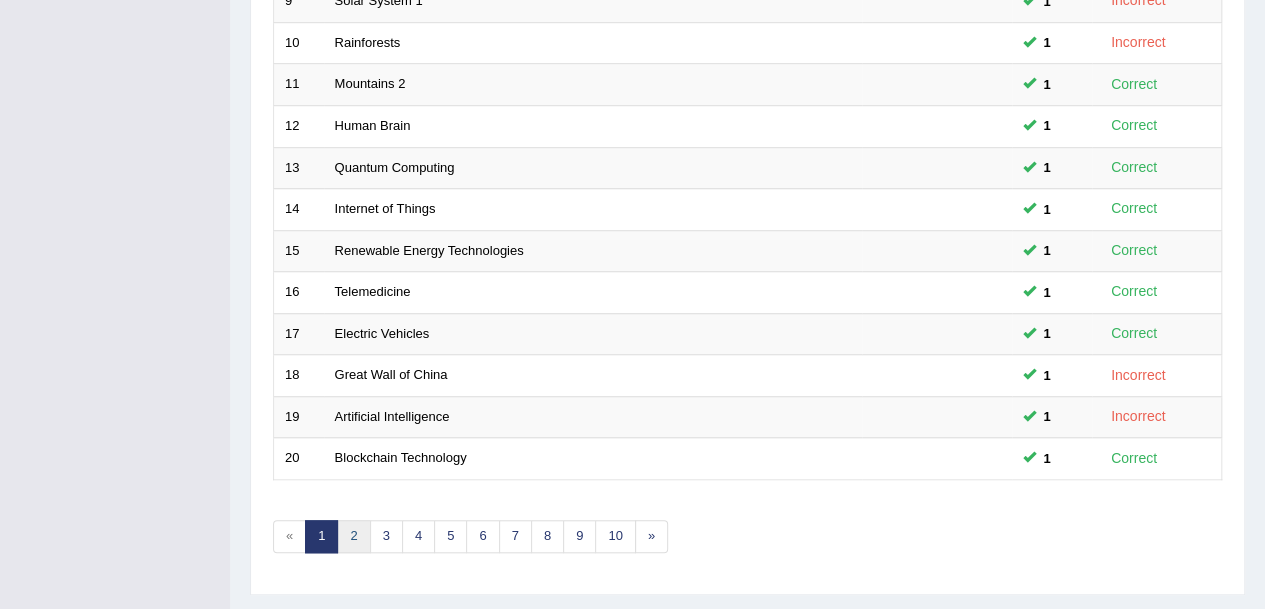 click on "2" at bounding box center (353, 536) 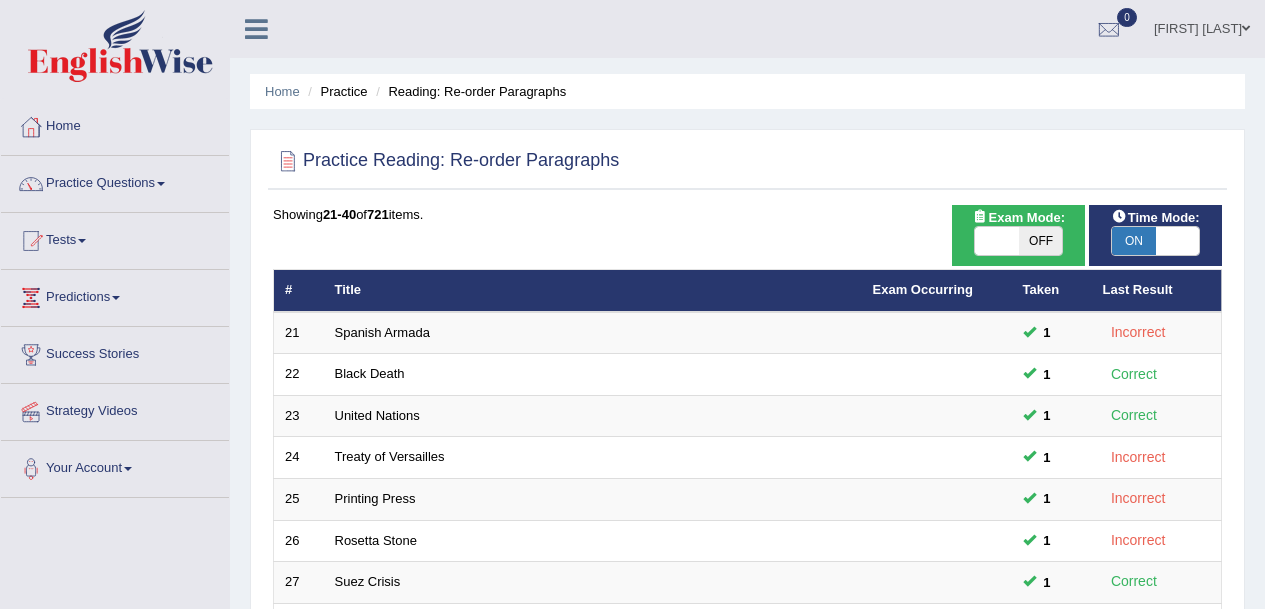 scroll, scrollTop: 0, scrollLeft: 0, axis: both 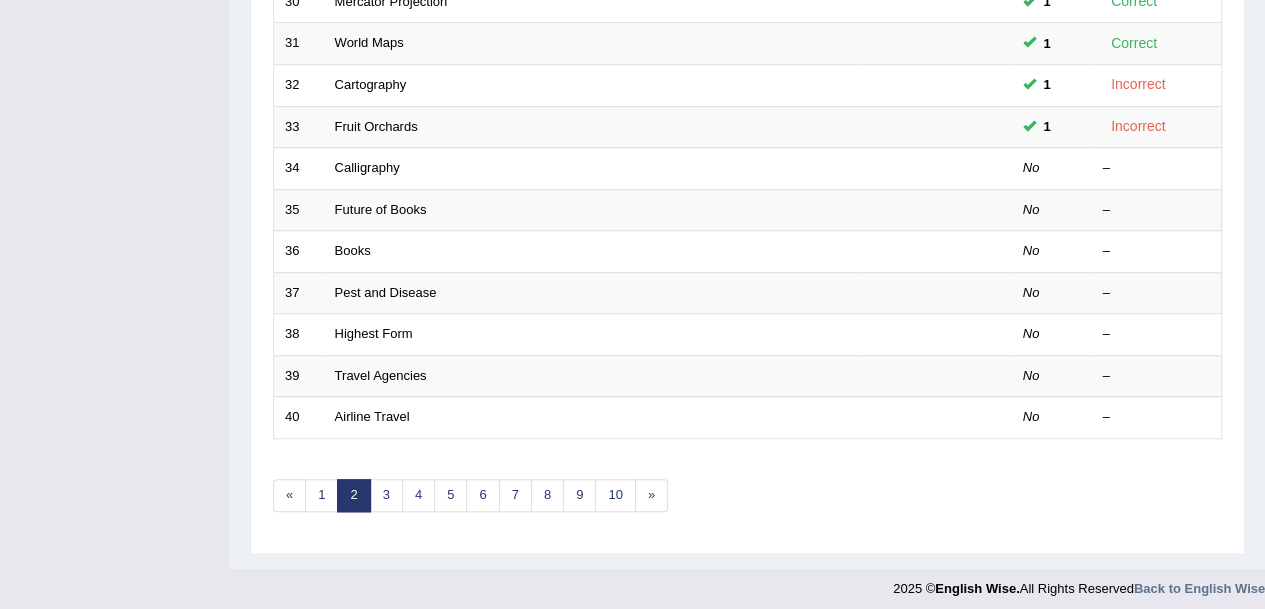 click on "Calligraphy" at bounding box center (367, 167) 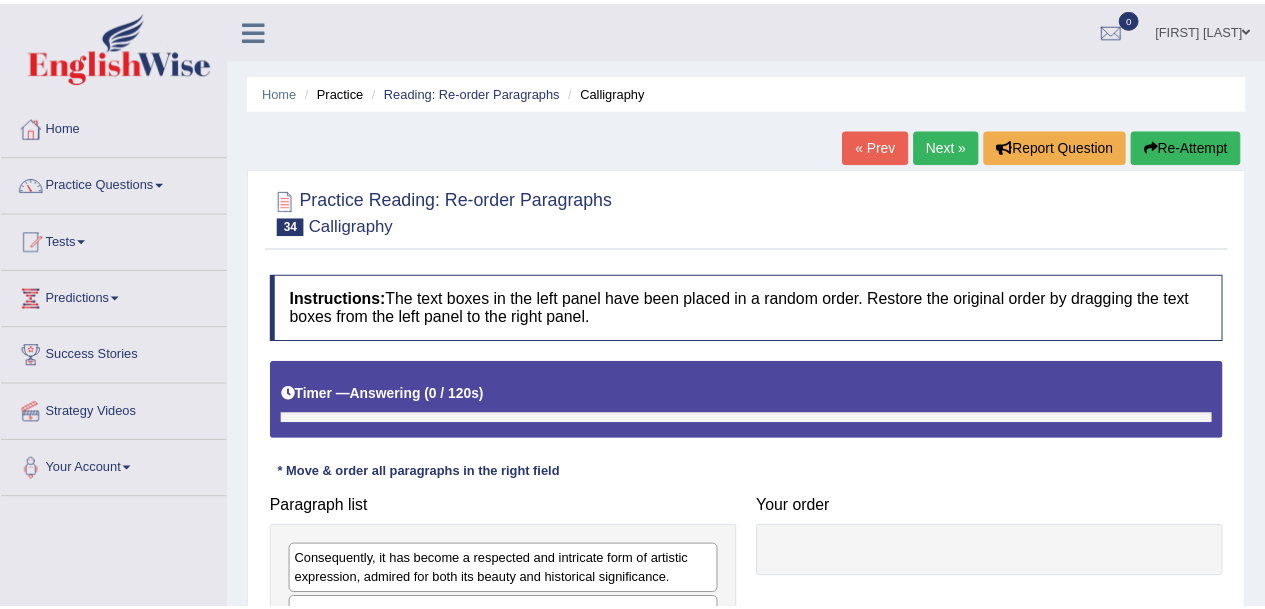 scroll, scrollTop: 0, scrollLeft: 0, axis: both 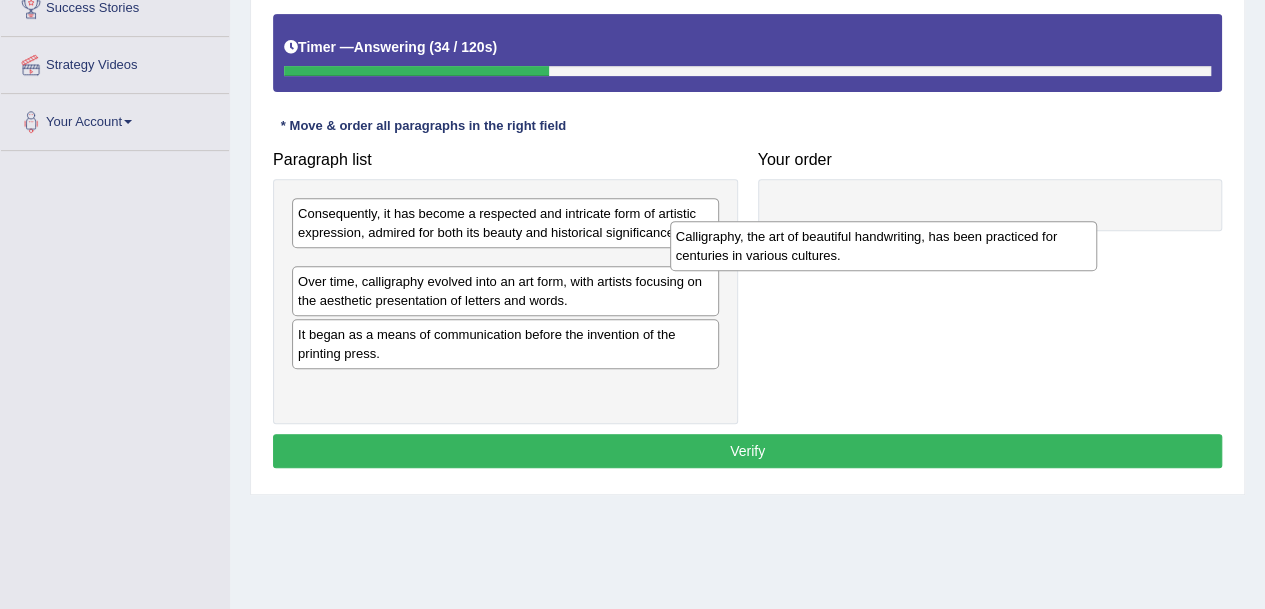 drag, startPoint x: 546, startPoint y: 271, endPoint x: 932, endPoint y: 233, distance: 387.86597 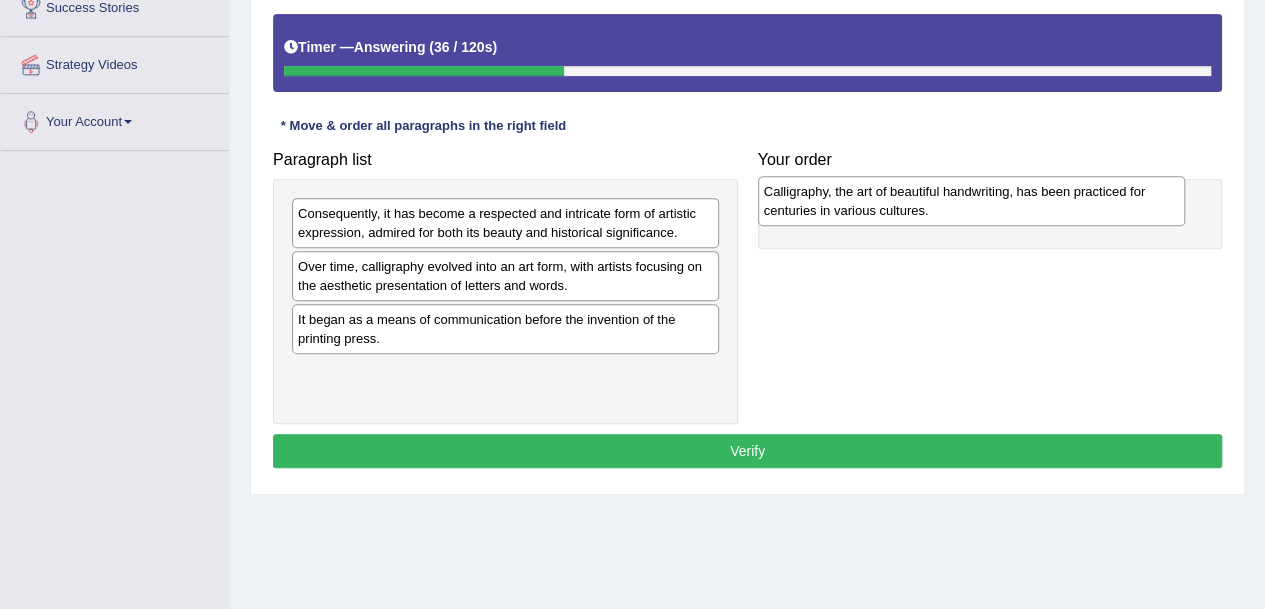 drag, startPoint x: 607, startPoint y: 267, endPoint x: 1074, endPoint y: 193, distance: 472.8266 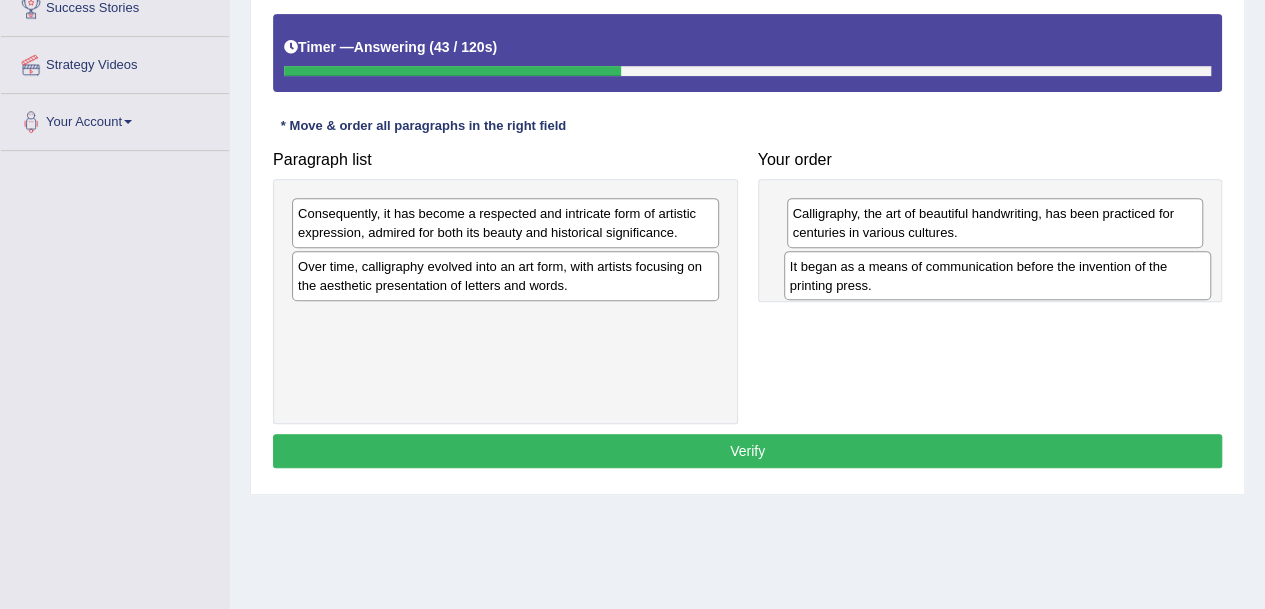 drag, startPoint x: 502, startPoint y: 327, endPoint x: 983, endPoint y: 276, distance: 483.6962 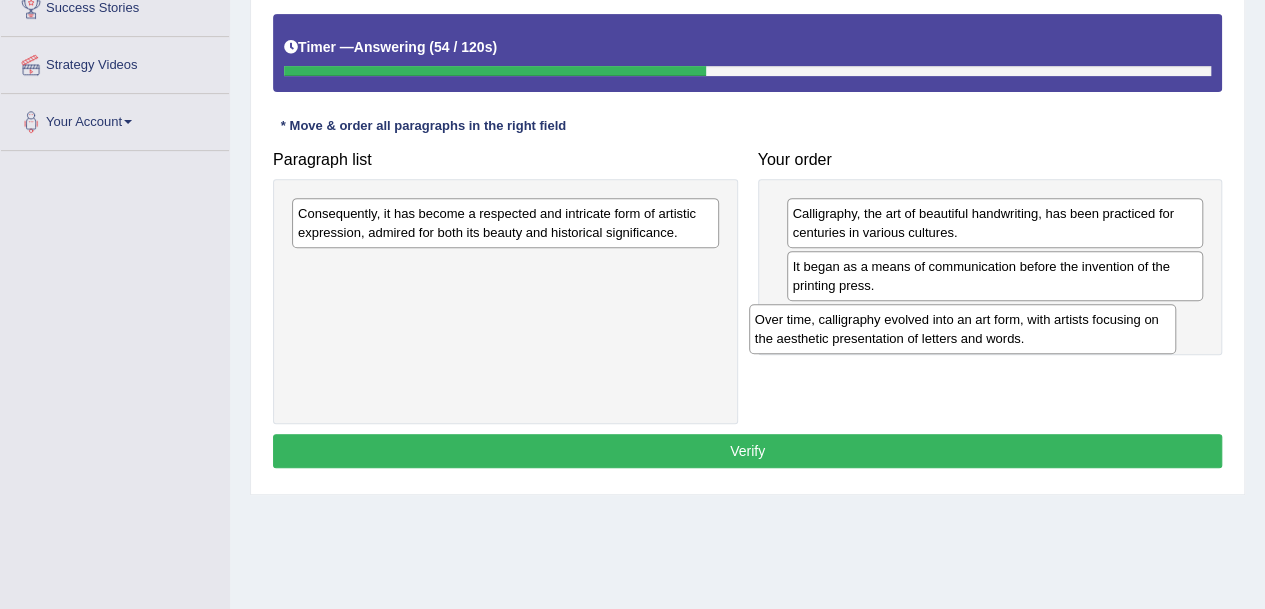 drag, startPoint x: 538, startPoint y: 269, endPoint x: 1005, endPoint y: 323, distance: 470.1117 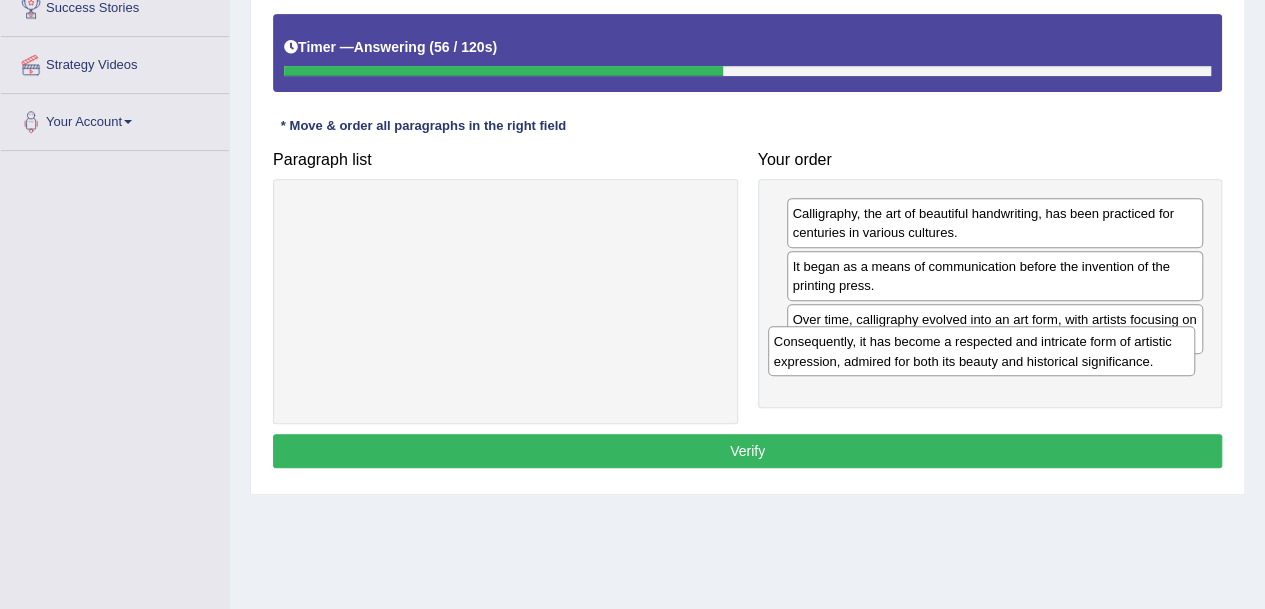 drag, startPoint x: 542, startPoint y: 211, endPoint x: 1019, endPoint y: 339, distance: 493.8755 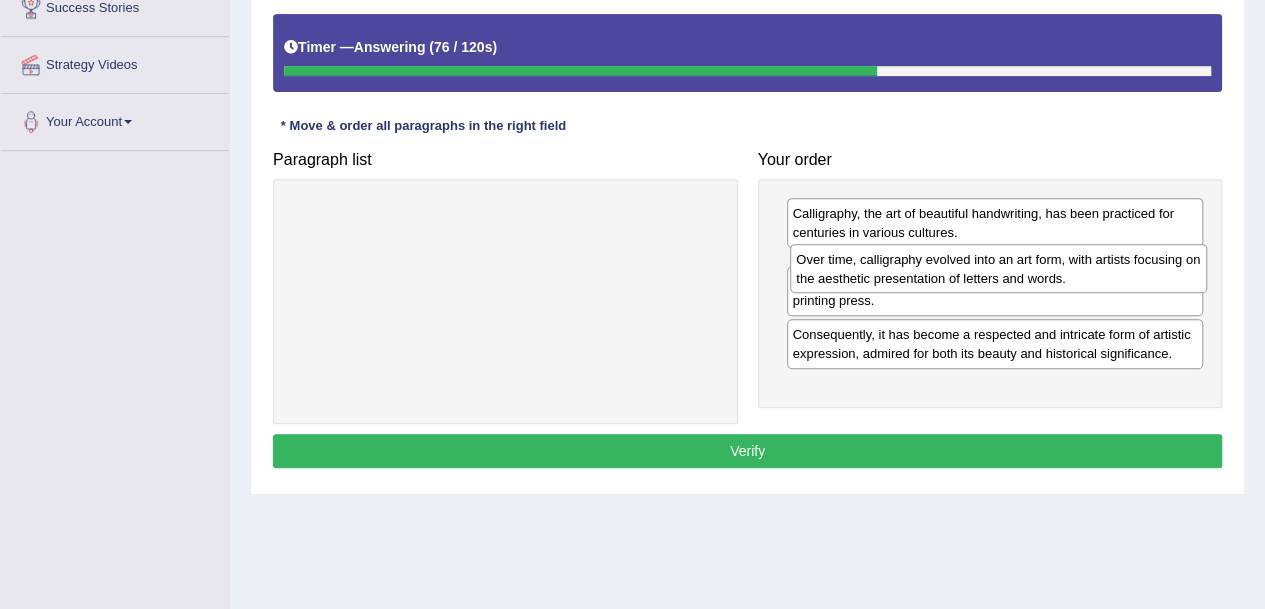drag, startPoint x: 856, startPoint y: 331, endPoint x: 860, endPoint y: 271, distance: 60.133186 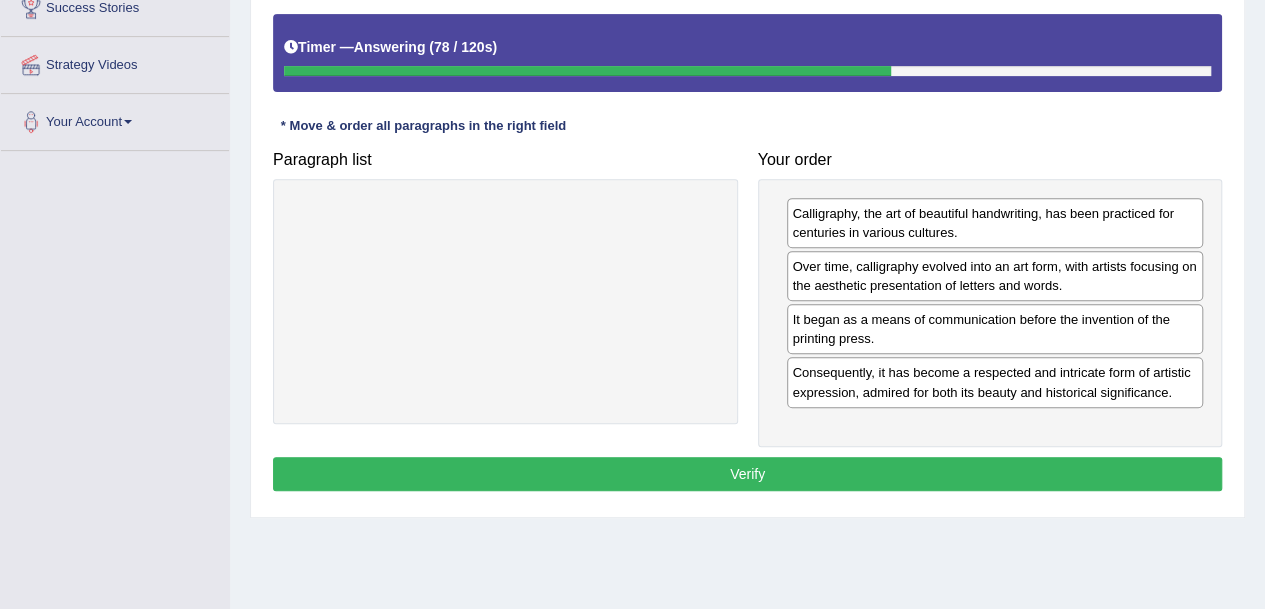 click on "Verify" at bounding box center (747, 474) 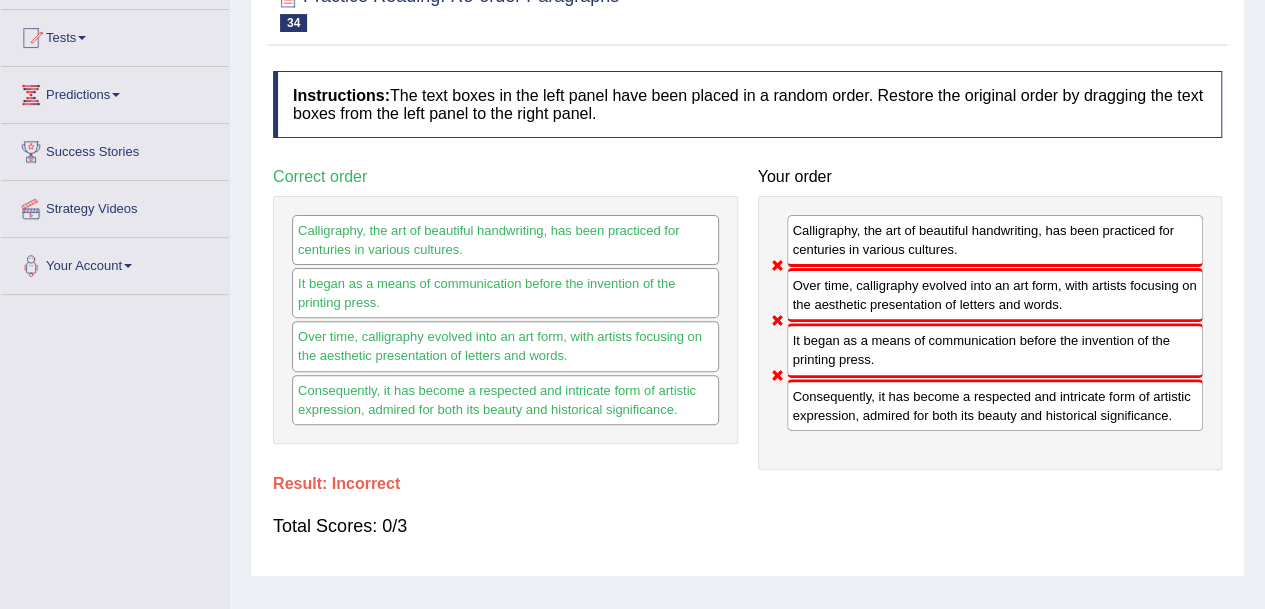 scroll, scrollTop: 106, scrollLeft: 0, axis: vertical 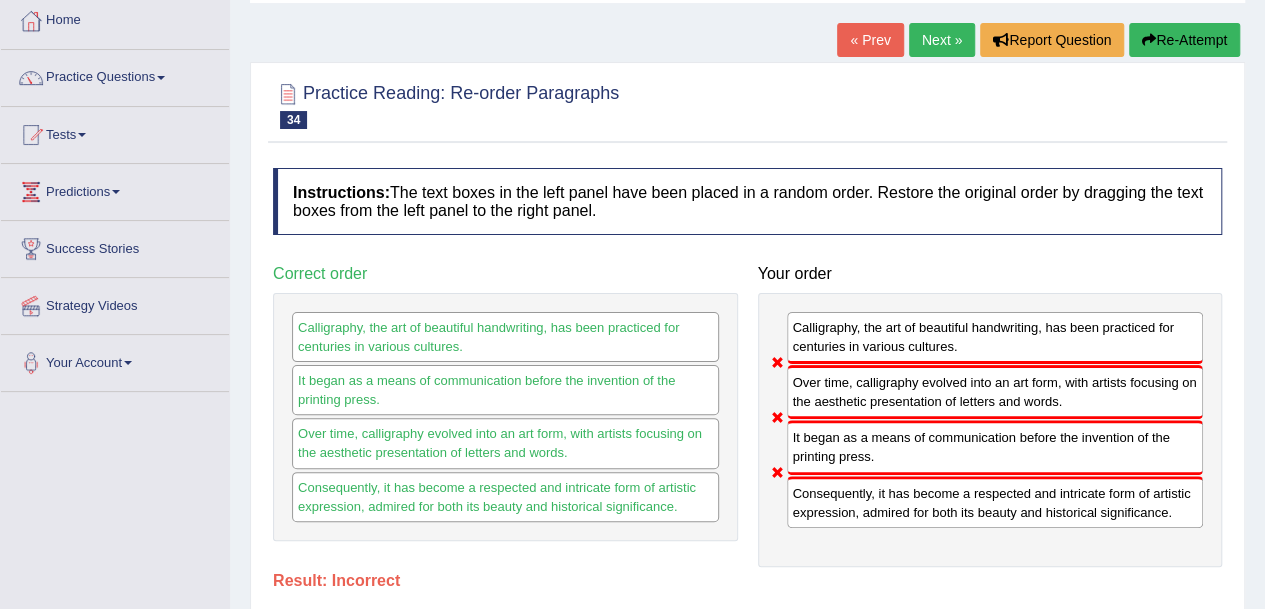 click on "Next »" at bounding box center [942, 40] 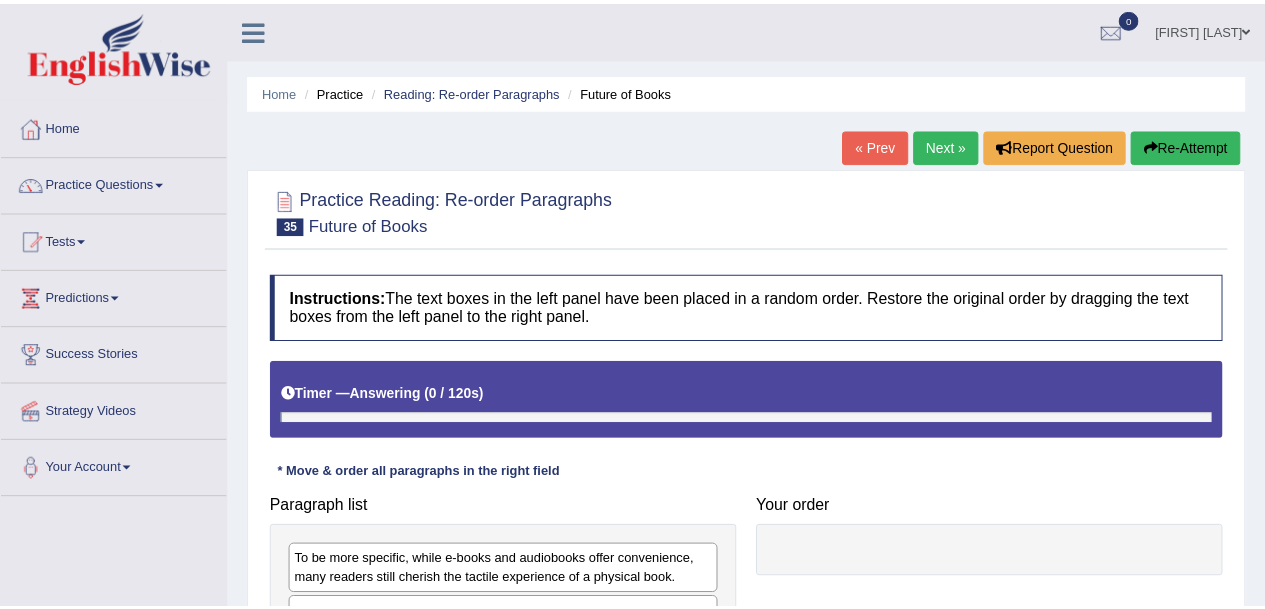 scroll, scrollTop: 0, scrollLeft: 0, axis: both 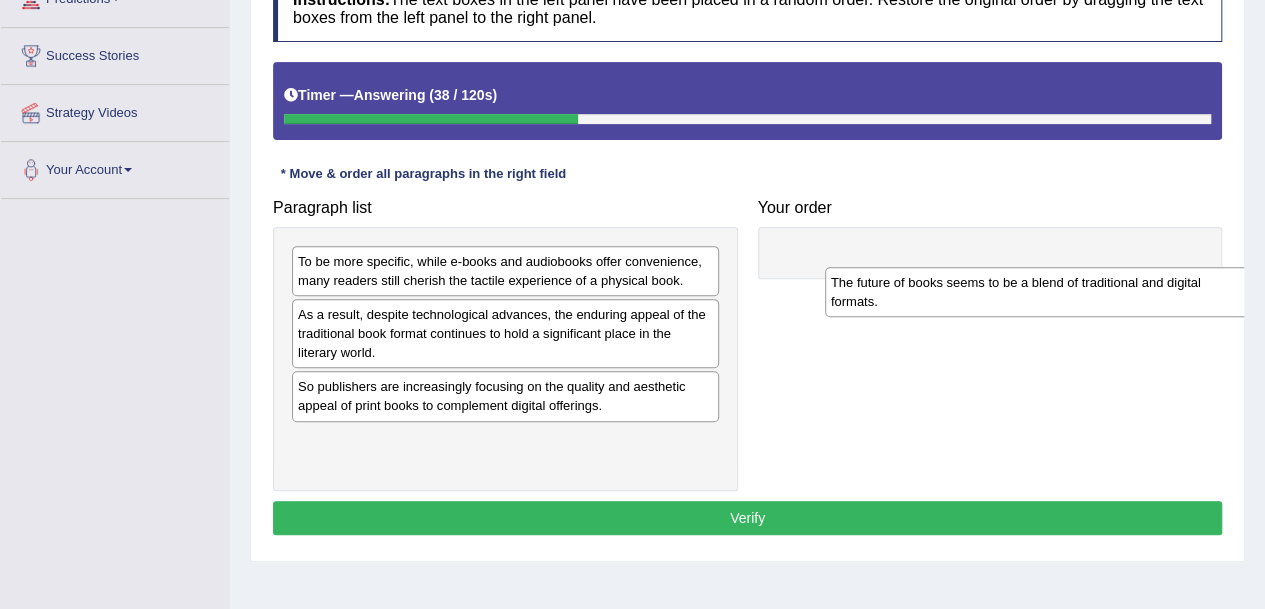 drag, startPoint x: 432, startPoint y: 458, endPoint x: 954, endPoint y: 279, distance: 551.8378 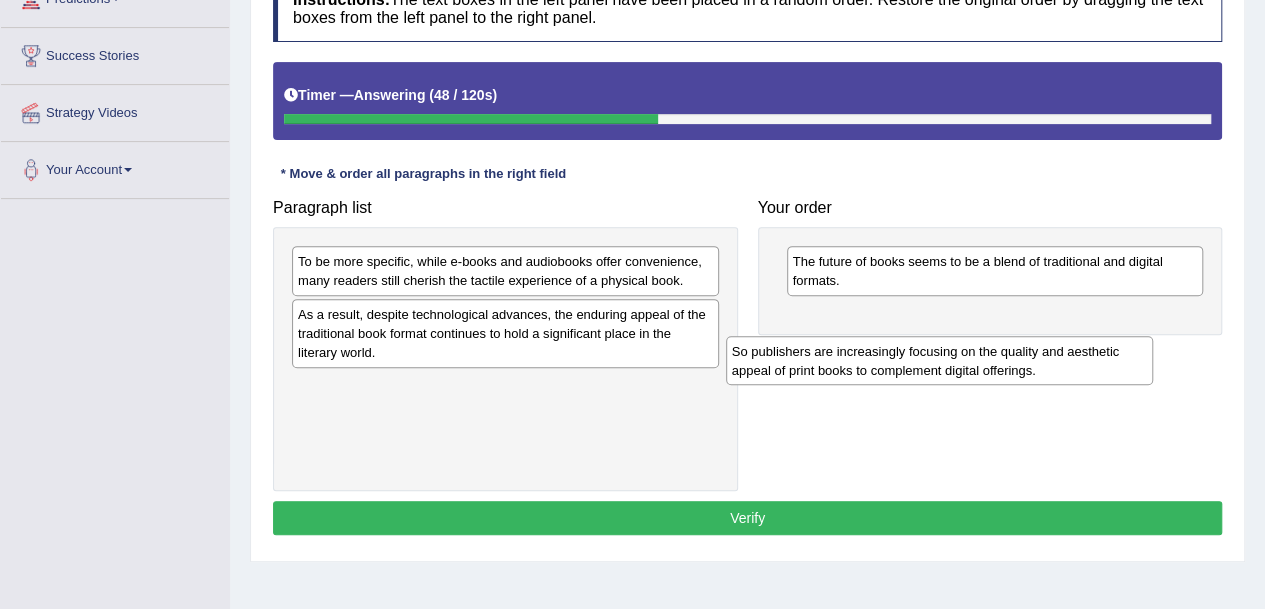 drag, startPoint x: 475, startPoint y: 397, endPoint x: 947, endPoint y: 347, distance: 474.64093 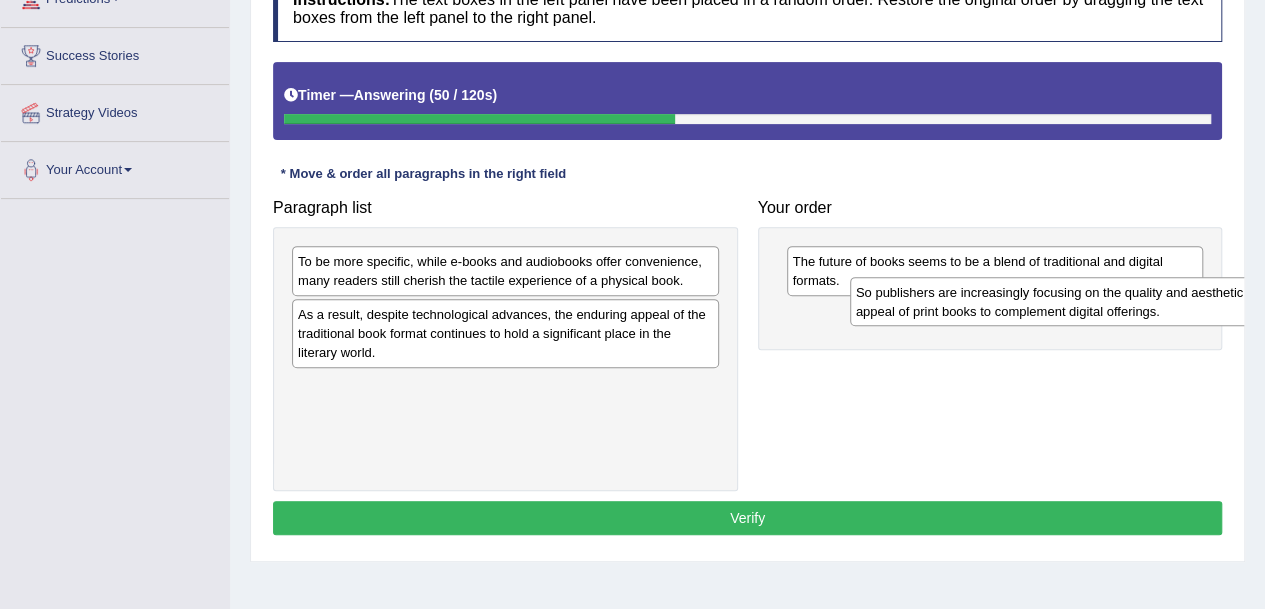 drag, startPoint x: 642, startPoint y: 401, endPoint x: 1200, endPoint y: 307, distance: 565.8622 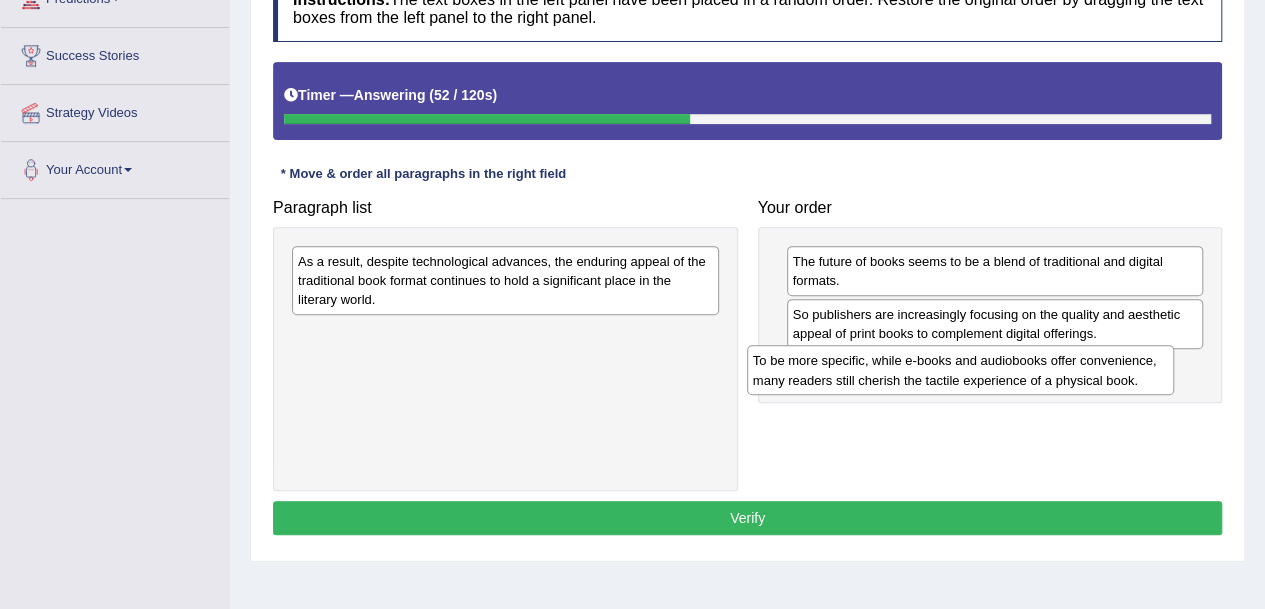 drag, startPoint x: 668, startPoint y: 261, endPoint x: 1136, endPoint y: 355, distance: 477.34683 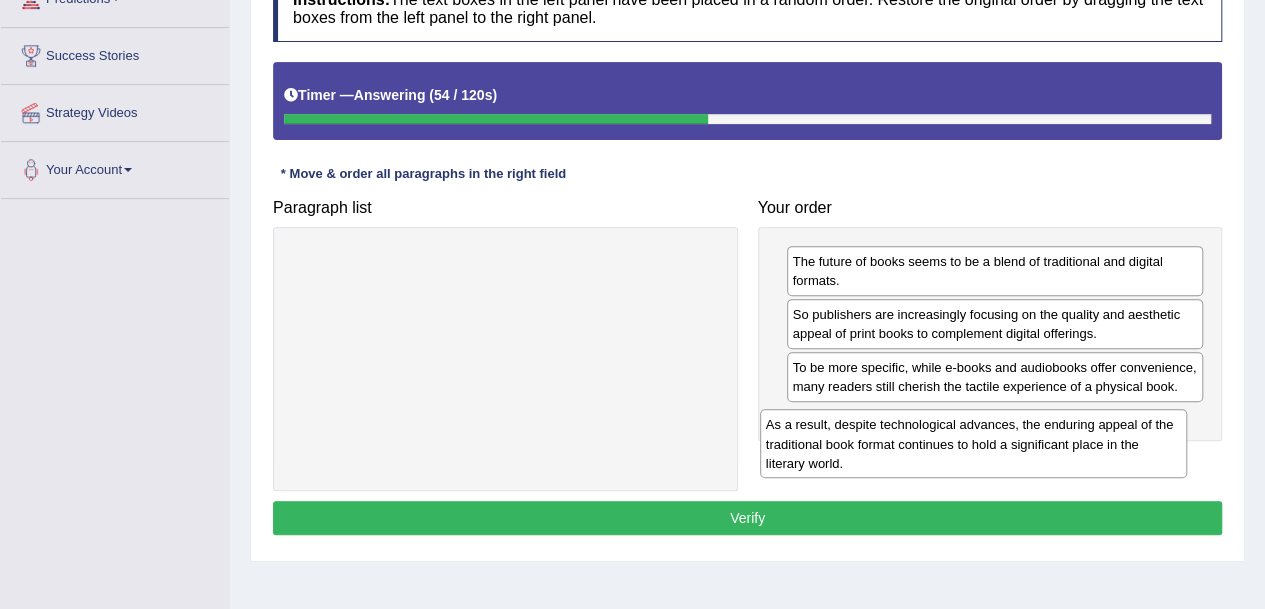 drag, startPoint x: 650, startPoint y: 278, endPoint x: 1118, endPoint y: 441, distance: 495.5734 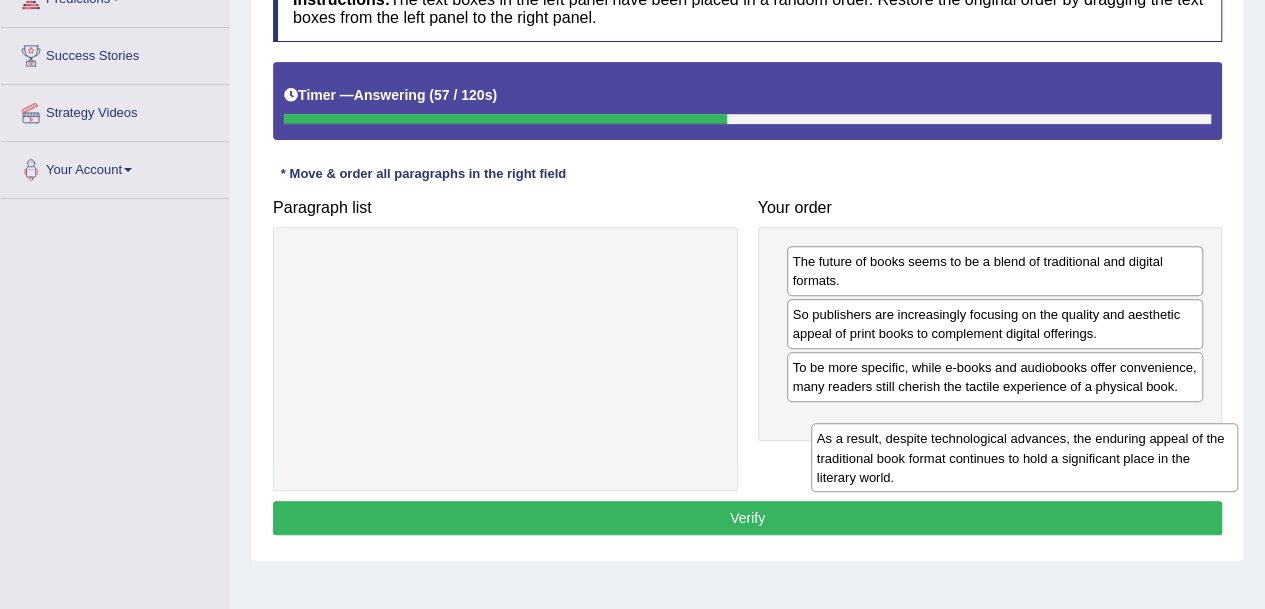 drag, startPoint x: 526, startPoint y: 277, endPoint x: 1052, endPoint y: 422, distance: 545.6198 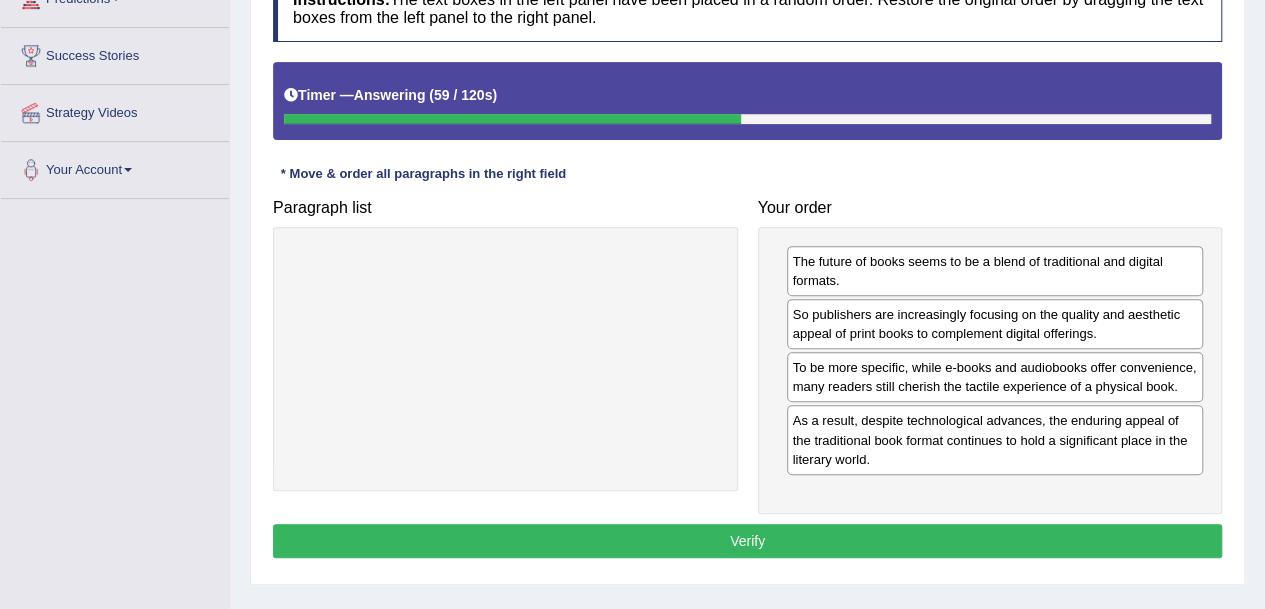 click on "Verify" at bounding box center [747, 541] 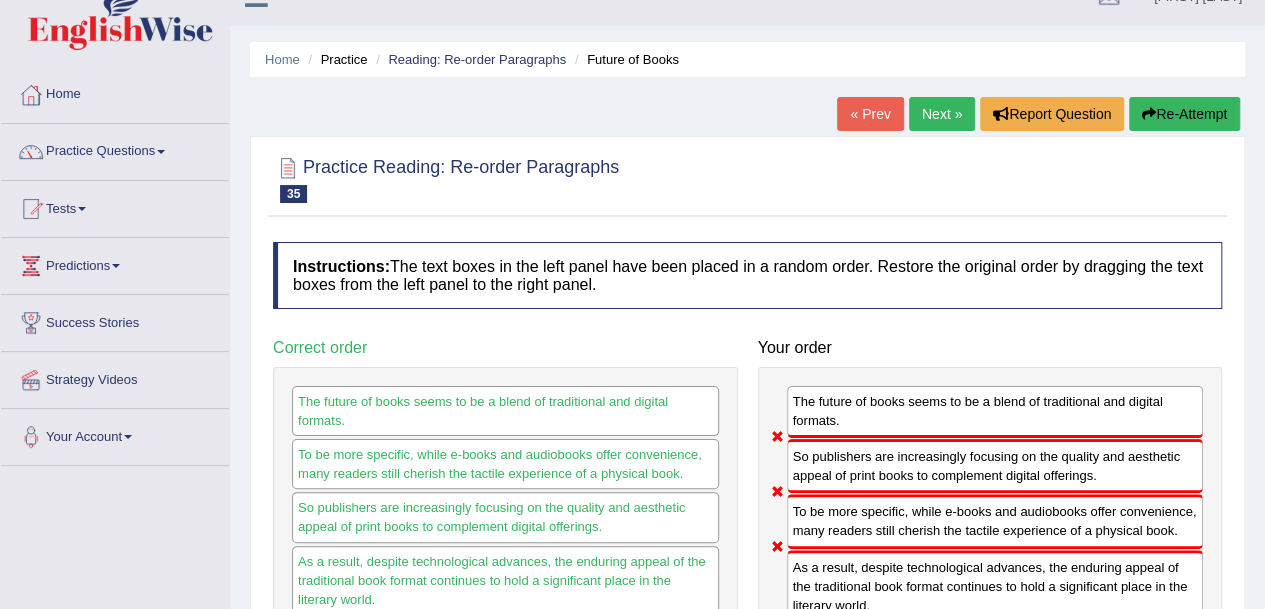 scroll, scrollTop: 31, scrollLeft: 0, axis: vertical 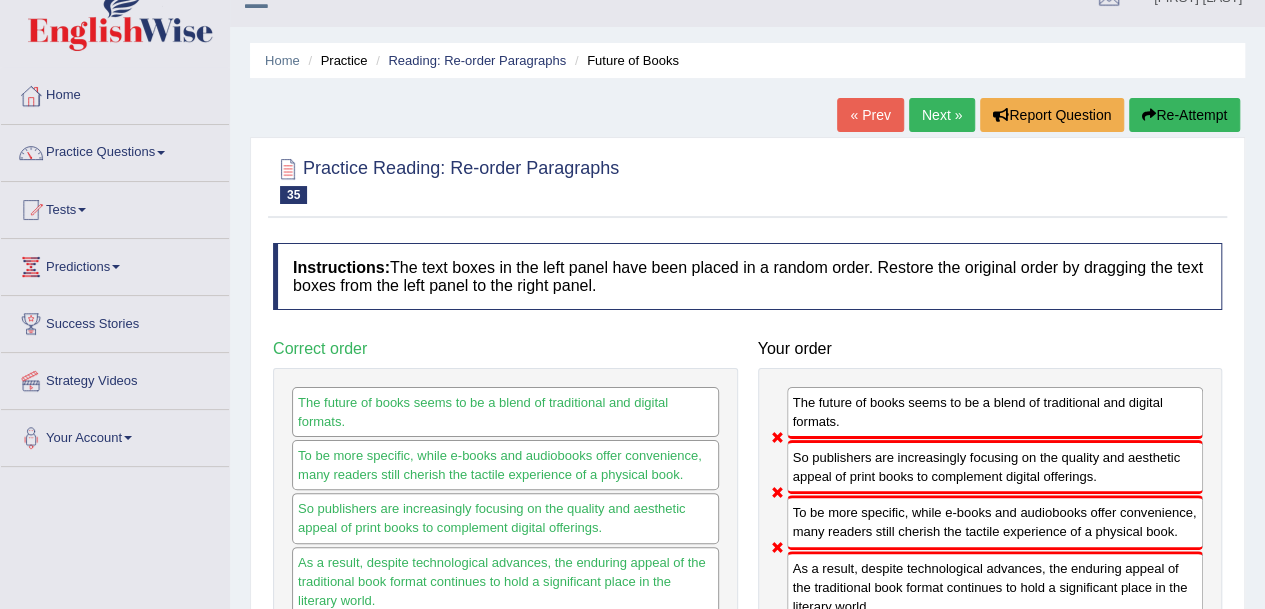 click on "Next »" at bounding box center (942, 115) 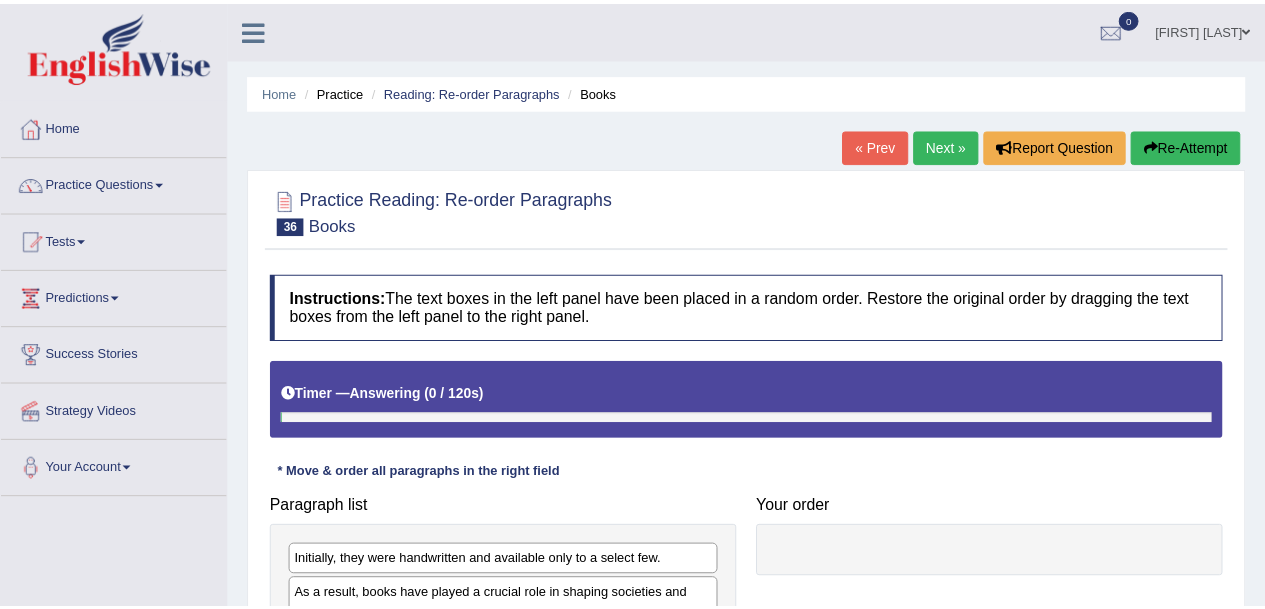 scroll, scrollTop: 0, scrollLeft: 0, axis: both 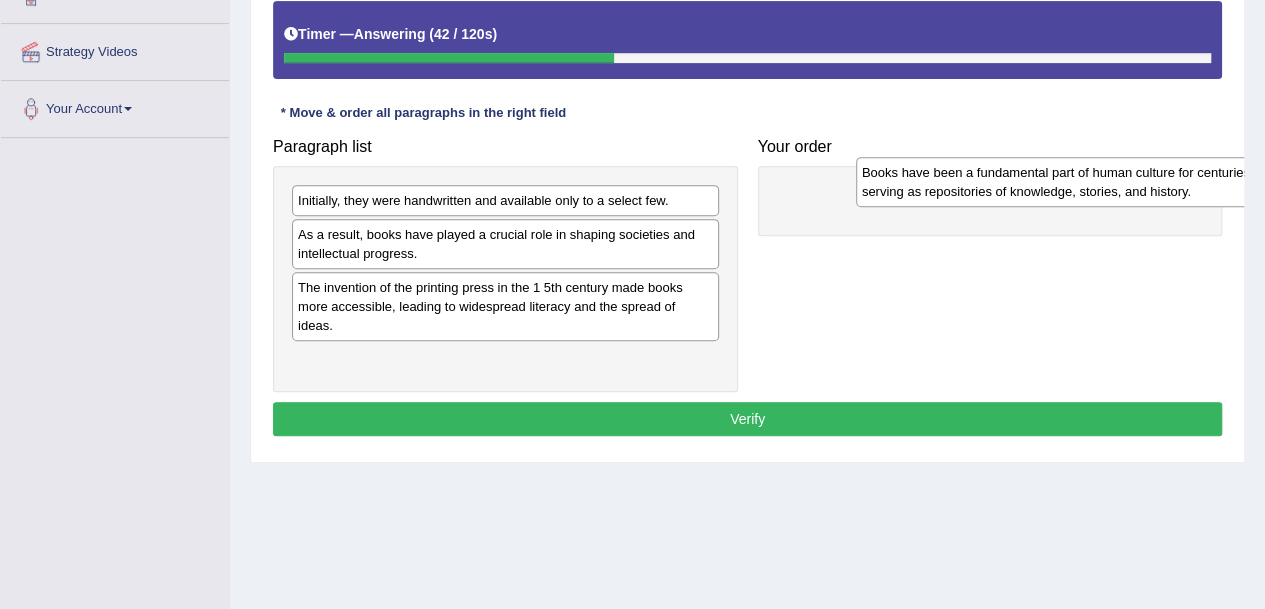 drag, startPoint x: 484, startPoint y: 345, endPoint x: 1068, endPoint y: 158, distance: 613.2088 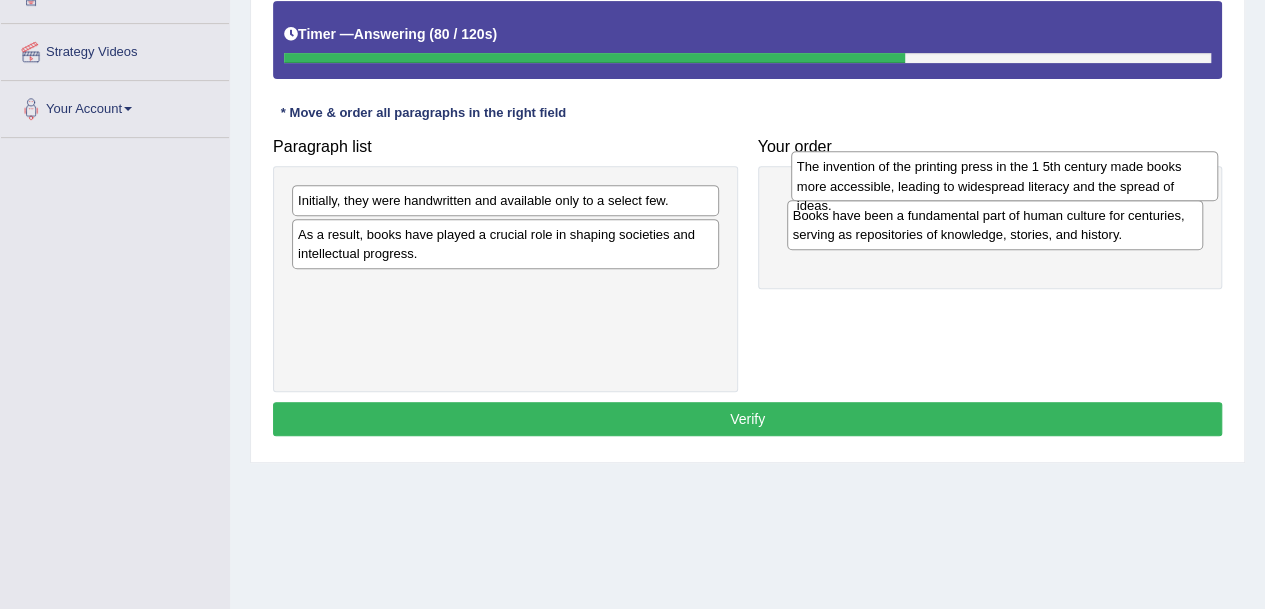 drag, startPoint x: 359, startPoint y: 308, endPoint x: 858, endPoint y: 189, distance: 512.99316 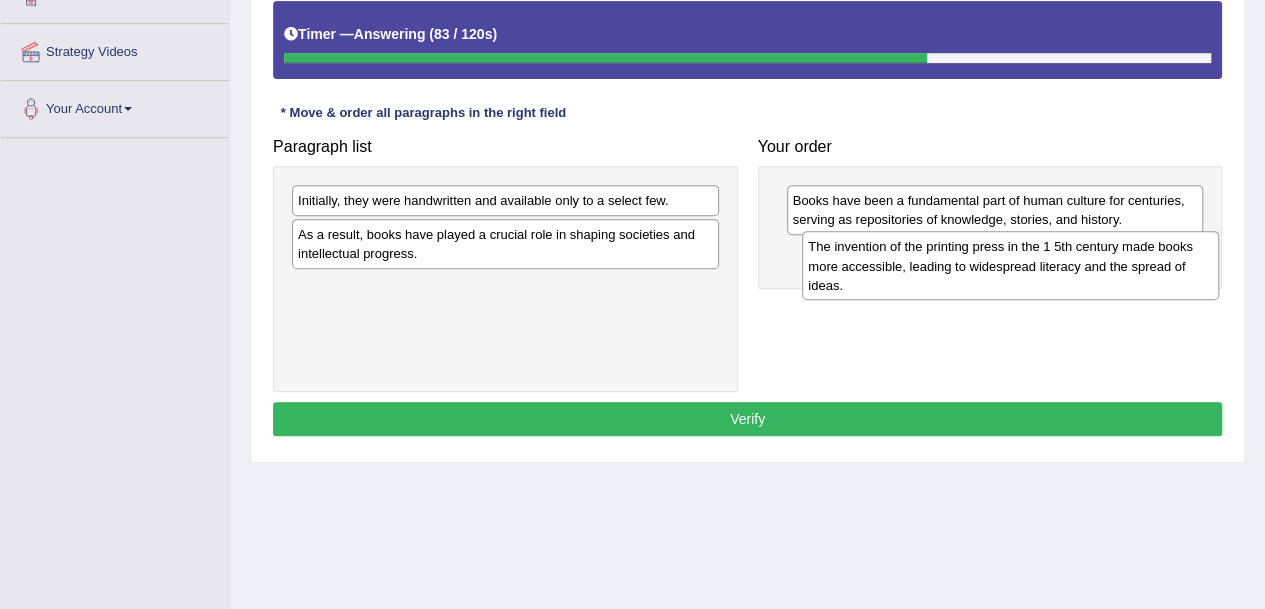 drag, startPoint x: 858, startPoint y: 189, endPoint x: 874, endPoint y: 234, distance: 47.759815 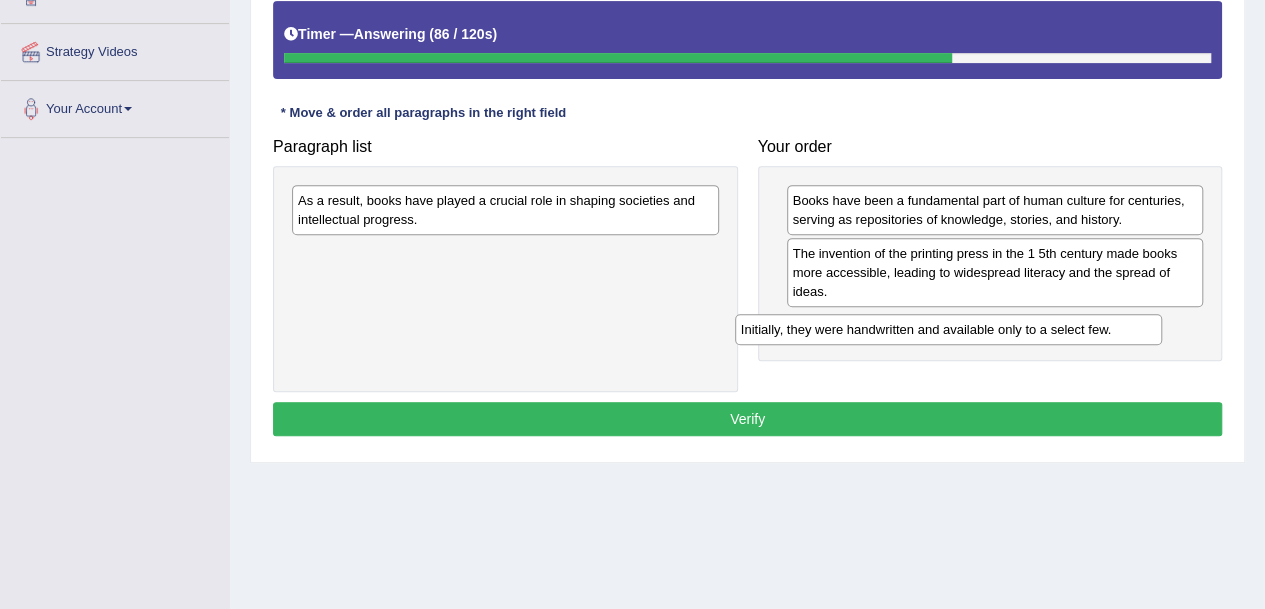 drag, startPoint x: 503, startPoint y: 198, endPoint x: 954, endPoint y: 327, distance: 469.08633 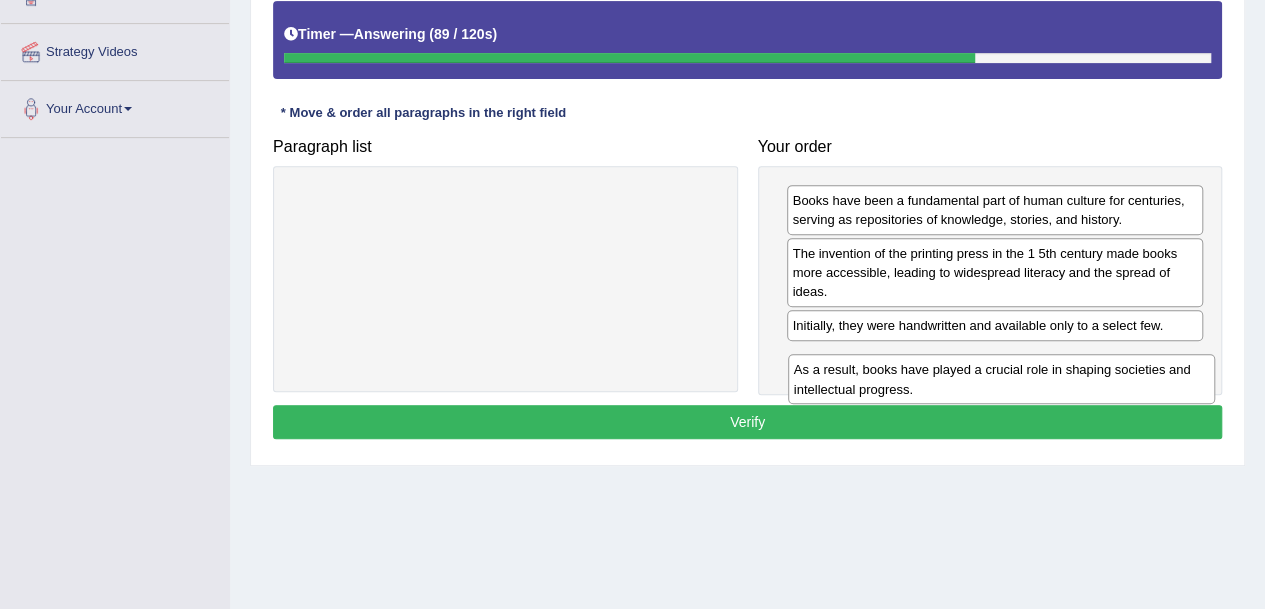drag, startPoint x: 521, startPoint y: 200, endPoint x: 1017, endPoint y: 369, distance: 524.001 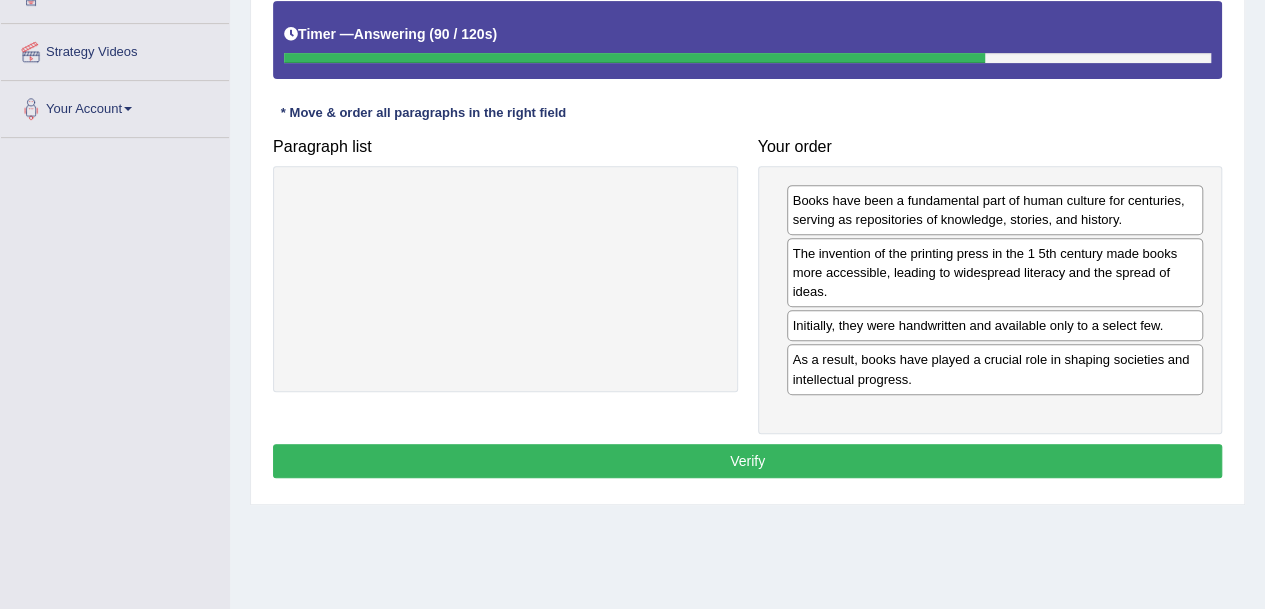click on "Verify" at bounding box center [747, 461] 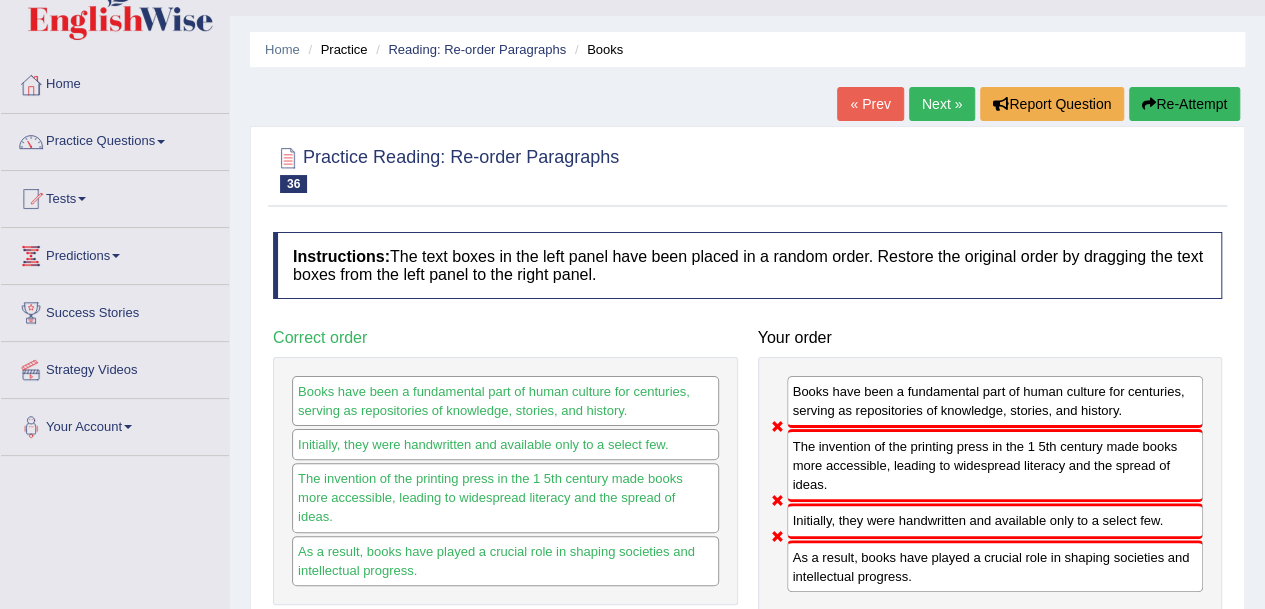 scroll, scrollTop: 40, scrollLeft: 0, axis: vertical 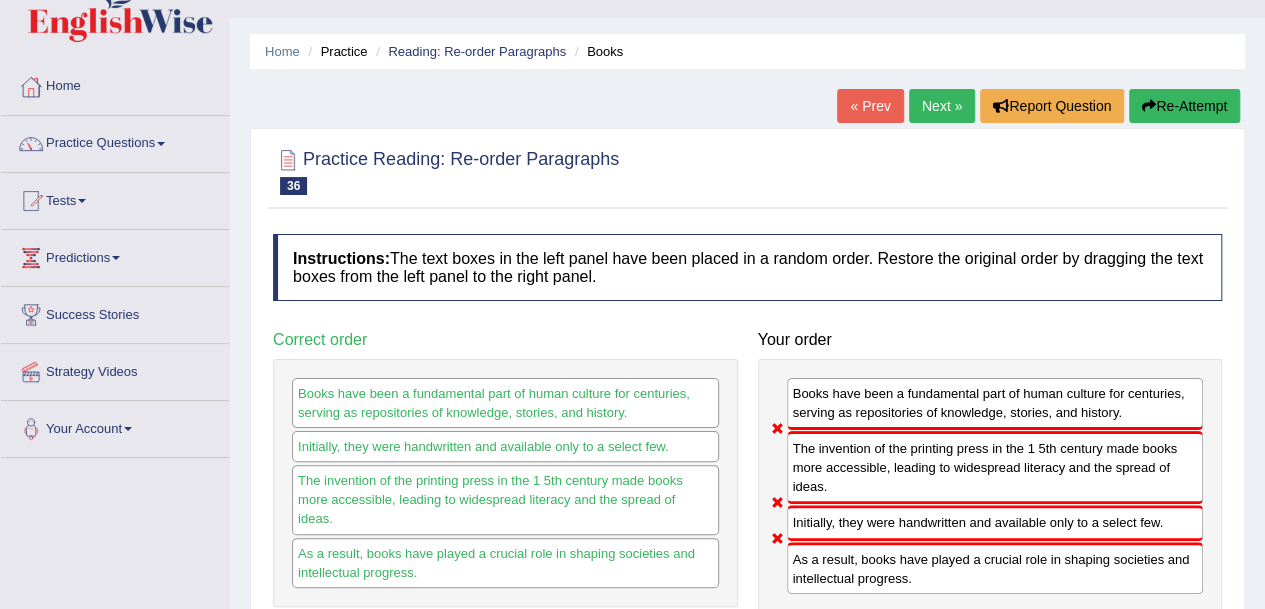 click on "Next »" at bounding box center (942, 106) 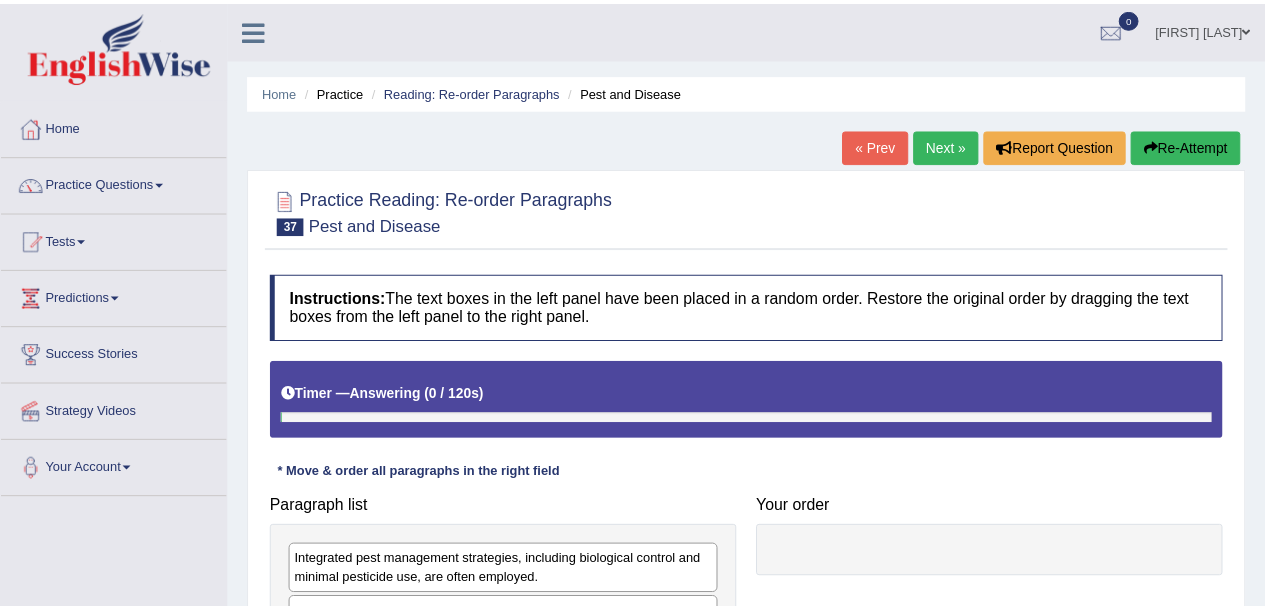 scroll, scrollTop: 0, scrollLeft: 0, axis: both 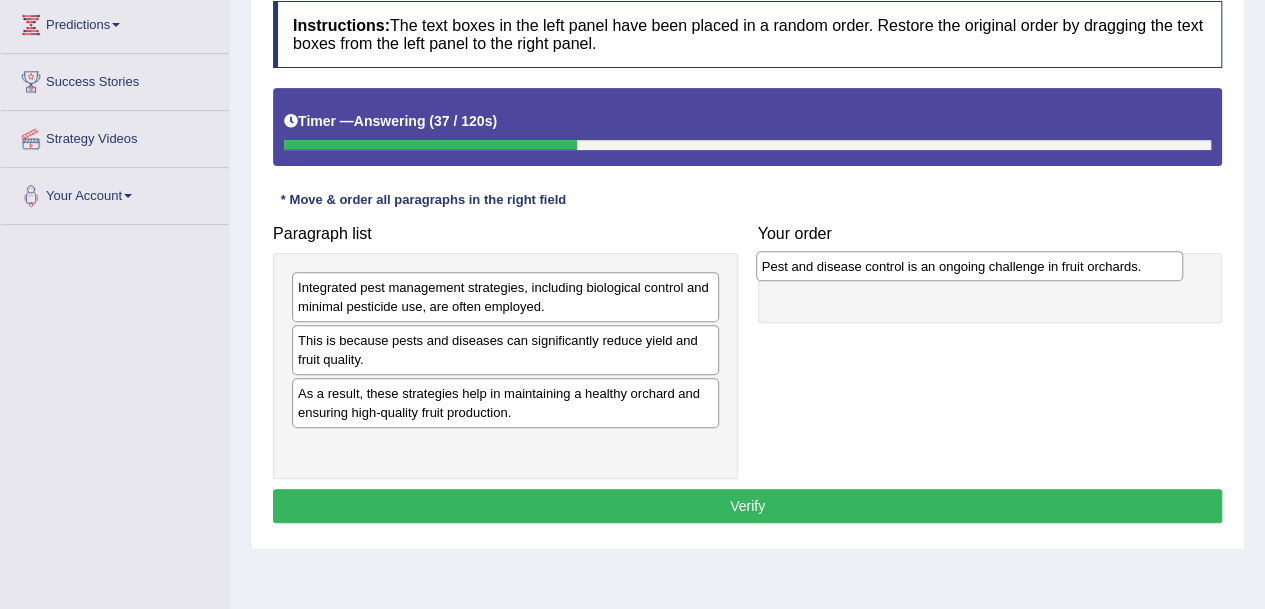 drag, startPoint x: 412, startPoint y: 395, endPoint x: 876, endPoint y: 269, distance: 480.8035 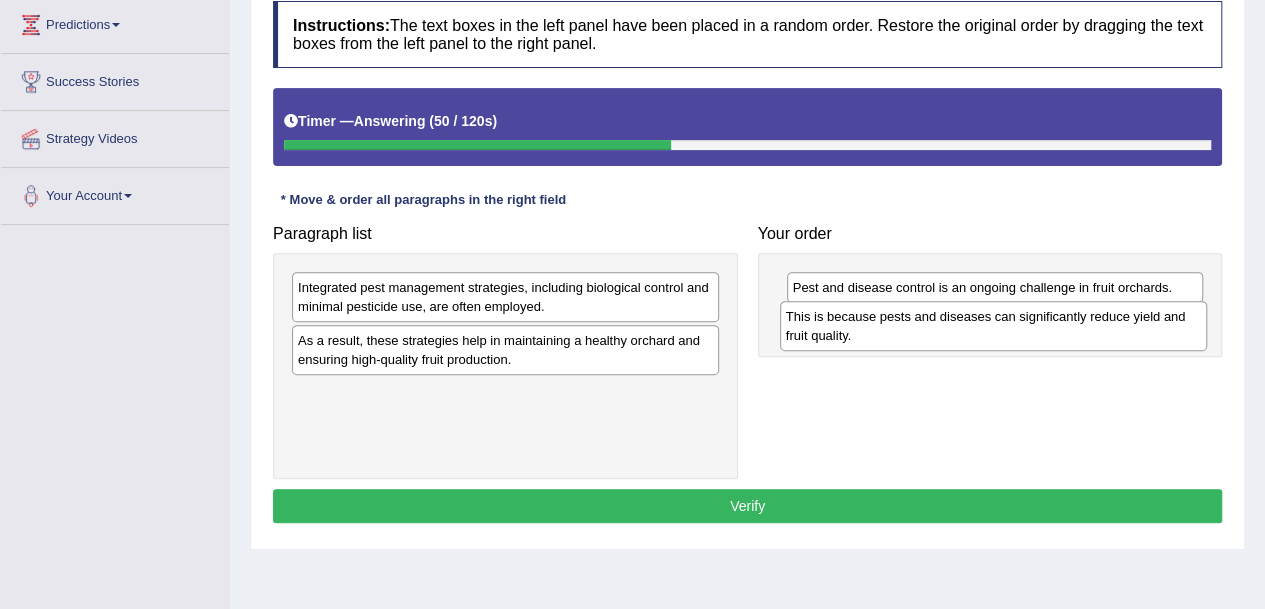 drag, startPoint x: 561, startPoint y: 351, endPoint x: 1078, endPoint y: 314, distance: 518.32227 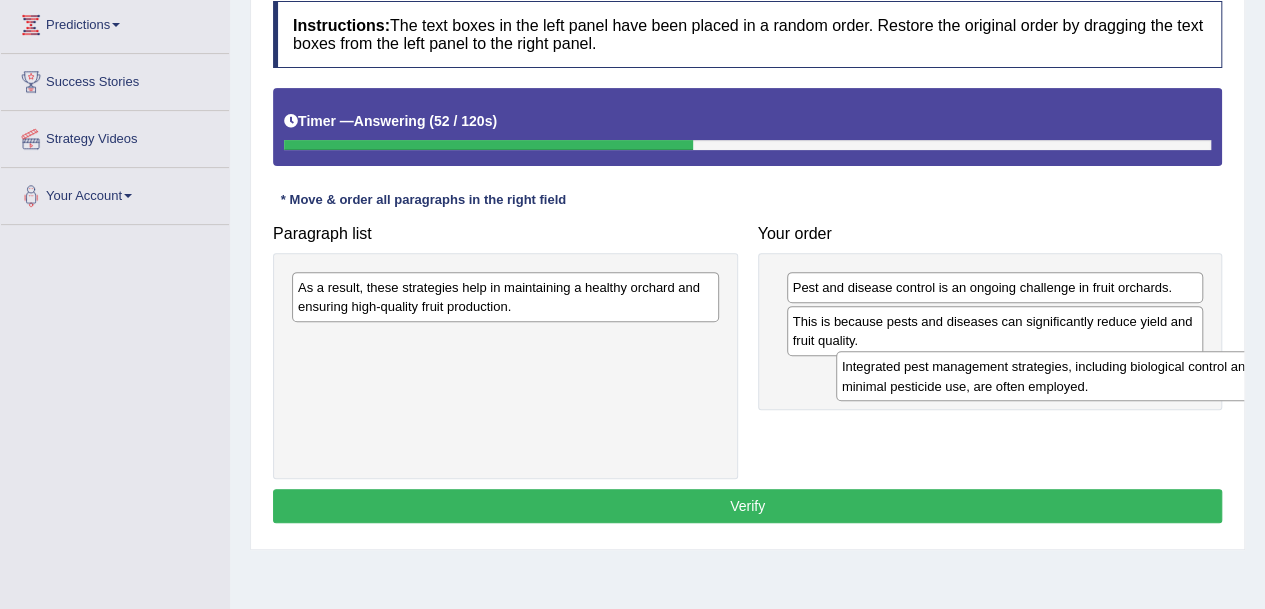 drag, startPoint x: 452, startPoint y: 298, endPoint x: 990, endPoint y: 377, distance: 543.7692 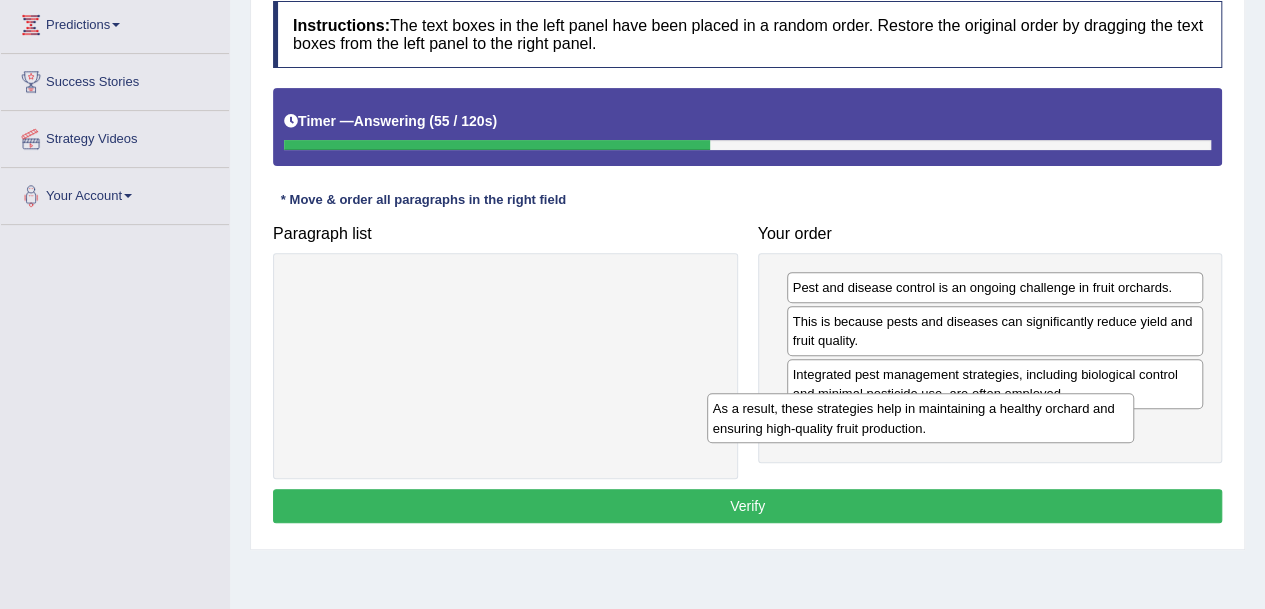 drag, startPoint x: 666, startPoint y: 297, endPoint x: 1081, endPoint y: 419, distance: 432.56097 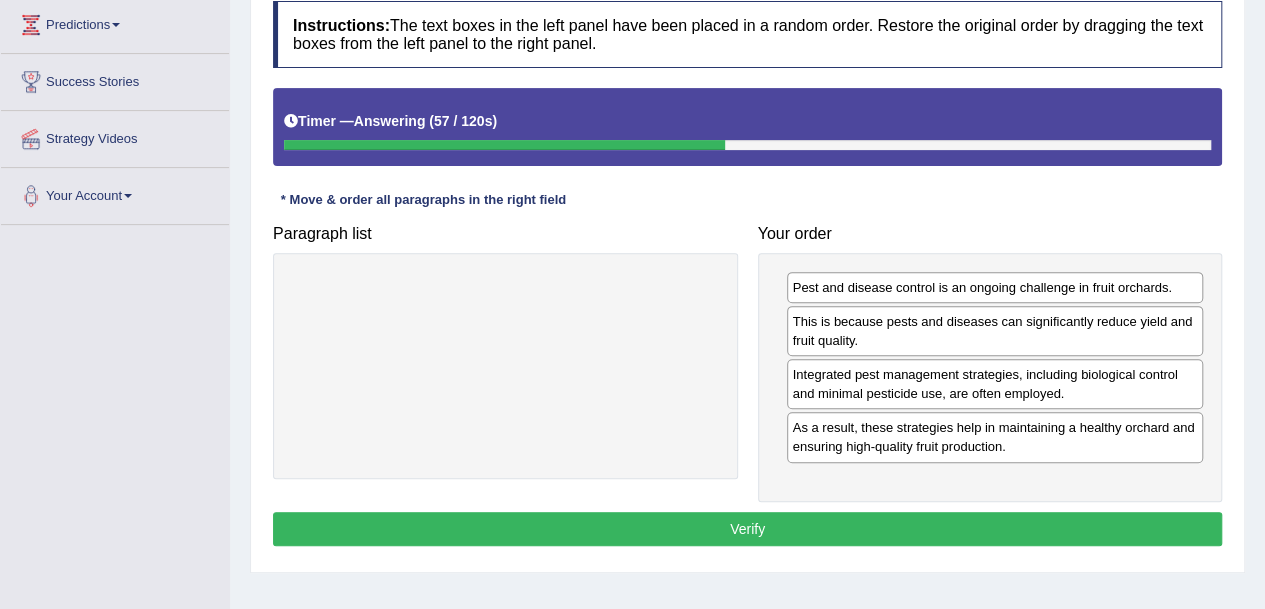 click on "Verify" at bounding box center (747, 529) 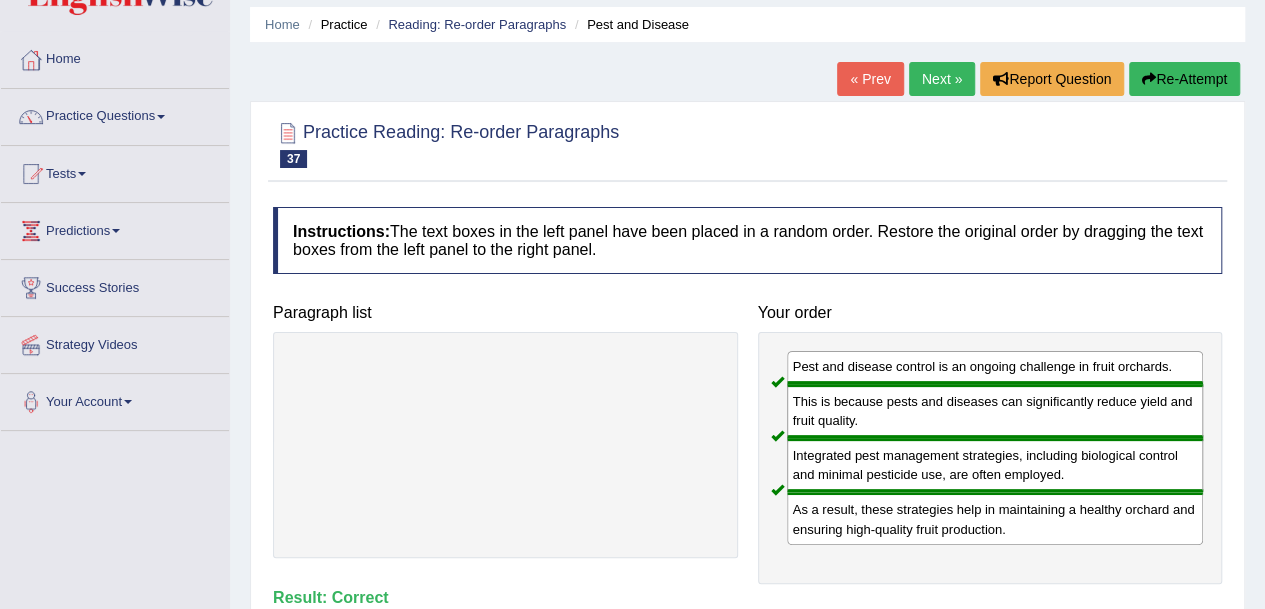 scroll, scrollTop: 63, scrollLeft: 0, axis: vertical 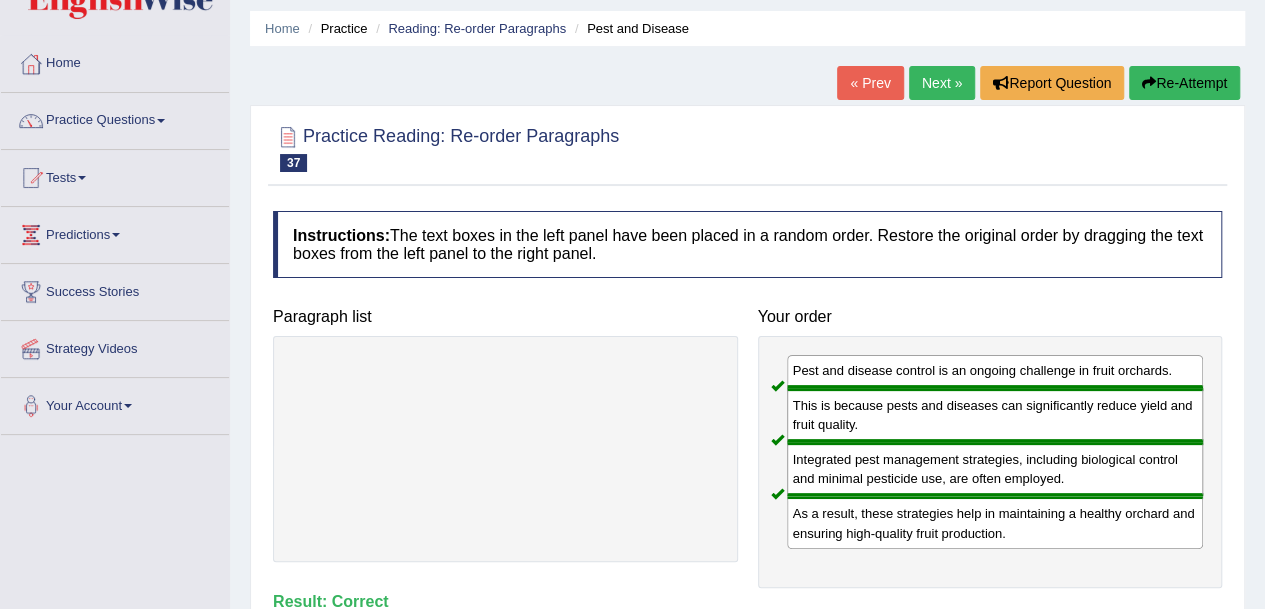 click on "Next »" at bounding box center [942, 83] 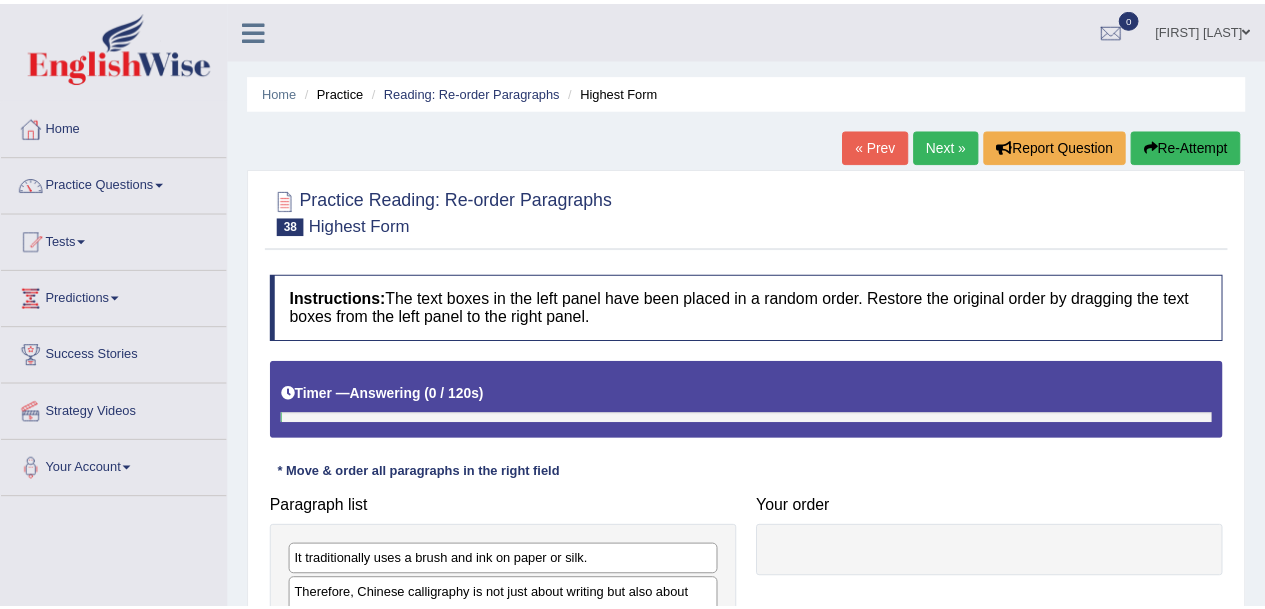 scroll, scrollTop: 0, scrollLeft: 0, axis: both 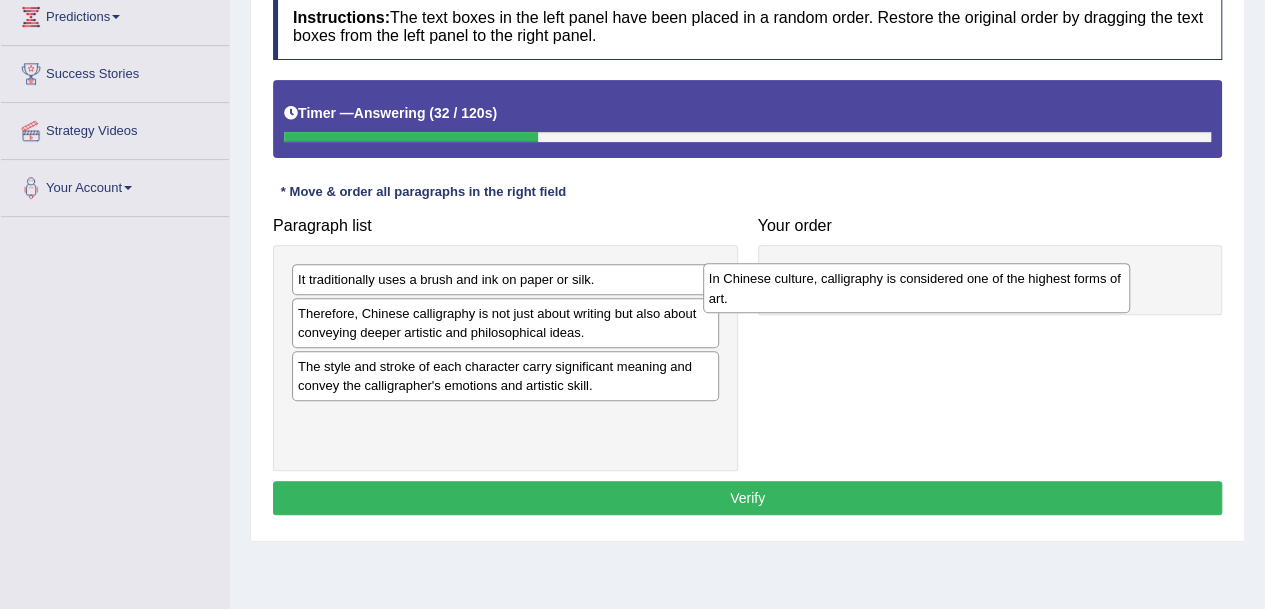 drag, startPoint x: 512, startPoint y: 381, endPoint x: 923, endPoint y: 296, distance: 419.6975 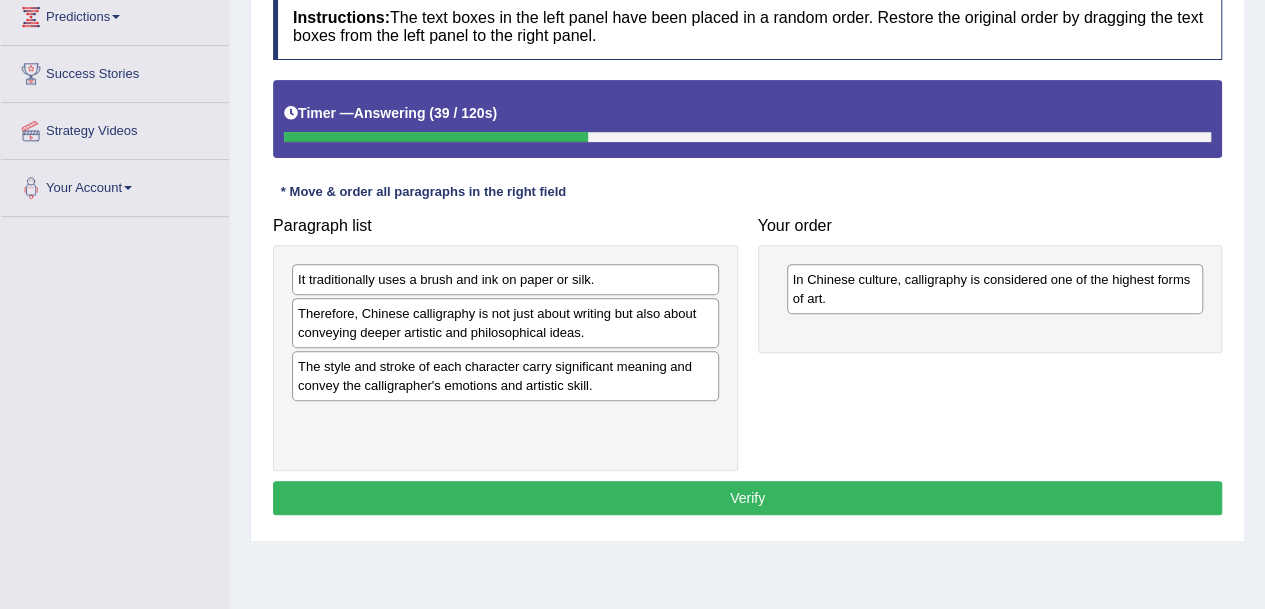 click on "It traditionally uses a brush and ink on paper or silk." at bounding box center (505, 279) 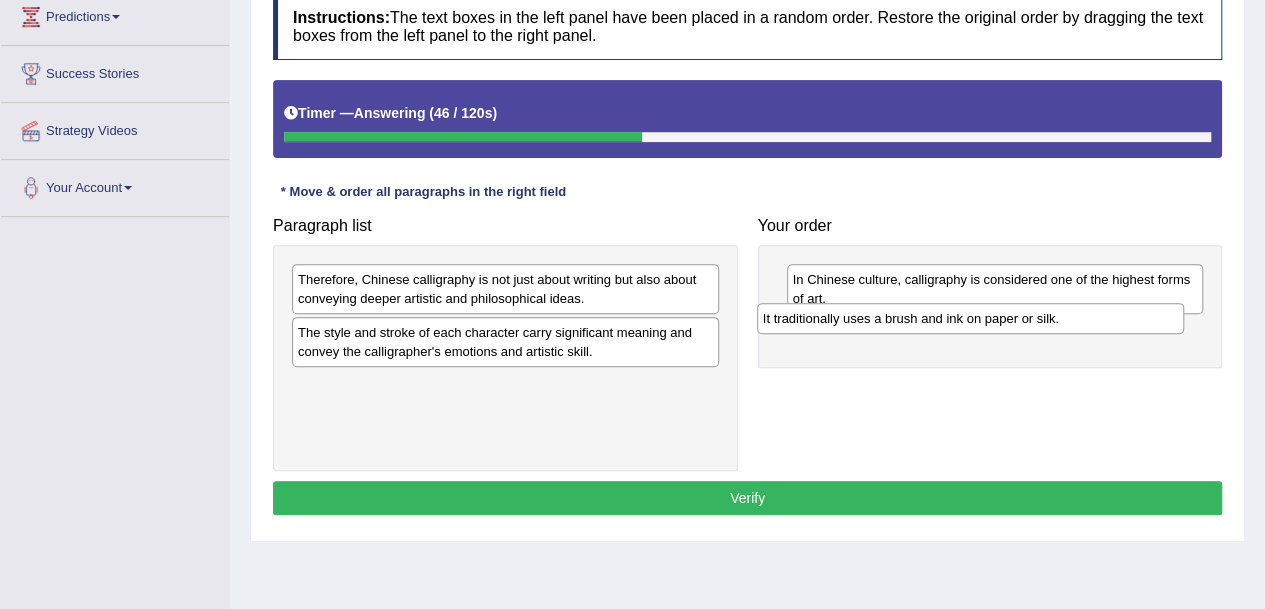 drag, startPoint x: 504, startPoint y: 278, endPoint x: 970, endPoint y: 318, distance: 467.7136 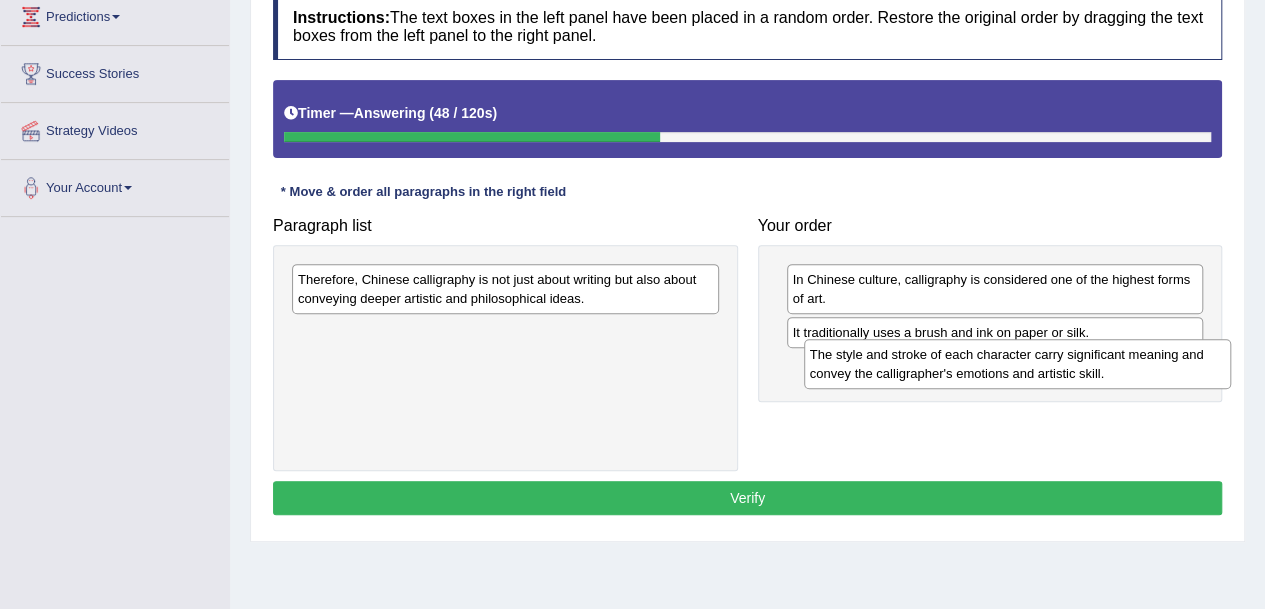 drag, startPoint x: 600, startPoint y: 343, endPoint x: 1112, endPoint y: 367, distance: 512.5622 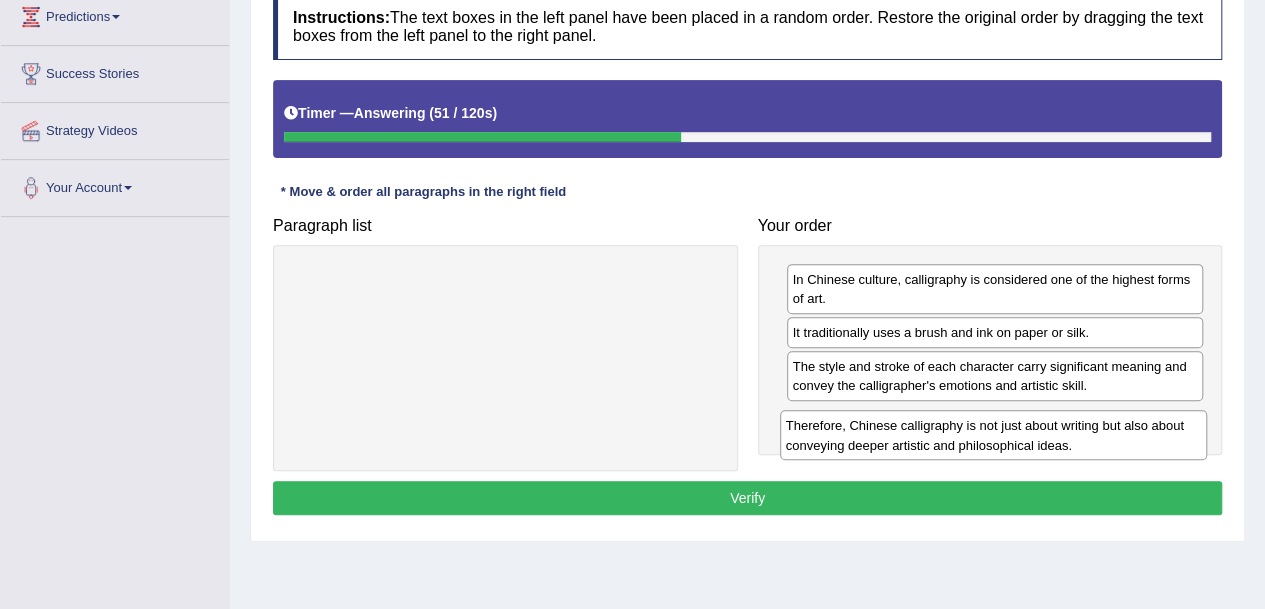 drag, startPoint x: 608, startPoint y: 287, endPoint x: 1096, endPoint y: 433, distance: 509.37216 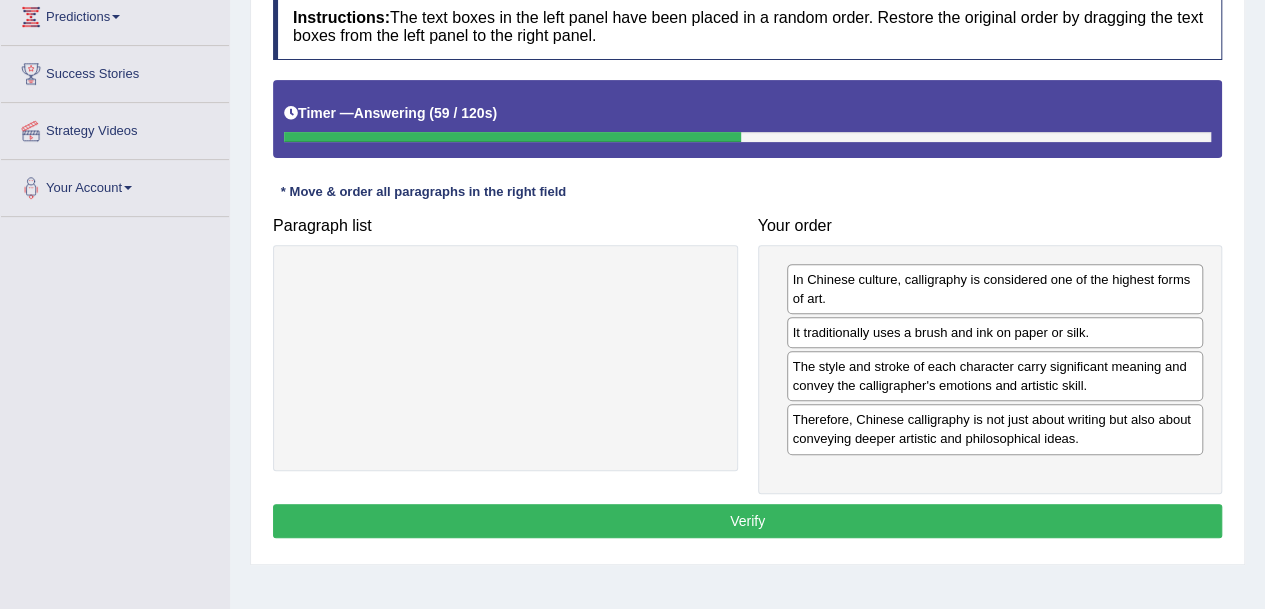 click on "Verify" at bounding box center [747, 521] 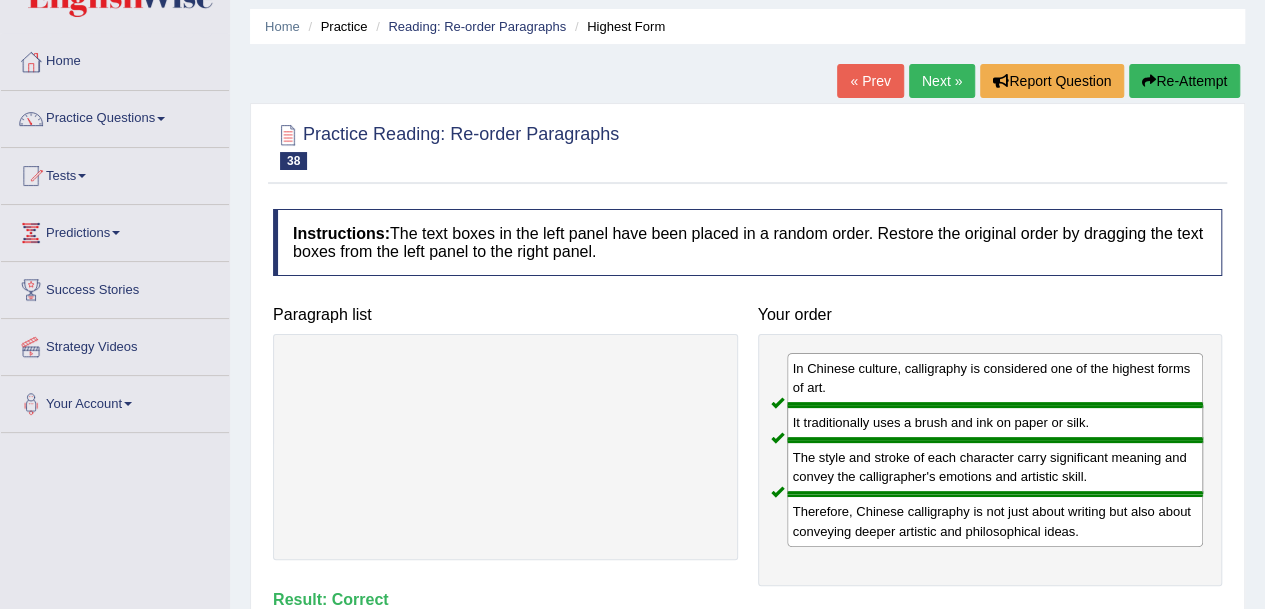 scroll, scrollTop: 0, scrollLeft: 0, axis: both 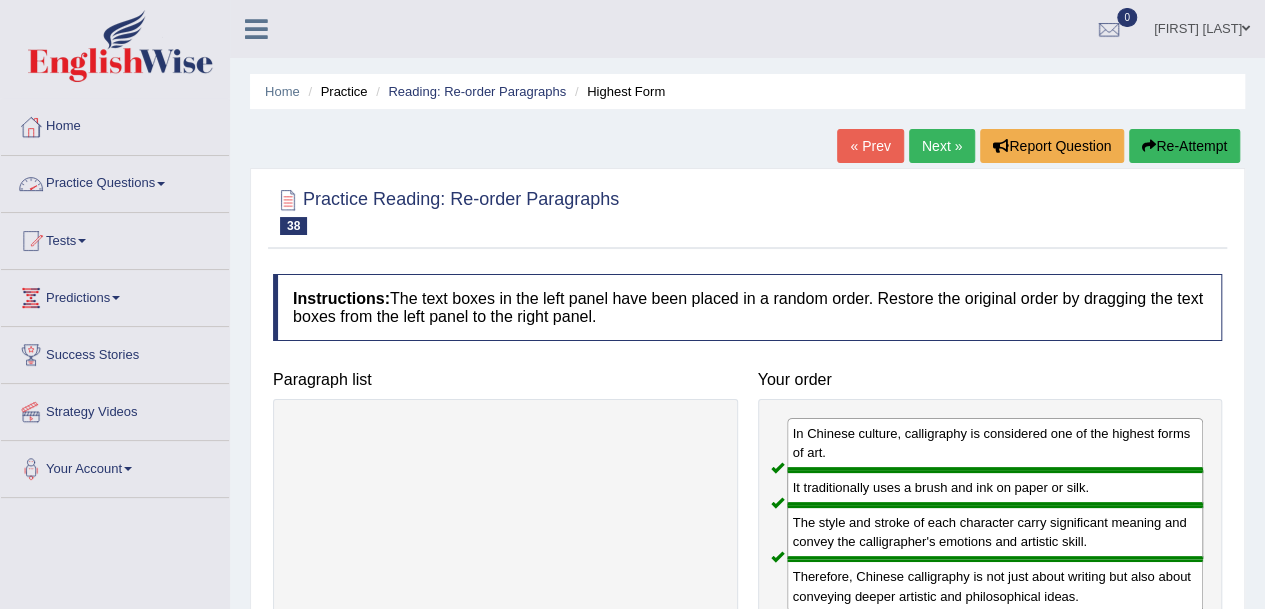 click on "Practice Questions" at bounding box center [115, 181] 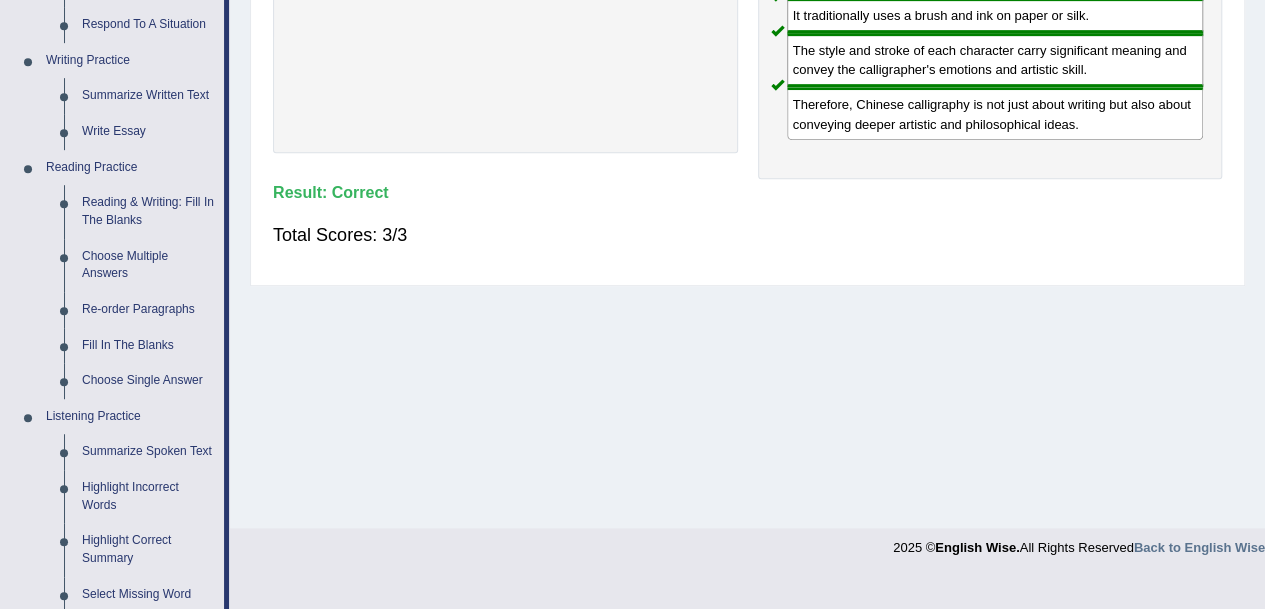 scroll, scrollTop: 475, scrollLeft: 0, axis: vertical 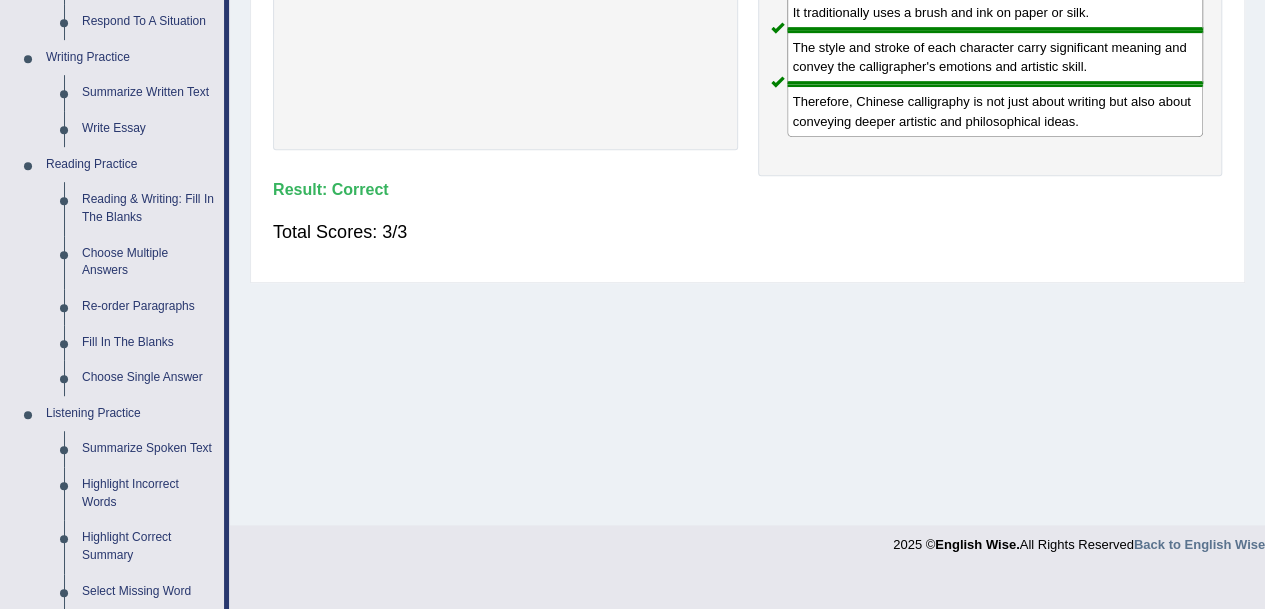 click on "Fill In The Blanks" at bounding box center (148, 343) 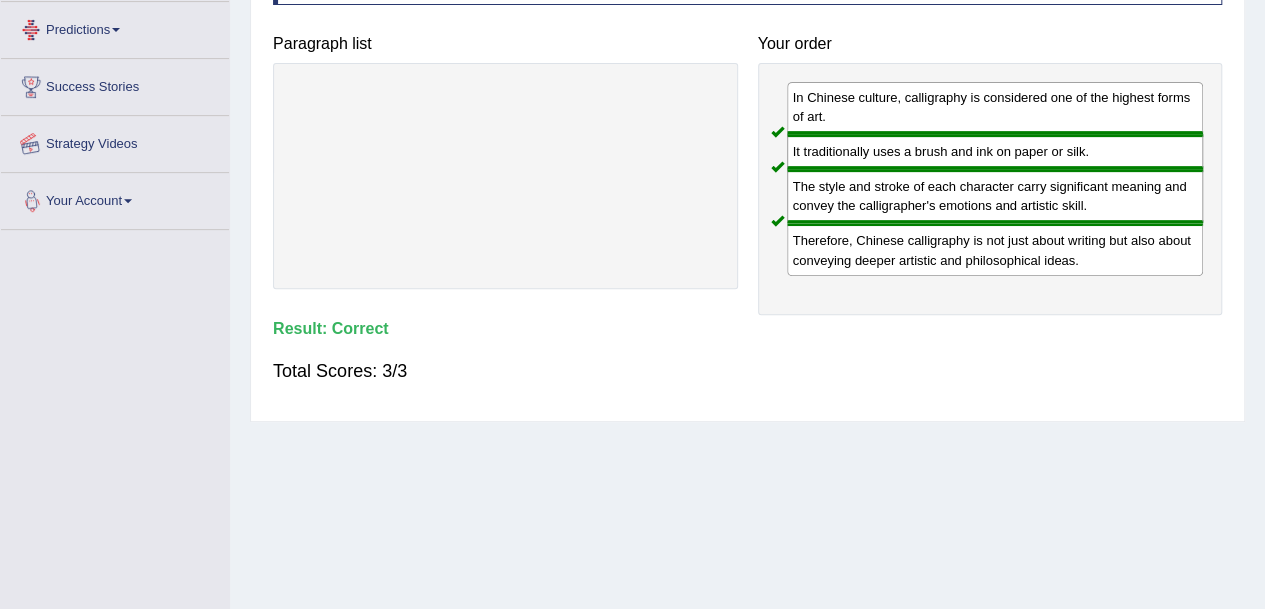 scroll, scrollTop: 440, scrollLeft: 0, axis: vertical 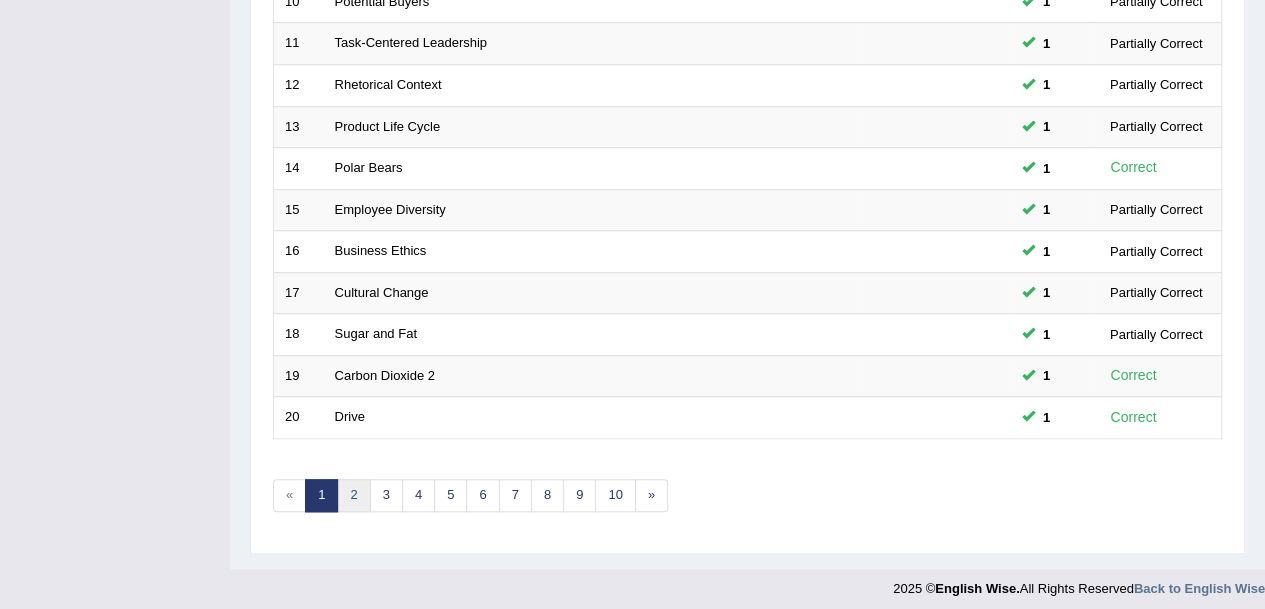 click on "2" at bounding box center (353, 495) 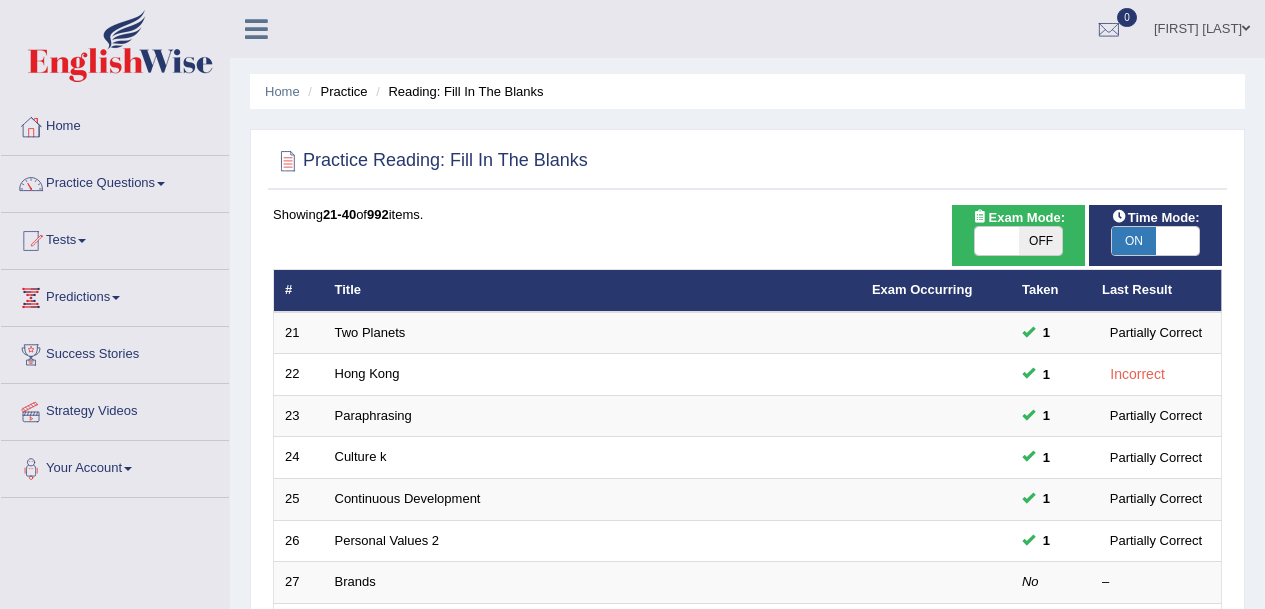 scroll, scrollTop: 24, scrollLeft: 0, axis: vertical 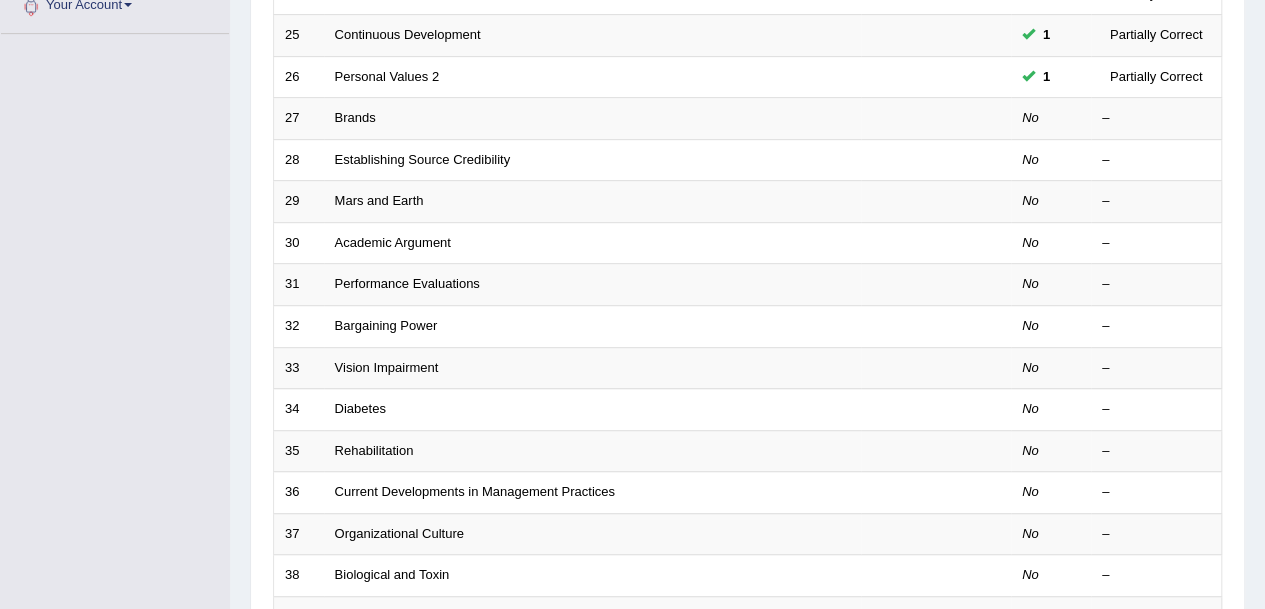 click on "Brands" at bounding box center (592, 119) 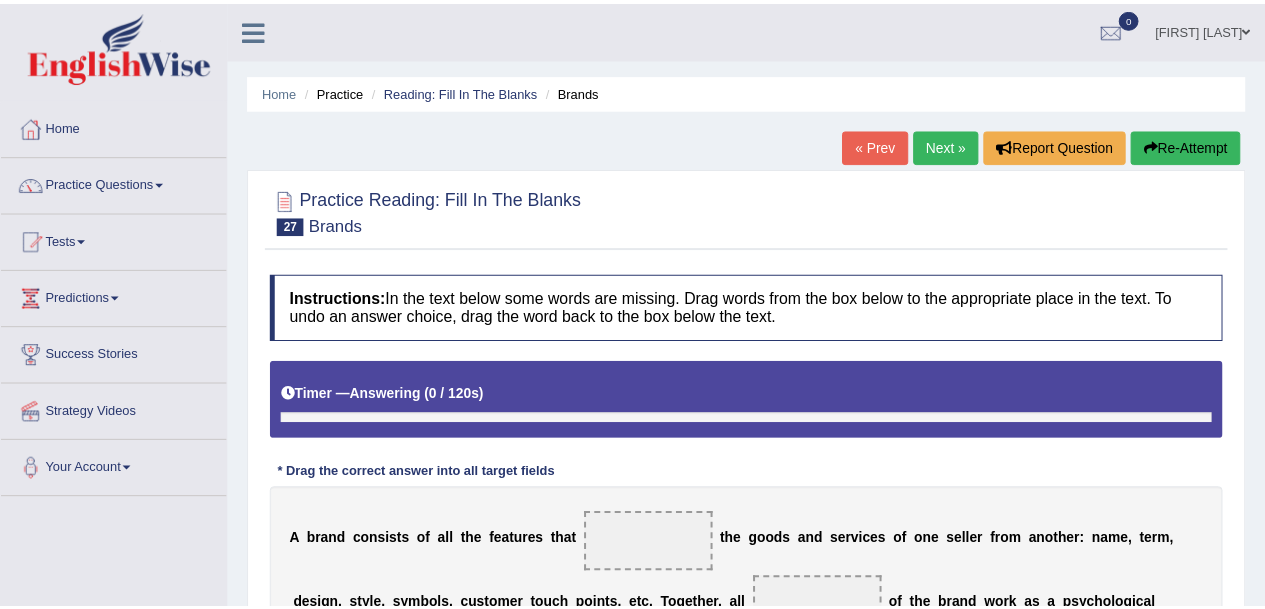 scroll, scrollTop: 0, scrollLeft: 0, axis: both 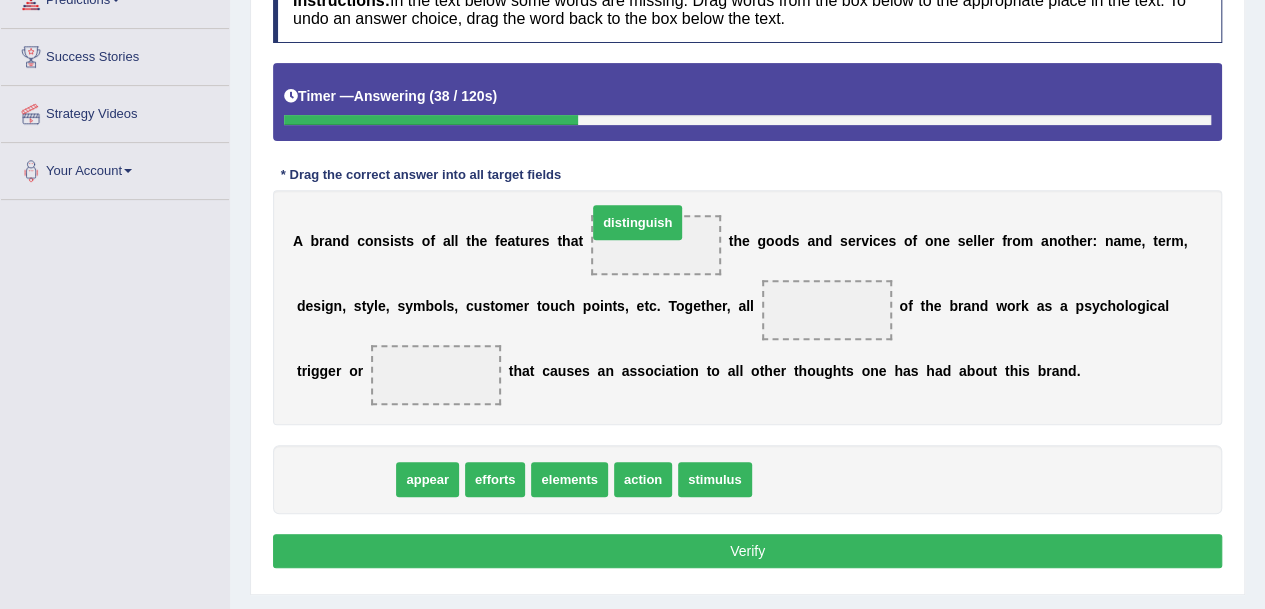 drag, startPoint x: 338, startPoint y: 484, endPoint x: 630, endPoint y: 227, distance: 388.98972 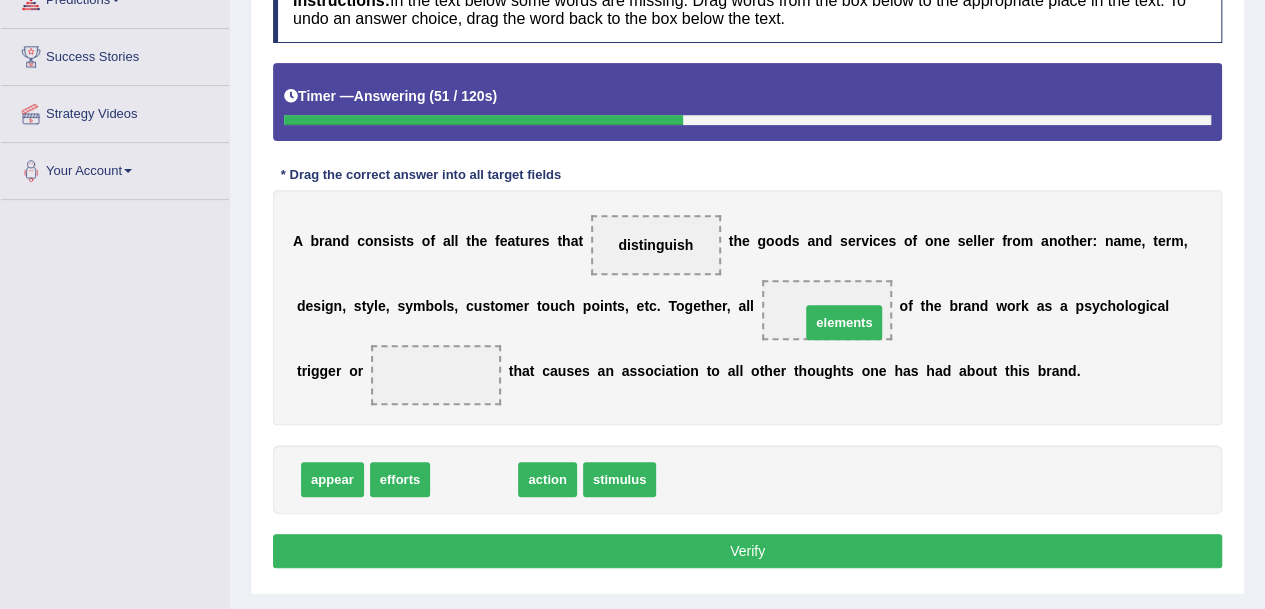 drag, startPoint x: 468, startPoint y: 471, endPoint x: 836, endPoint y: 314, distance: 400.09125 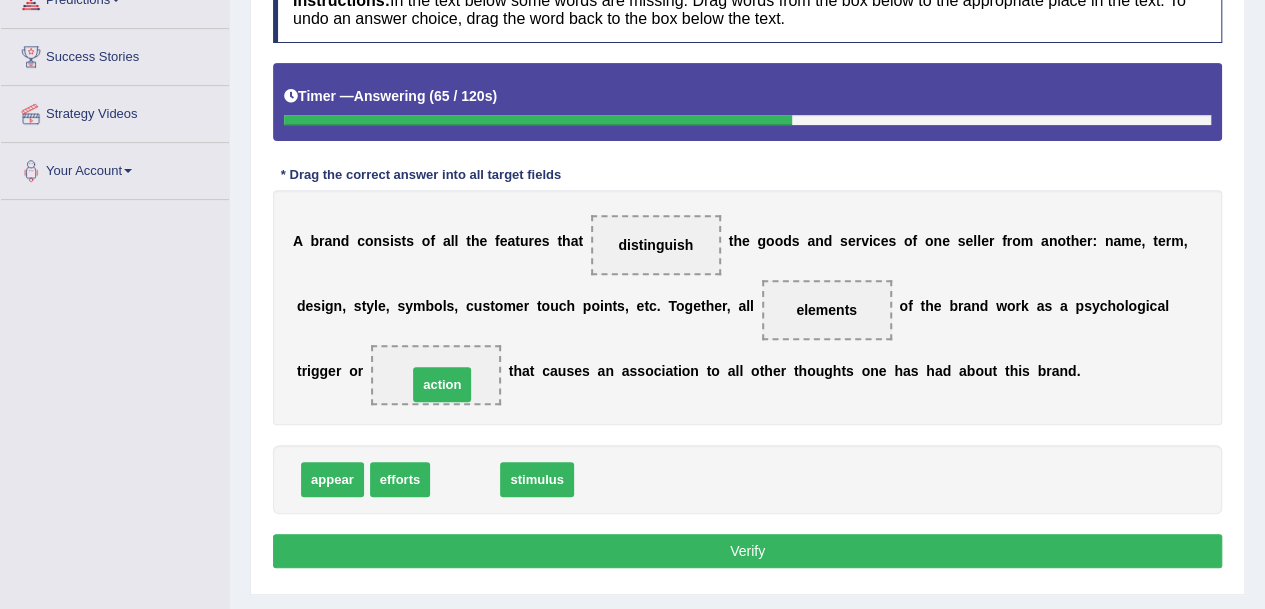 drag, startPoint x: 469, startPoint y: 478, endPoint x: 446, endPoint y: 383, distance: 97.74457 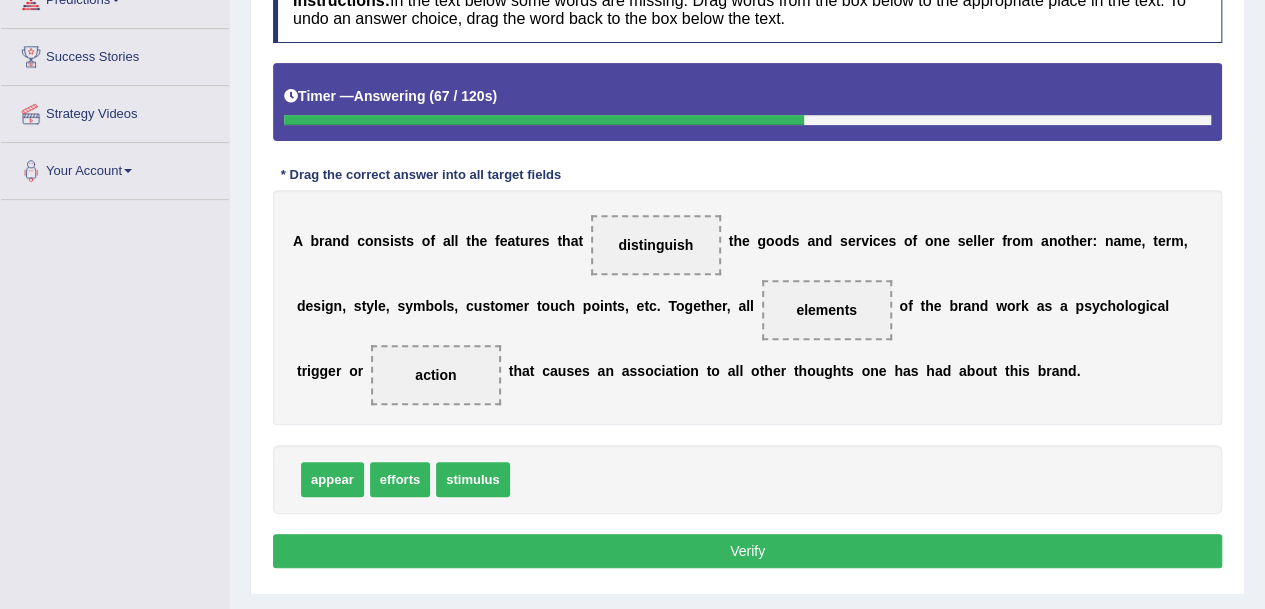 click on "Verify" at bounding box center [747, 551] 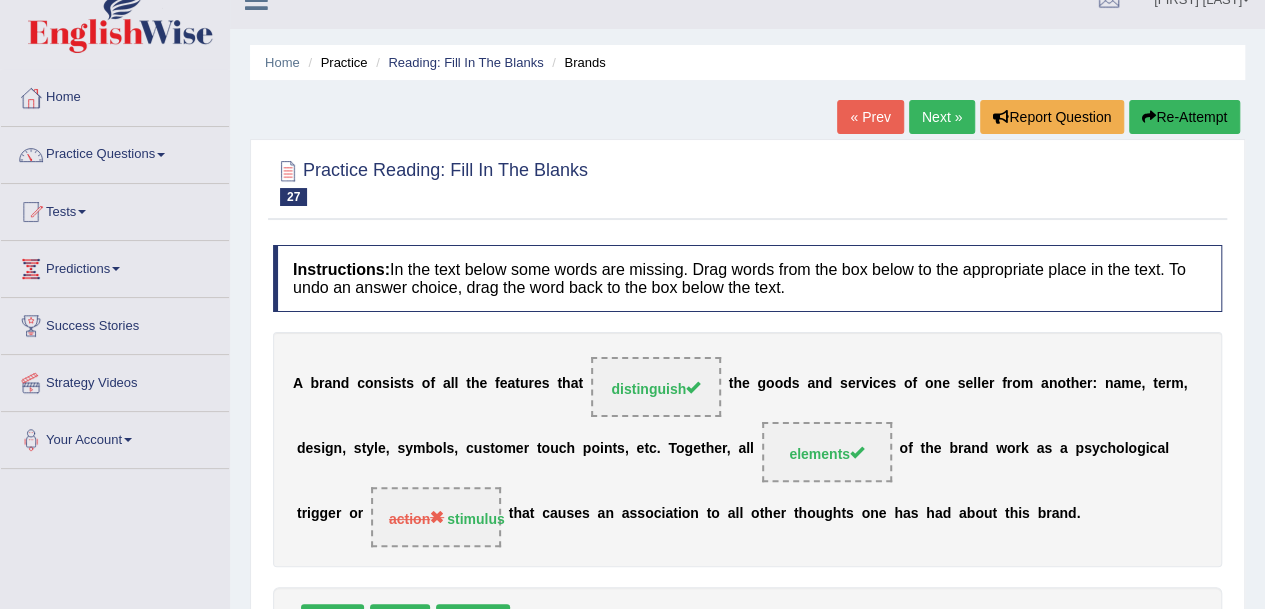 scroll, scrollTop: 28, scrollLeft: 0, axis: vertical 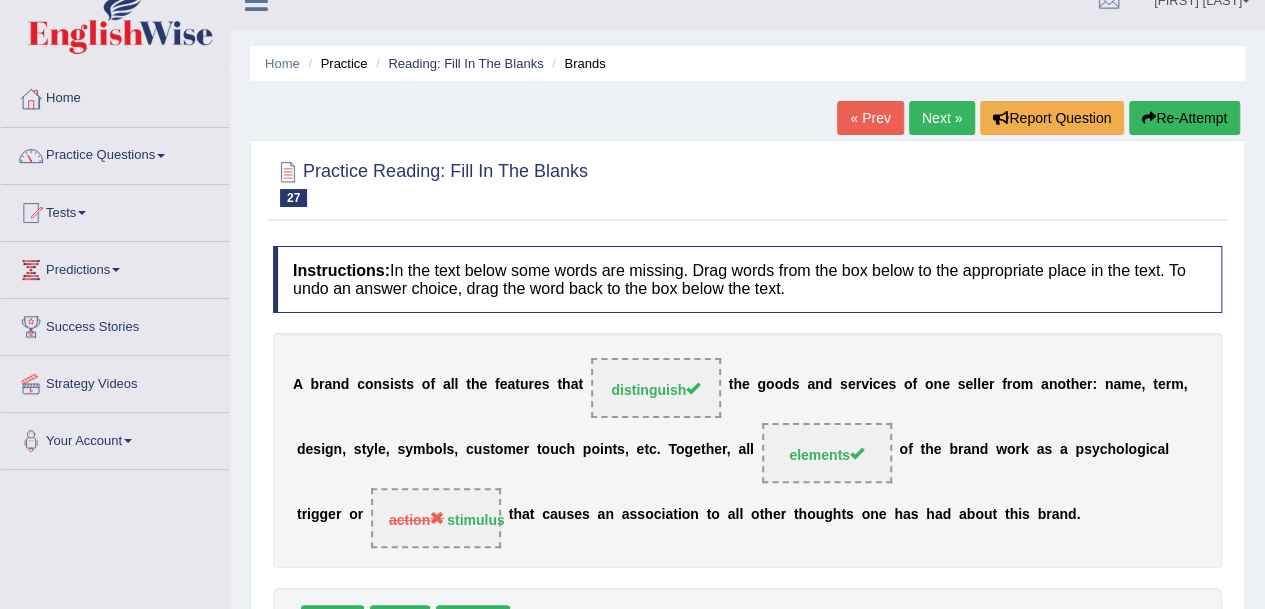 click on "Next »" at bounding box center (942, 118) 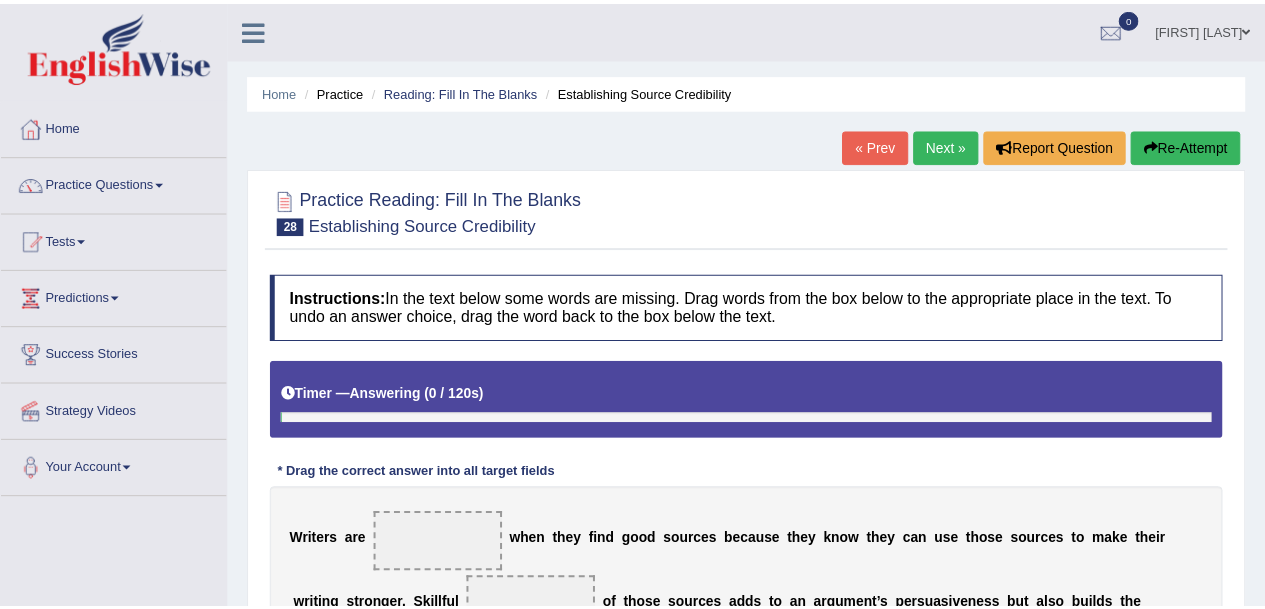 scroll, scrollTop: 0, scrollLeft: 0, axis: both 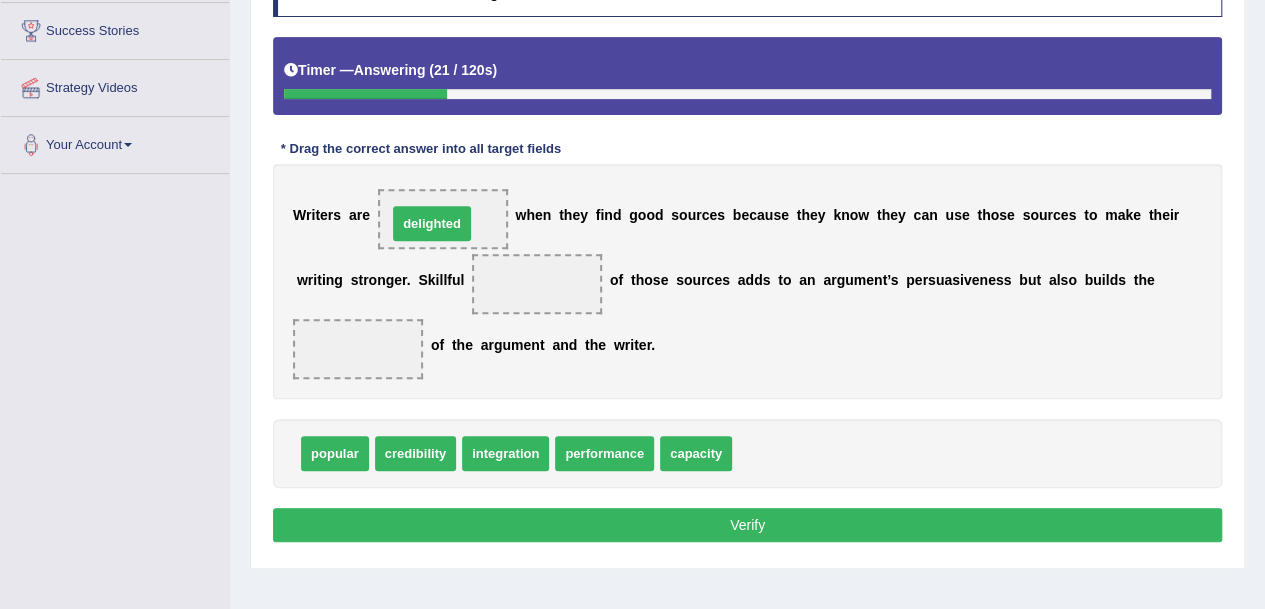 drag, startPoint x: 801, startPoint y: 450, endPoint x: 462, endPoint y: 209, distance: 415.9351 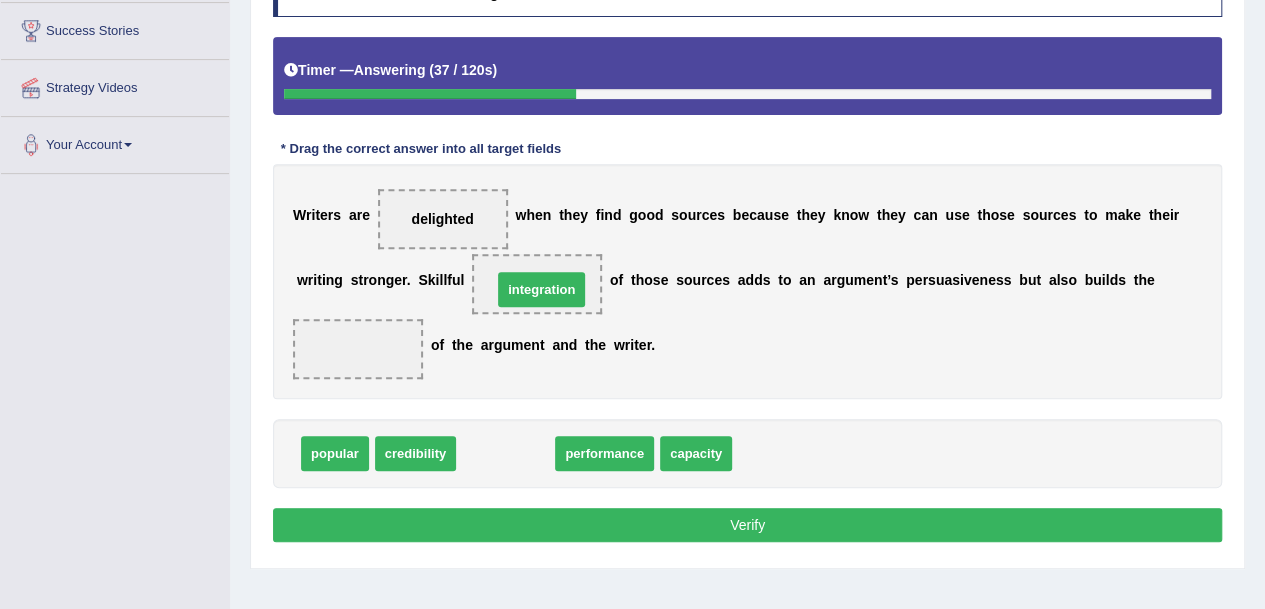 drag, startPoint x: 504, startPoint y: 441, endPoint x: 492, endPoint y: 409, distance: 34.176014 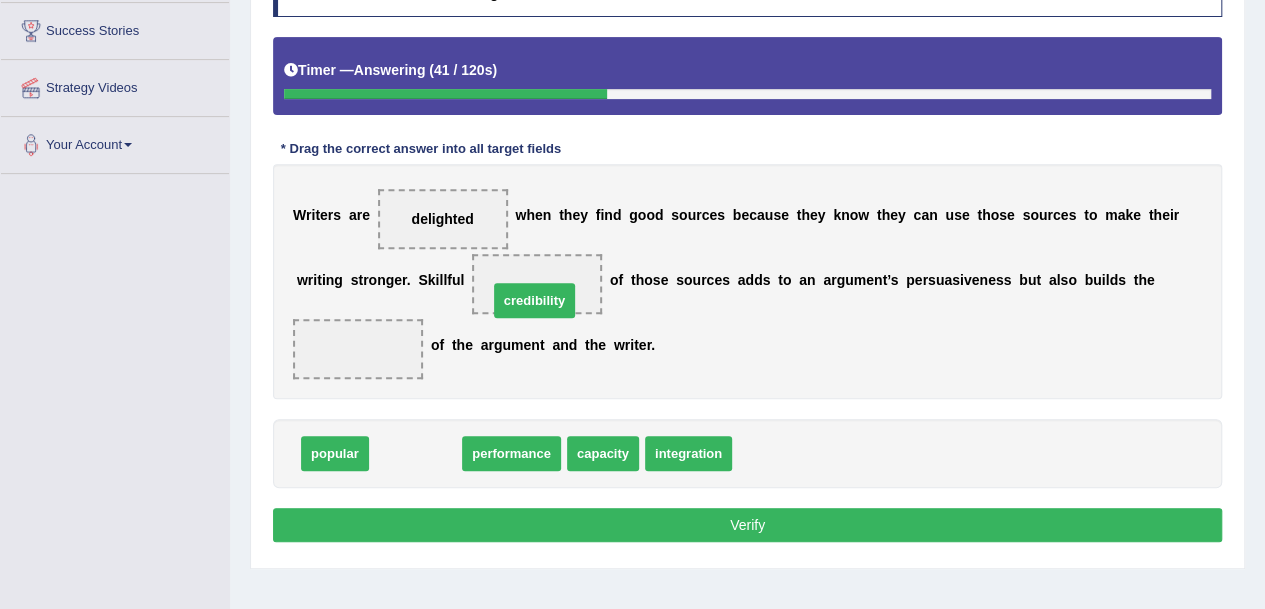 drag, startPoint x: 413, startPoint y: 463, endPoint x: 485, endPoint y: 411, distance: 88.814415 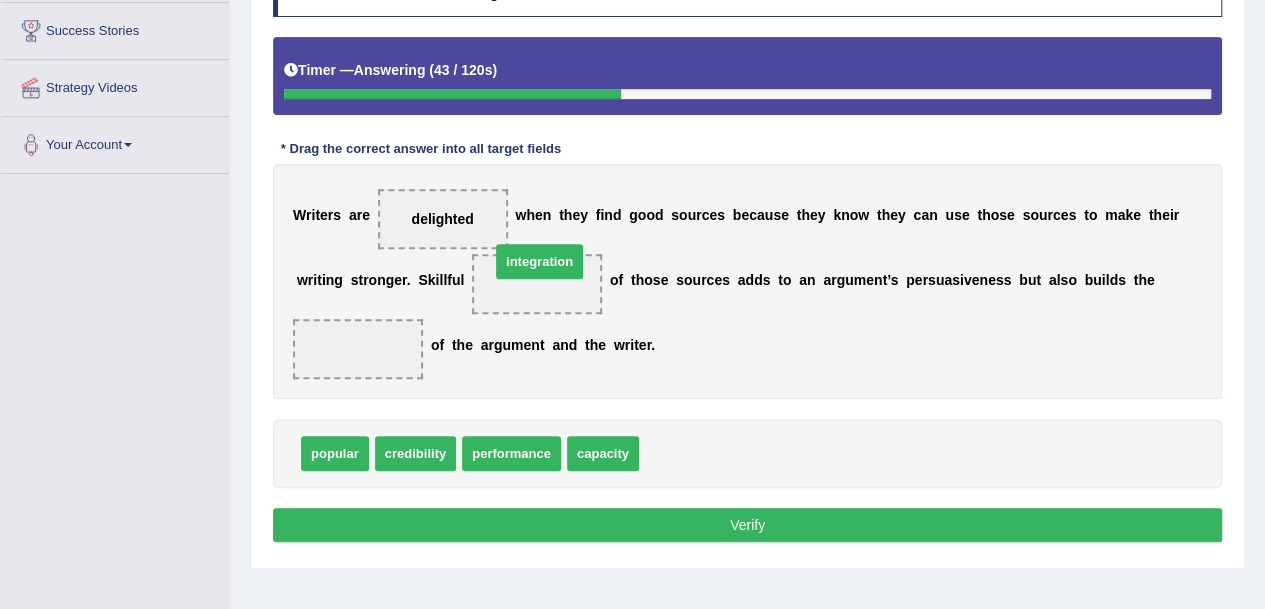 drag, startPoint x: 687, startPoint y: 455, endPoint x: 538, endPoint y: 263, distance: 243.03291 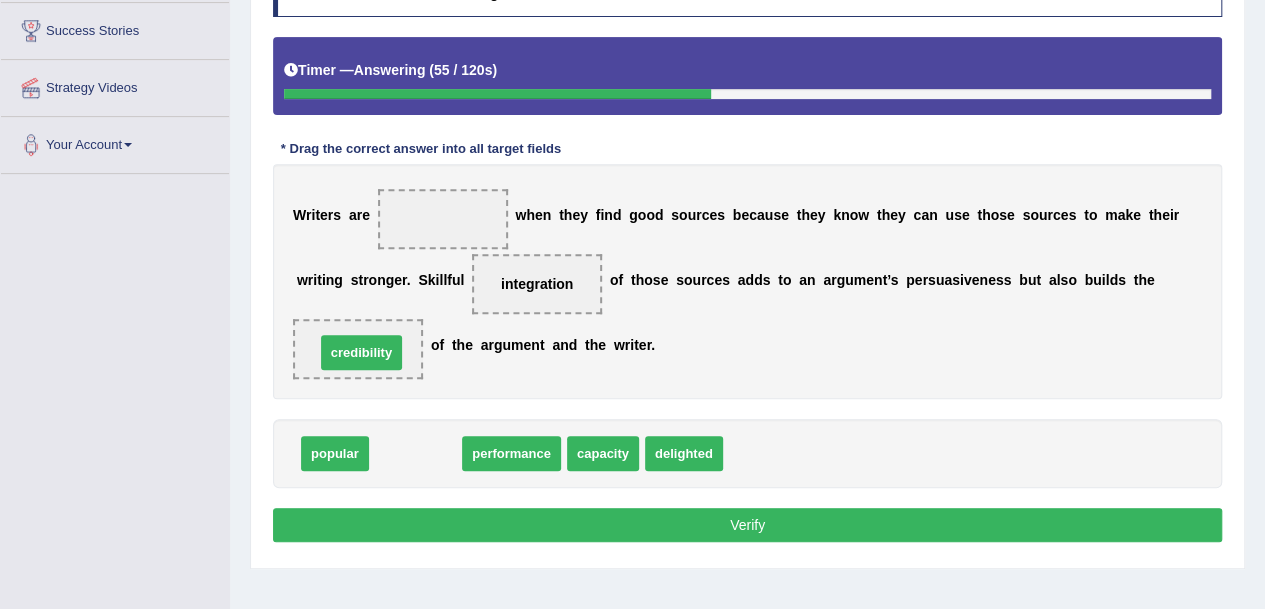 drag, startPoint x: 410, startPoint y: 457, endPoint x: 356, endPoint y: 356, distance: 114.52947 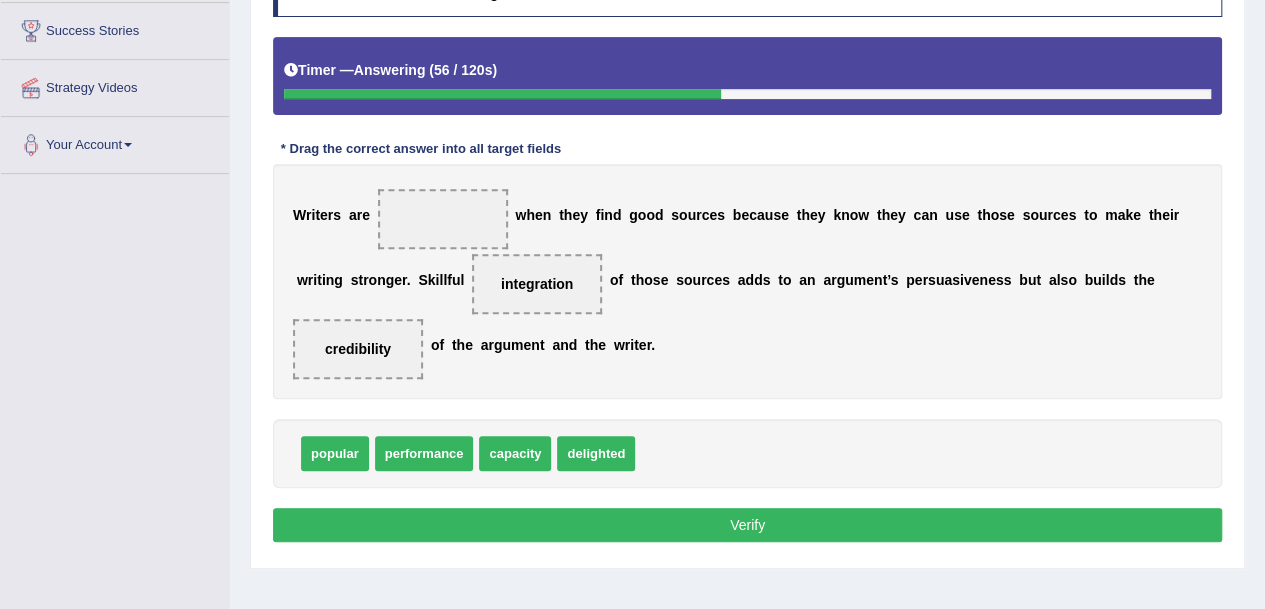 click on "Verify" at bounding box center (747, 525) 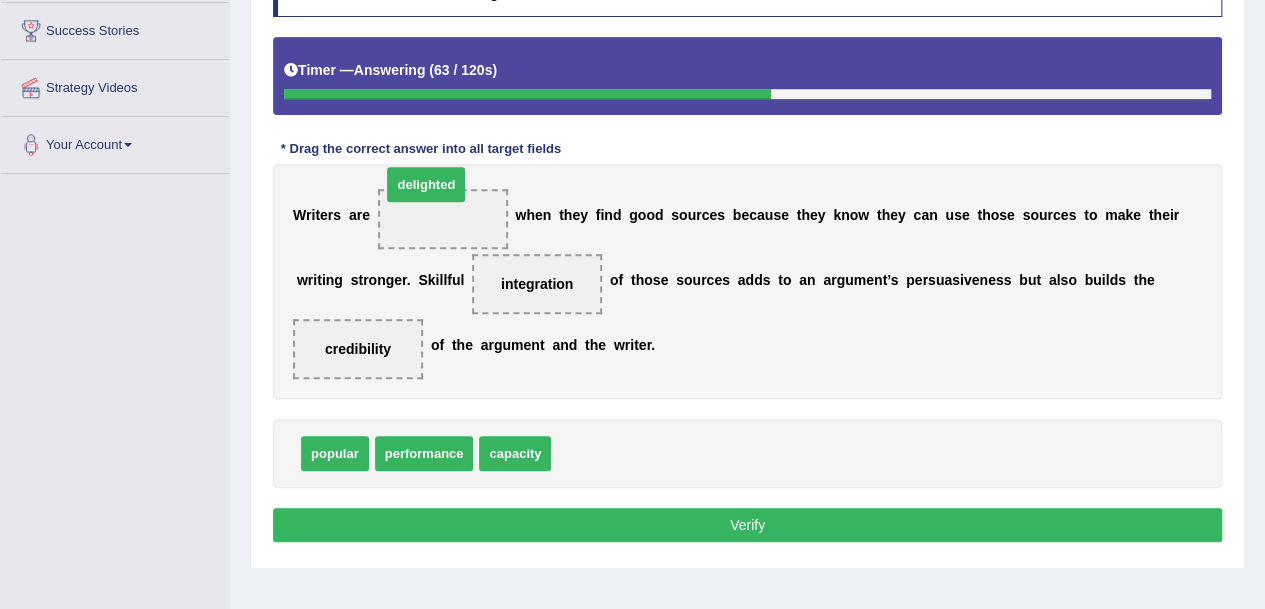 drag, startPoint x: 614, startPoint y: 455, endPoint x: 443, endPoint y: 212, distance: 297.13632 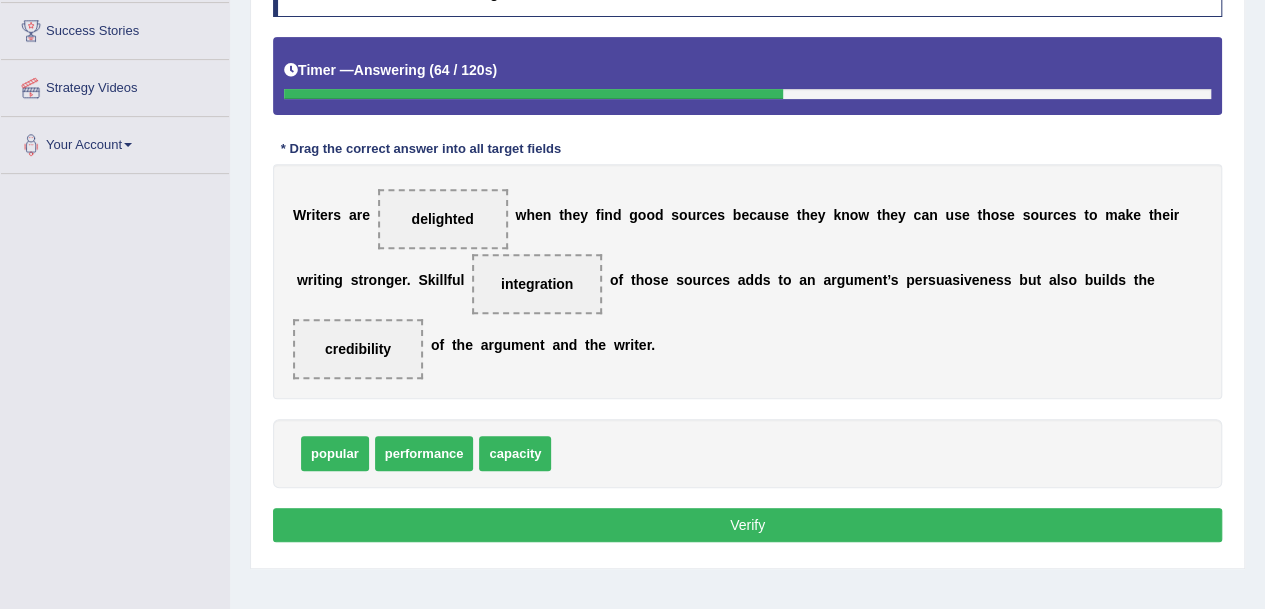 click on "Verify" at bounding box center [747, 525] 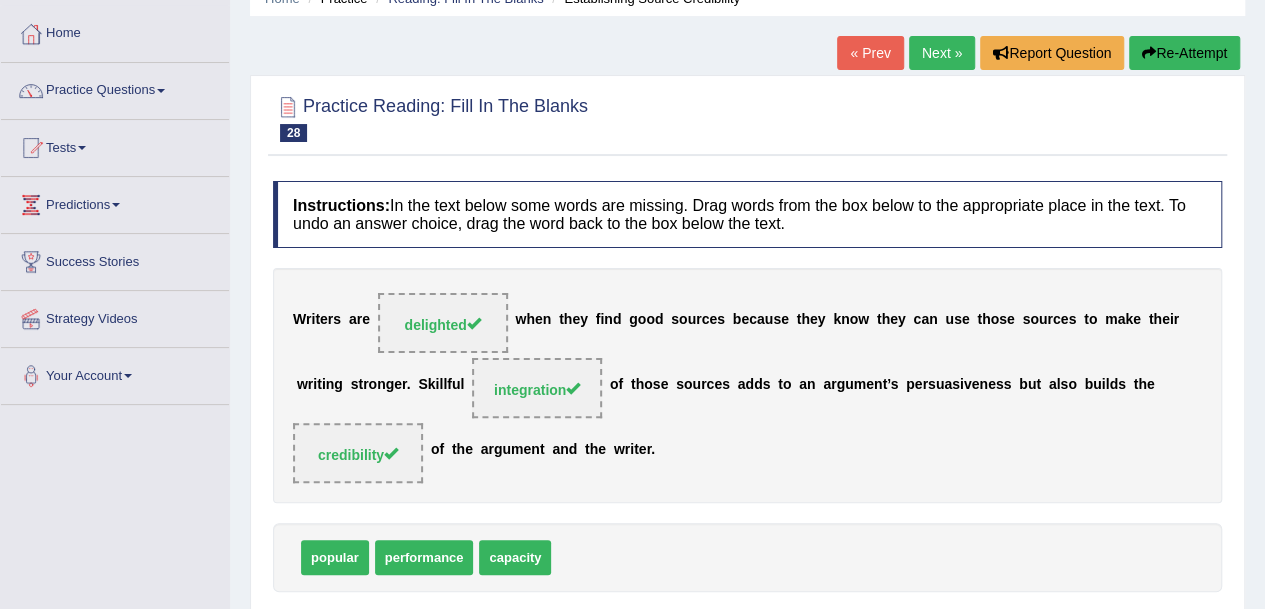 scroll, scrollTop: 92, scrollLeft: 0, axis: vertical 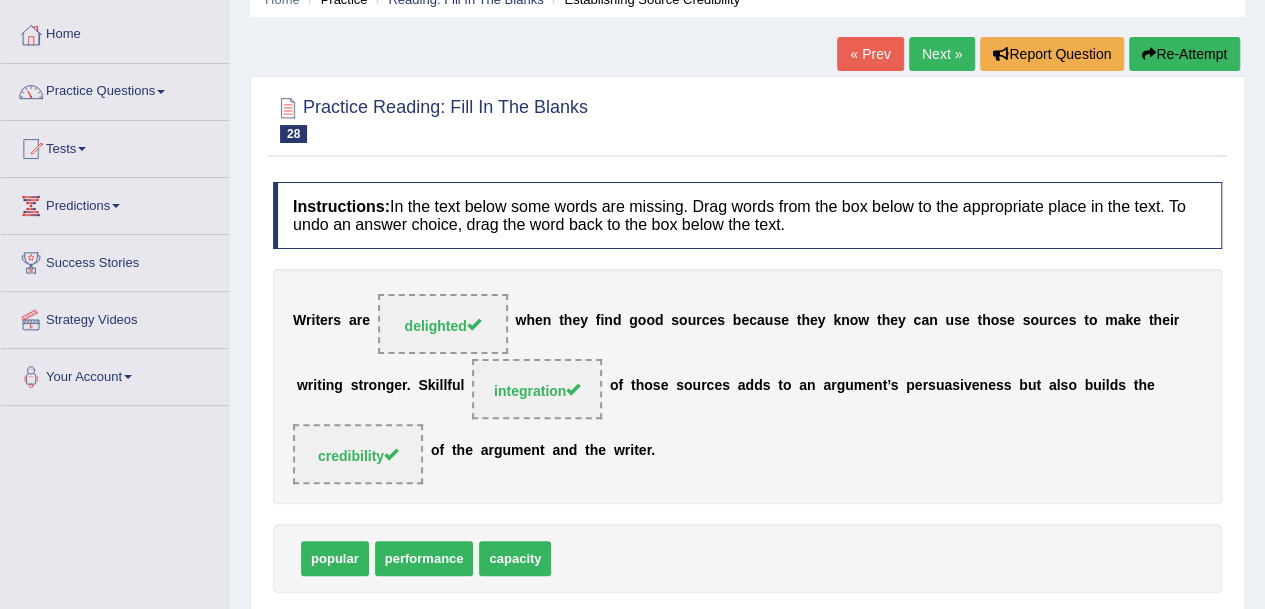 click on "Next »" at bounding box center [942, 54] 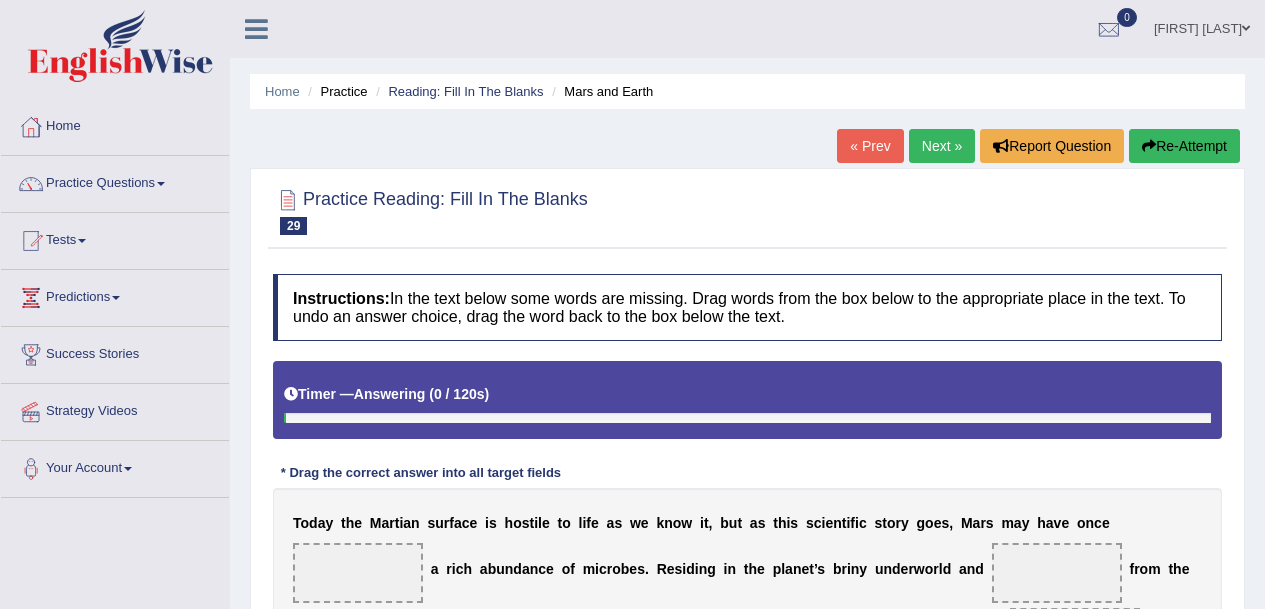scroll, scrollTop: 0, scrollLeft: 0, axis: both 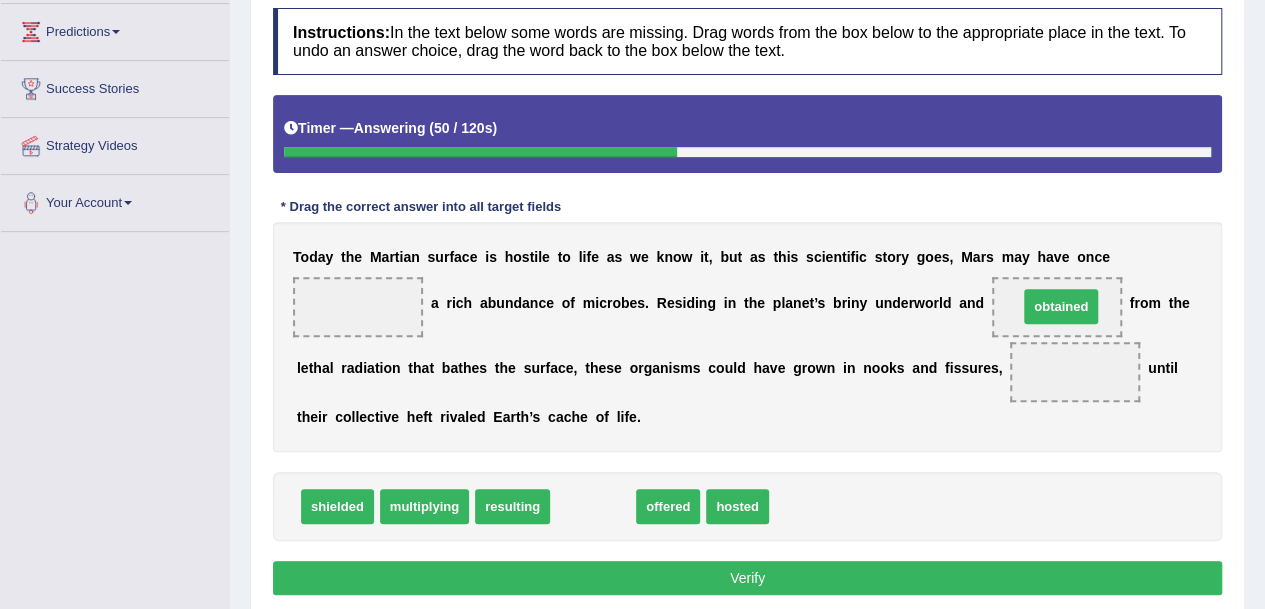 drag, startPoint x: 587, startPoint y: 503, endPoint x: 1055, endPoint y: 303, distance: 508.944 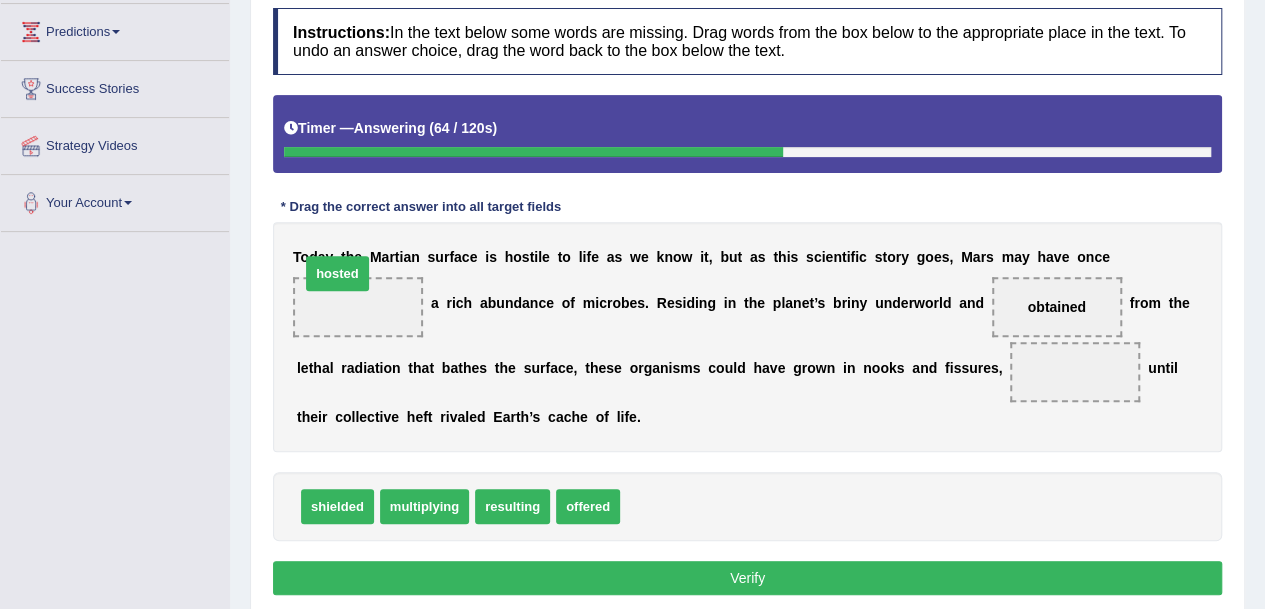 drag, startPoint x: 656, startPoint y: 510, endPoint x: 342, endPoint y: 310, distance: 372.28485 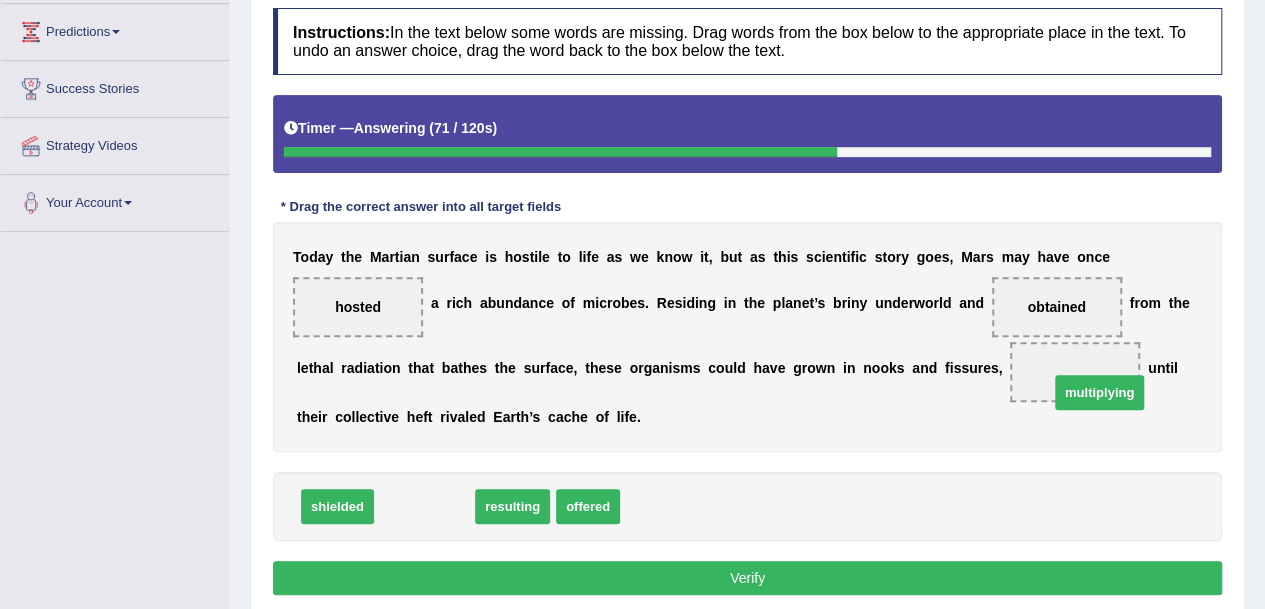 drag, startPoint x: 430, startPoint y: 500, endPoint x: 1145, endPoint y: 386, distance: 724.03107 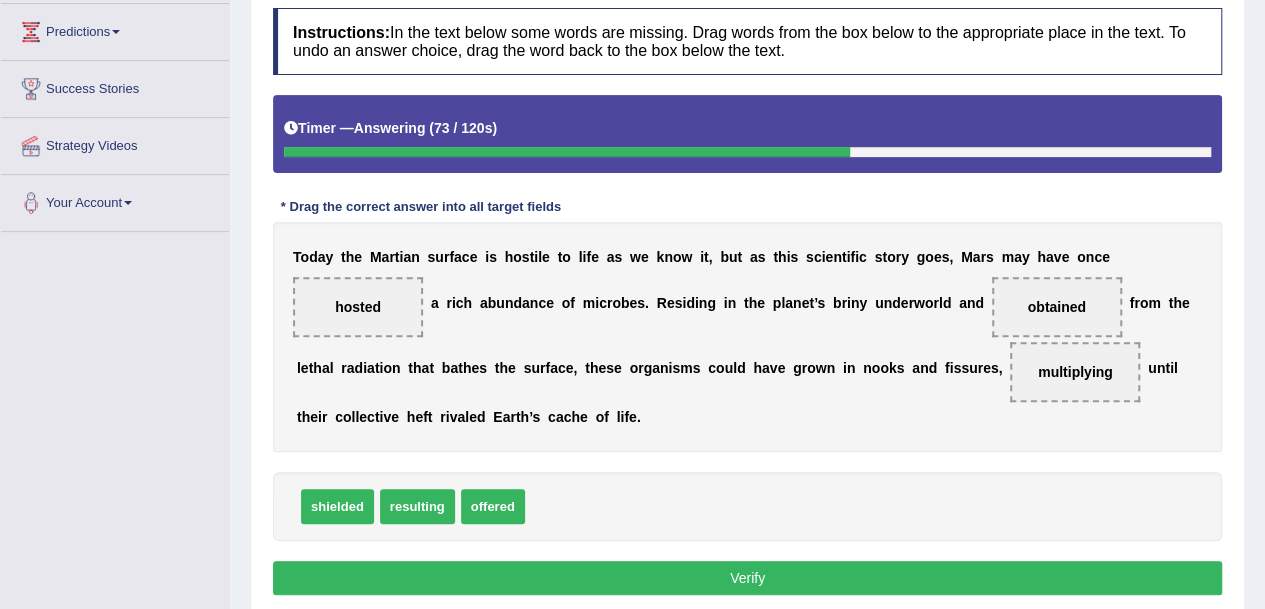 click on "Verify" at bounding box center [747, 578] 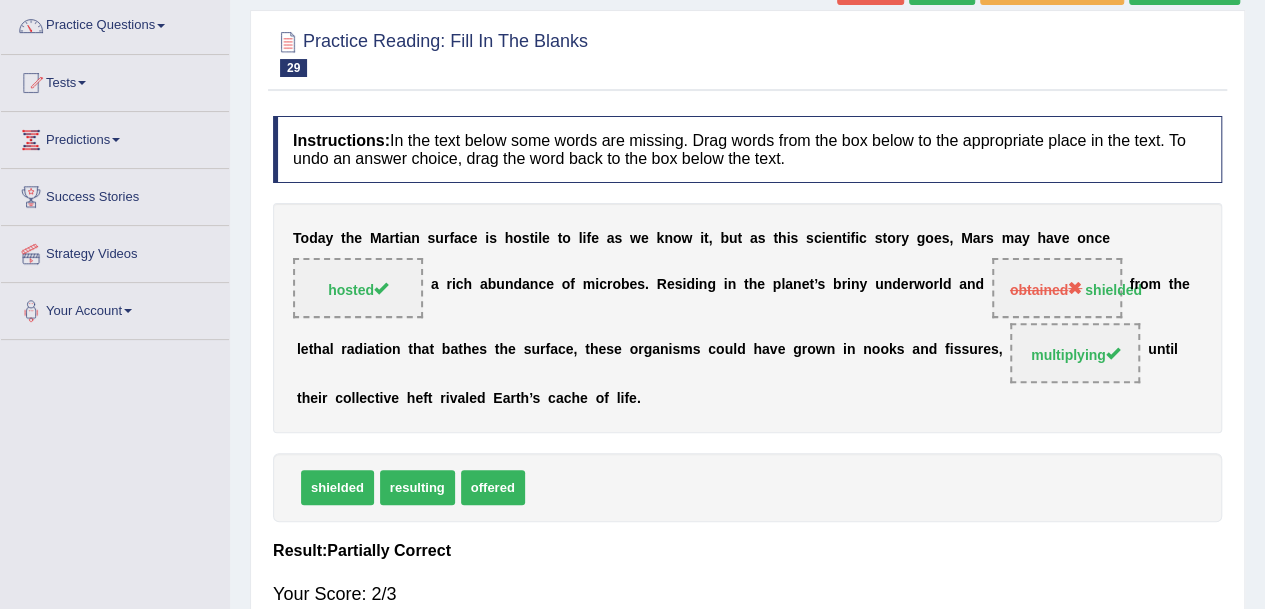scroll, scrollTop: 0, scrollLeft: 0, axis: both 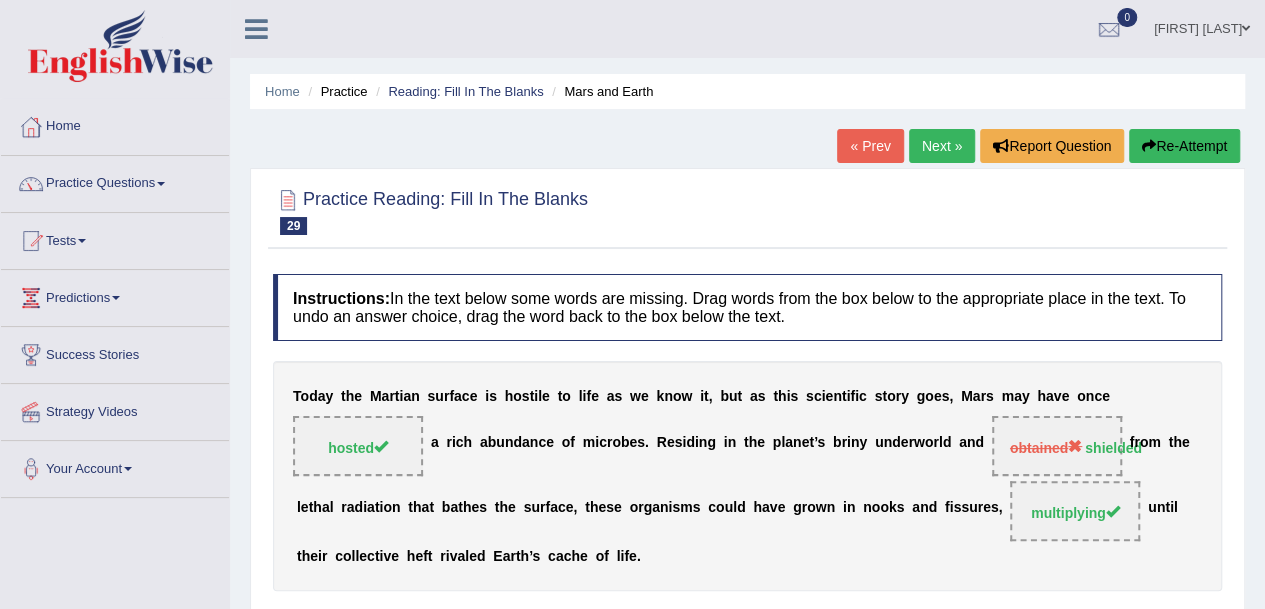 click on "Next »" at bounding box center [942, 146] 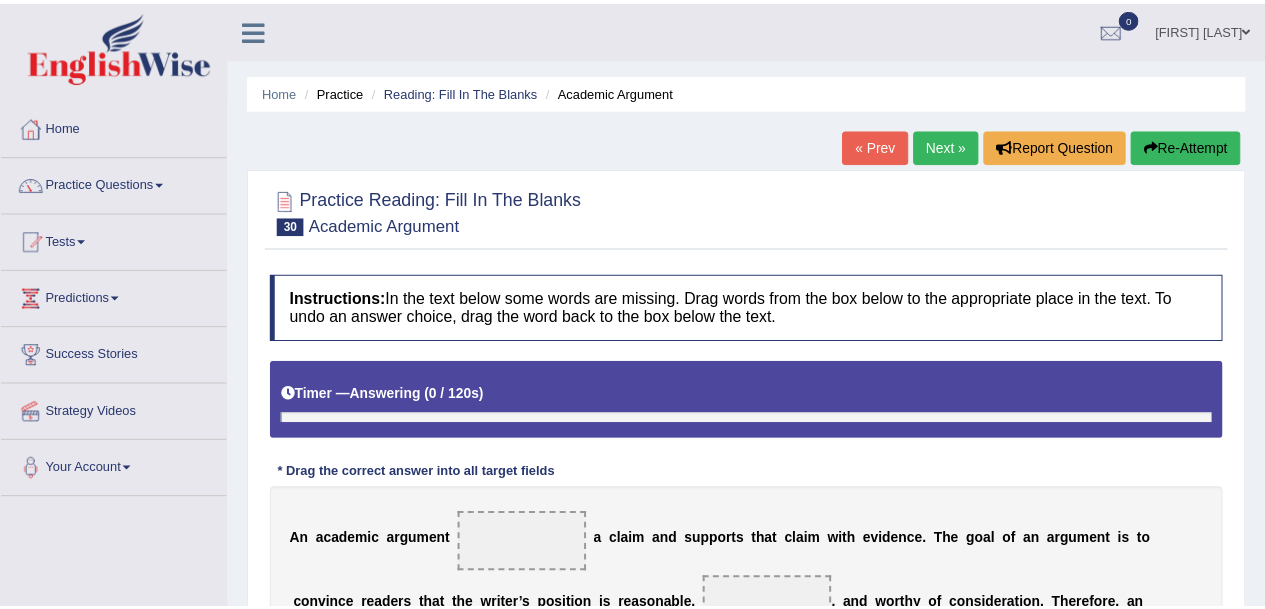 scroll, scrollTop: 0, scrollLeft: 0, axis: both 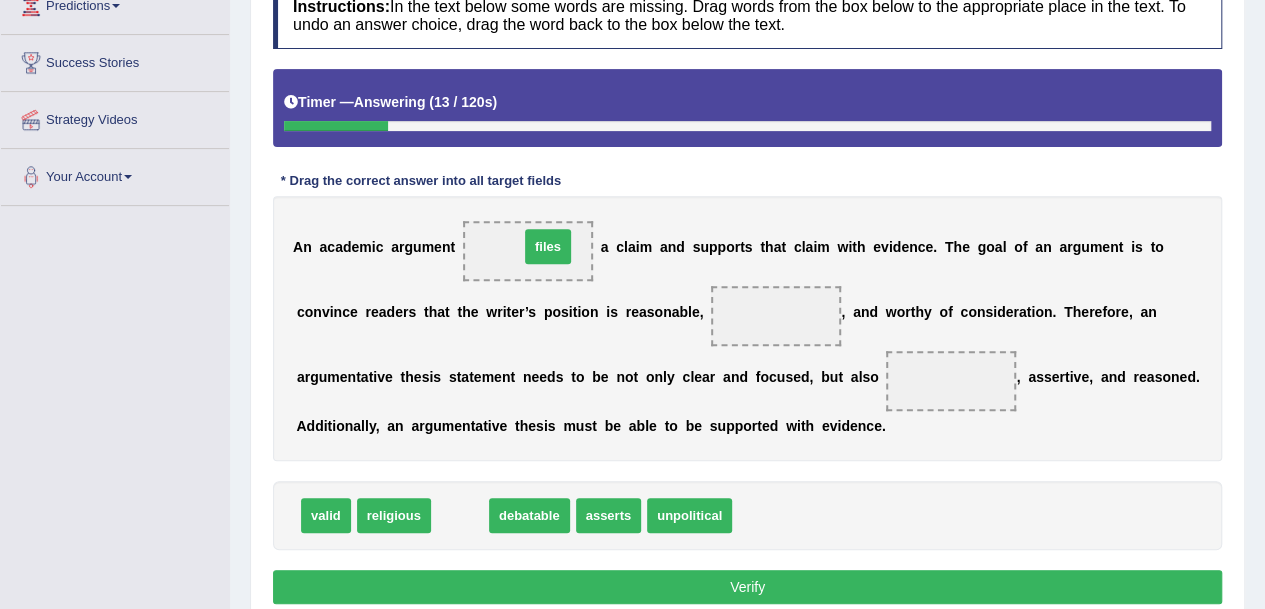 drag, startPoint x: 458, startPoint y: 513, endPoint x: 546, endPoint y: 244, distance: 283.02826 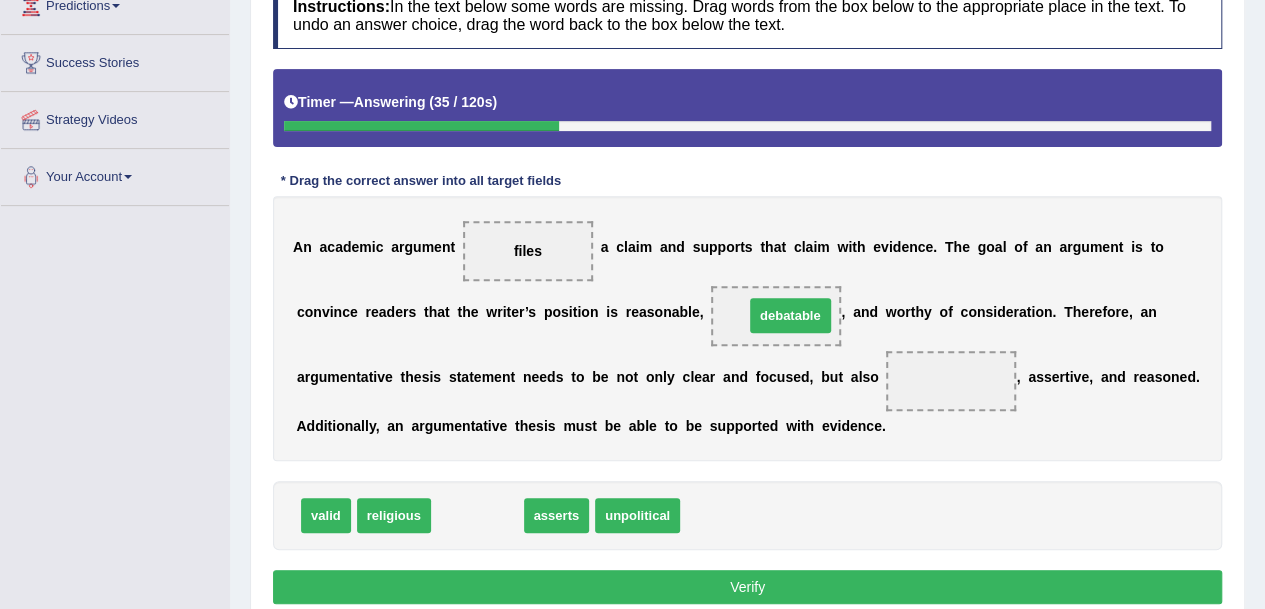 drag, startPoint x: 450, startPoint y: 505, endPoint x: 763, endPoint y: 305, distance: 371.44177 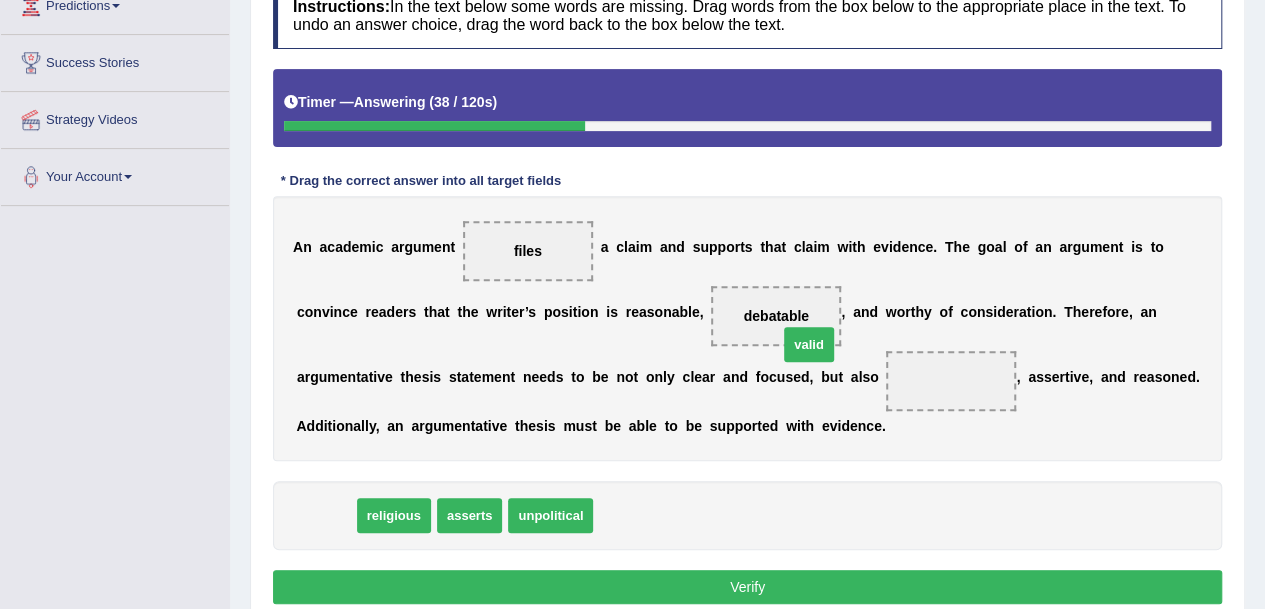 drag, startPoint x: 322, startPoint y: 514, endPoint x: 781, endPoint y: 323, distance: 497.1539 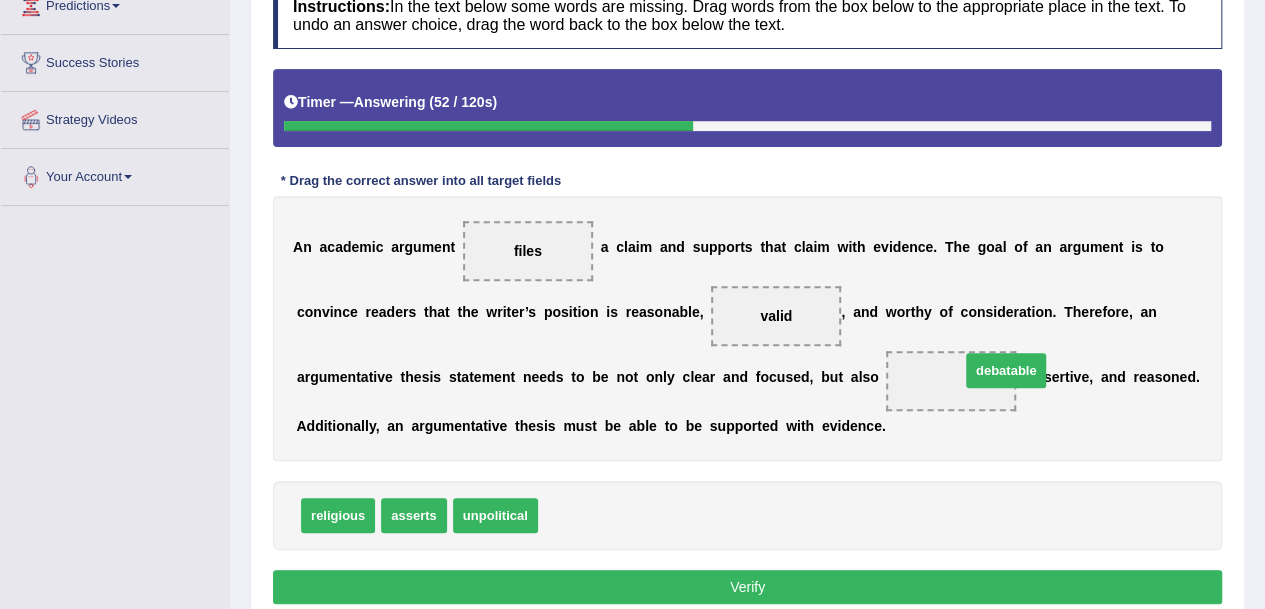 drag, startPoint x: 582, startPoint y: 517, endPoint x: 982, endPoint y: 370, distance: 426.15607 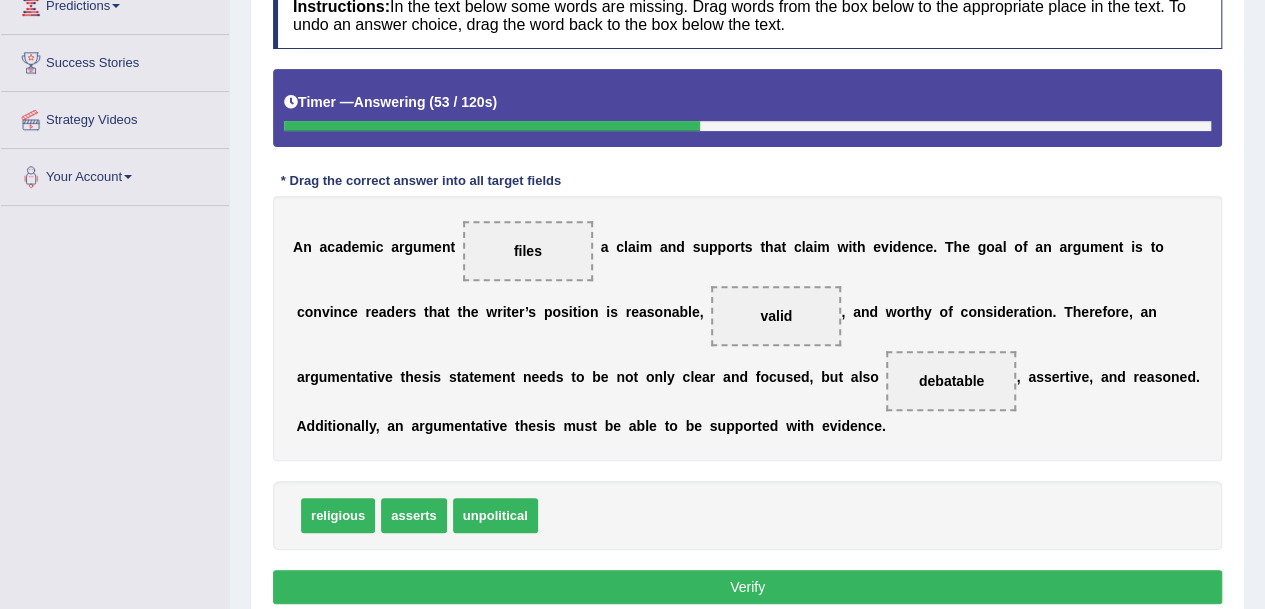 scroll, scrollTop: 440, scrollLeft: 0, axis: vertical 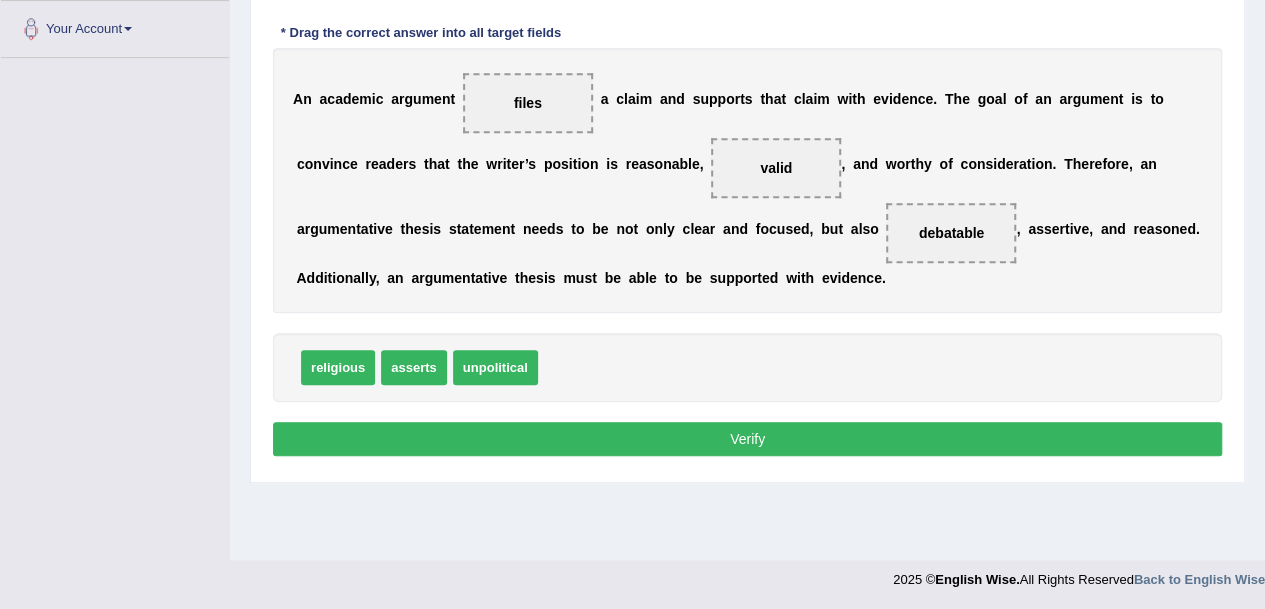 click on "Verify" at bounding box center (747, 439) 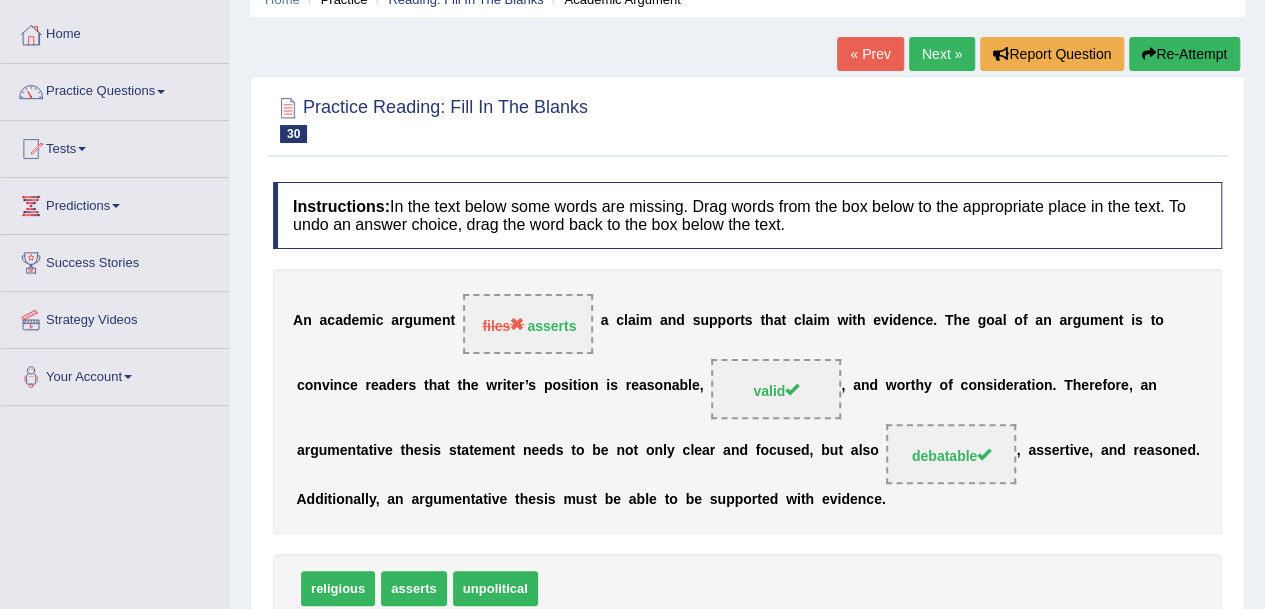 scroll, scrollTop: 90, scrollLeft: 0, axis: vertical 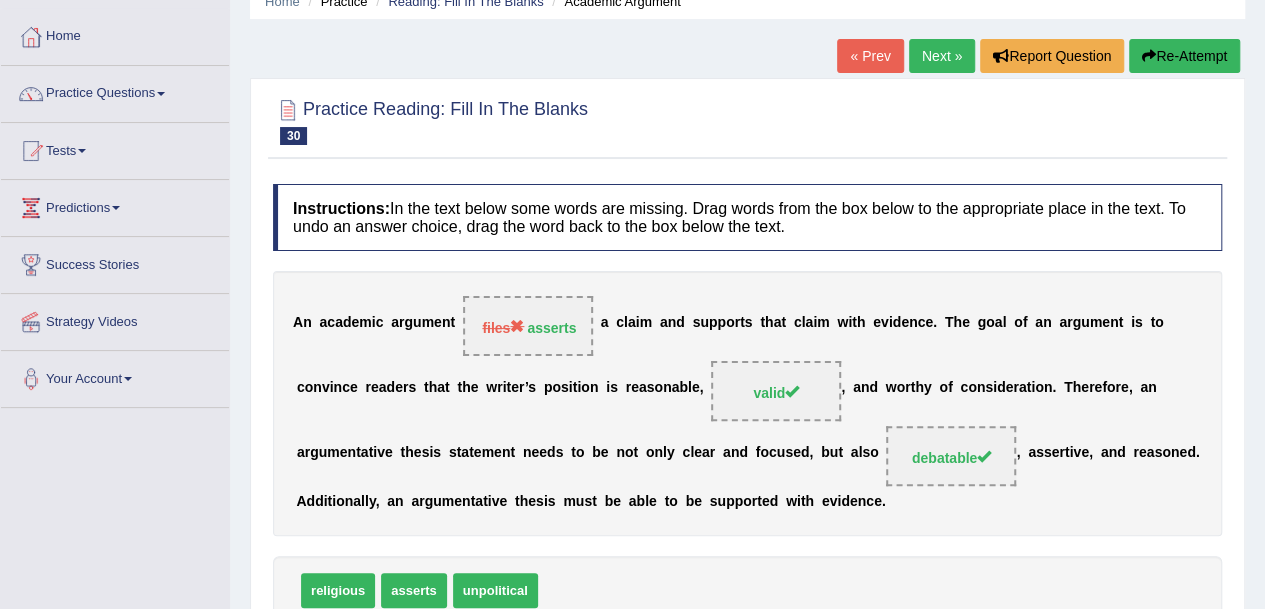click on "Next »" at bounding box center (942, 56) 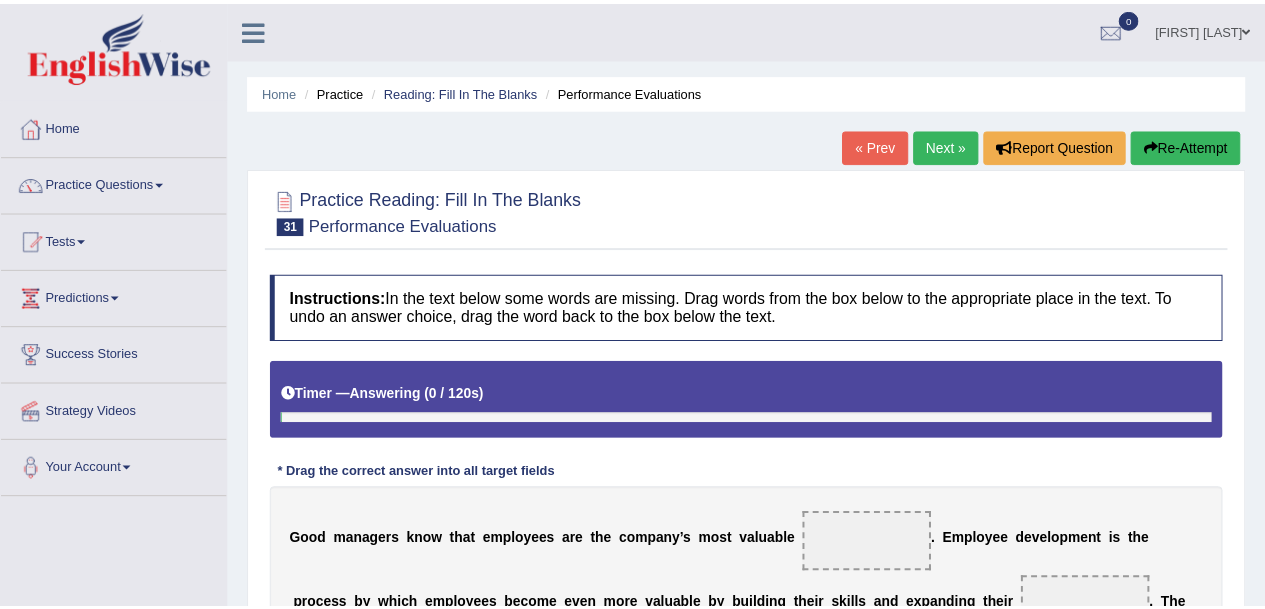 scroll, scrollTop: 0, scrollLeft: 0, axis: both 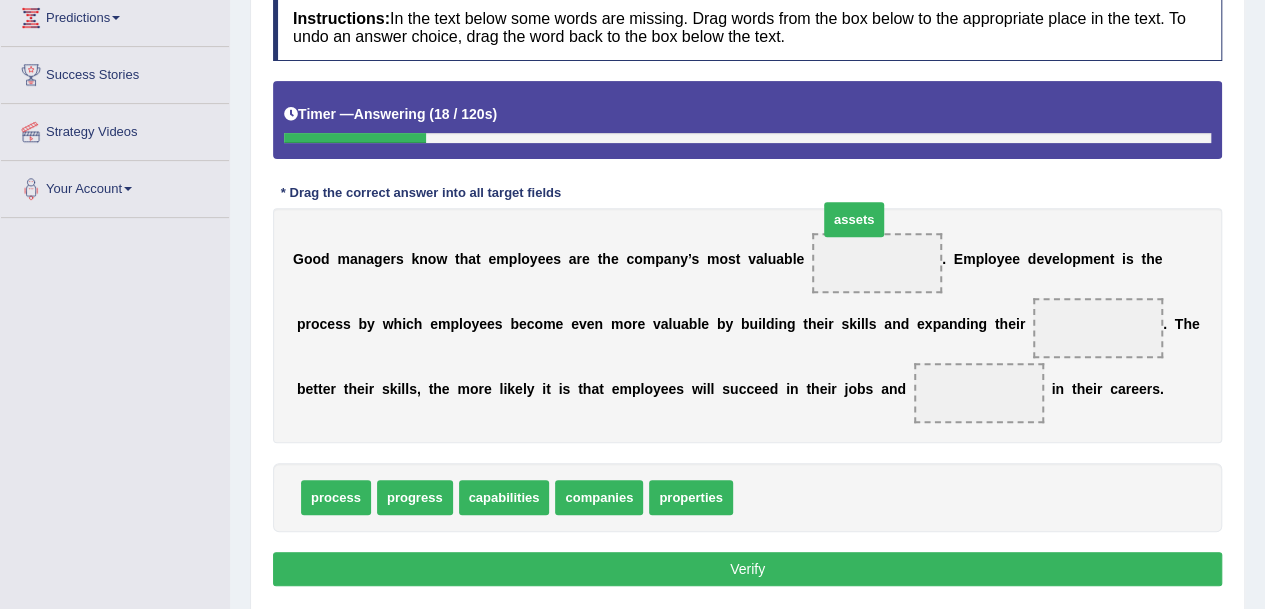 drag, startPoint x: 765, startPoint y: 503, endPoint x: 875, endPoint y: 267, distance: 260.37665 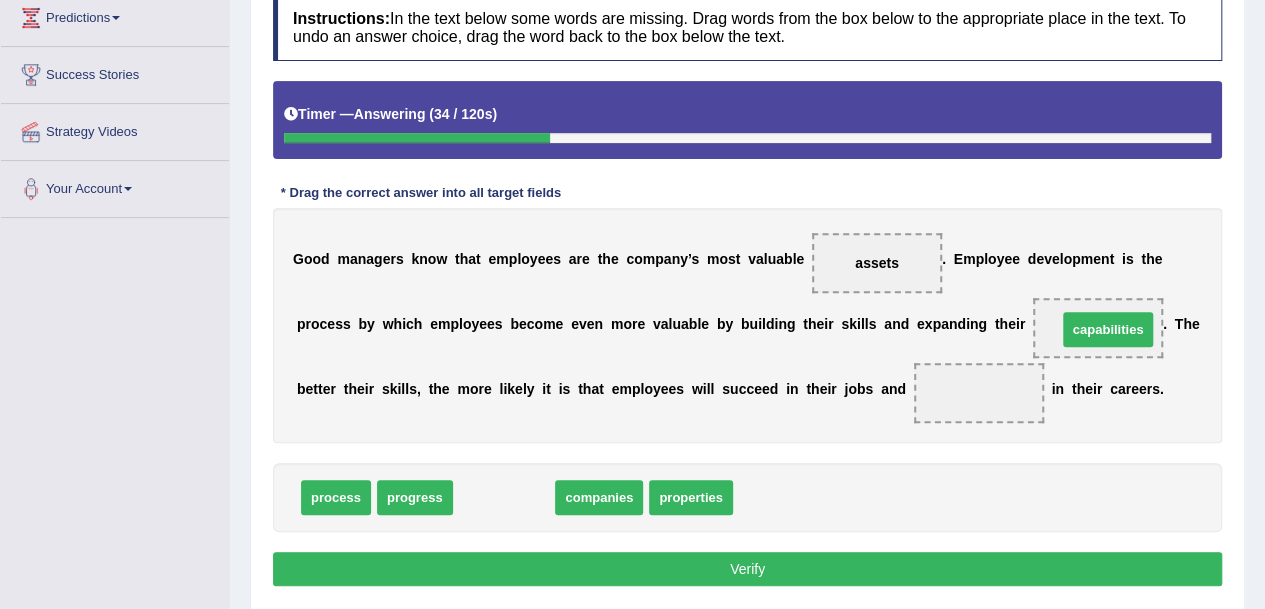 drag, startPoint x: 494, startPoint y: 501, endPoint x: 1084, endPoint y: 335, distance: 612.90784 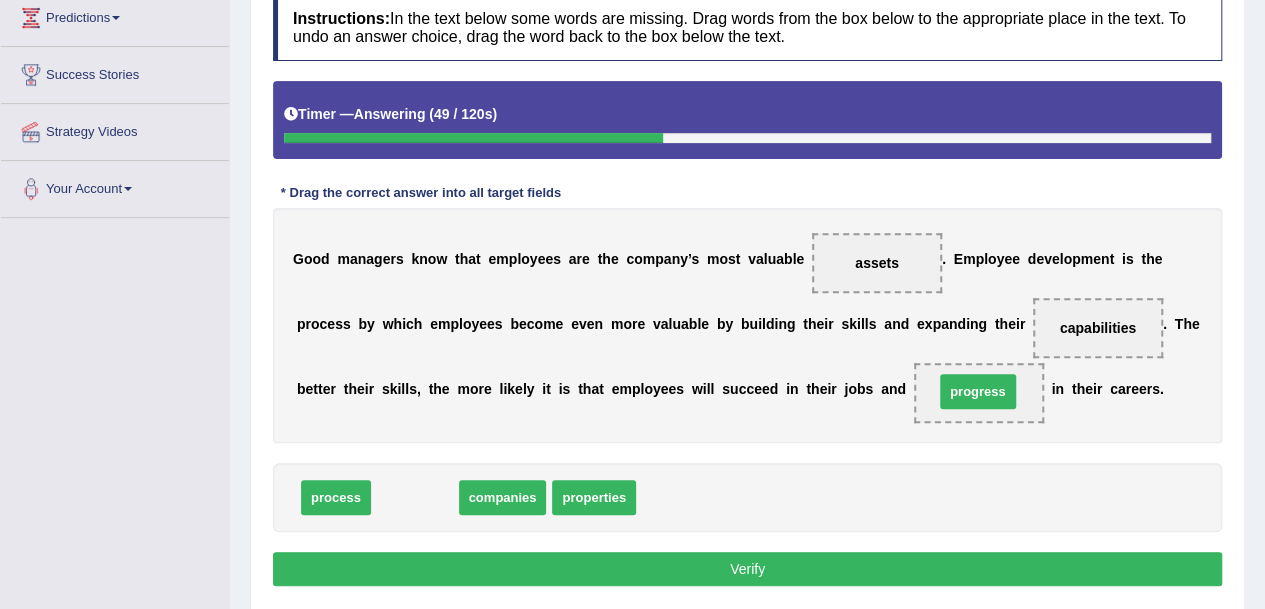 drag, startPoint x: 405, startPoint y: 502, endPoint x: 966, endPoint y: 396, distance: 570.92645 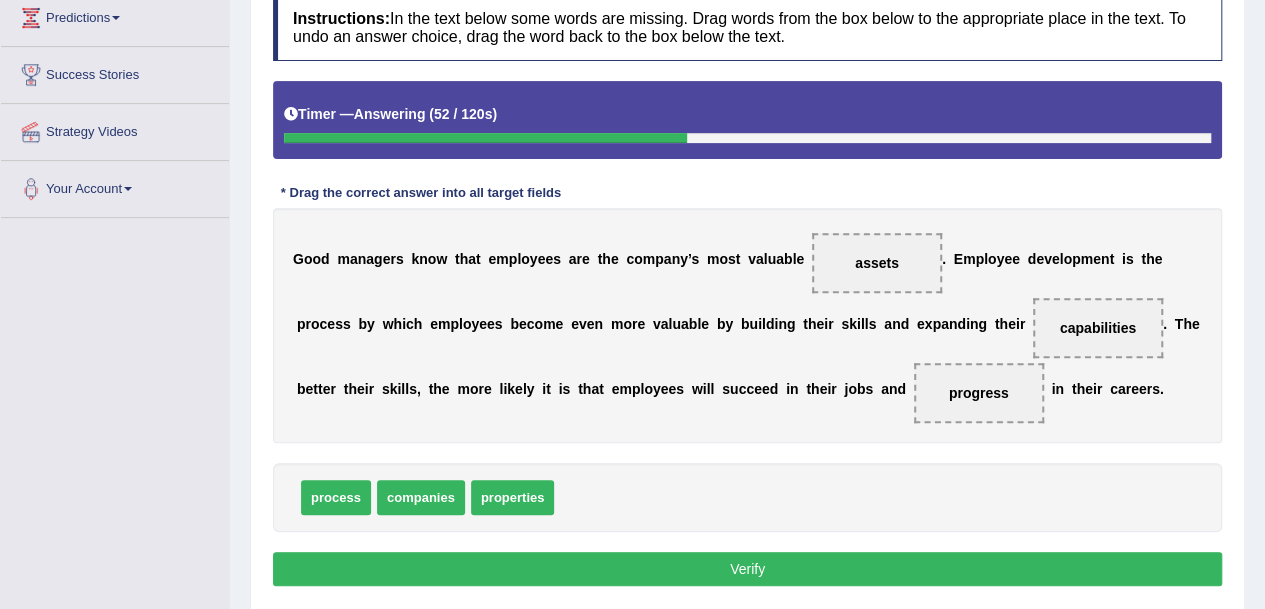 click on "Verify" at bounding box center (747, 569) 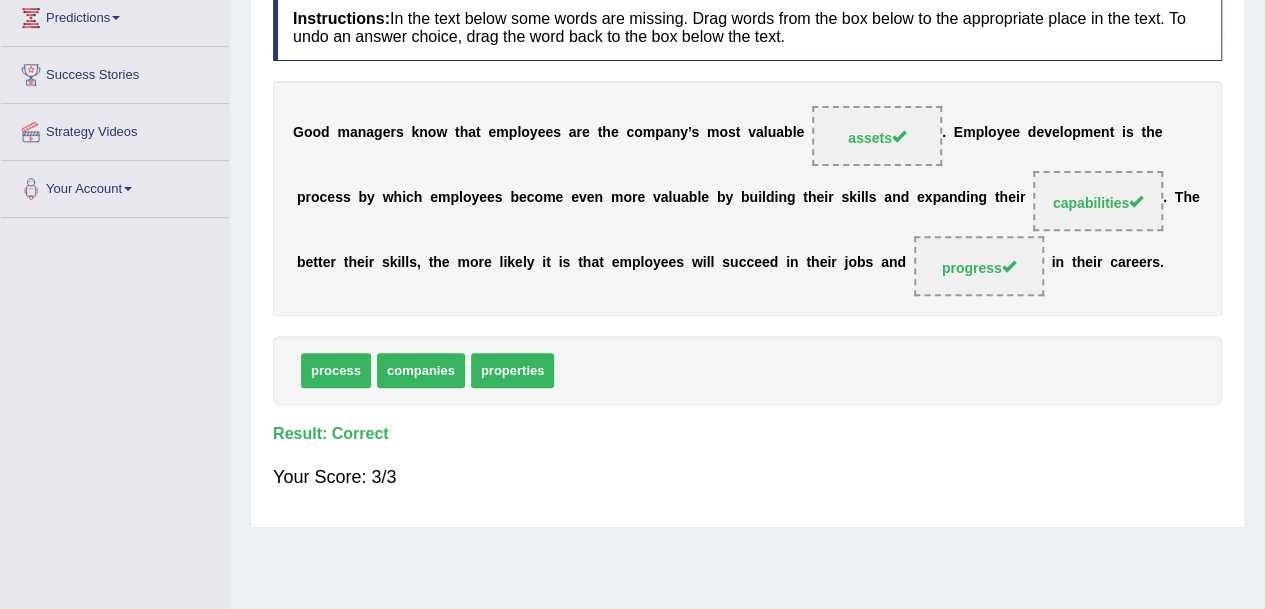 scroll, scrollTop: 0, scrollLeft: 0, axis: both 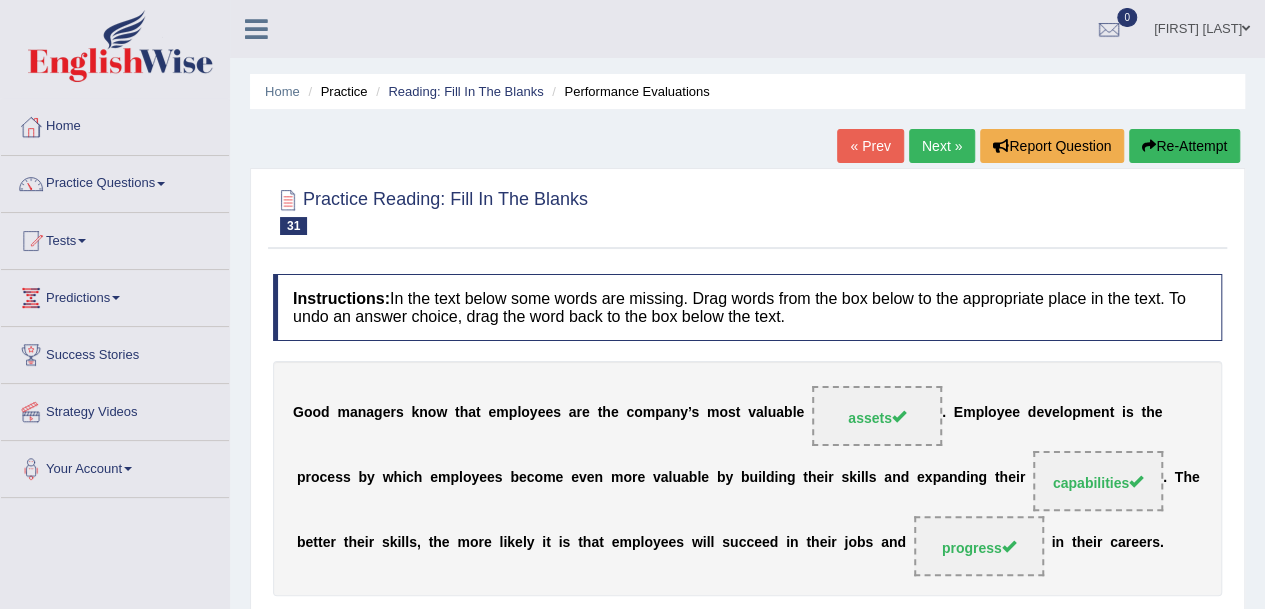 click on "Next »" at bounding box center (942, 146) 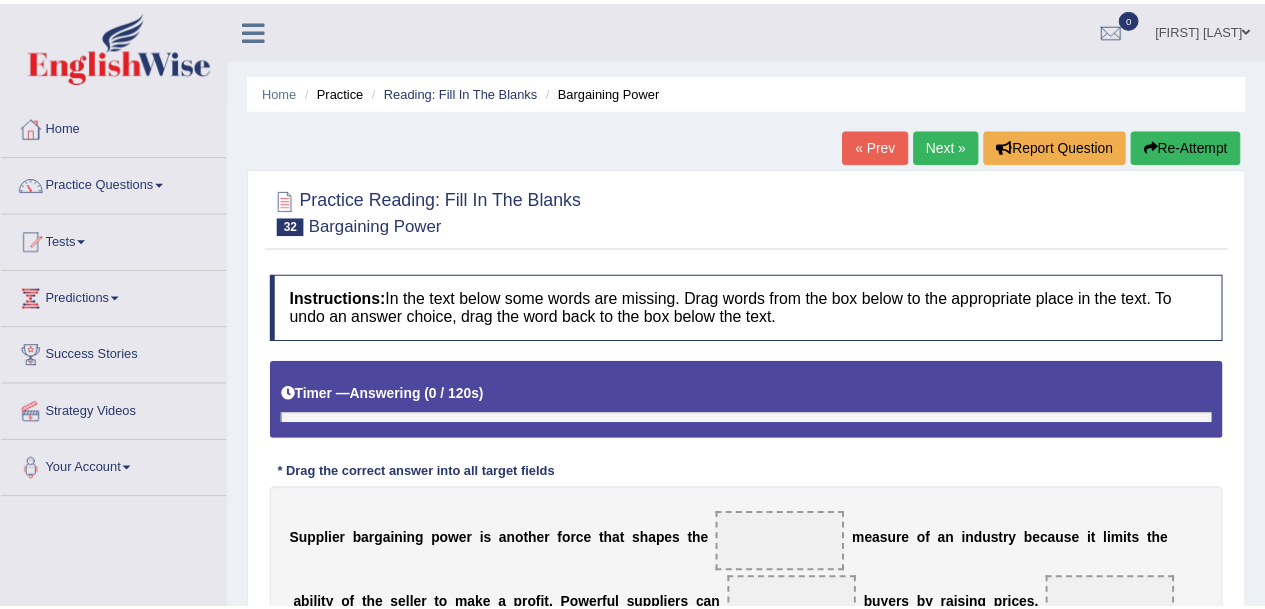 scroll, scrollTop: 0, scrollLeft: 0, axis: both 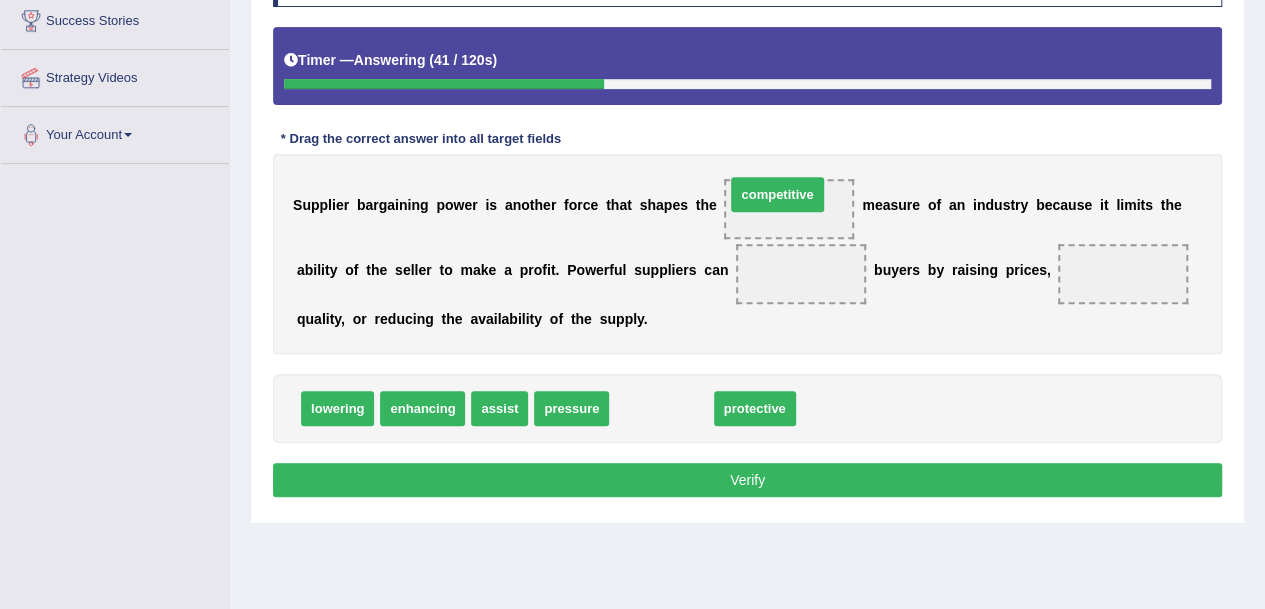 drag, startPoint x: 660, startPoint y: 406, endPoint x: 784, endPoint y: 204, distance: 237.02321 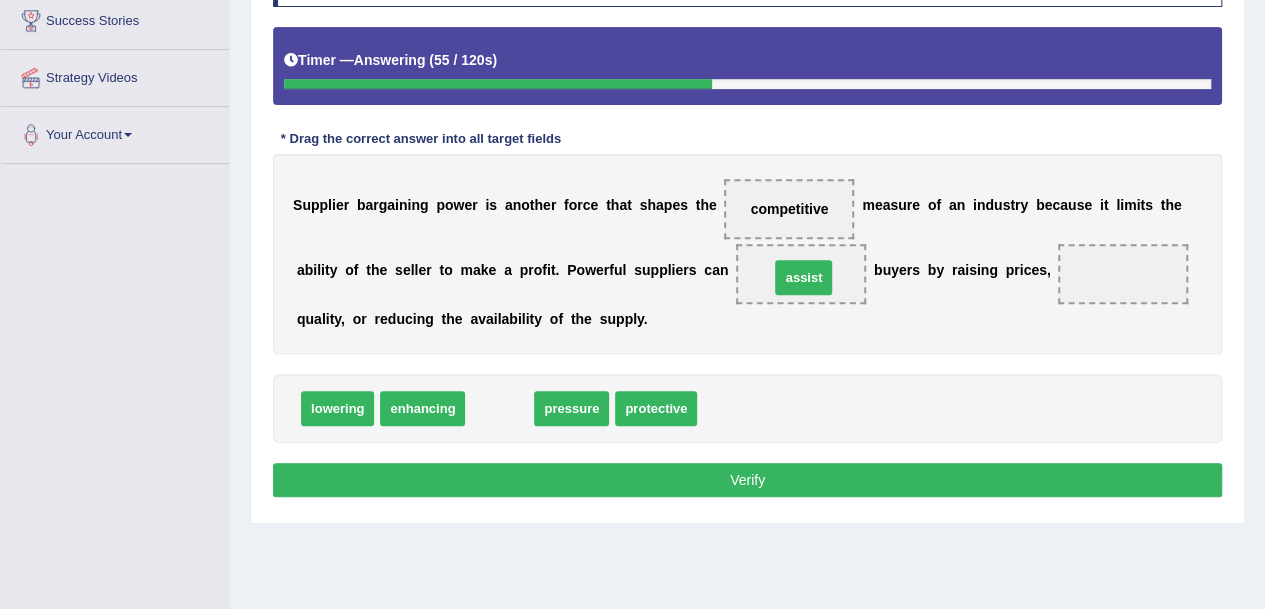drag, startPoint x: 494, startPoint y: 409, endPoint x: 798, endPoint y: 278, distance: 331.02417 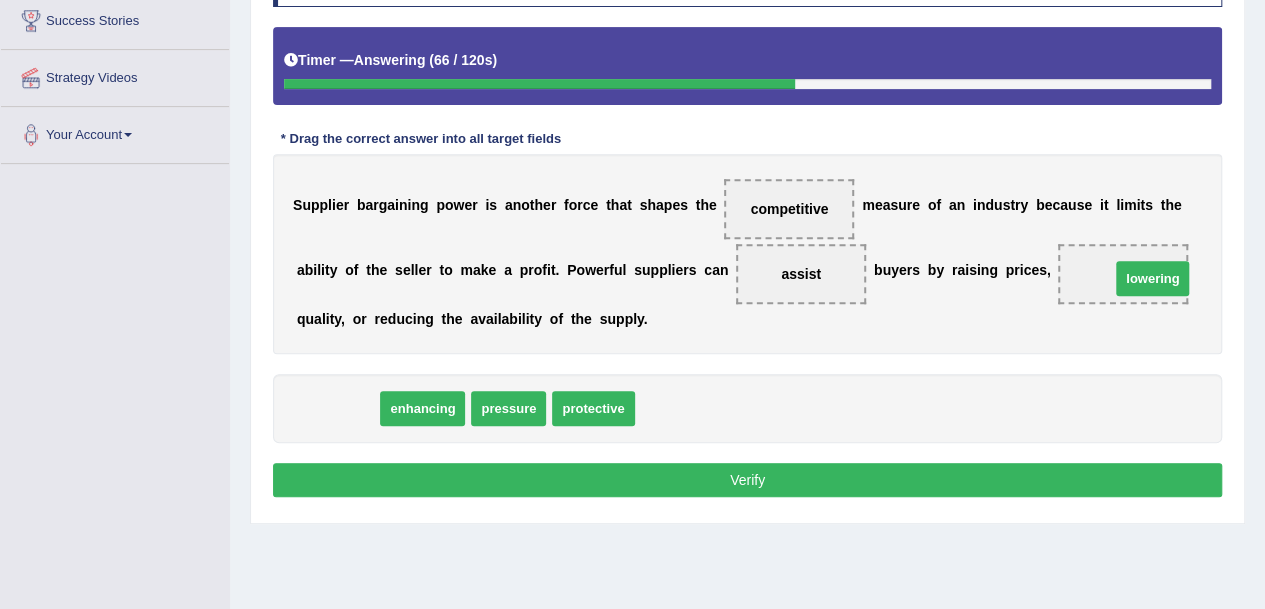 drag, startPoint x: 334, startPoint y: 403, endPoint x: 1140, endPoint y: 273, distance: 816.41656 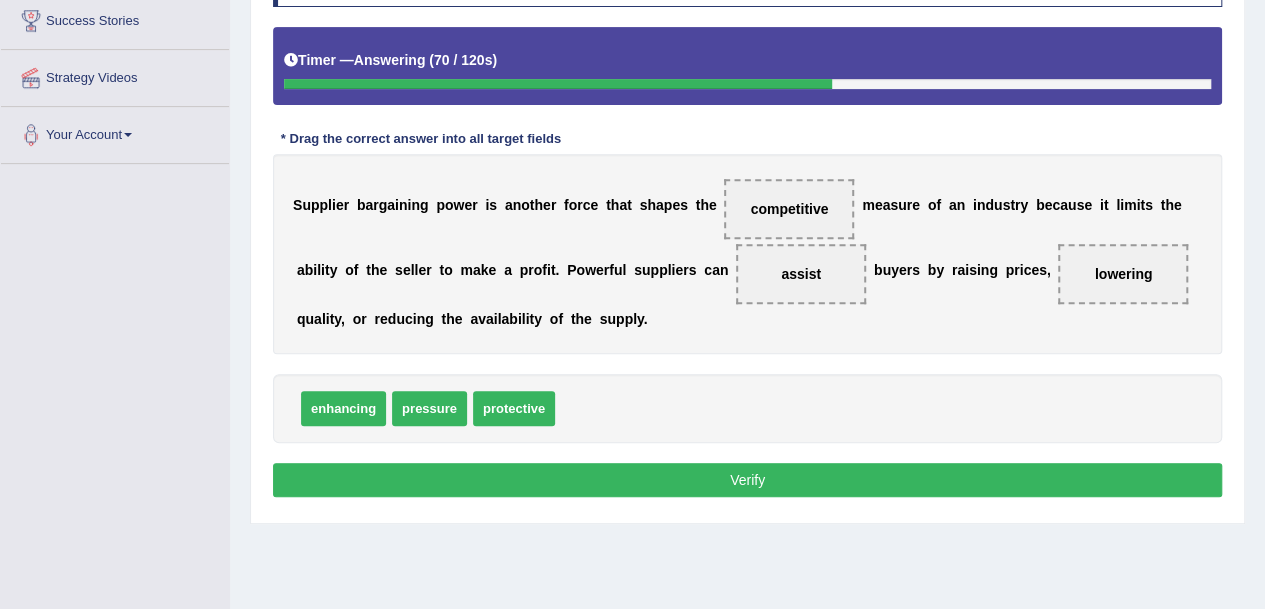 click on "Verify" at bounding box center (747, 480) 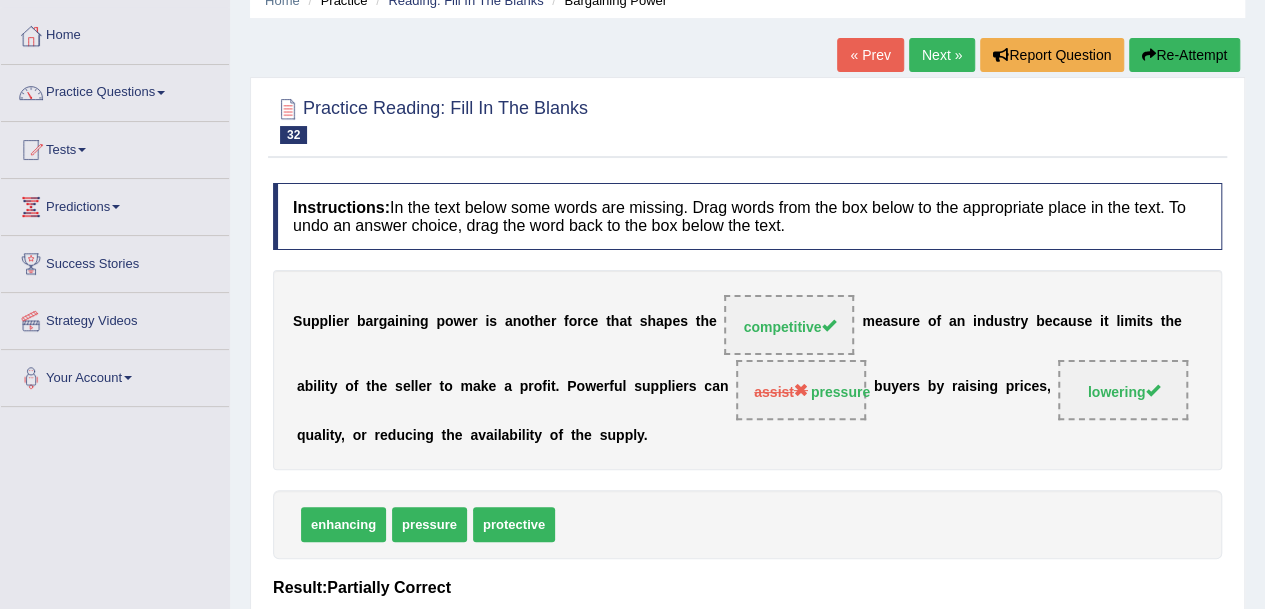 scroll, scrollTop: 90, scrollLeft: 0, axis: vertical 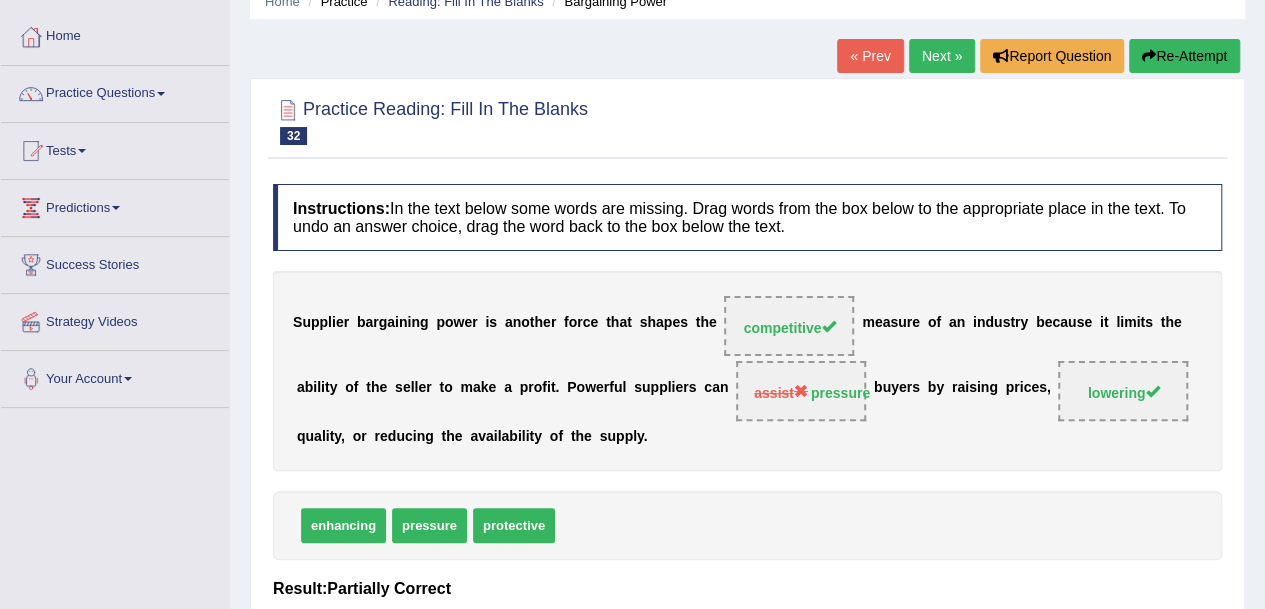click on "Next »" at bounding box center (942, 56) 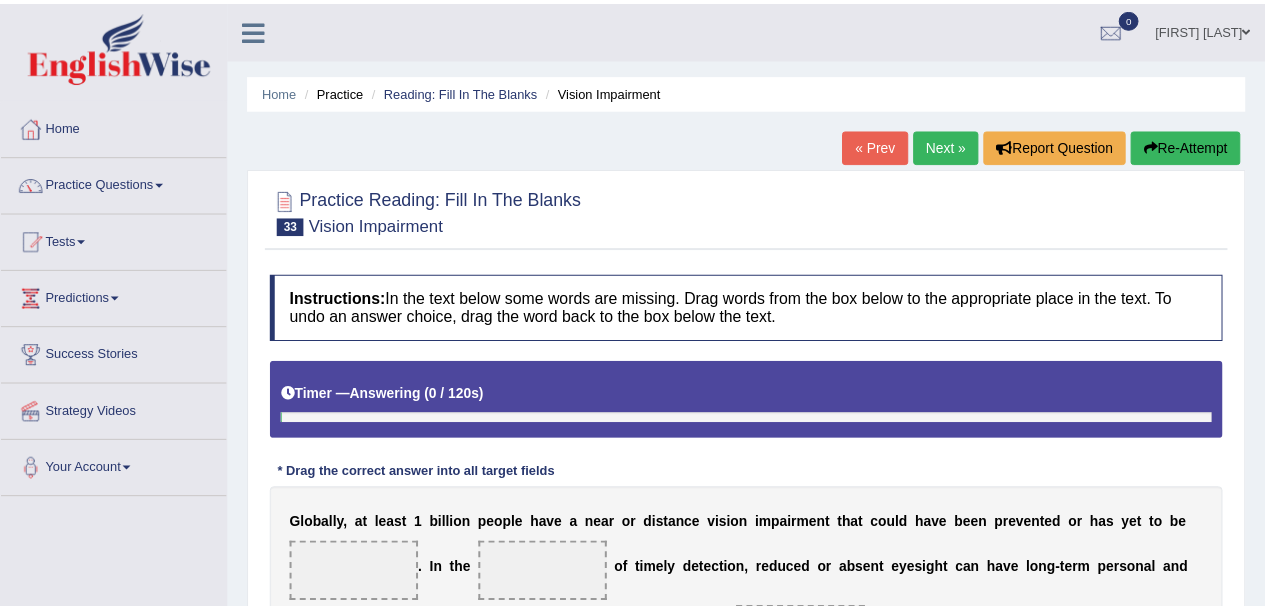 scroll, scrollTop: 0, scrollLeft: 0, axis: both 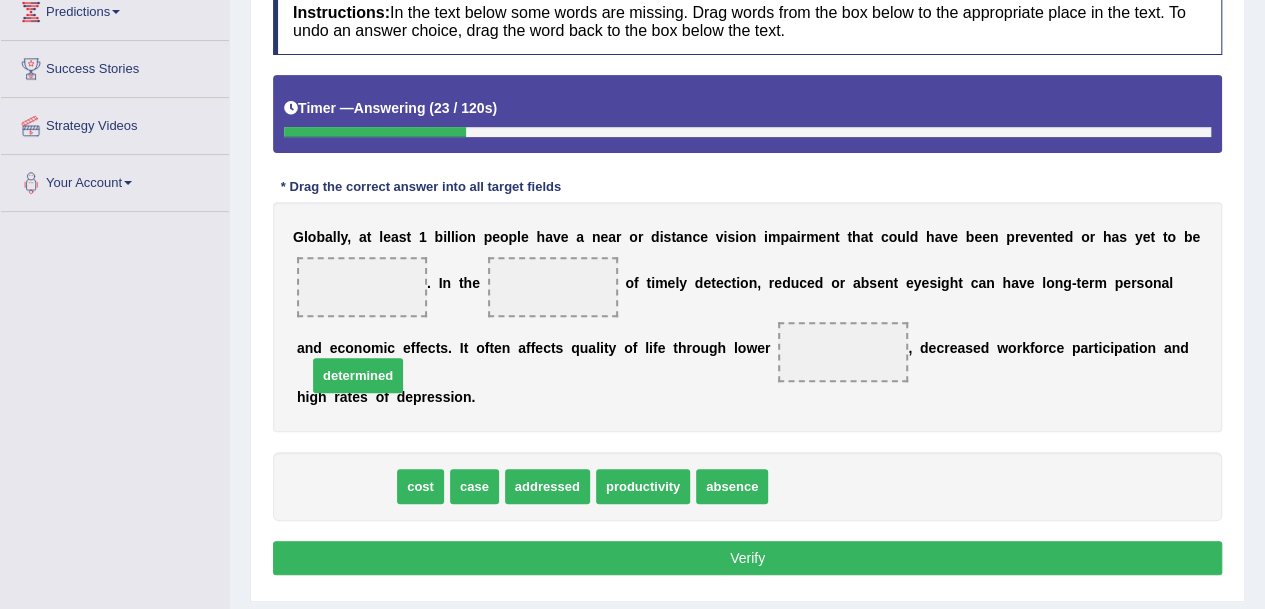 drag, startPoint x: 356, startPoint y: 484, endPoint x: 360, endPoint y: 470, distance: 14.56022 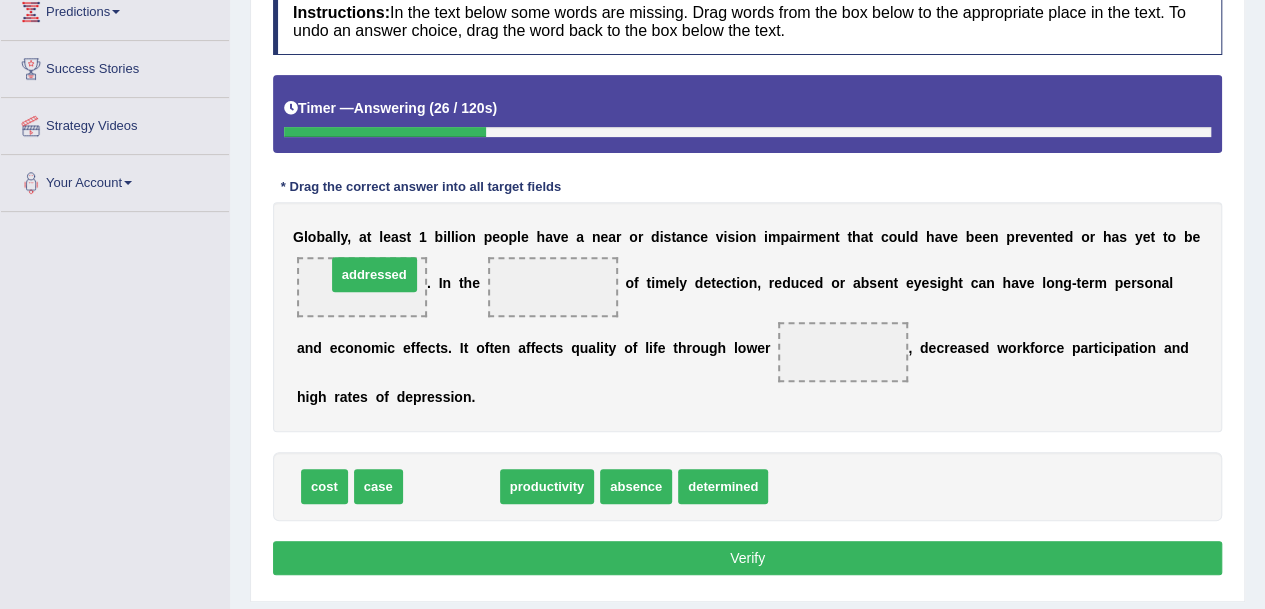 drag, startPoint x: 471, startPoint y: 487, endPoint x: 394, endPoint y: 275, distance: 225.55043 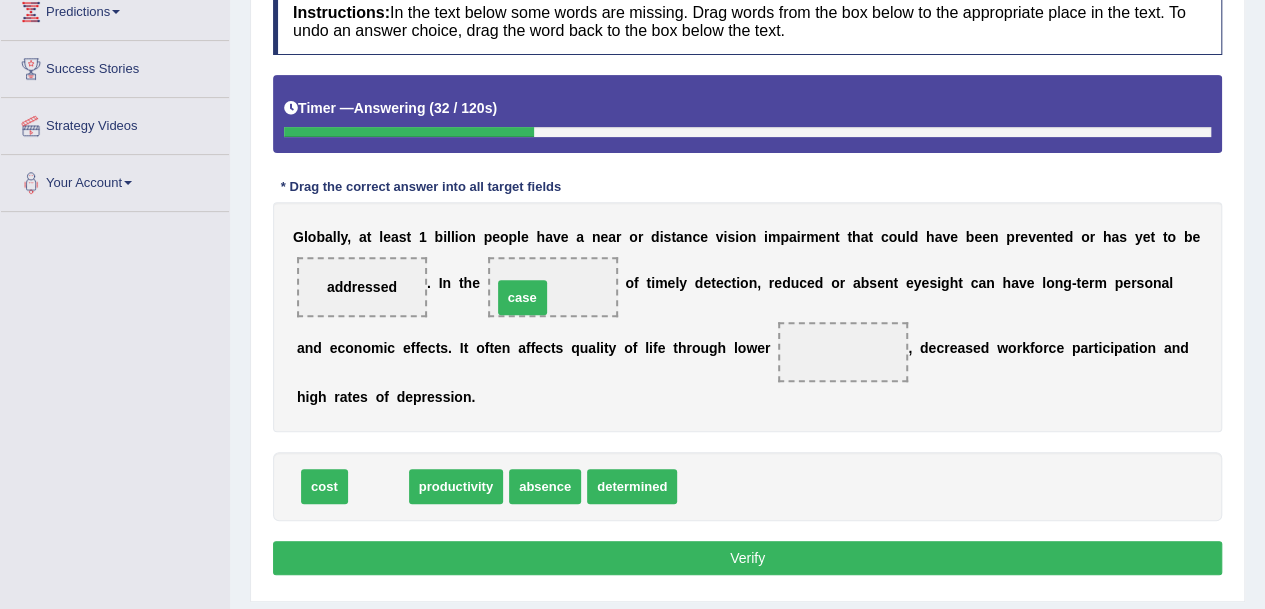 drag, startPoint x: 387, startPoint y: 490, endPoint x: 543, endPoint y: 290, distance: 253.64542 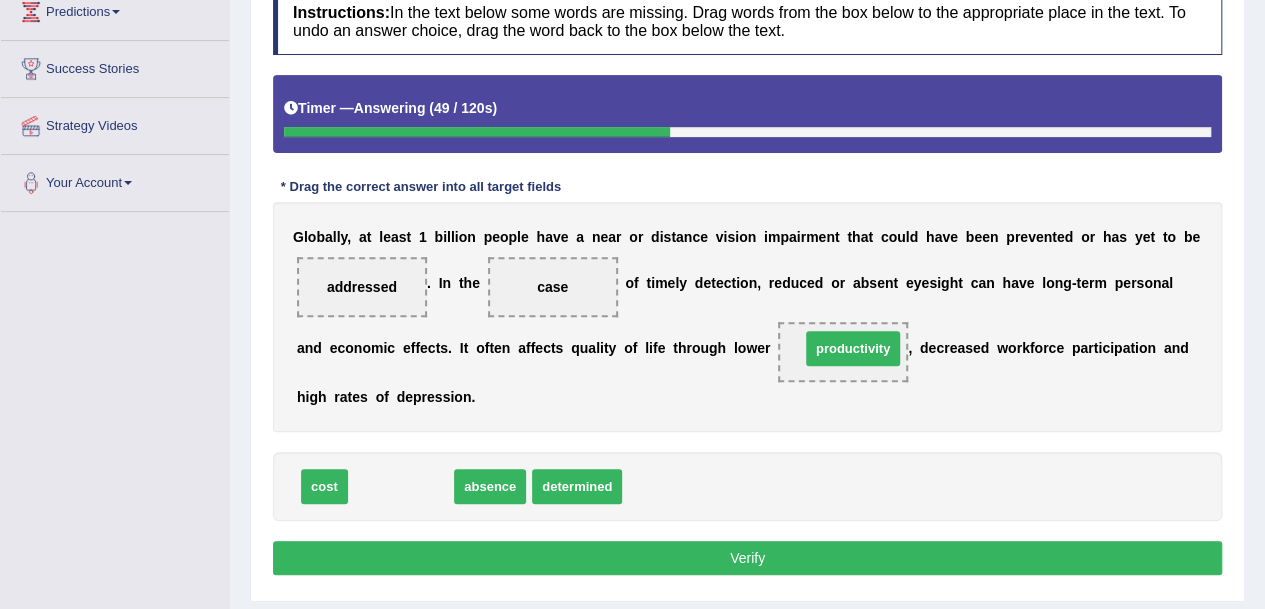 drag, startPoint x: 404, startPoint y: 483, endPoint x: 850, endPoint y: 343, distance: 467.45694 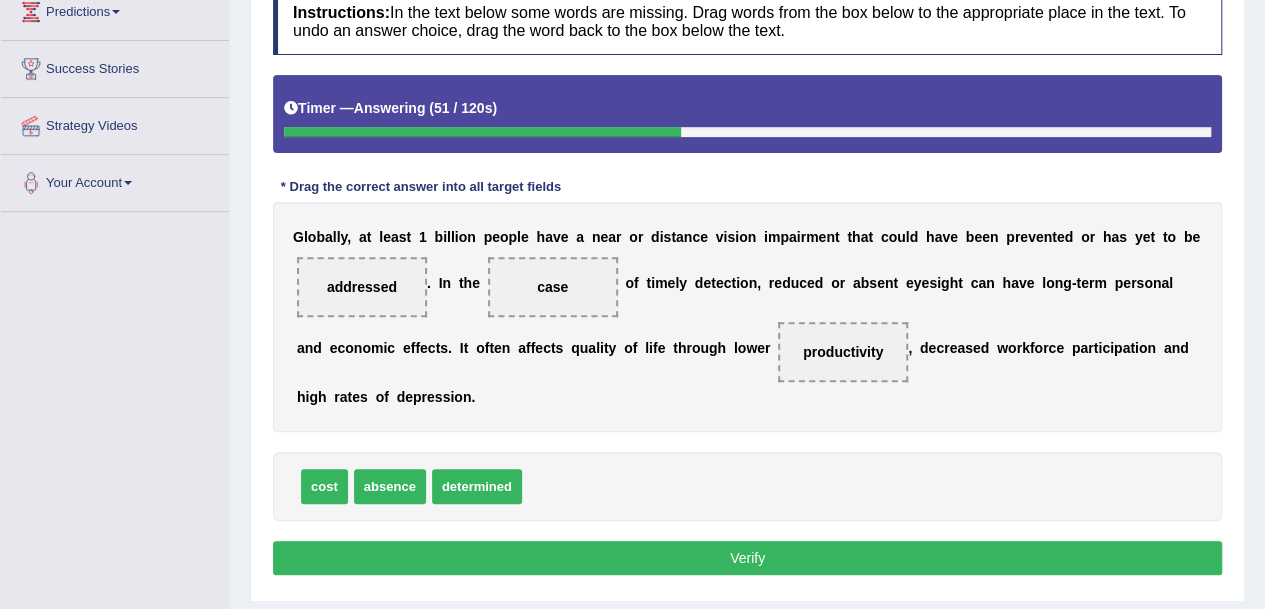 click on "Verify" at bounding box center (747, 558) 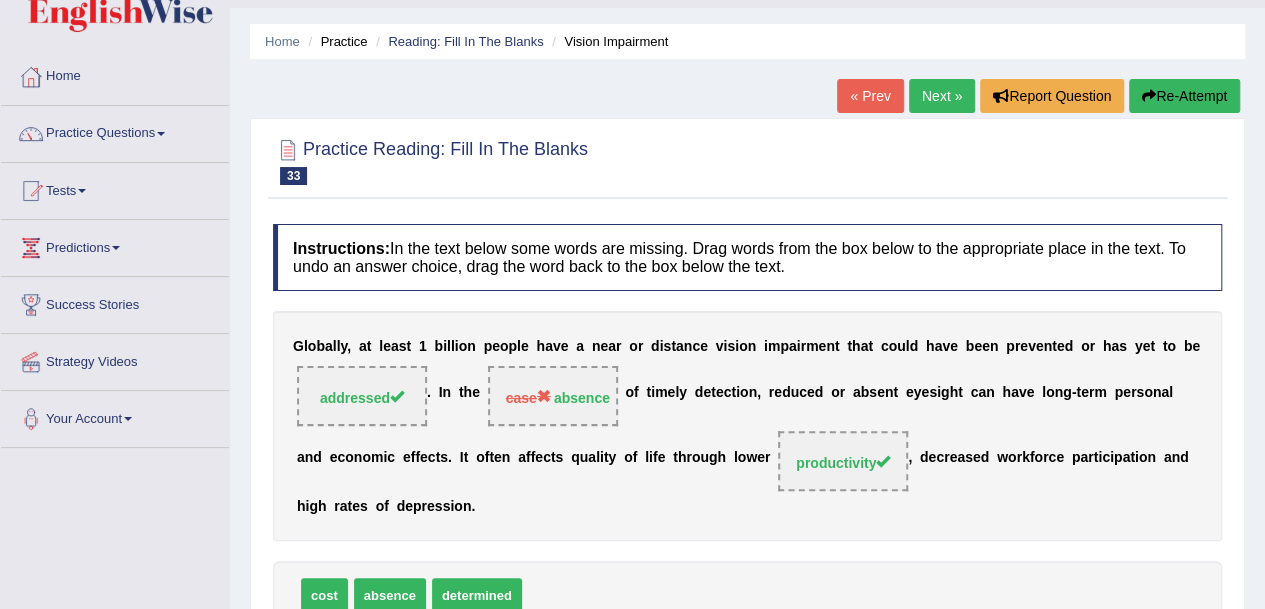 scroll, scrollTop: 29, scrollLeft: 0, axis: vertical 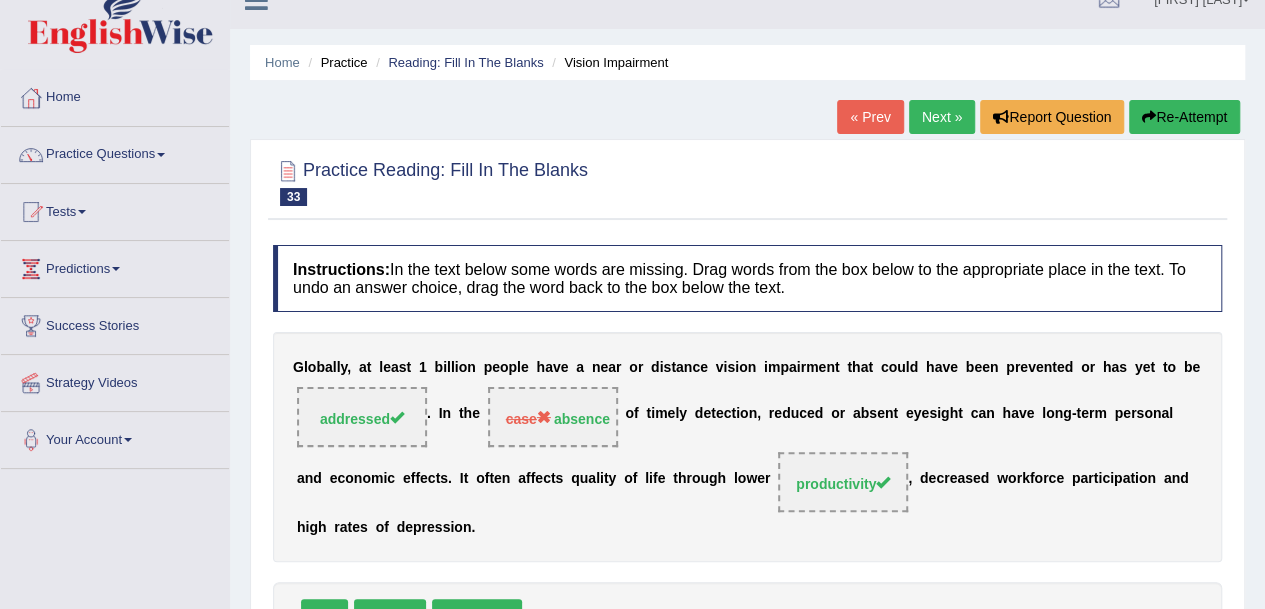 click on "Next »" at bounding box center (942, 117) 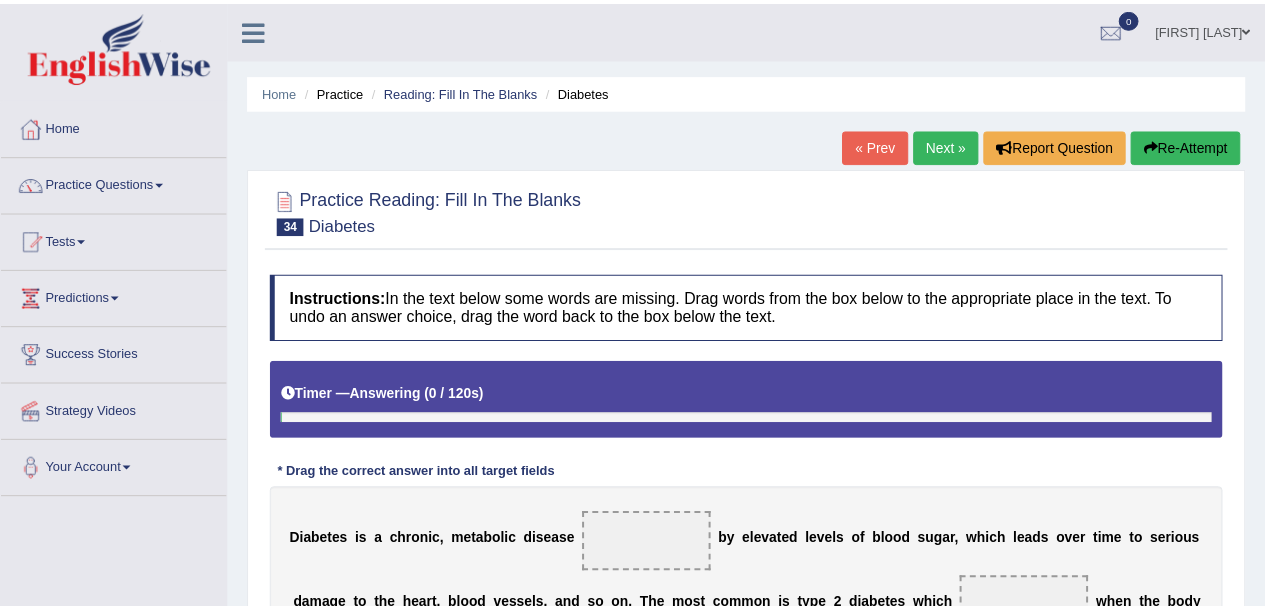 scroll, scrollTop: 0, scrollLeft: 0, axis: both 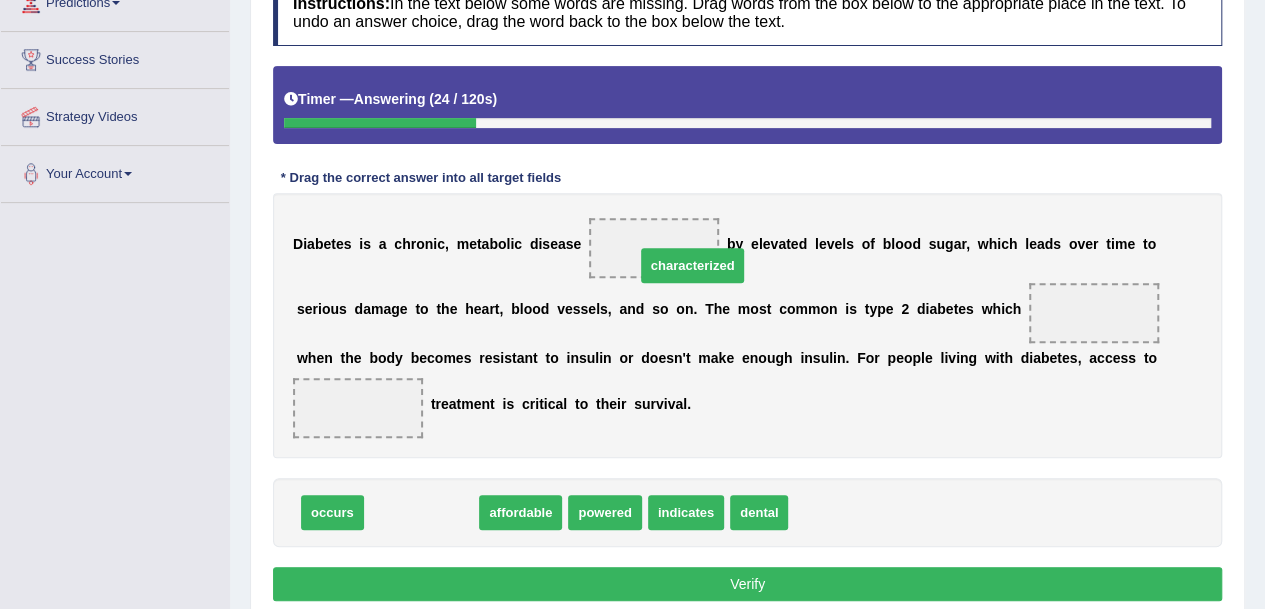 drag, startPoint x: 415, startPoint y: 510, endPoint x: 657, endPoint y: 257, distance: 350.10428 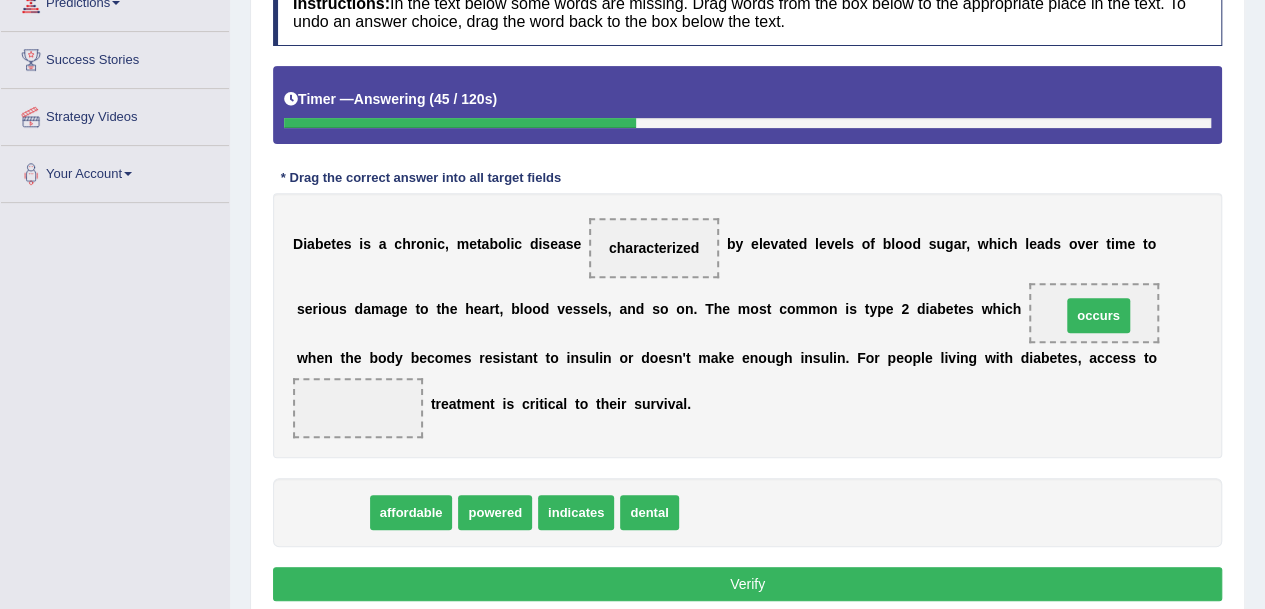 drag, startPoint x: 330, startPoint y: 509, endPoint x: 1096, endPoint y: 312, distance: 790.9267 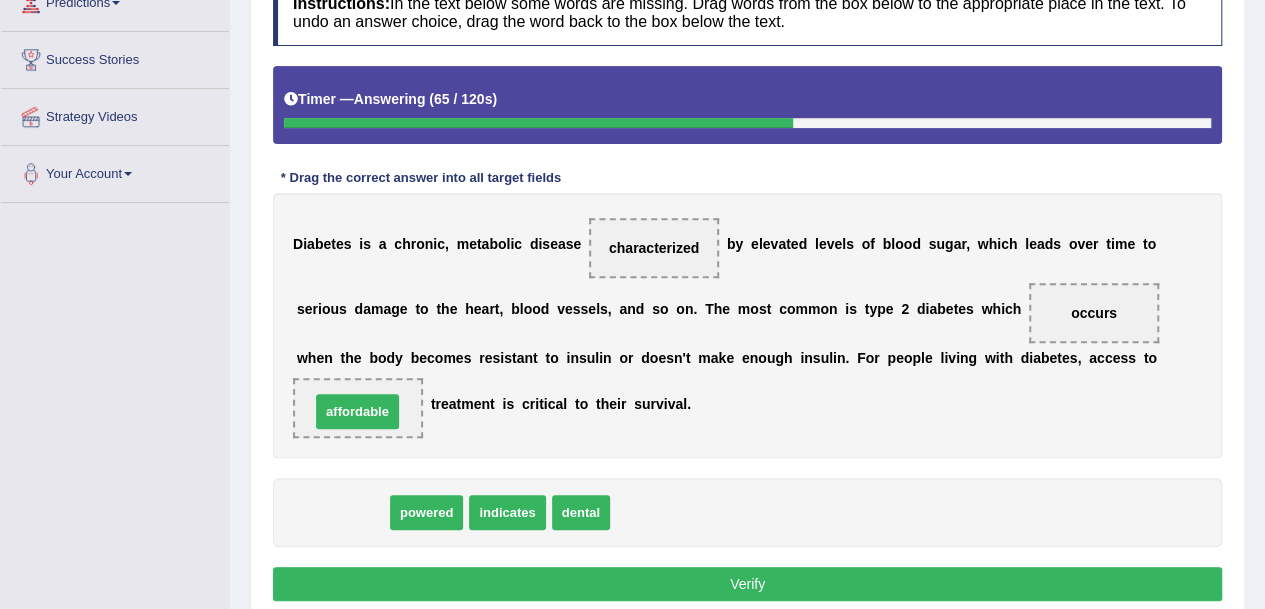 drag, startPoint x: 353, startPoint y: 510, endPoint x: 368, endPoint y: 408, distance: 103.09704 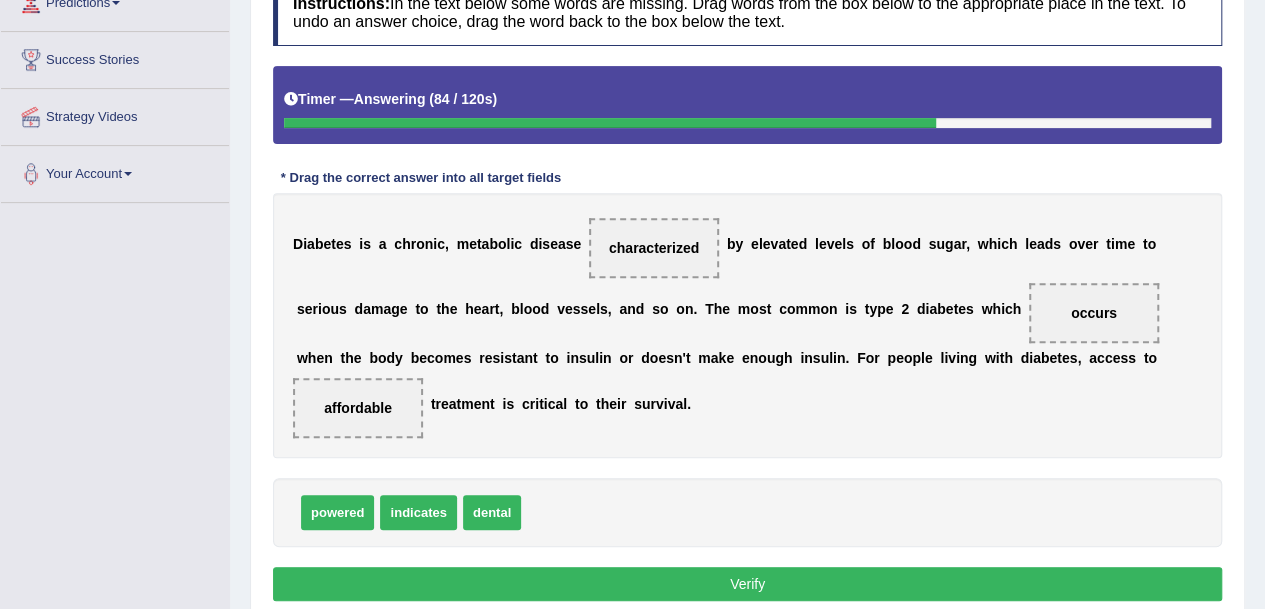 click on "Verify" at bounding box center (747, 584) 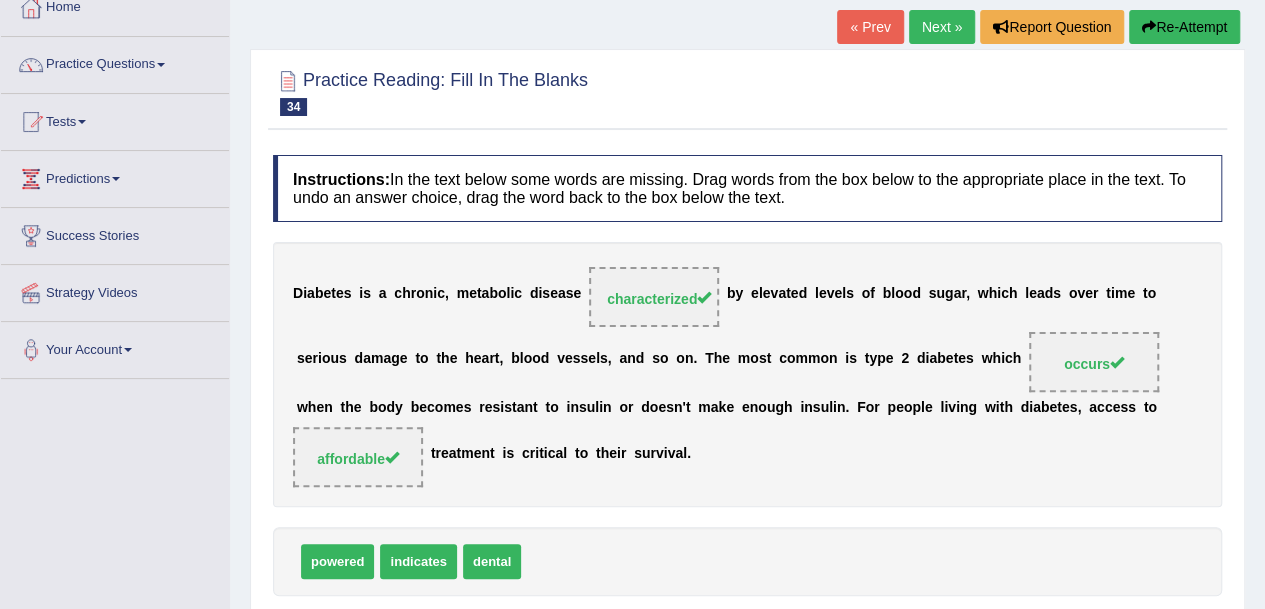scroll, scrollTop: 114, scrollLeft: 0, axis: vertical 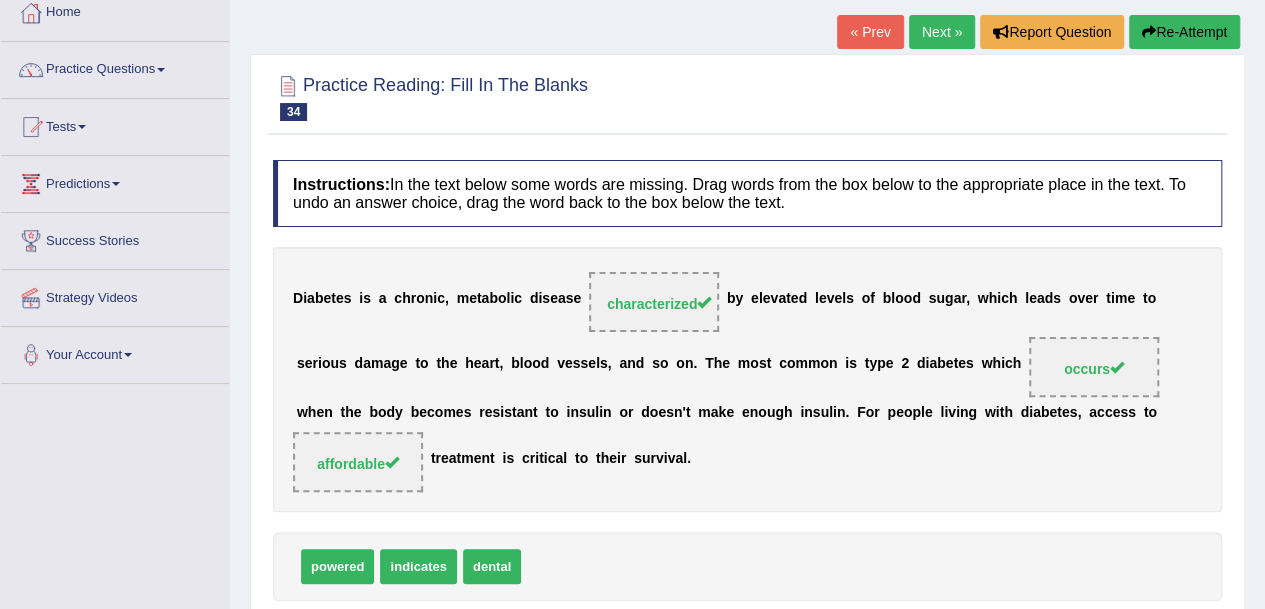 click on "Next »" at bounding box center (942, 32) 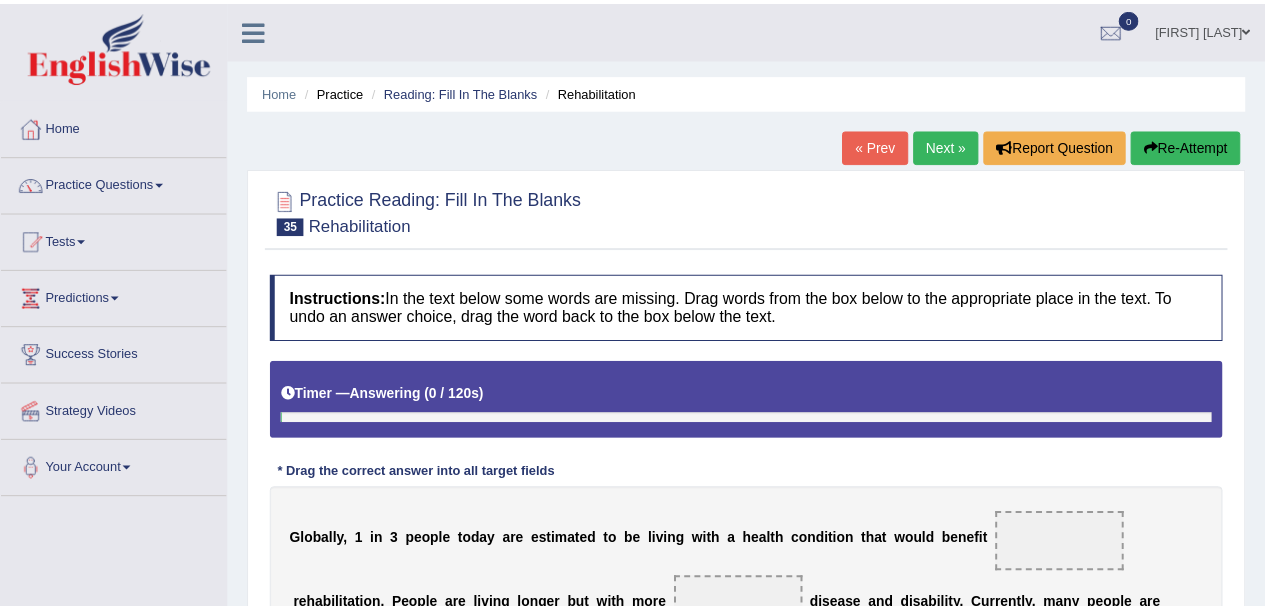 scroll, scrollTop: 0, scrollLeft: 0, axis: both 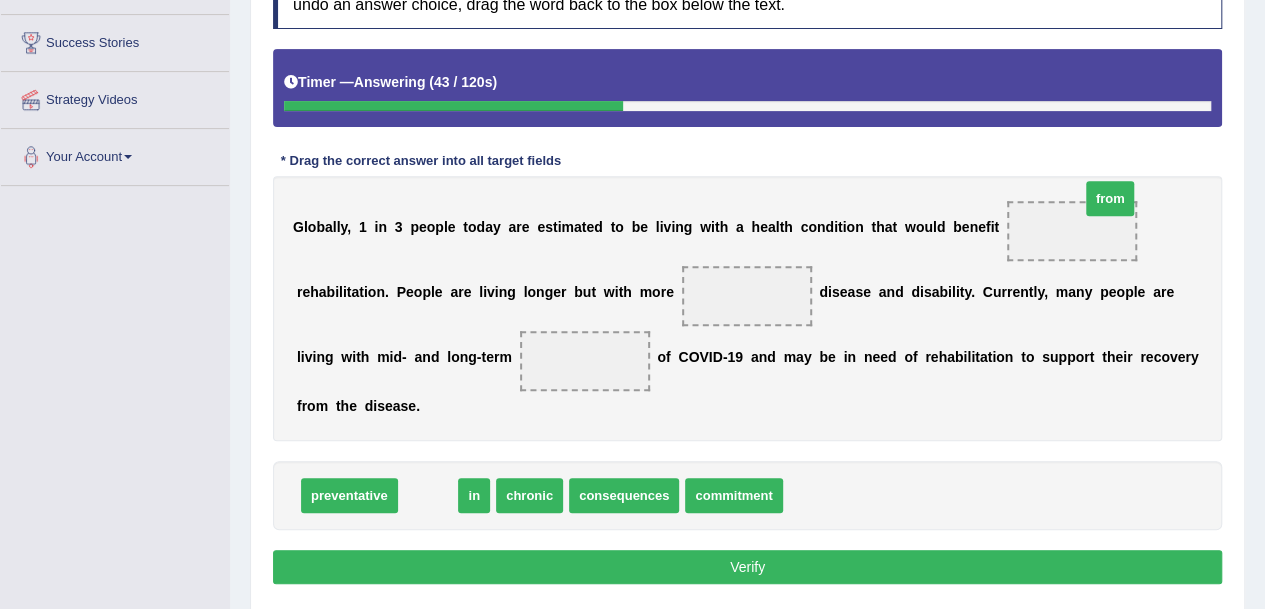 drag, startPoint x: 421, startPoint y: 493, endPoint x: 1088, endPoint y: 219, distance: 721.086 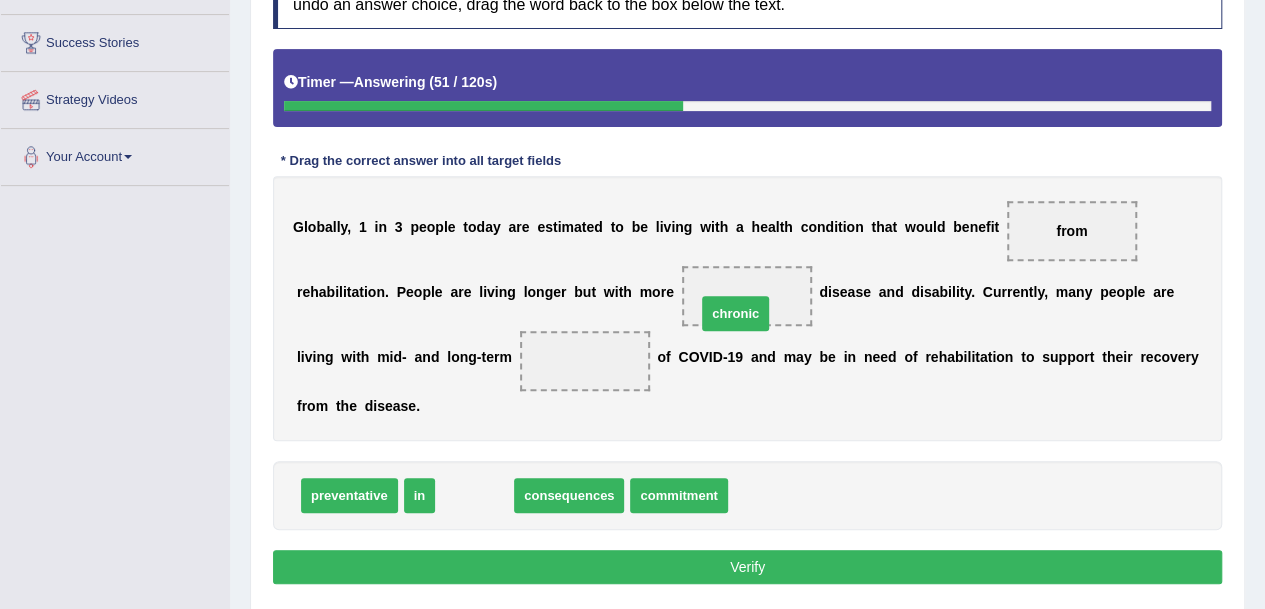 drag, startPoint x: 473, startPoint y: 496, endPoint x: 748, endPoint y: 282, distance: 348.45517 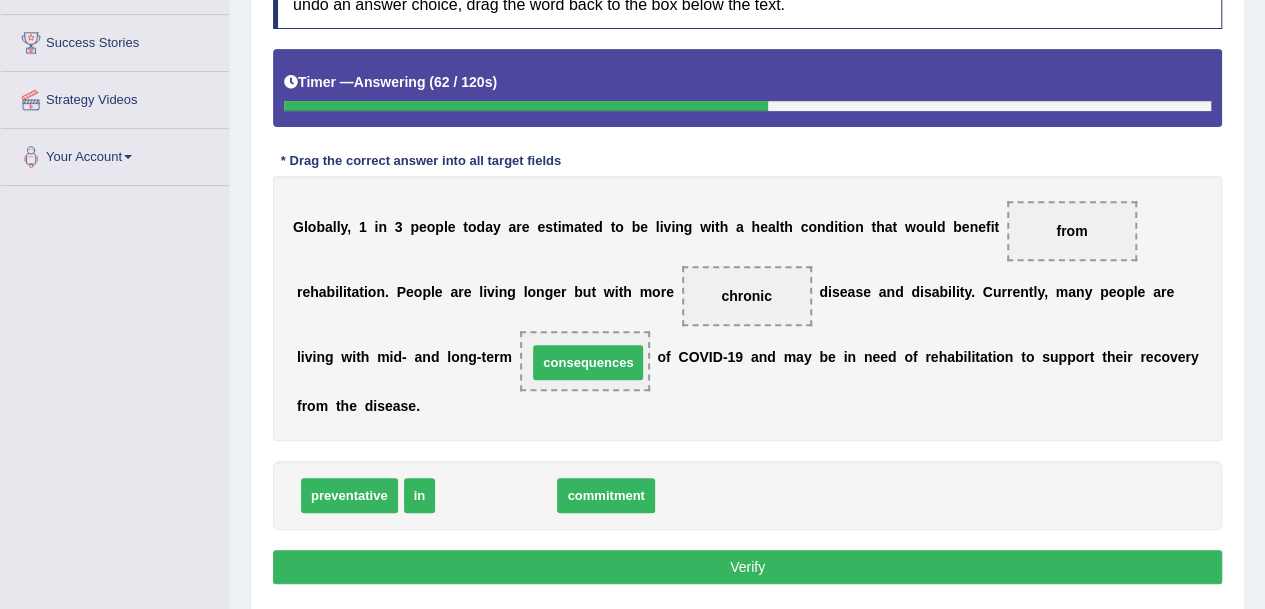 drag, startPoint x: 518, startPoint y: 497, endPoint x: 612, endPoint y: 369, distance: 158.80806 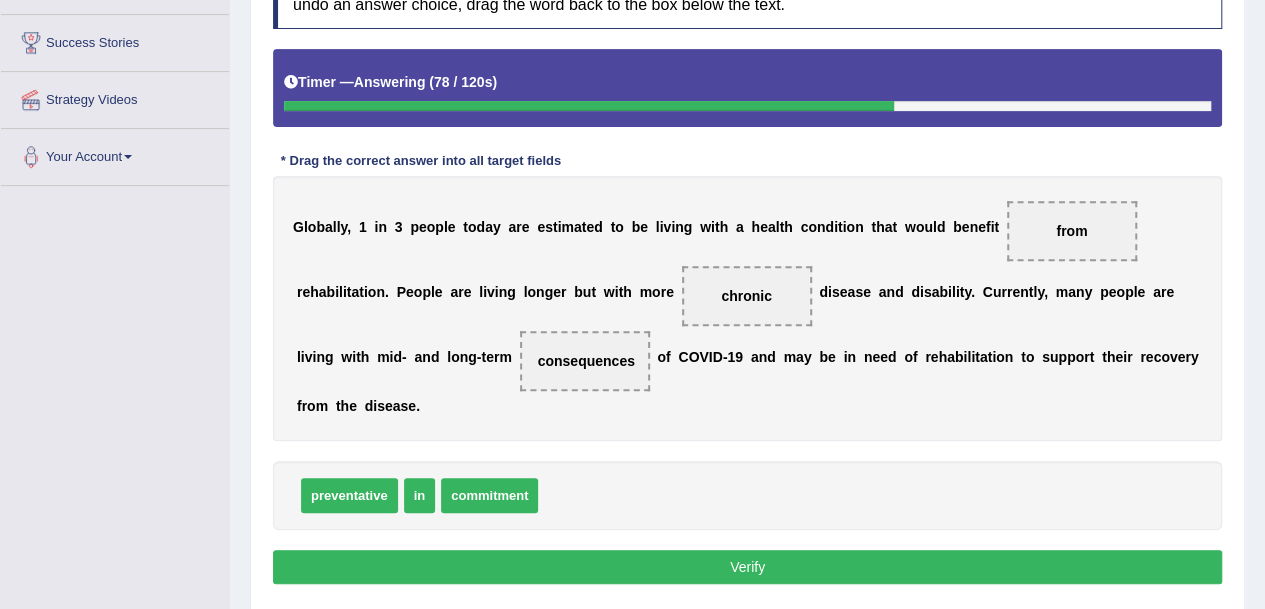 click on "Verify" at bounding box center [747, 567] 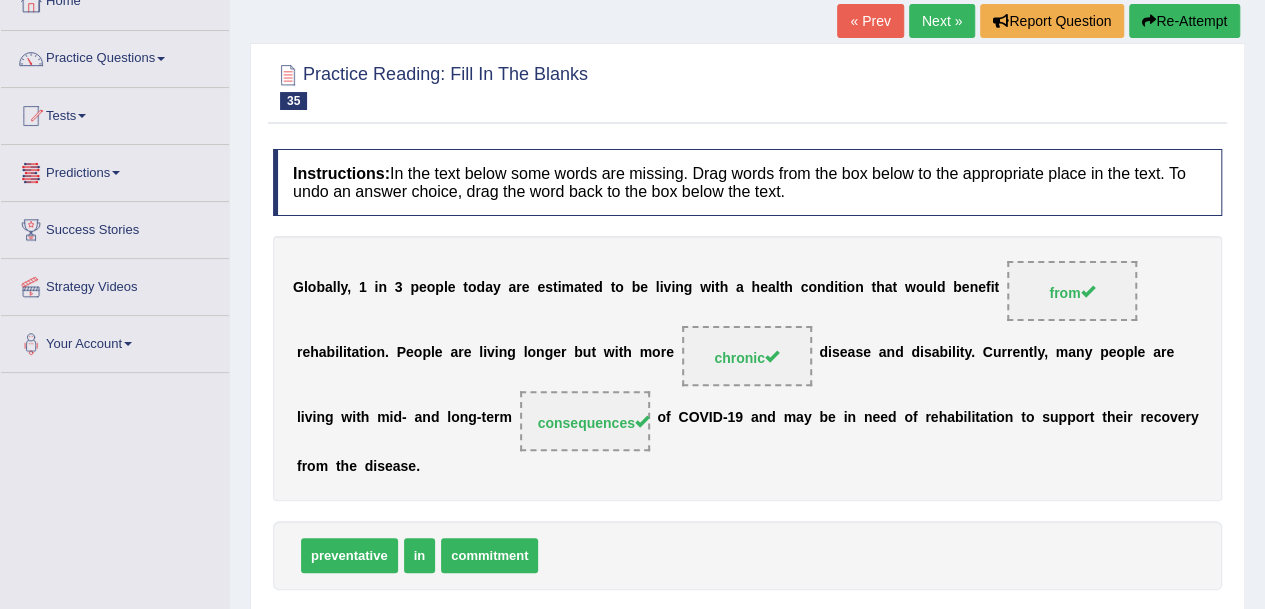 scroll, scrollTop: 64, scrollLeft: 0, axis: vertical 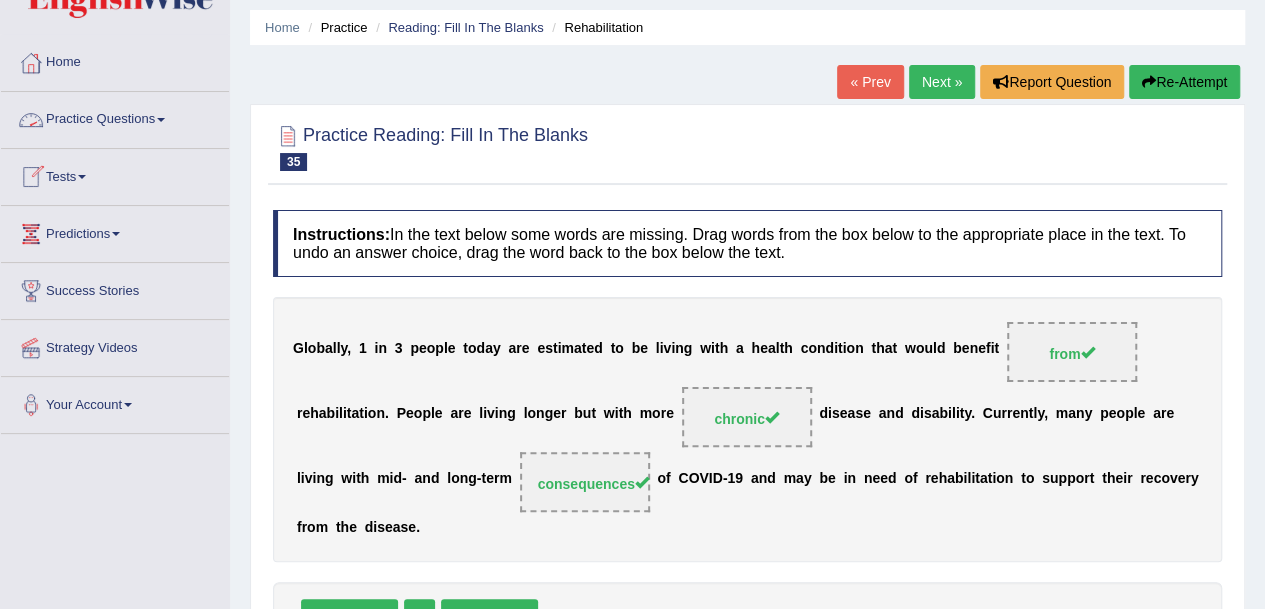 click at bounding box center [161, 120] 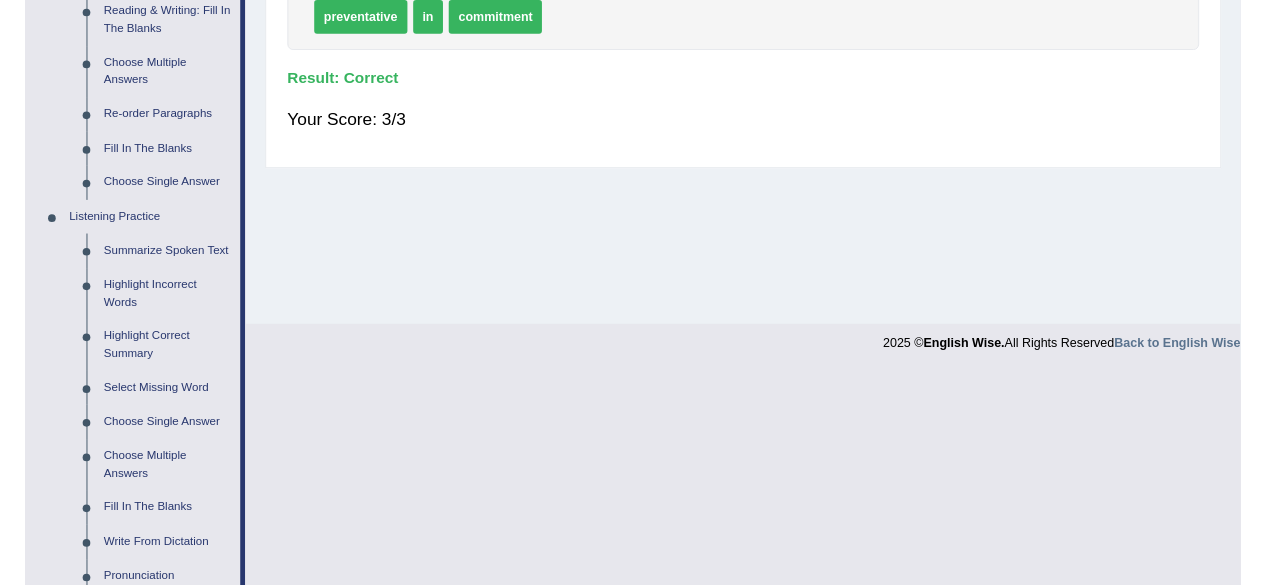 scroll, scrollTop: 664, scrollLeft: 0, axis: vertical 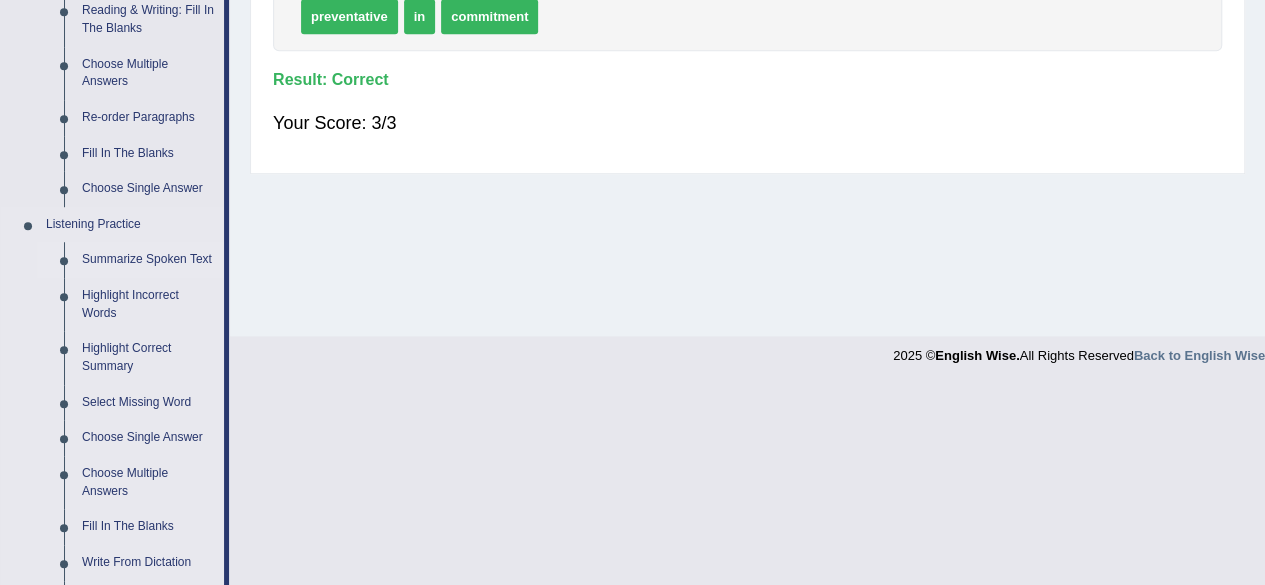 click on "Summarize Spoken Text" at bounding box center [148, 260] 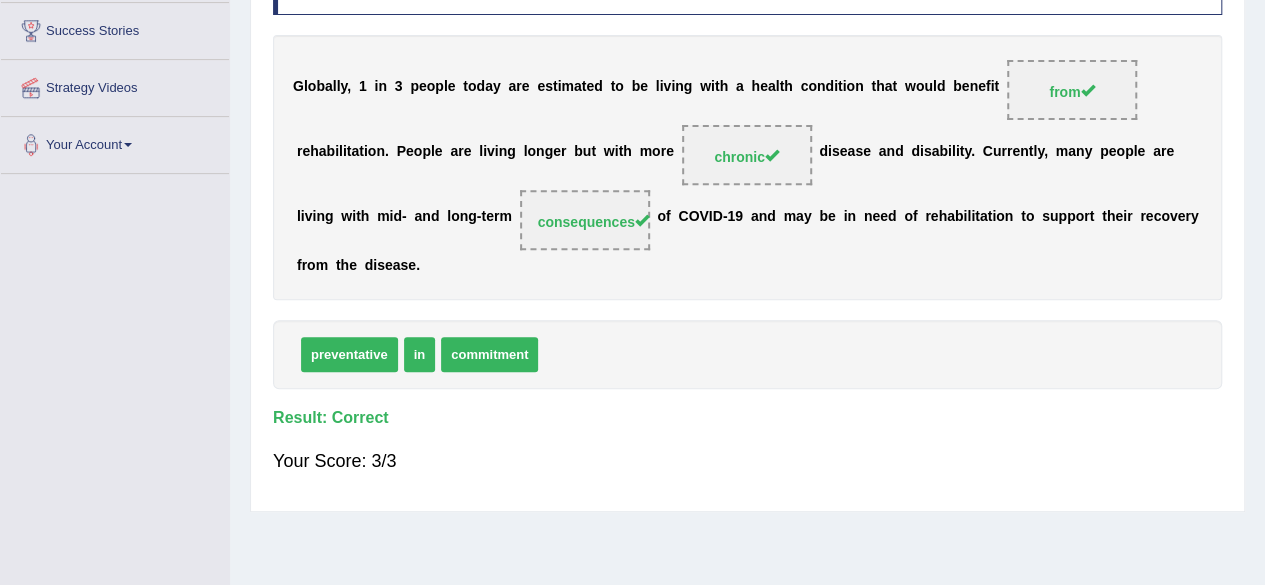 scroll, scrollTop: 464, scrollLeft: 0, axis: vertical 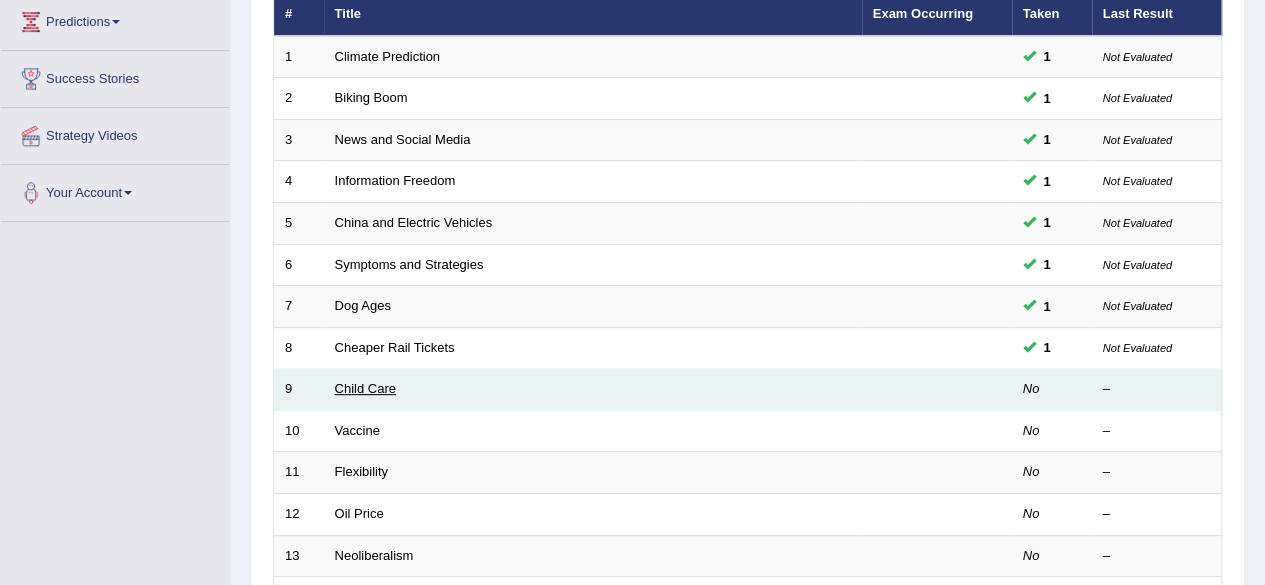 click on "Child Care" at bounding box center (365, 388) 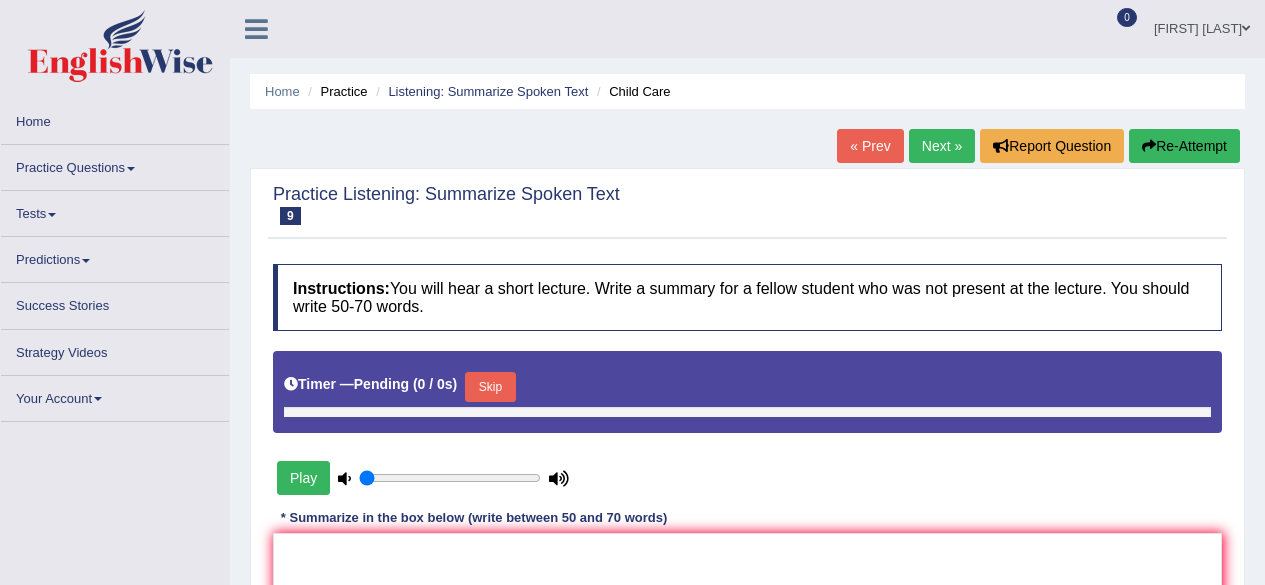scroll, scrollTop: 0, scrollLeft: 0, axis: both 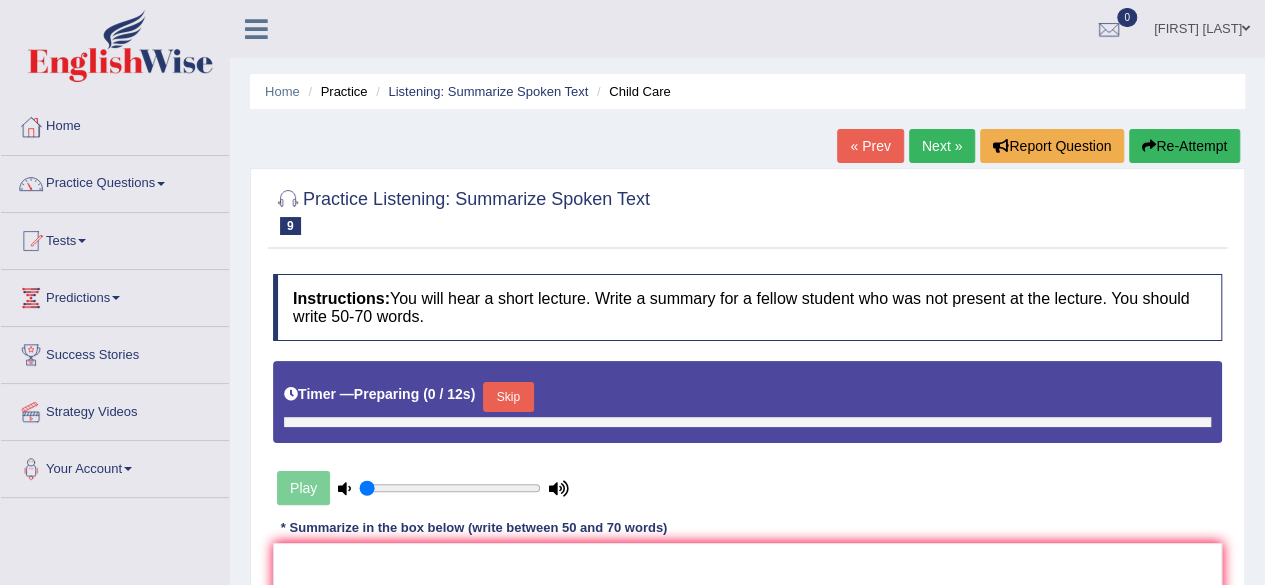 type on "0.75" 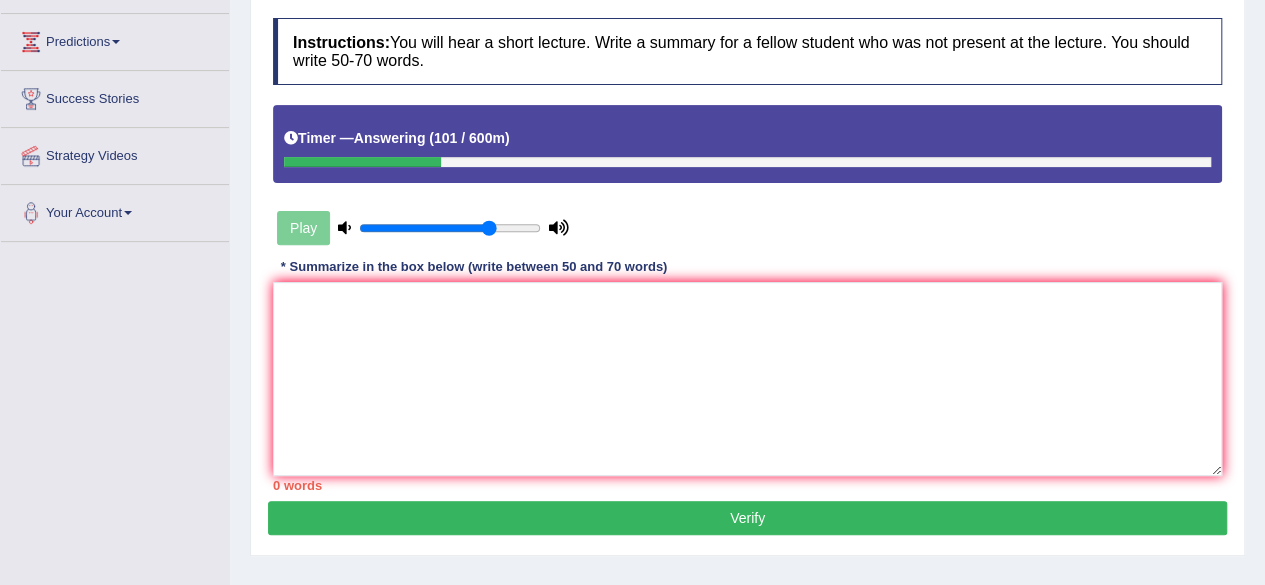 scroll, scrollTop: 266, scrollLeft: 0, axis: vertical 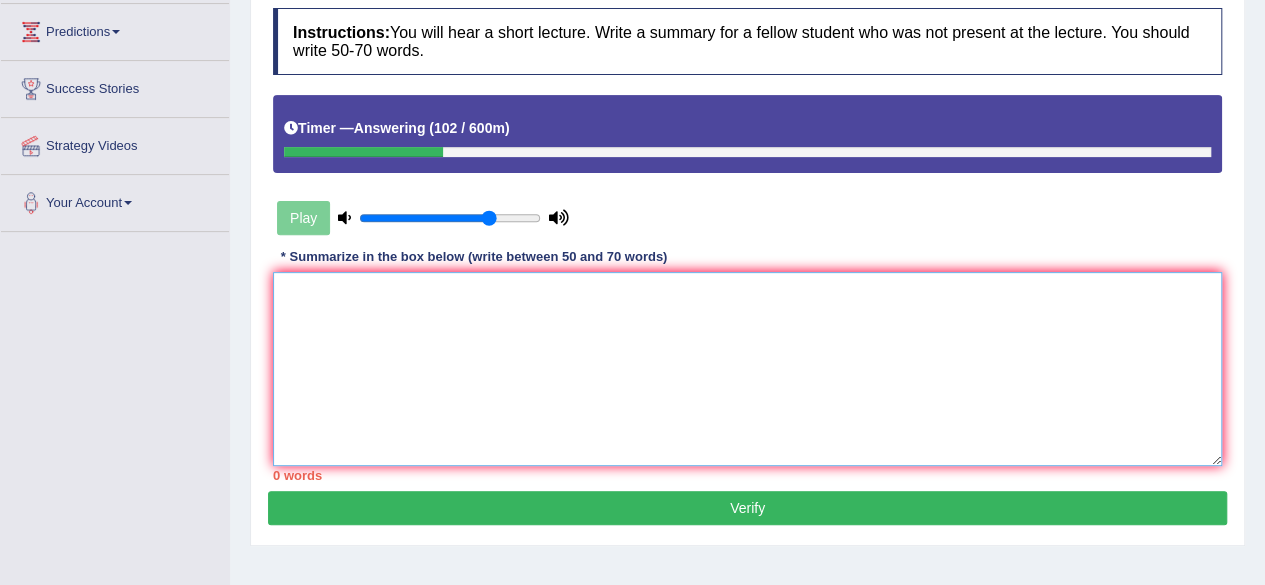 click at bounding box center [747, 369] 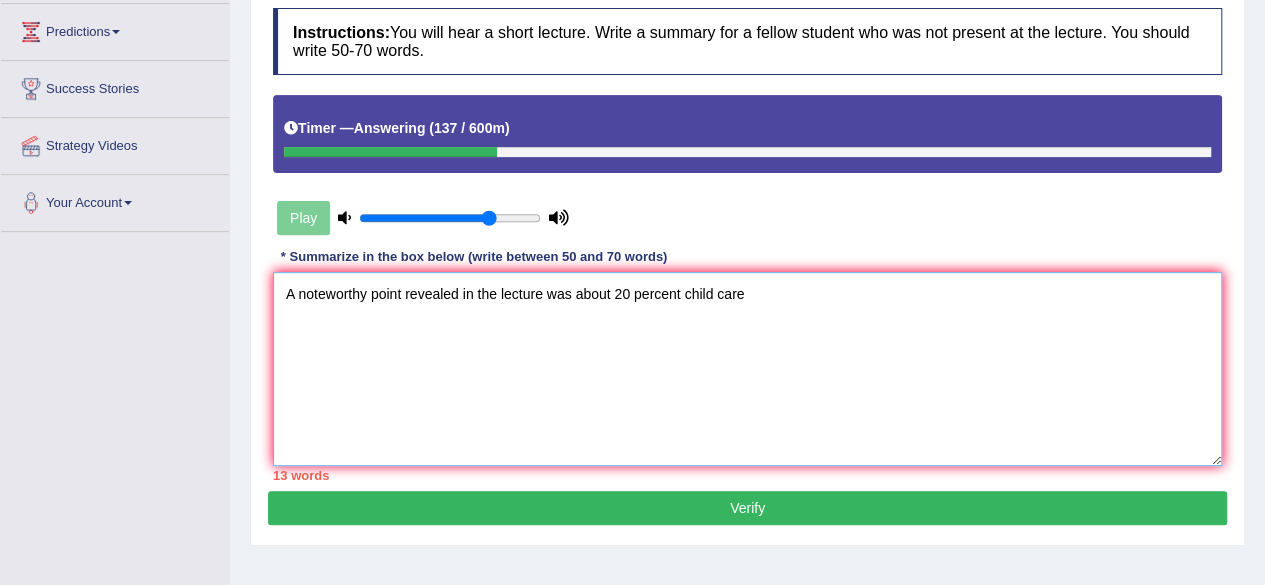 click on "A noteworthy point revealed in the lecture was about 20 percent child care" at bounding box center (747, 369) 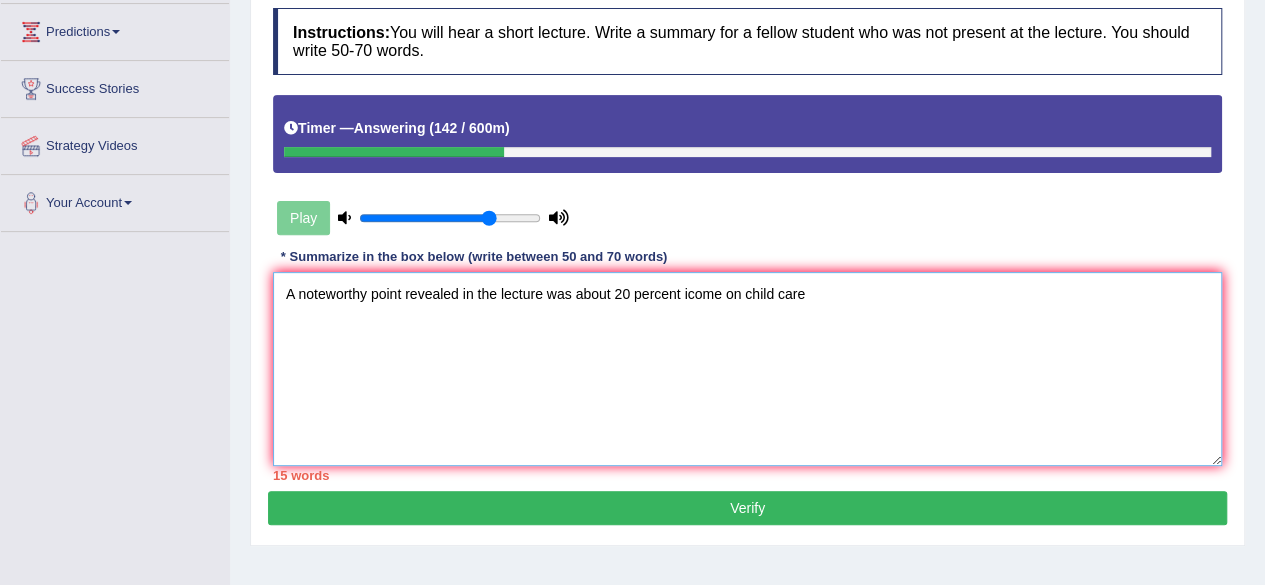 click on "A noteworthy point revealed in the lecture was about 20 percent icome on child care" at bounding box center [747, 369] 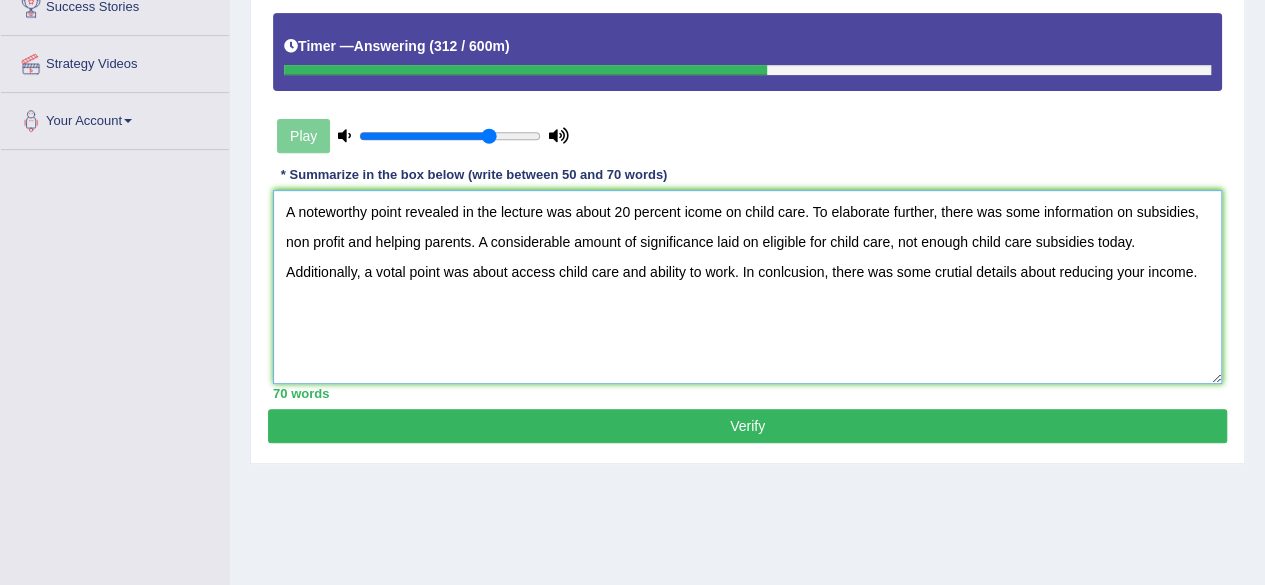 scroll, scrollTop: 349, scrollLeft: 0, axis: vertical 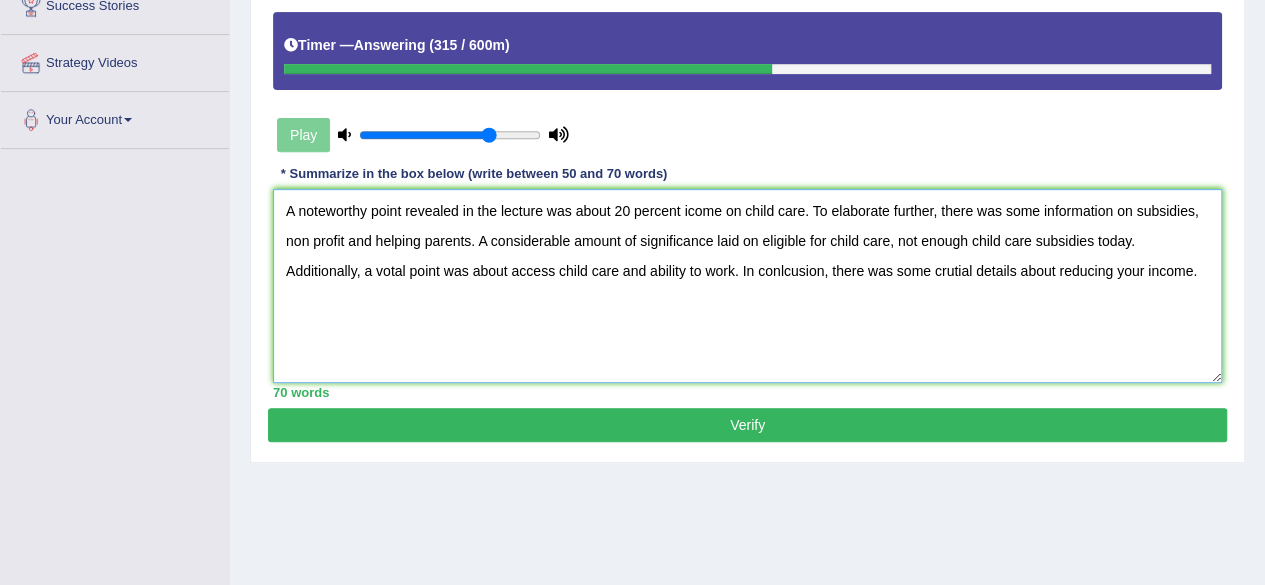 type on "A noteworthy point revealed in the lecture was about 20 percent icome on child care. To elaborate further, there was some information on subsidies, non profit and helping parents. A considerable amount of significance laid on eligible for child care, not enough child care subsidies today. Additionally, a votal point was about access child care and ability to work. In conlcusion, there was some crutial details about reducing your income." 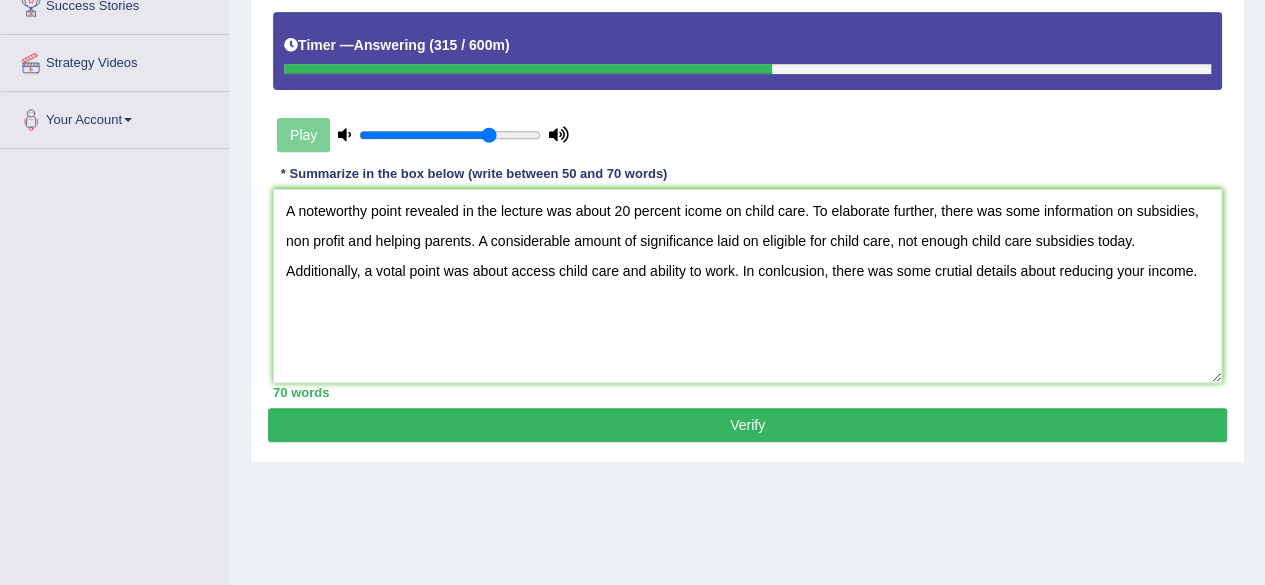click on "Verify" at bounding box center (747, 425) 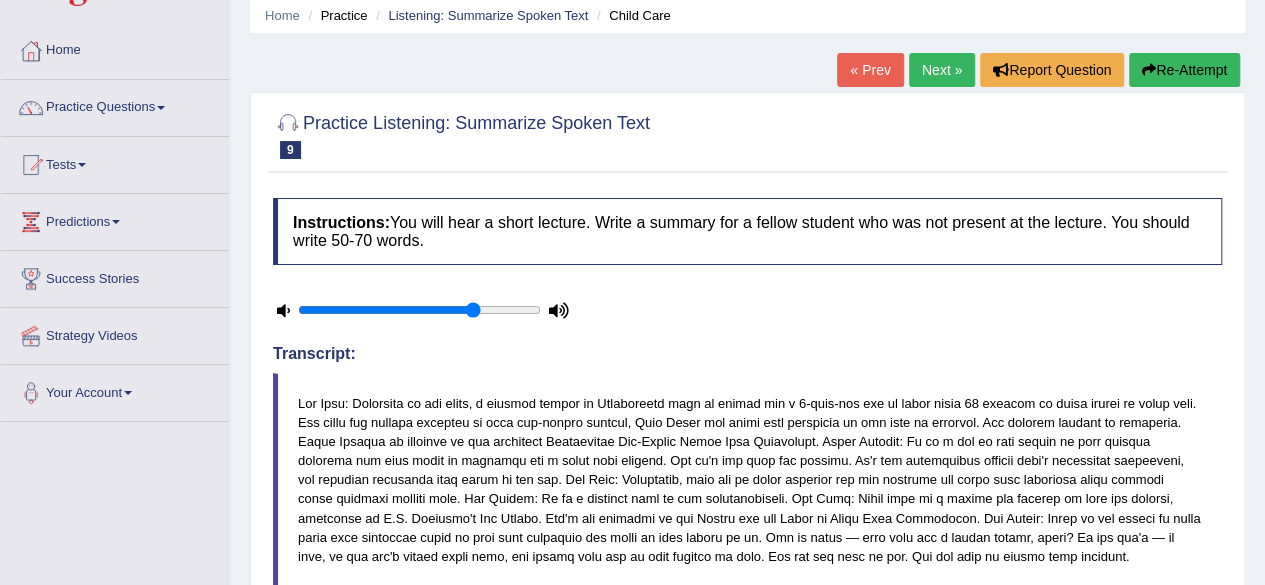 scroll, scrollTop: 62, scrollLeft: 0, axis: vertical 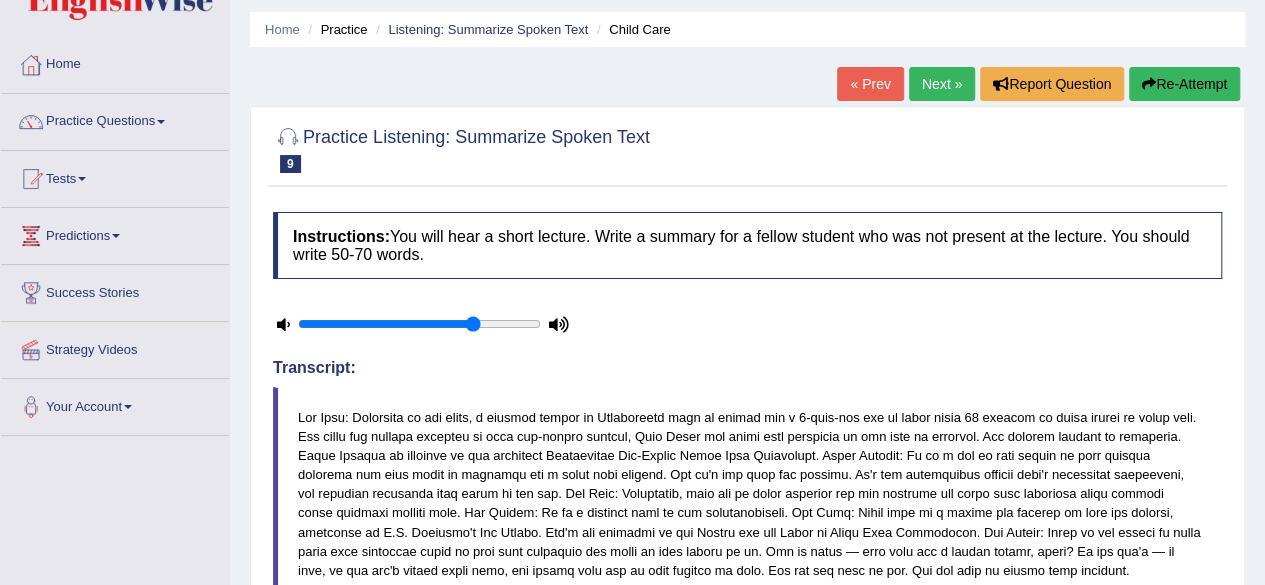 click on "Next »" at bounding box center (942, 84) 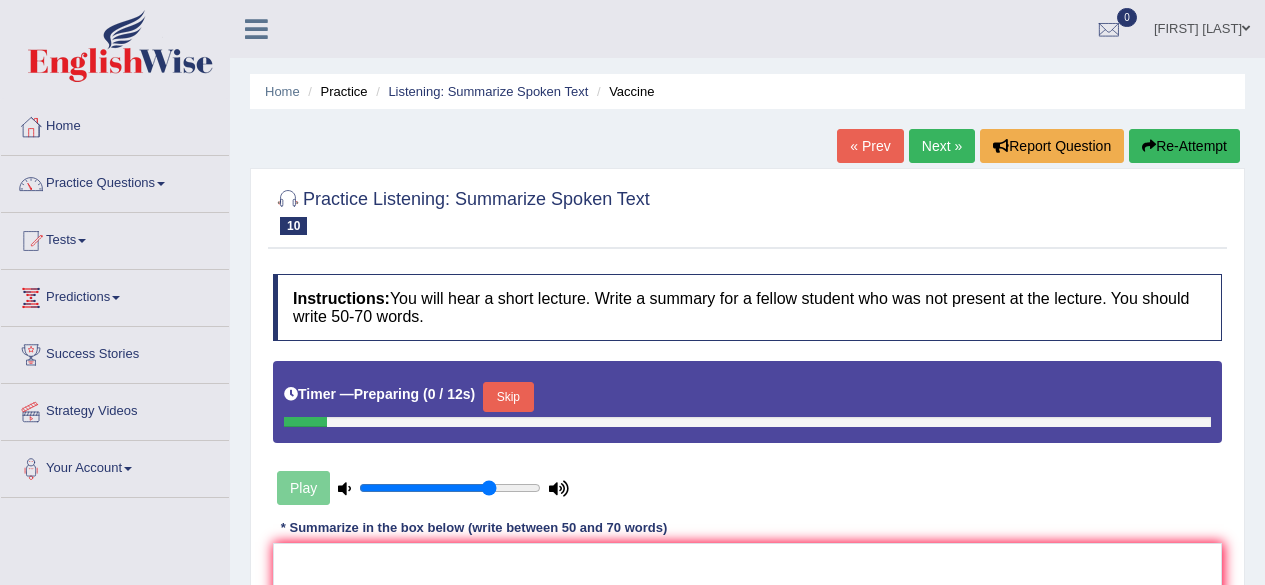 scroll, scrollTop: 0, scrollLeft: 0, axis: both 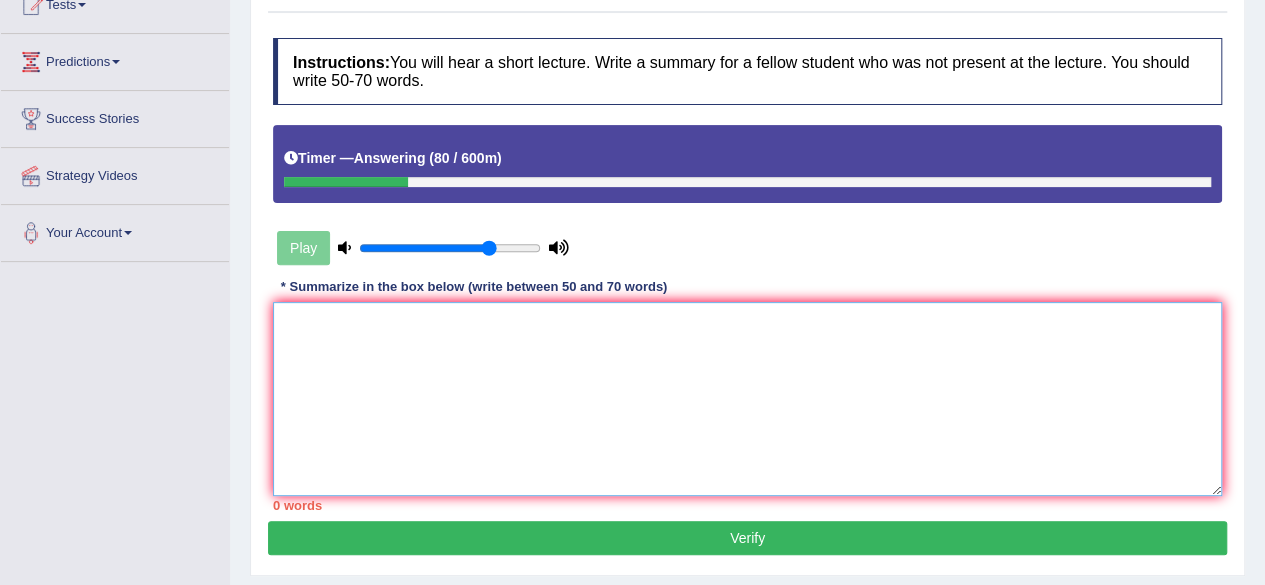 click at bounding box center (747, 399) 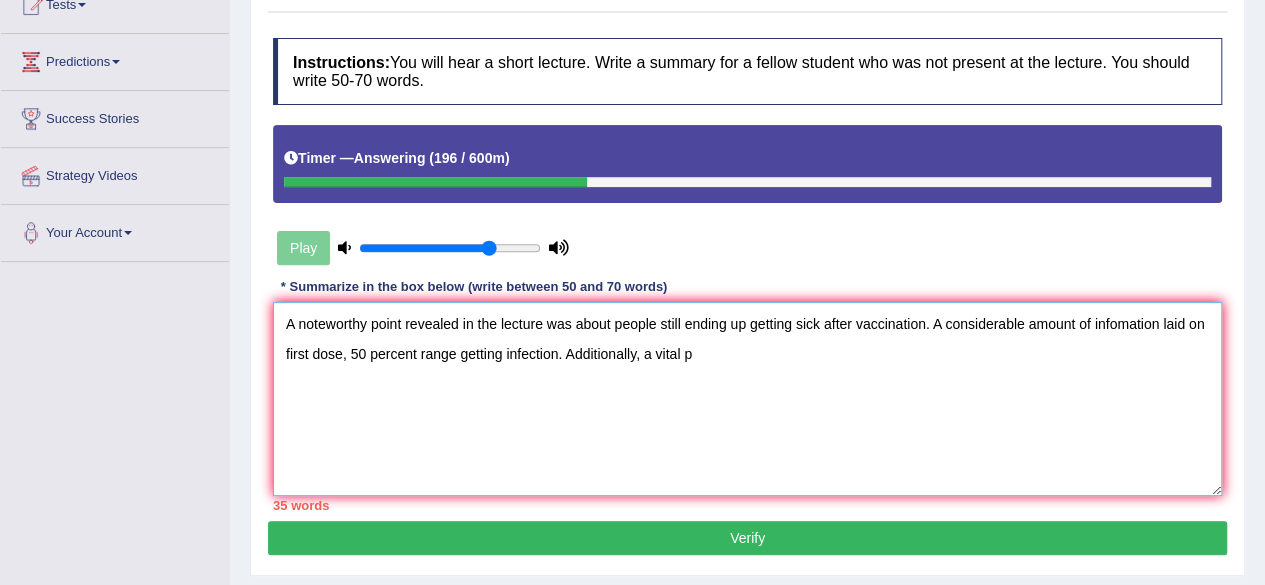 click on "A noteworthy point revealed in the lecture was about people still ending up getting sick after vaccination. A considerable amount of infomation laid on first dose, 50 percent range getting infection. Additionally, a vital p" at bounding box center [747, 399] 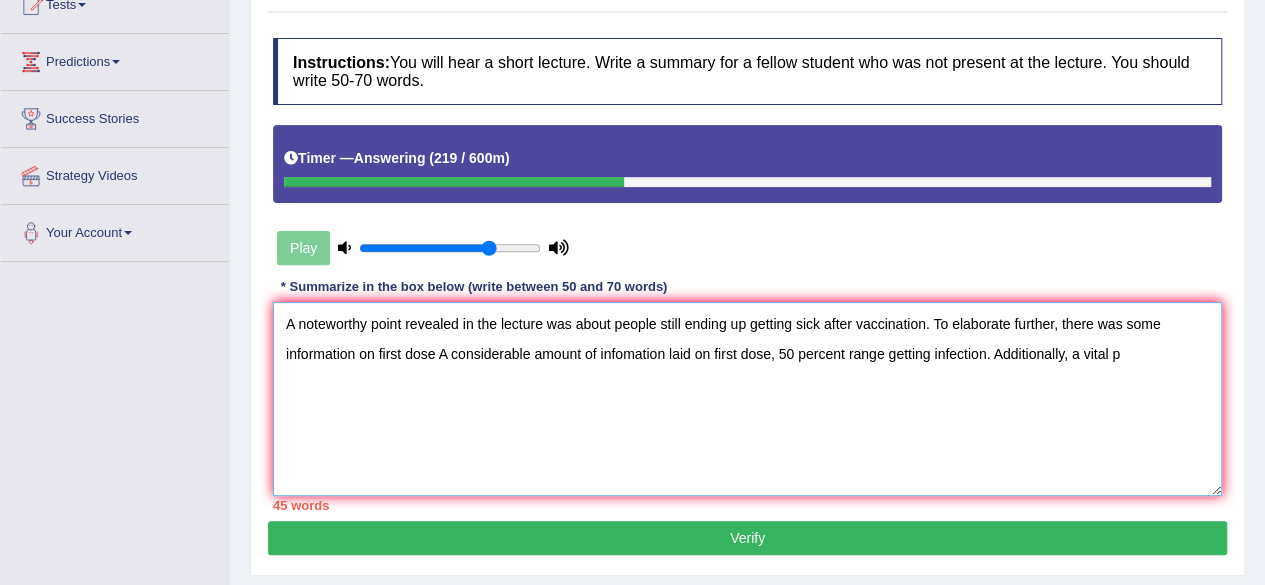 click on "A noteworthy point revealed in the lecture was about people still ending up getting sick after vaccination. To elaborate further, there was some information on first dose A considerable amount of infomation laid on first dose, 50 percent range getting infection. Additionally, a vital p" at bounding box center [747, 399] 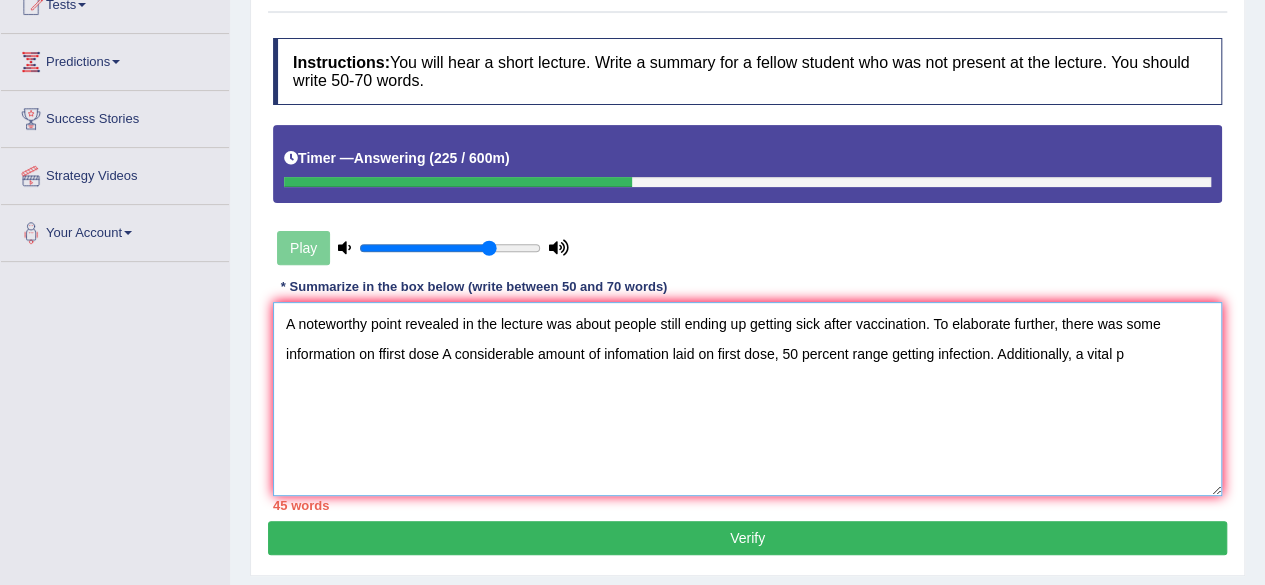 click on "A noteworthy point revealed in the lecture was about people still ending up getting sick after vaccination. To elaborate further, there was some information on ffirst dose A considerable amount of infomation laid on first dose, 50 percent range getting infection. Additionally, a vital p" at bounding box center [747, 399] 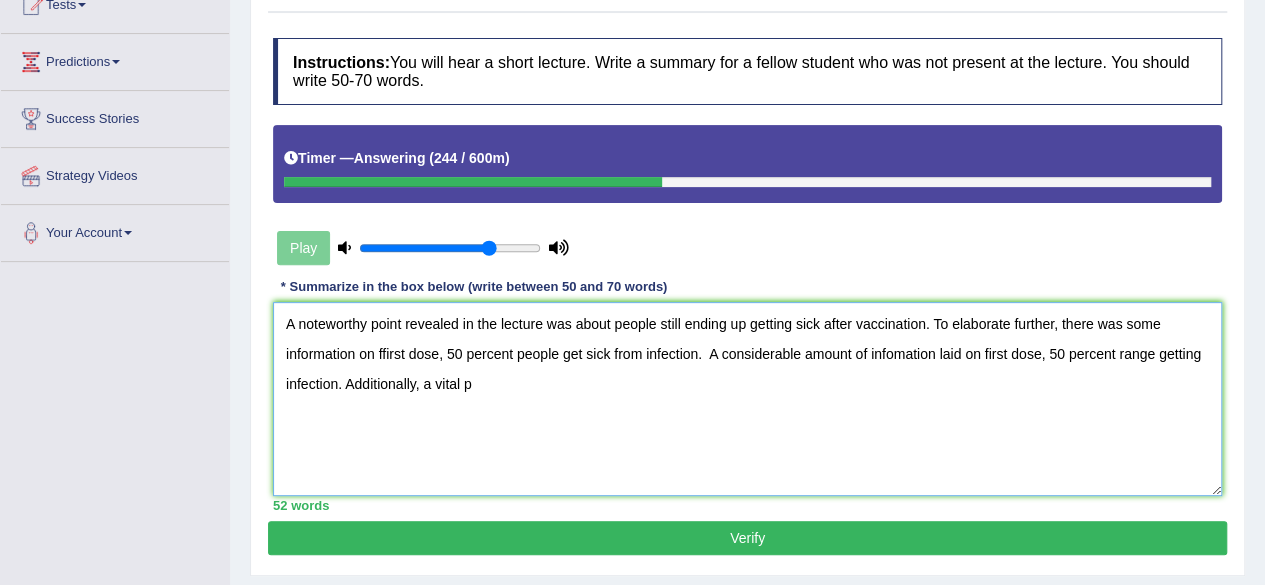 drag, startPoint x: 988, startPoint y: 352, endPoint x: 980, endPoint y: 418, distance: 66.48308 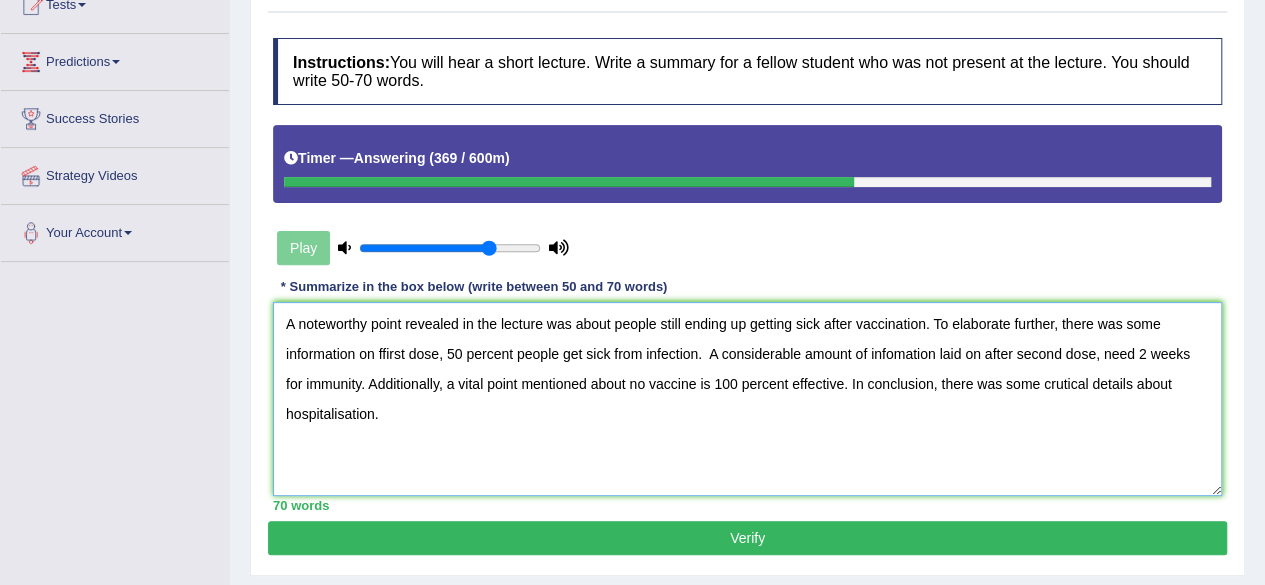 click on "A noteworthy point revealed in the lecture was about people still ending up getting sick after vaccination. To elaborate further, there was some information on ffirst dose, 50 percent people get sick from infection.  A considerable amount of infomation laid on after second dose, need 2 weeks for immunity. Additionally, a vital point mentioned about no vaccine is 100 percent effective. In conclusion, there was some crutical details about hospitalisation." at bounding box center (747, 399) 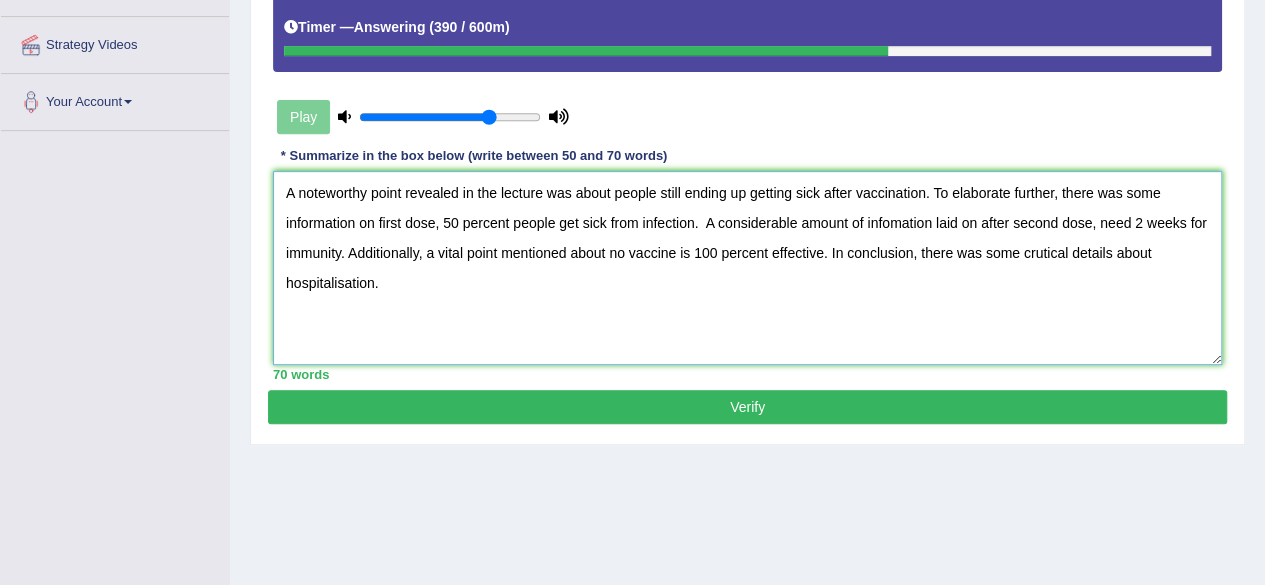 scroll, scrollTop: 368, scrollLeft: 0, axis: vertical 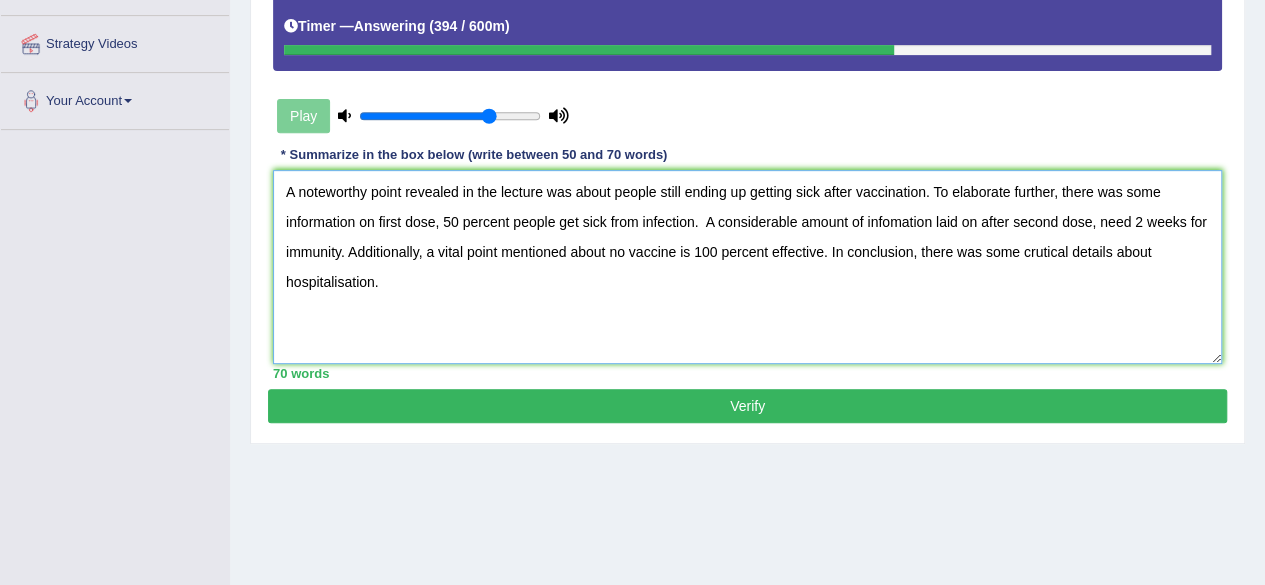 click on "A noteworthy point revealed in the lecture was about people still ending up getting sick after vaccination. To elaborate further, there was some information on first dose, 50 percent people get sick from infection.  A considerable amount of infomation laid on after second dose, need 2 weeks for immunity. Additionally, a vital point mentioned about no vaccine is 100 percent effective. In conclusion, there was some crutical details about hospitalisation." at bounding box center (747, 267) 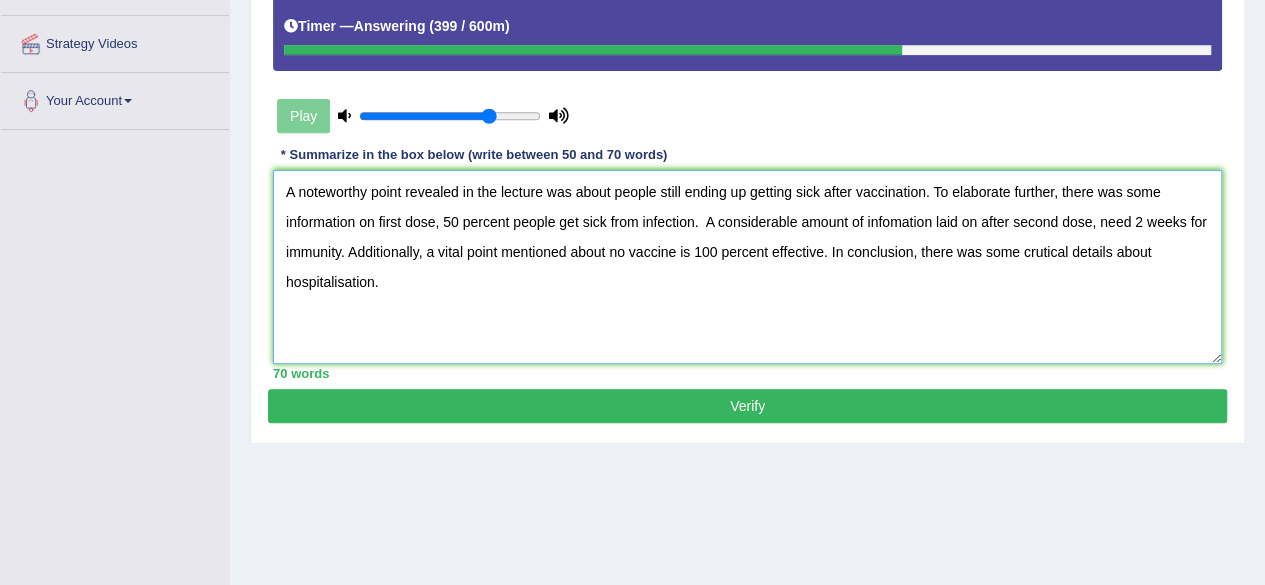type on "A noteworthy point revealed in the lecture was about people still ending up getting sick after vaccination. To elaborate further, there was some information on first dose, 50 percent people get sick from infection.  A considerable amount of infomation laid on after second dose, need 2 weeks for immunity. Additionally, a vital point mentioned about no vaccine is 100 percent effective. In conclusion, there was some crutical details about hospitalisation." 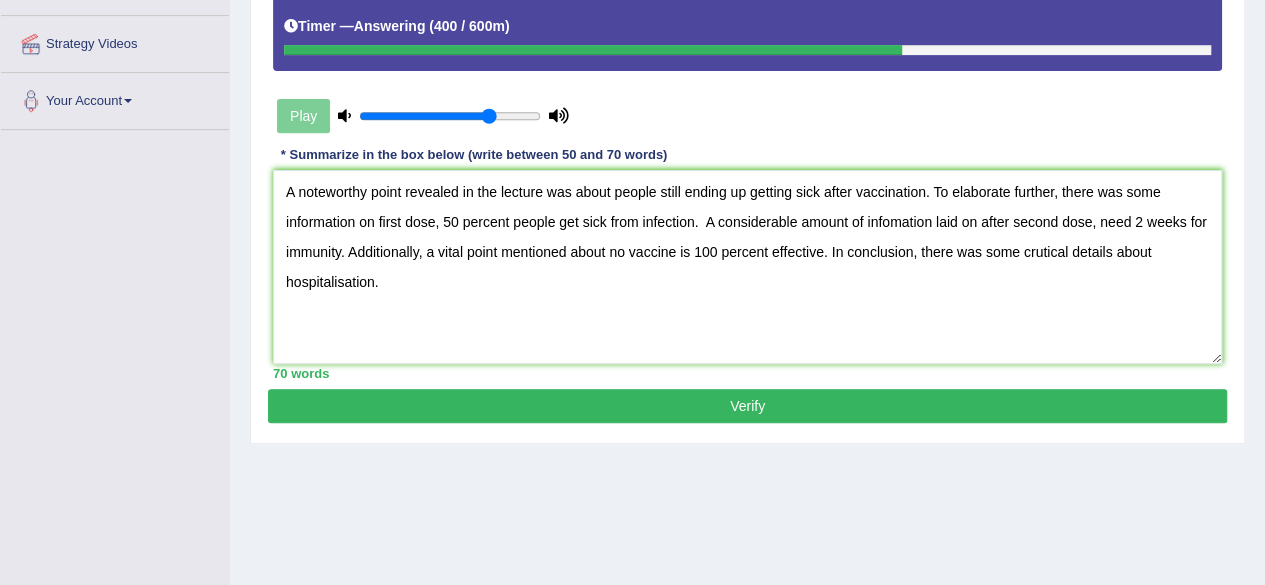 click on "Verify" at bounding box center (747, 406) 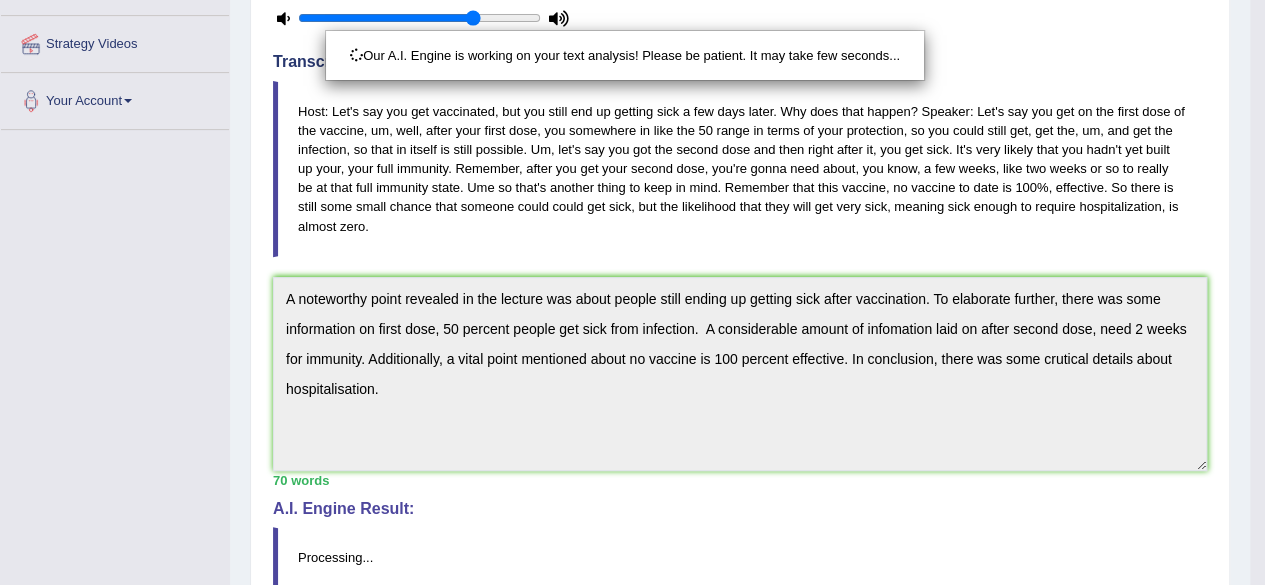 scroll, scrollTop: 580, scrollLeft: 0, axis: vertical 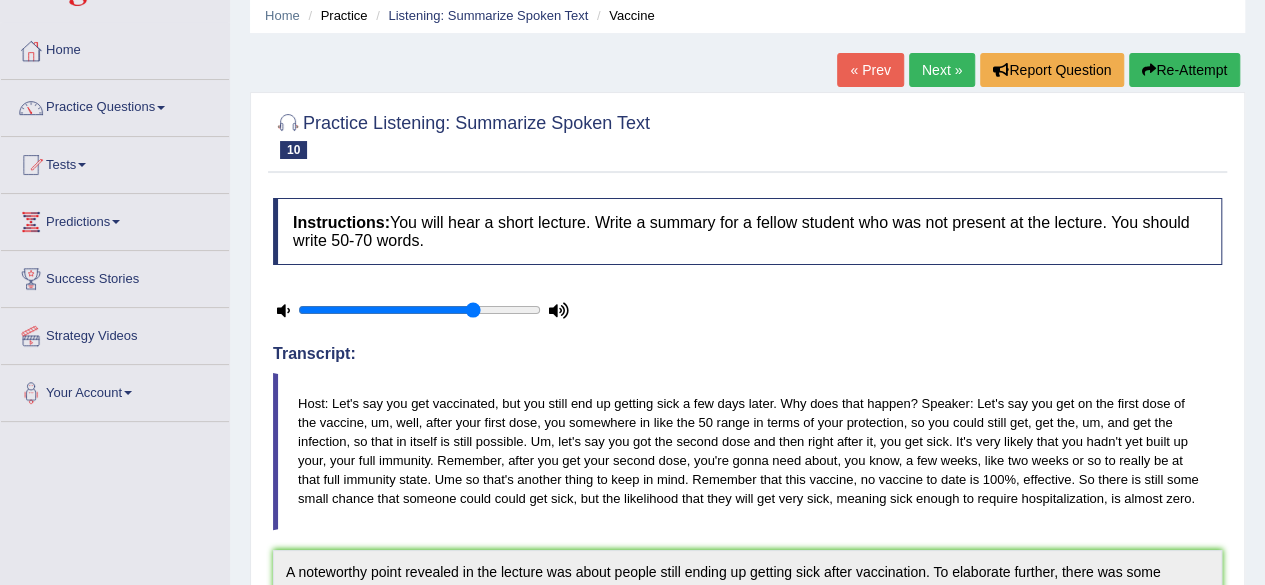 click on "Next »" at bounding box center [942, 70] 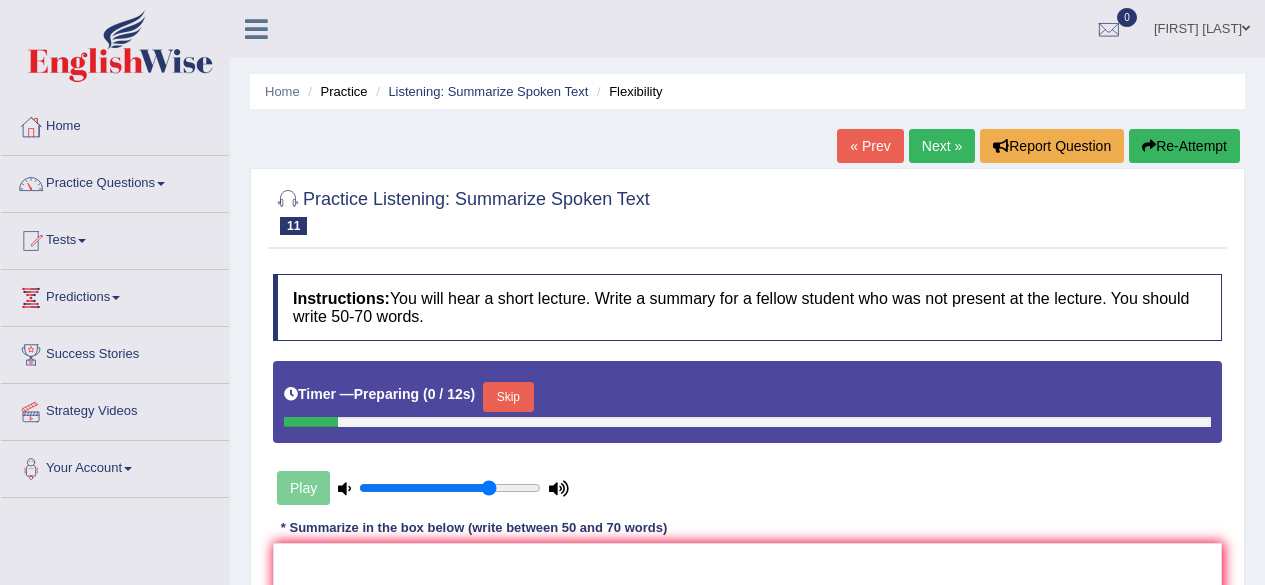 scroll, scrollTop: 0, scrollLeft: 0, axis: both 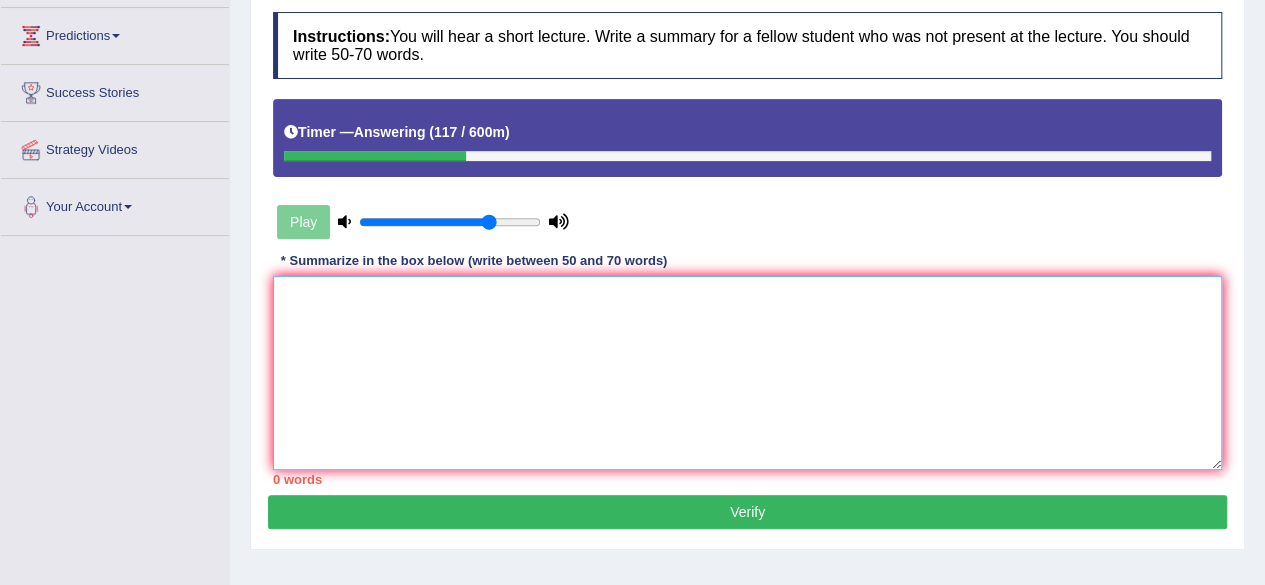 click at bounding box center (747, 373) 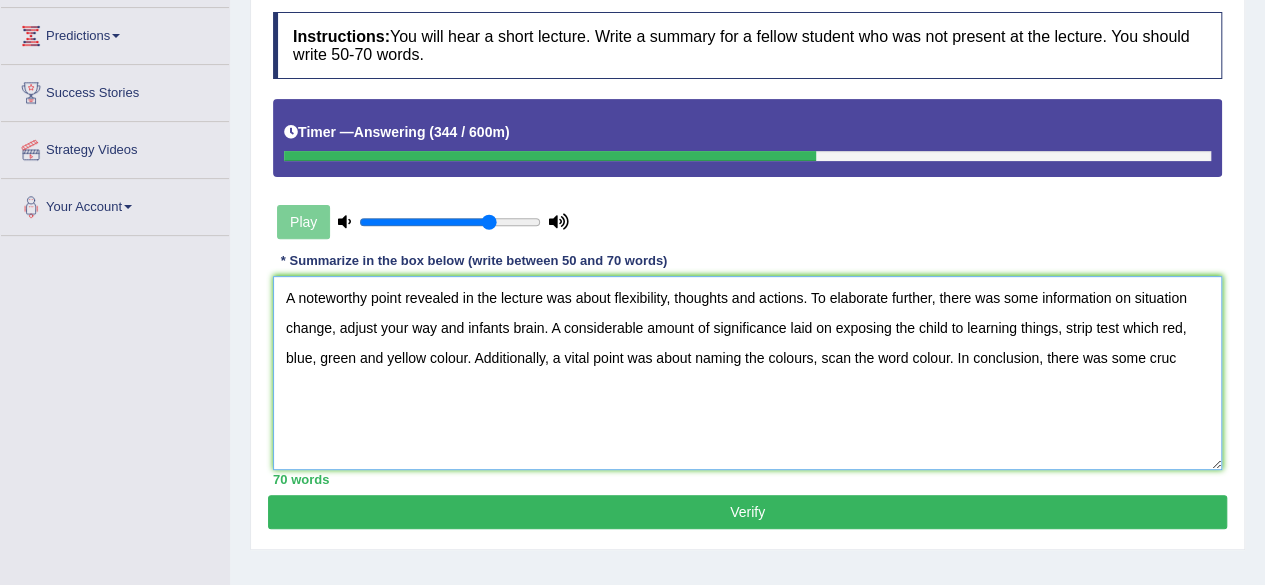 drag, startPoint x: 1065, startPoint y: 325, endPoint x: 474, endPoint y: 388, distance: 594.3484 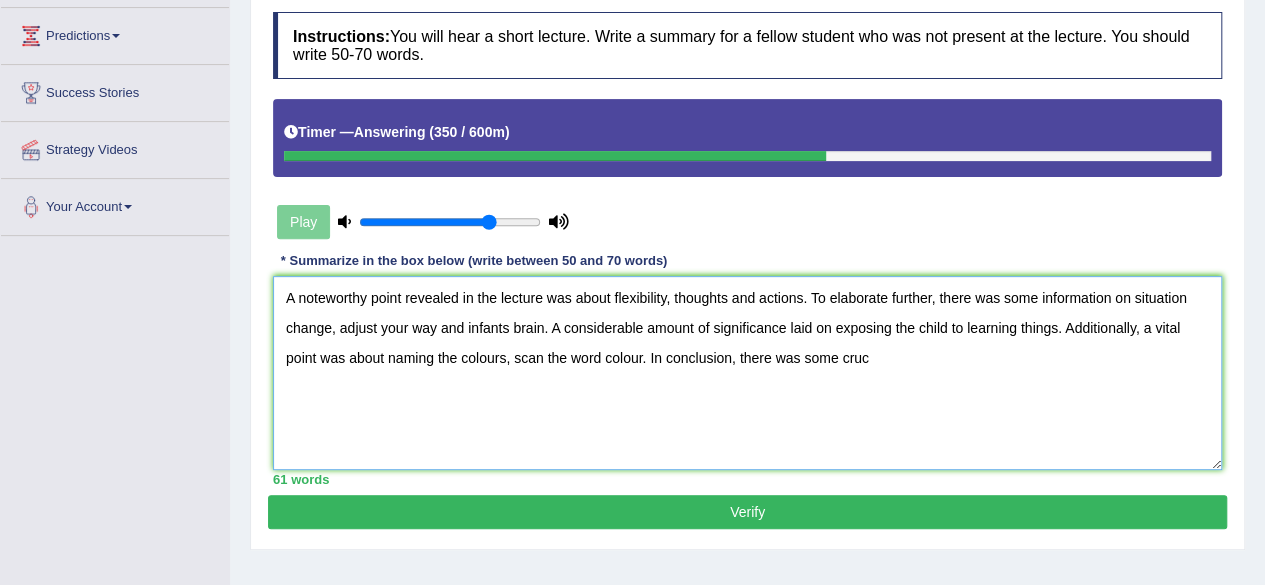 click on "A noteworthy point revealed in the lecture was about flexibility, thoughts and actions. To elaborate further, there was some information on situation change, adjust your way and infants brain. A considerable amount of significance laid on exposing the child to learning things. Additionally, a vital point was about naming the colours, scan the word colour. In conclusion, there was some cruc" at bounding box center [747, 373] 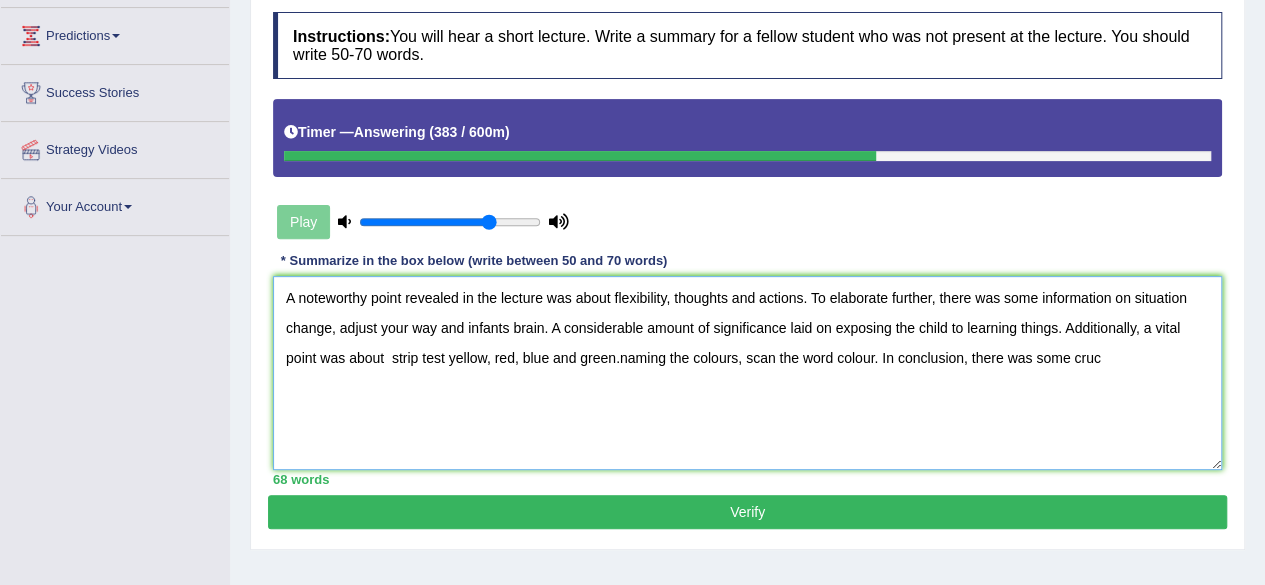 drag, startPoint x: 880, startPoint y: 357, endPoint x: 613, endPoint y: 346, distance: 267.2265 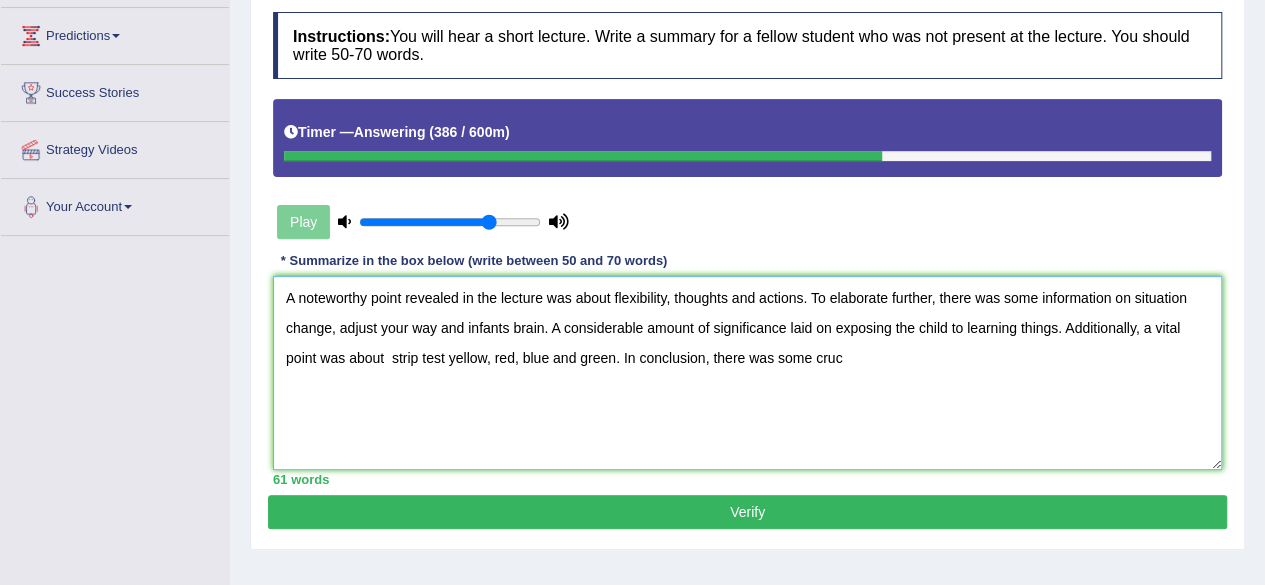 click on "A noteworthy point revealed in the lecture was about flexibility, thoughts and actions. To elaborate further, there was some information on situation change, adjust your way and infants brain. A considerable amount of significance laid on exposing the child to learning things. Additionally, a vital point was about  strip test yellow, red, blue and green. In conclusion, there was some cruc" at bounding box center [747, 373] 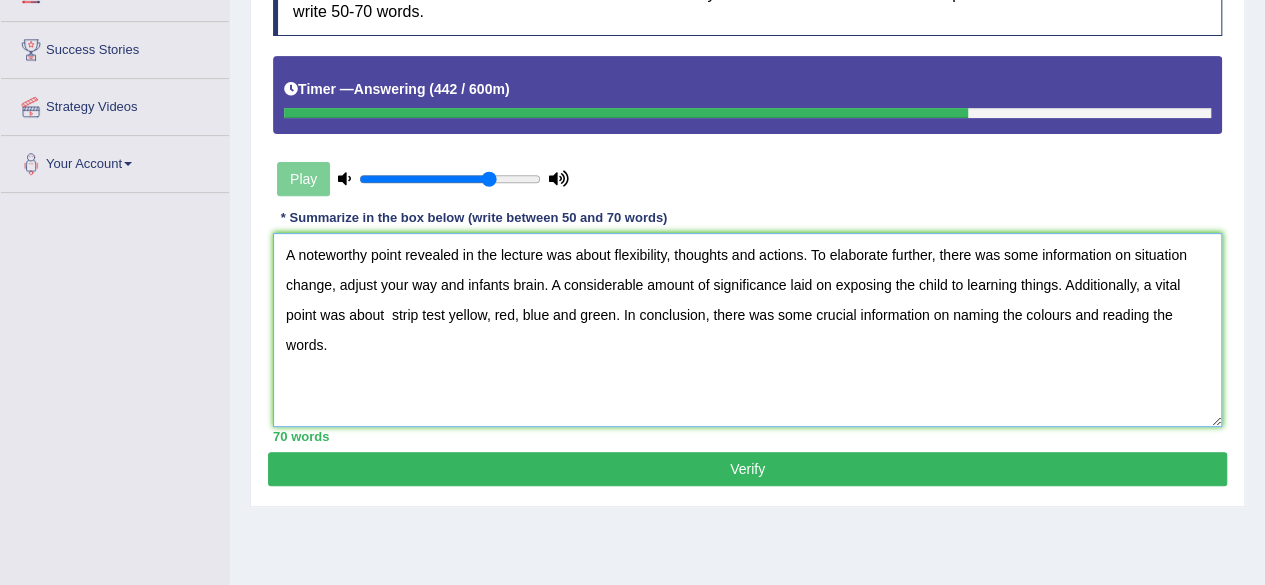 scroll, scrollTop: 306, scrollLeft: 0, axis: vertical 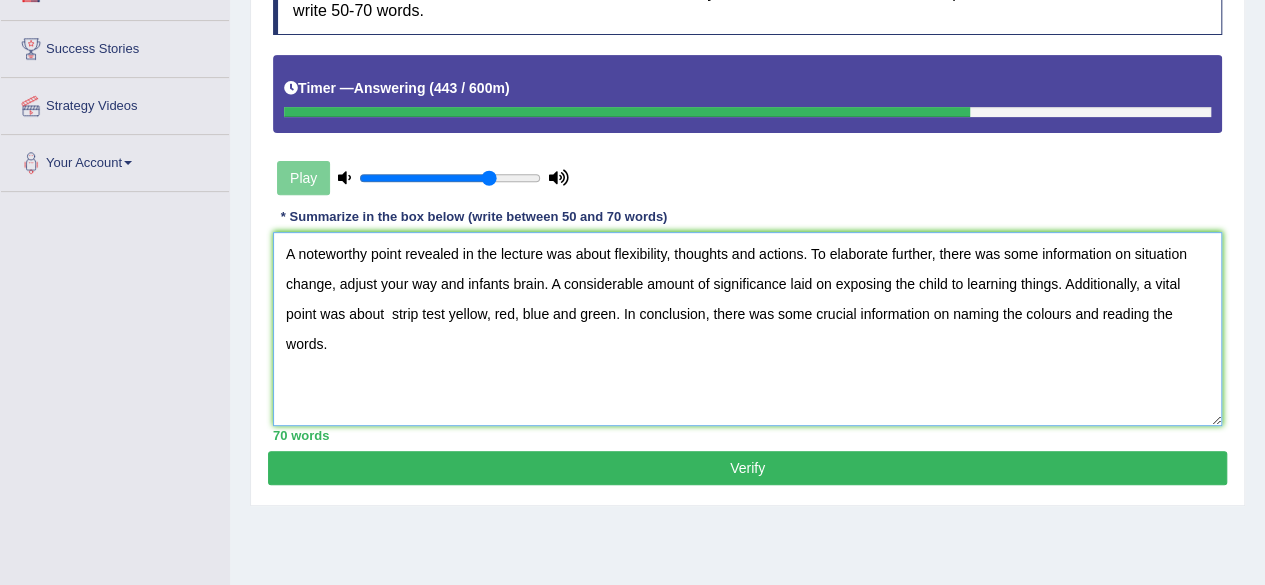 type on "A noteworthy point revealed in the lecture was about flexibility, thoughts and actions. To elaborate further, there was some information on situation change, adjust your way and infants brain. A considerable amount of significance laid on exposing the child to learning things. Additionally, a vital point was about  strip test yellow, red, blue and green. In conclusion, there was some crucial information on naming the colours and reading the words." 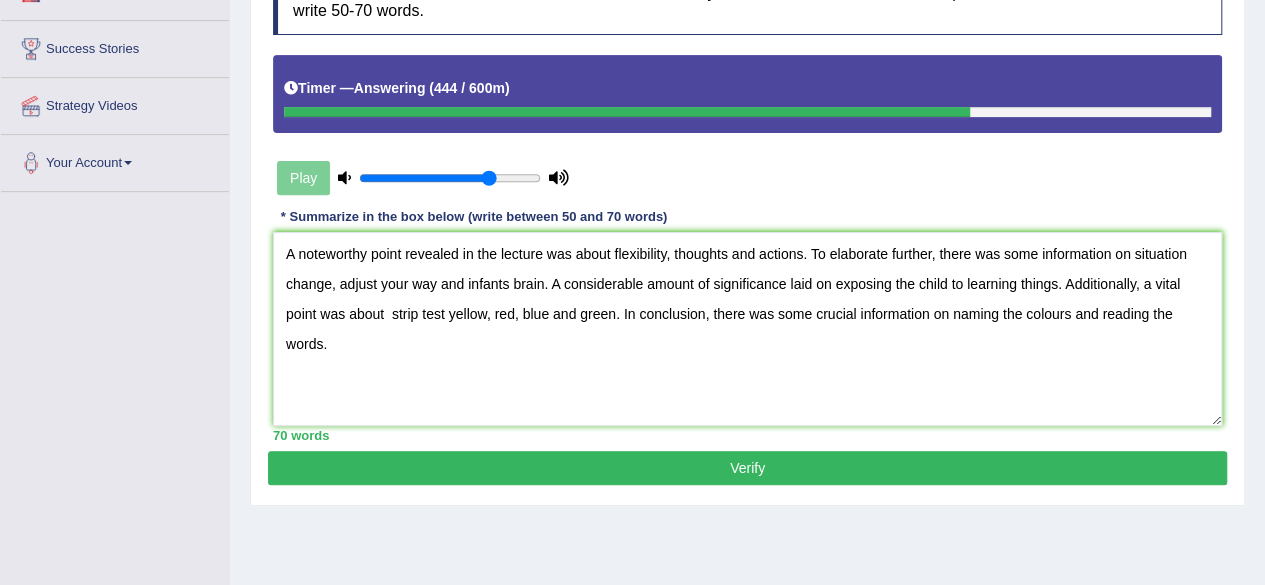 click on "Verify" at bounding box center (747, 468) 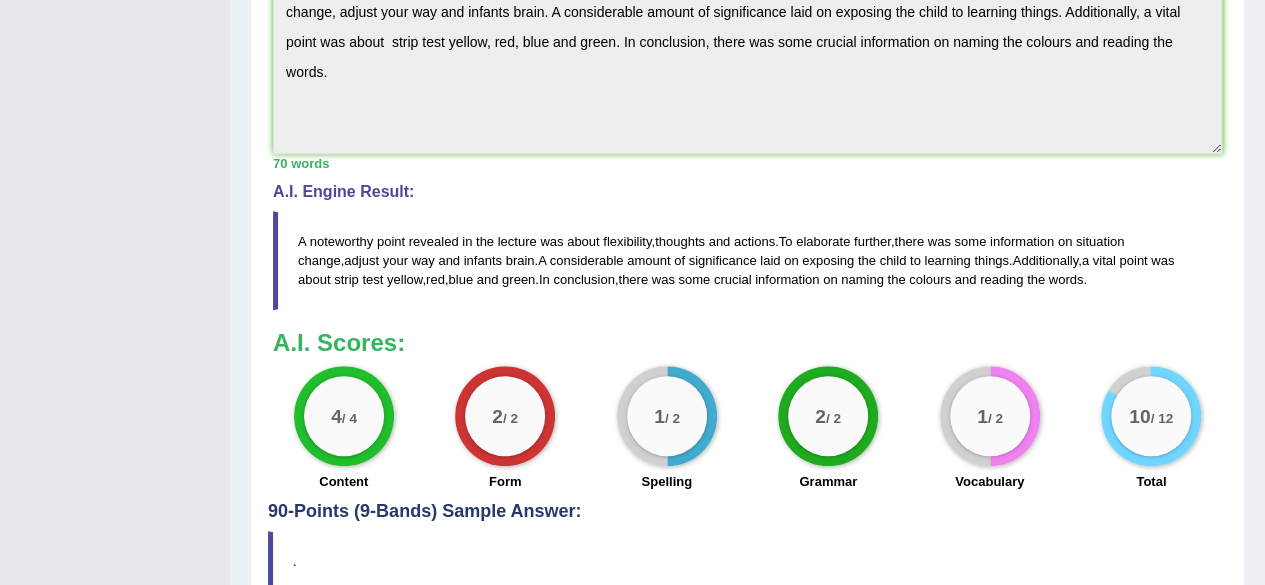 scroll, scrollTop: 743, scrollLeft: 0, axis: vertical 